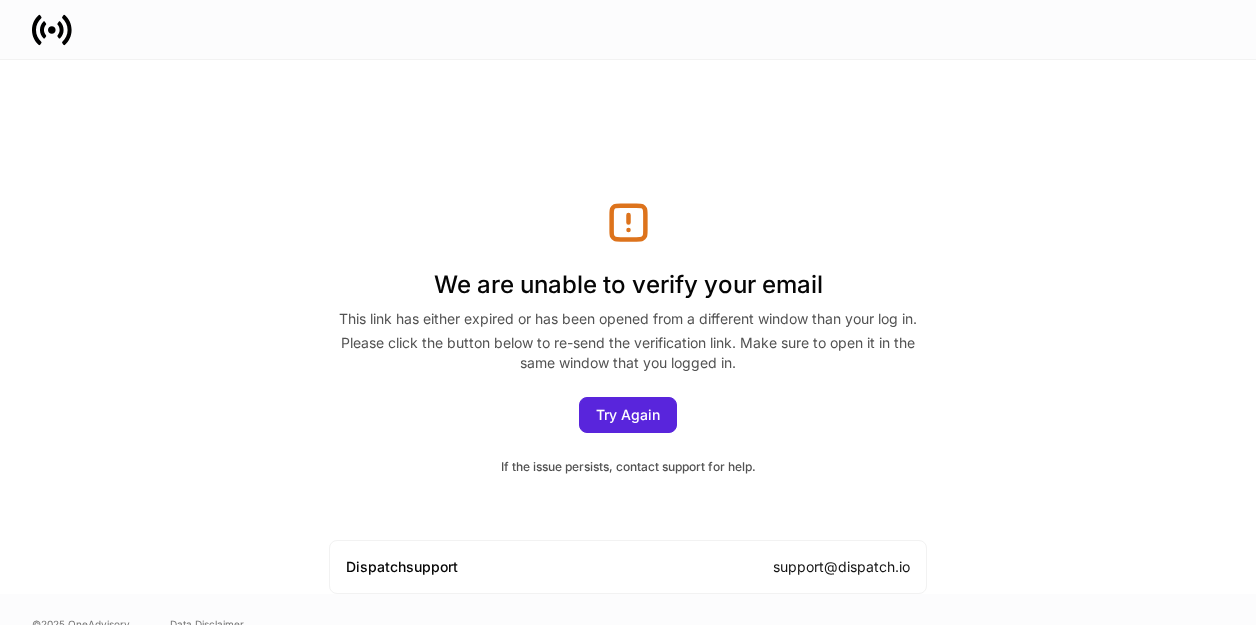 scroll, scrollTop: 0, scrollLeft: 0, axis: both 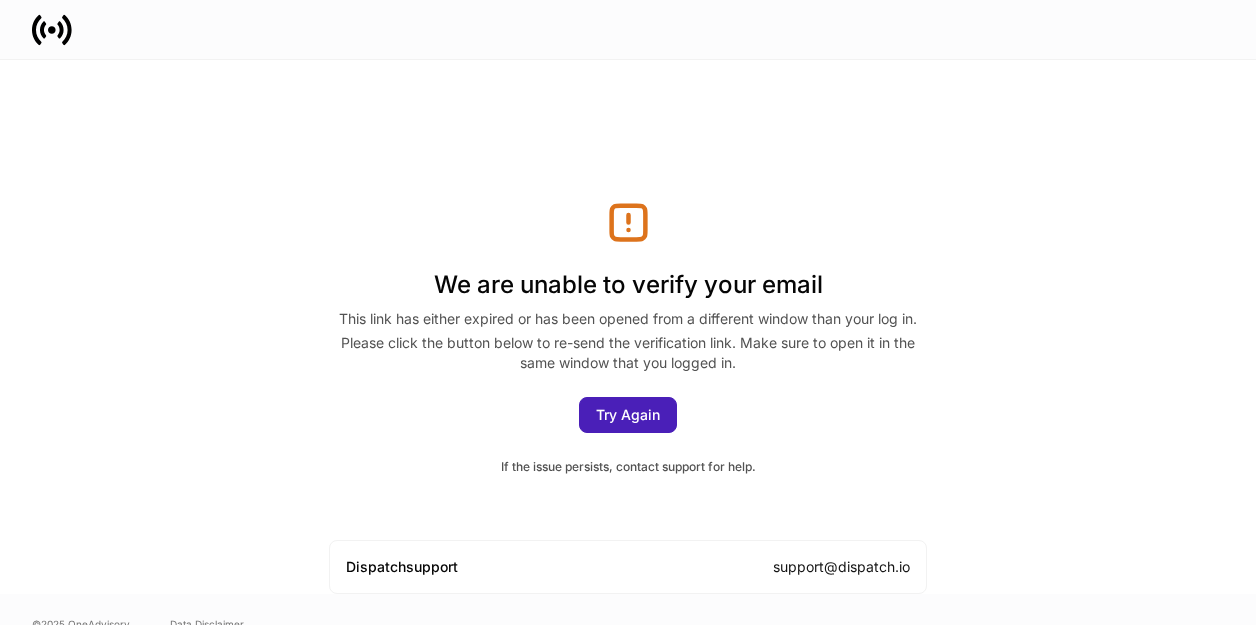 click on "Try Again" at bounding box center (628, 415) 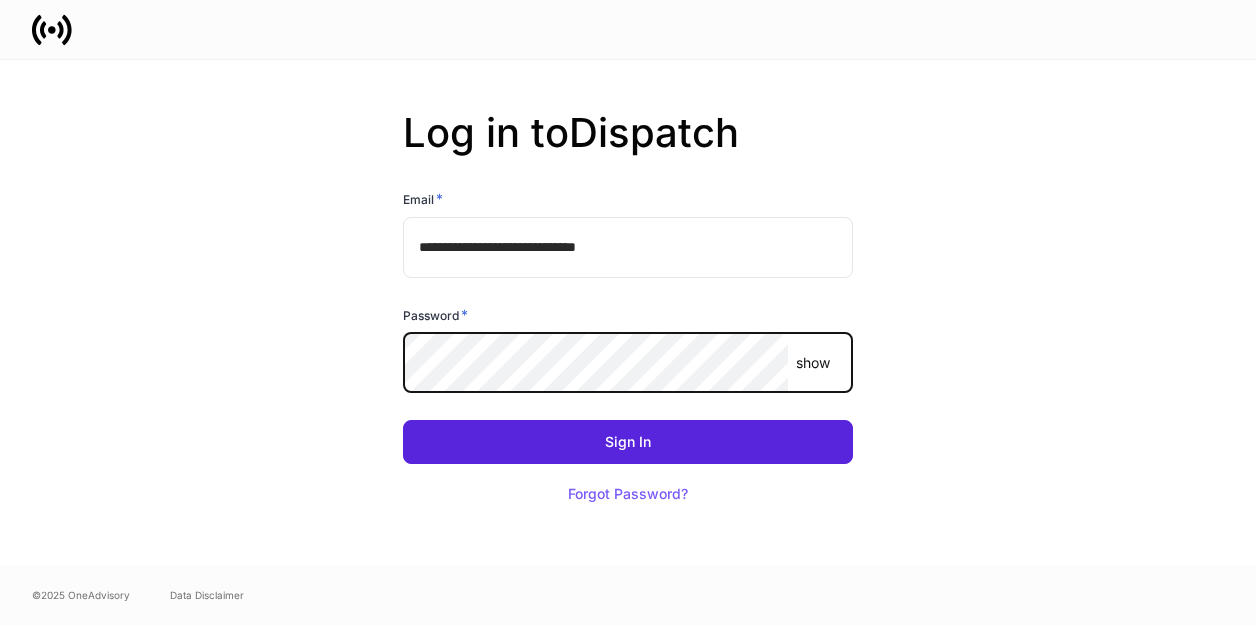 click on "Sign In" at bounding box center (628, 442) 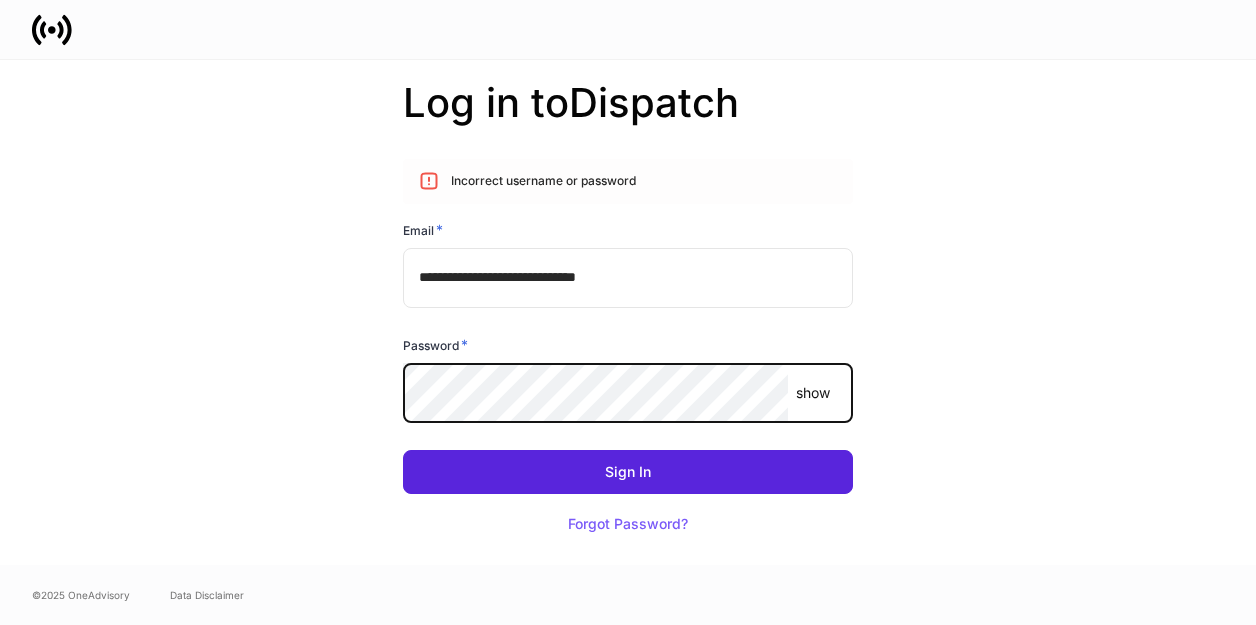 click on "Sign In" at bounding box center [628, 472] 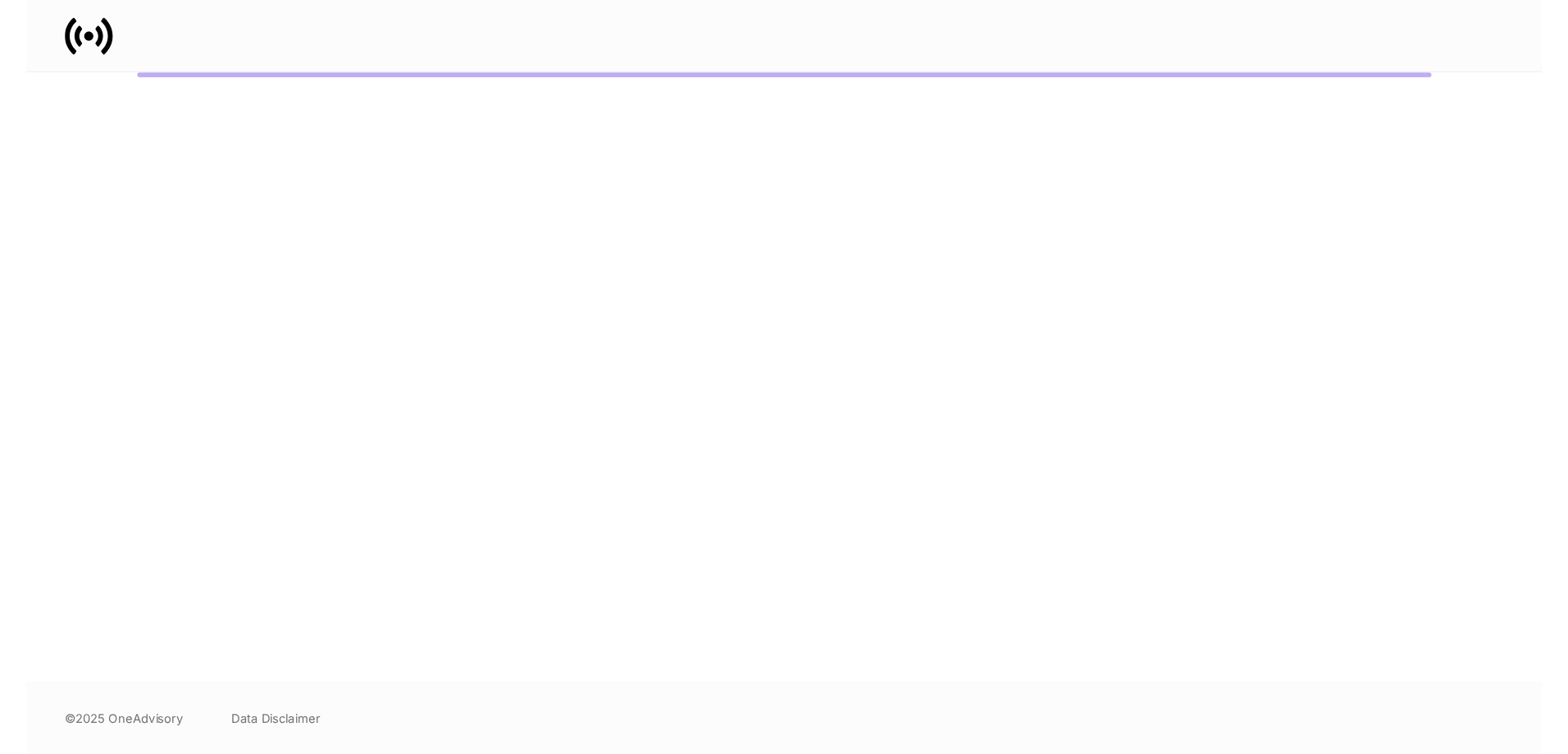 scroll, scrollTop: 0, scrollLeft: 0, axis: both 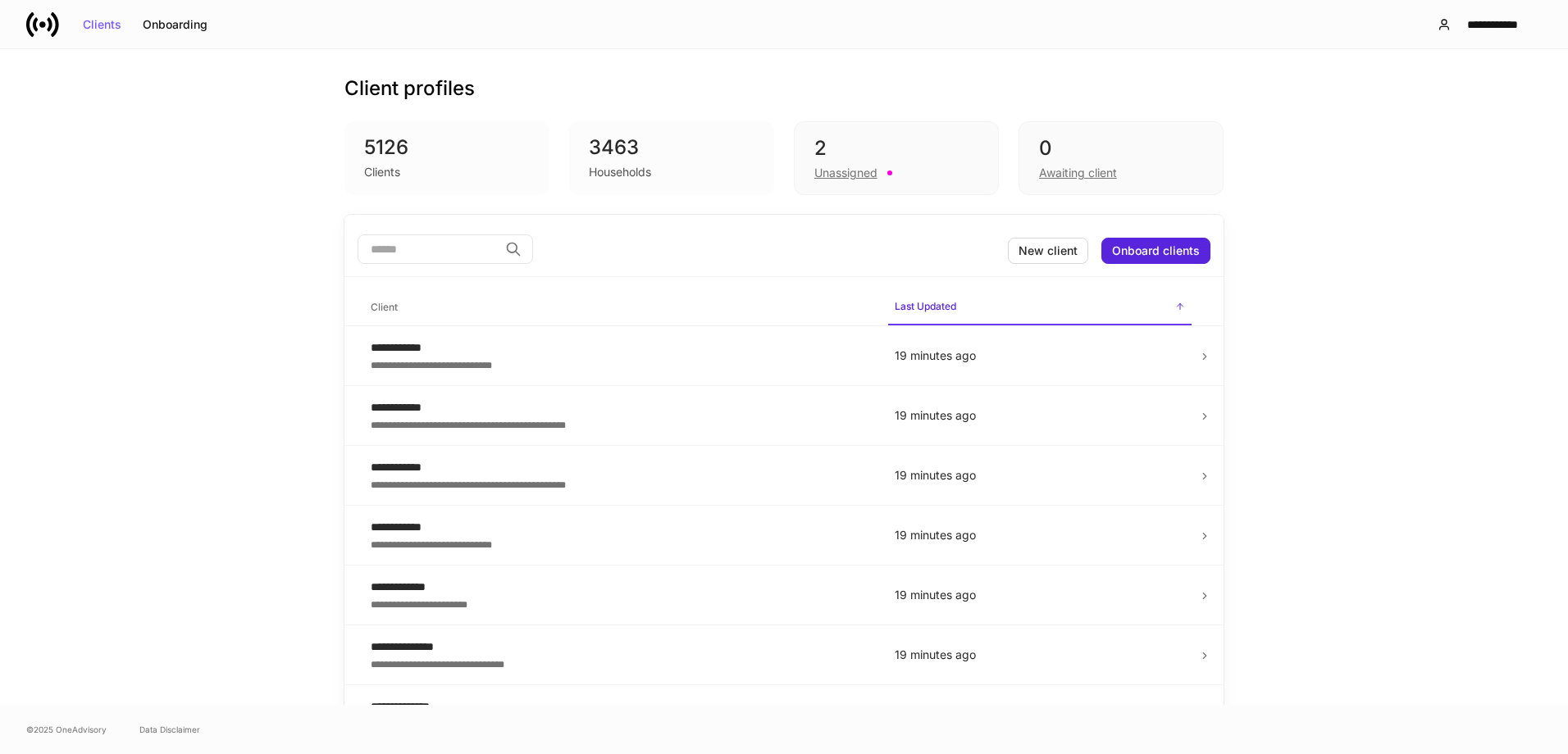 click at bounding box center [428, 249] 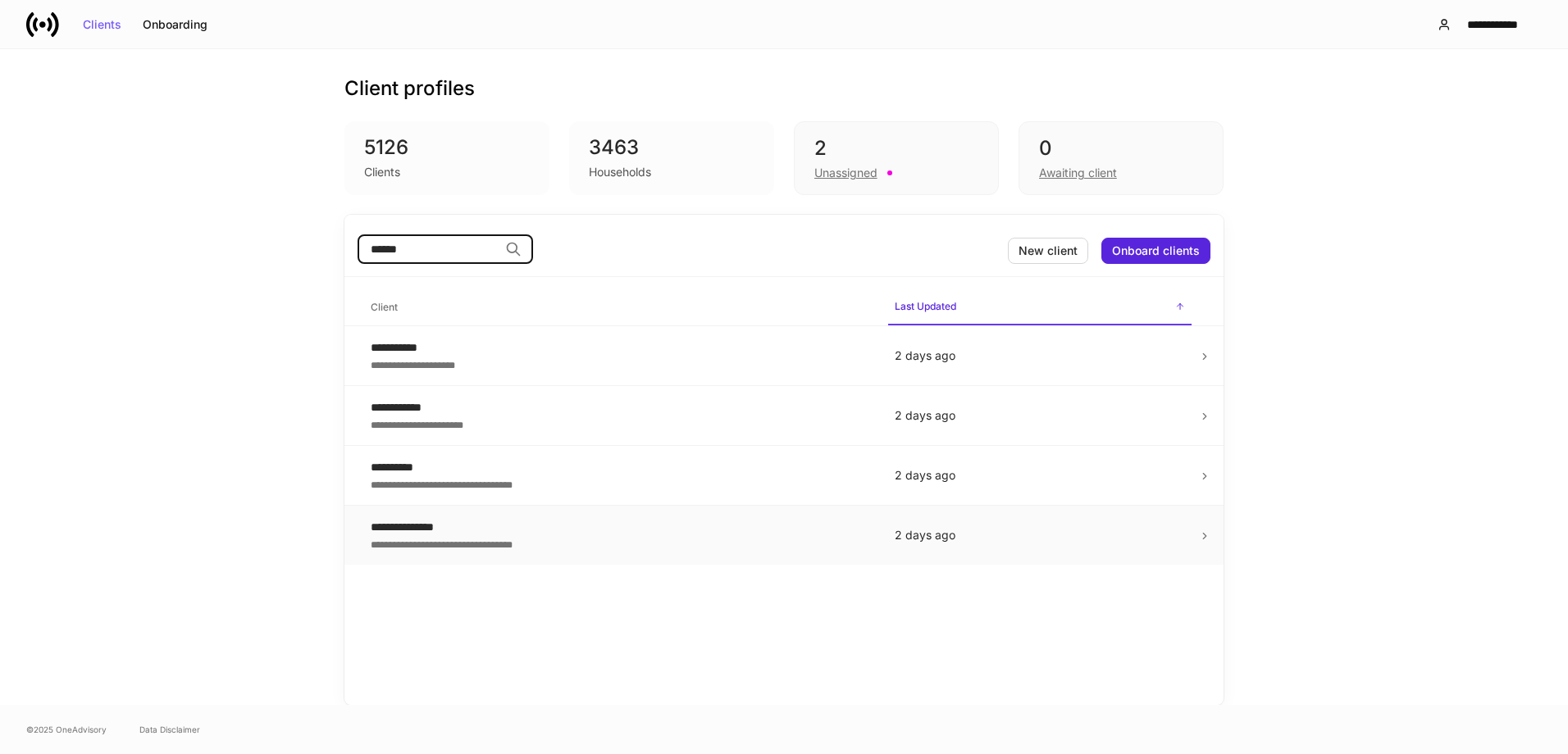 type on "******" 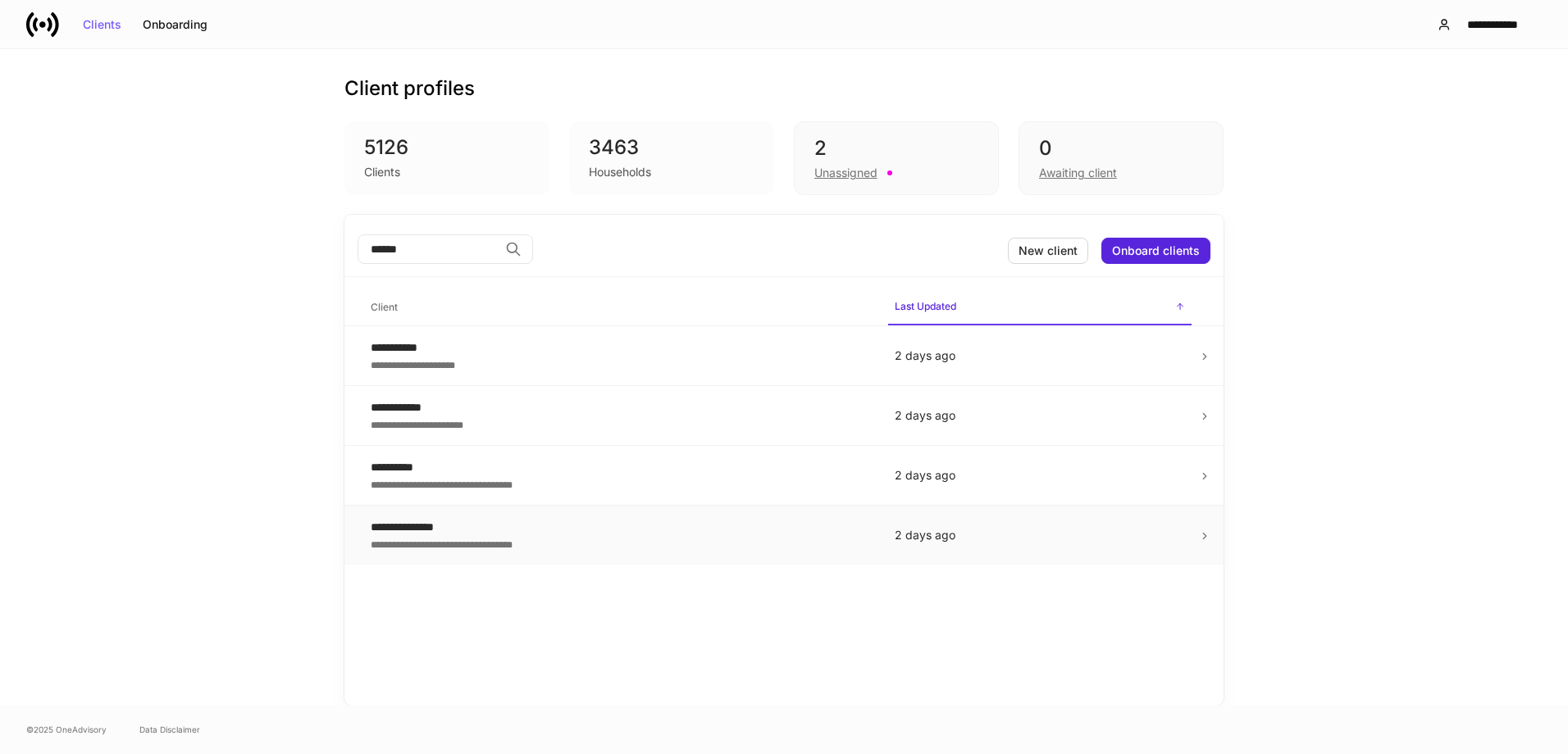 click on "**********" at bounding box center (619, 535) 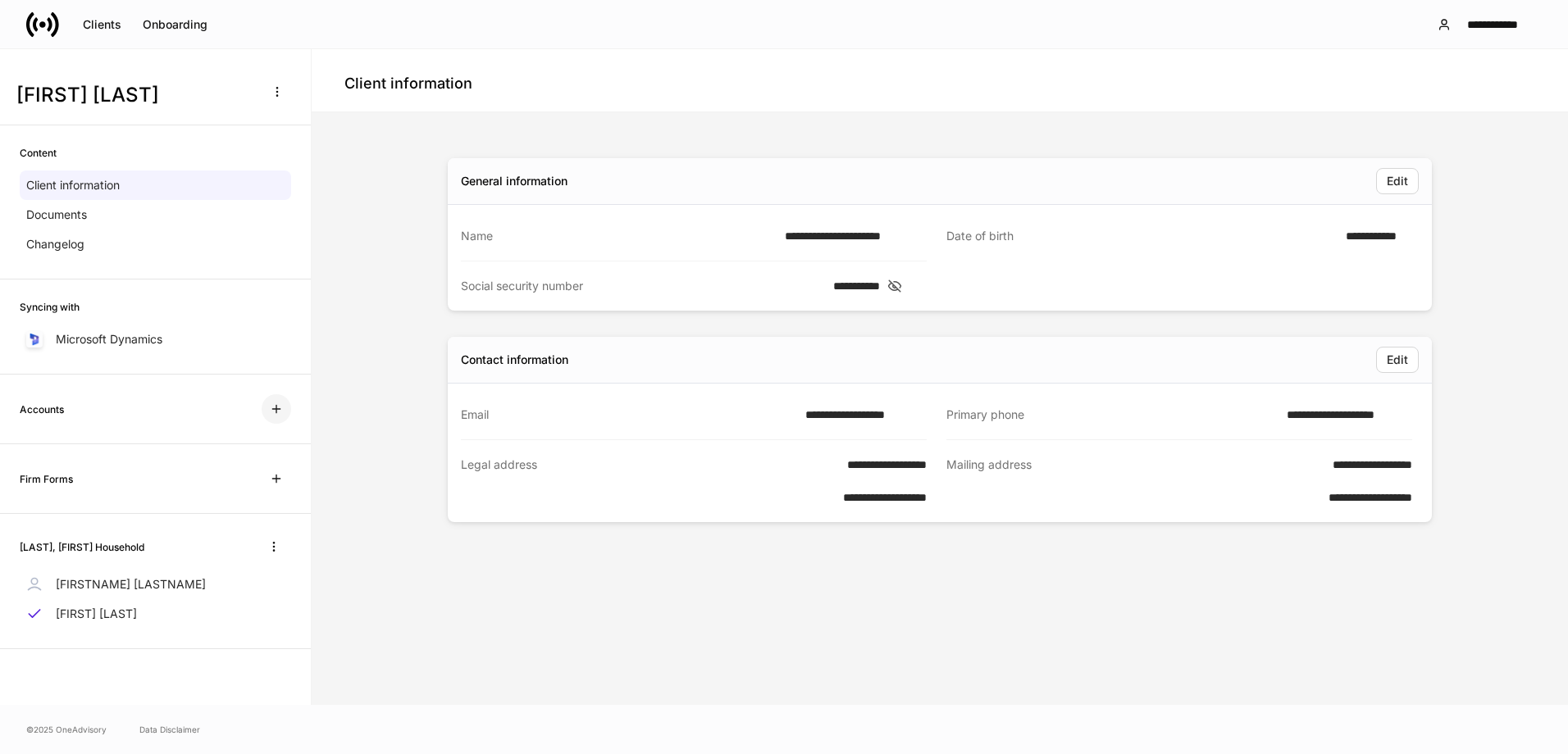 click 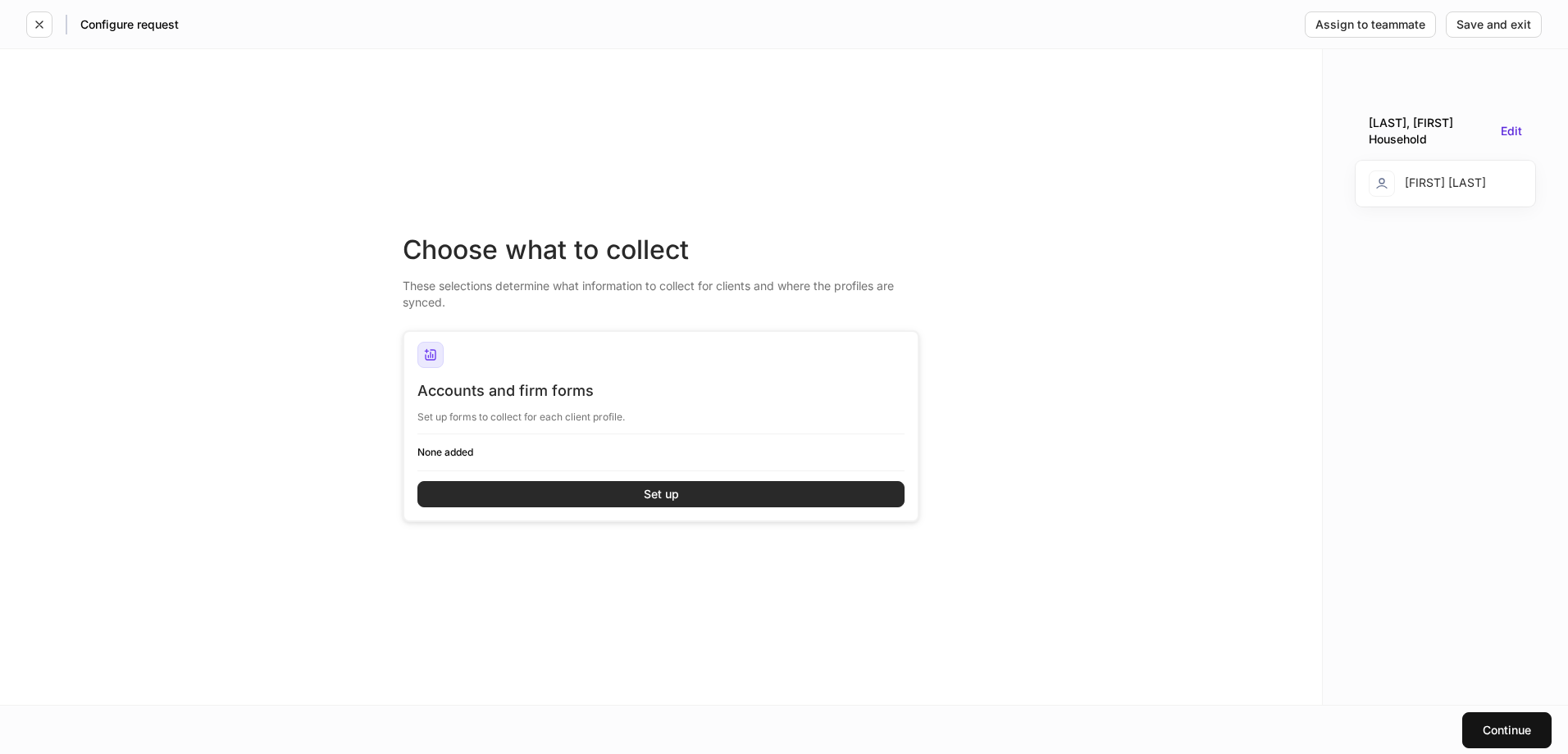 click on "Set up" at bounding box center (661, 494) 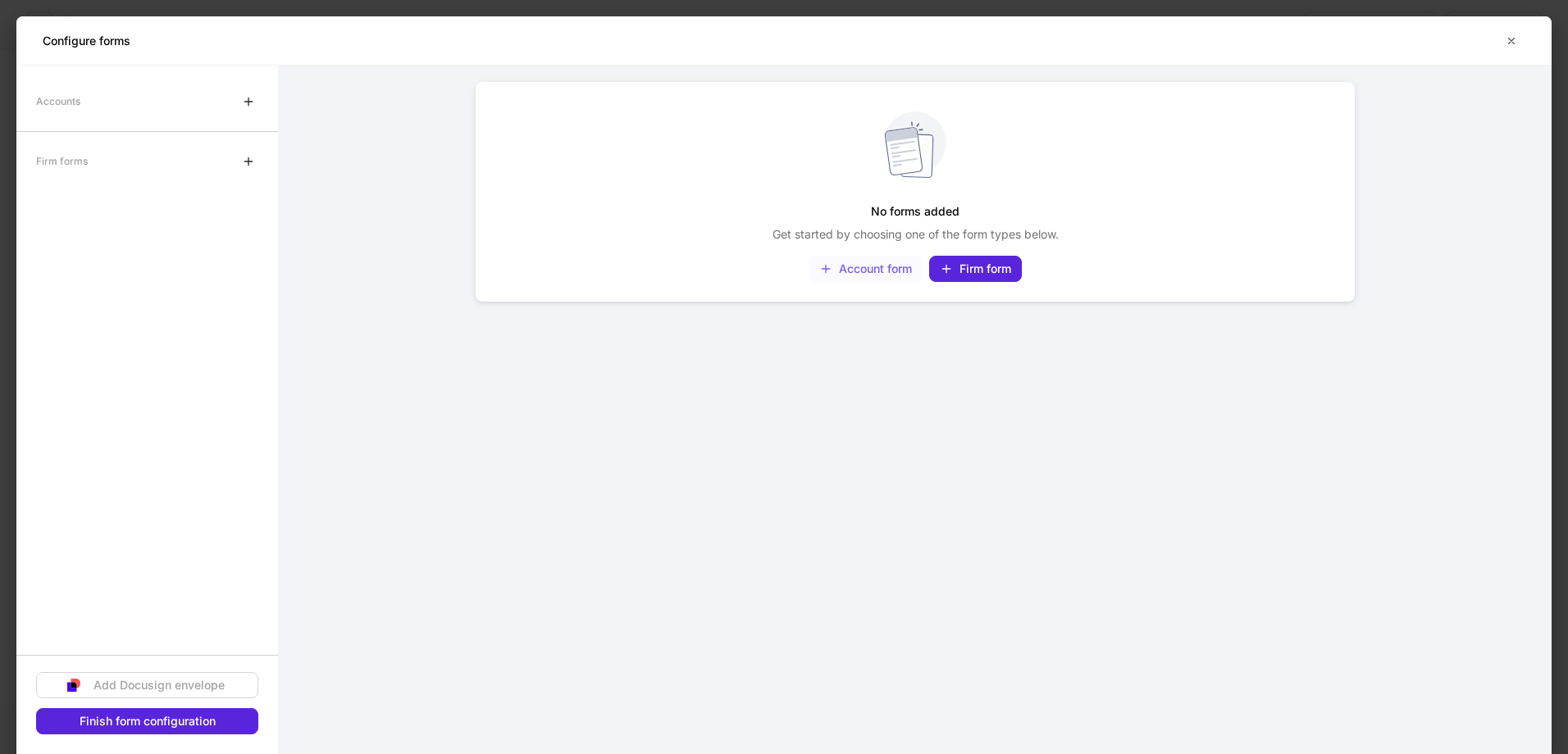 click on "Account form" at bounding box center (865, 269) 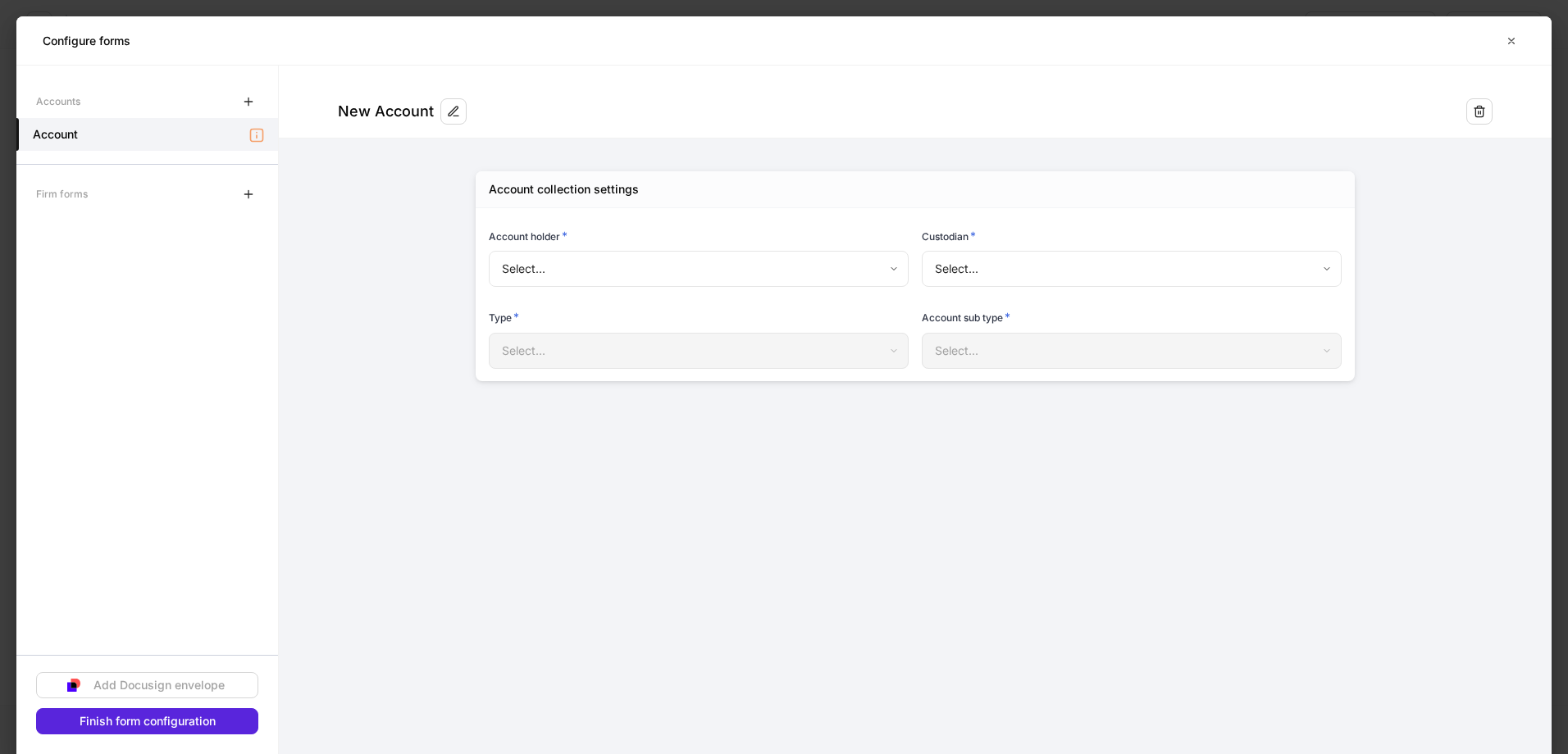 type on "**********" 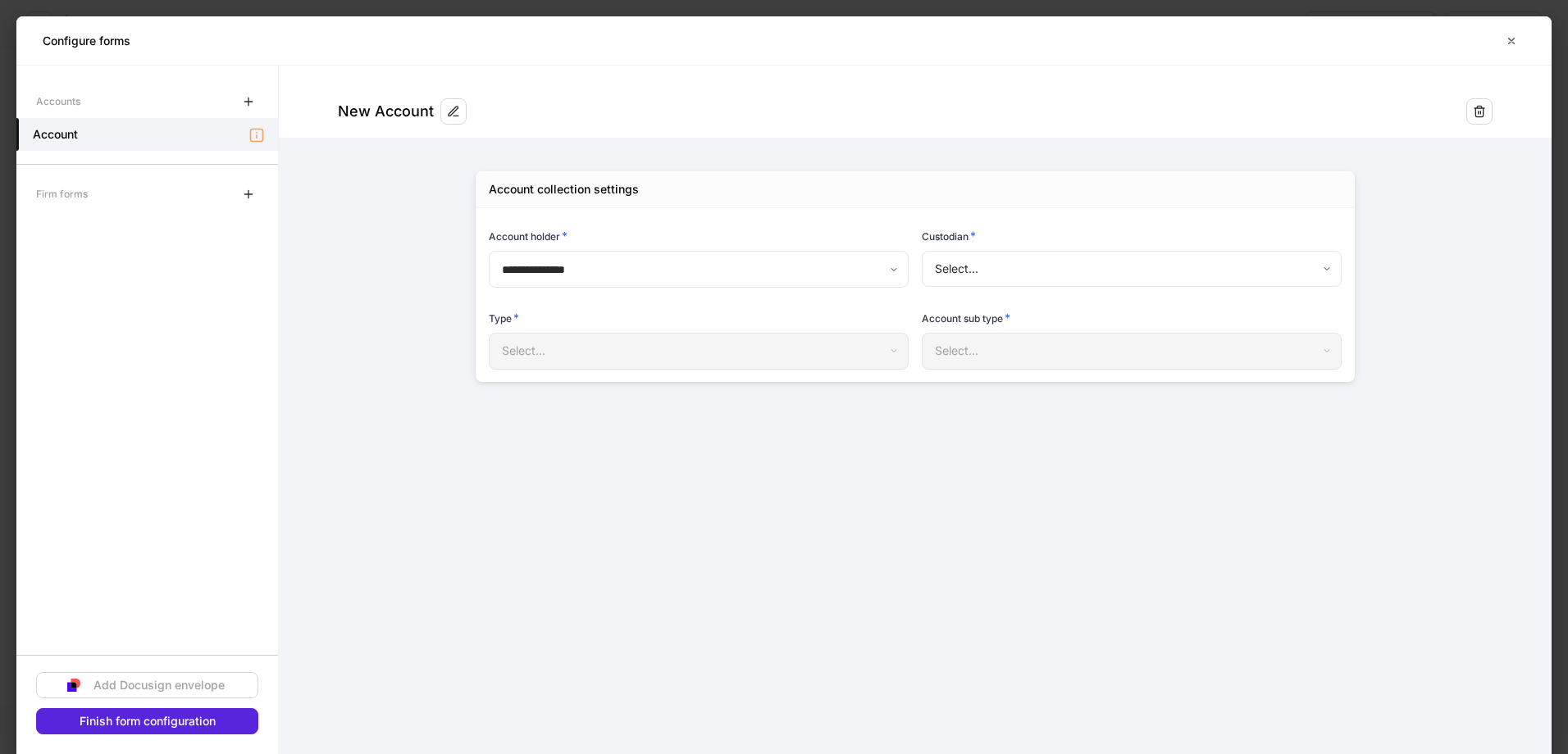 click on "Select..." at bounding box center (698, 351) 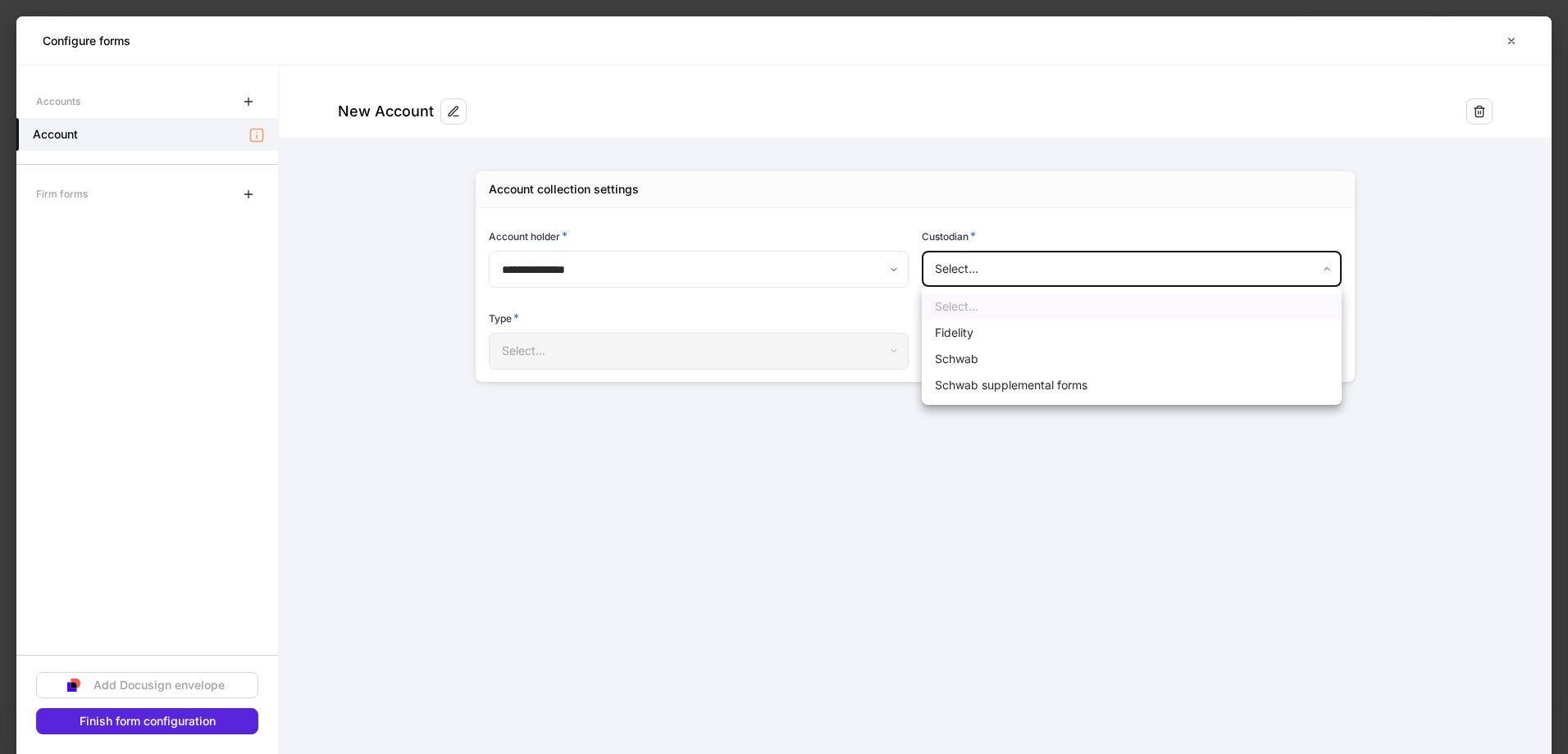 click on "**********" at bounding box center (784, 377) 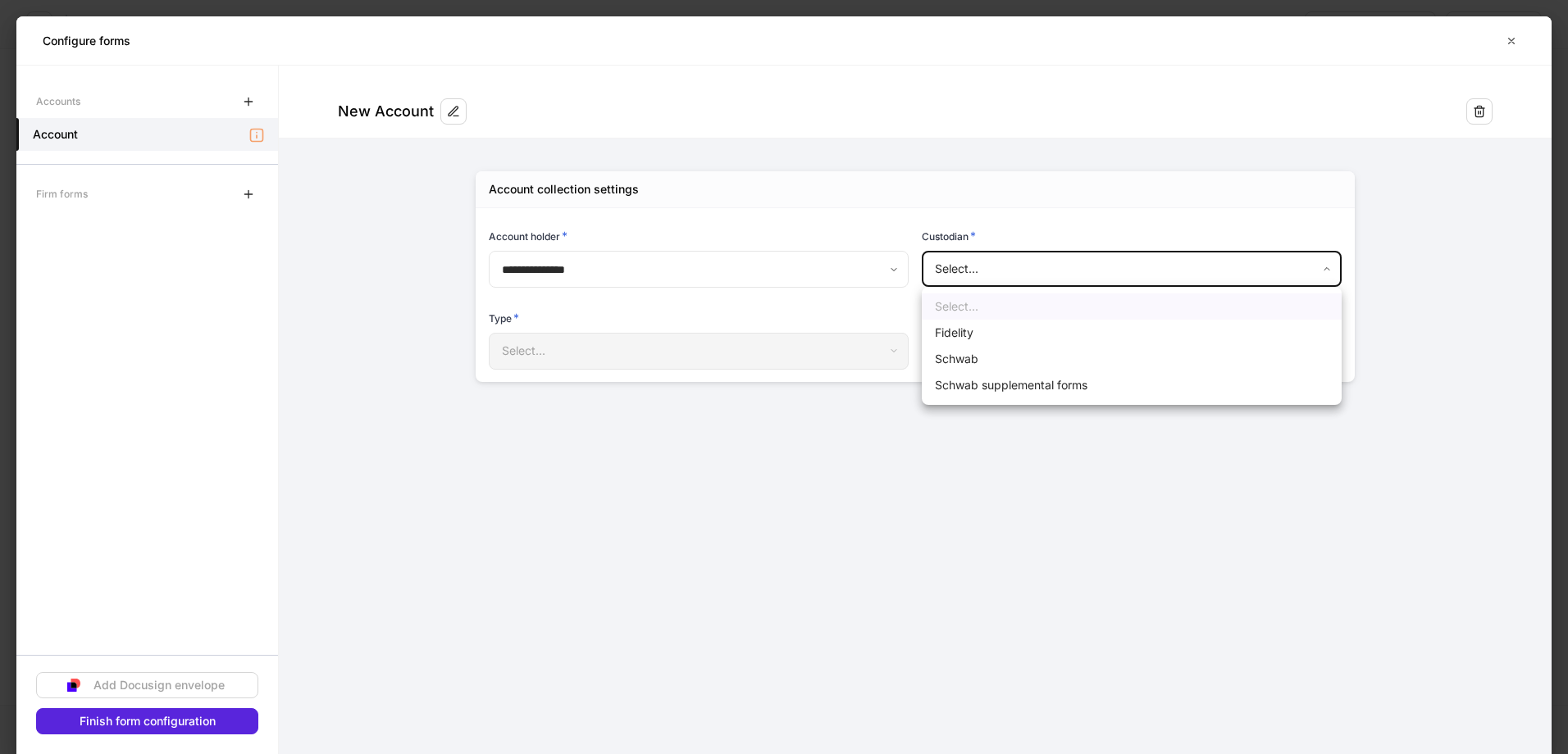 click on "Schwab" at bounding box center (1132, 359) 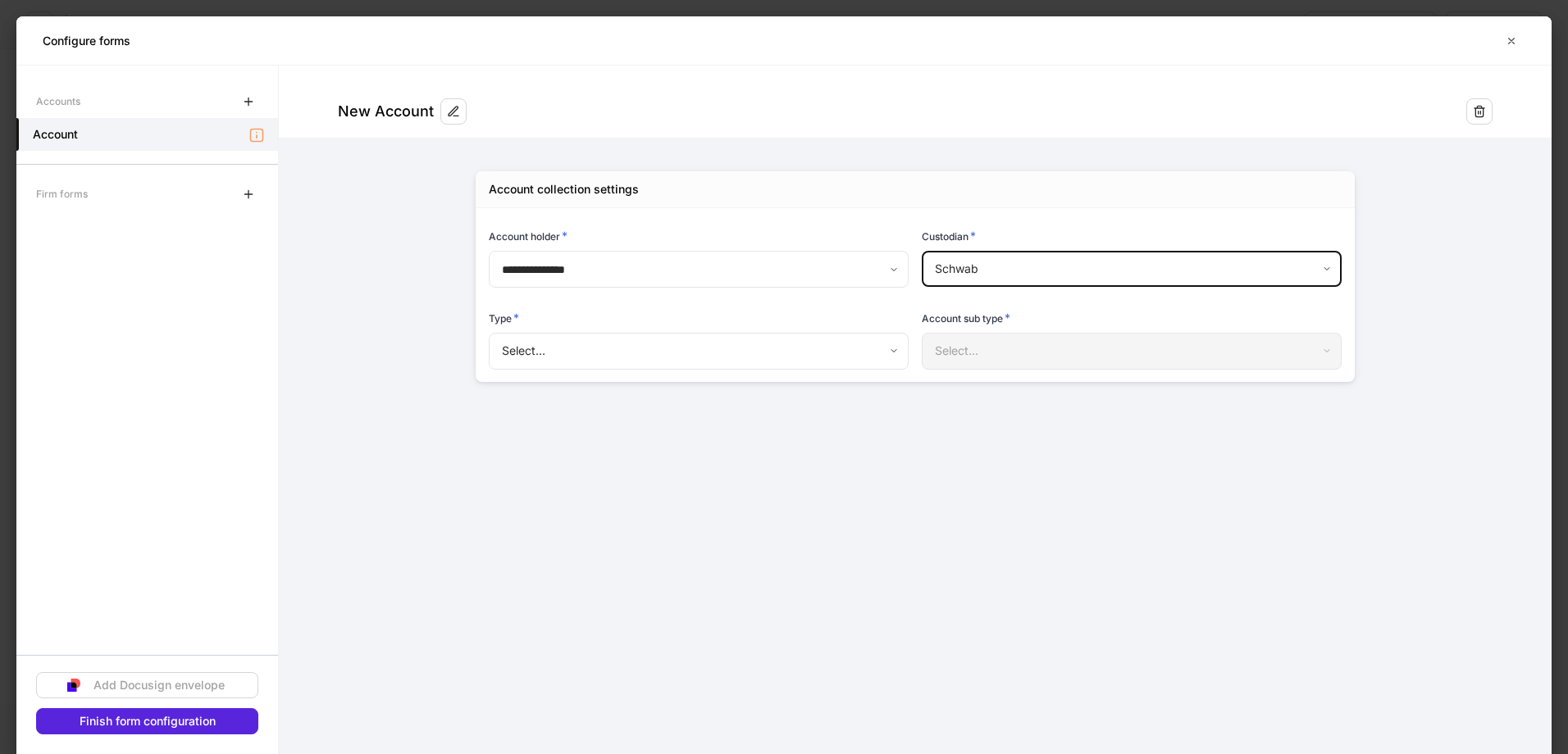 click on "**********" at bounding box center [784, 377] 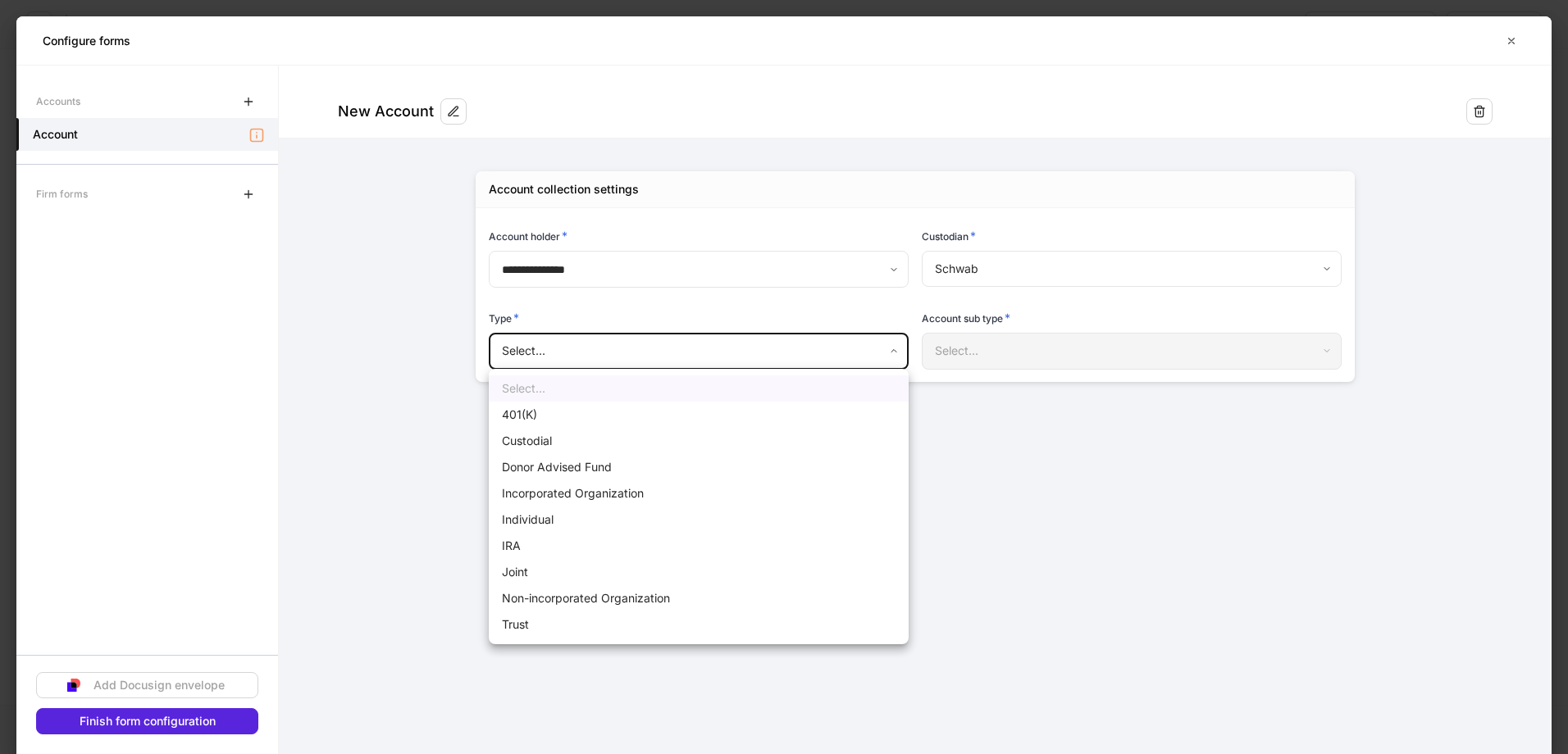 click at bounding box center (784, 377) 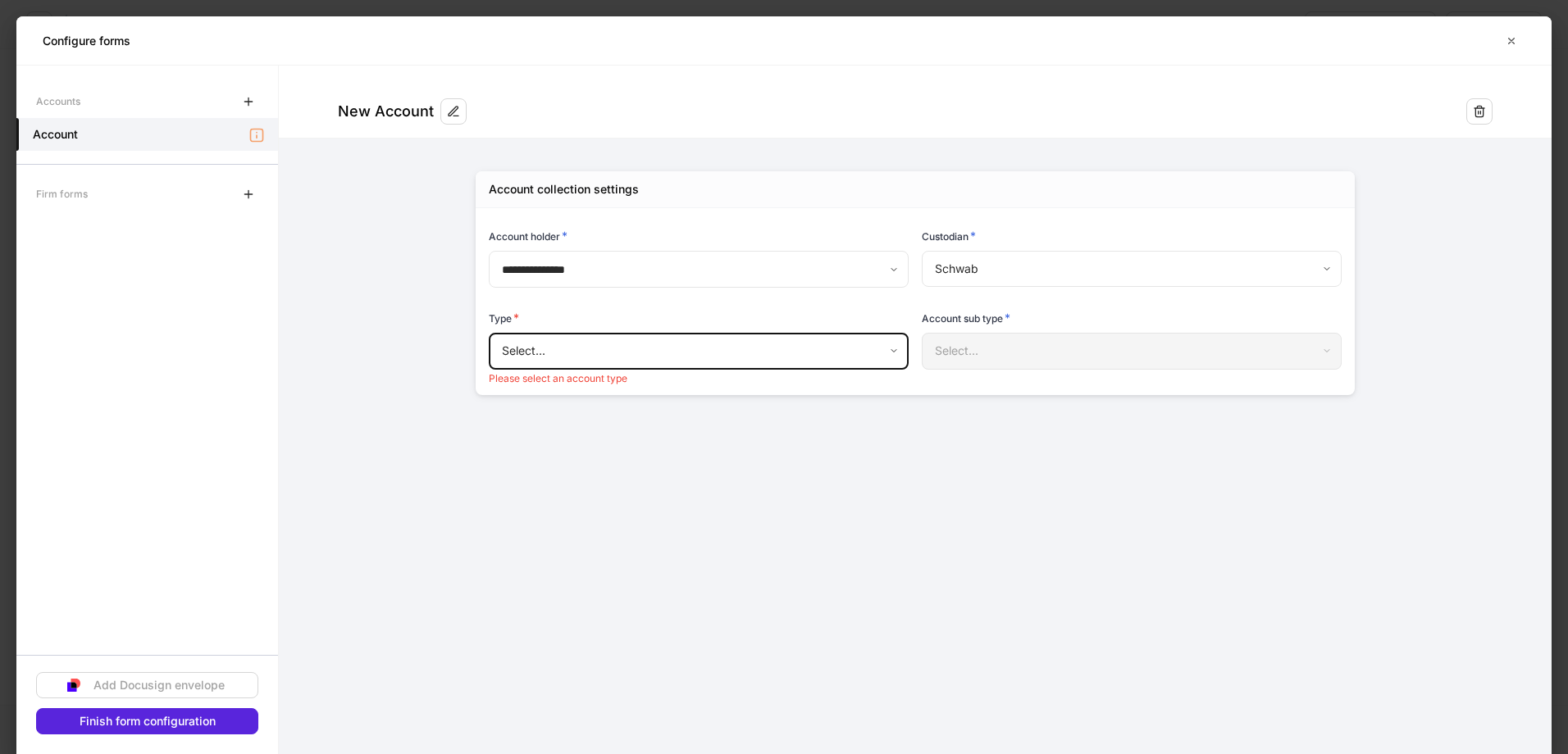 click on "**********" at bounding box center [784, 377] 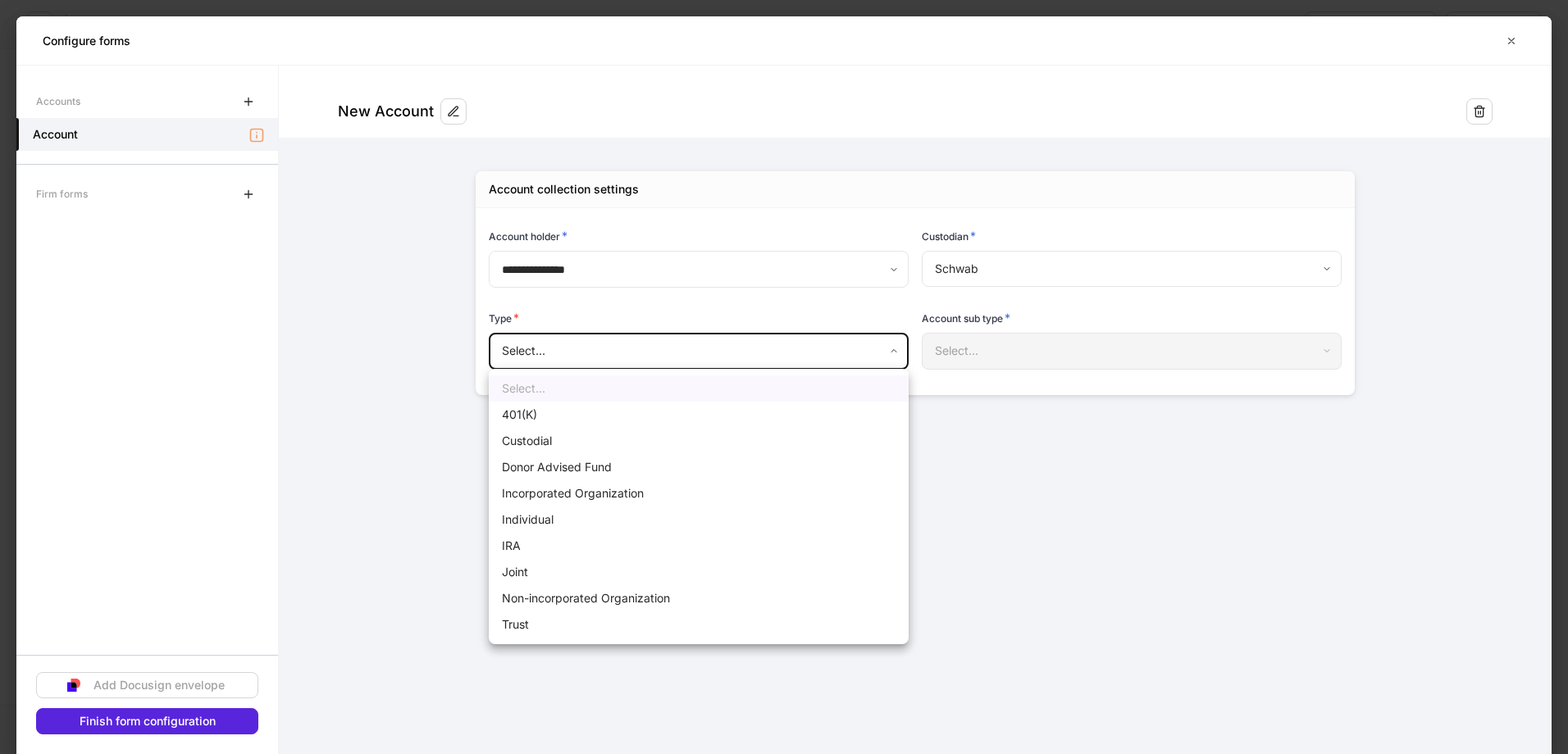 click at bounding box center [784, 377] 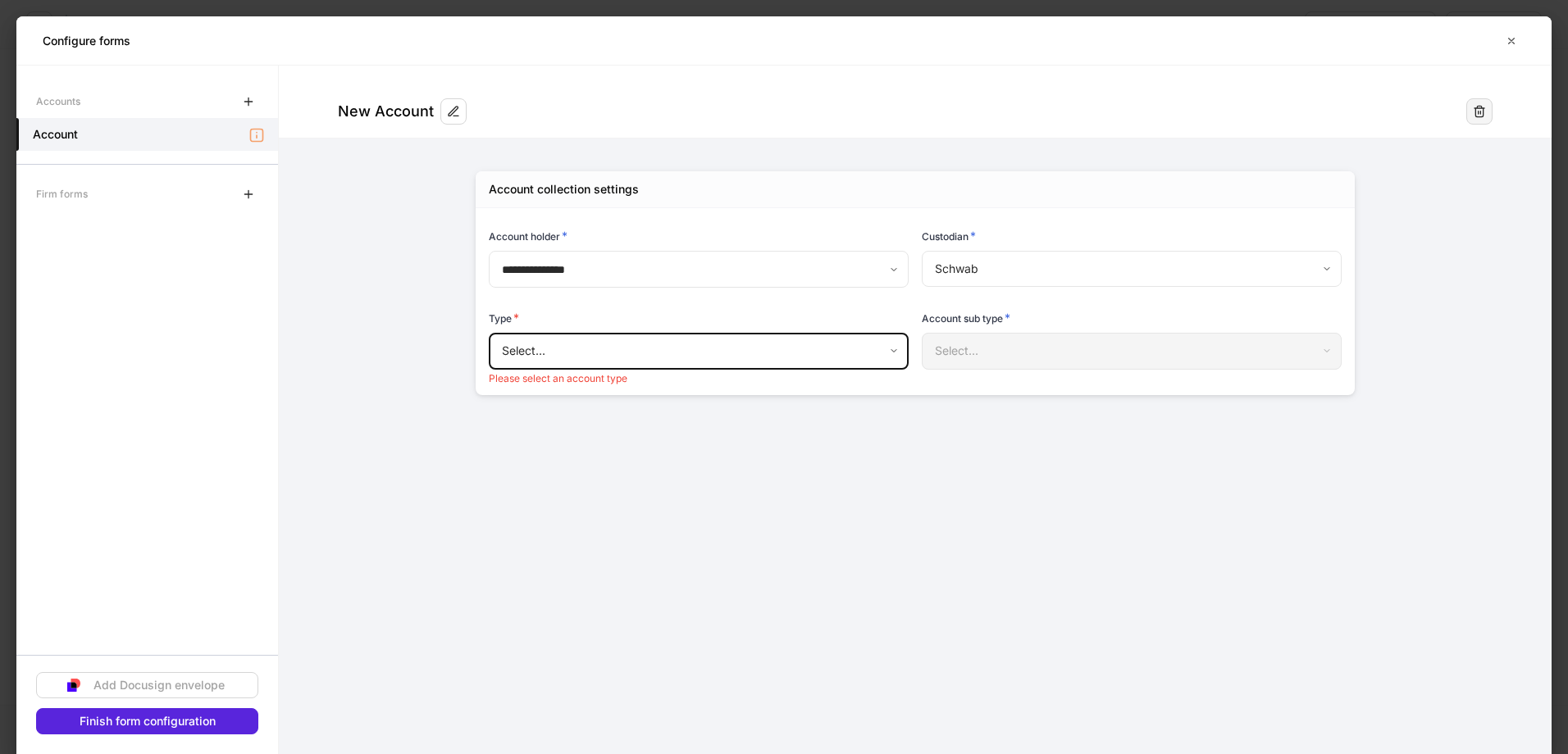 click 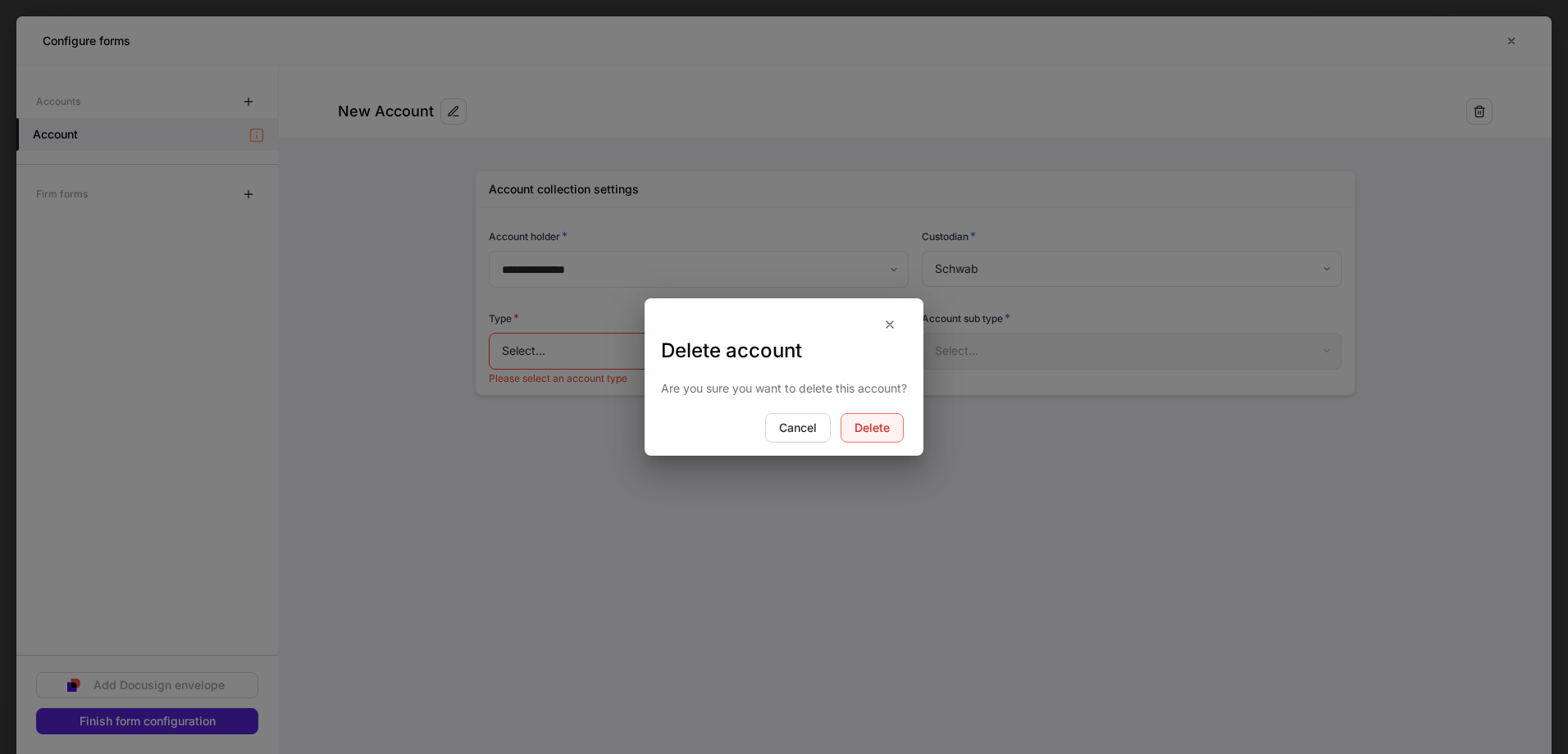 click on "Delete" at bounding box center [872, 428] 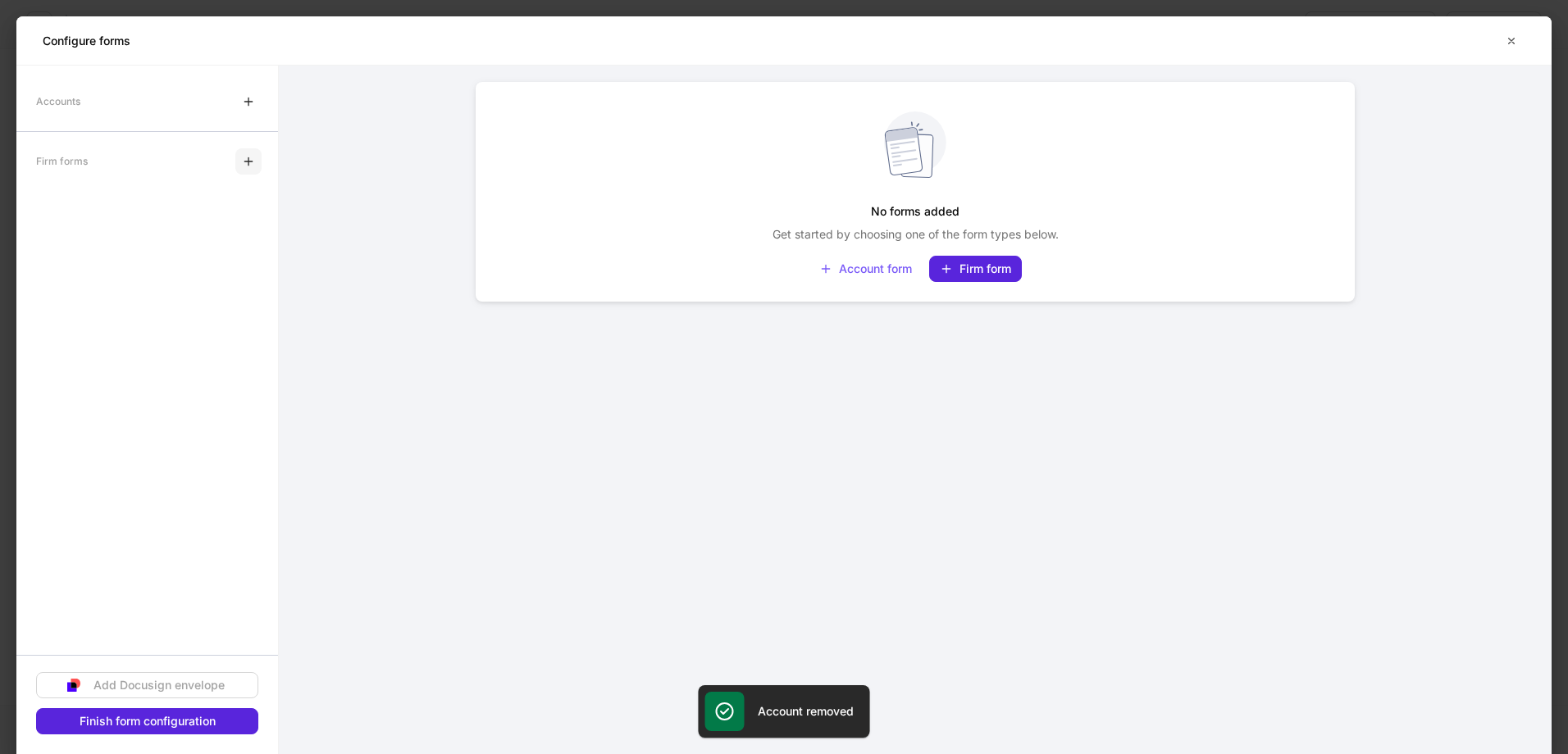 click 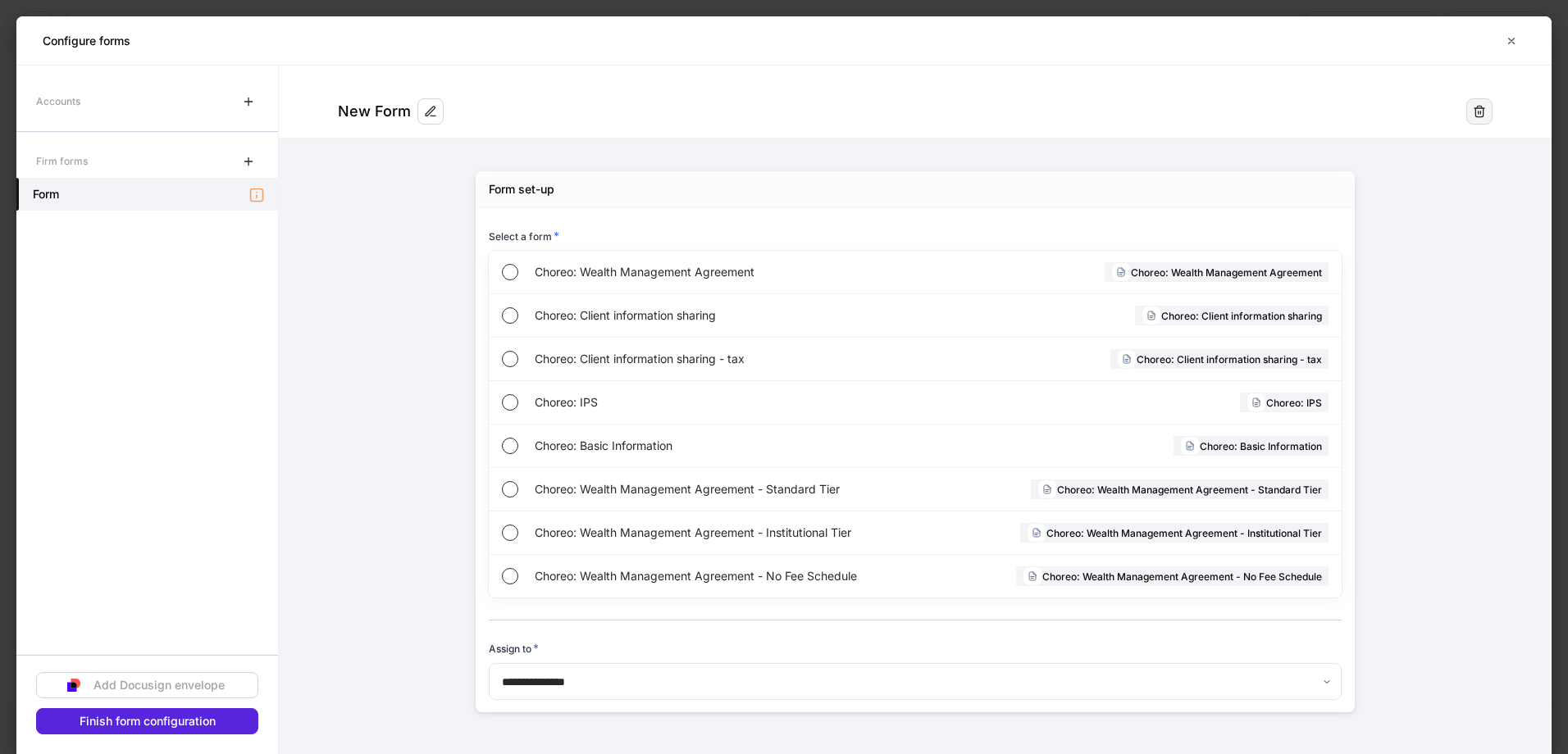 click 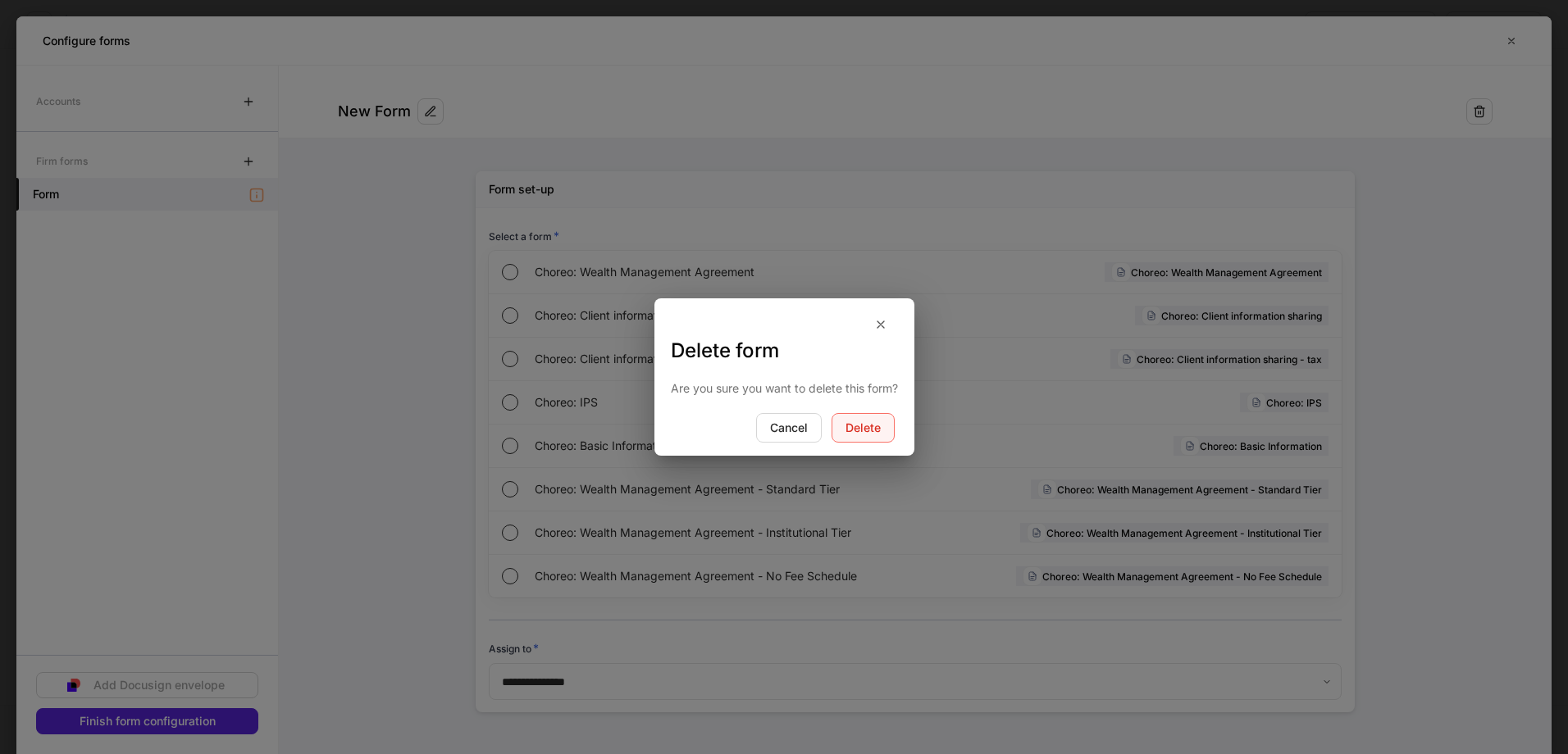 click on "Delete" at bounding box center [863, 428] 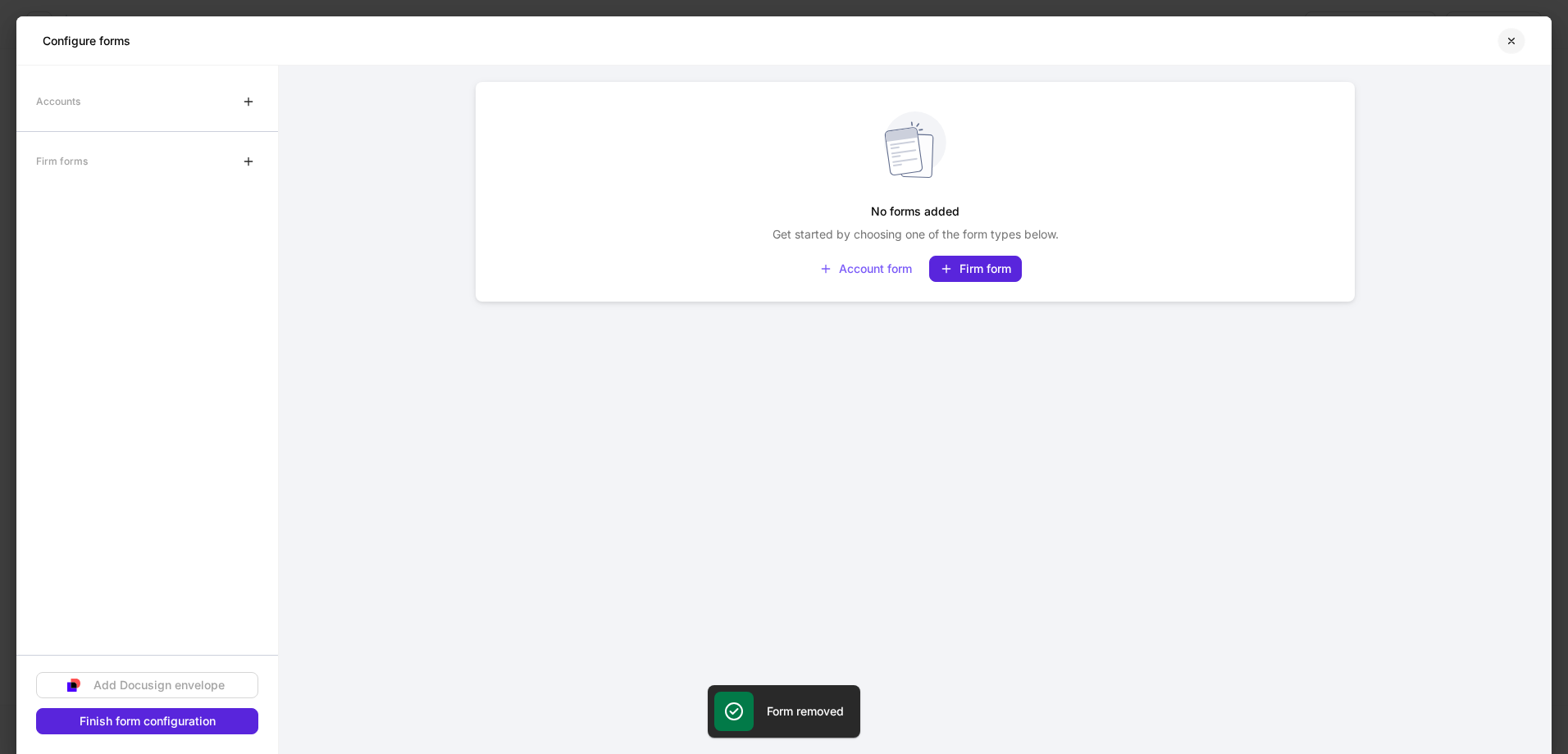 click 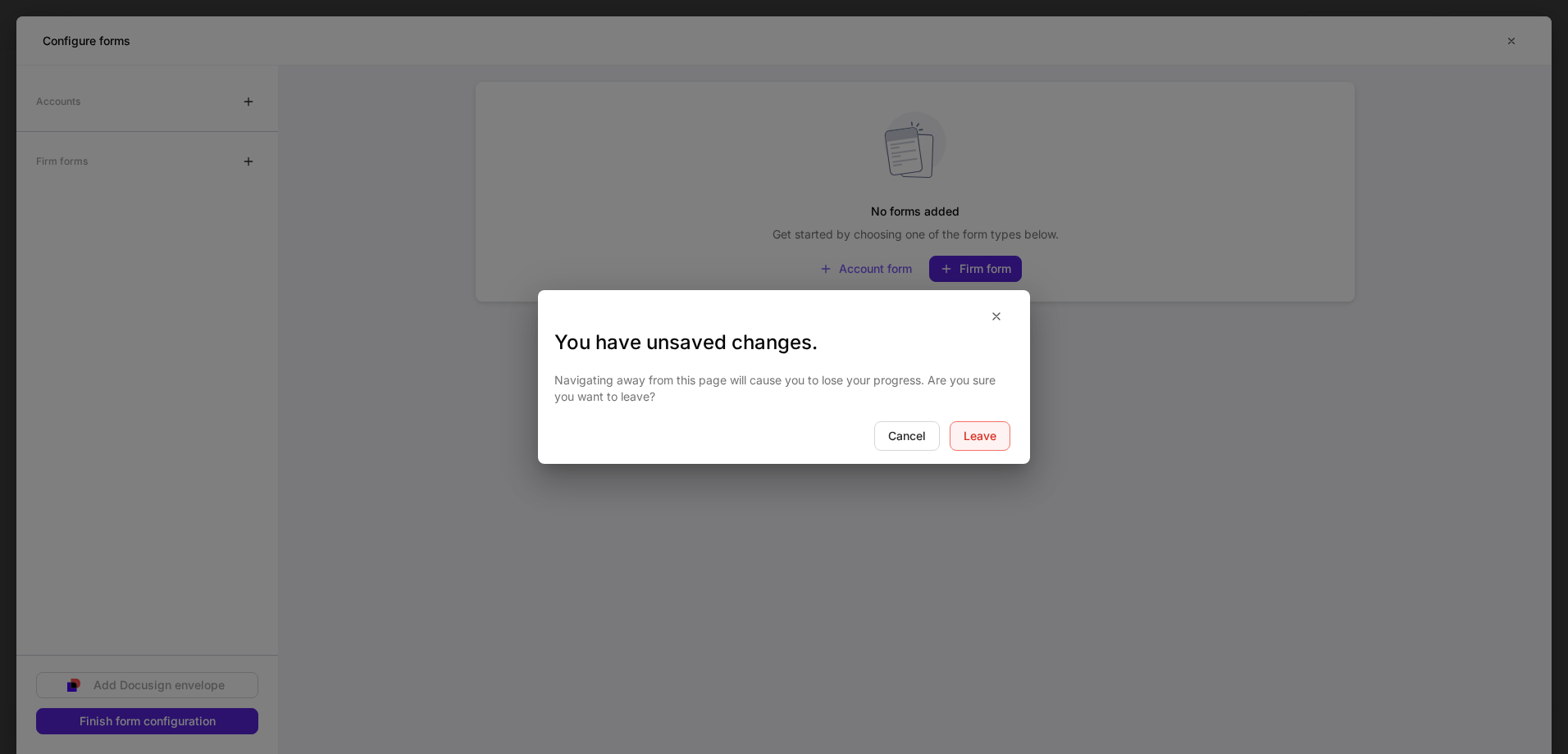 click on "Leave" at bounding box center (980, 436) 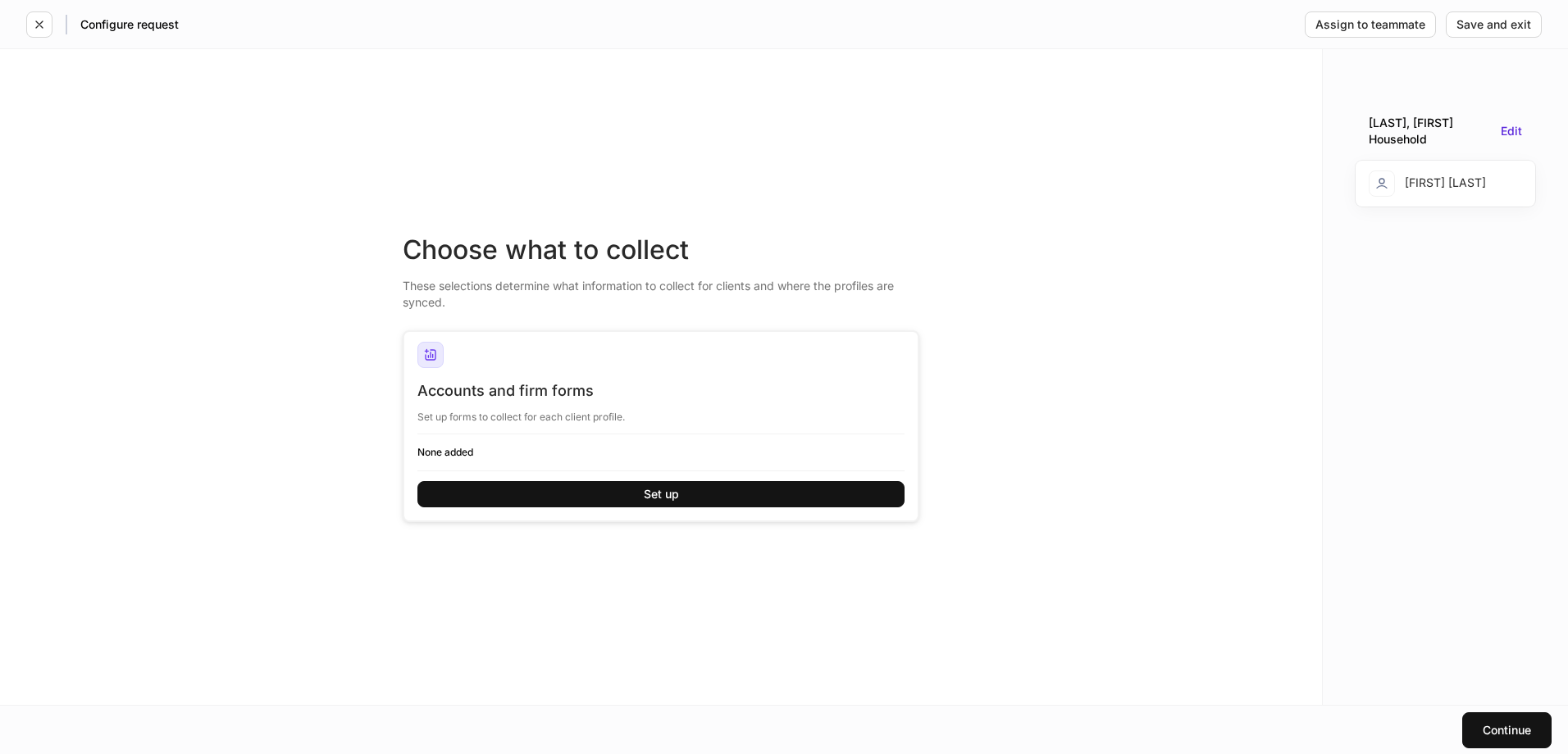 click on "[FIRST] [LAST]" at bounding box center [1427, 184] 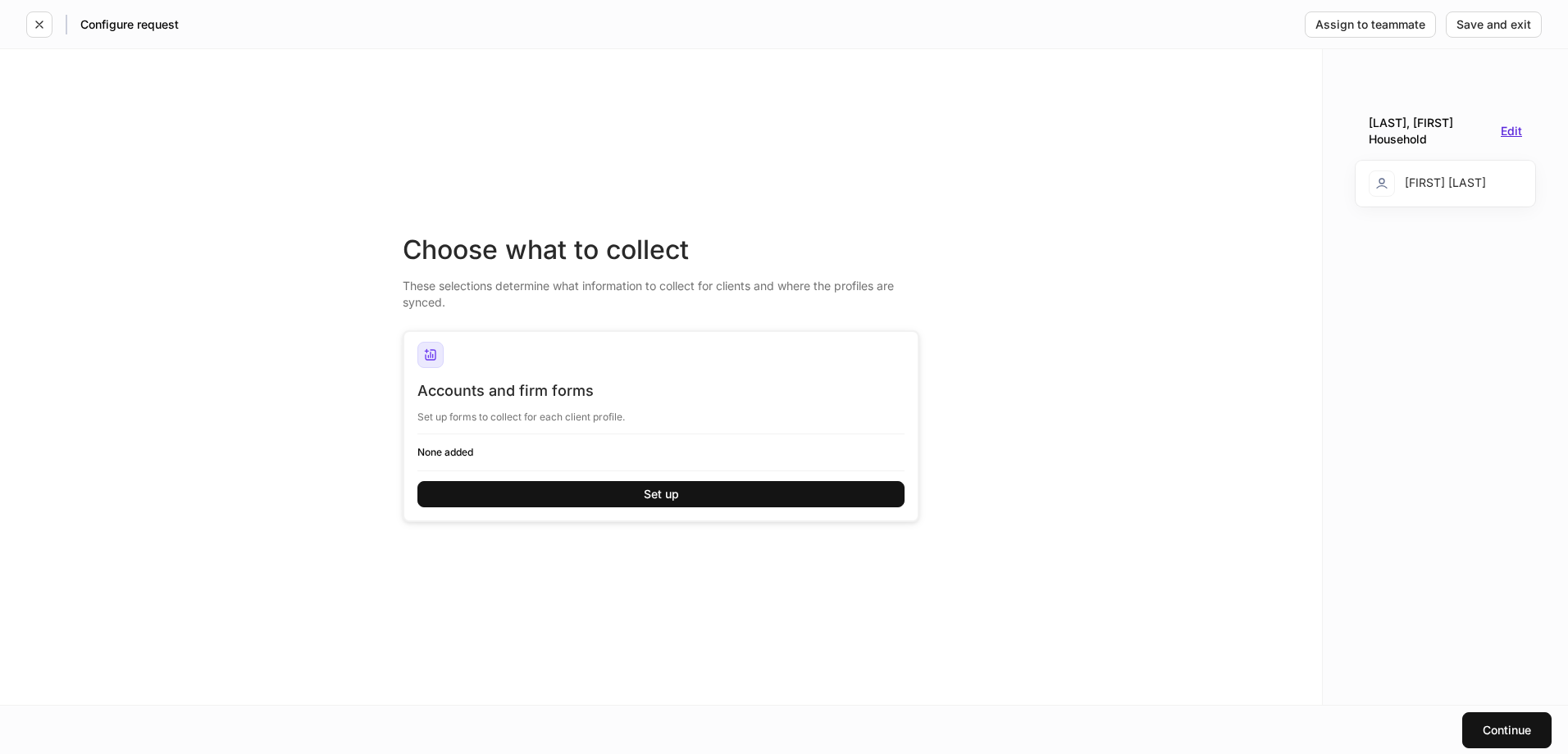 click on "Edit" at bounding box center (1511, 131) 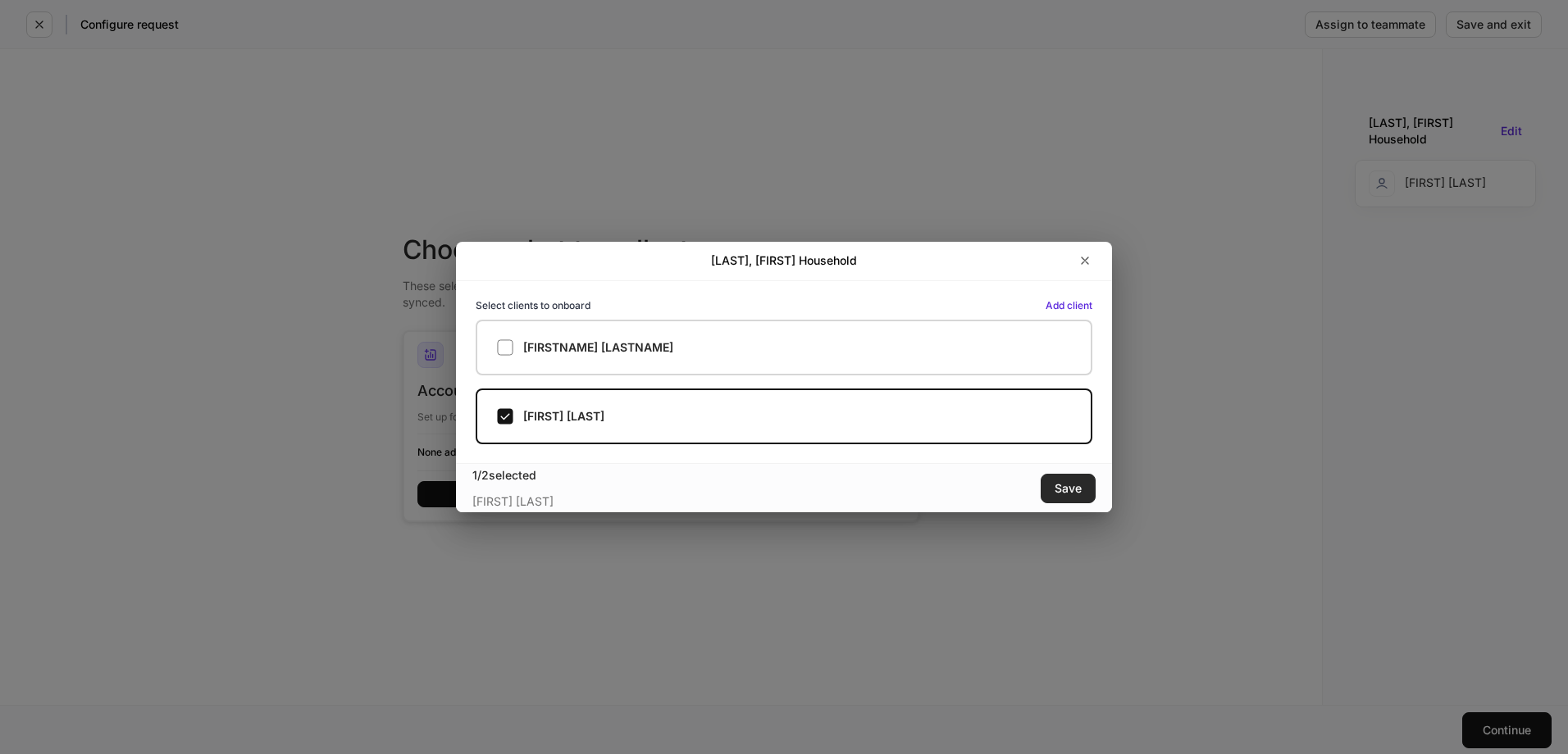 click on "Save" at bounding box center (1068, 488) 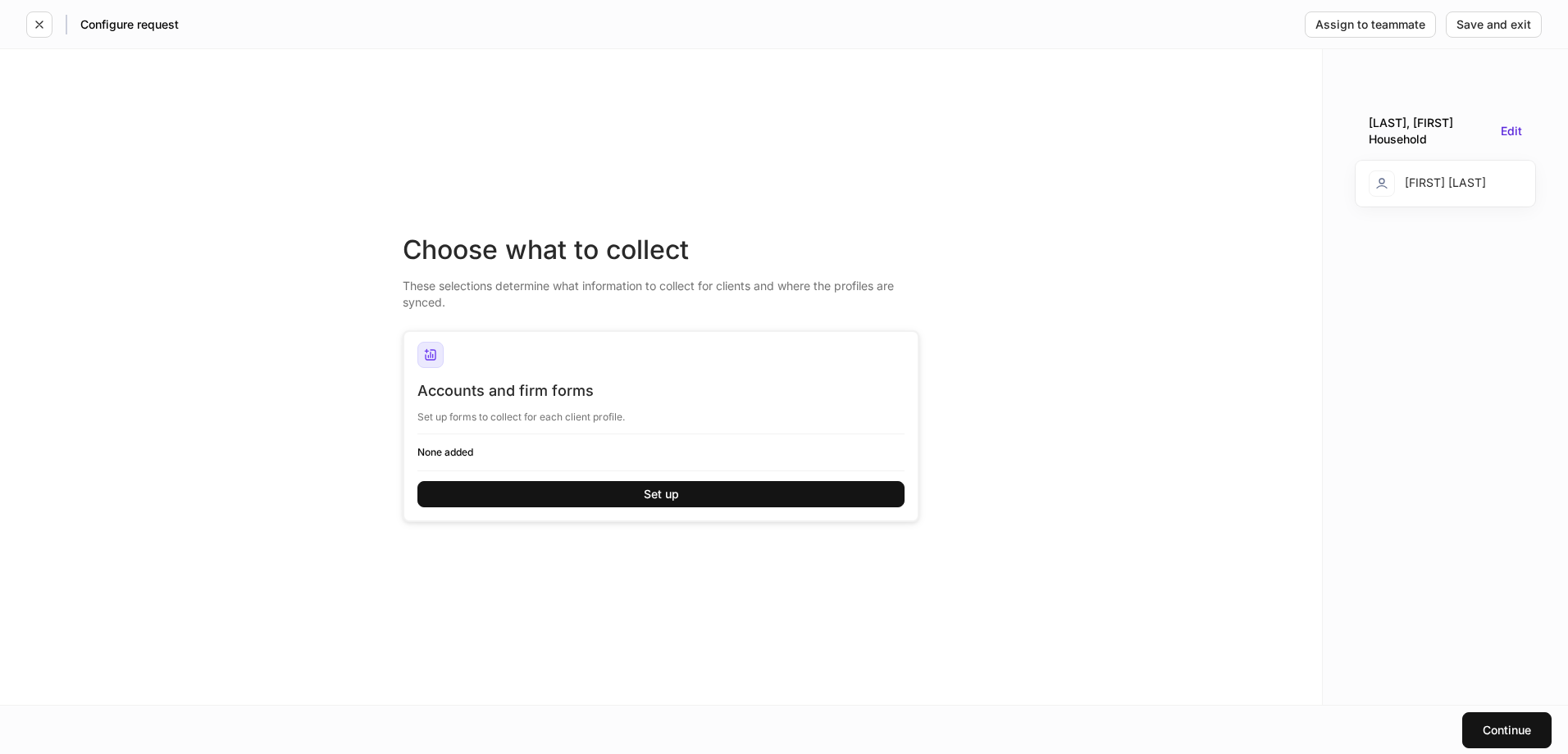 click on "None added" at bounding box center [661, 452] 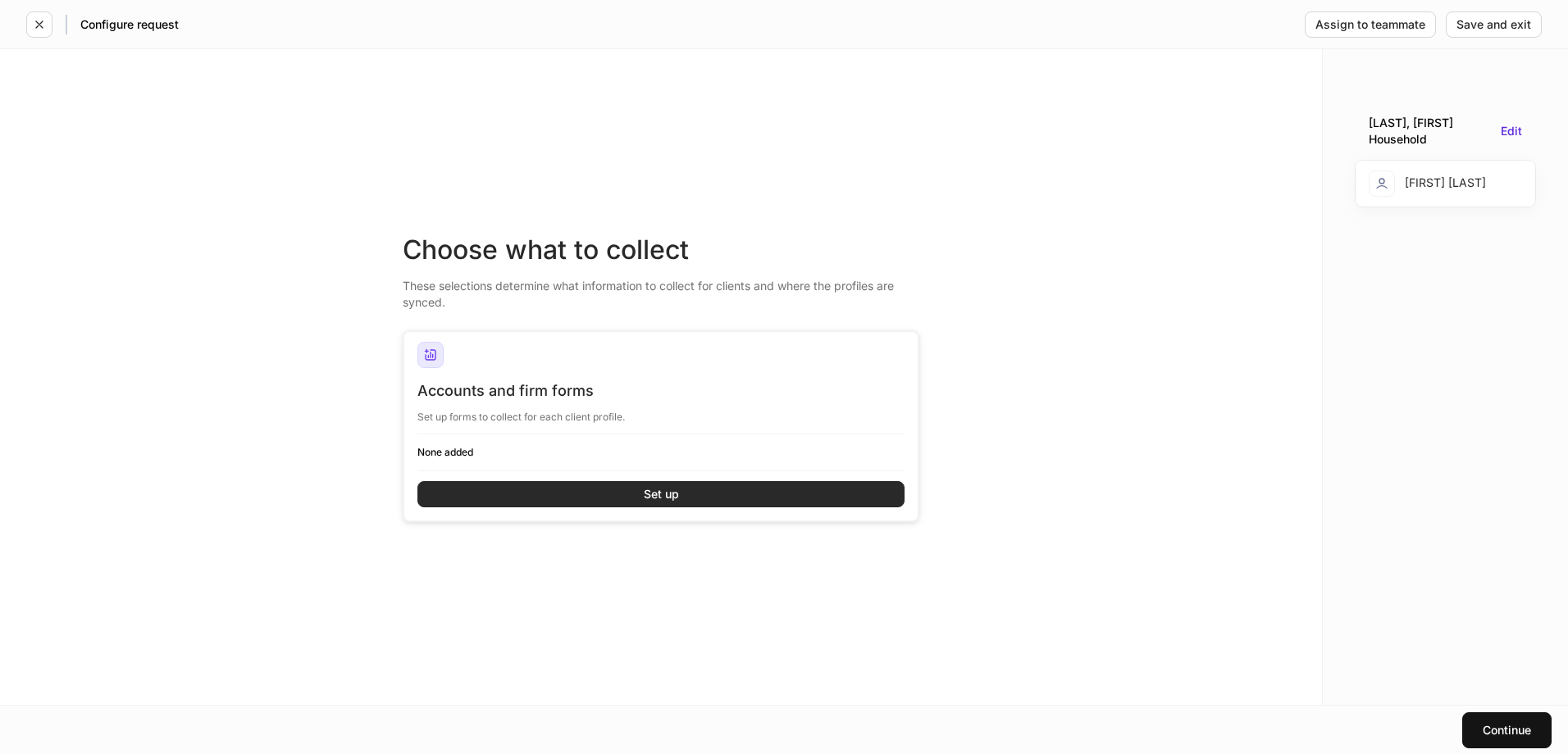click on "Set up" at bounding box center [661, 494] 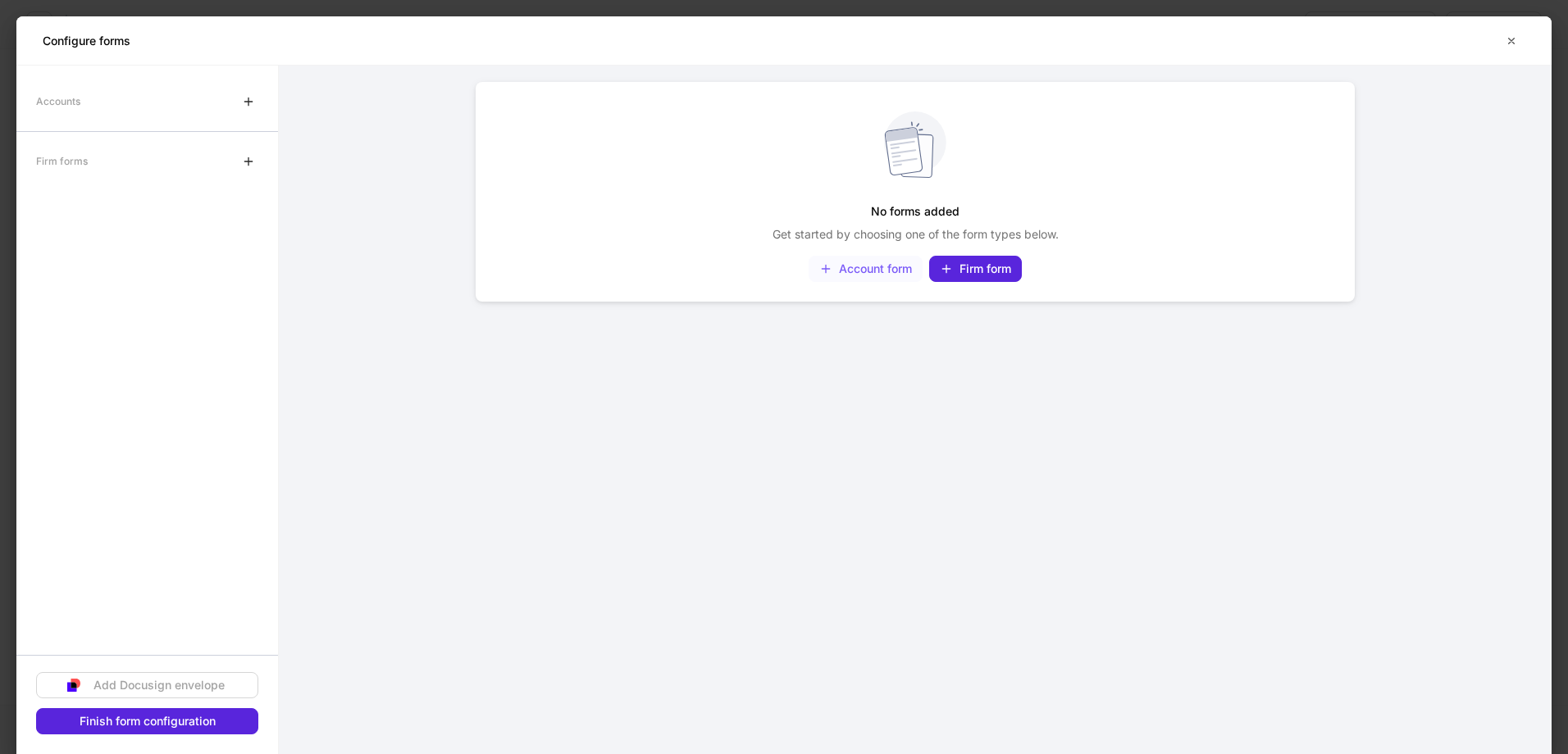 click on "Account form" at bounding box center (865, 269) 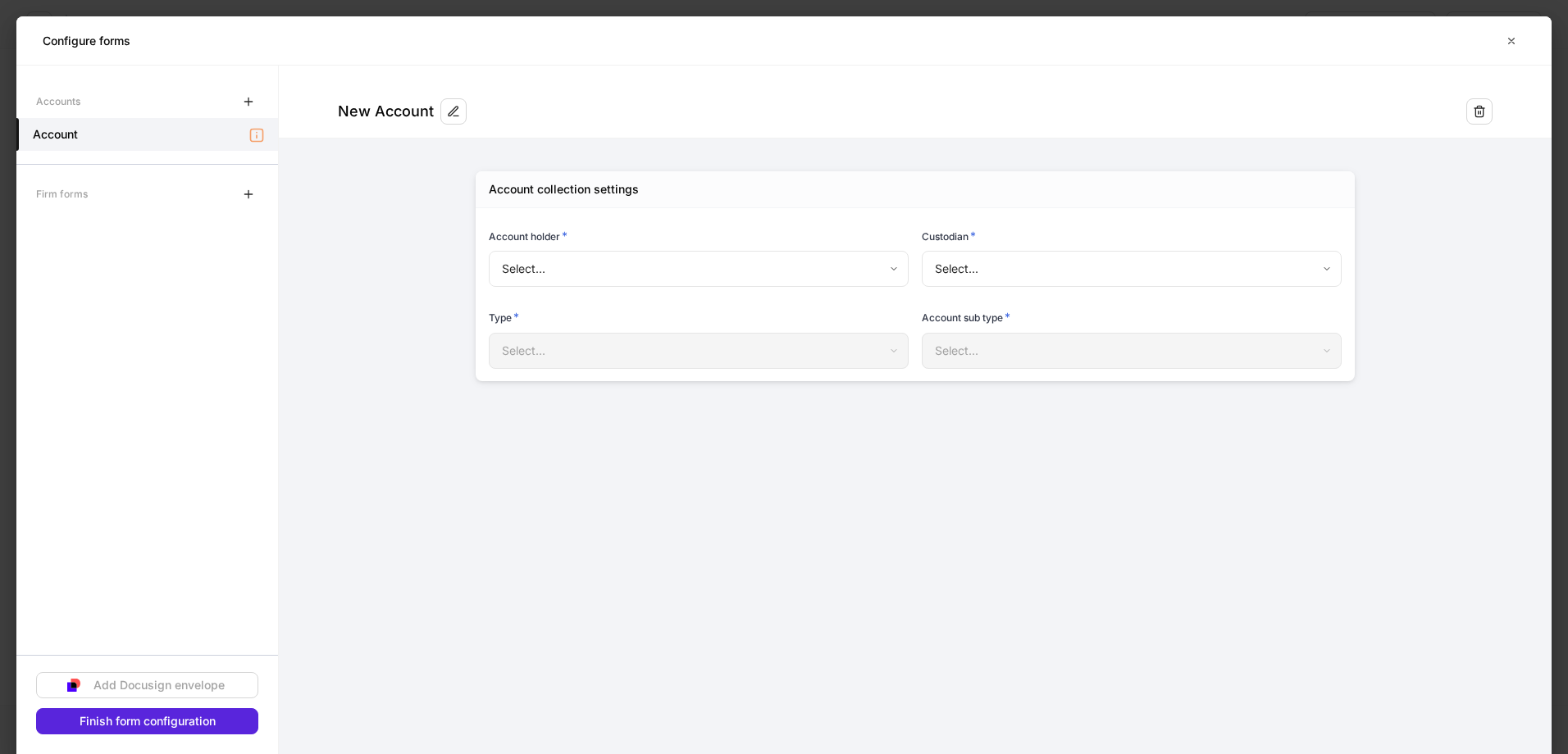 type on "**********" 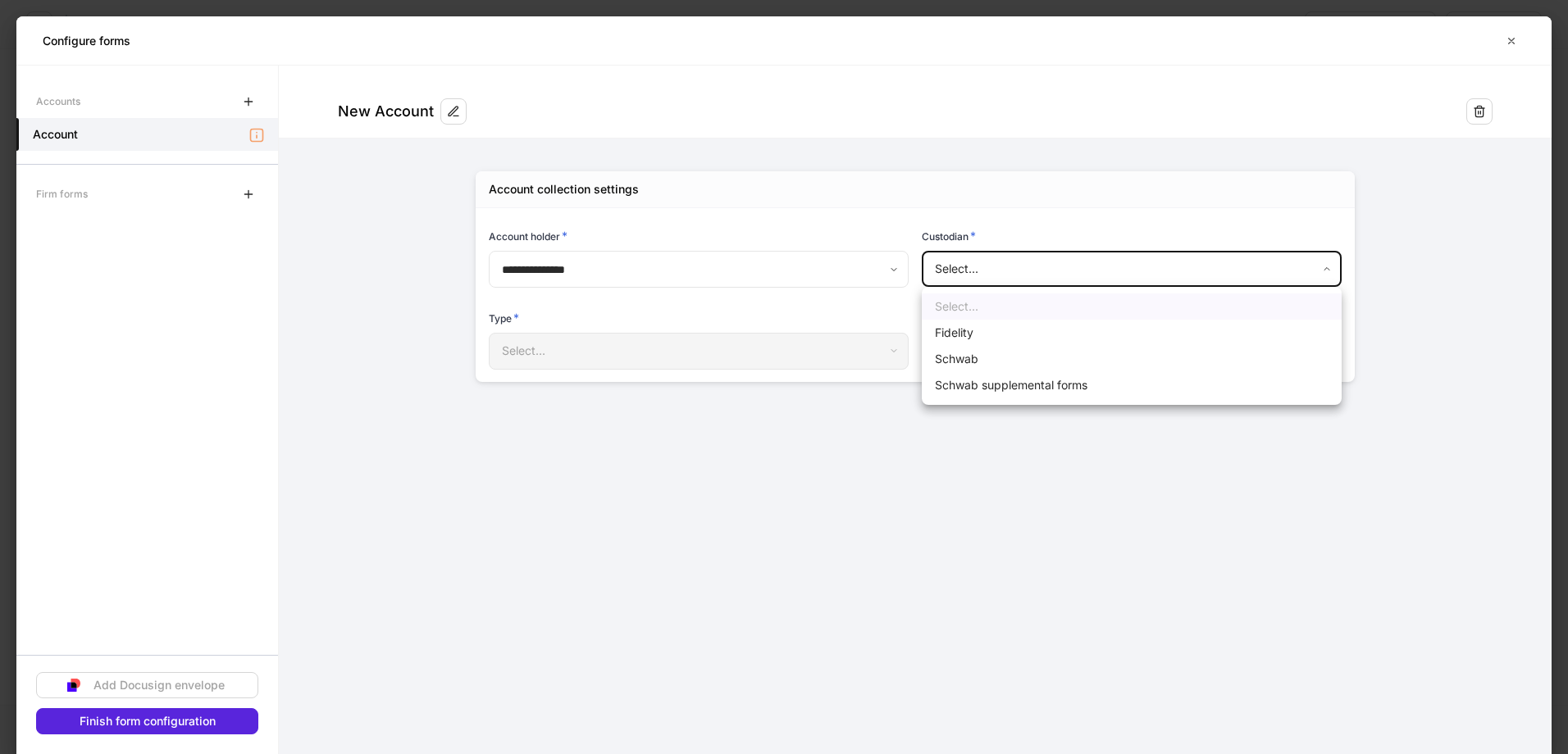 click on "**********" at bounding box center (784, 377) 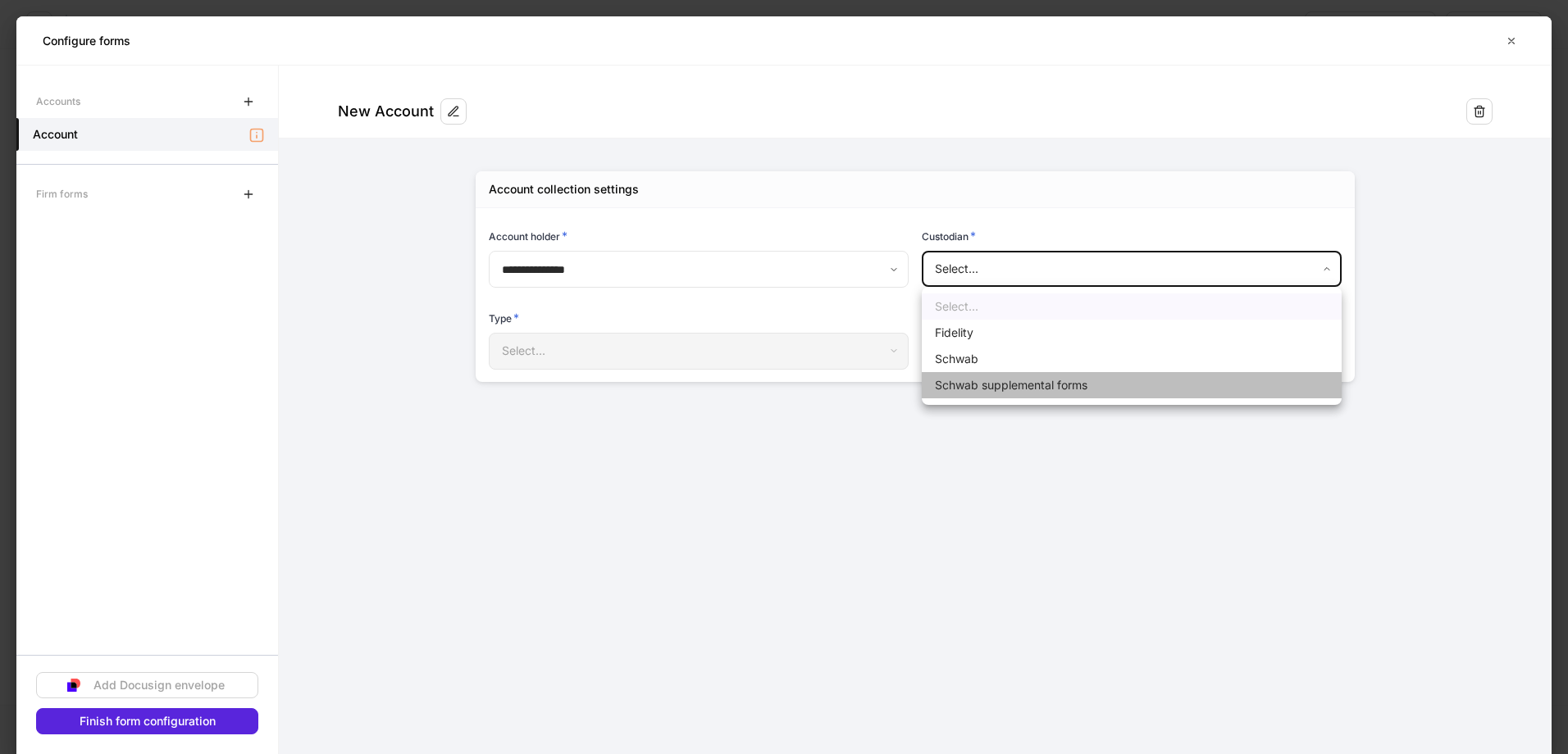 click on "Schwab supplemental forms" at bounding box center [1132, 385] 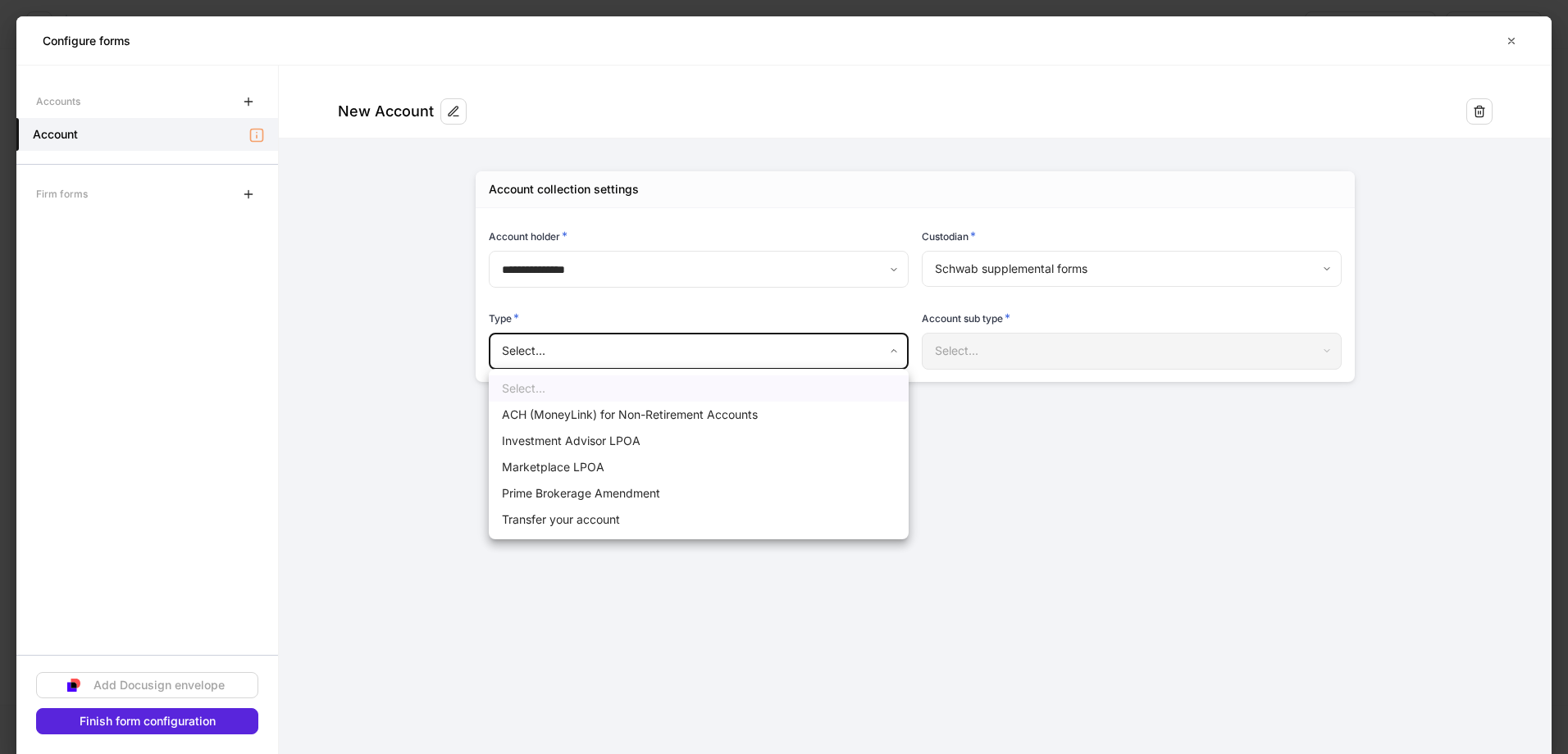 click on "**********" at bounding box center [784, 377] 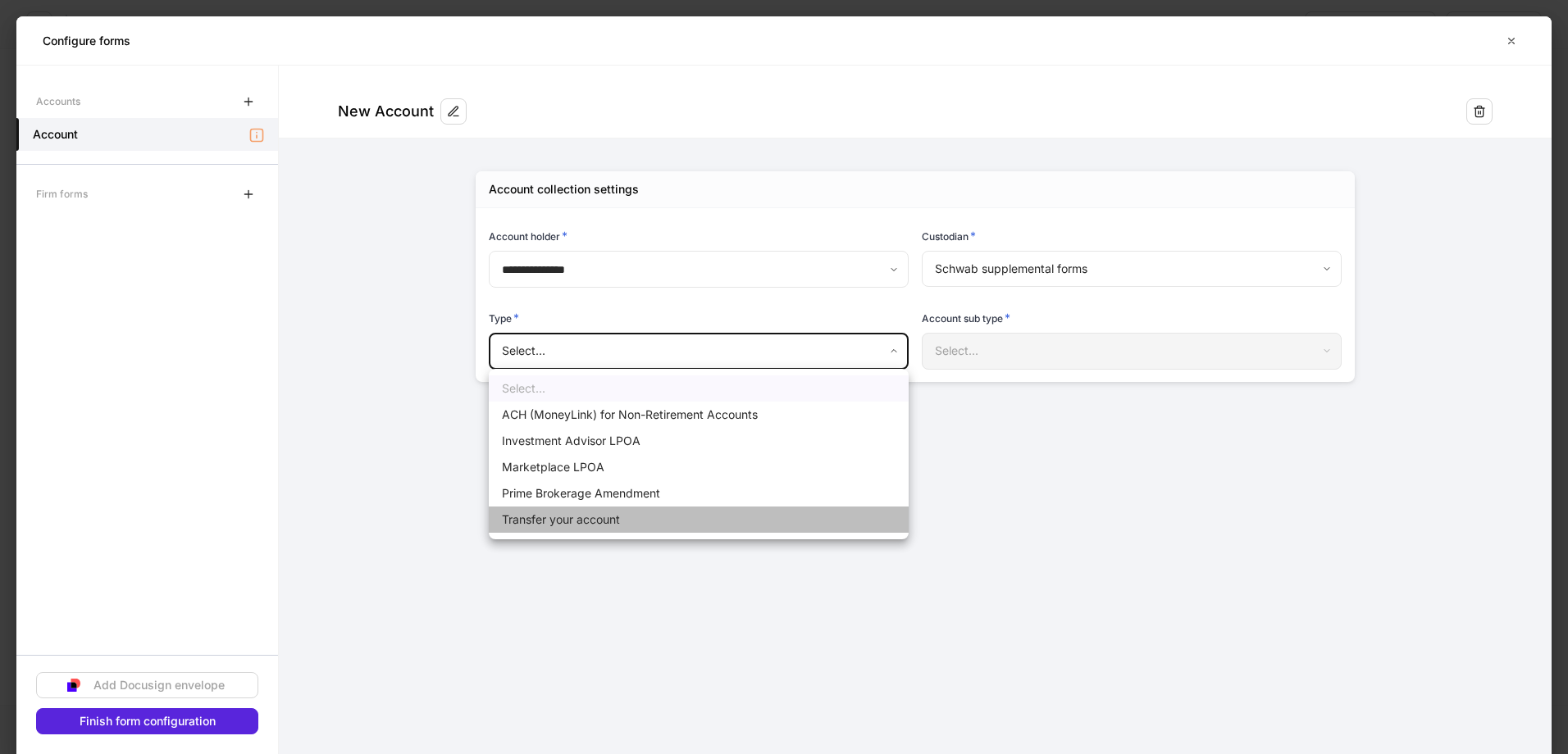 click on "Transfer your account" at bounding box center [699, 520] 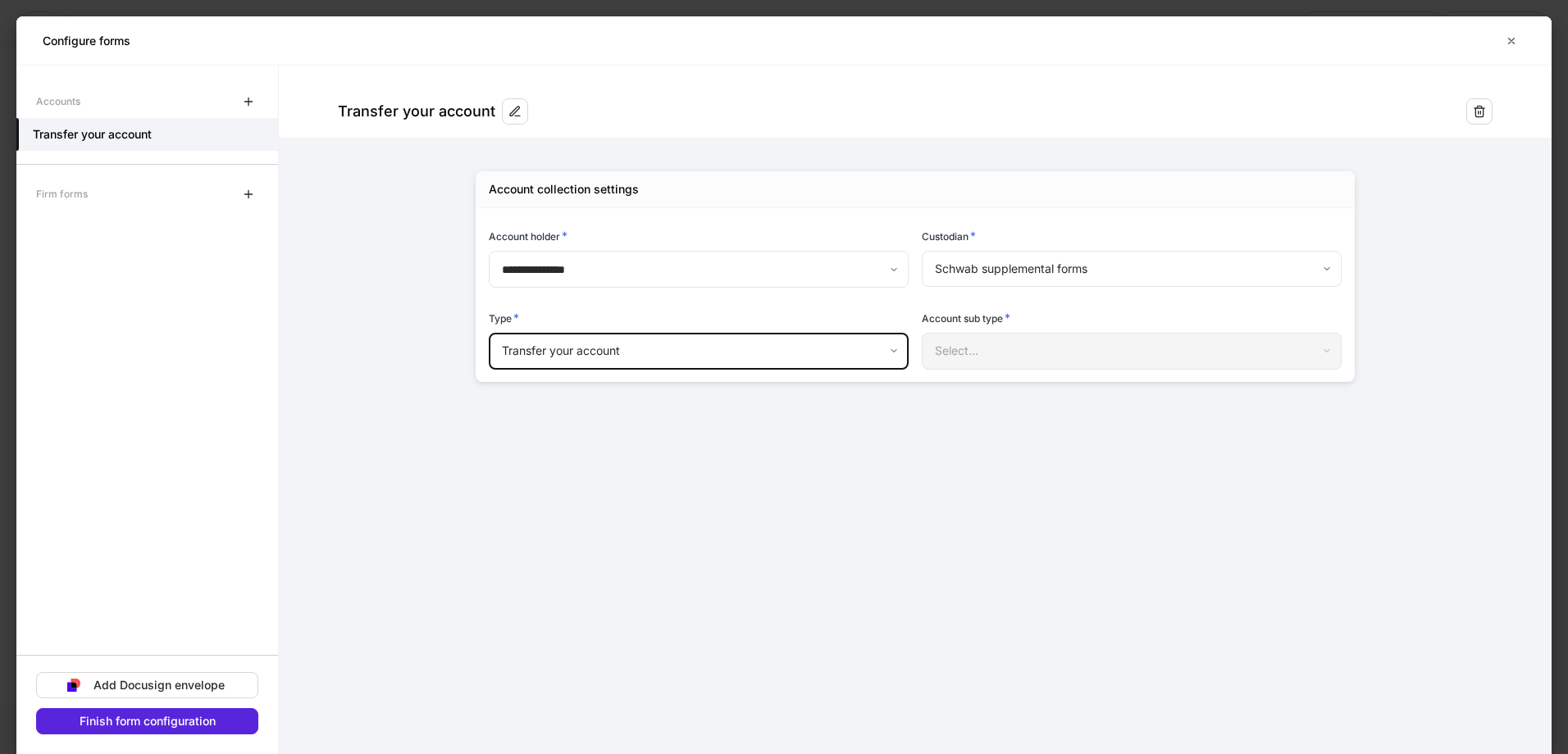 click on "Select..." at bounding box center (1131, 351) 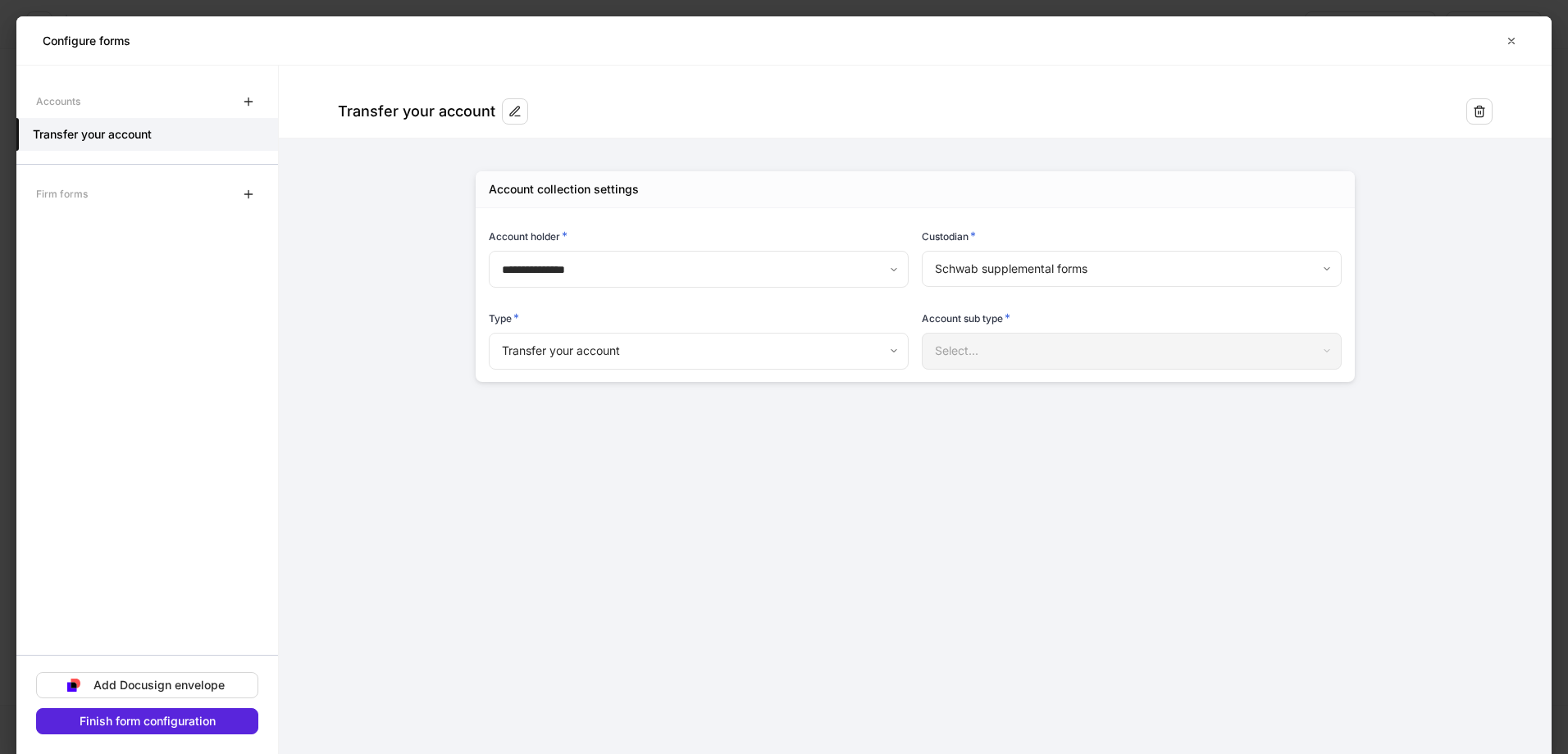 click on "Select..." at bounding box center [1131, 351] 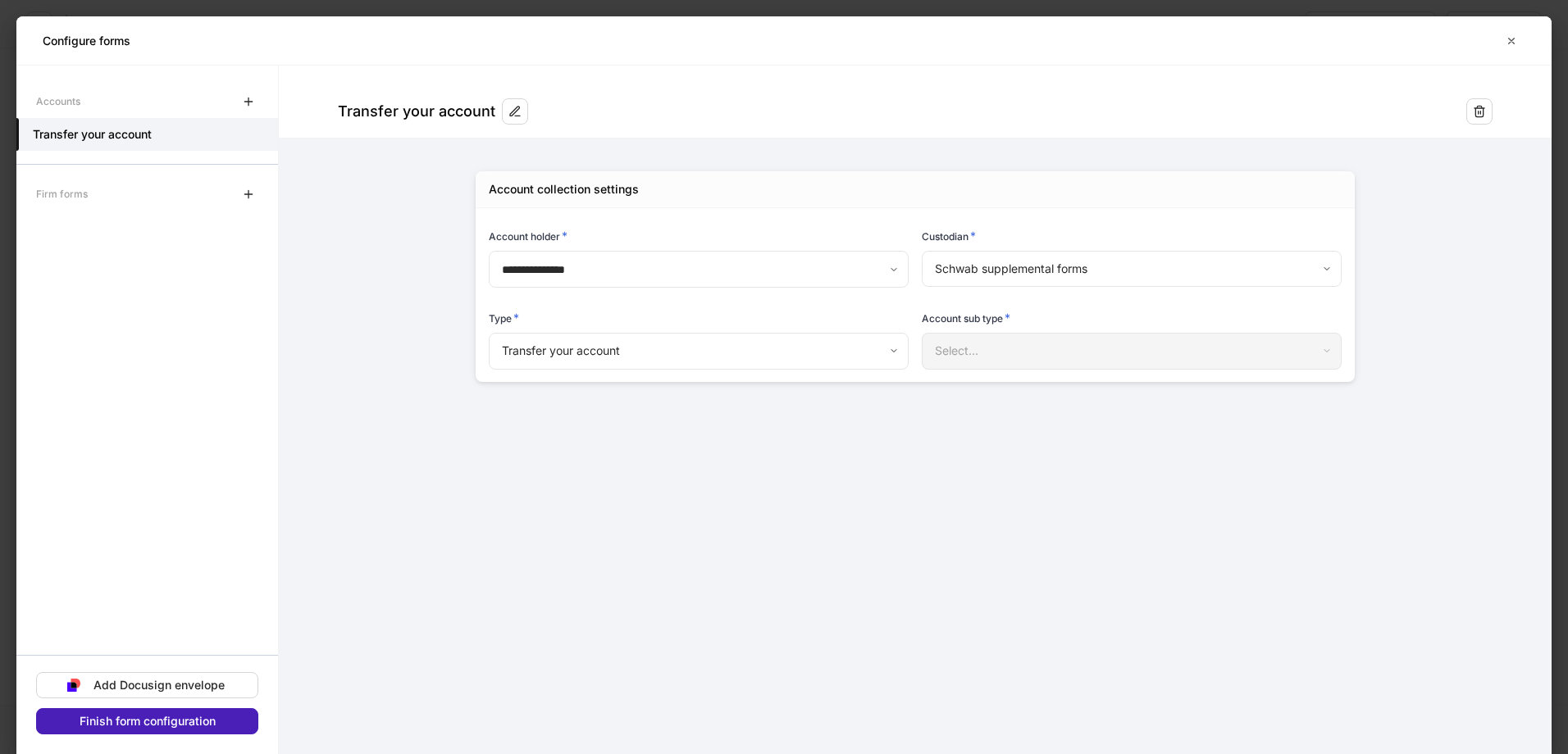 click on "Finish form configuration" at bounding box center [148, 721] 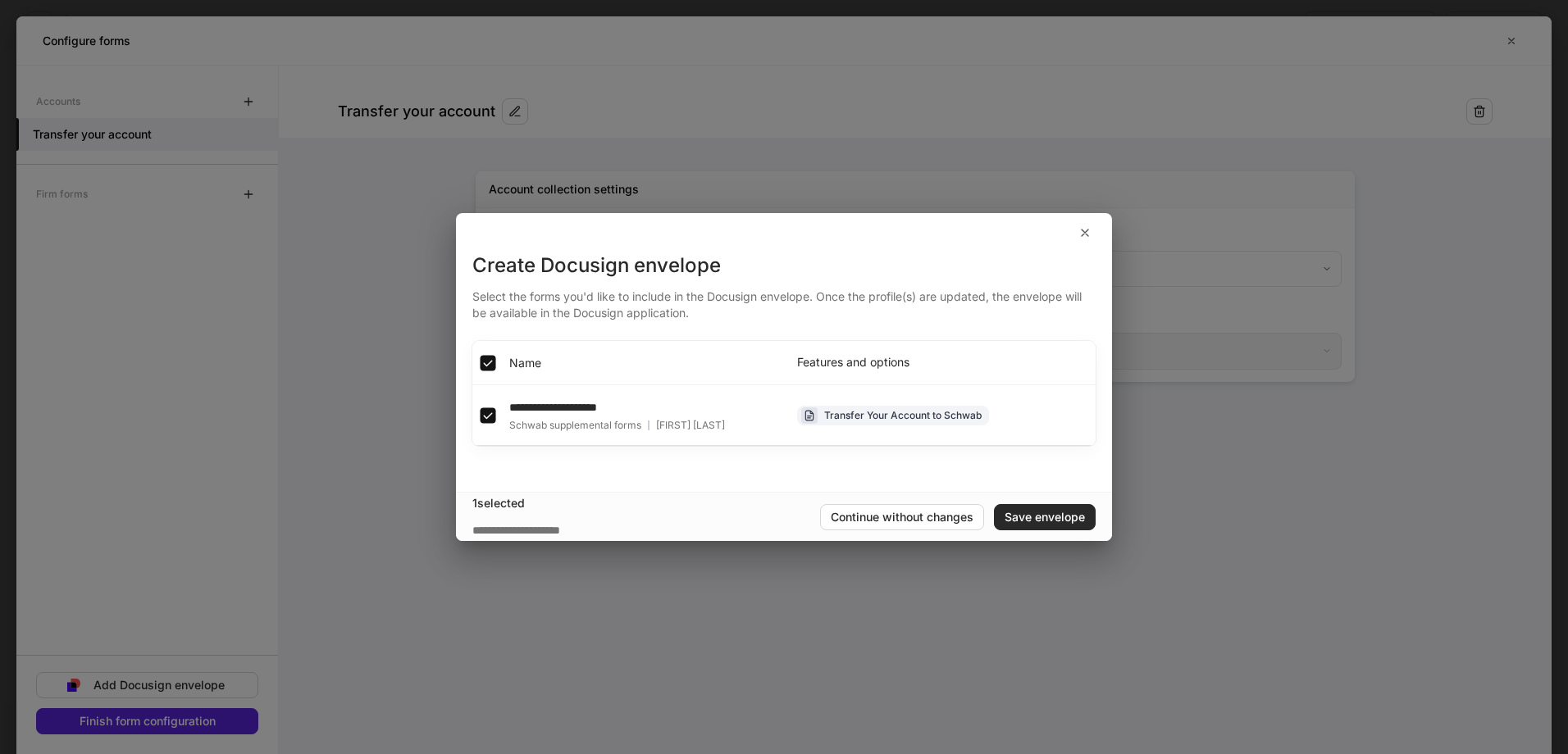 click on "Save envelope" at bounding box center [1045, 517] 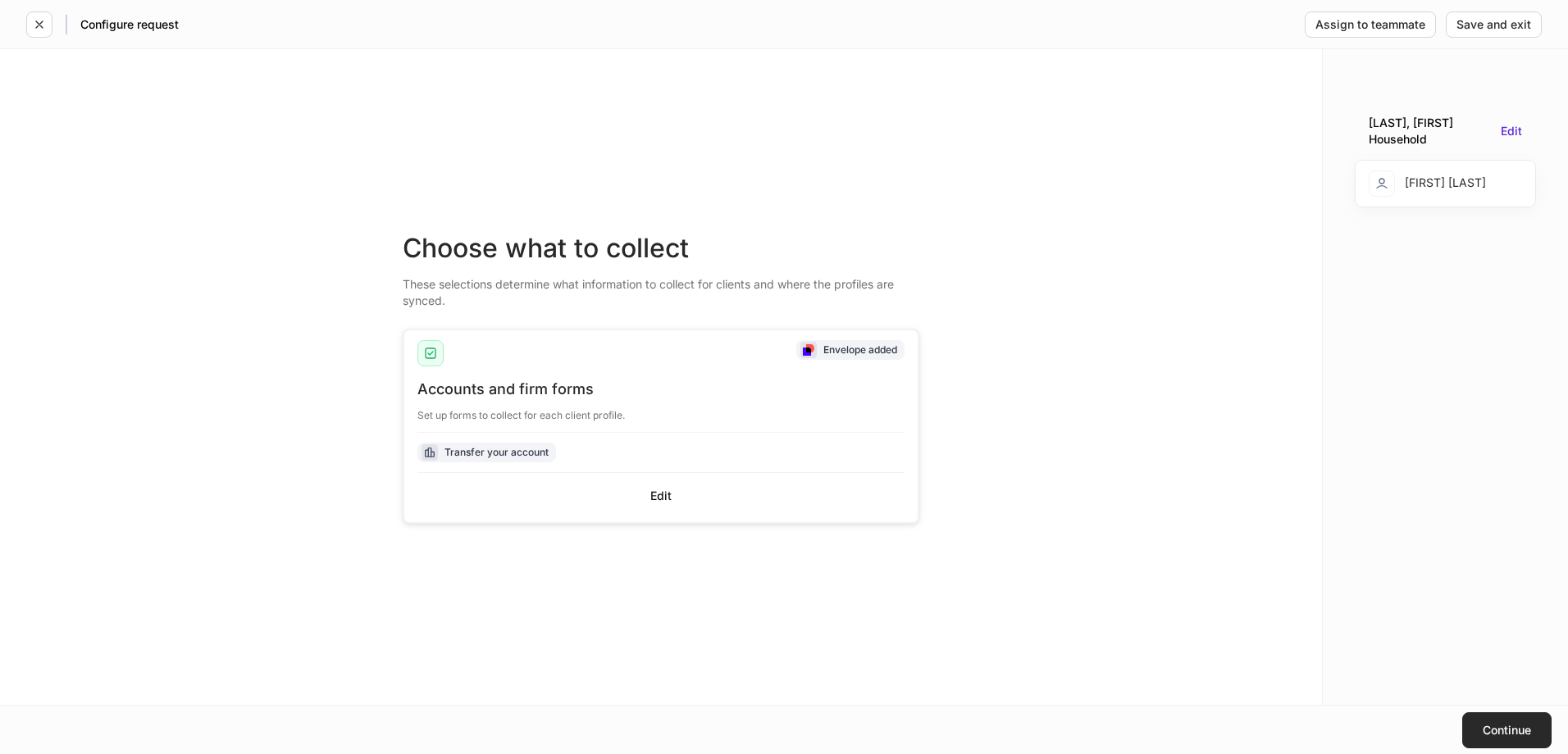 click on "Continue" at bounding box center [1506, 730] 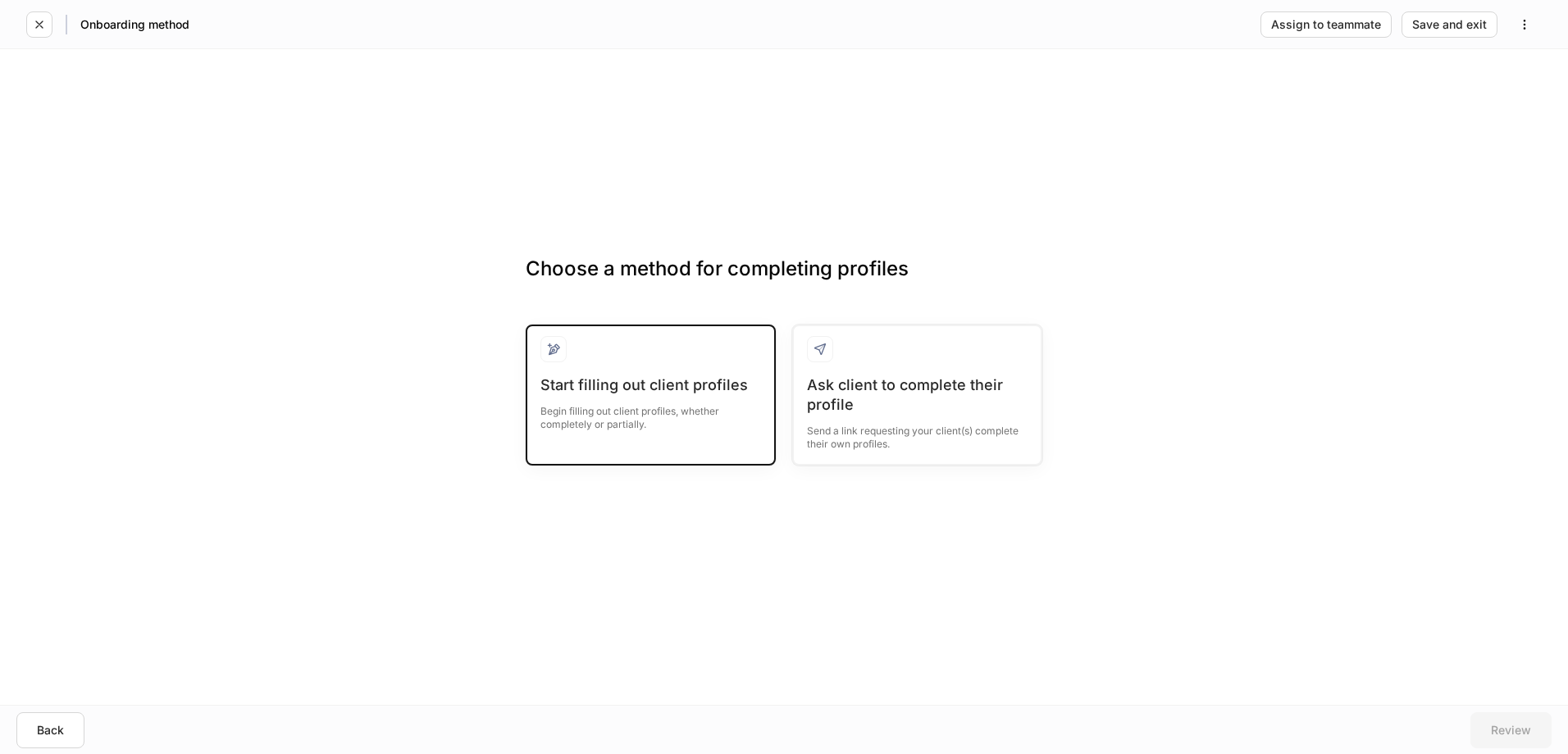 click on "Begin filling out client profiles, whether completely or partially." at bounding box center [650, 413] 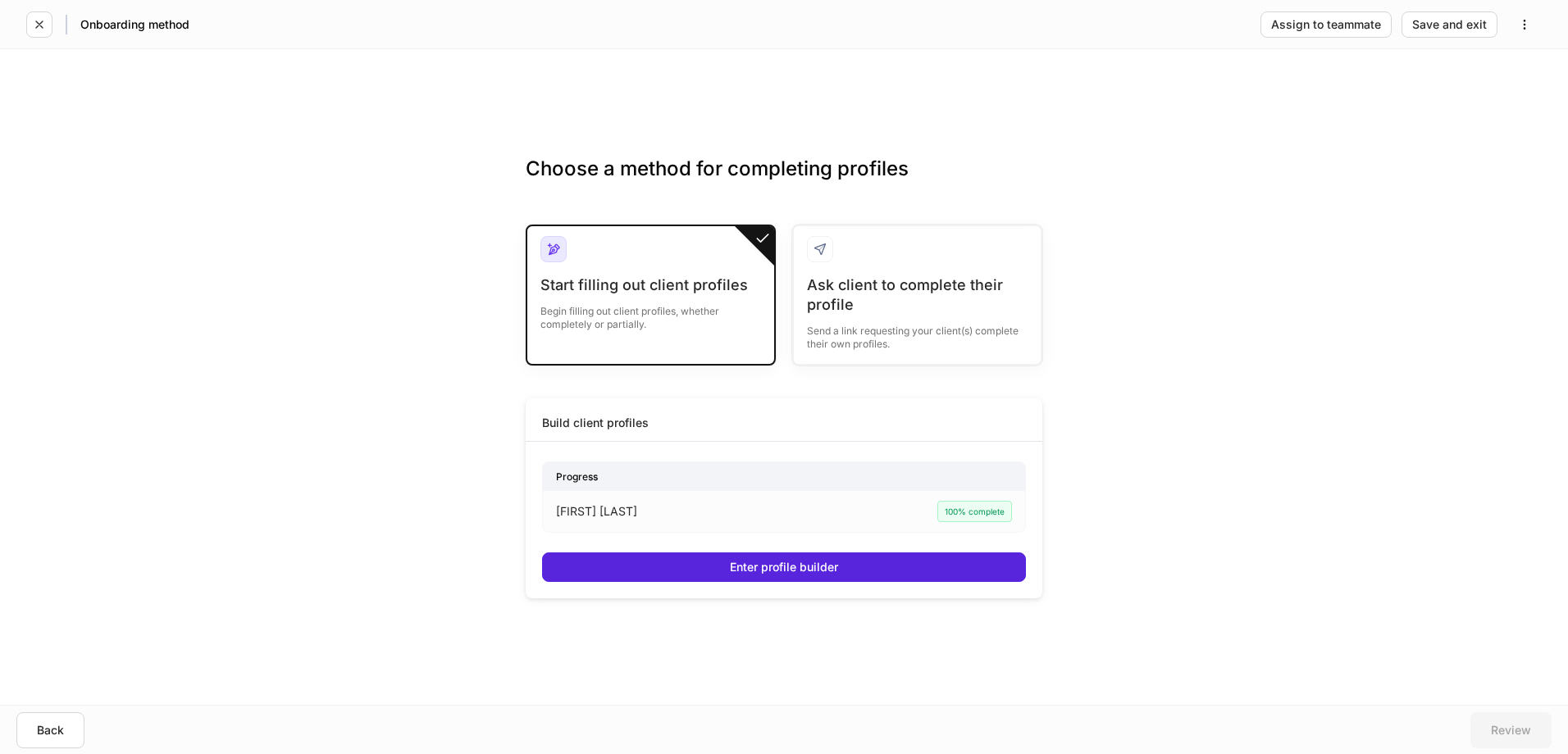 click on "[FIRST] [LAST]" at bounding box center (651, 511) 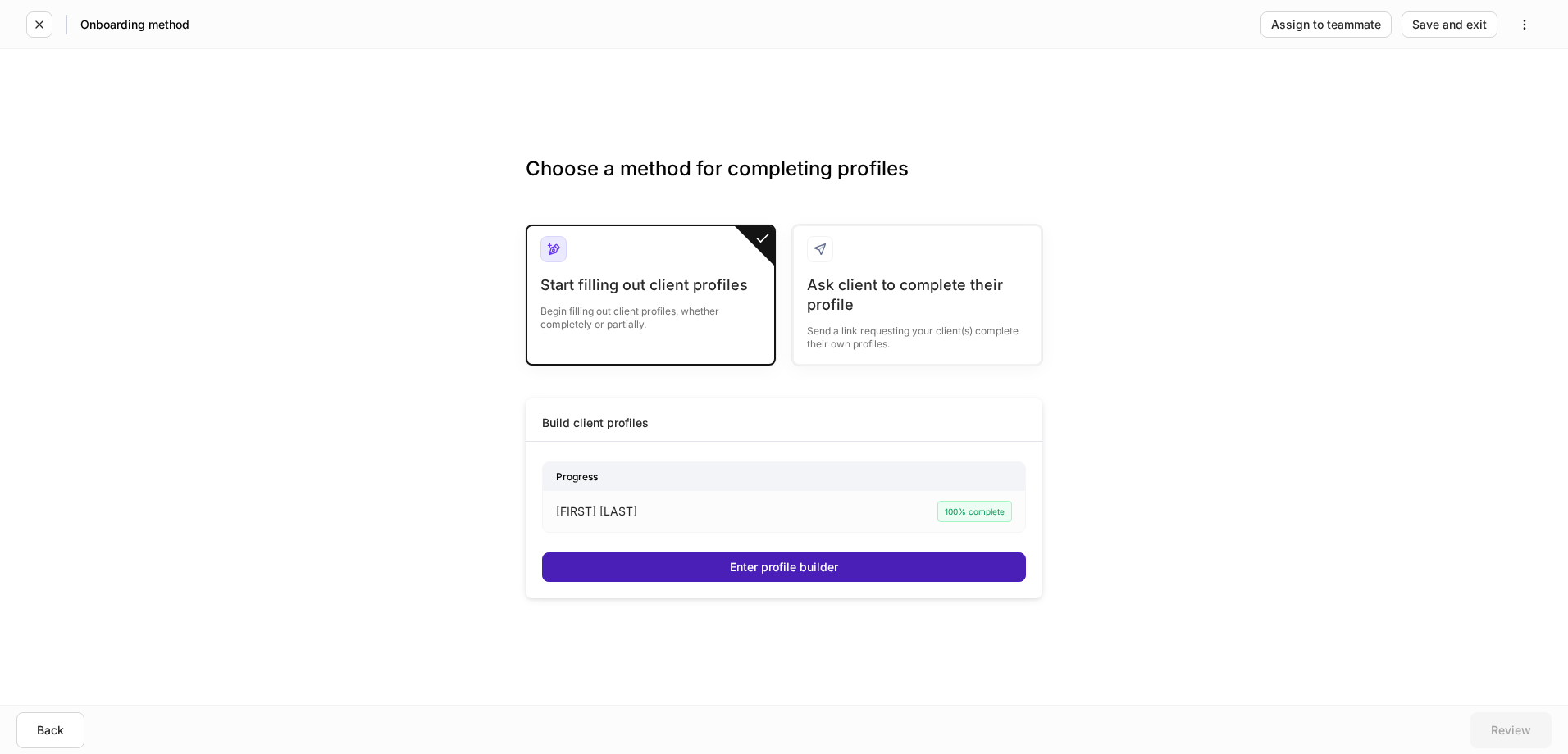 click on "Enter profile builder" at bounding box center (784, 567) 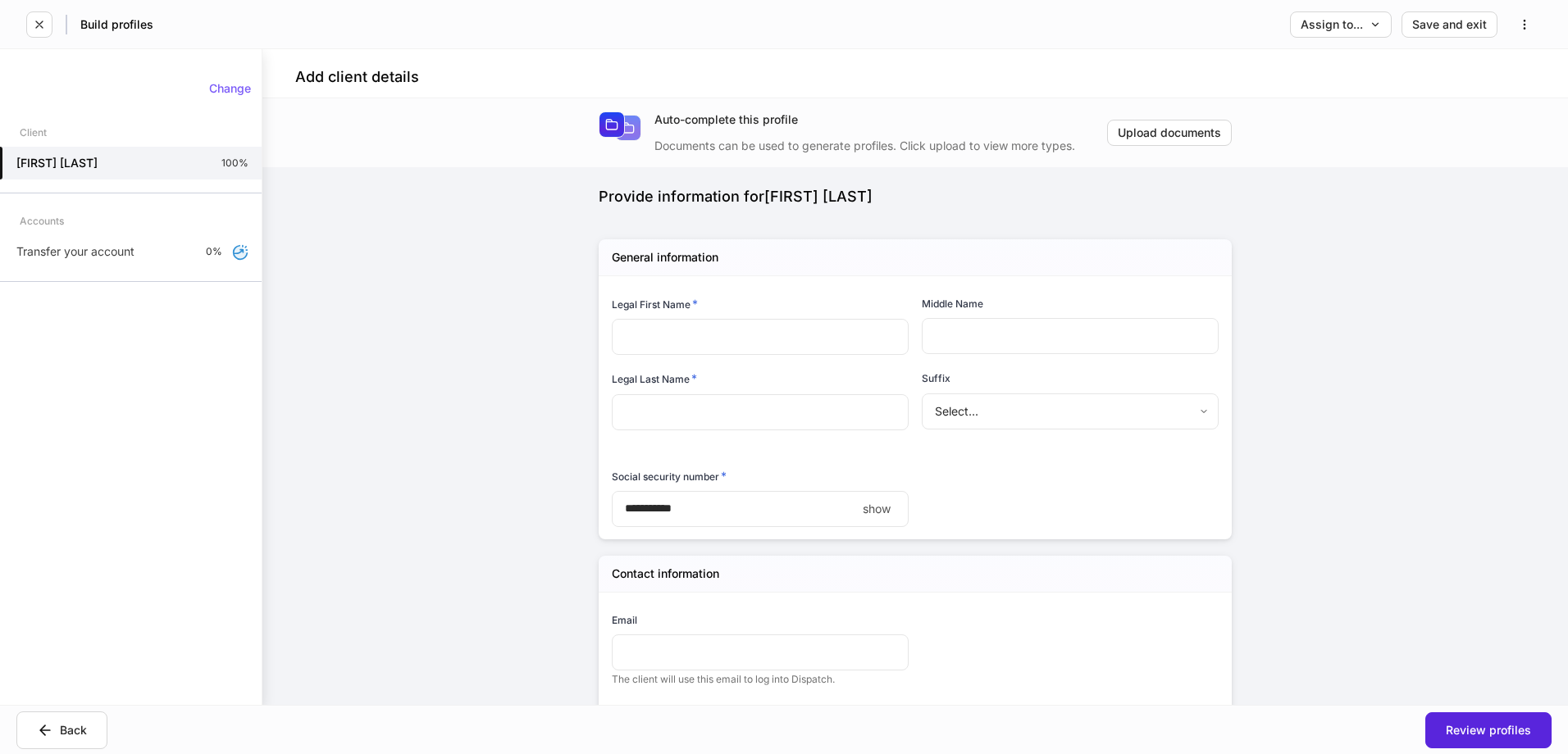 type on "********" 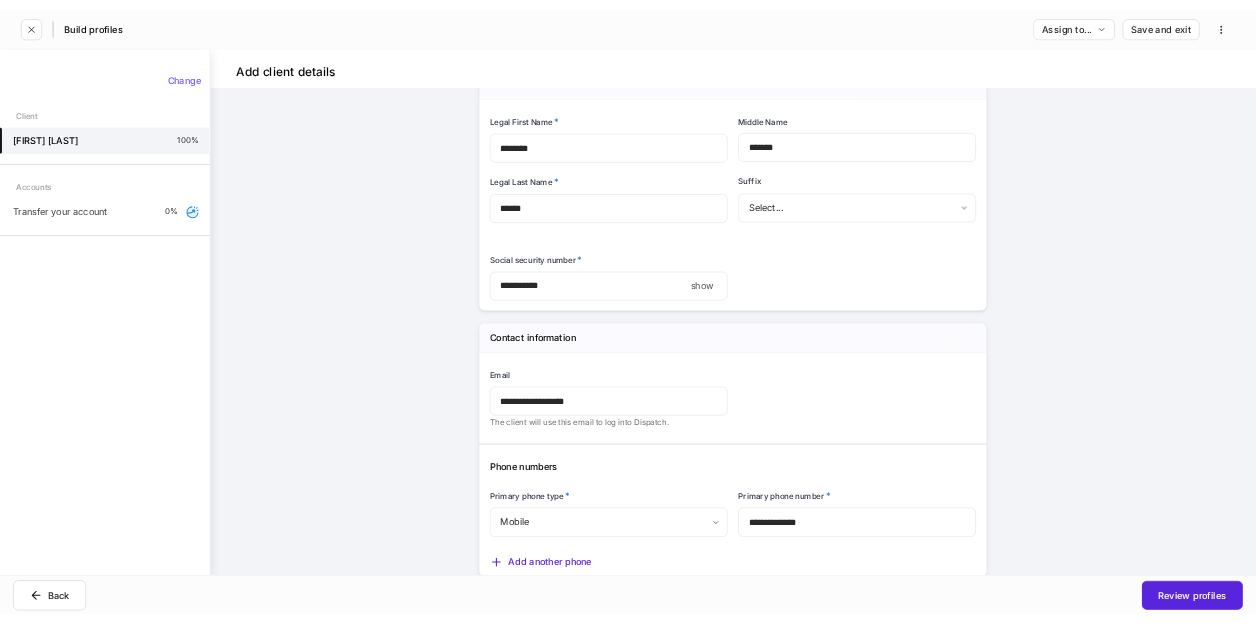 scroll, scrollTop: 267, scrollLeft: 0, axis: vertical 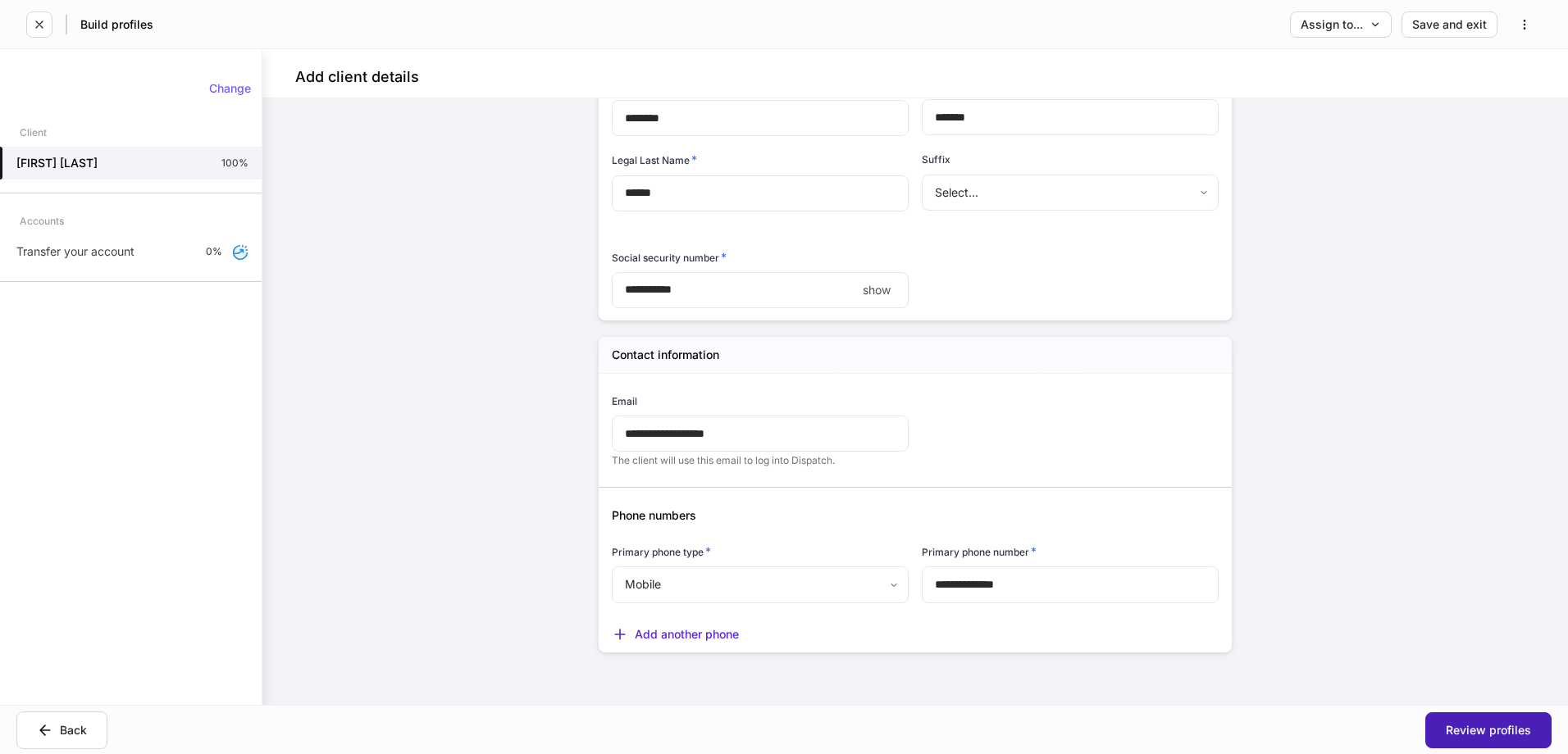 click on "Review profiles" at bounding box center [1488, 730] 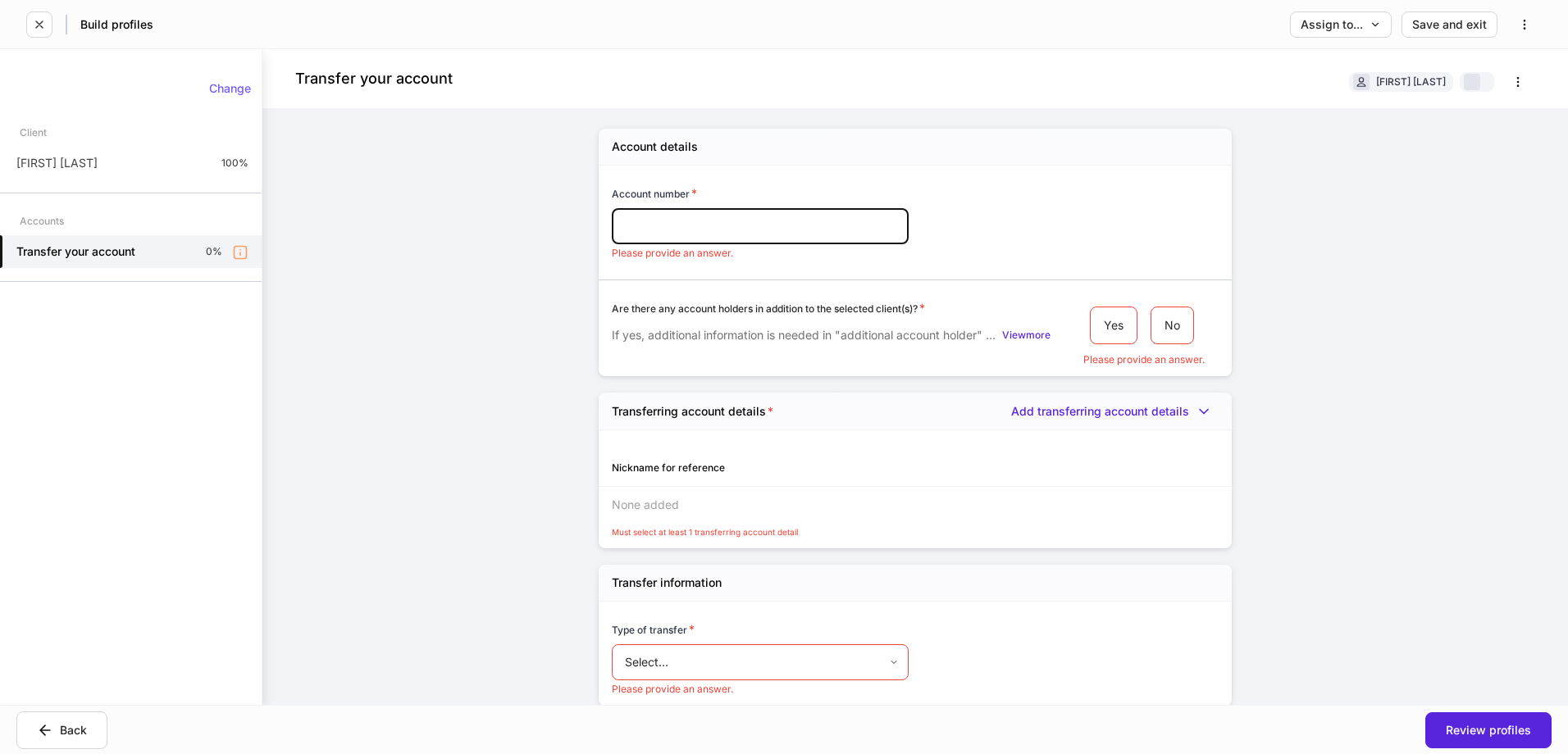 click at bounding box center [760, 226] 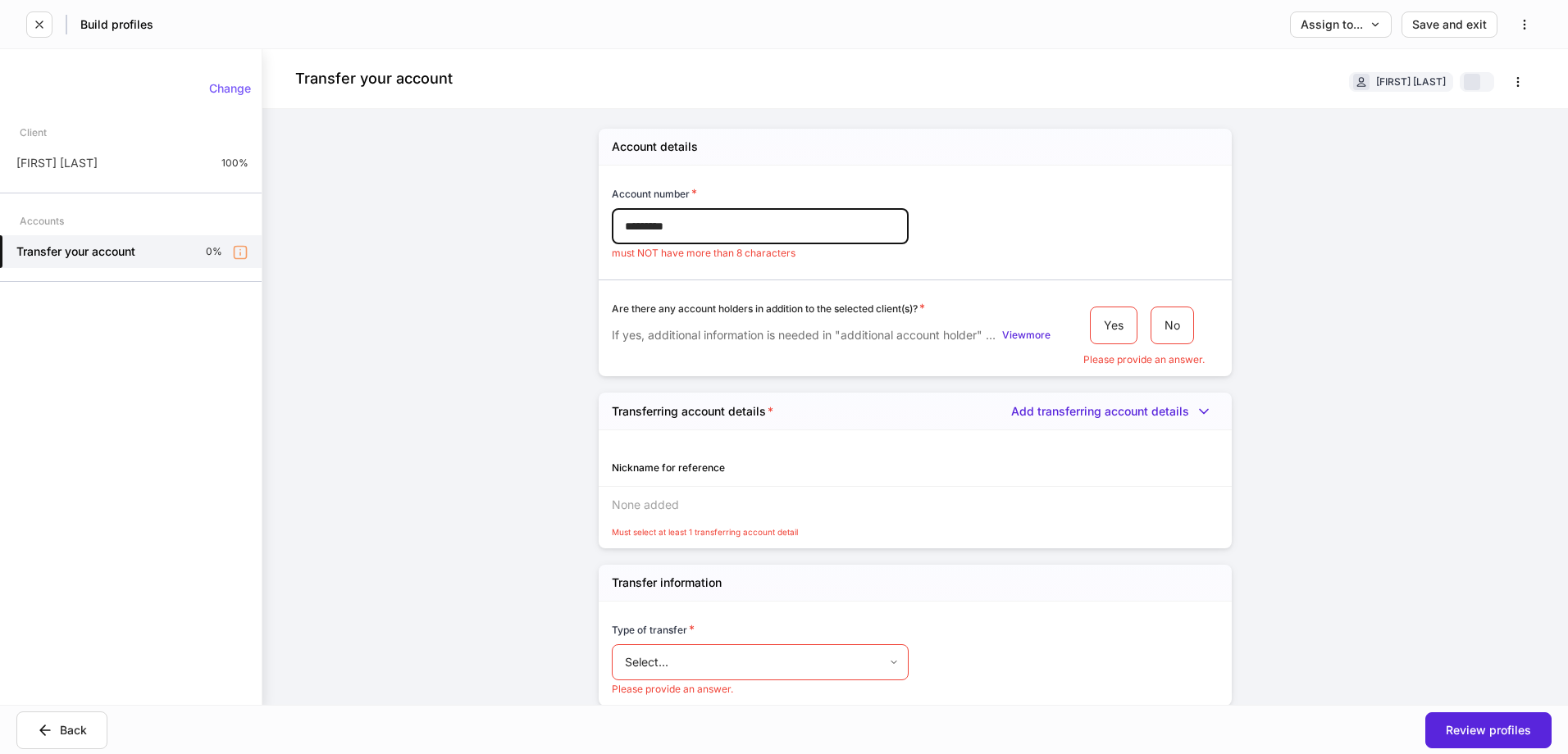 click on "*********" at bounding box center (760, 226) 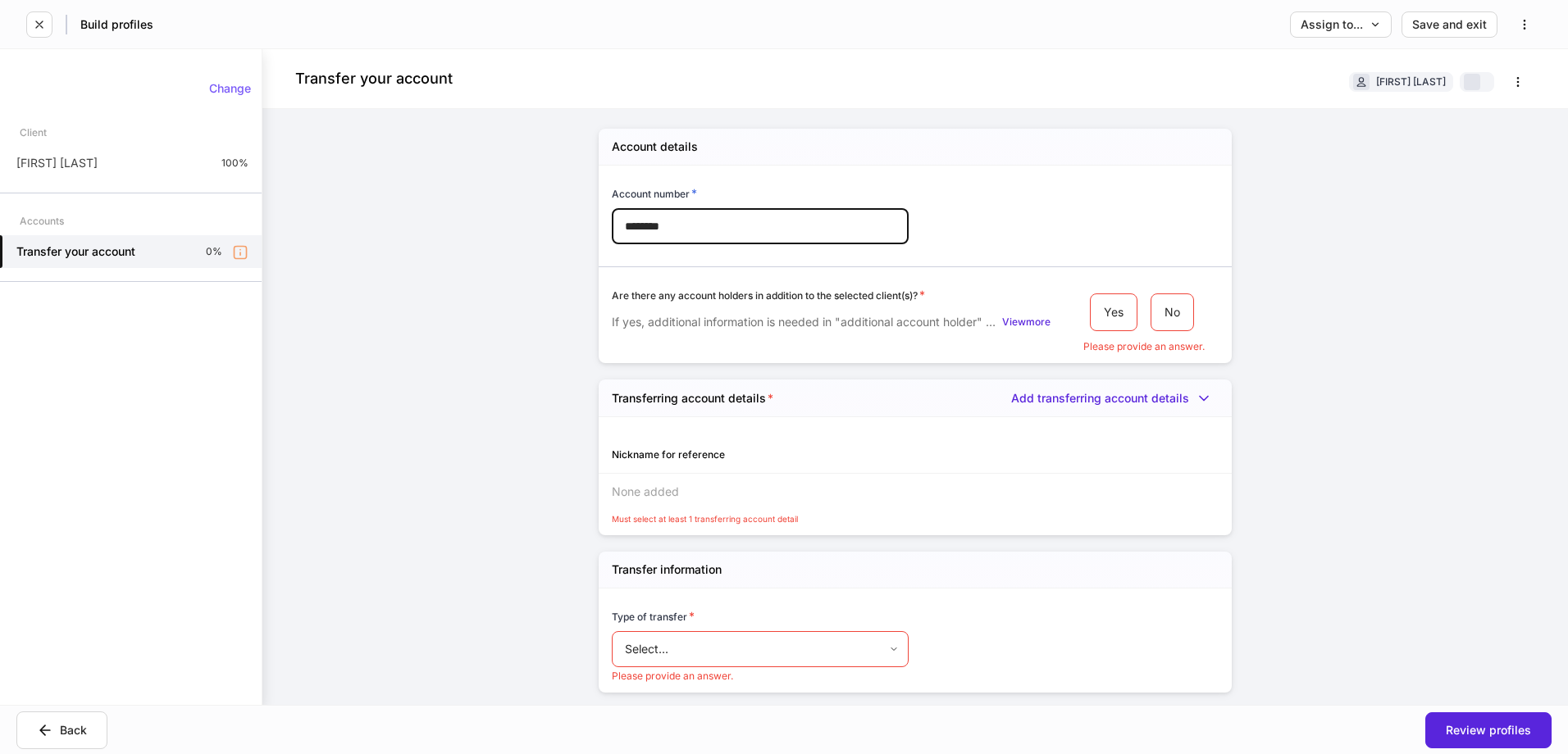 type on "********" 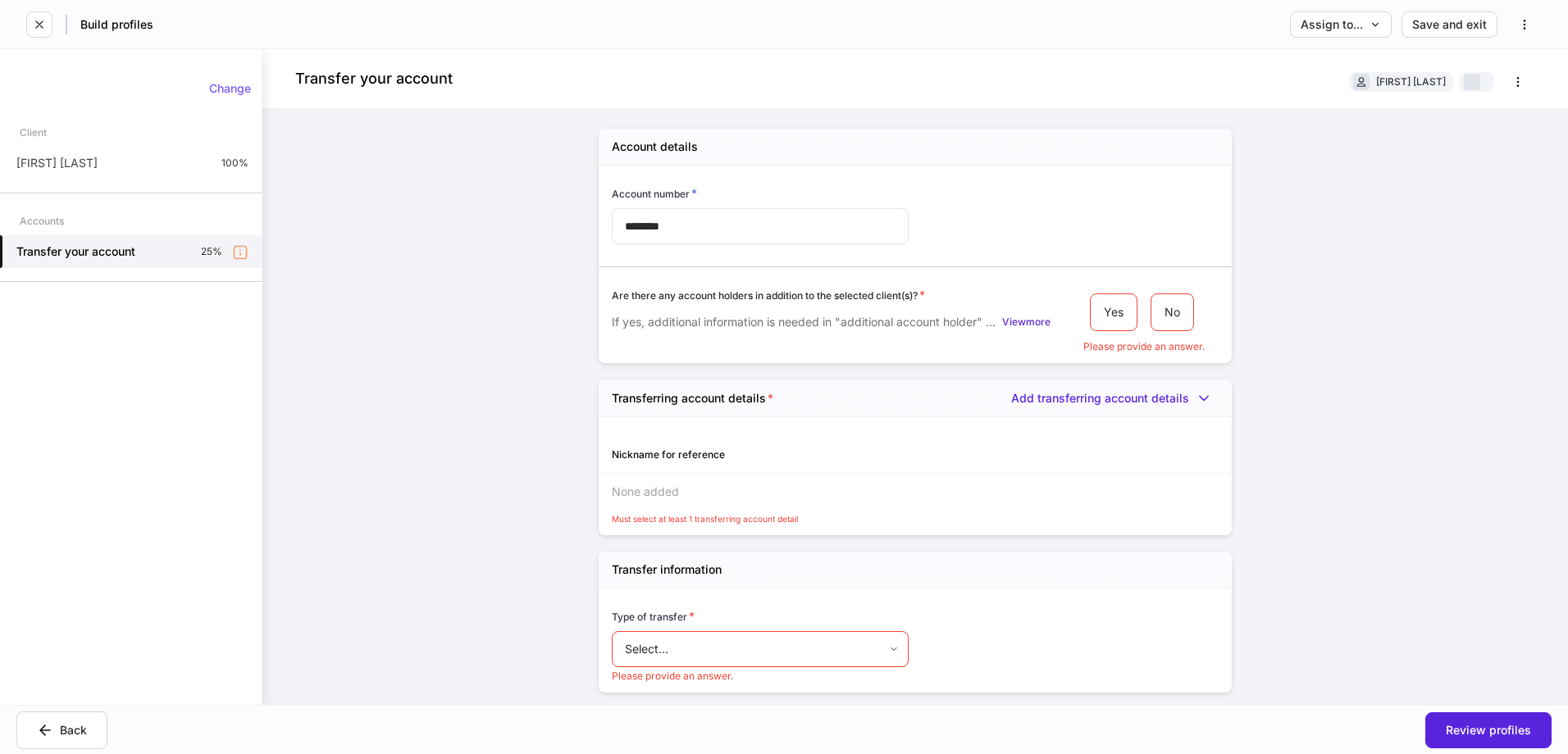 click on "Account number * ******** ​Are there any account holders in addition to the selected client(s)? * If yes, additional information is needed in "additional account holder" section below. View  more Yes No Please provide an answer." at bounding box center [909, 259] 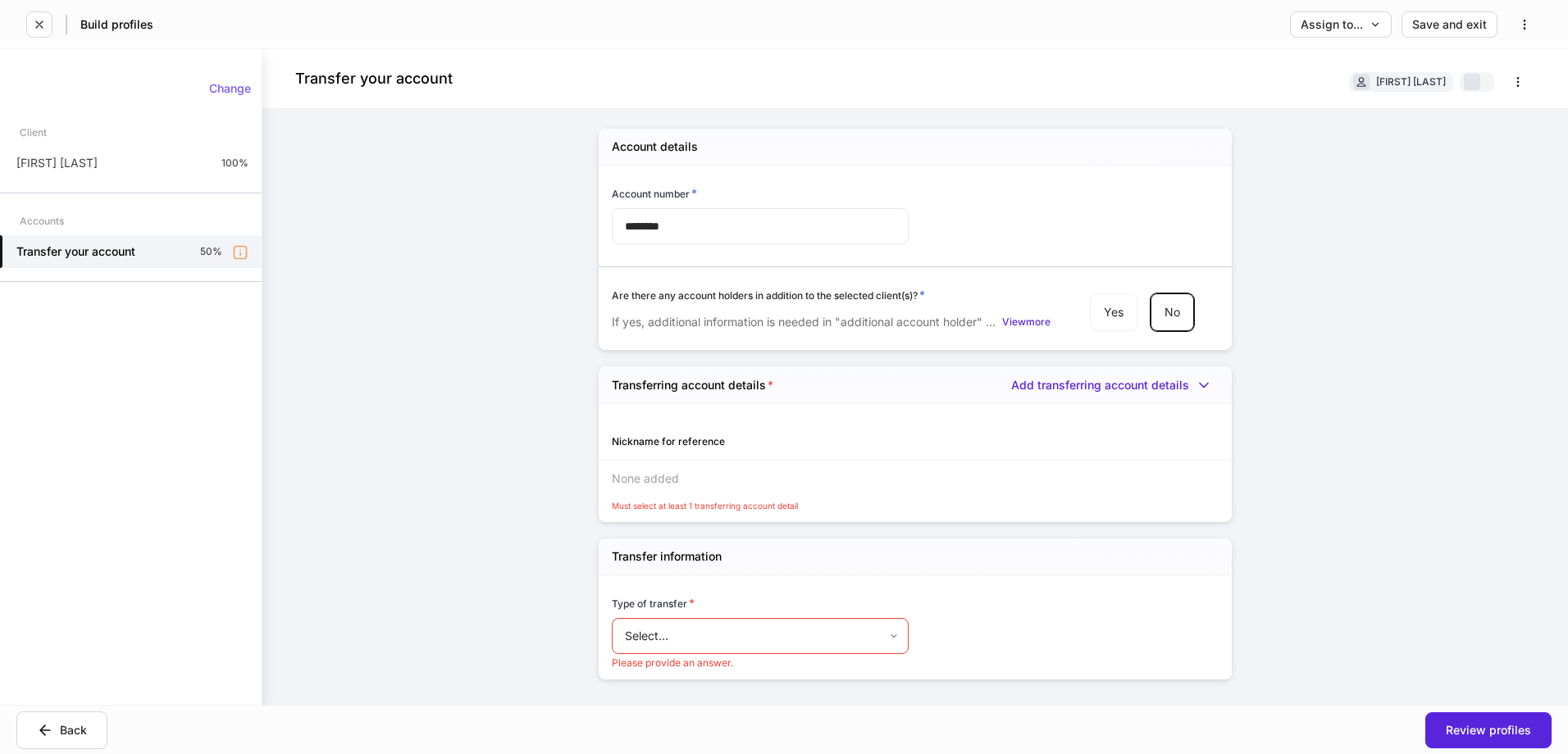 click on "None added" at bounding box center (915, 479) 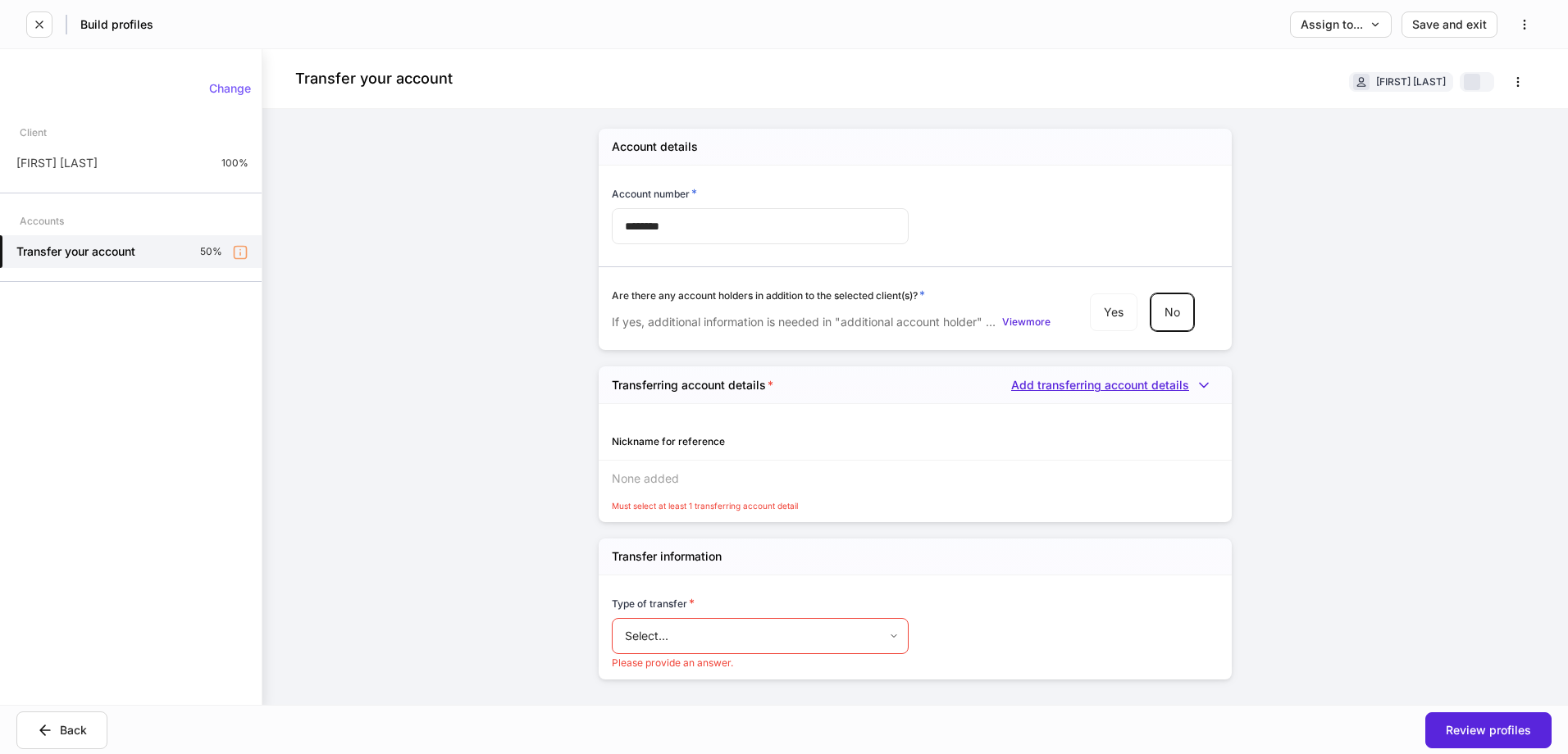 click on "Add transferring account details" at bounding box center (1114, 385) 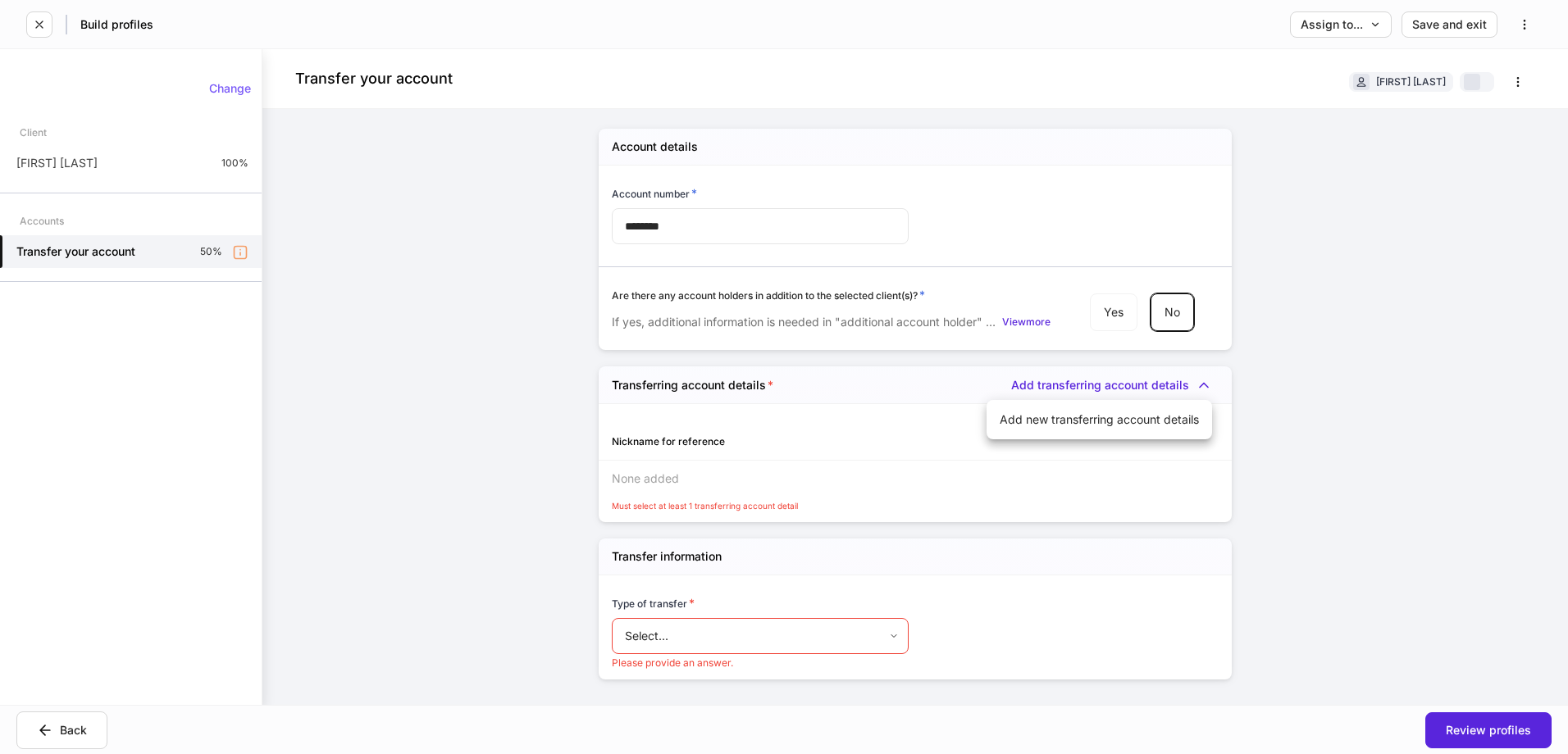 click on "Add new transferring account details" at bounding box center (1099, 420) 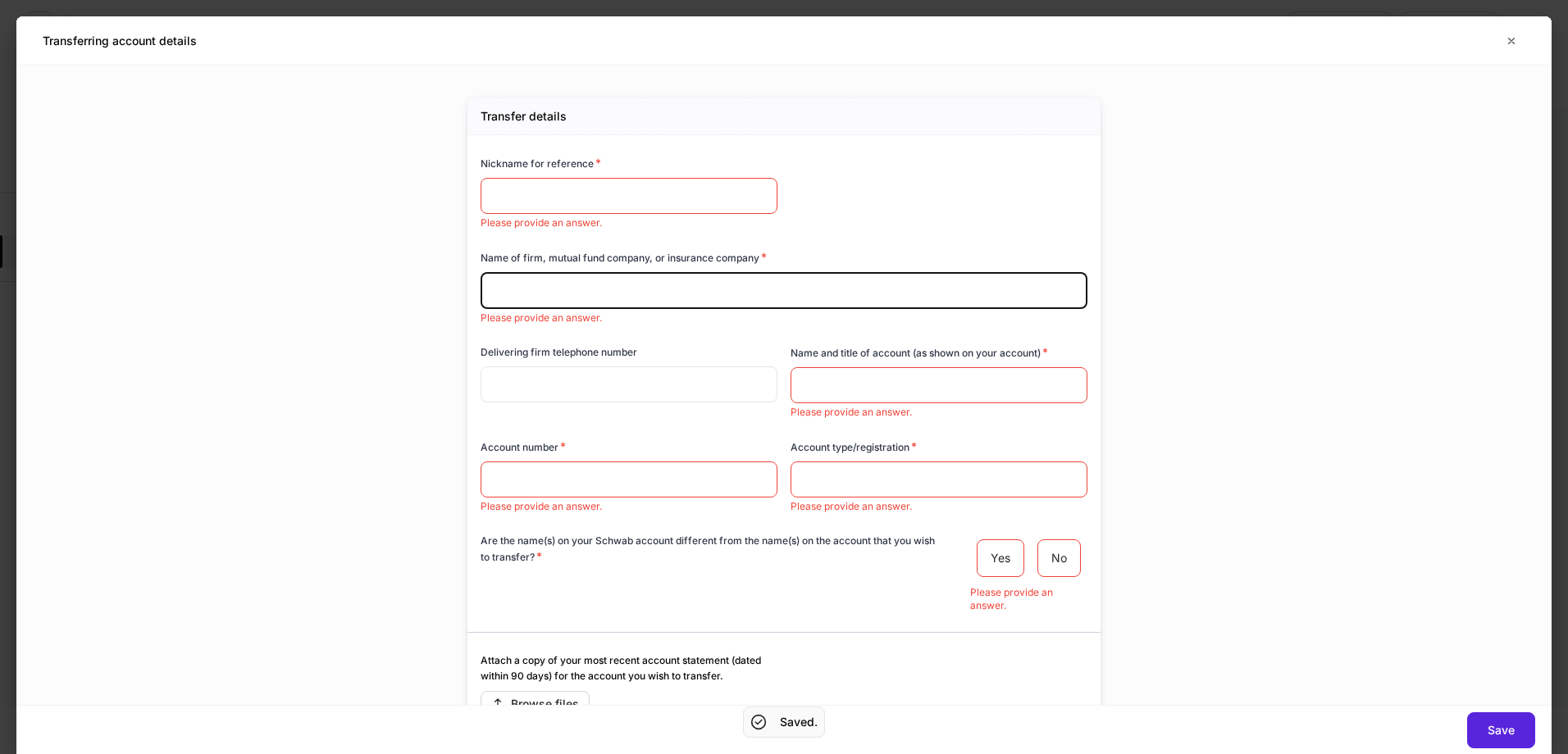 click at bounding box center (784, 291) 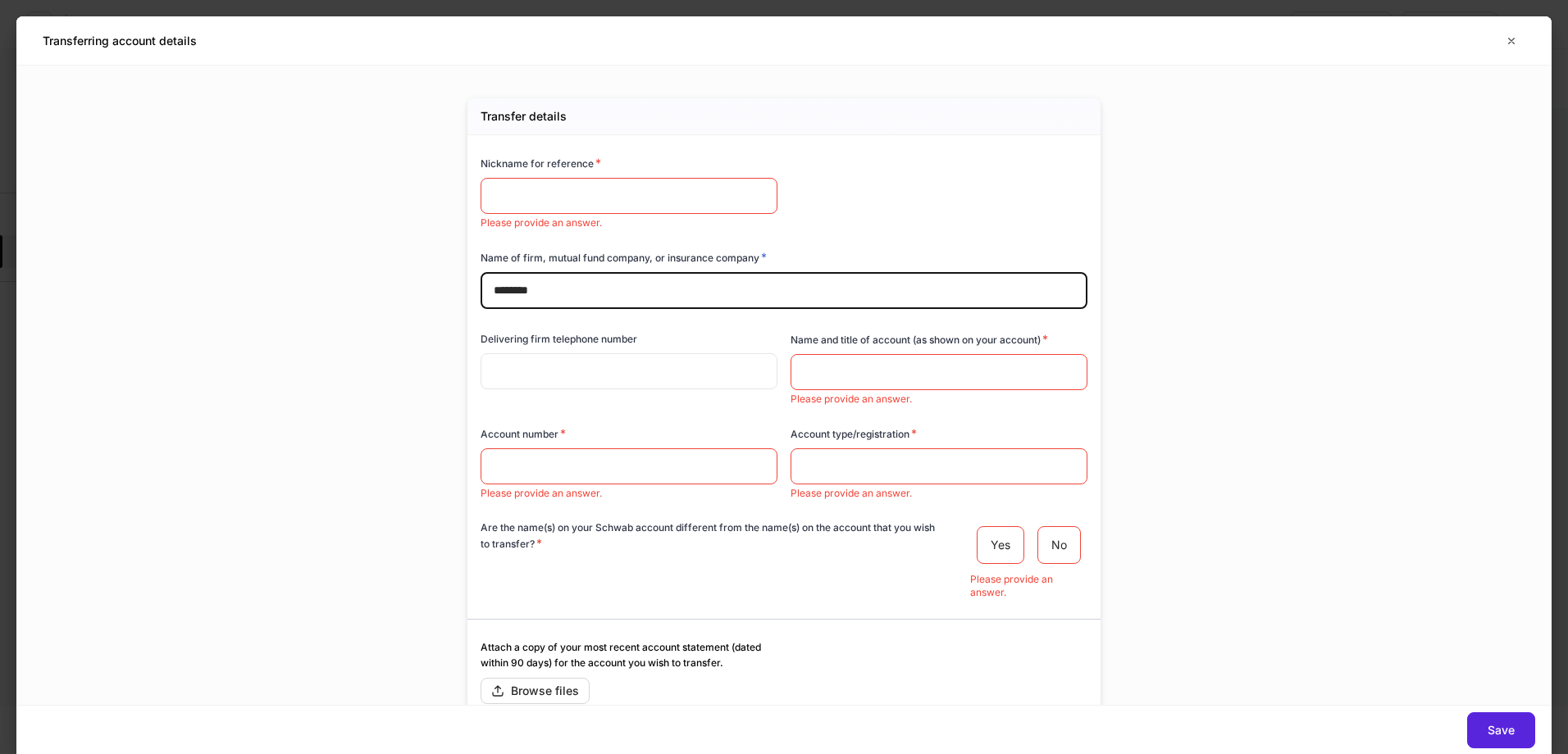 type on "*******" 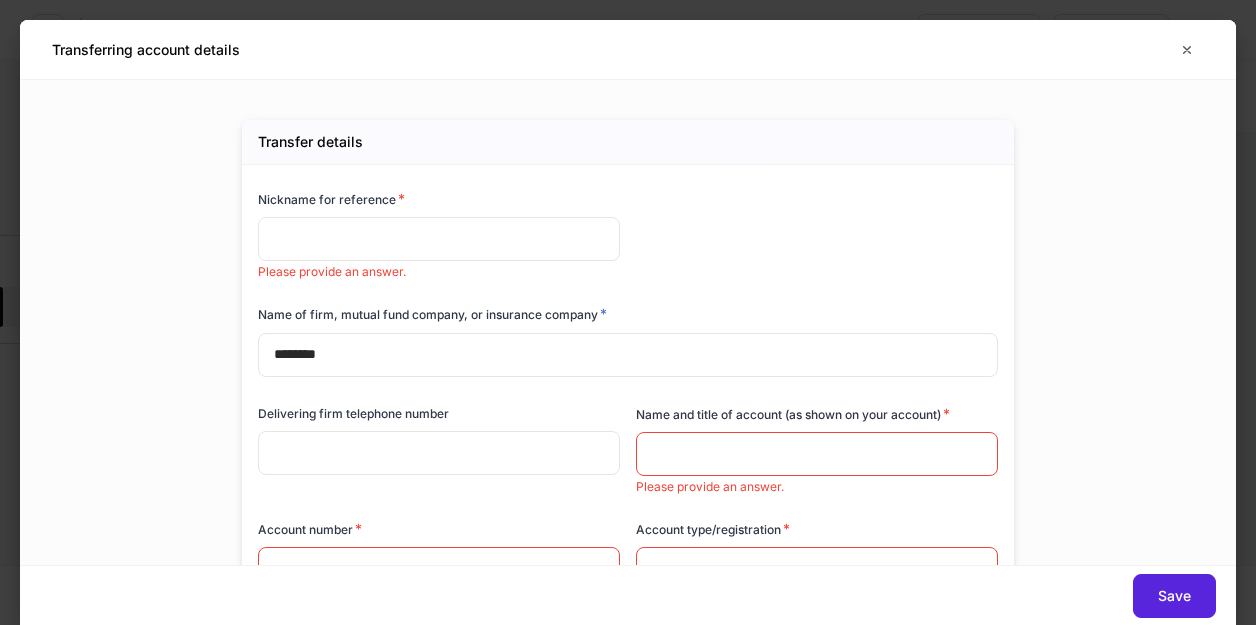 click at bounding box center [439, 239] 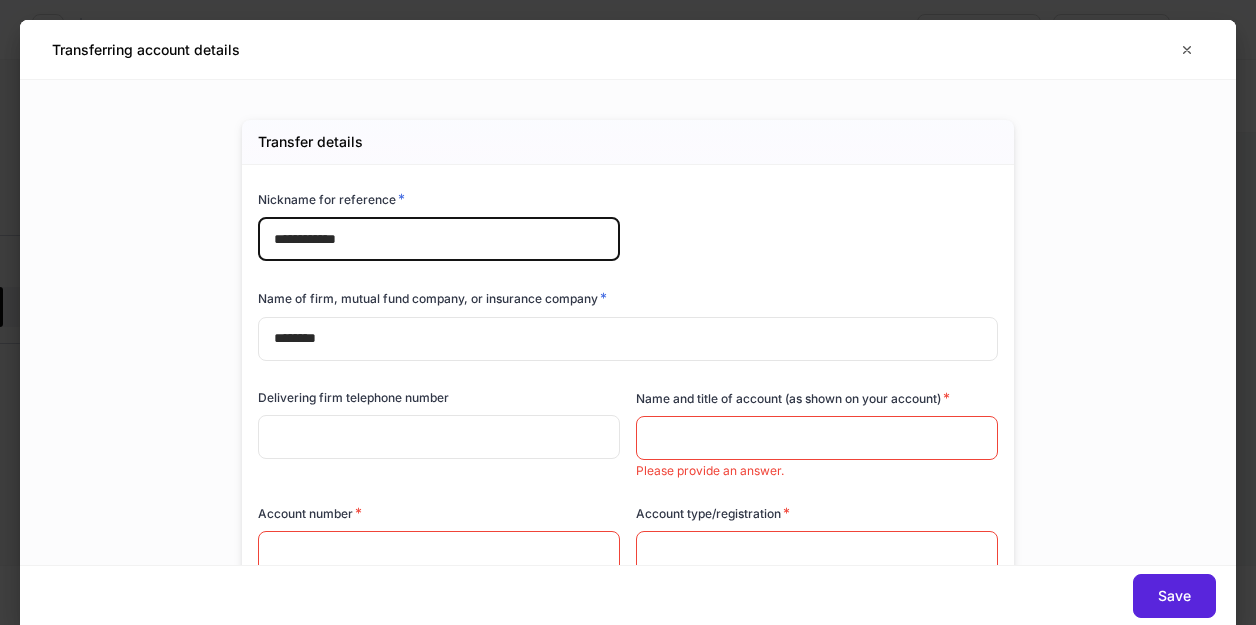 type on "**********" 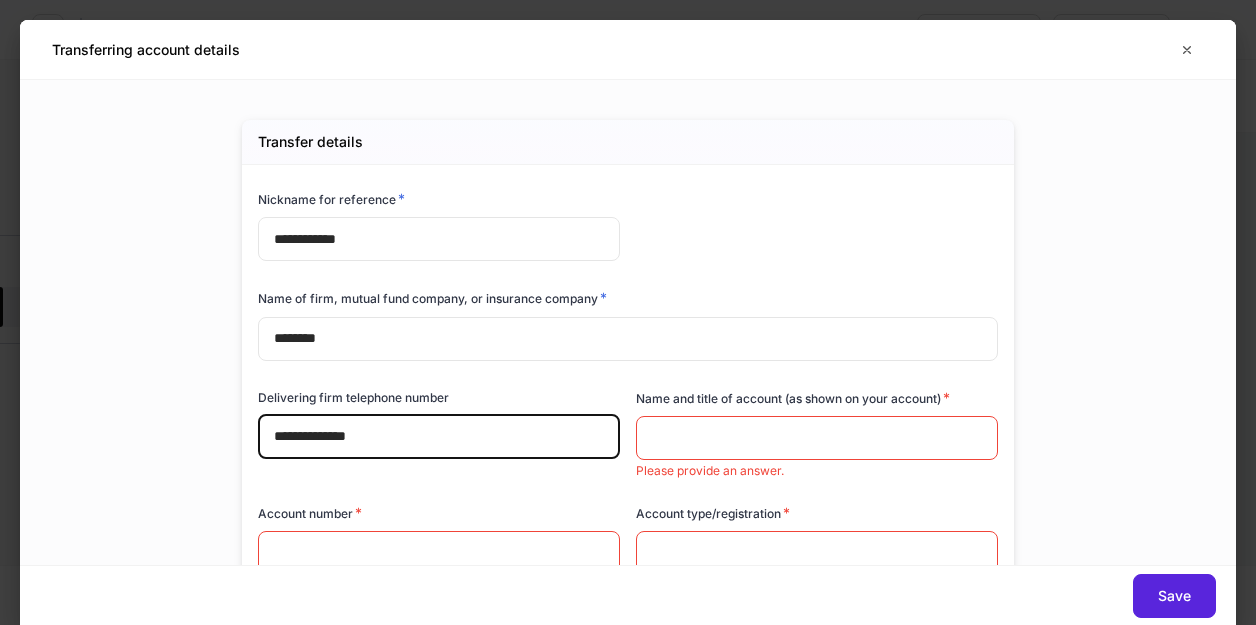 type on "**********" 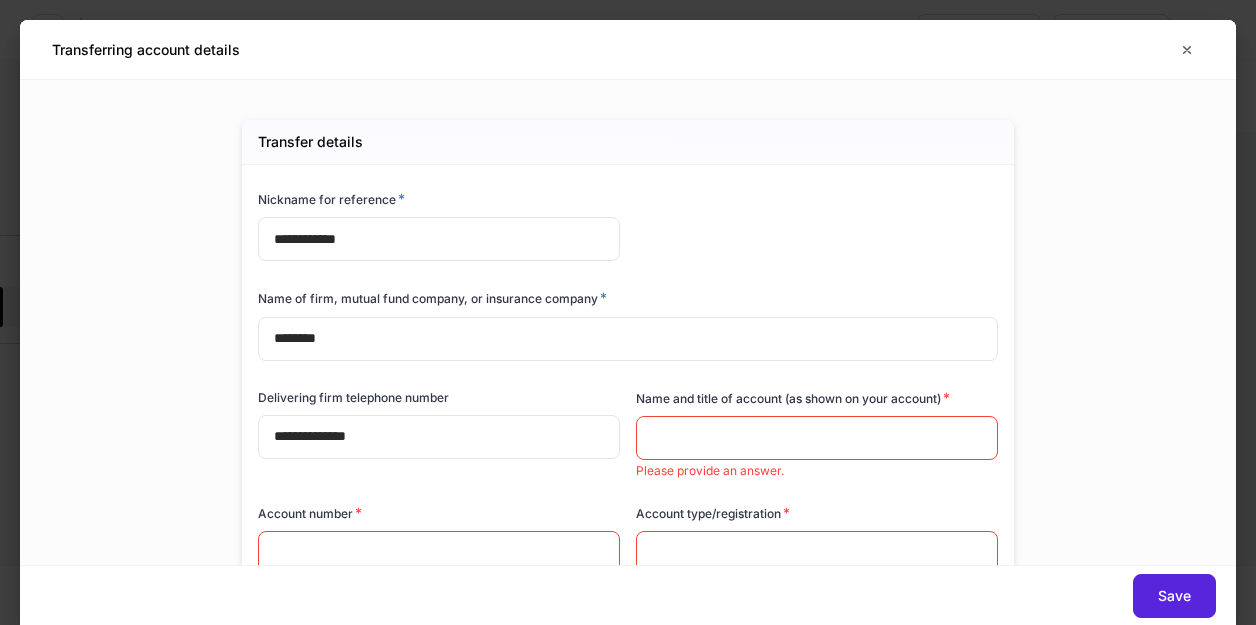 drag, startPoint x: 663, startPoint y: 446, endPoint x: 1217, endPoint y: 376, distance: 558.40485 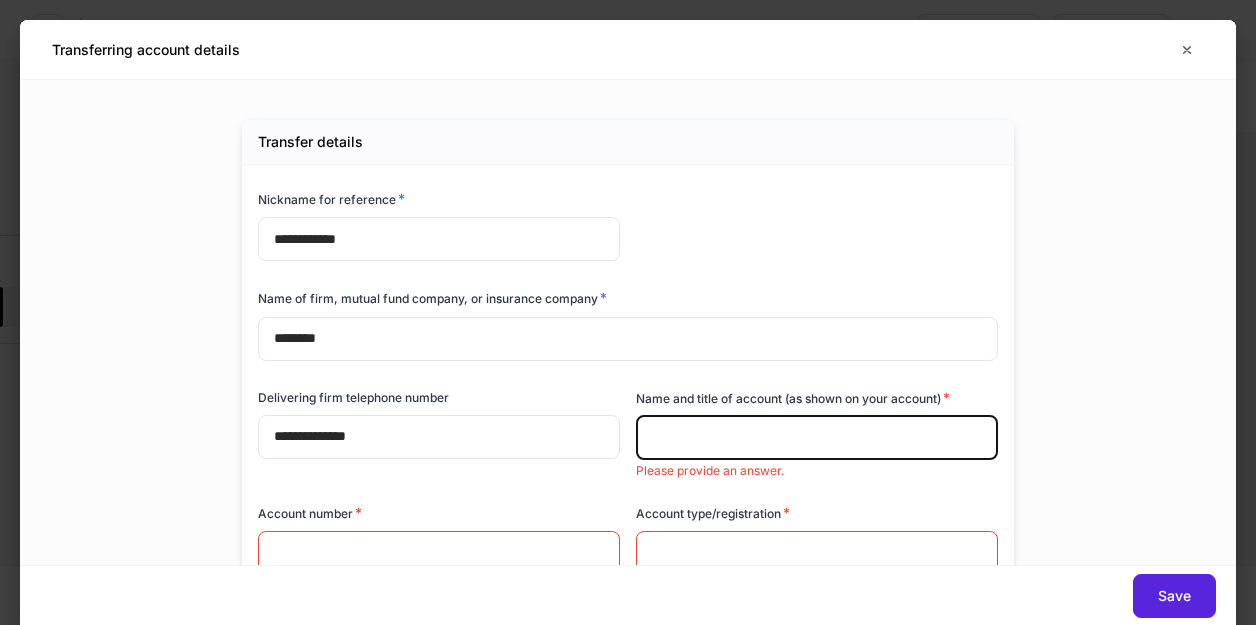 paste on "**********" 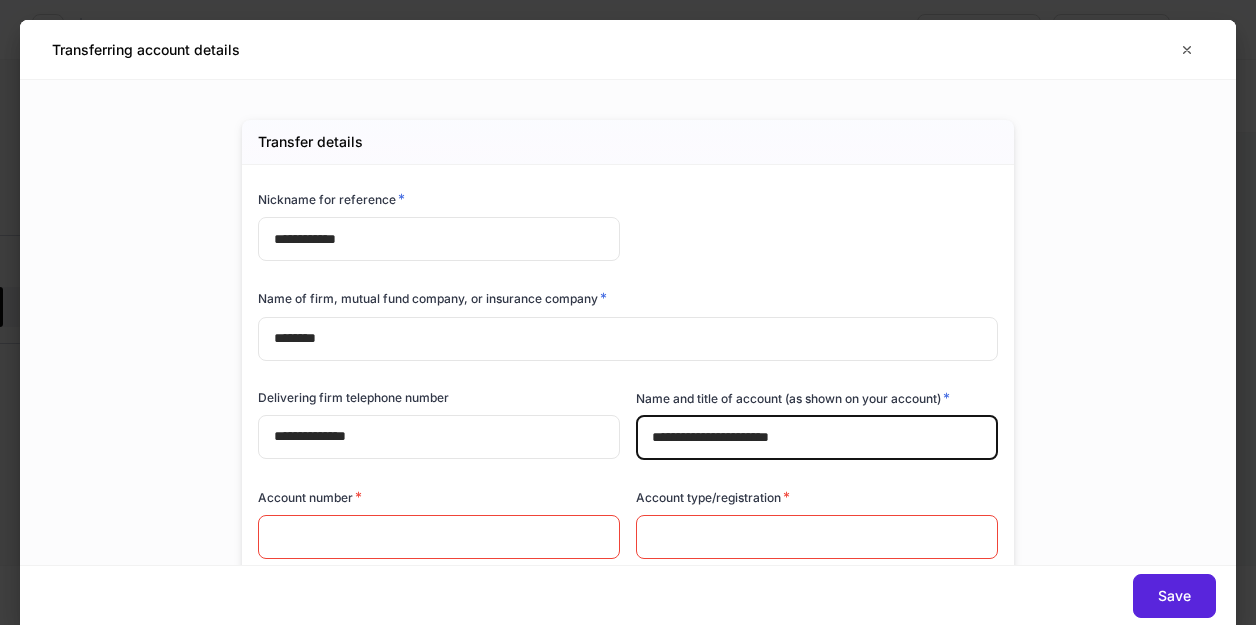 click on "**********" at bounding box center (817, 438) 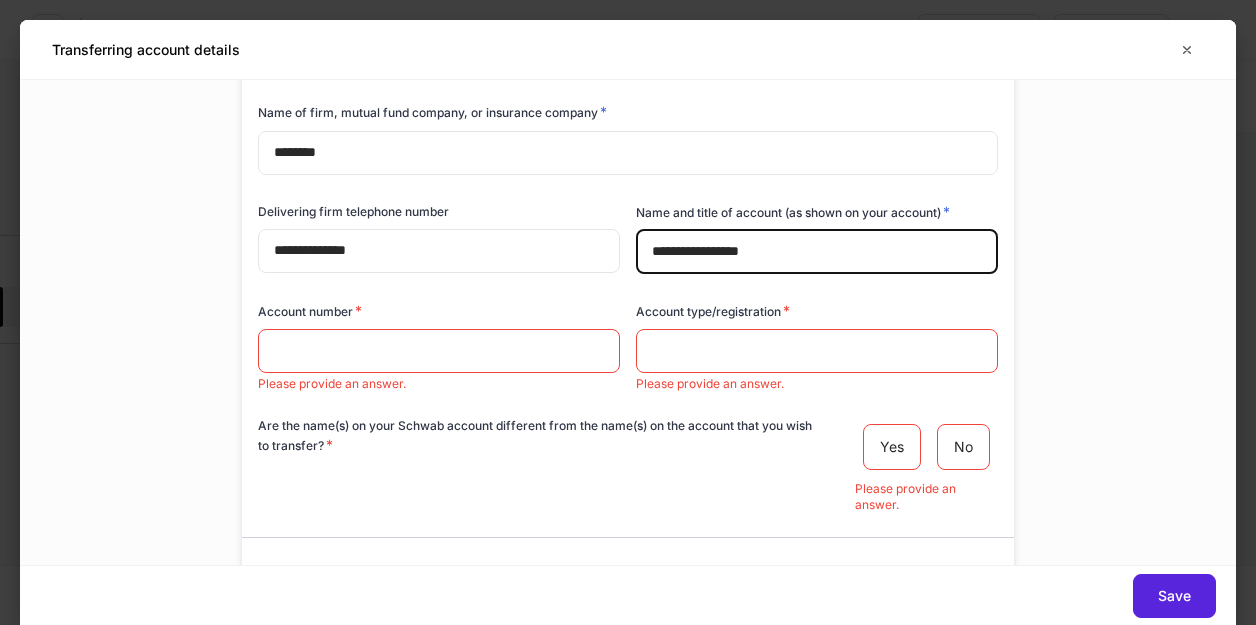 scroll, scrollTop: 200, scrollLeft: 0, axis: vertical 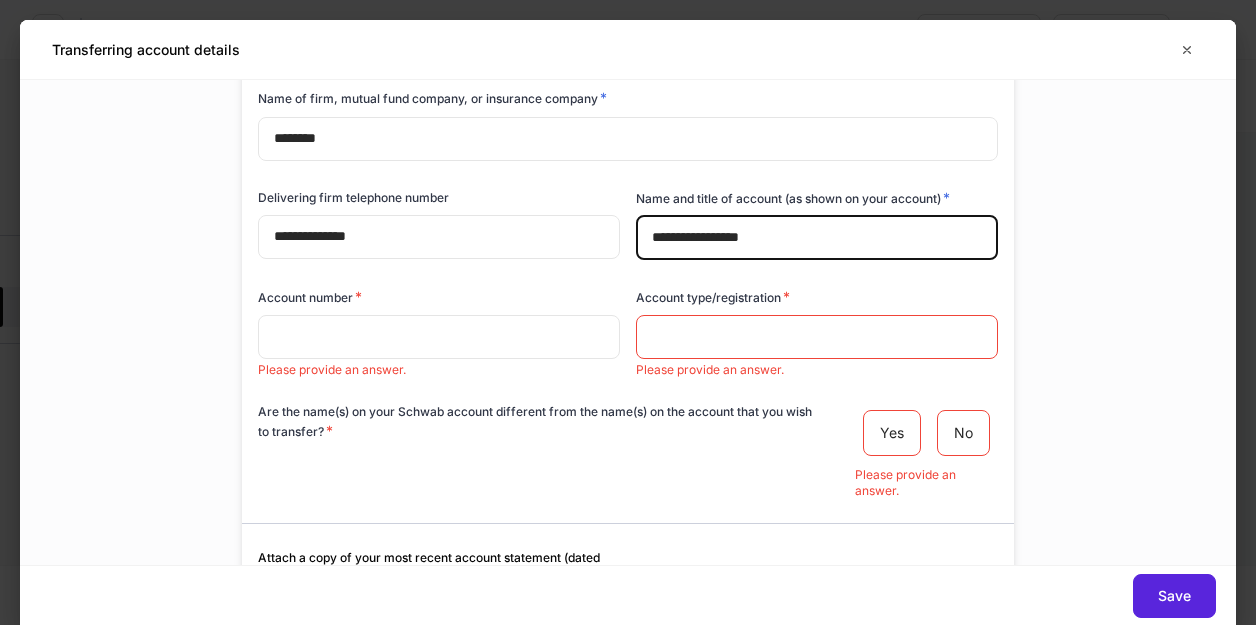 type on "**********" 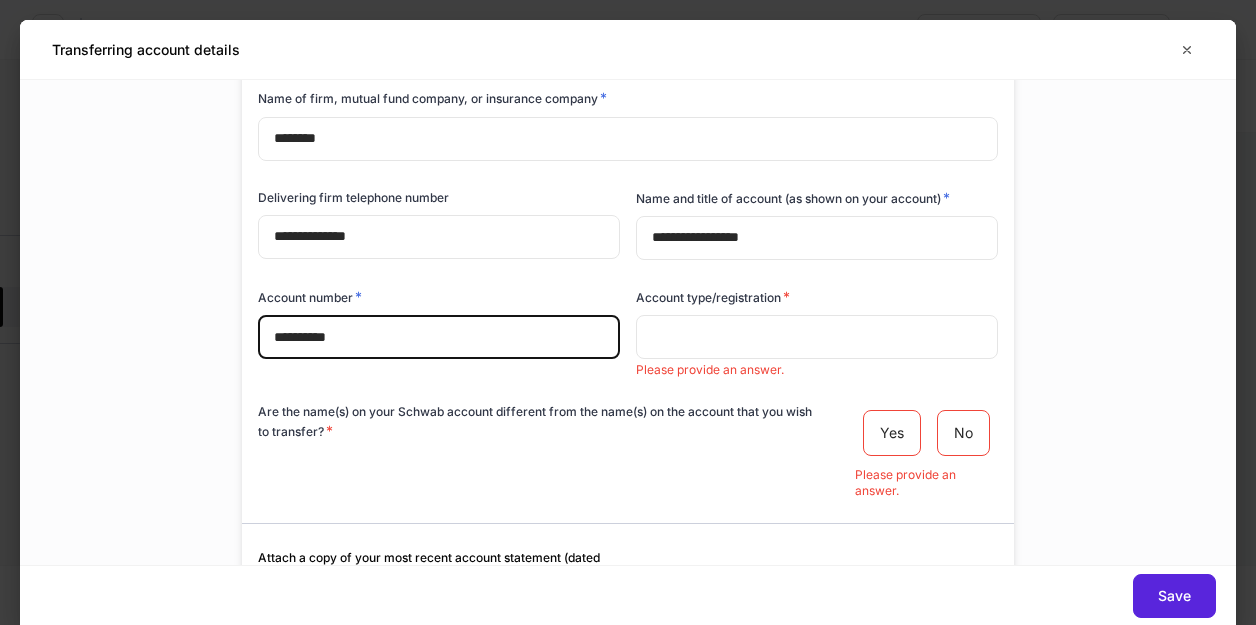 type on "**********" 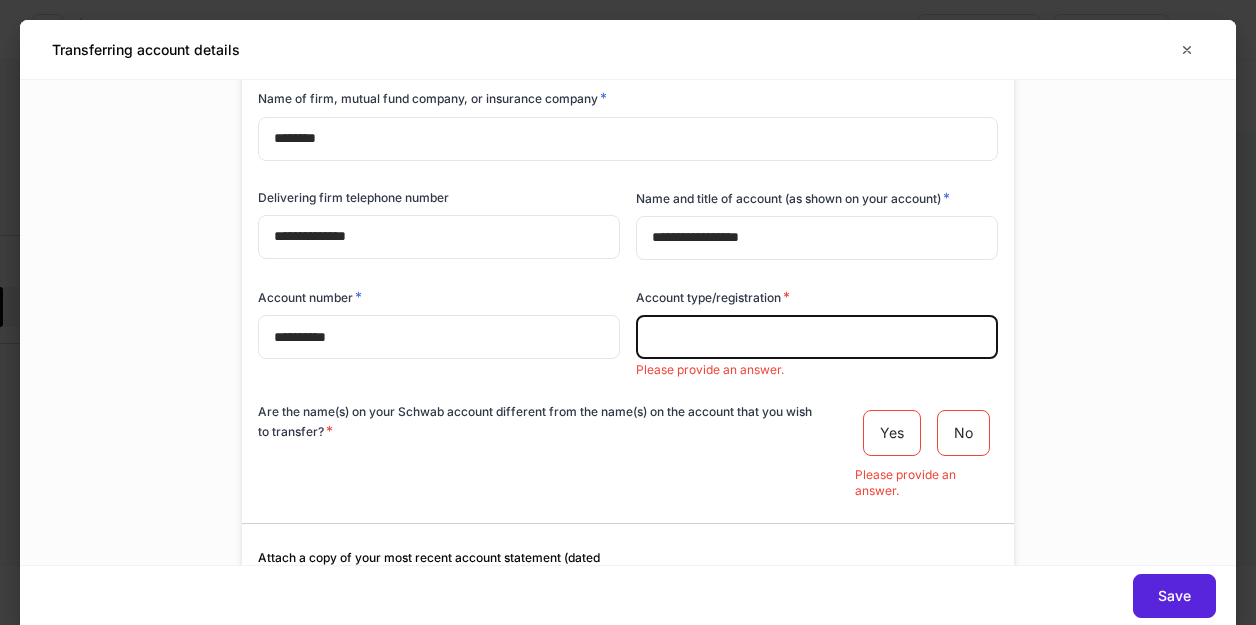 click at bounding box center (817, 337) 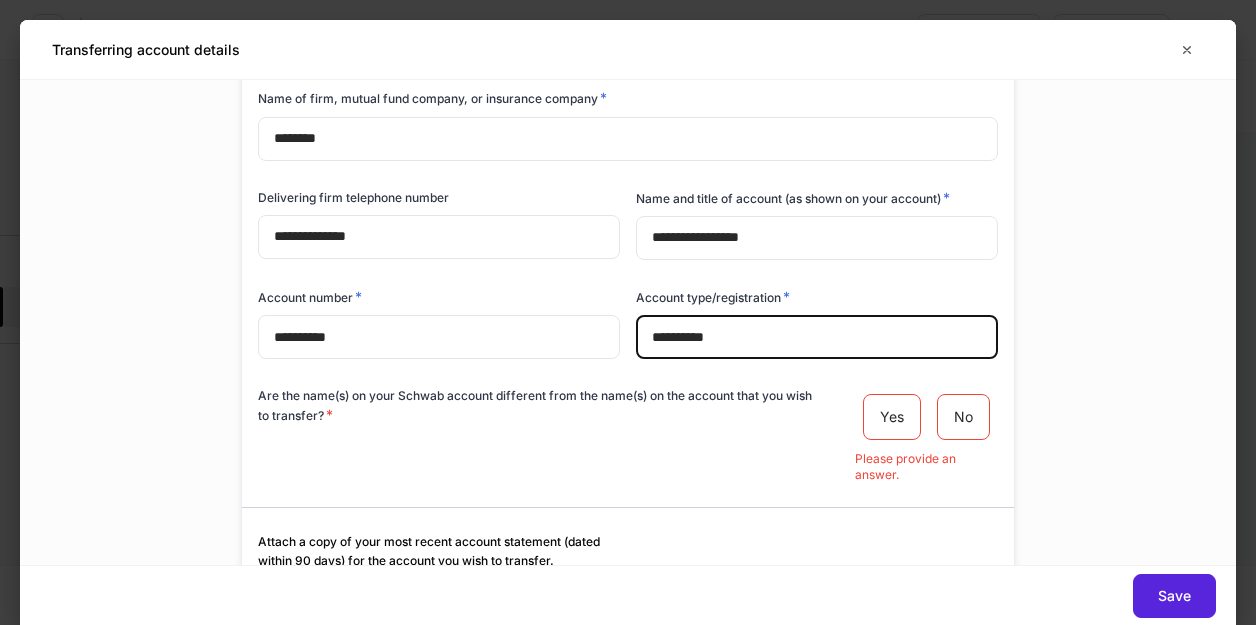 type on "**********" 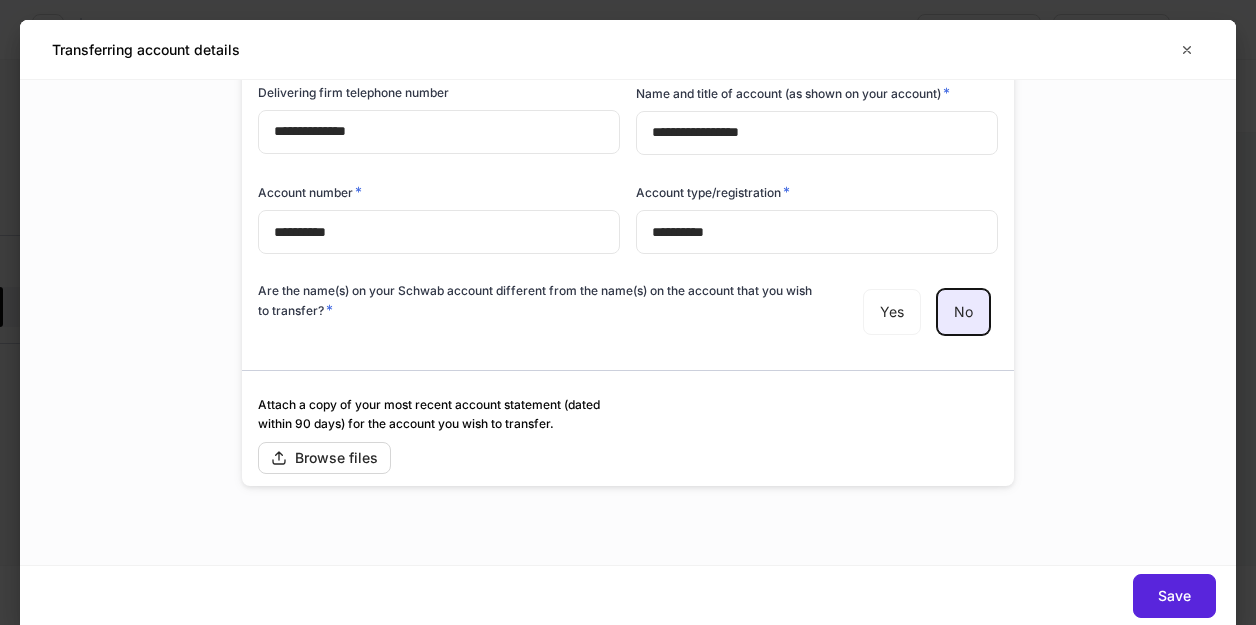 scroll, scrollTop: 306, scrollLeft: 0, axis: vertical 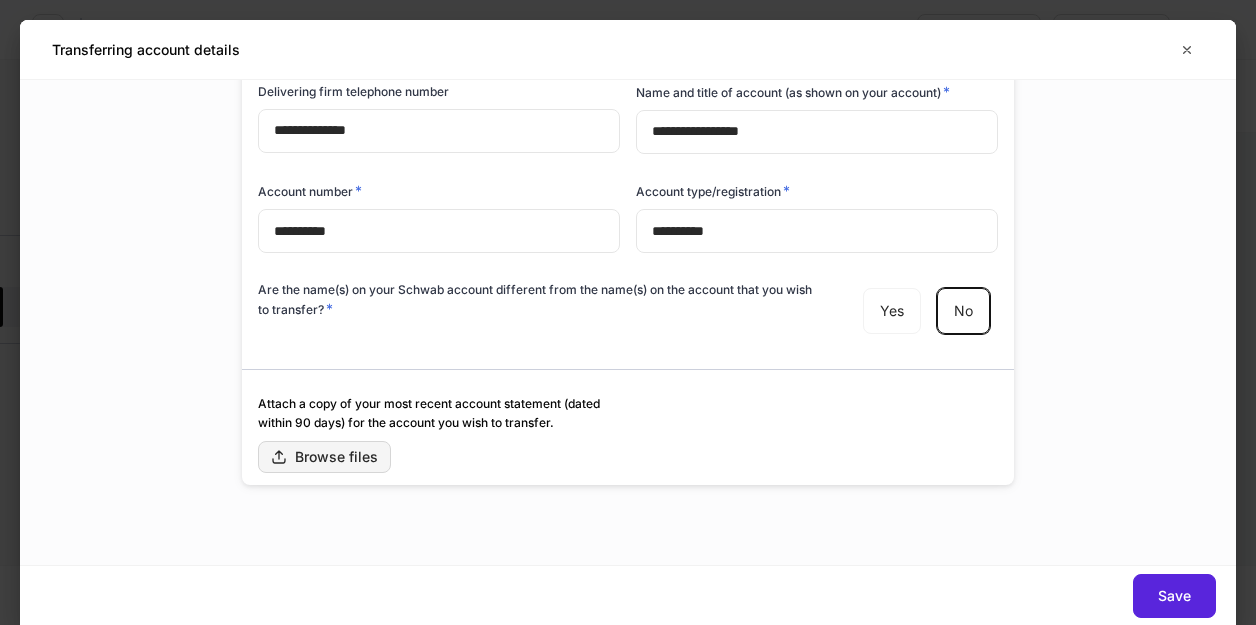 click on "Browse files" at bounding box center (324, 457) 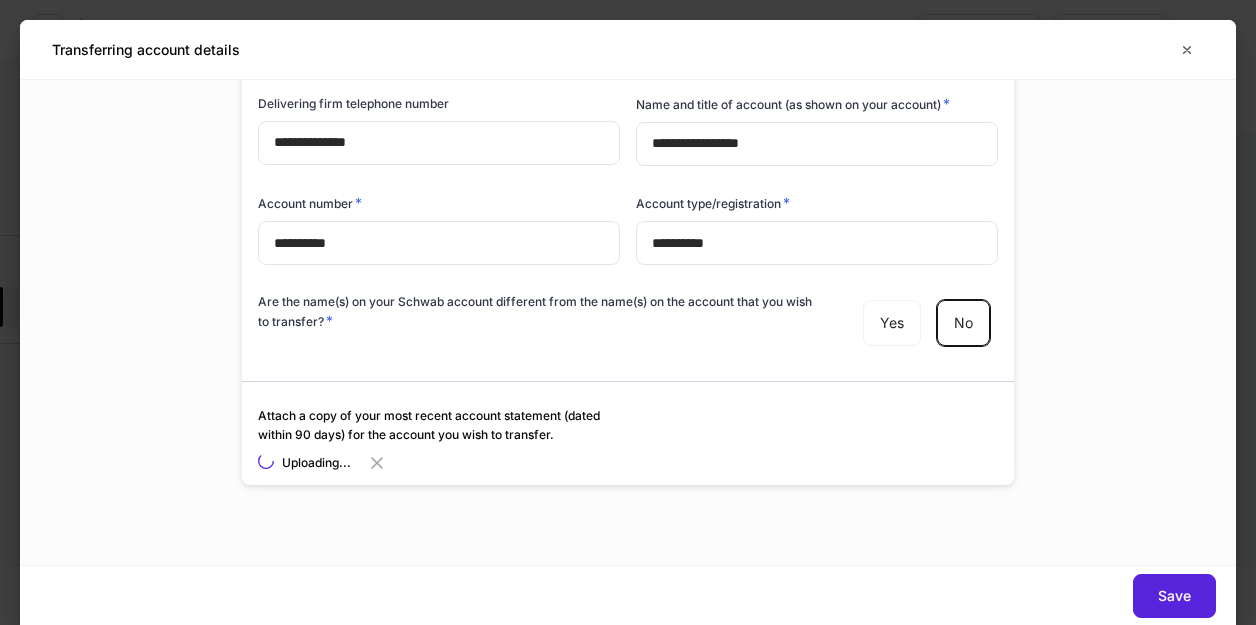 scroll, scrollTop: 306, scrollLeft: 0, axis: vertical 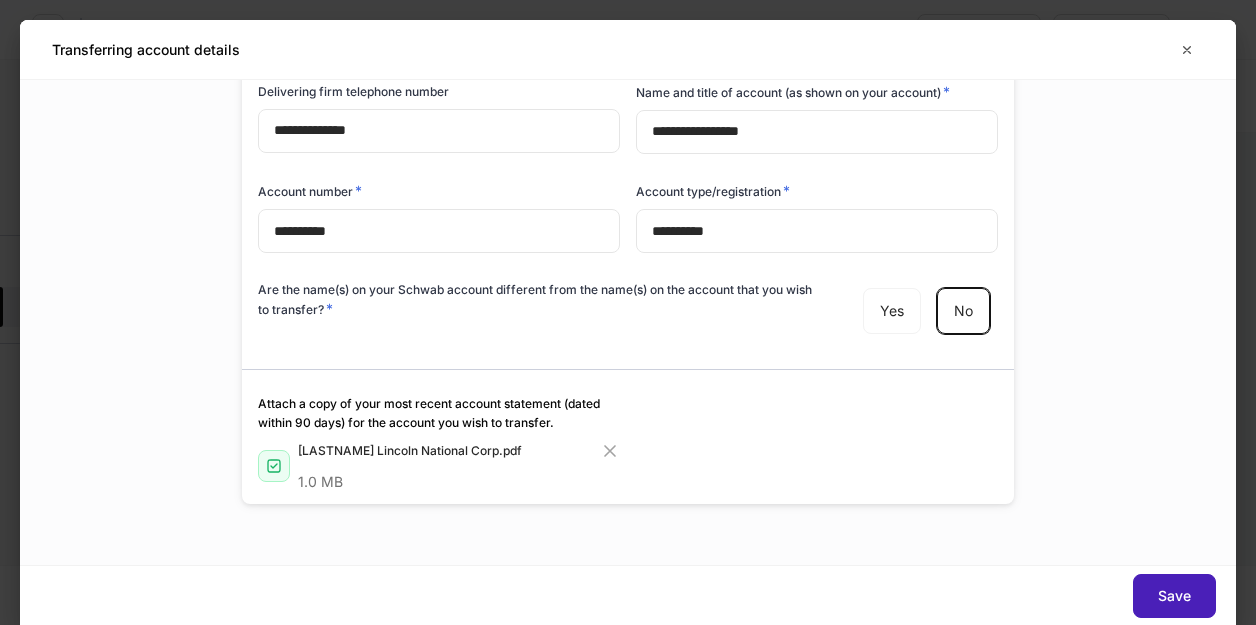 click on "Save" at bounding box center (1174, 596) 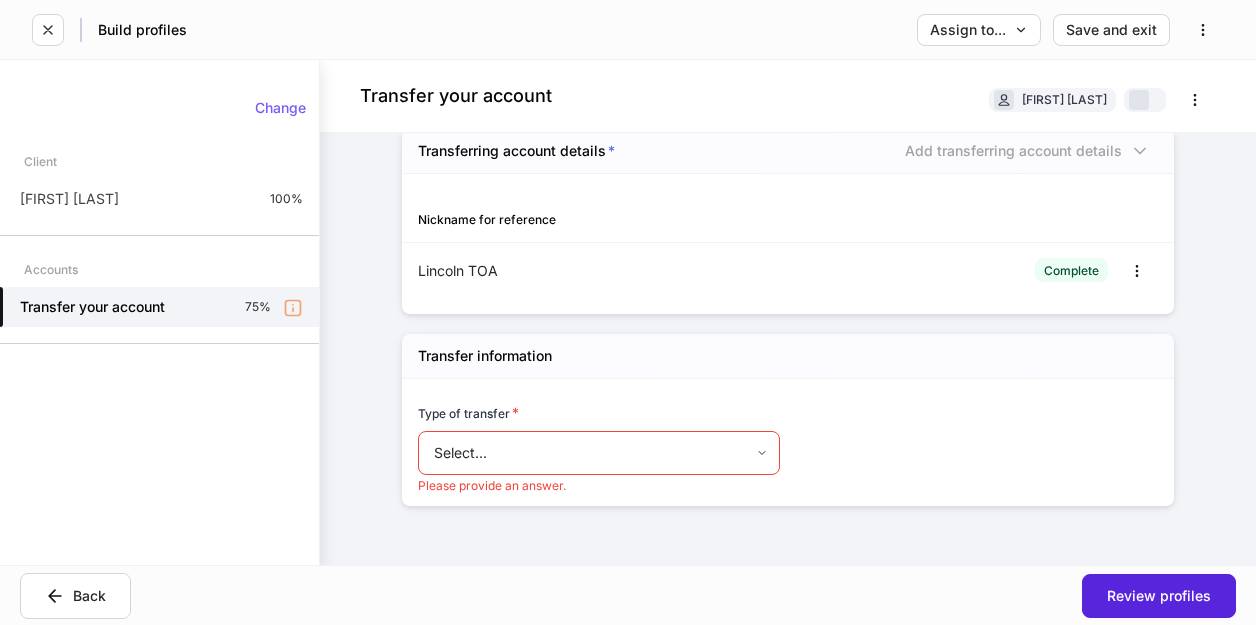 scroll, scrollTop: 324, scrollLeft: 0, axis: vertical 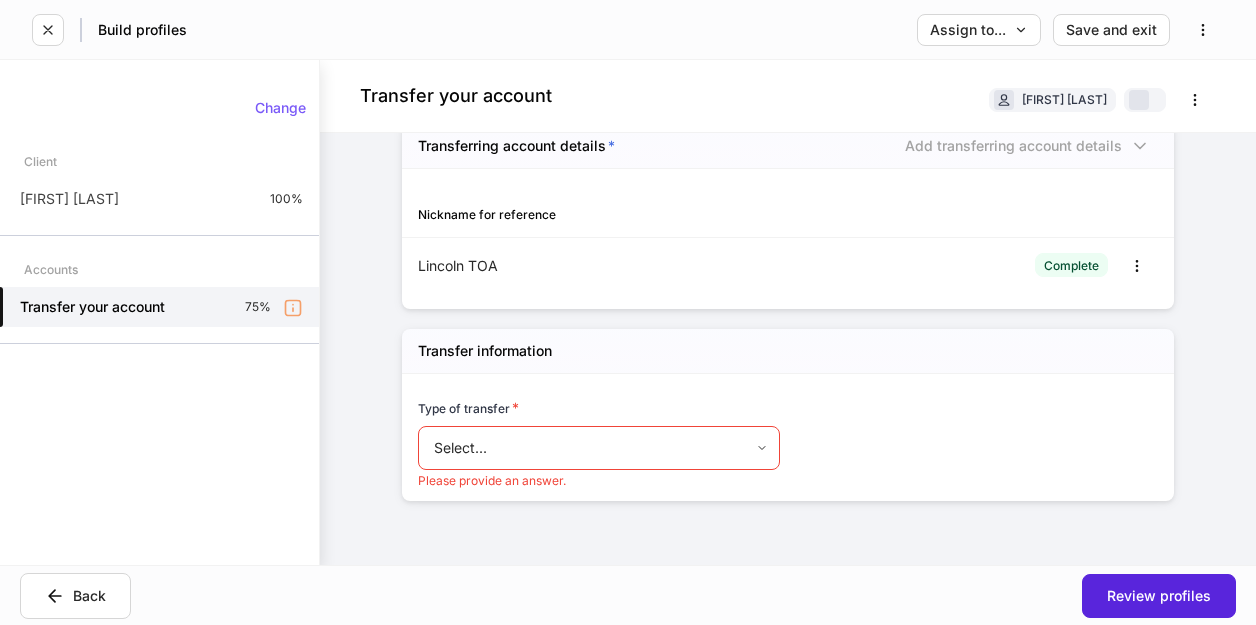 click on "Build profiles Assign to... Save and exit Transfer your account [FIRST] [LAST] Account details Account number * ******** ​ Are there any account holders in addition to the selected client(s)? * If yes, additional information is needed in "additional account holder" section below. View  more Yes No Transferring account details * Add transferring account details Nickname for reference Lincoln TOA  Complete Transfer information Type of transfer * Select... ​ Please provide an answer. Change Client [FIRST] [LAST] 100% Accounts Transfer your account 75% Back Review profiles" at bounding box center [628, 312] 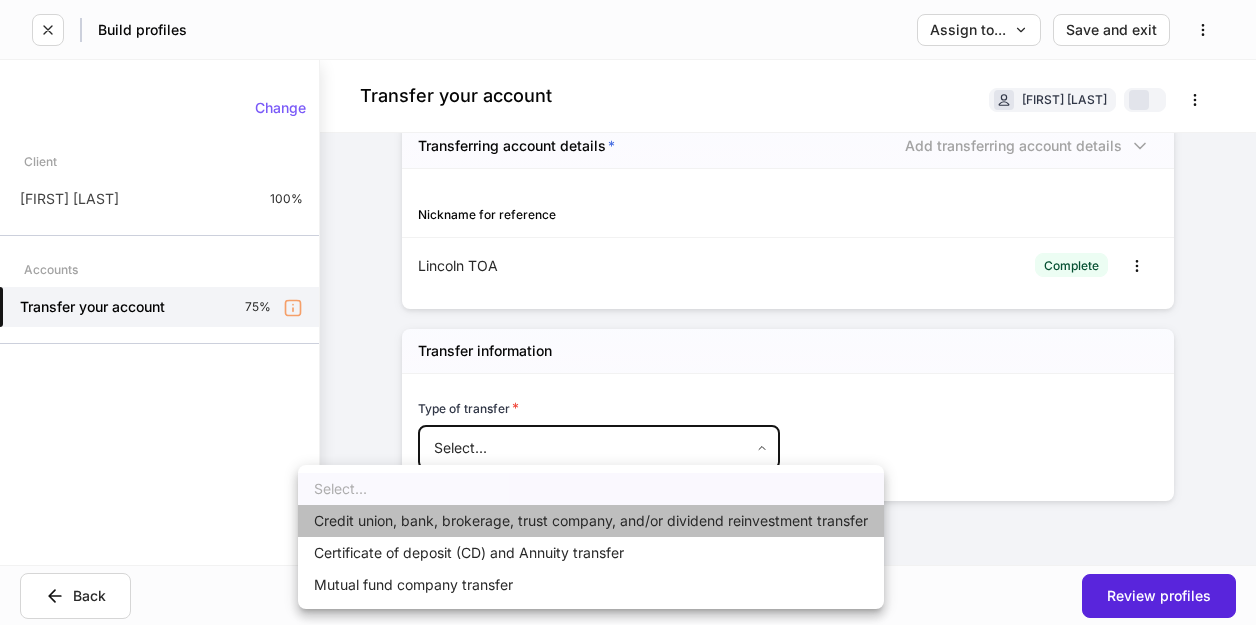 click on "Credit union, bank, brokerage, trust company, and/or dividend reinvestment transfer" at bounding box center (591, 521) 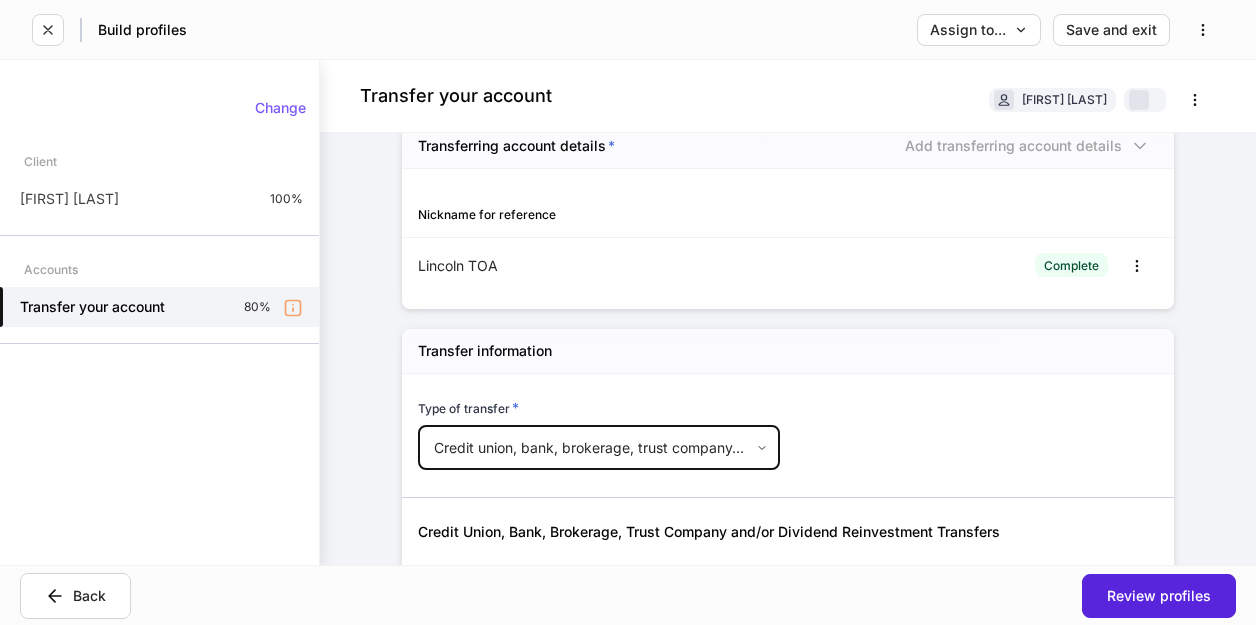 click on "Transfer your account [FIRST] [LAST] Account details Account number * ******** ​ Are there any account holders in addition to the selected client(s)? * If yes, additional information is needed in "additional account holder" section below. View  more Yes No Transferring account details * Add transferring account details Nickname for reference Lincoln TOA  Complete Transfer information Type of transfer * Credit union, bank, brokerage, trust company, and/or dividend reinvestment transfer ** ​ Credit Union, Bank, Brokerage, Trust Company and/or Dividend Reinvestment Transfers Amount of transfer * Select... ​ Change Client [FIRST] [LAST] 100% Accounts Transfer your account 80% Back Review profiles" at bounding box center [628, 312] 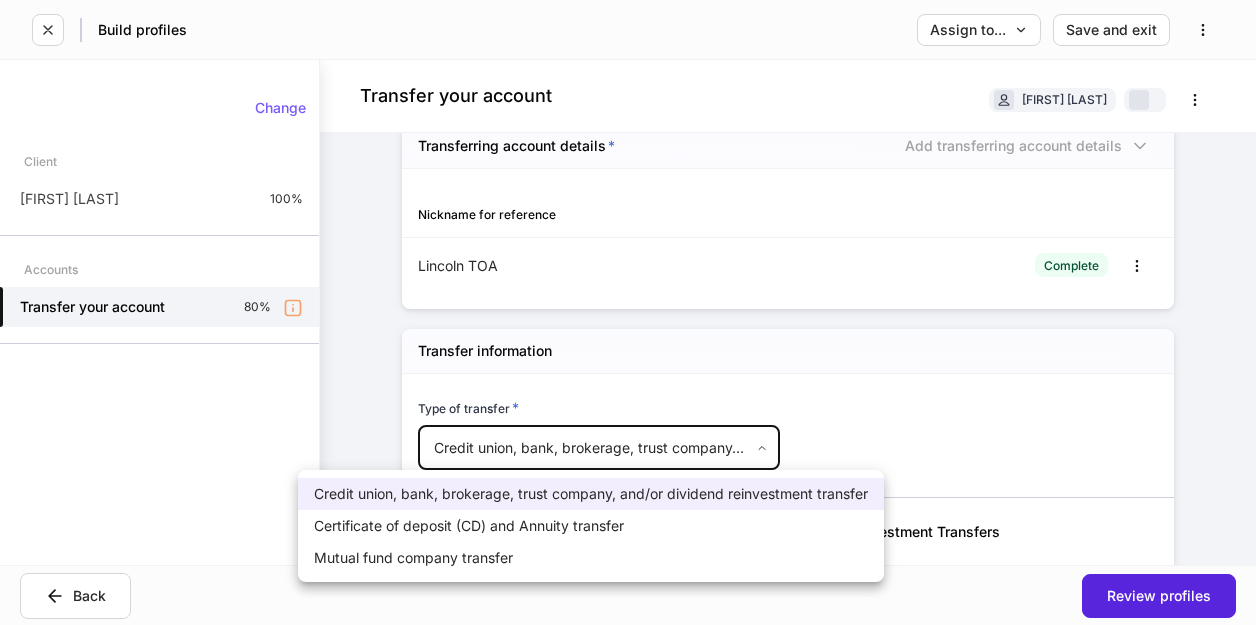 click at bounding box center (628, 312) 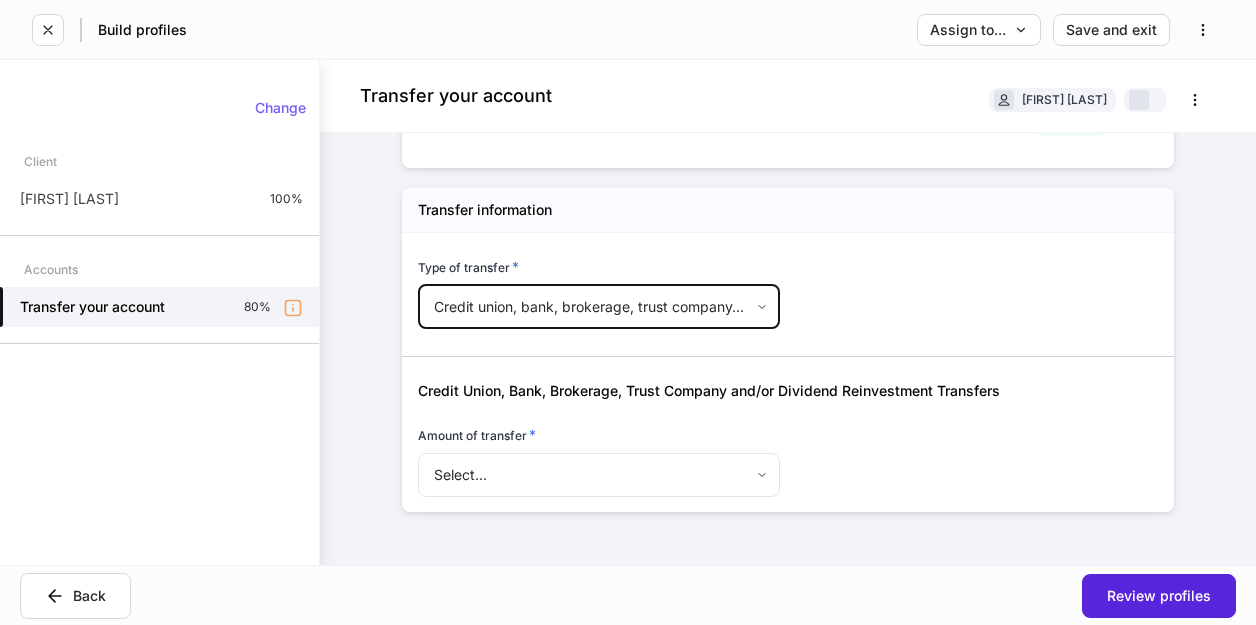 scroll, scrollTop: 476, scrollLeft: 0, axis: vertical 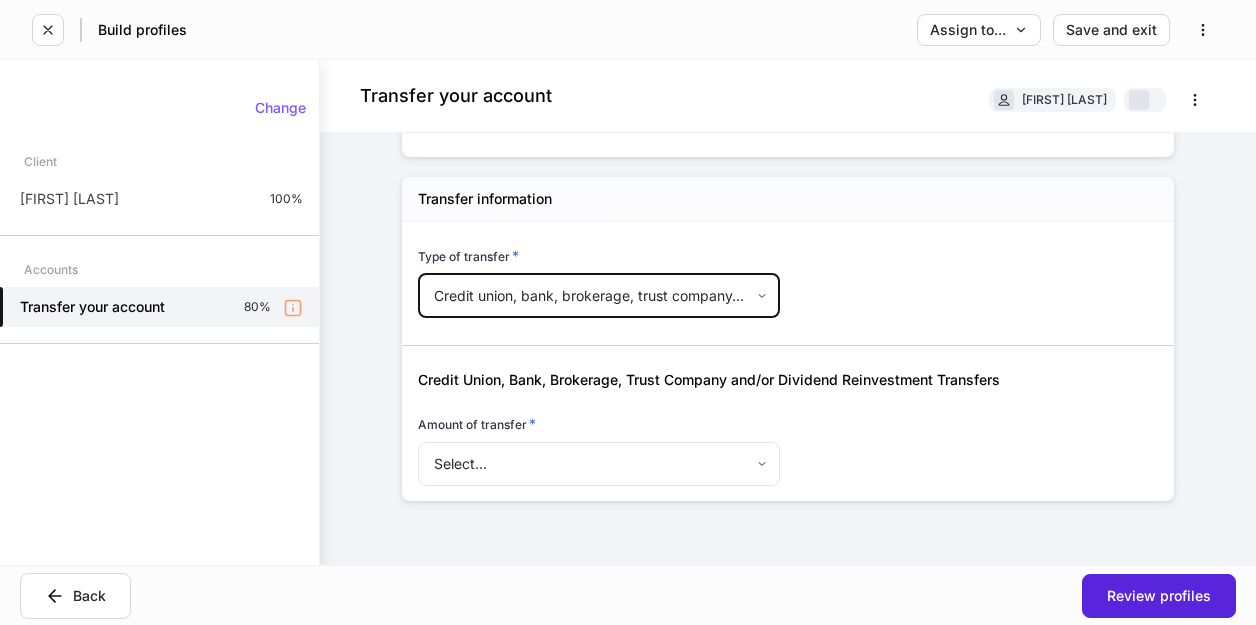 click on "Transfer your account [FIRST] [LAST] Account details Account number * ******** ​ Are there any account holders in addition to the selected client(s)? * If yes, additional information is needed in "additional account holder" section below. View  more Yes No Transferring account details * Add transferring account details Nickname for reference Lincoln TOA  Complete Transfer information Type of transfer * Credit union, bank, brokerage, trust company, and/or dividend reinvestment transfer ** ​ Credit Union, Bank, Brokerage, Trust Company and/or Dividend Reinvestment Transfers Amount of transfer * Select... ​ Change Client [FIRST] [LAST] 100% Accounts Transfer your account 80% Back Review profiles" at bounding box center (628, 312) 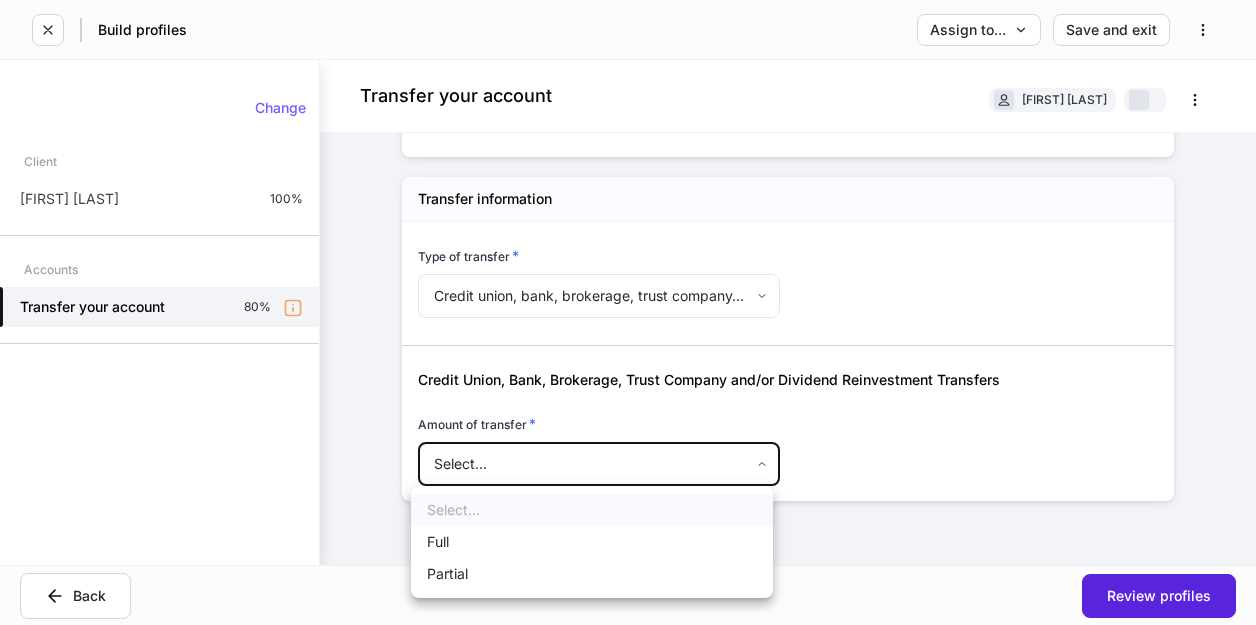 click on "Full" at bounding box center (592, 542) 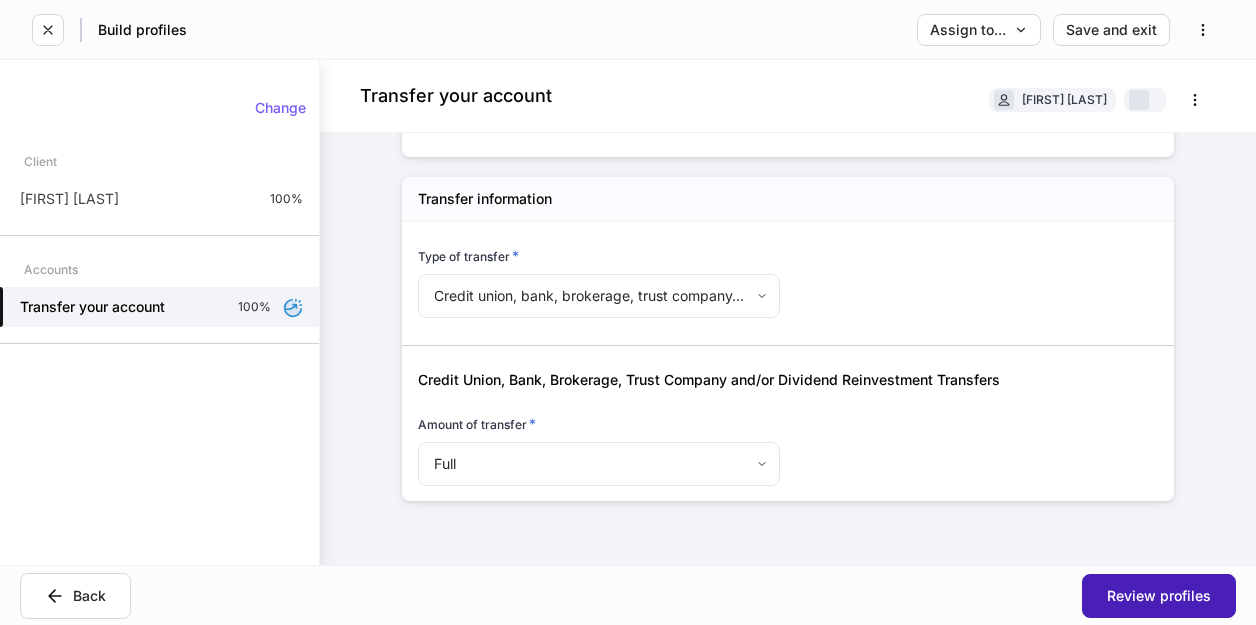 click on "Review profiles" at bounding box center (1159, 596) 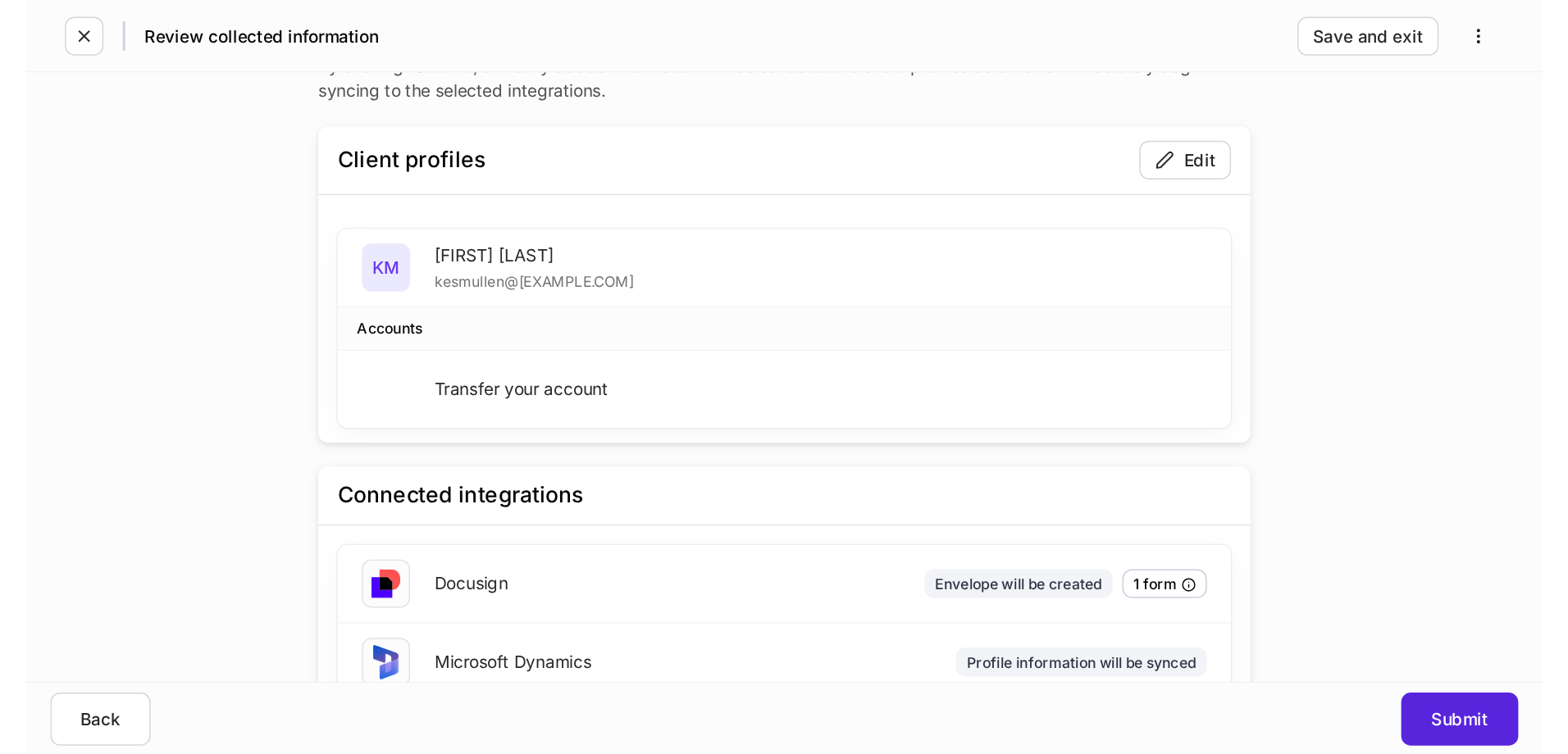 scroll, scrollTop: 68, scrollLeft: 0, axis: vertical 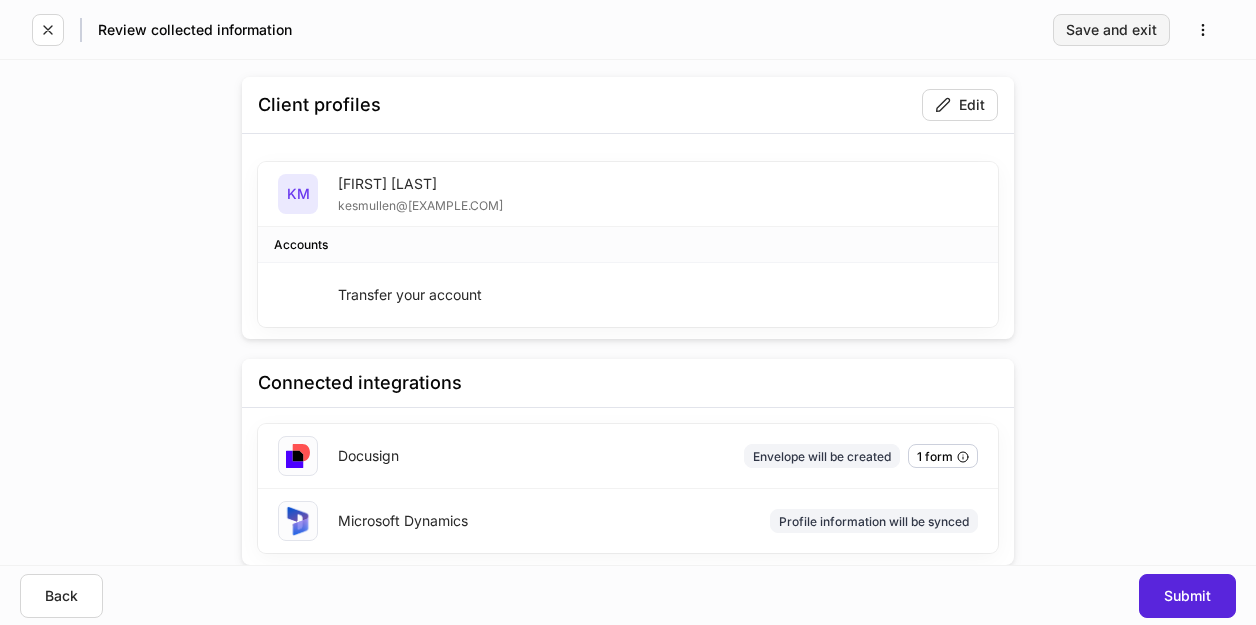 click on "Save and exit" at bounding box center (1111, 30) 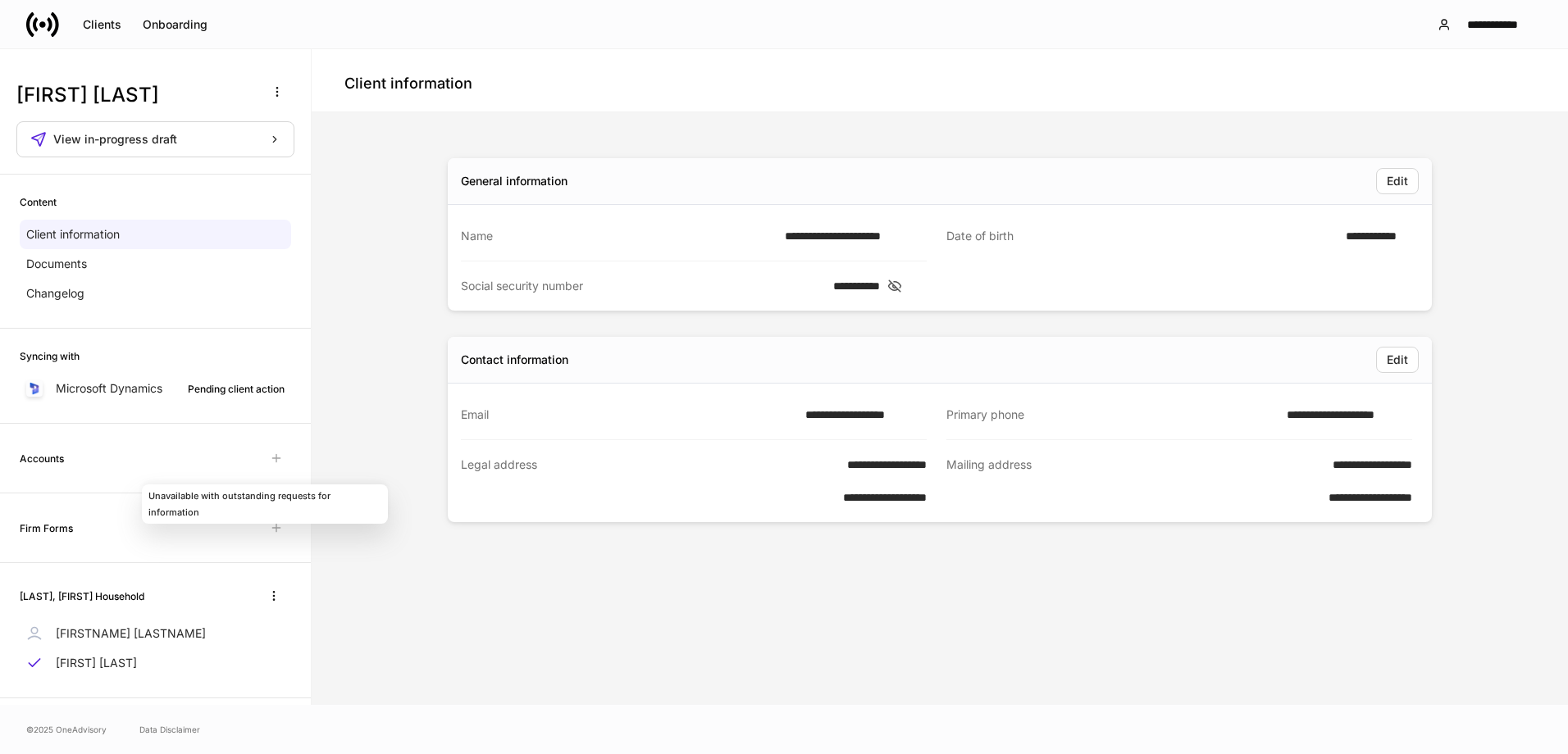 click at bounding box center [276, 458] 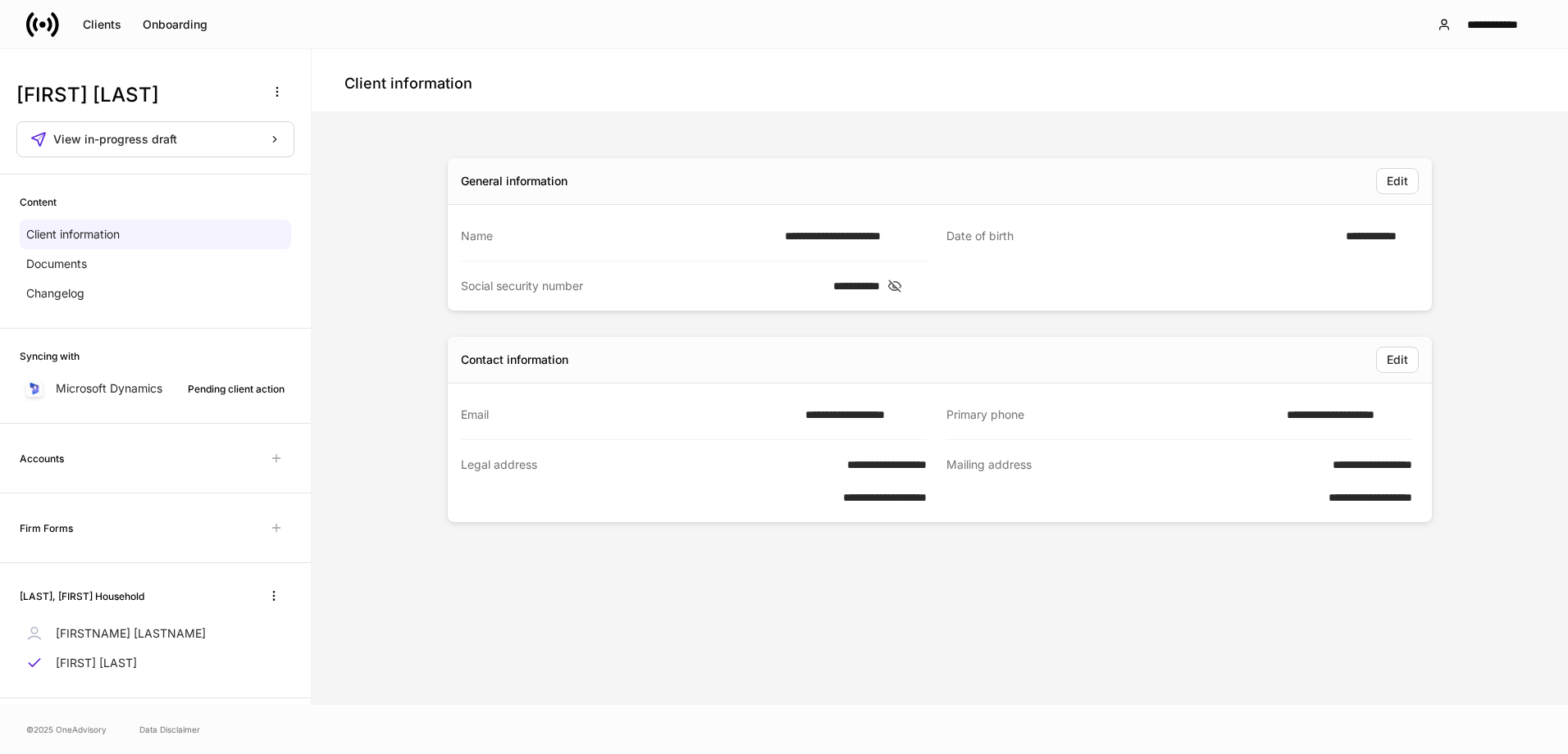 click on "Accounts" at bounding box center (42, 458) 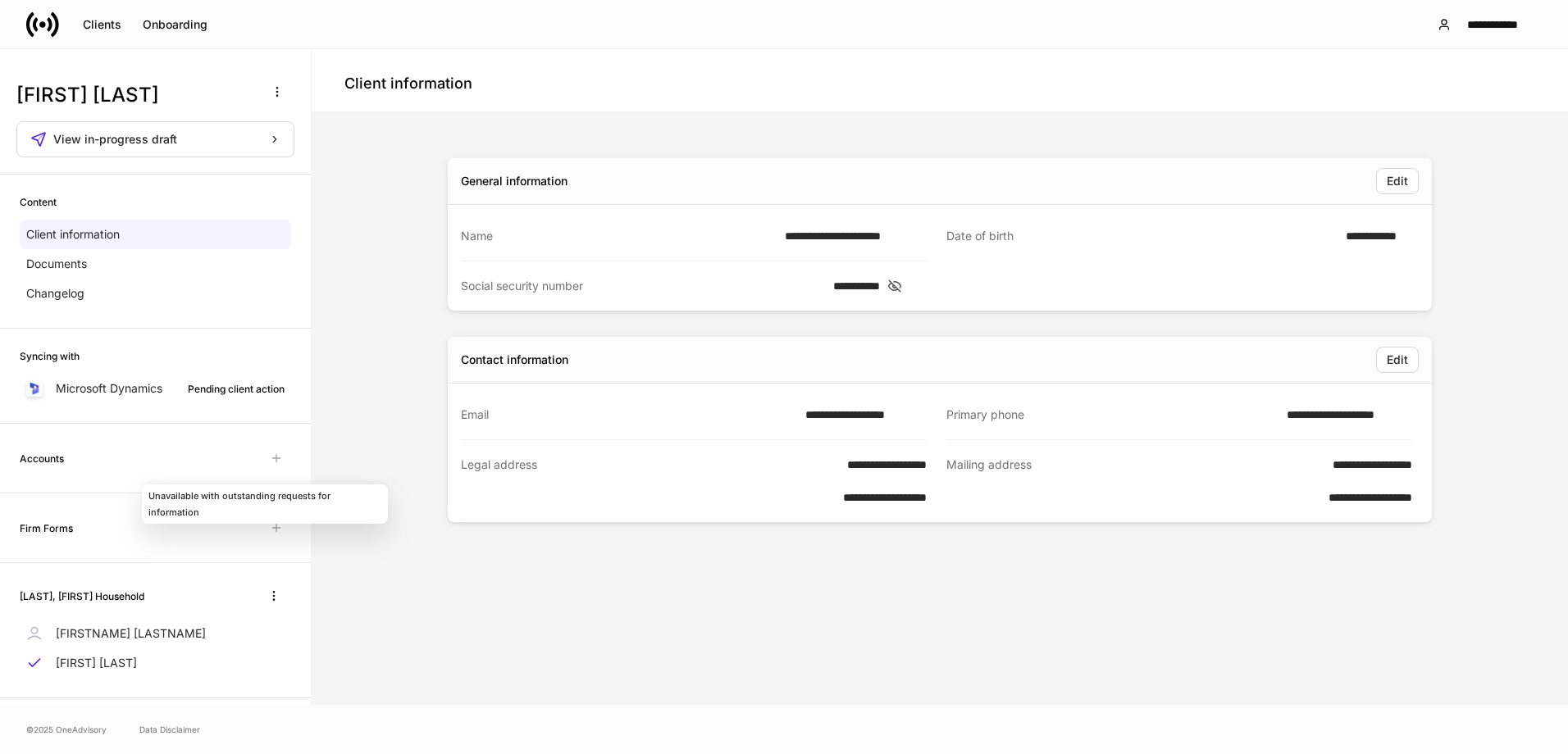 click at bounding box center (276, 458) 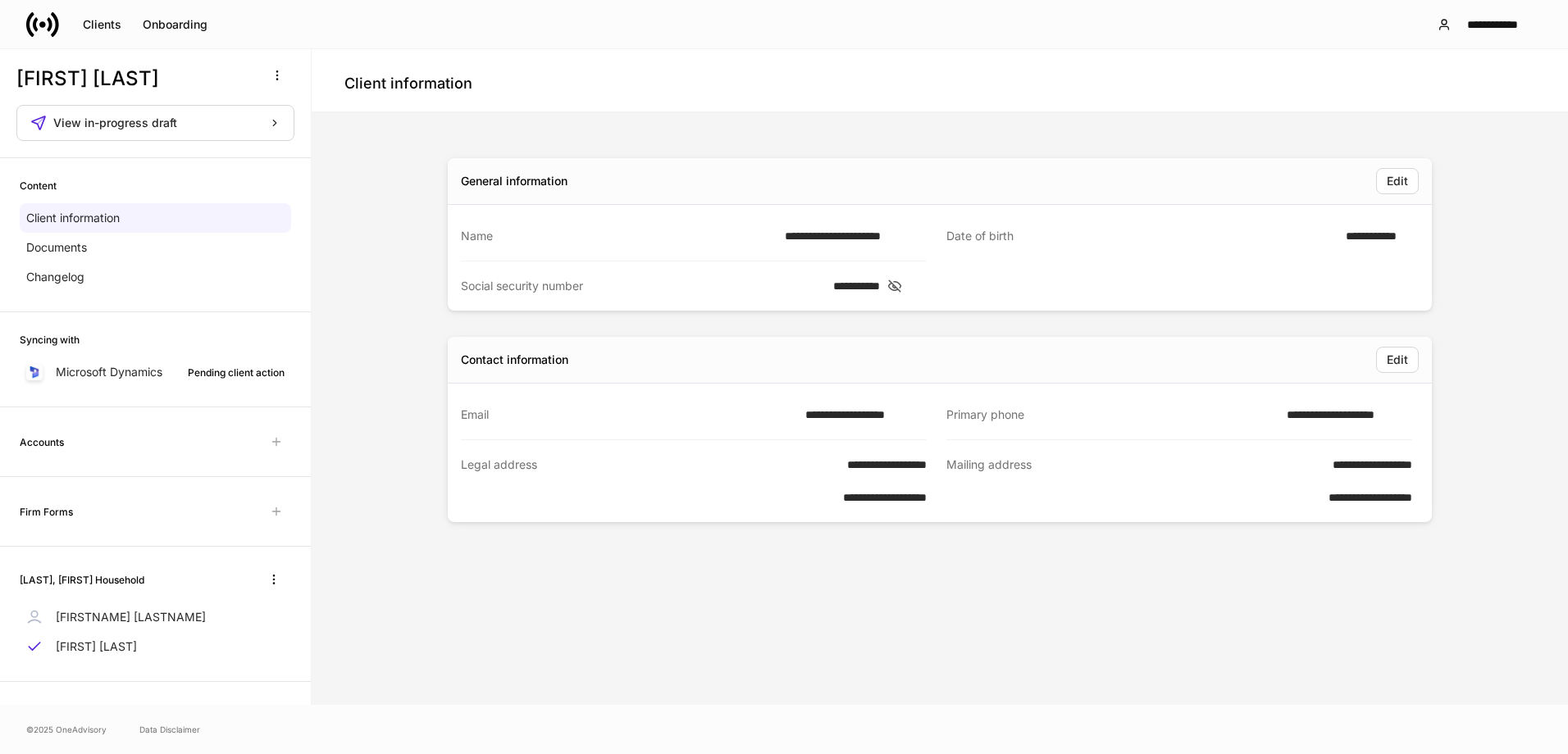 scroll, scrollTop: 20, scrollLeft: 0, axis: vertical 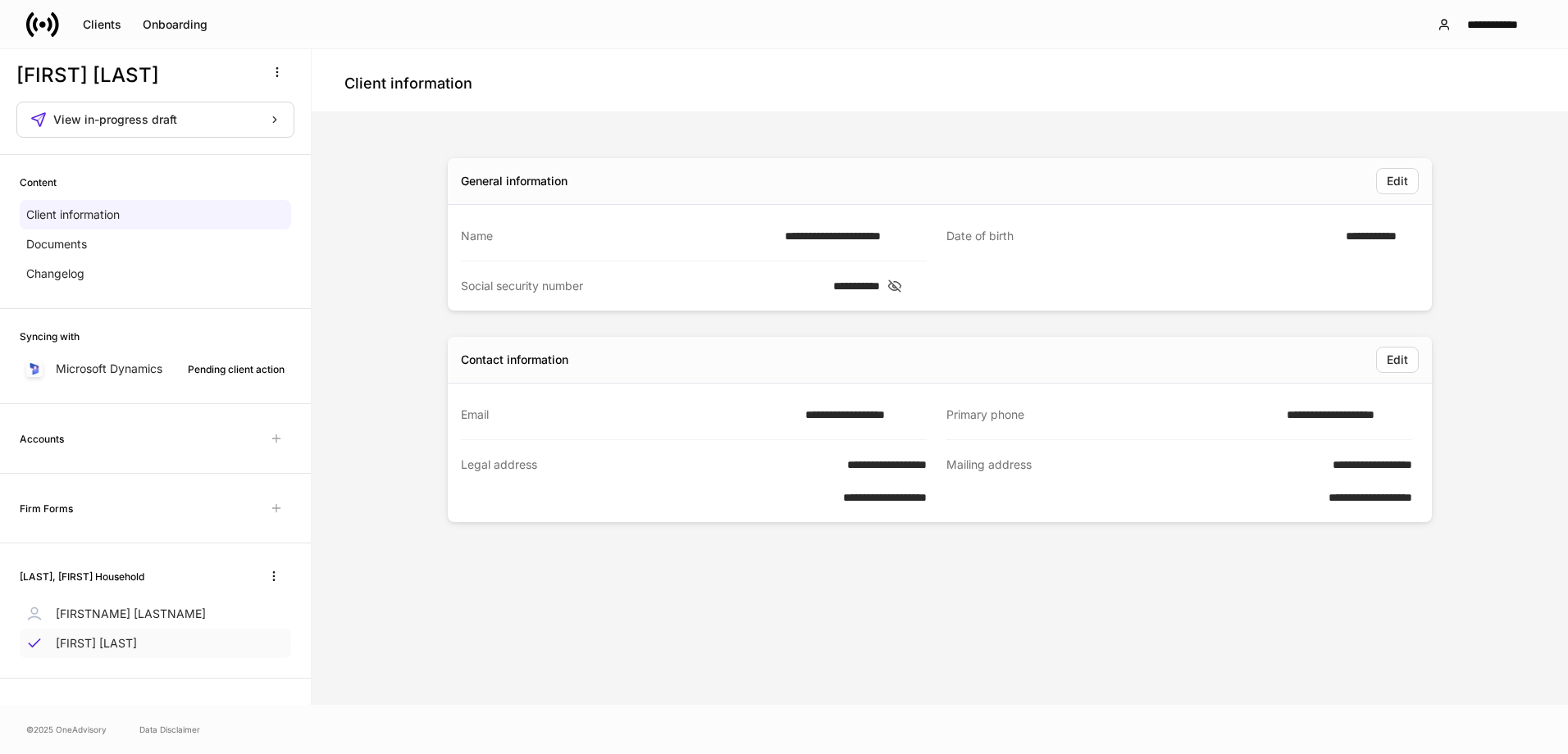 click on "[FIRST] [LAST]" at bounding box center (96, 643) 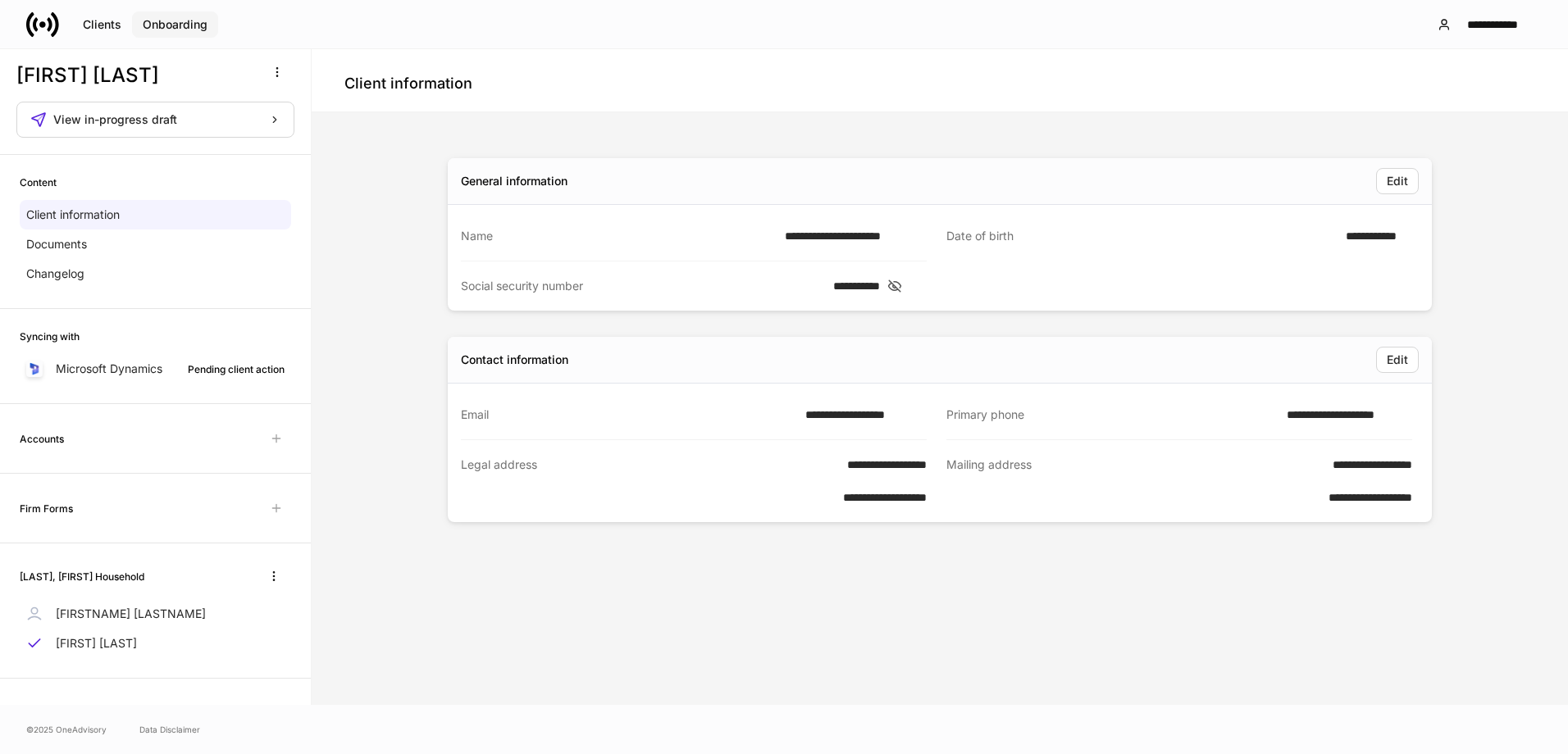 click on "Onboarding" at bounding box center (175, 25) 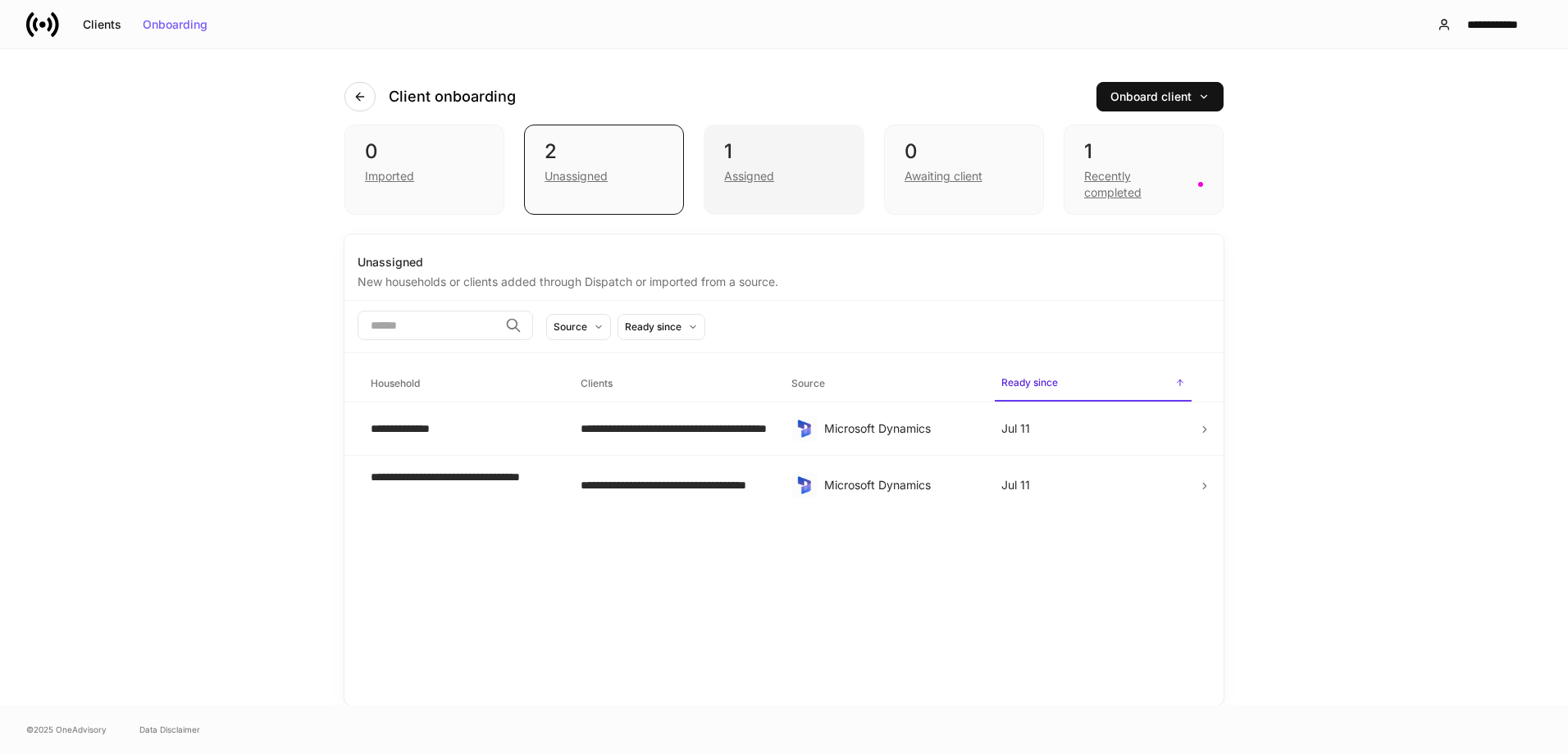 click on "1" at bounding box center (783, 152) 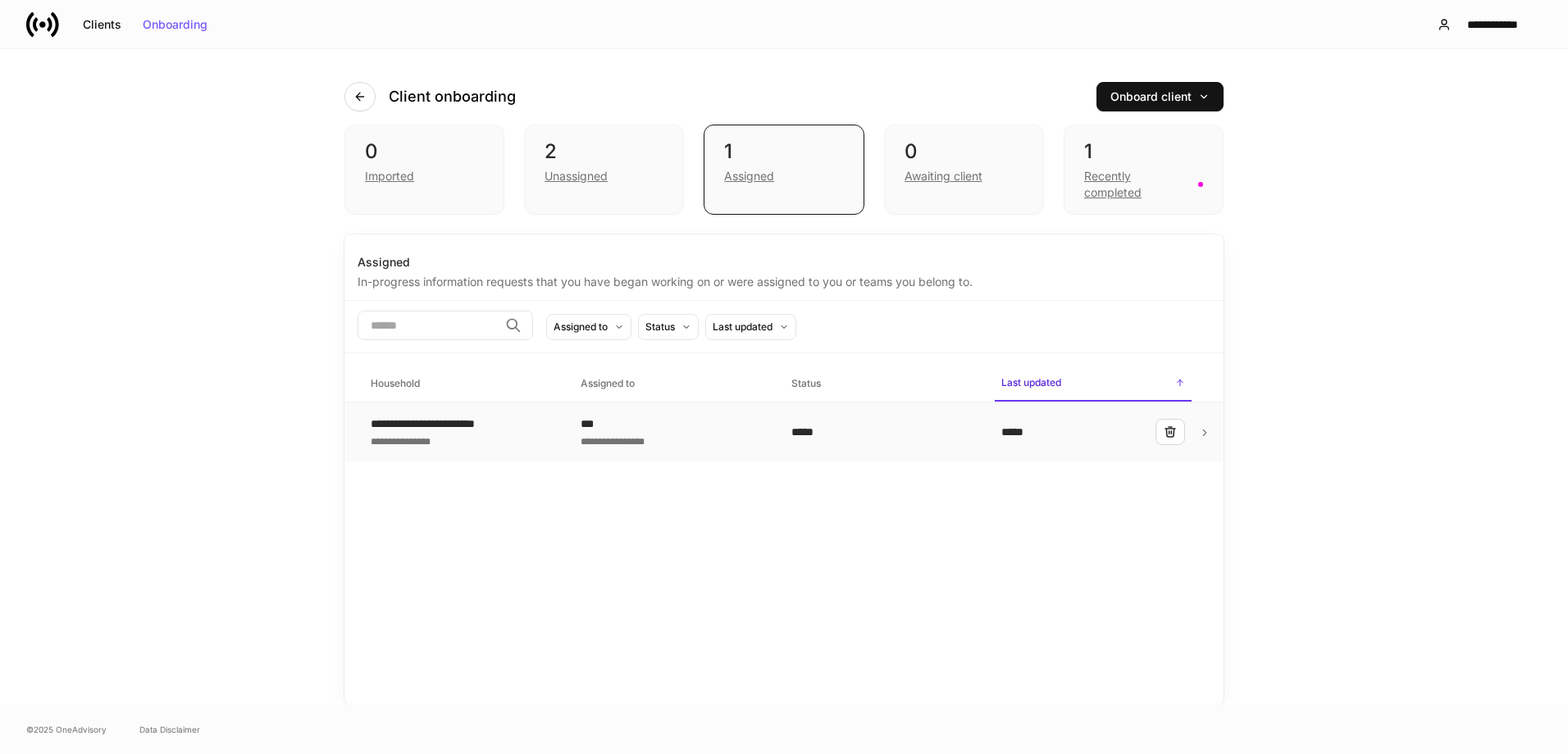 click on "**********" at bounding box center [440, 424] 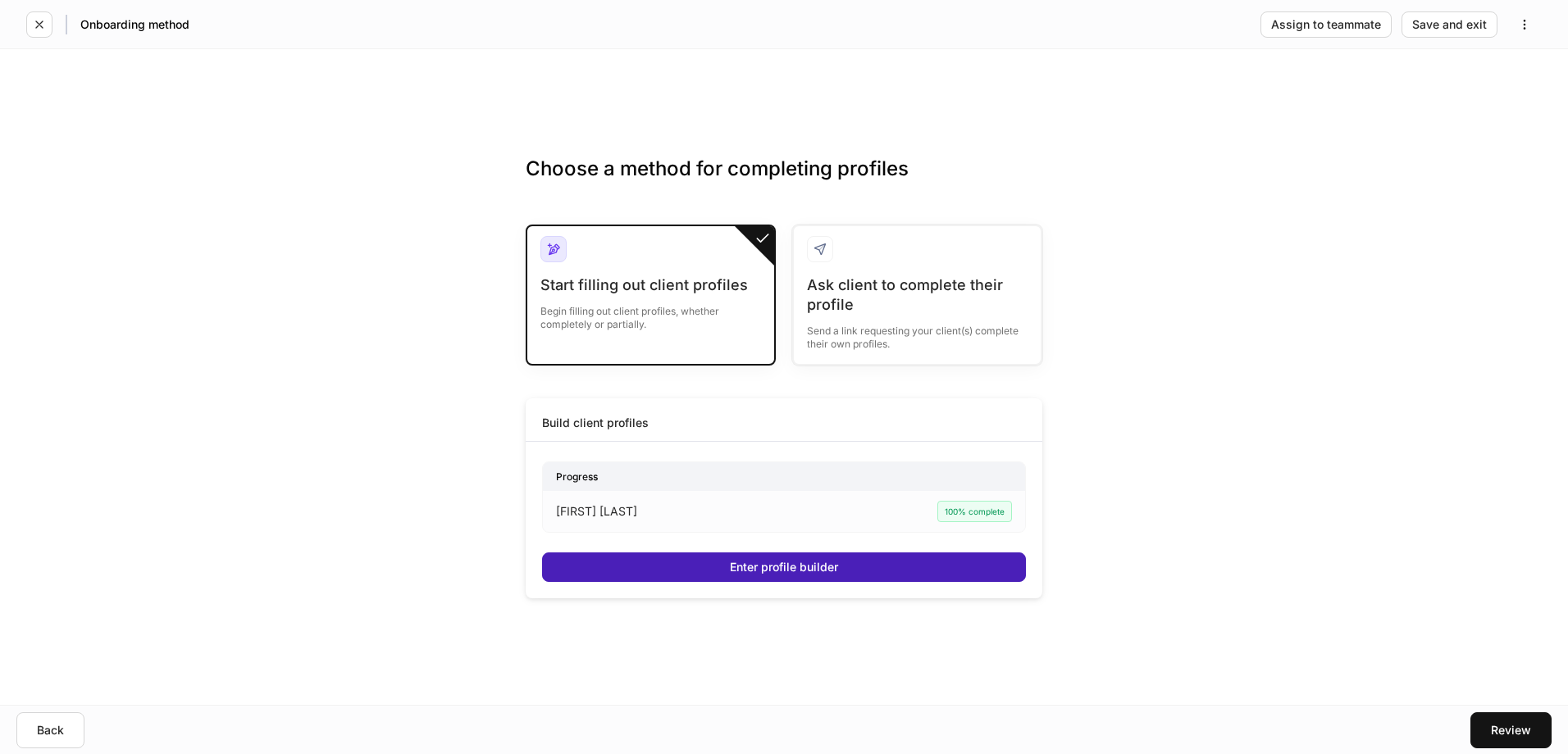 click on "Enter profile builder" at bounding box center (784, 567) 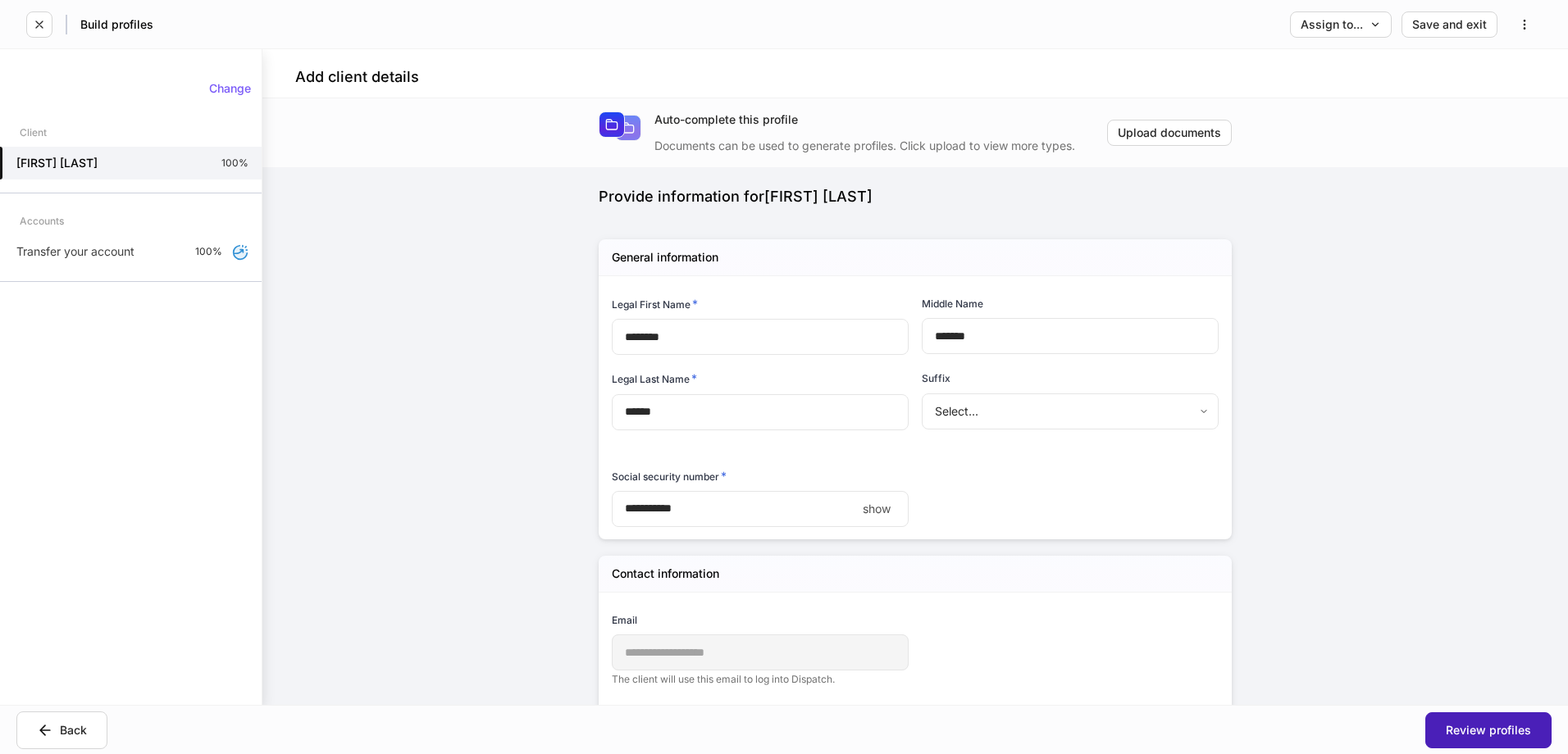 click on "Review profiles" at bounding box center [1488, 730] 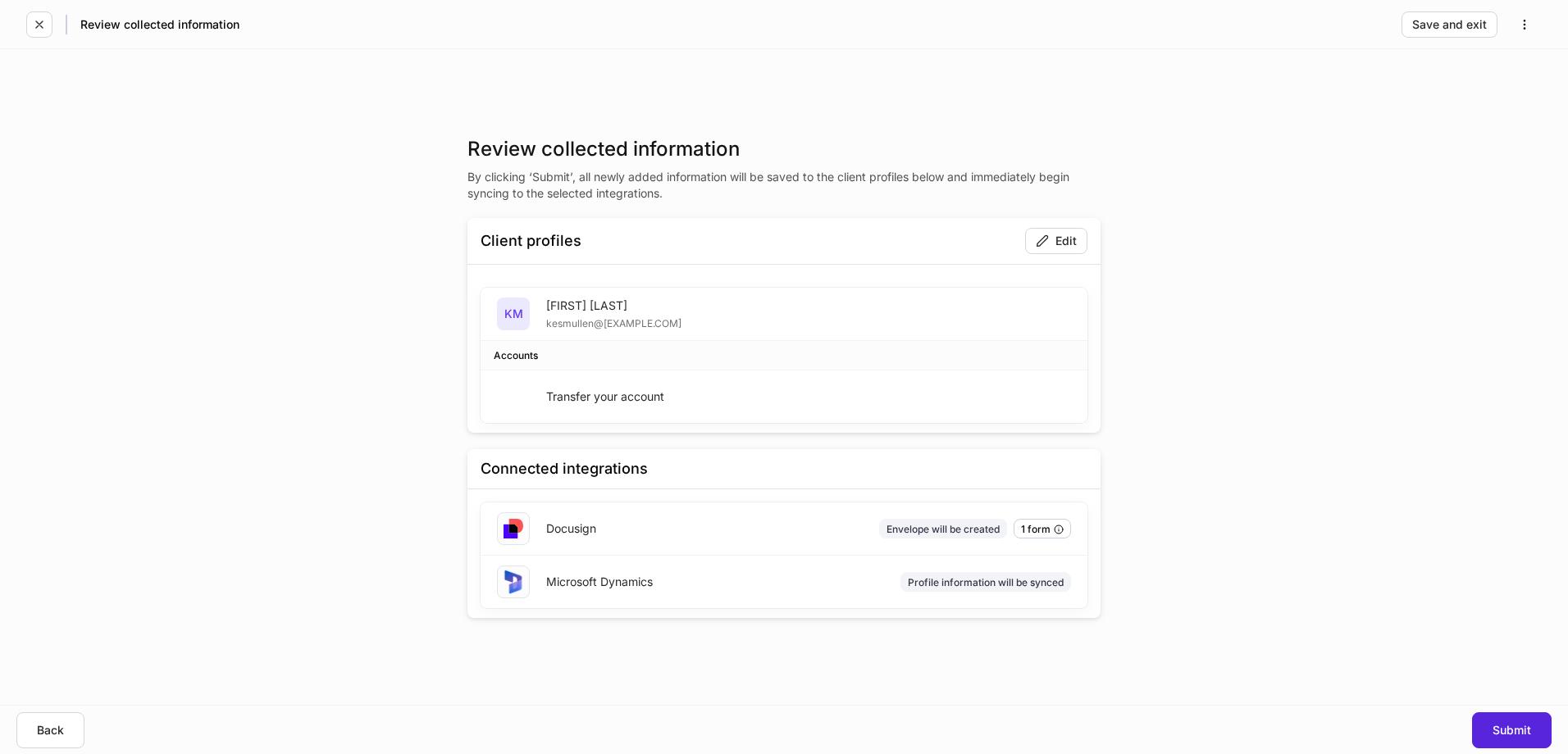 click on "Microsoft Dynamics" at bounding box center [599, 582] 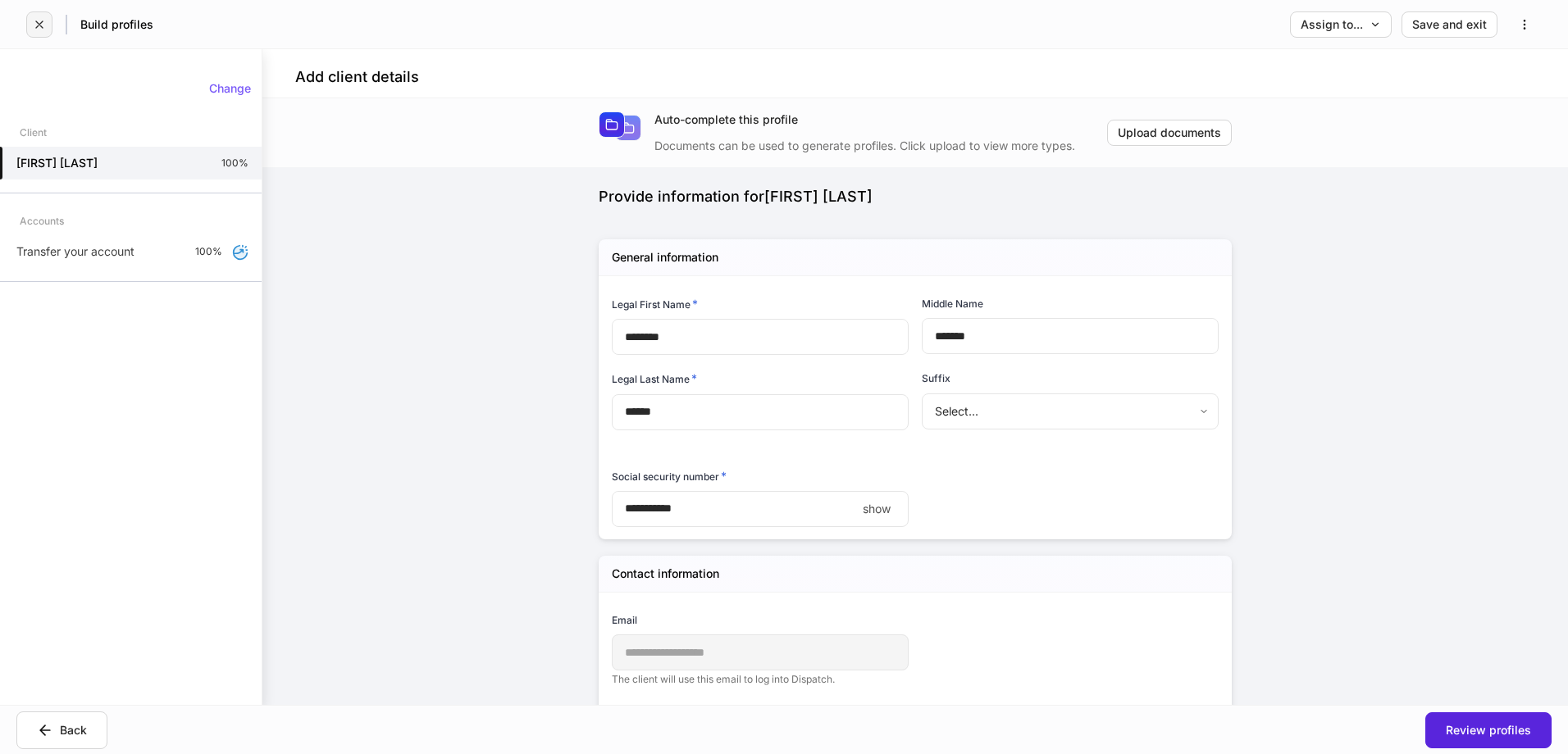 click 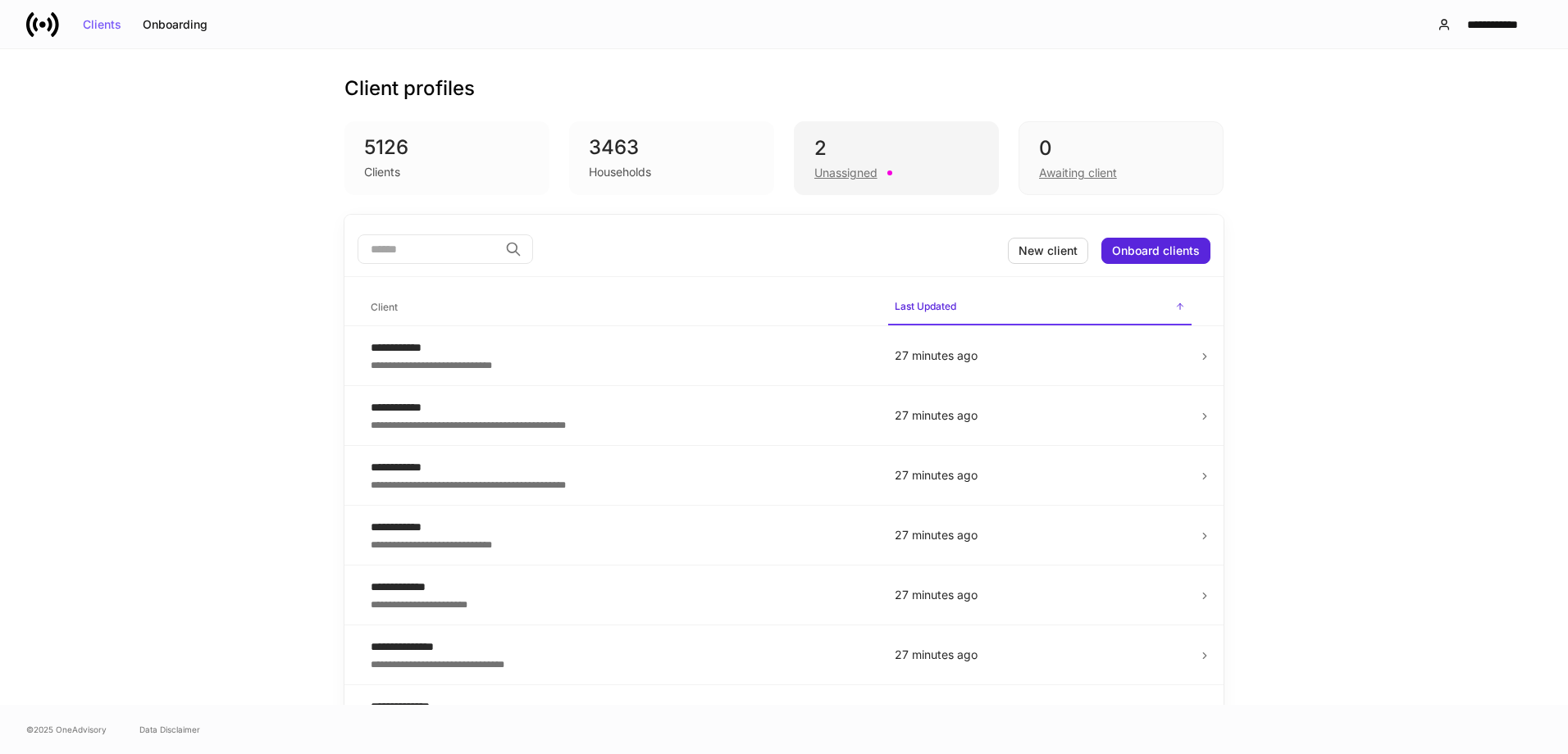 click on "Unassigned" at bounding box center (846, 173) 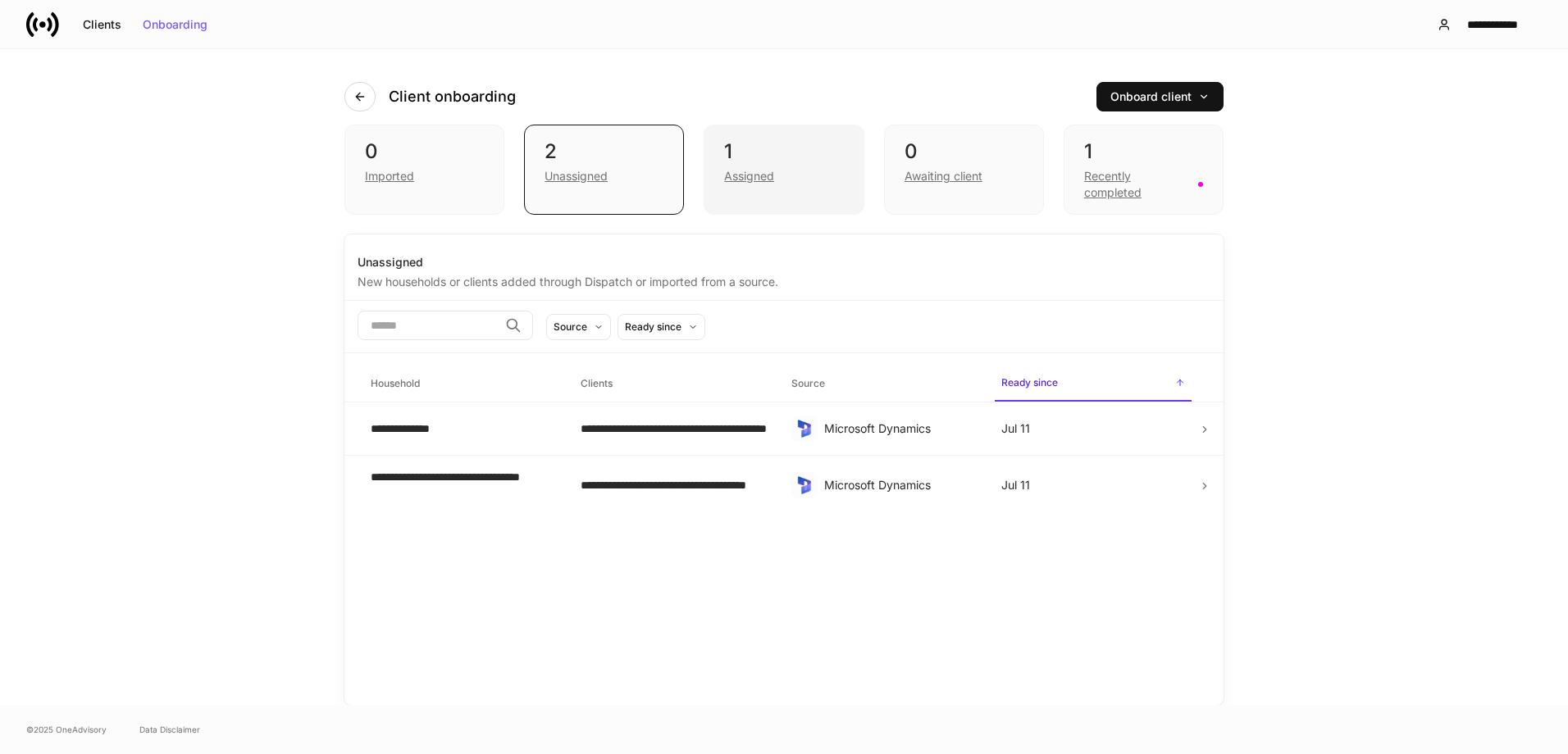 click on "Assigned" at bounding box center [749, 176] 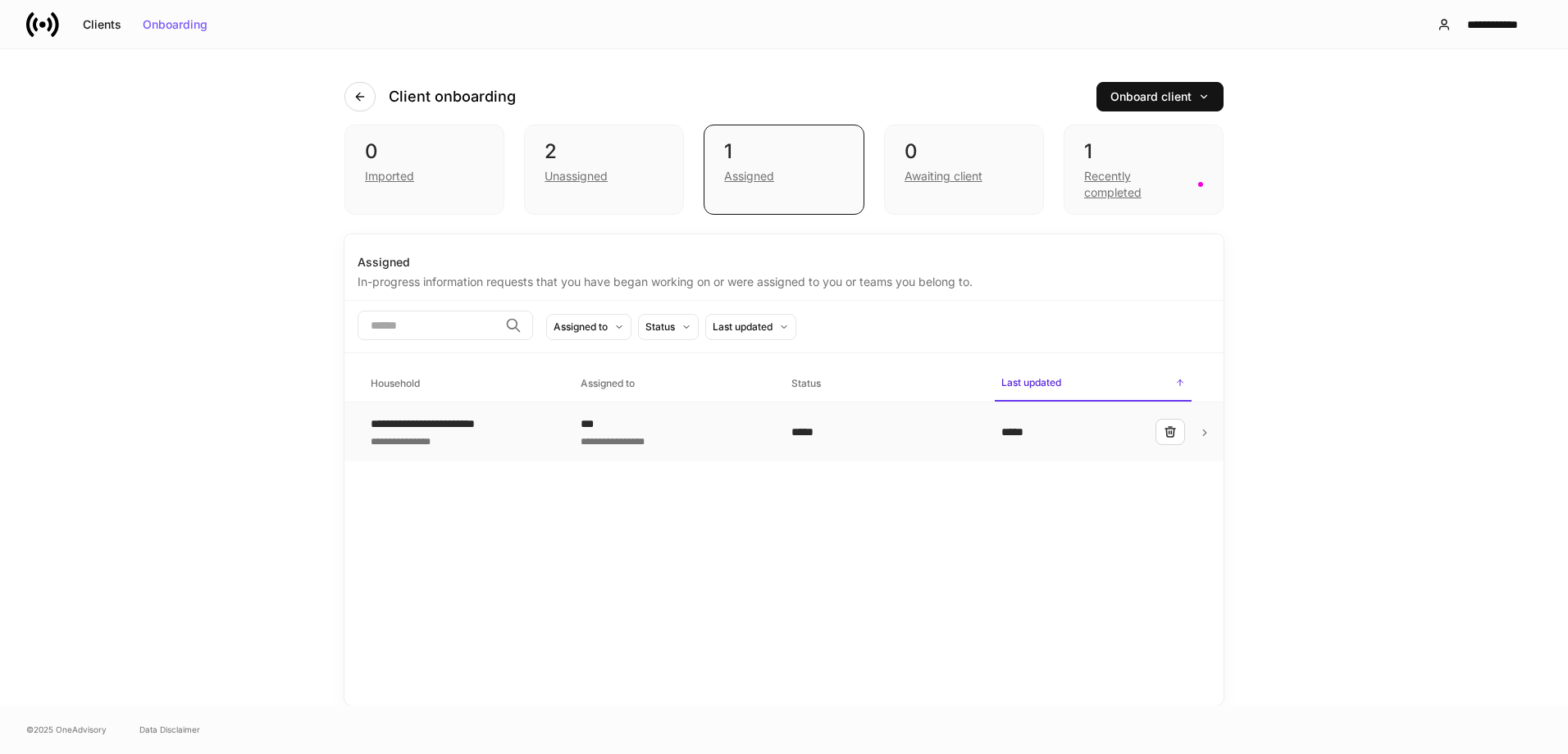 click on "**********" at bounding box center [440, 424] 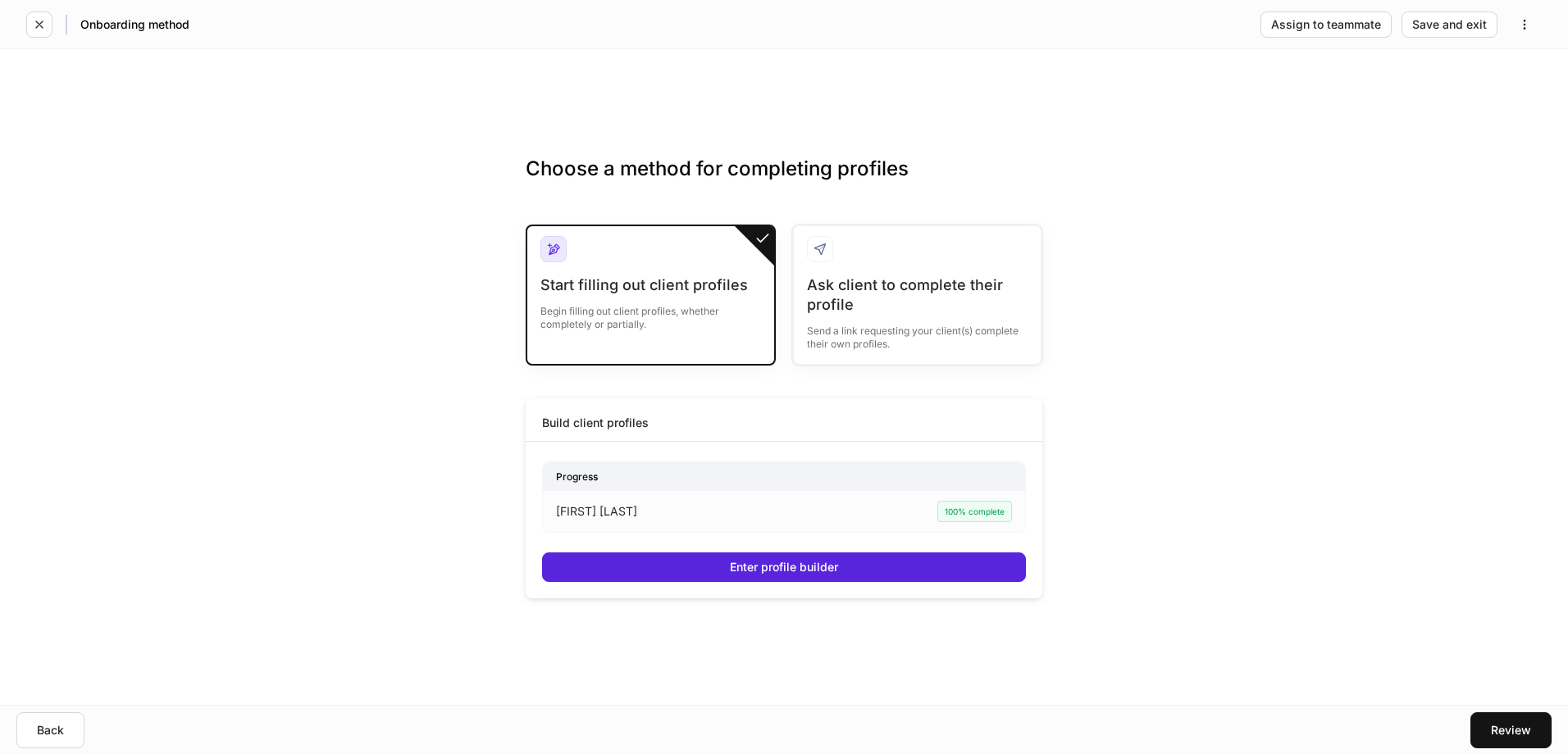 click on "Start filling out client profiles" at bounding box center (650, 285) 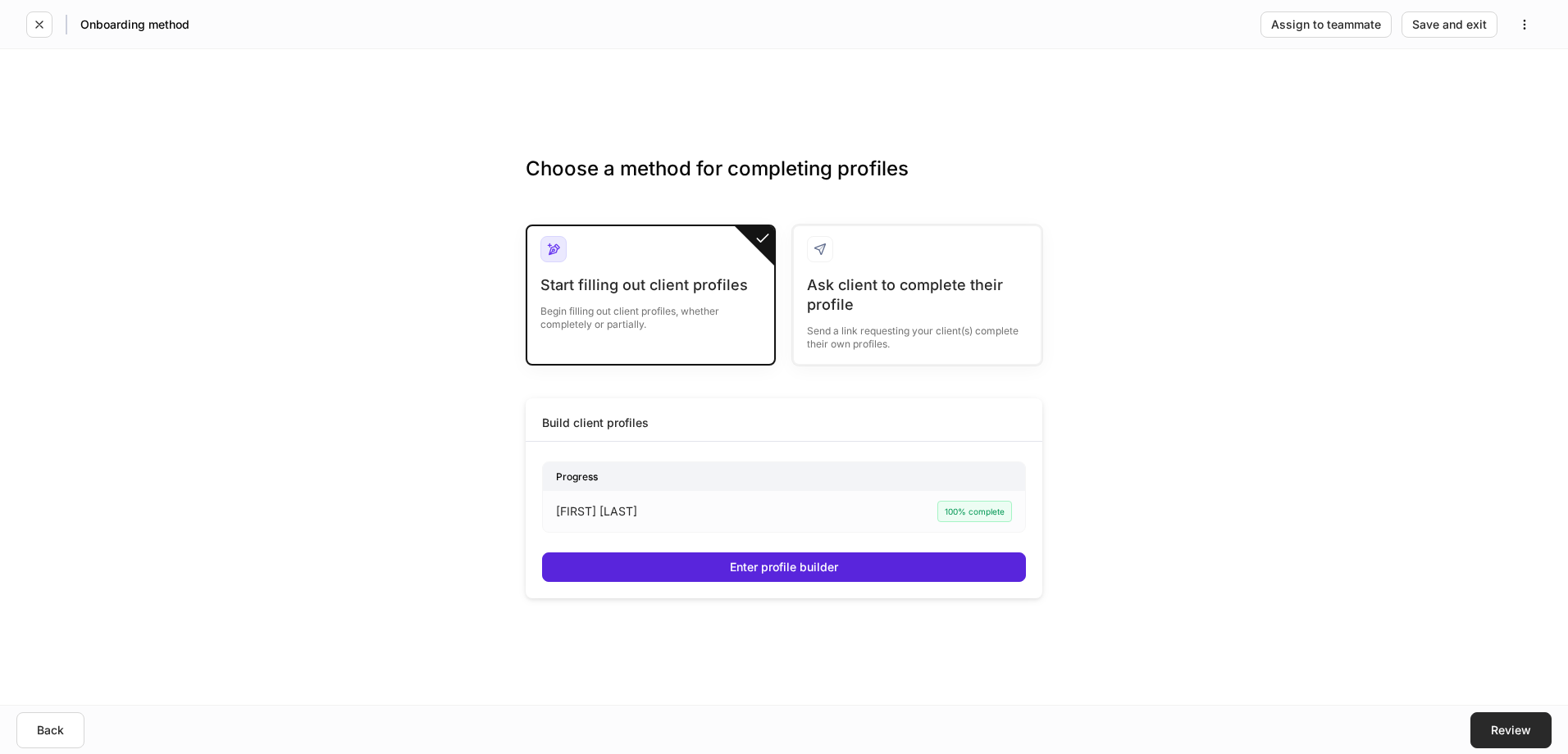 click on "Review" at bounding box center (1511, 730) 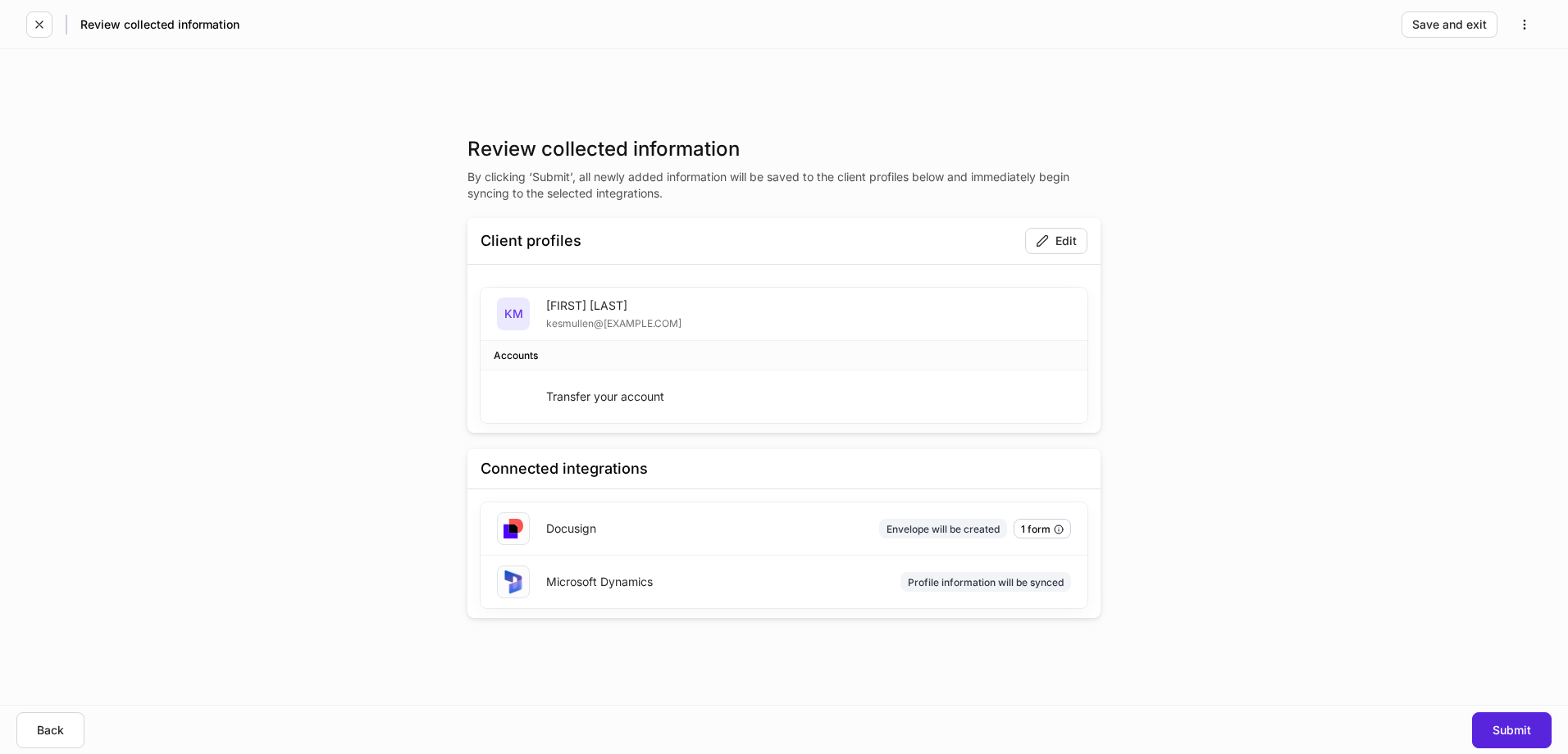 click on "[FIRST] [LAST]" at bounding box center [613, 306] 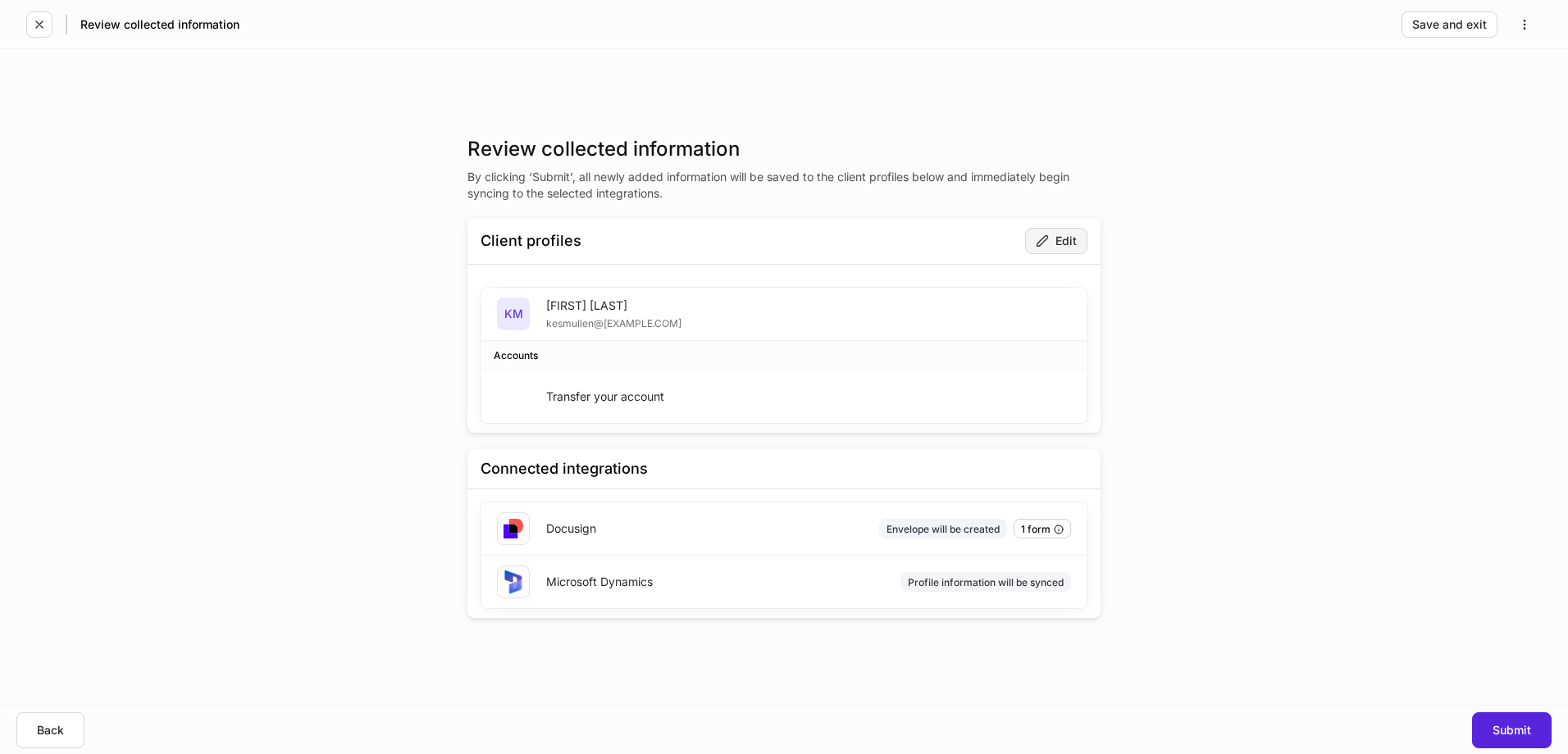click 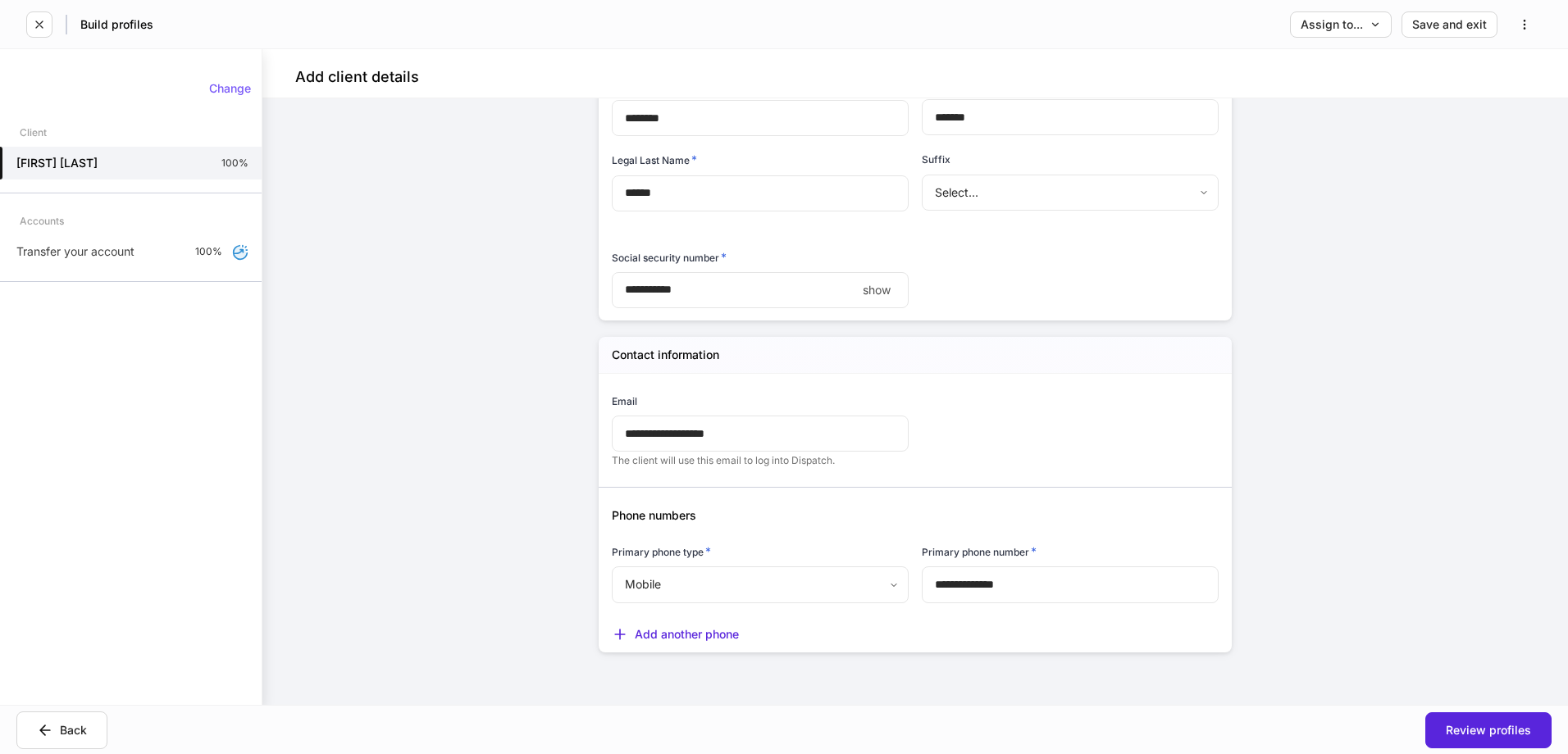 scroll, scrollTop: 0, scrollLeft: 0, axis: both 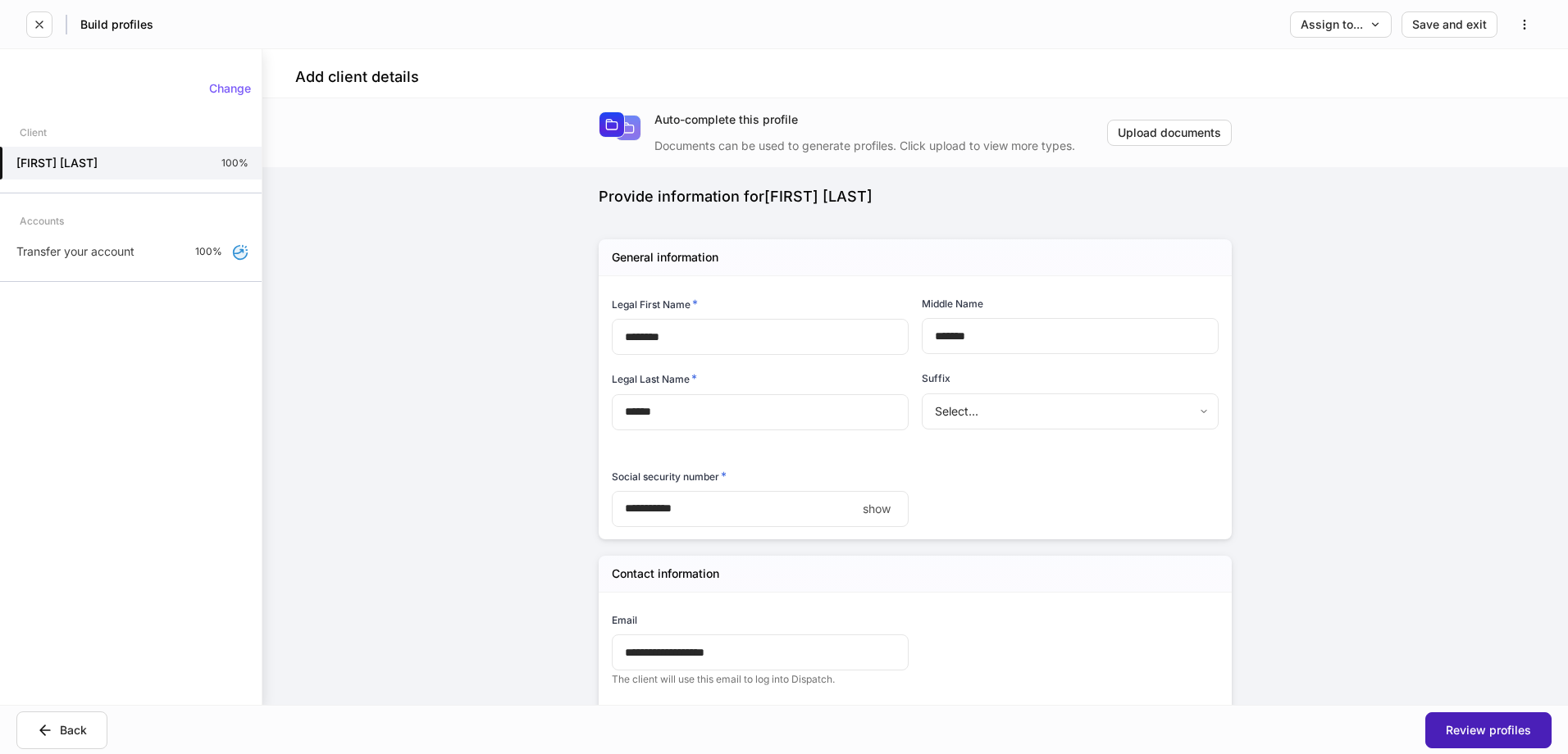 click on "Review profiles" at bounding box center [1488, 730] 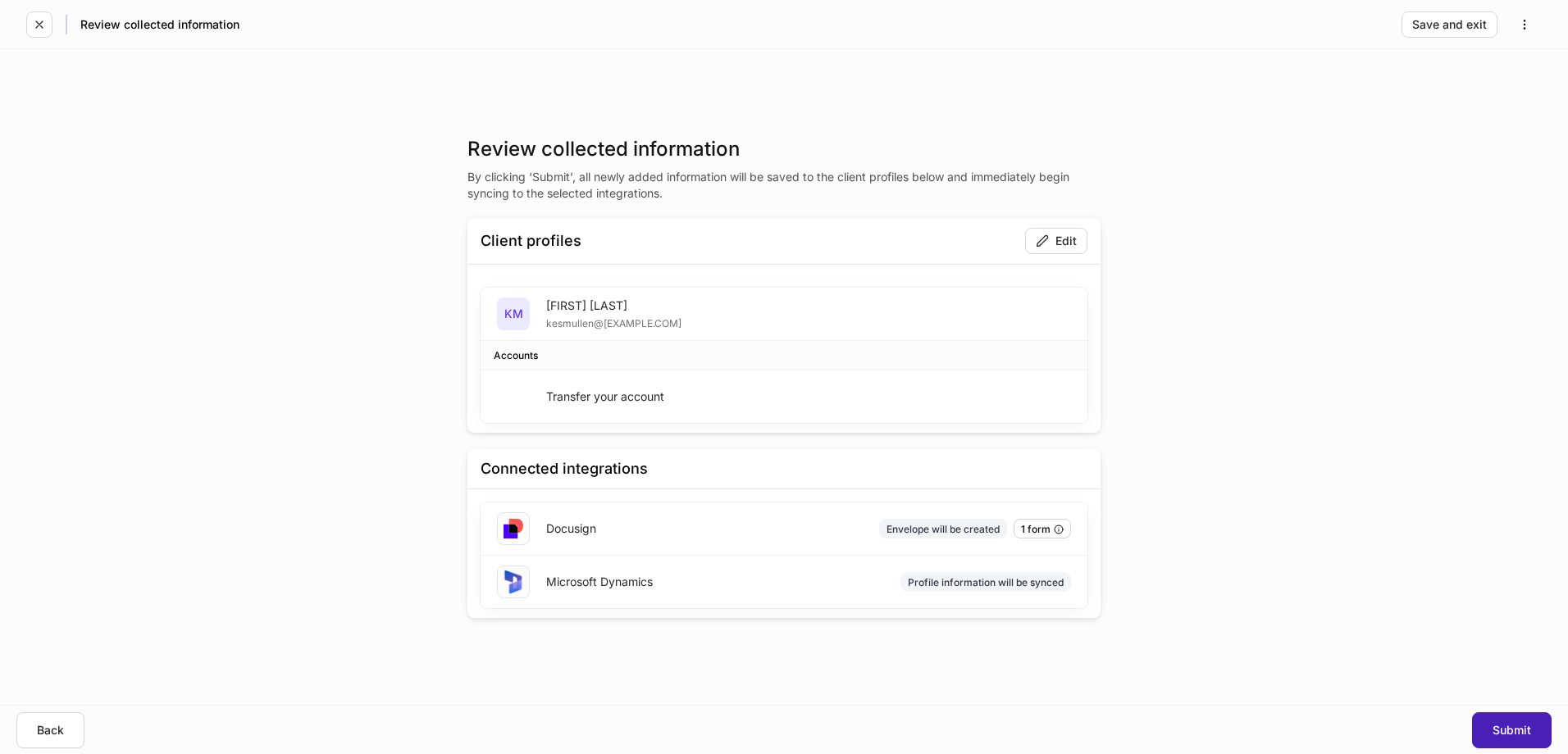 click on "Submit" at bounding box center [1511, 730] 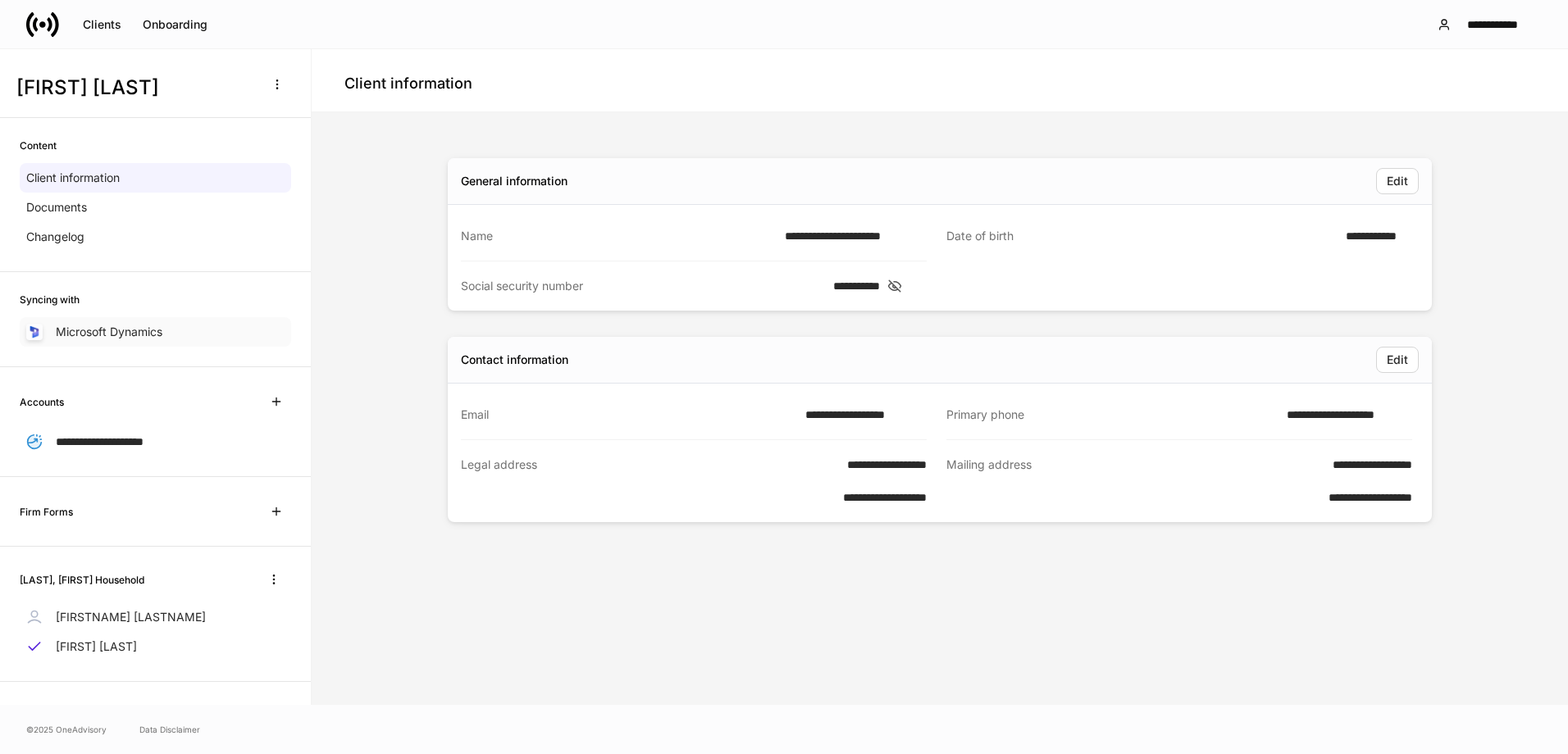 scroll, scrollTop: 10, scrollLeft: 0, axis: vertical 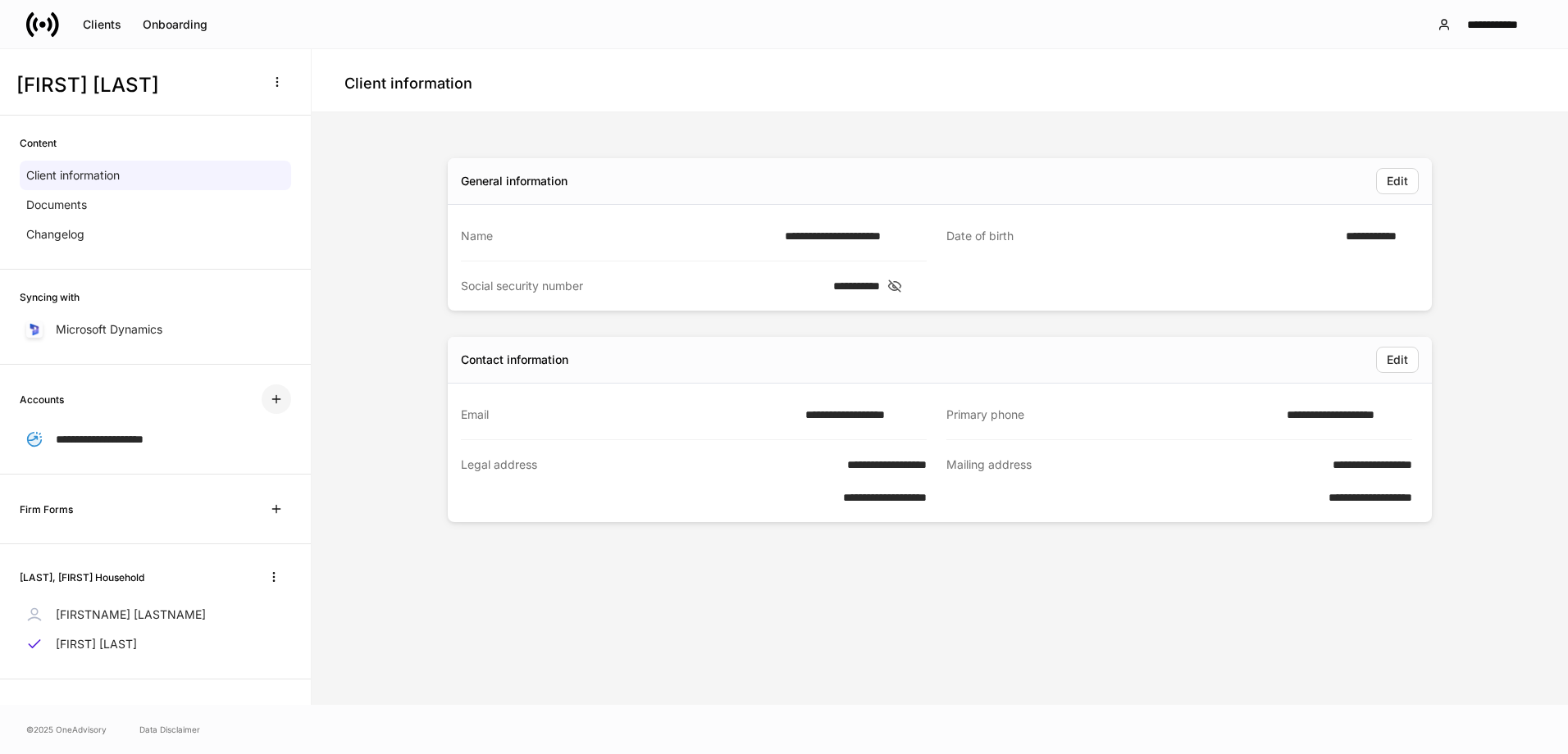 click 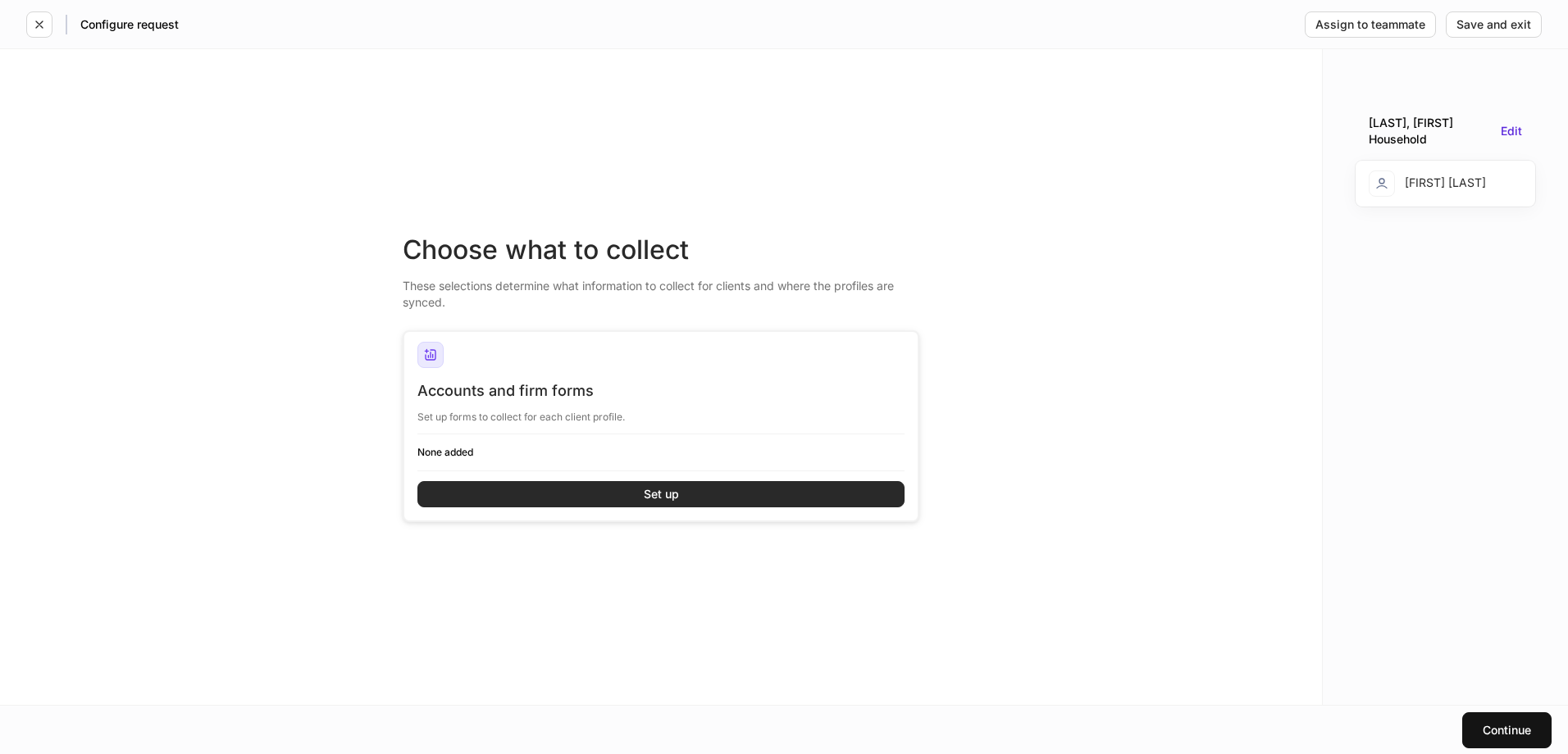 click on "Set up" at bounding box center [661, 494] 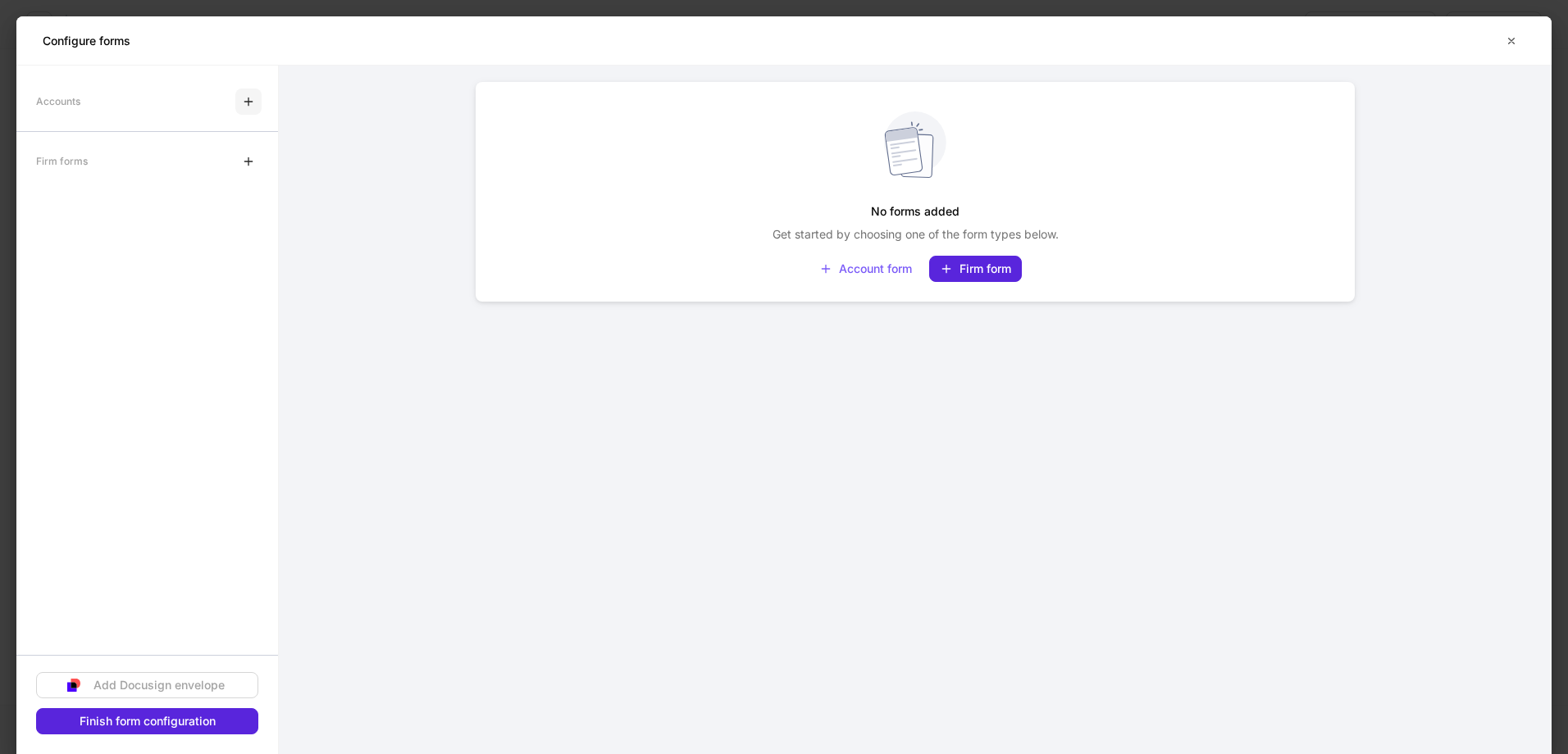 click 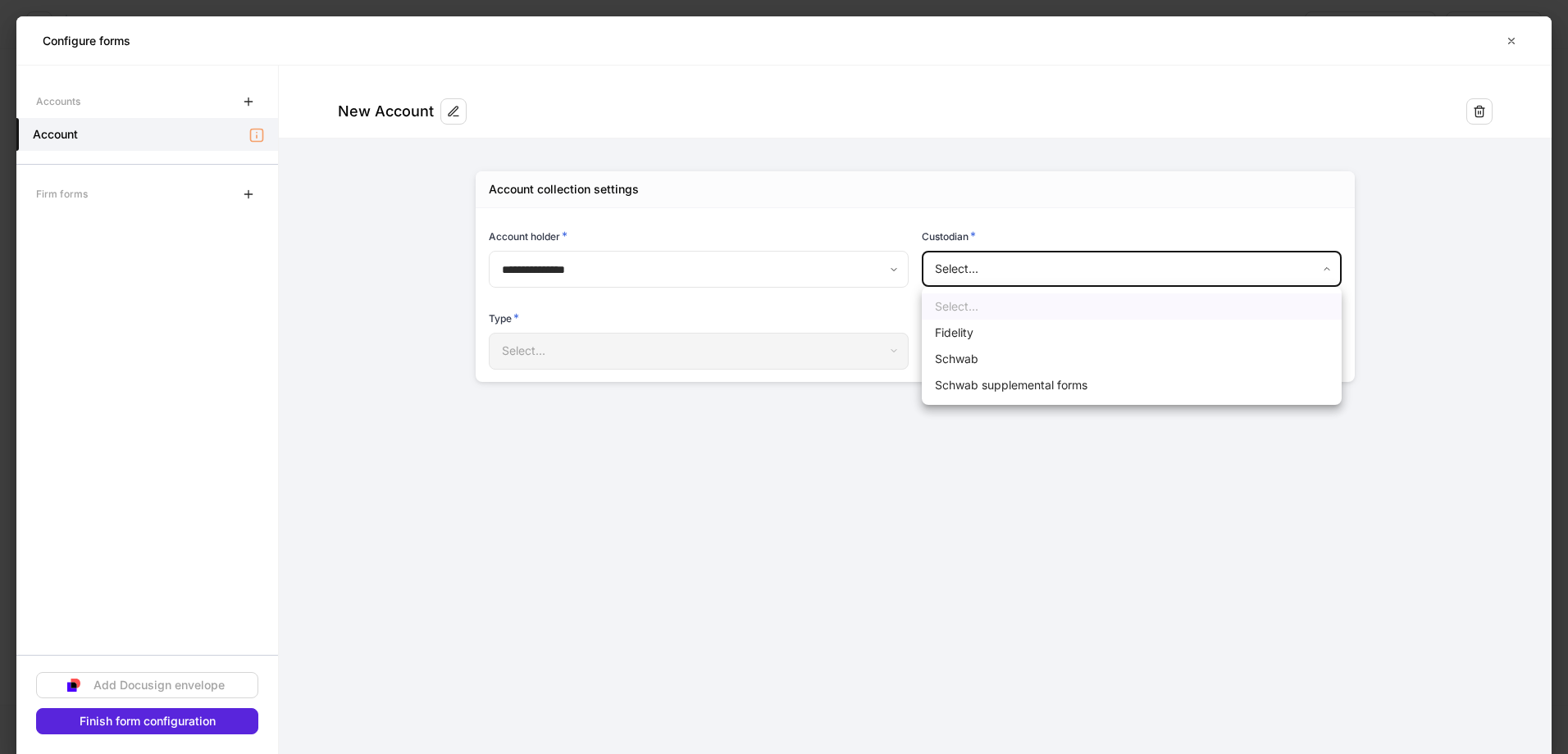 click on "**********" at bounding box center [784, 377] 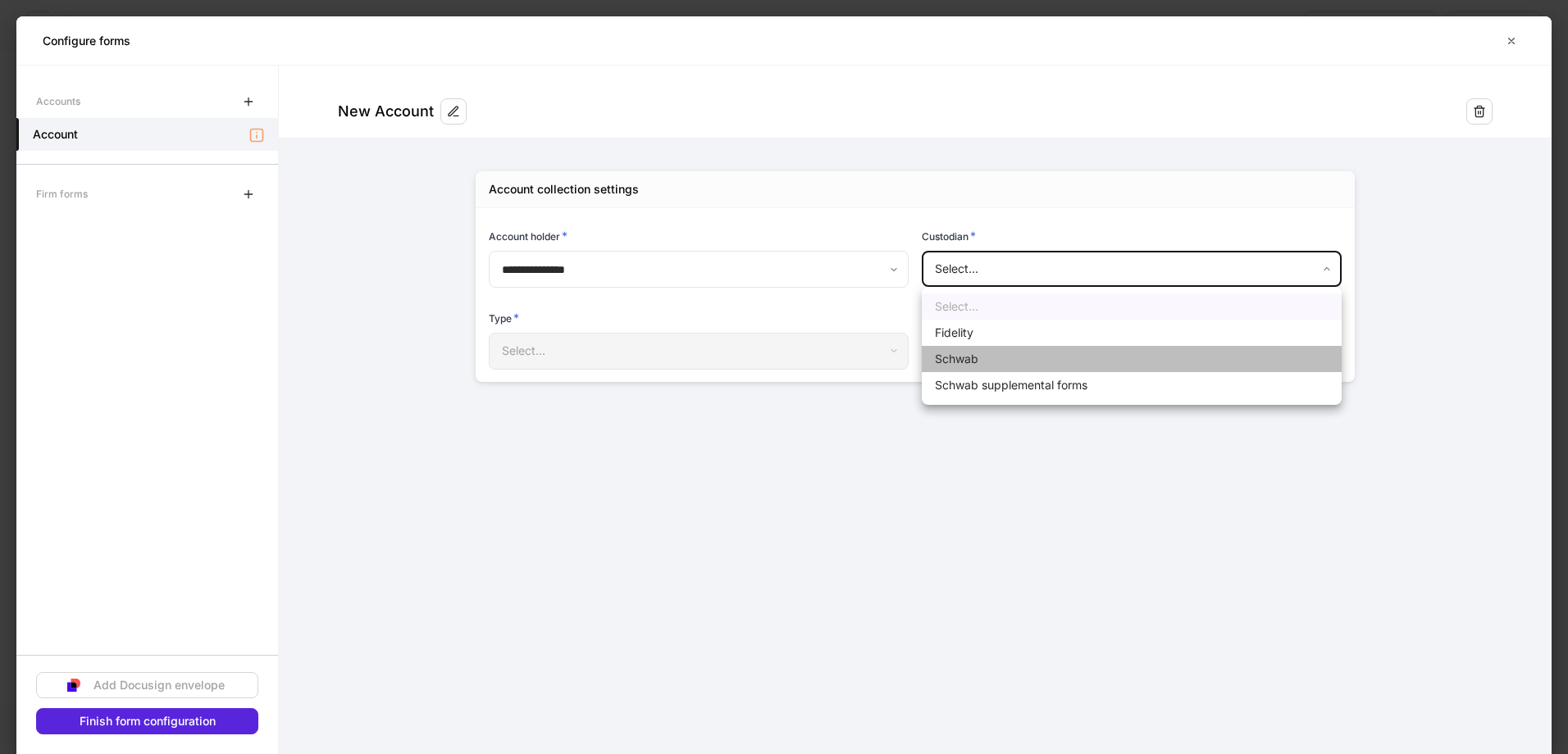 click on "Schwab" at bounding box center (1132, 359) 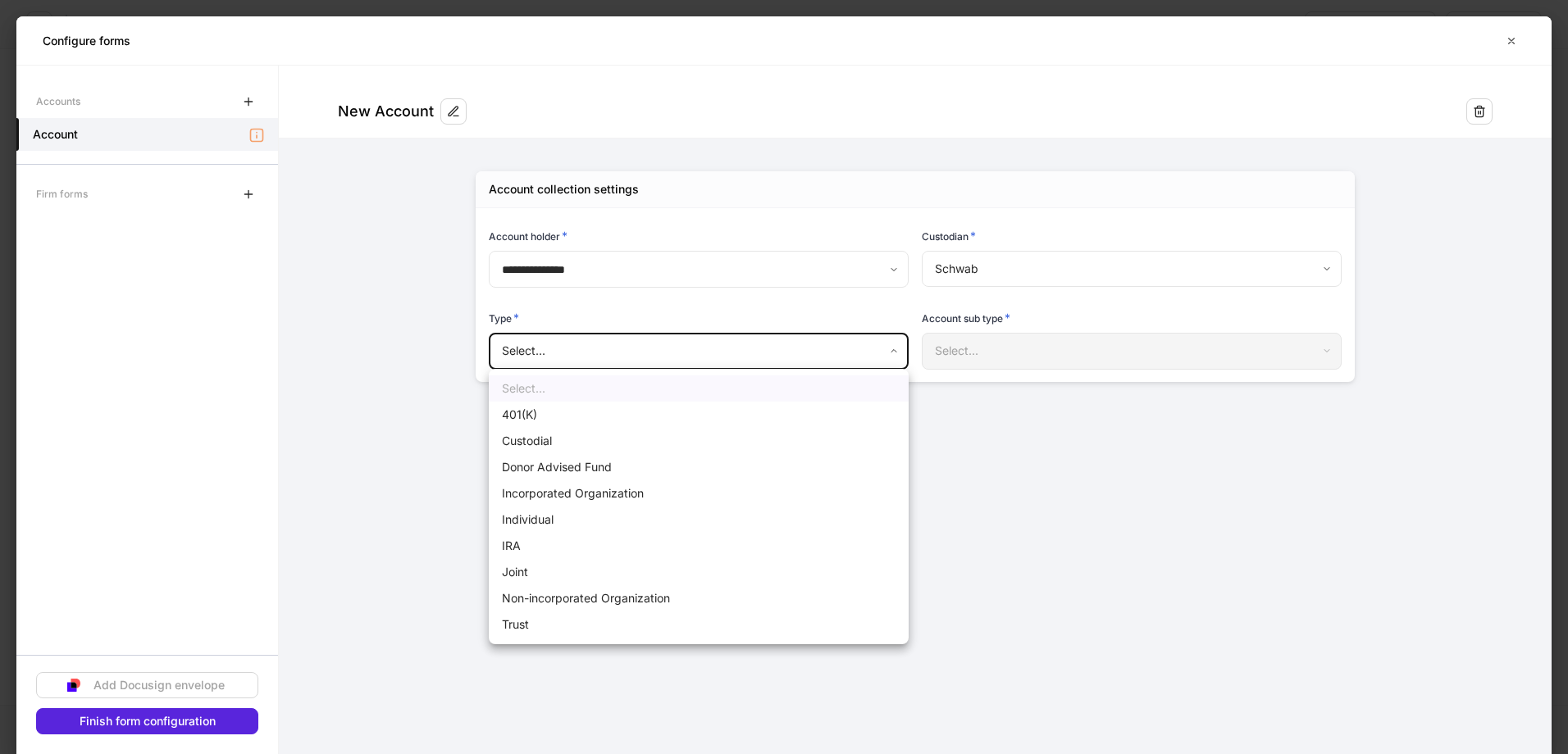 click on "**********" at bounding box center (784, 377) 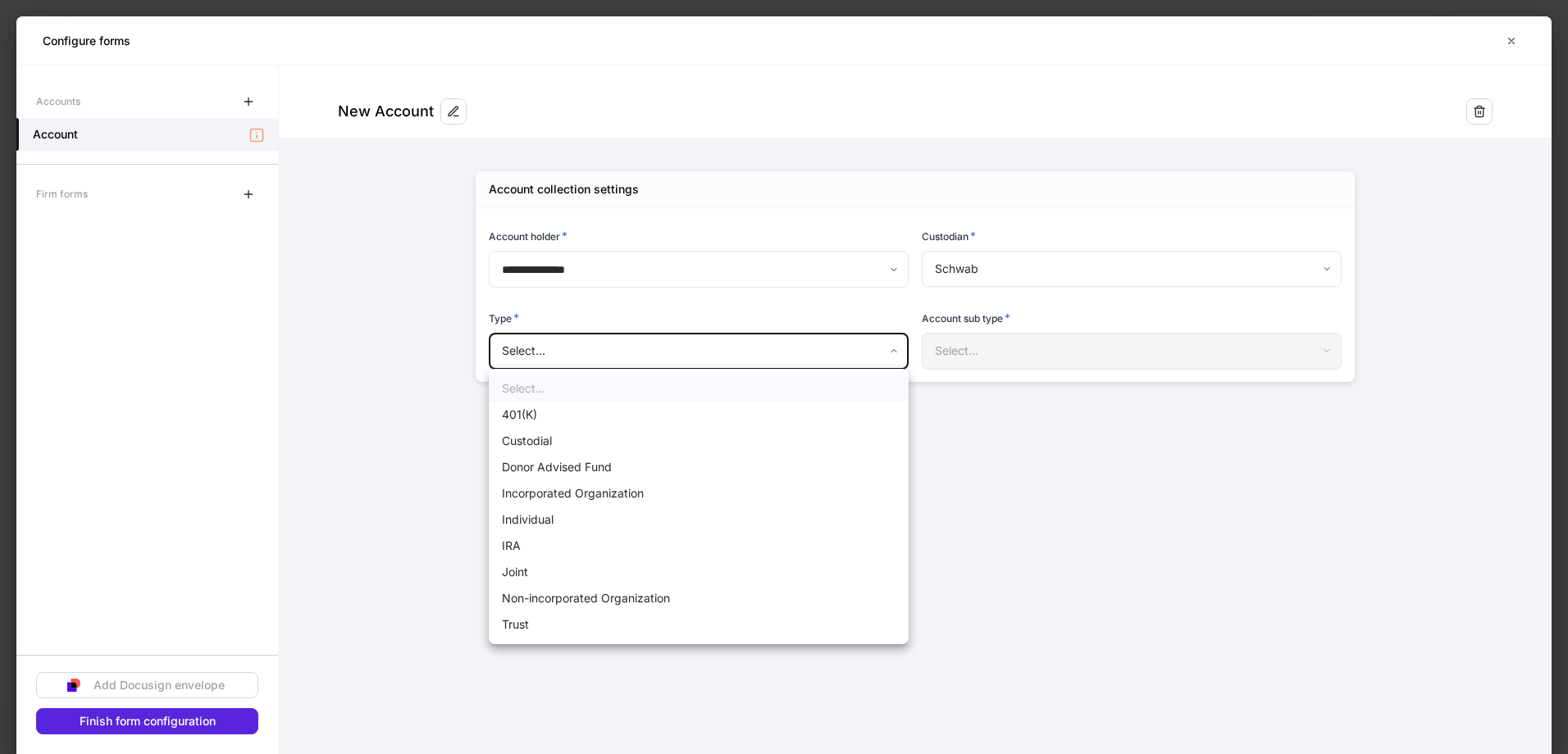 click at bounding box center (784, 377) 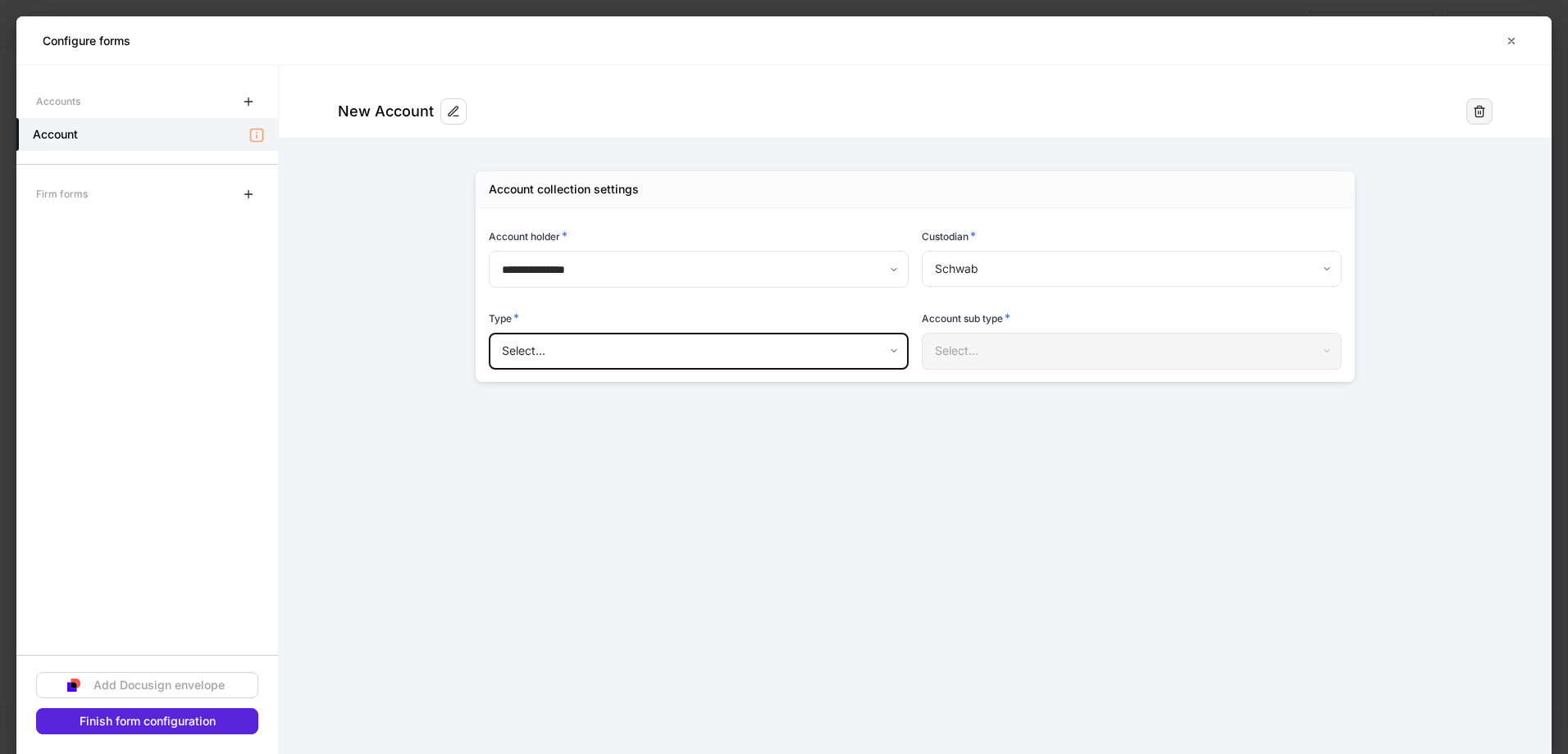 click 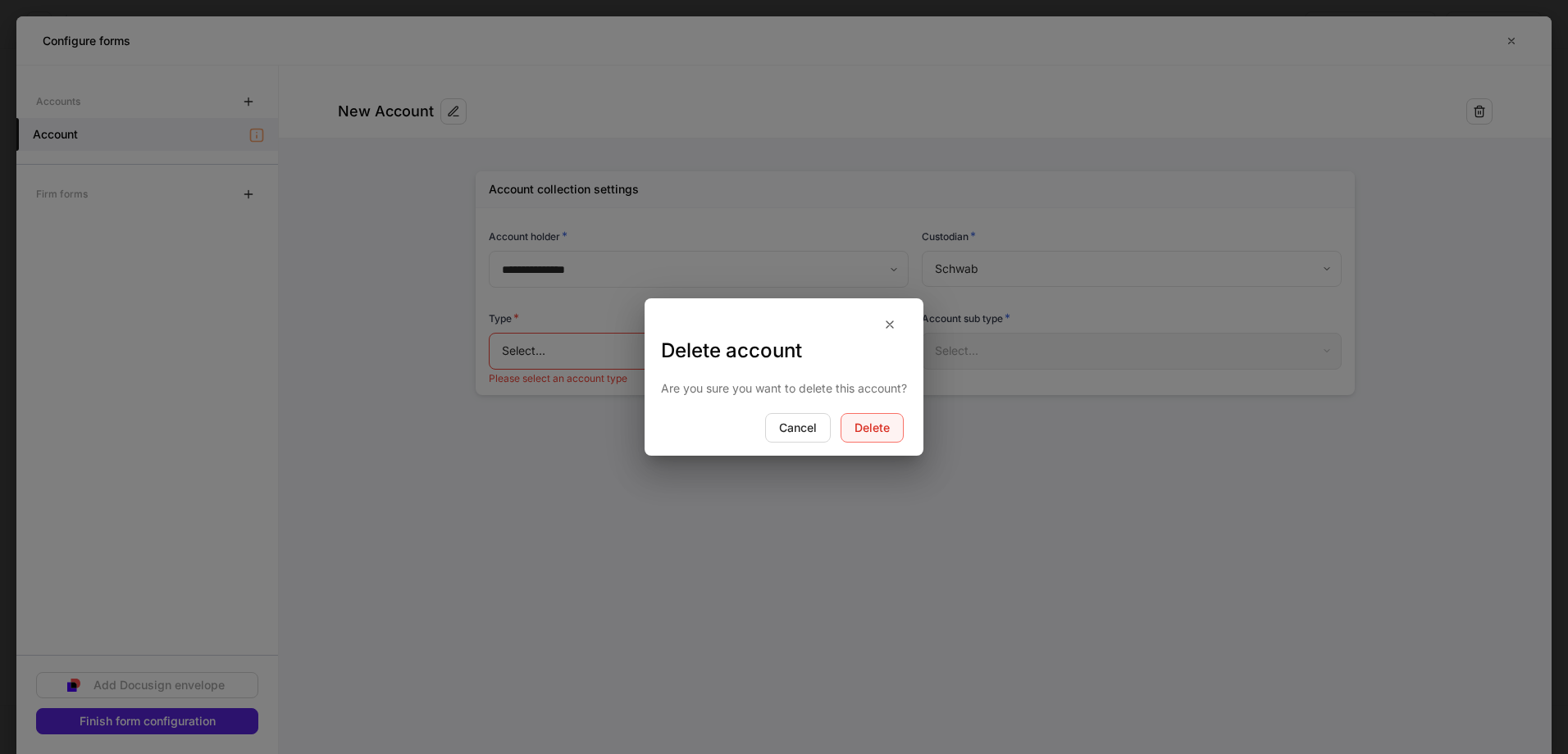 click on "Delete" at bounding box center (872, 428) 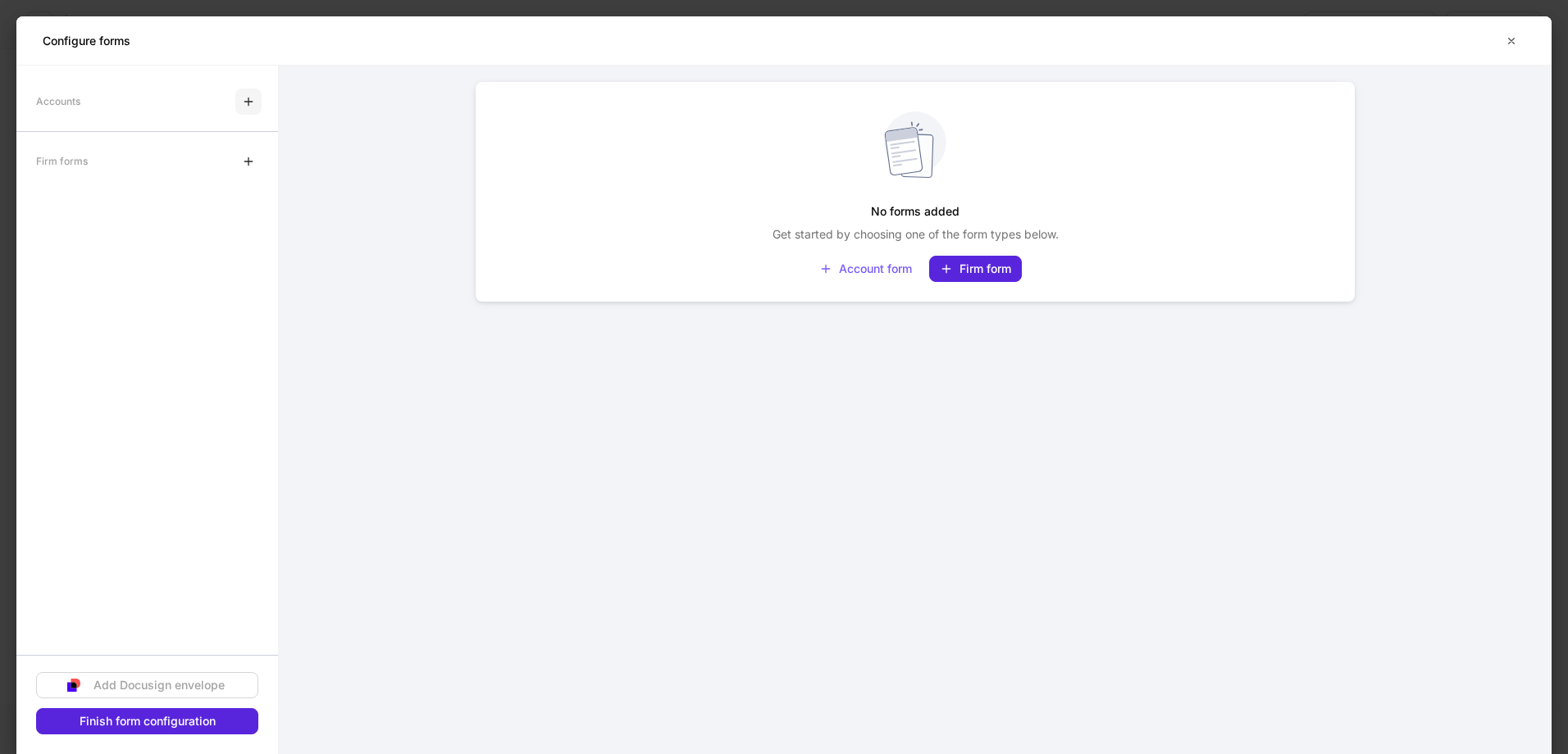 click 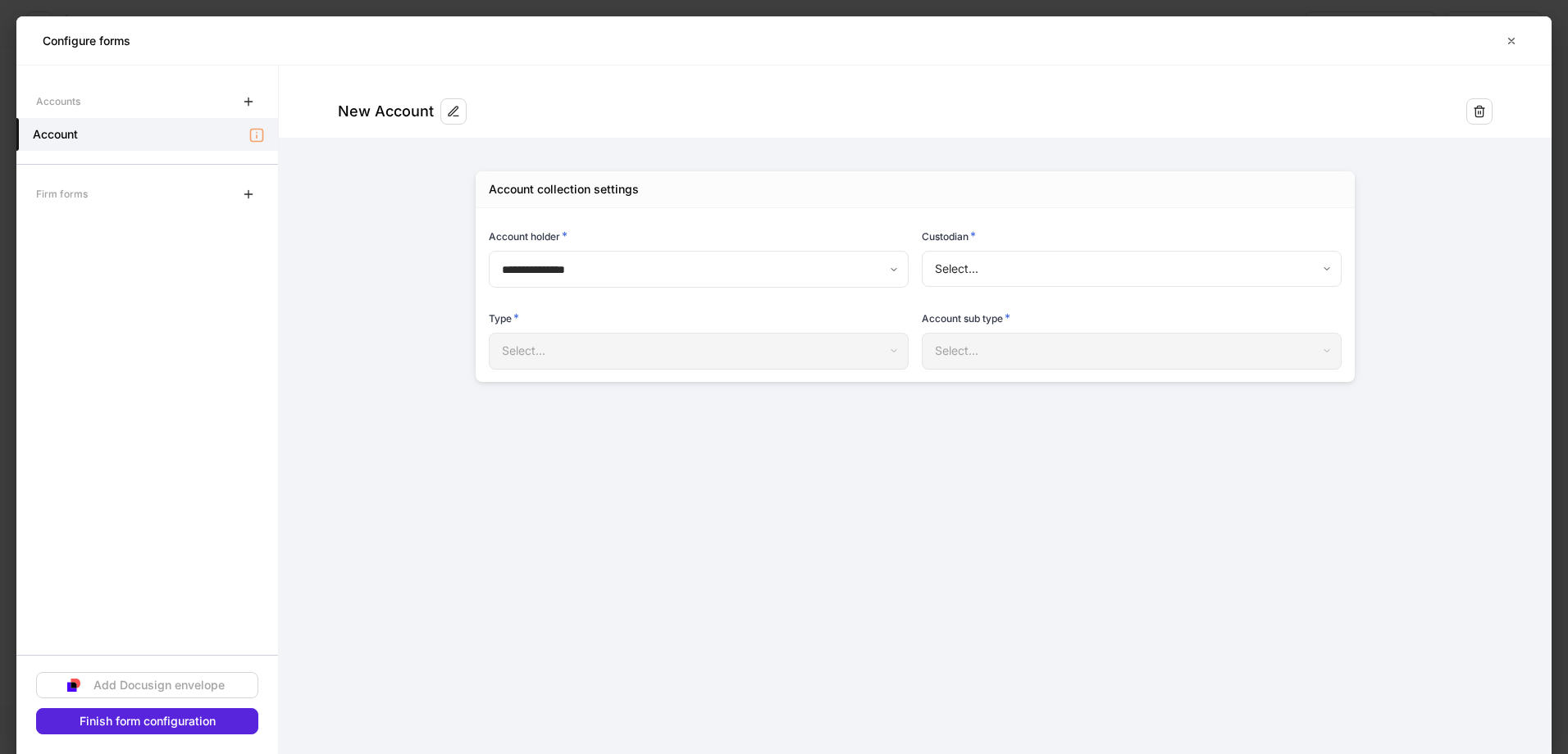 click on "Accounts" at bounding box center (147, 102) 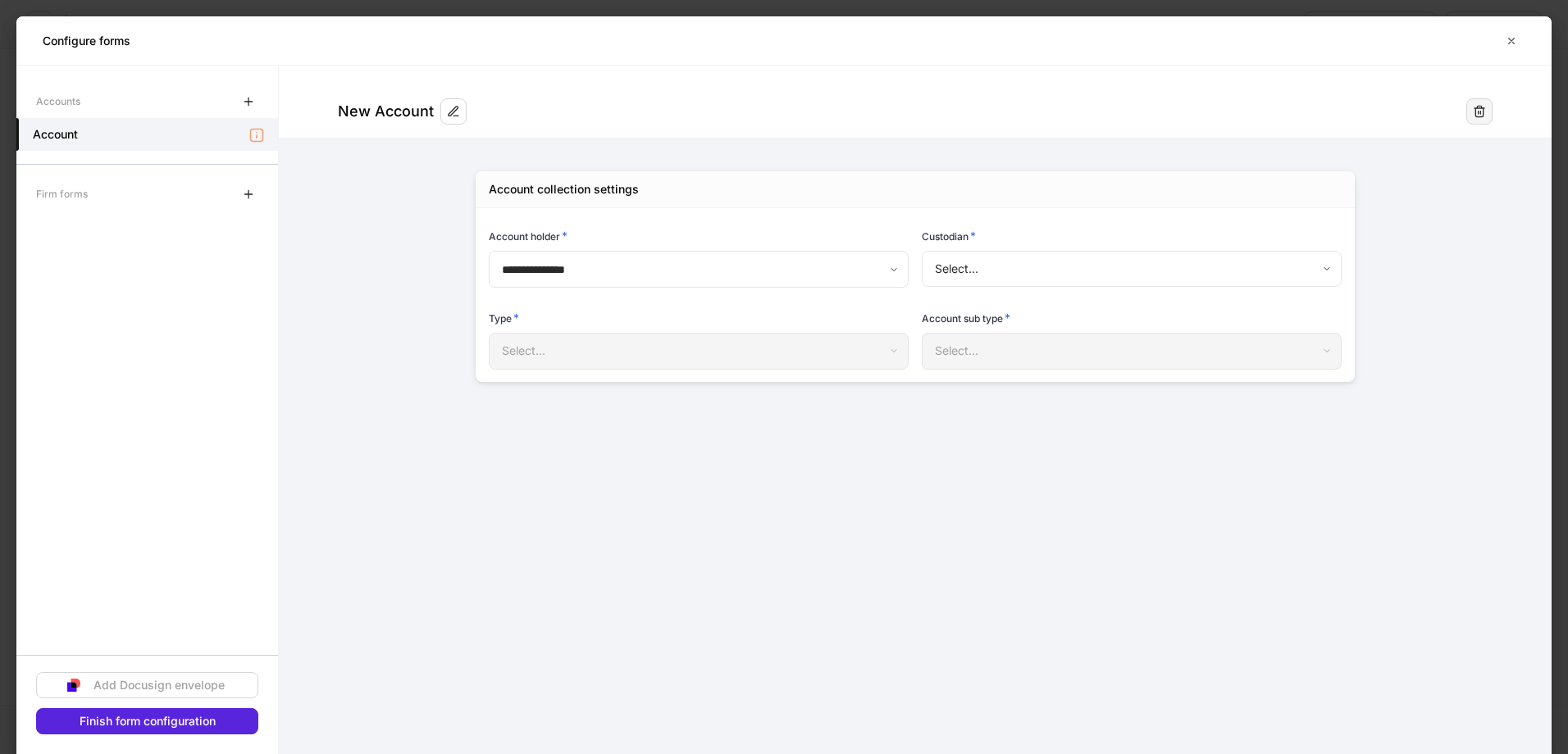 click 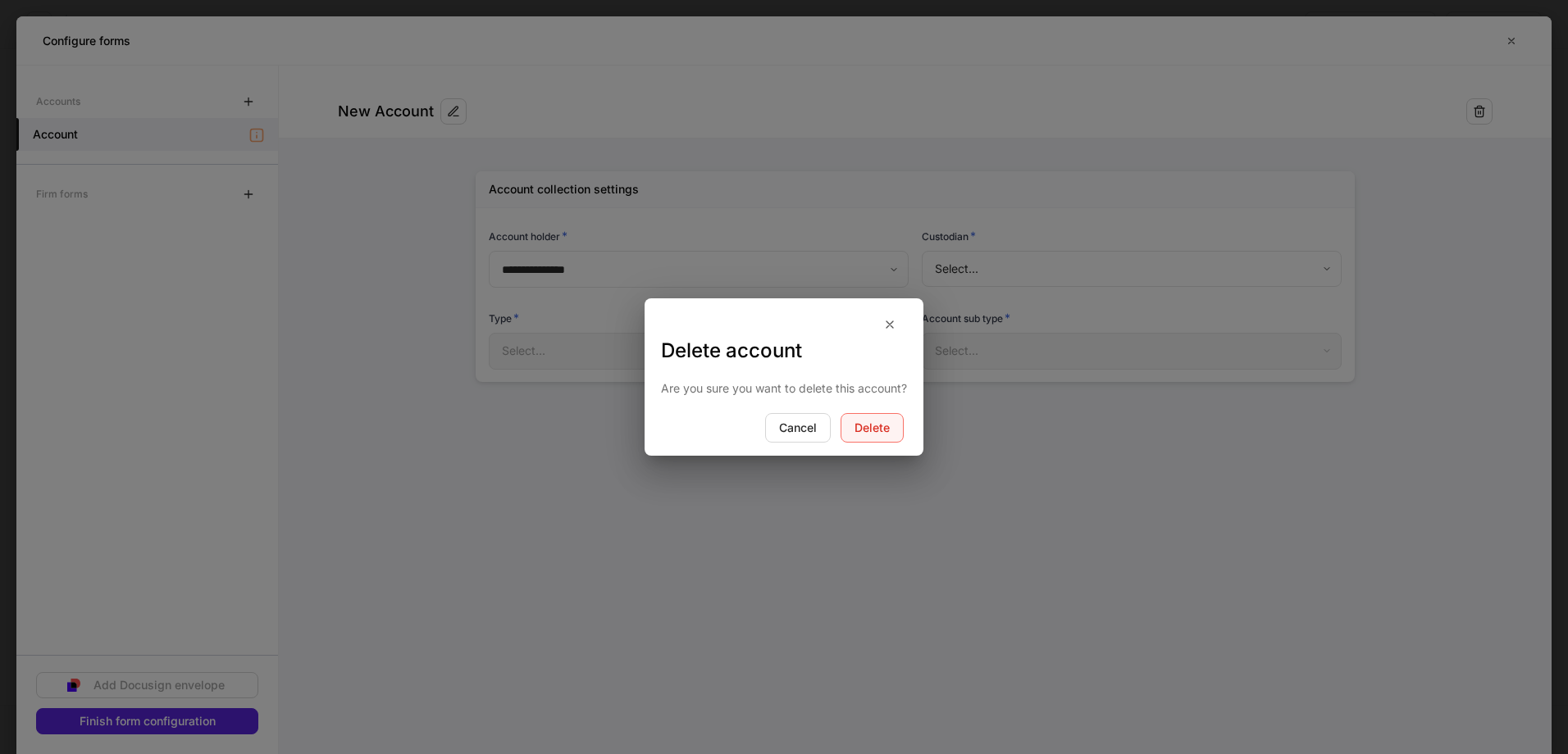 click on "Delete" at bounding box center [872, 428] 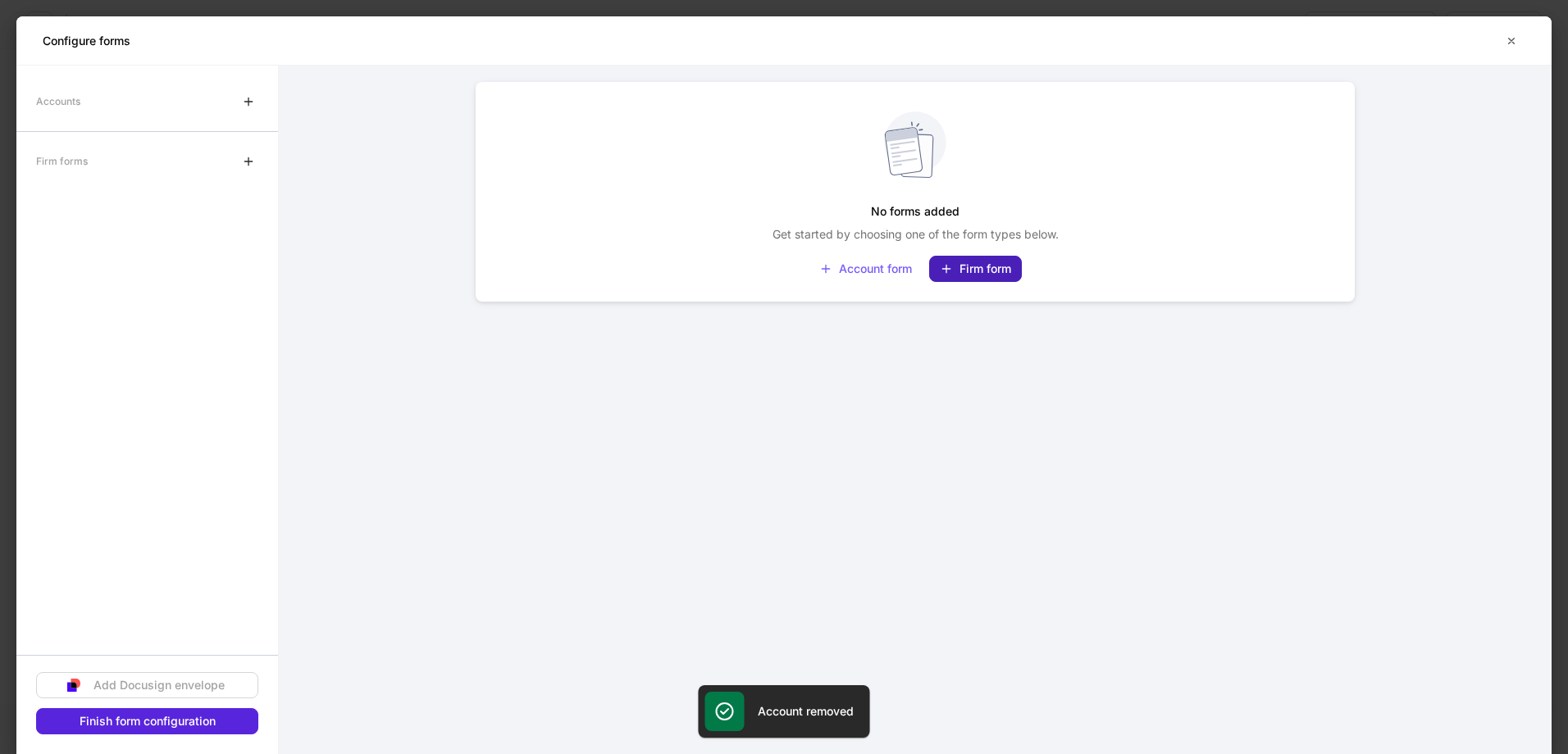 click on "Firm form" at bounding box center (975, 269) 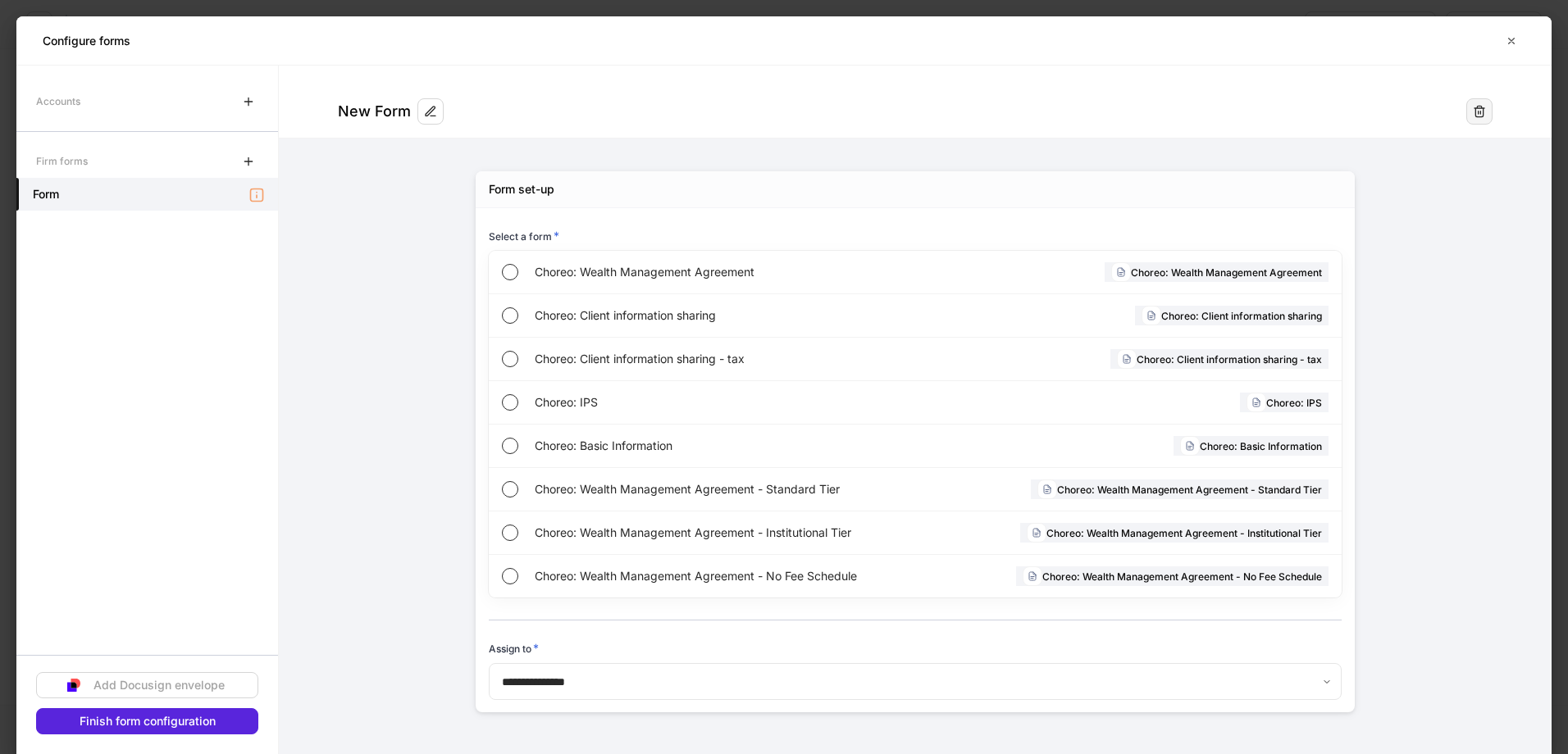 click 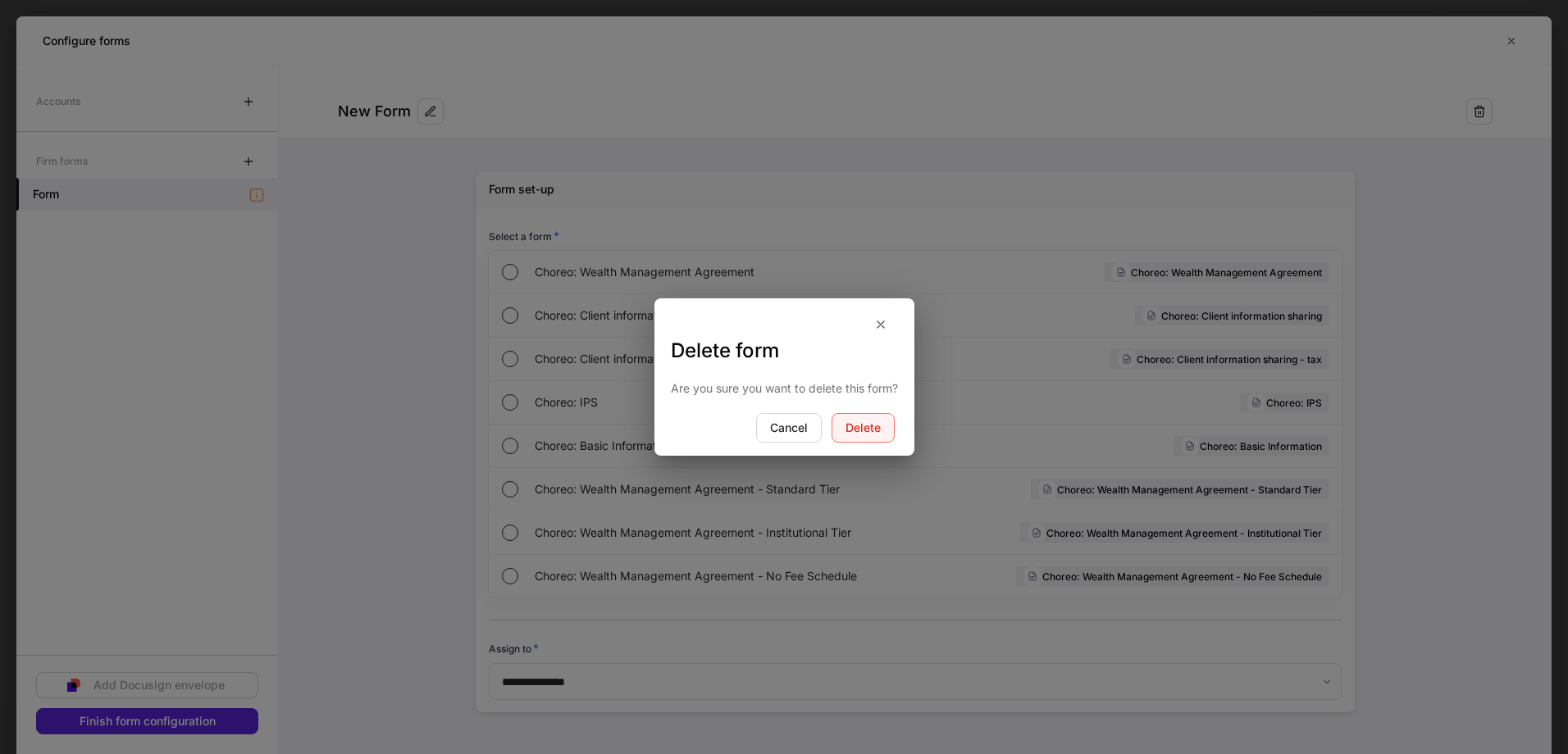 click on "Delete" at bounding box center [863, 428] 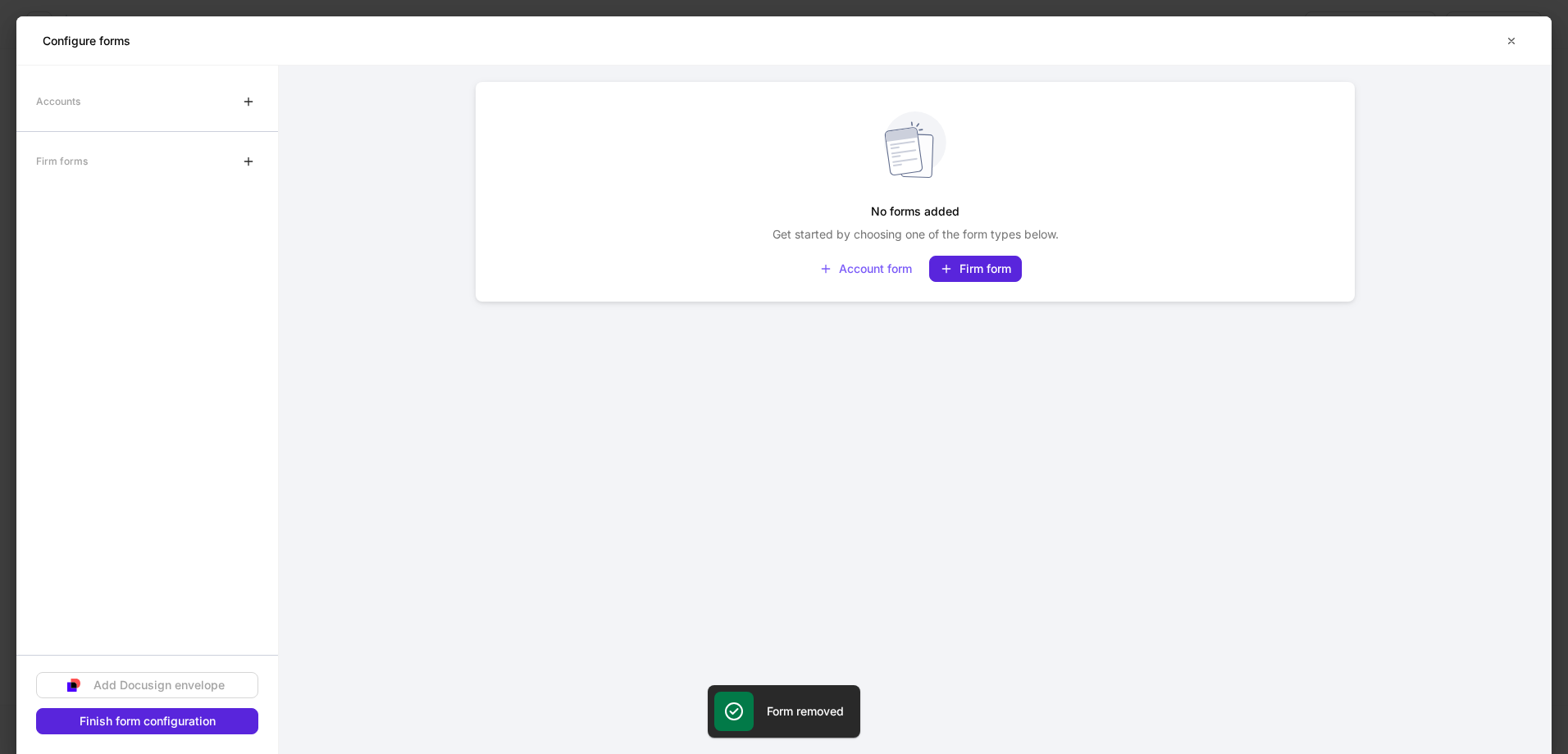 click on "Accounts" at bounding box center (58, 101) 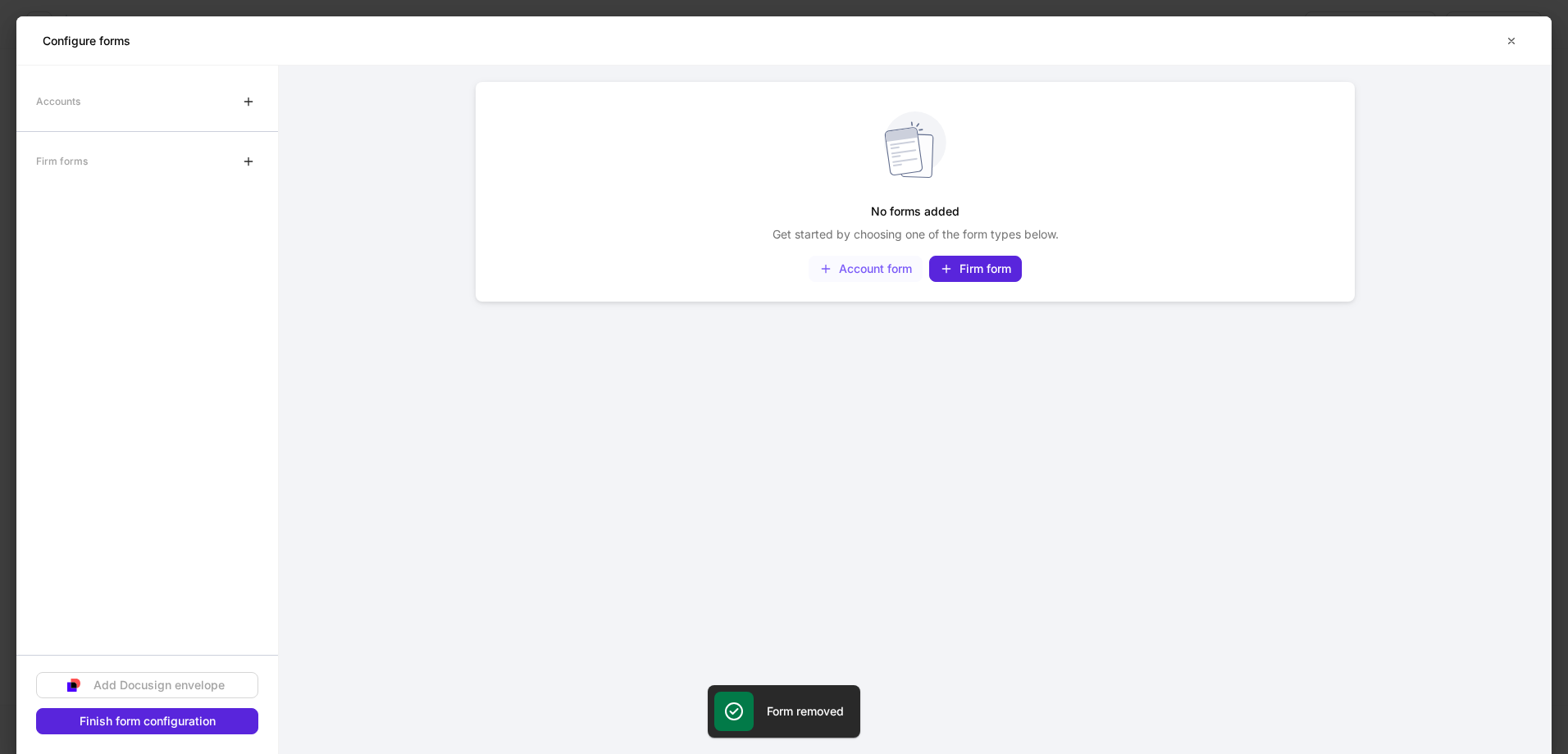 click on "Account form" at bounding box center (865, 269) 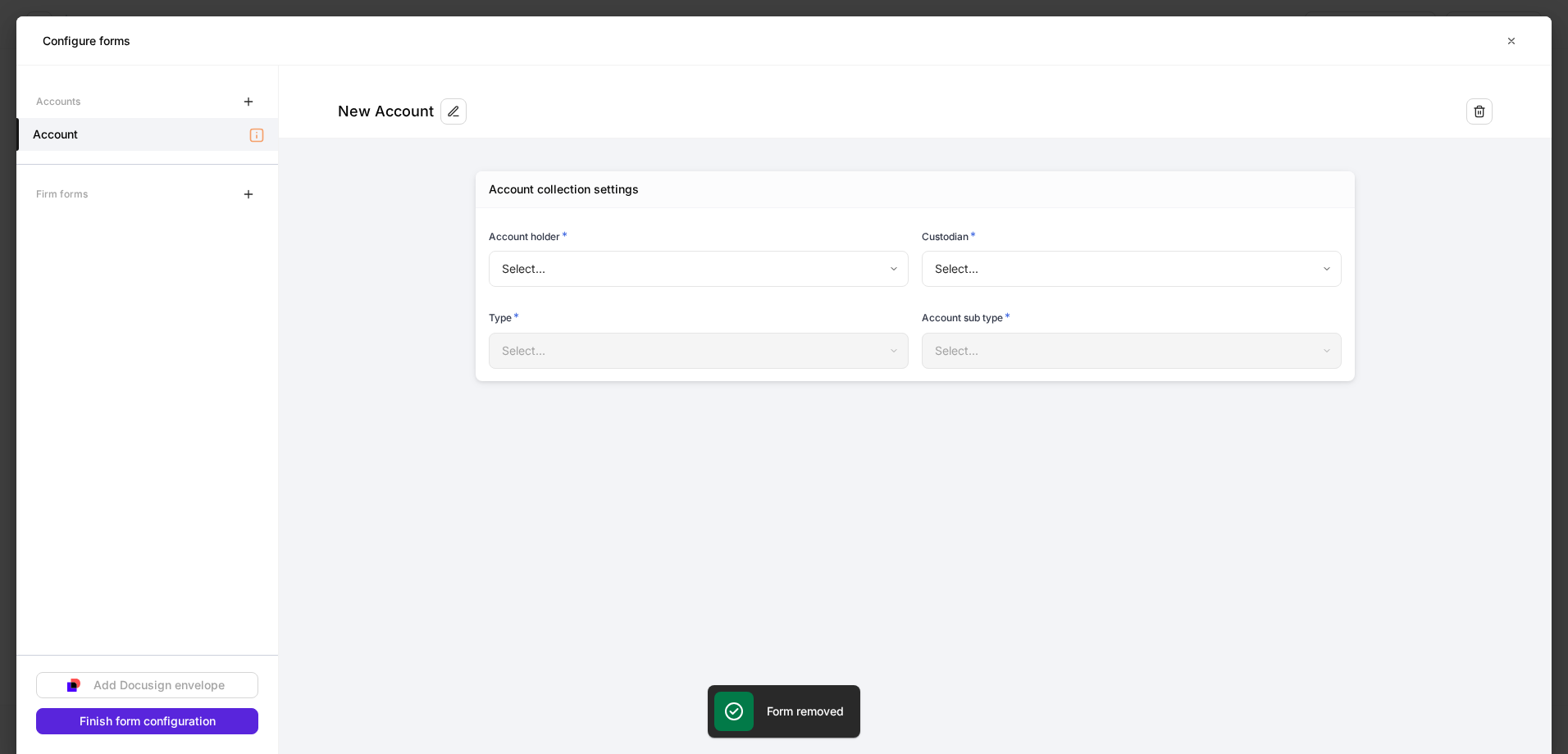 type on "**********" 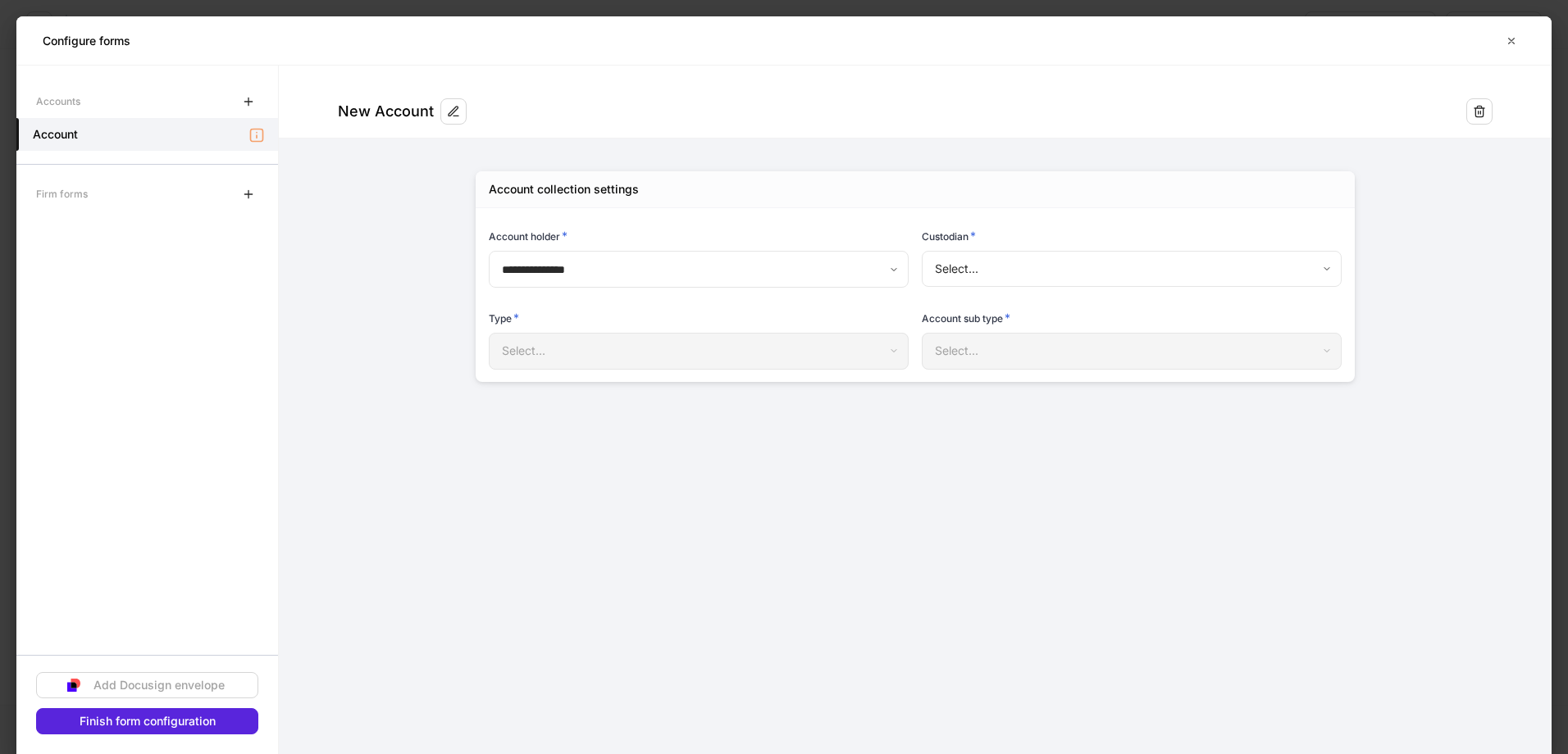 click on "**********" at bounding box center (784, 377) 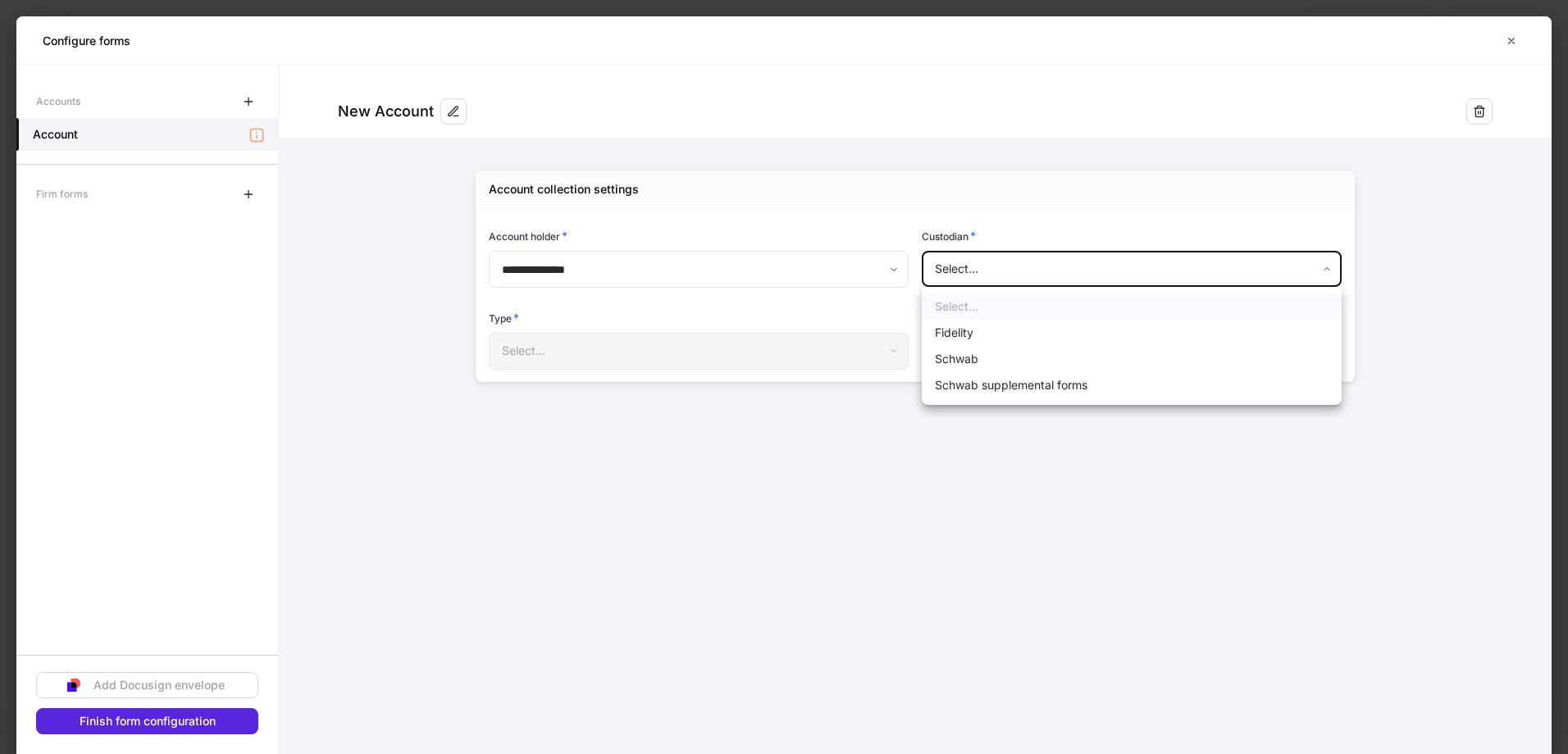 click on "Schwab" at bounding box center (1132, 359) 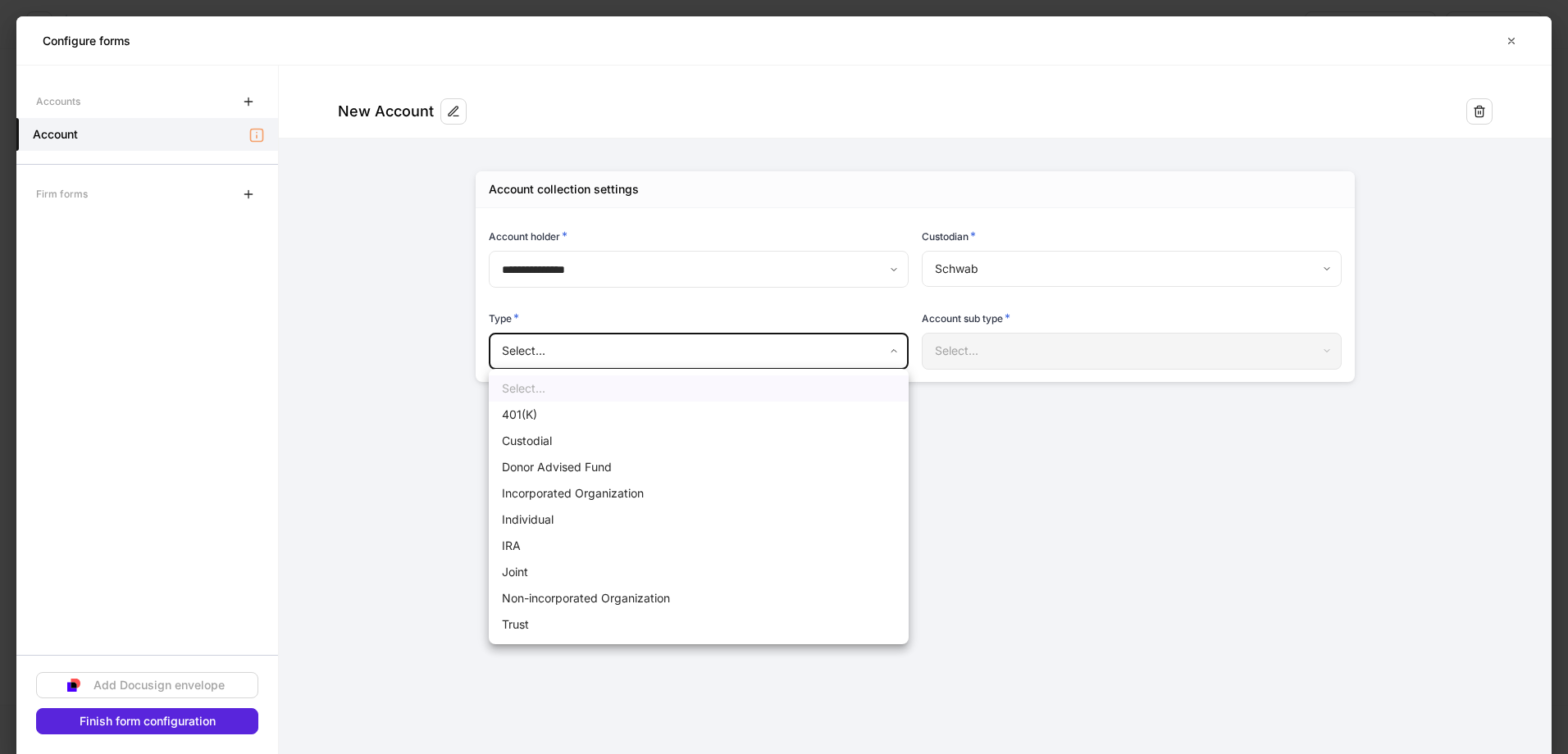 click on "**********" at bounding box center (784, 377) 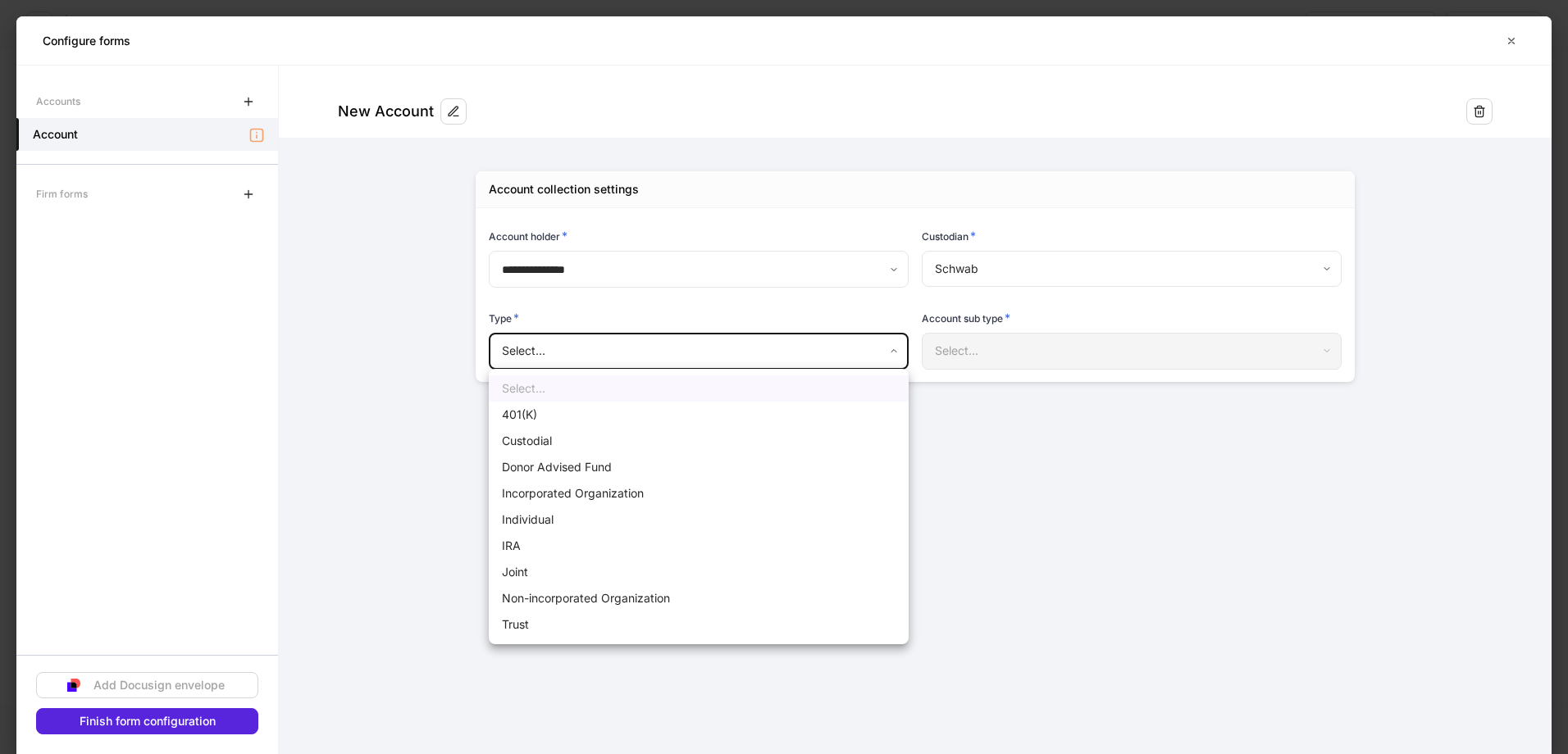 click at bounding box center [784, 377] 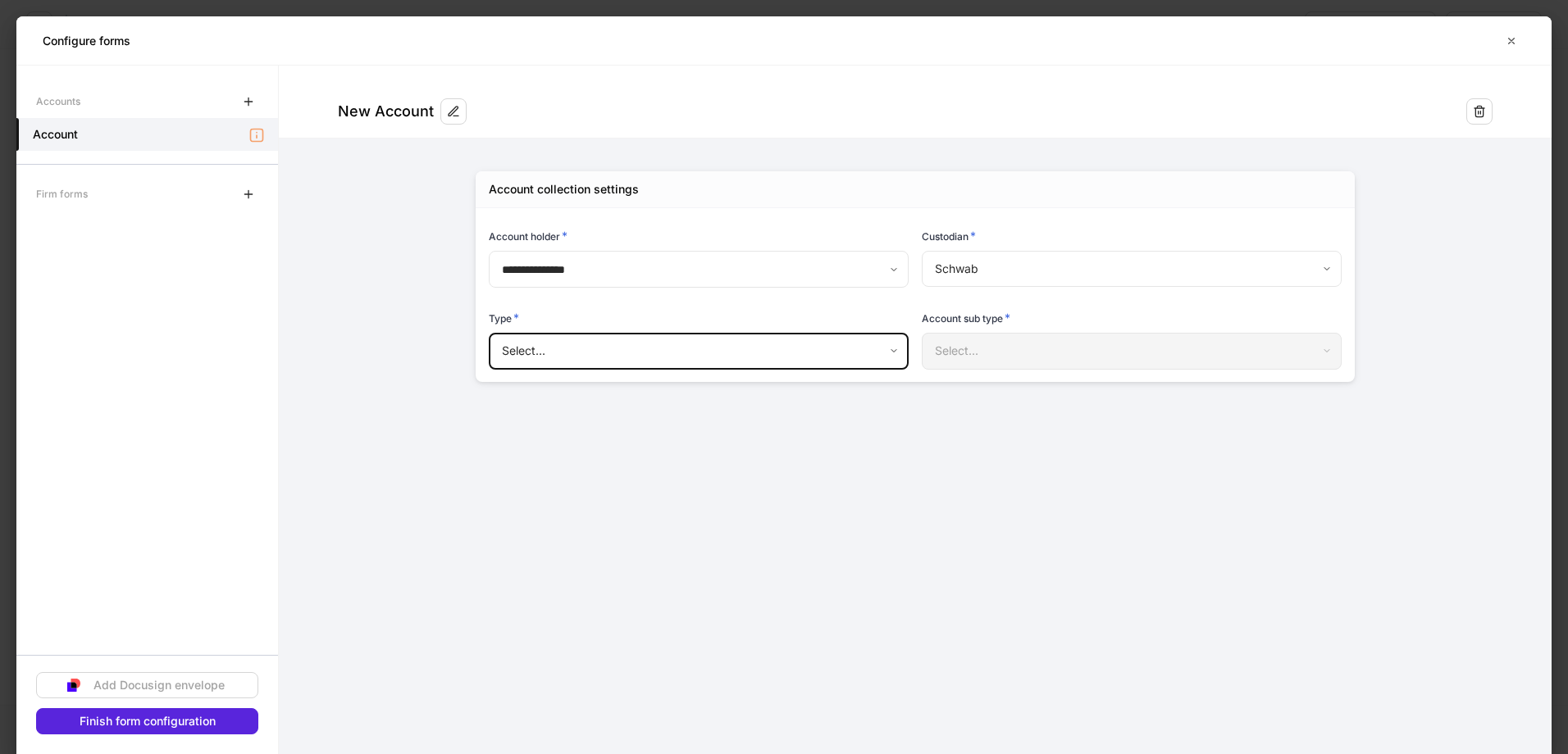 click on "**********" at bounding box center [784, 377] 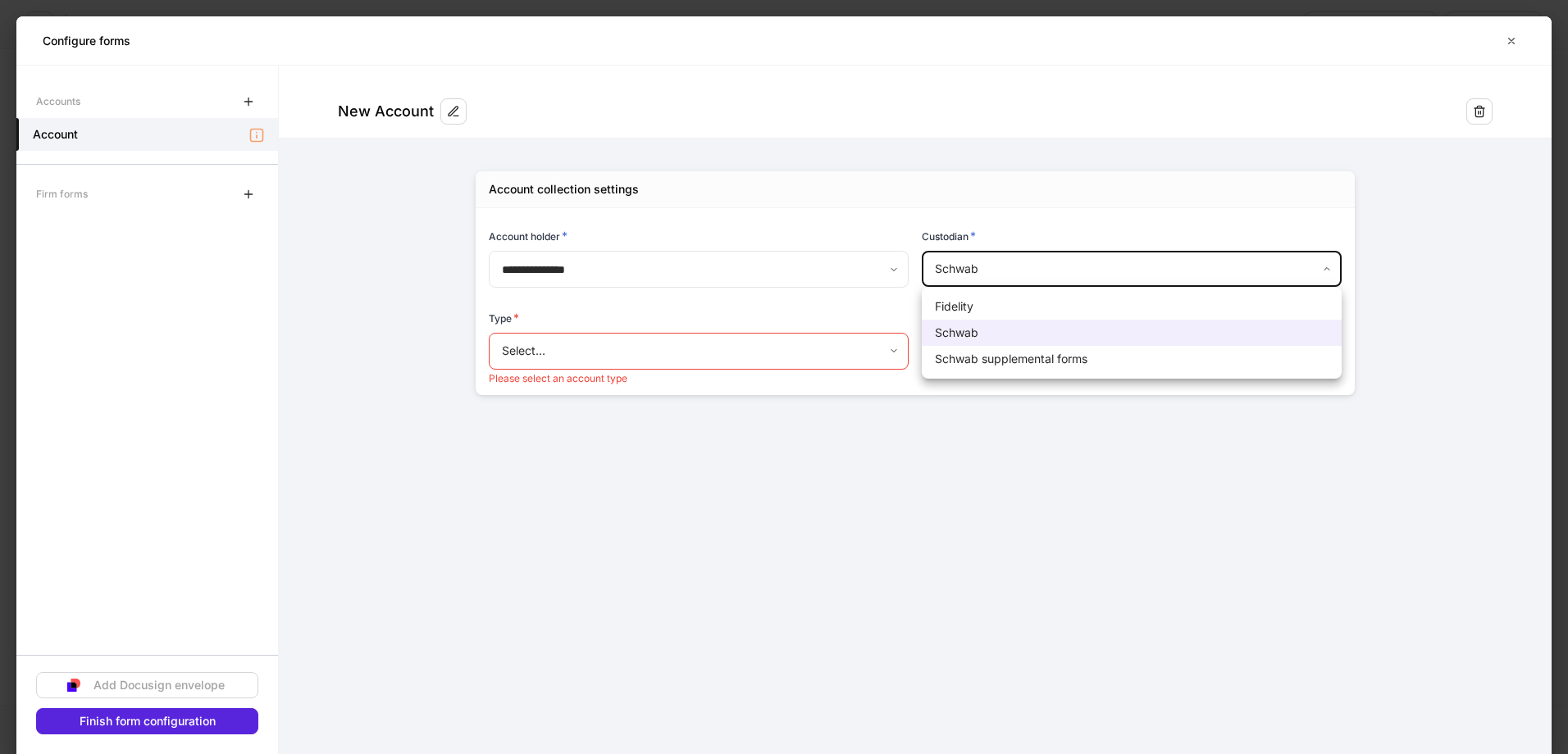 click on "Schwab supplemental forms" at bounding box center (1132, 359) 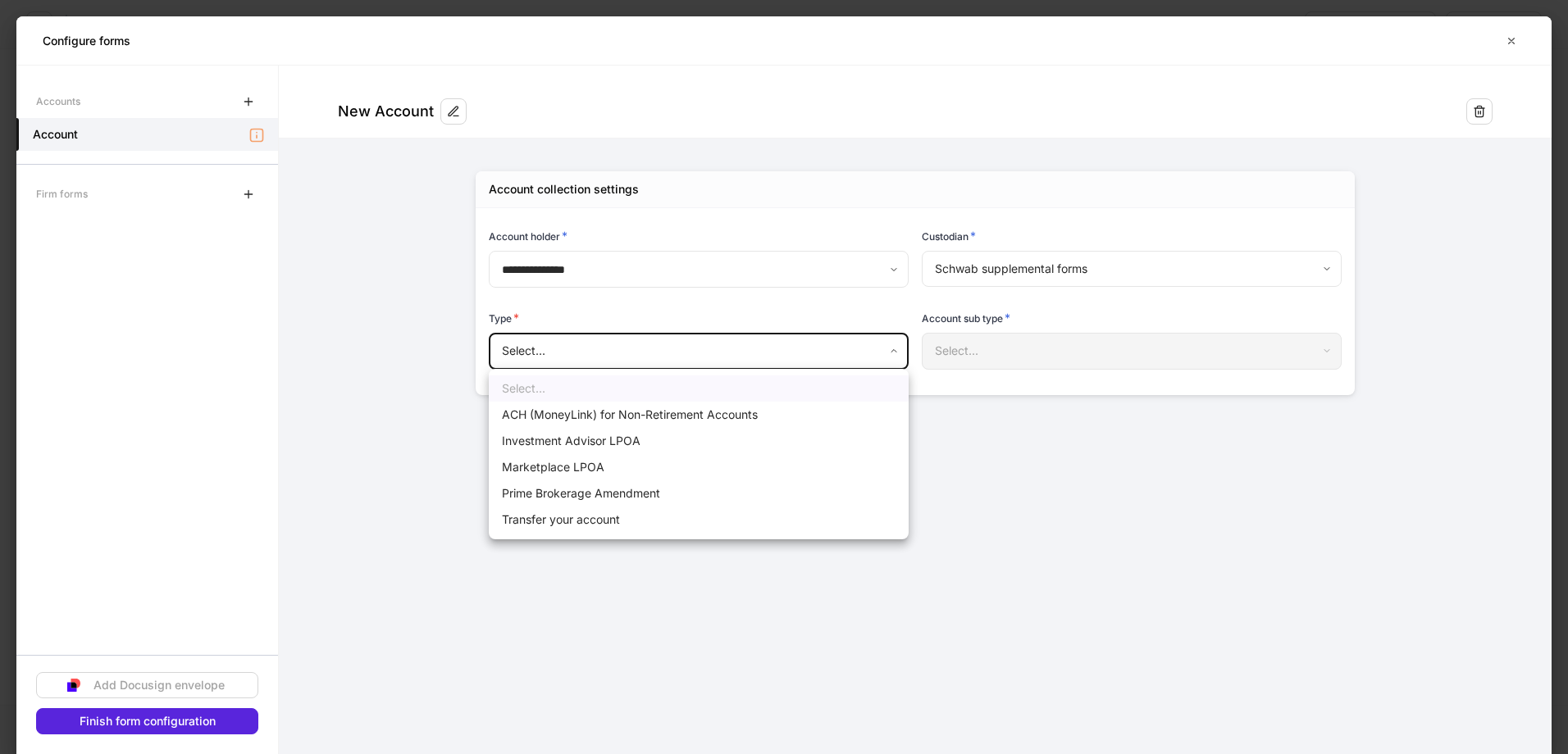 click on "**********" at bounding box center (784, 377) 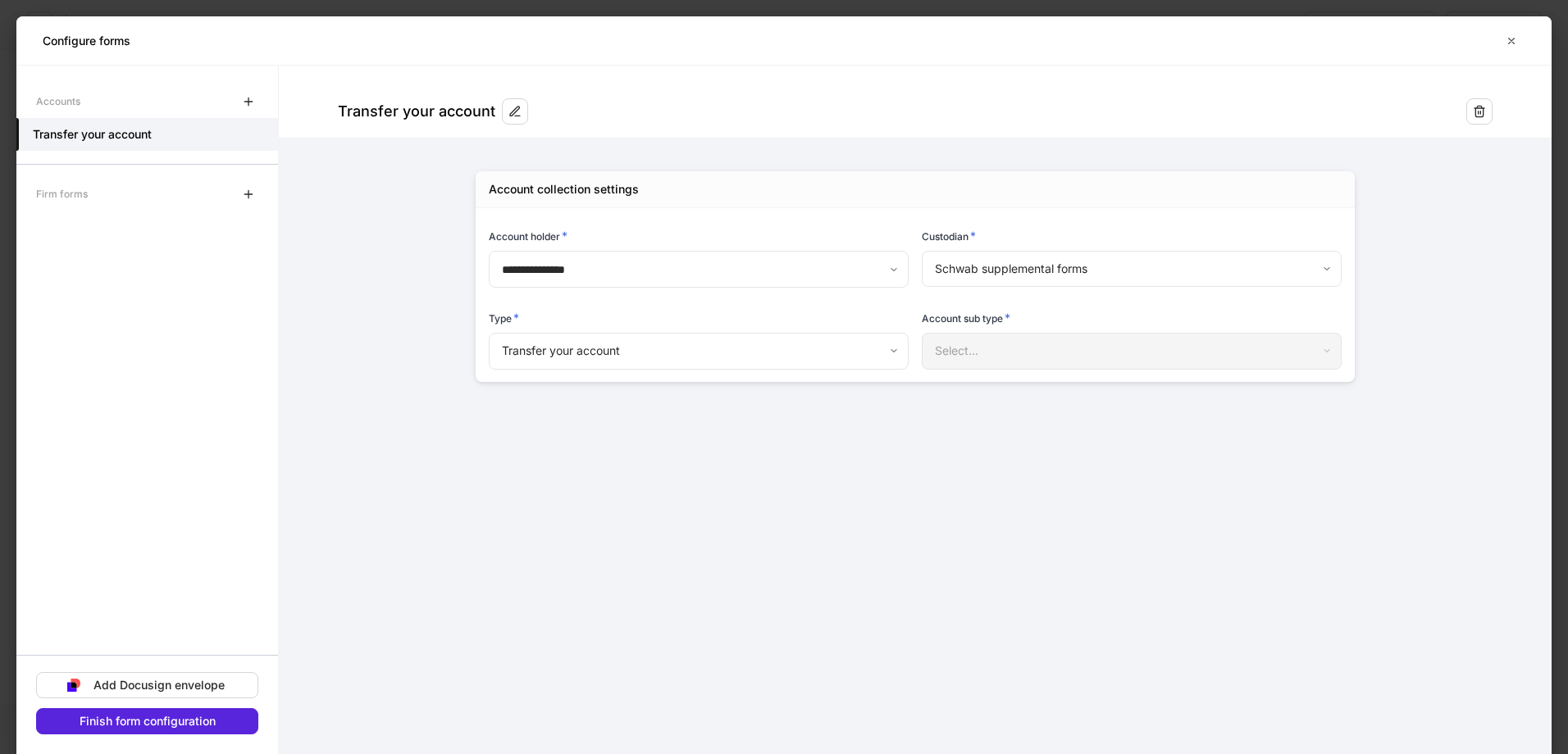 click on "Select..." at bounding box center [1131, 351] 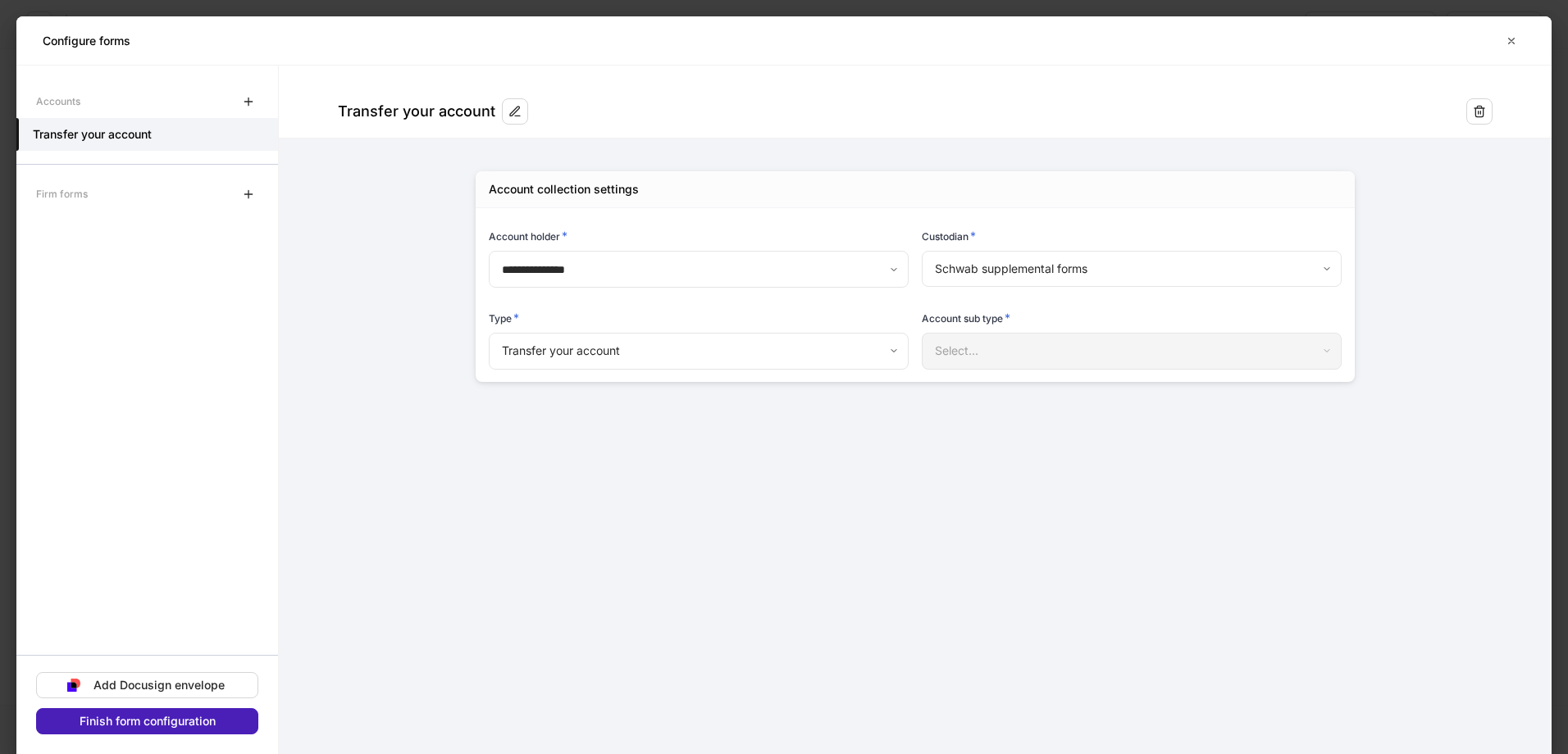 click on "Finish form configuration" at bounding box center [148, 721] 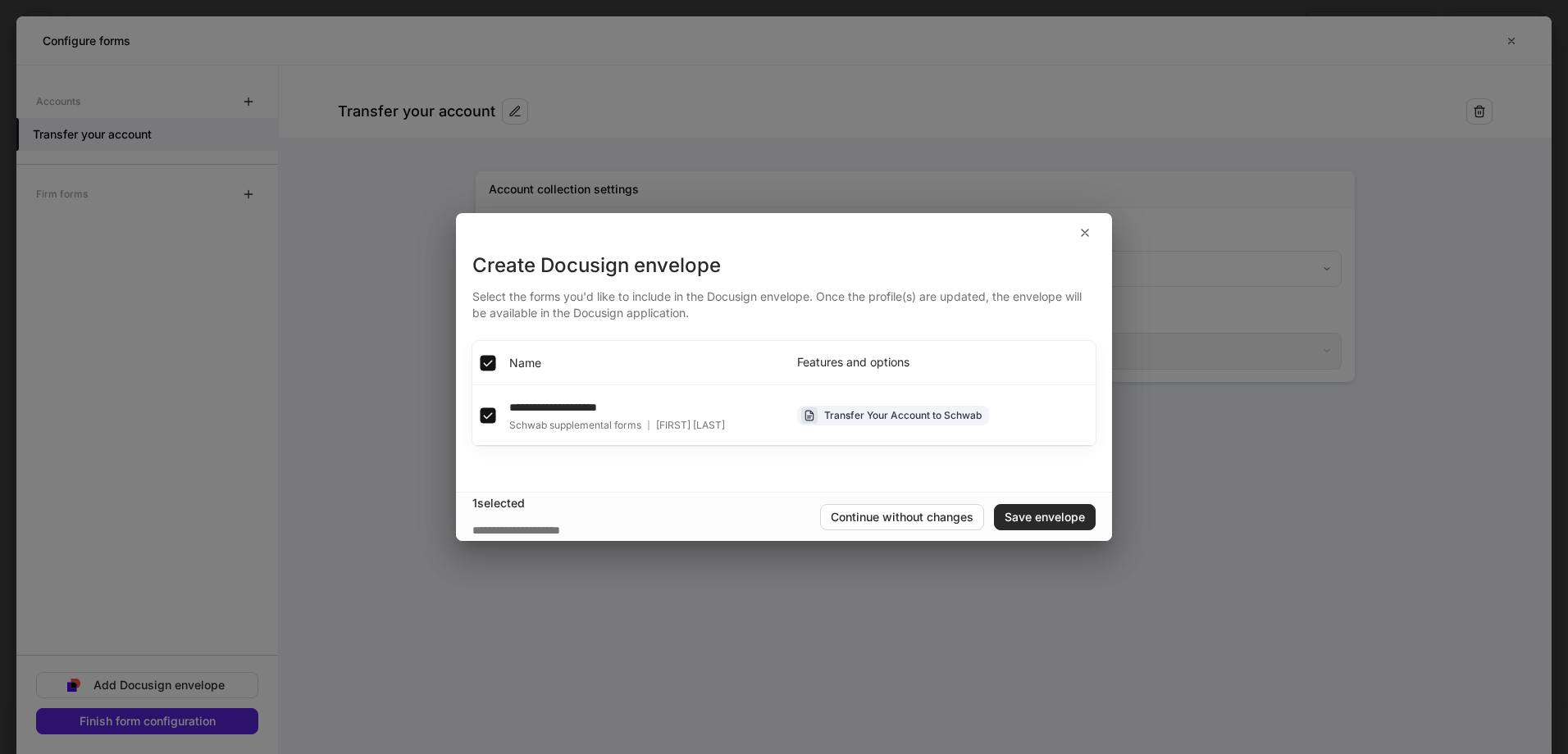 click on "Save envelope" at bounding box center [1045, 517] 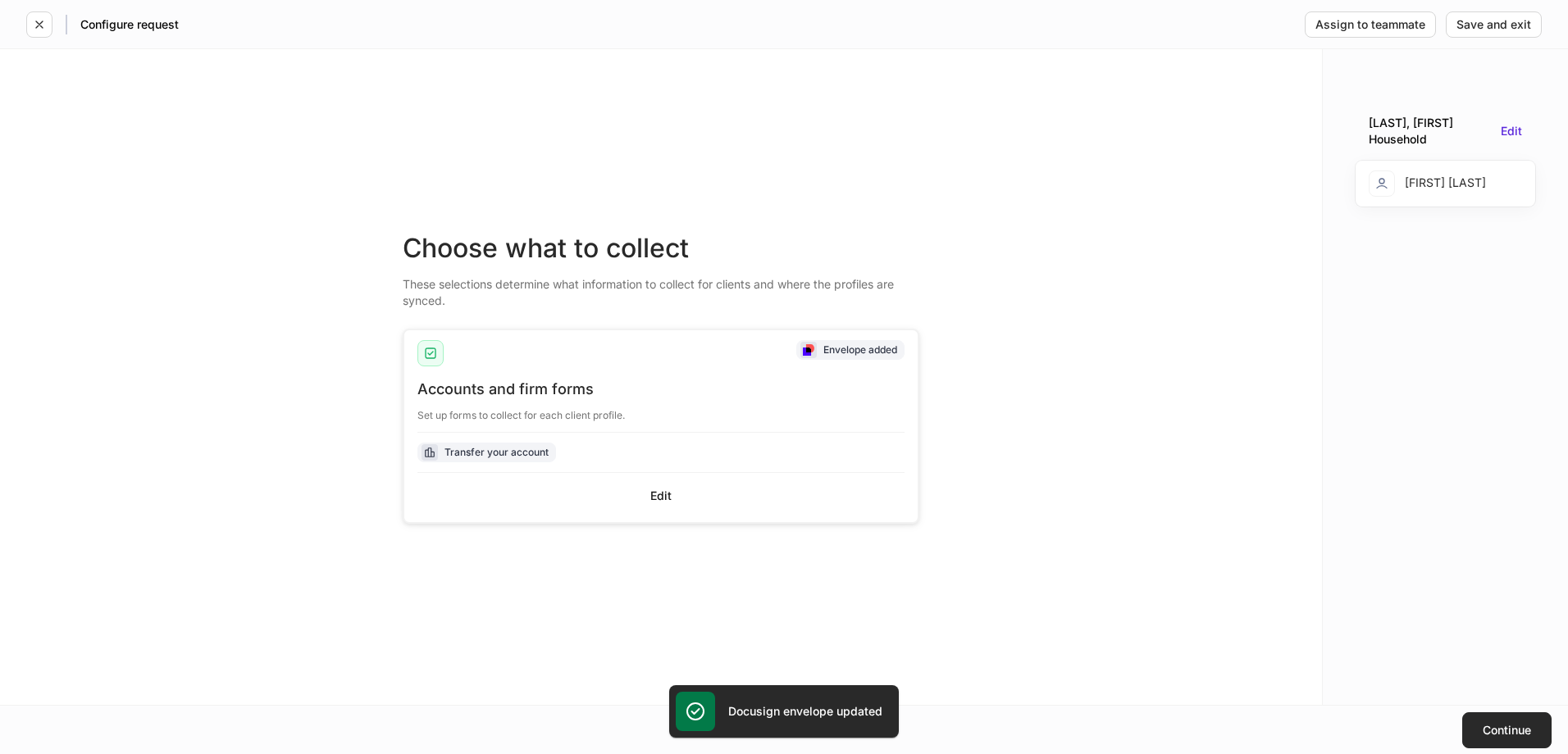 click on "Continue" at bounding box center [1506, 730] 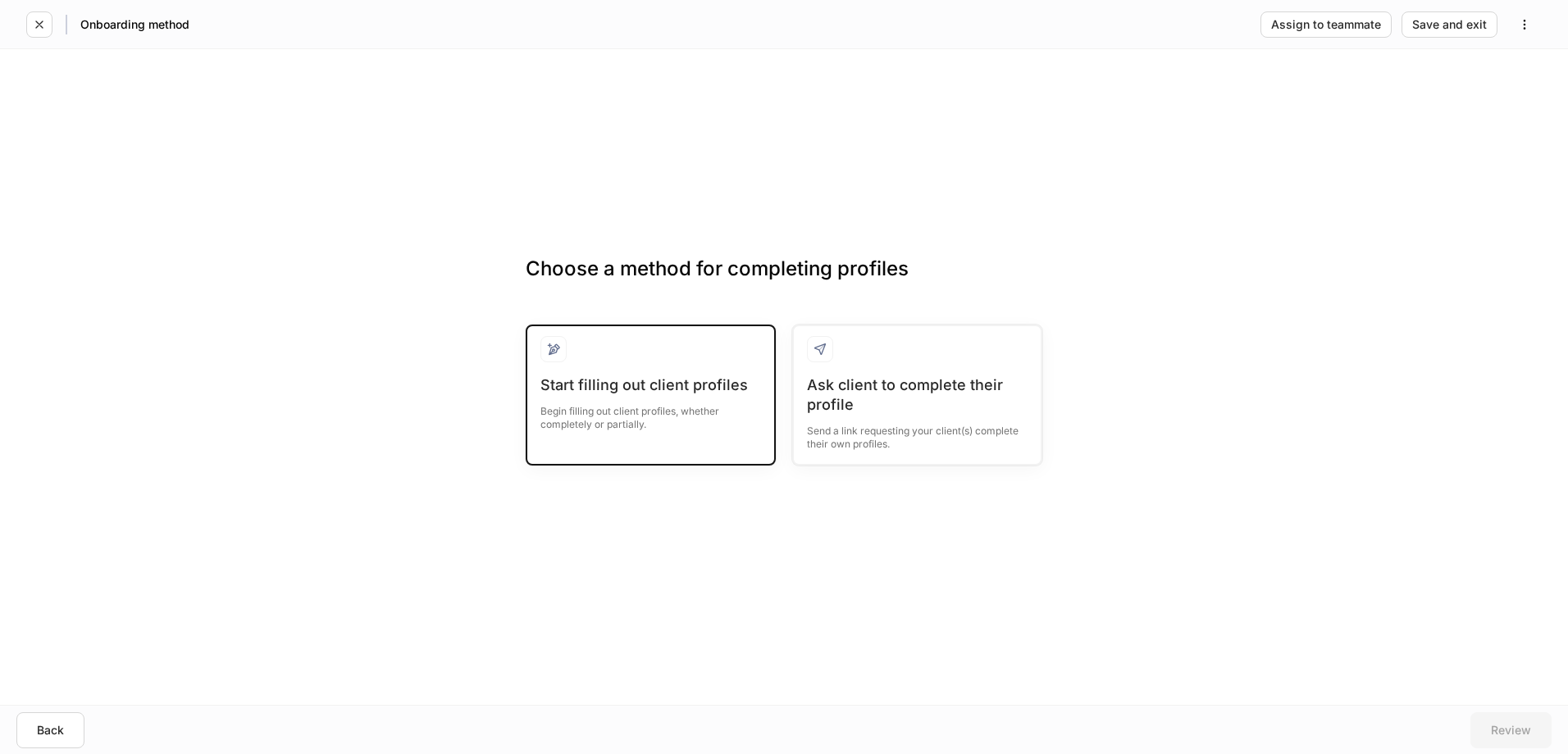 click on "Start filling out client profiles" at bounding box center (650, 385) 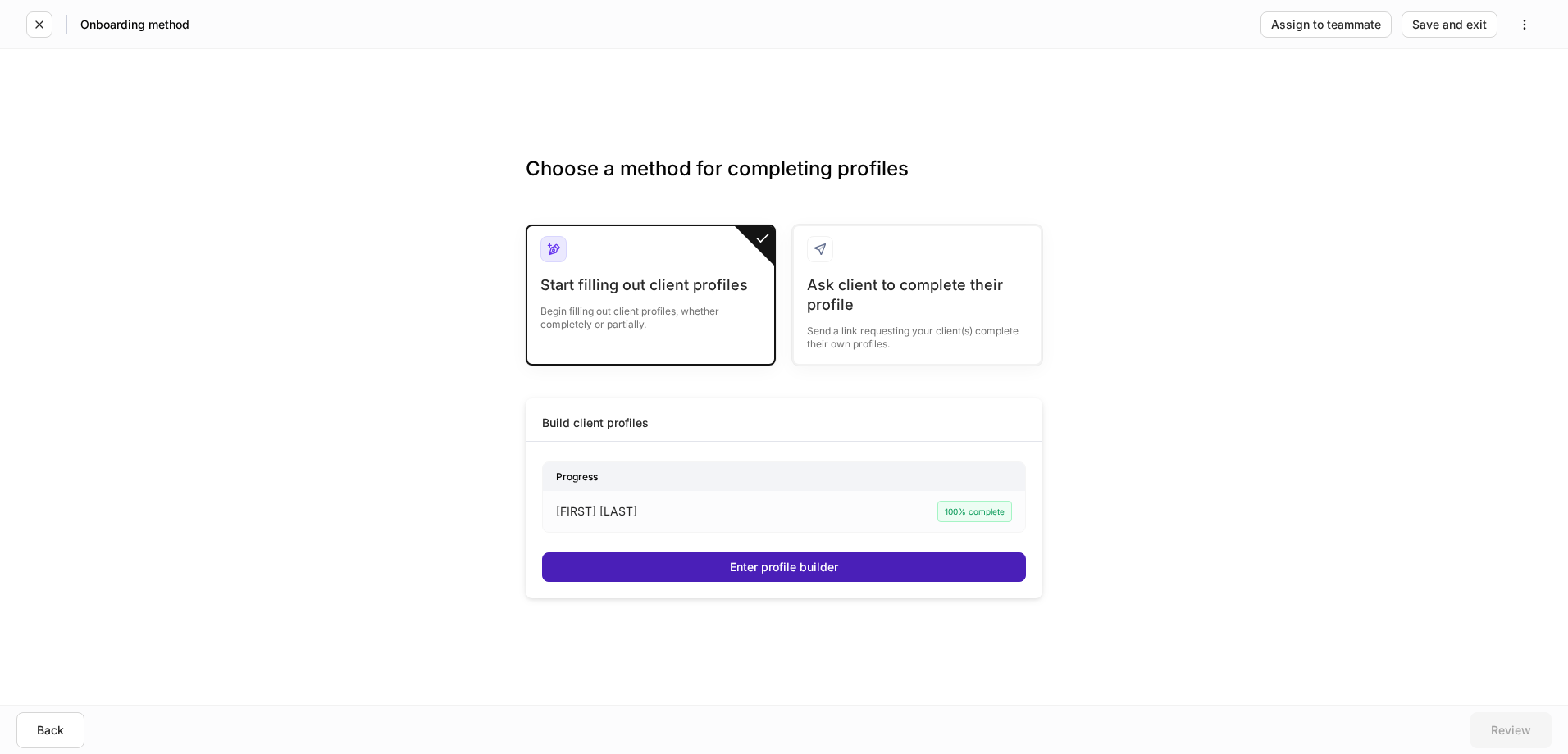 click on "Enter profile builder" at bounding box center (784, 567) 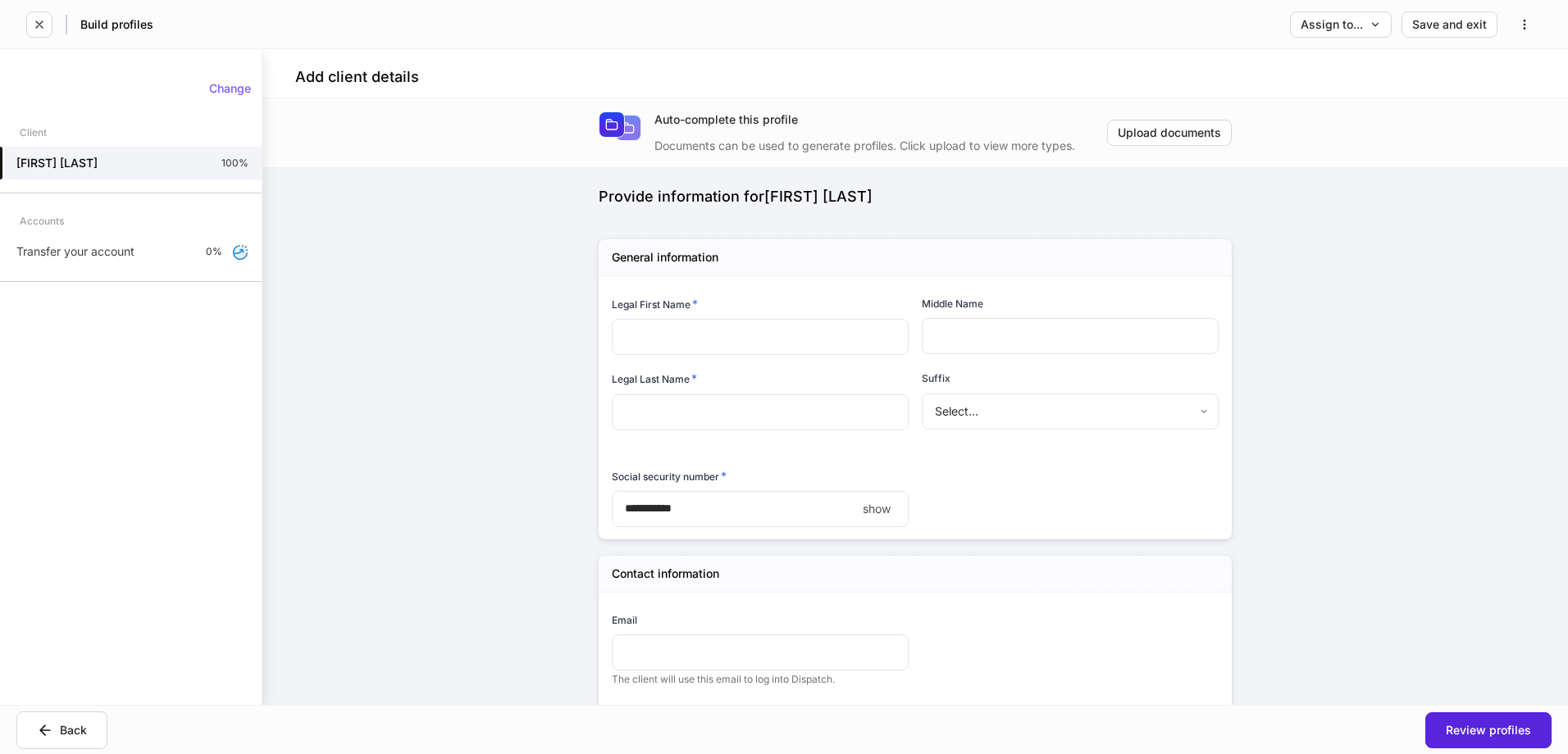 type on "********" 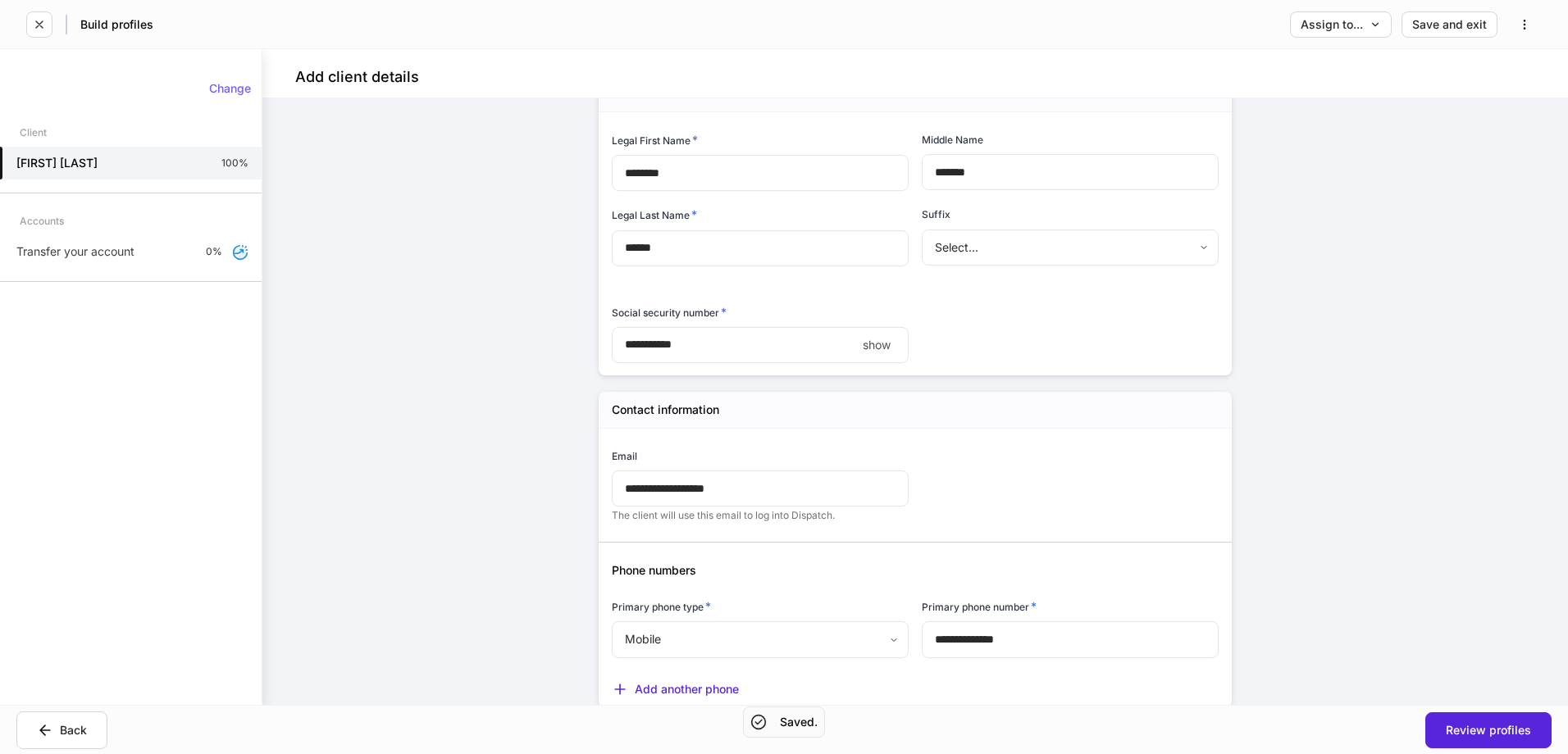 scroll, scrollTop: 219, scrollLeft: 0, axis: vertical 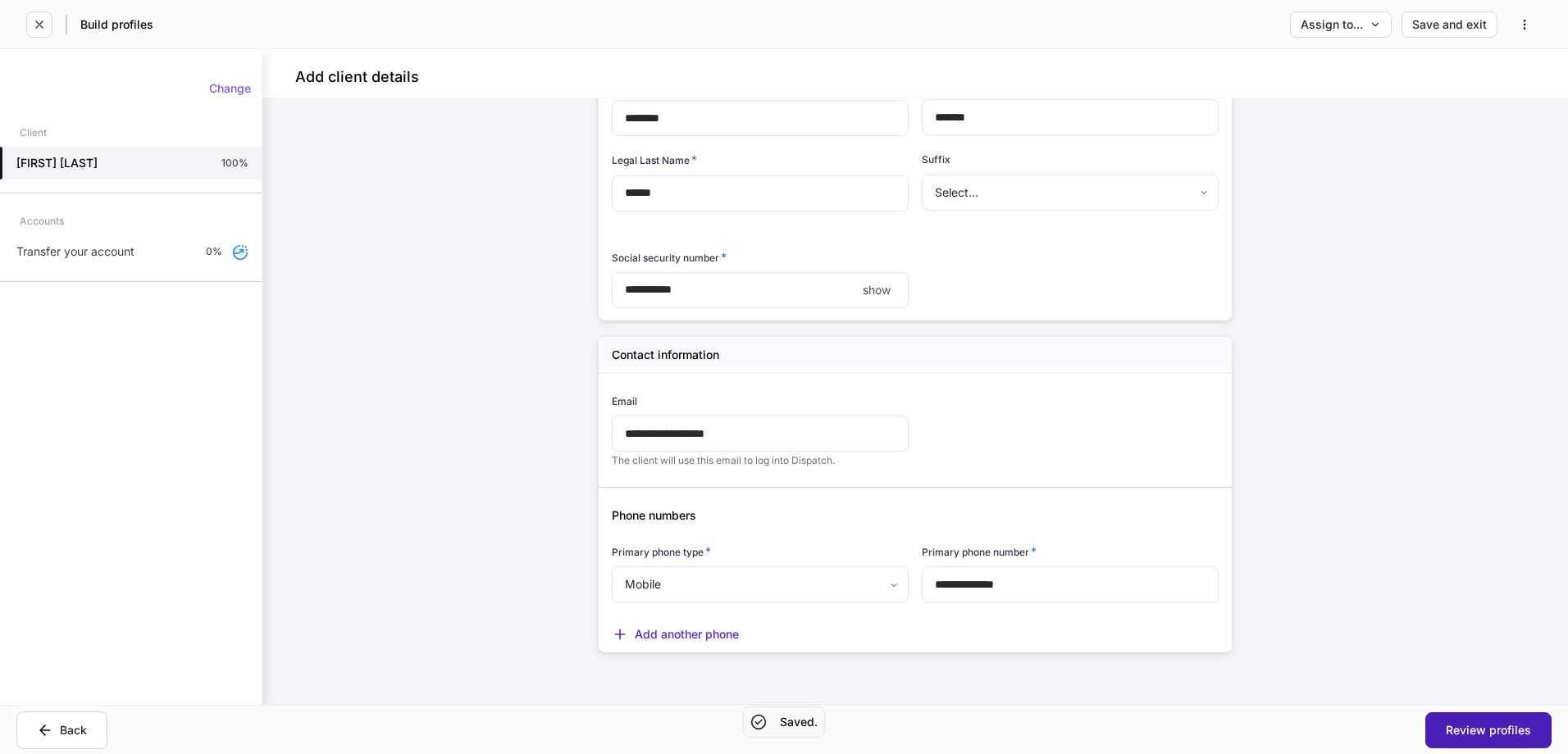 click on "Review profiles" at bounding box center (1488, 730) 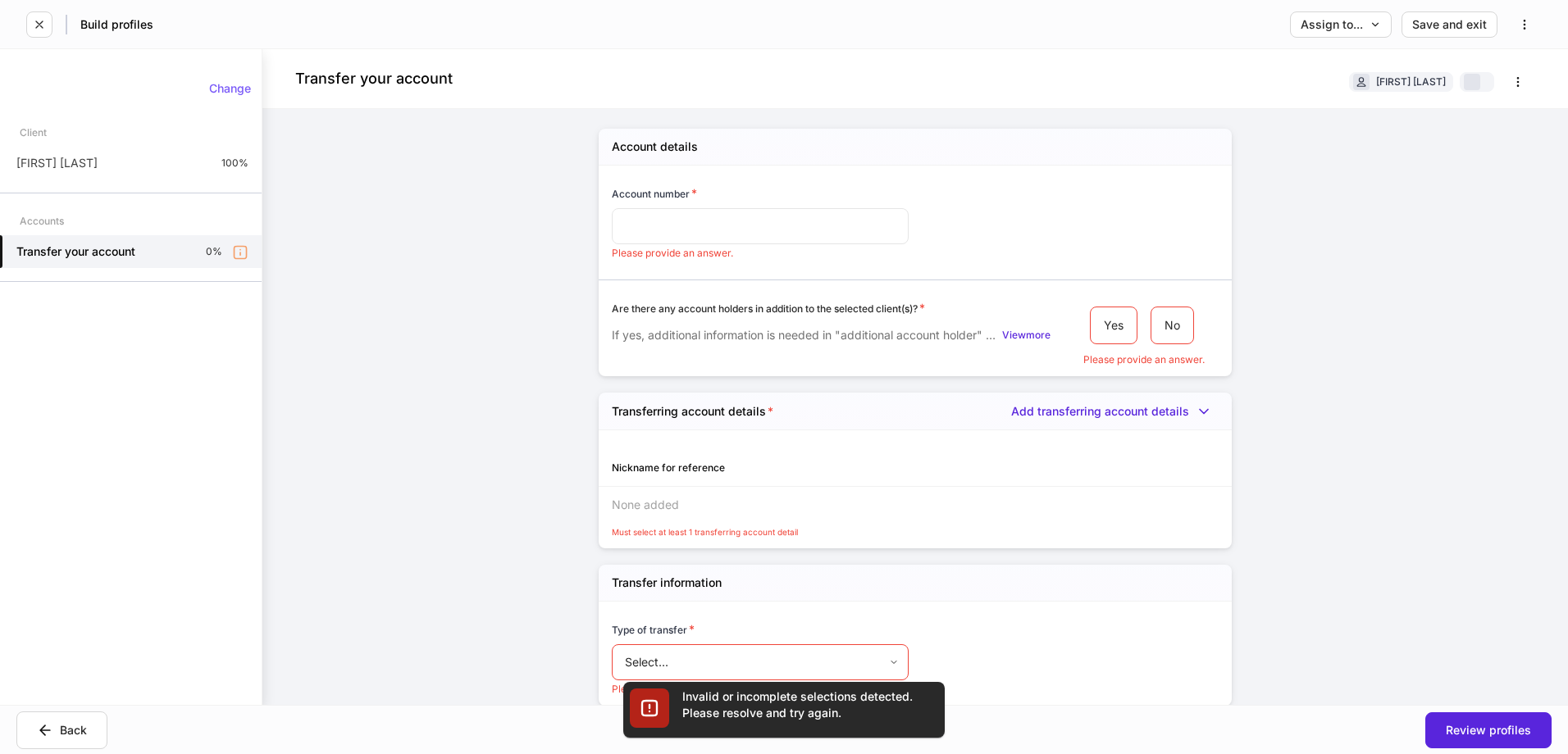 click at bounding box center [760, 226] 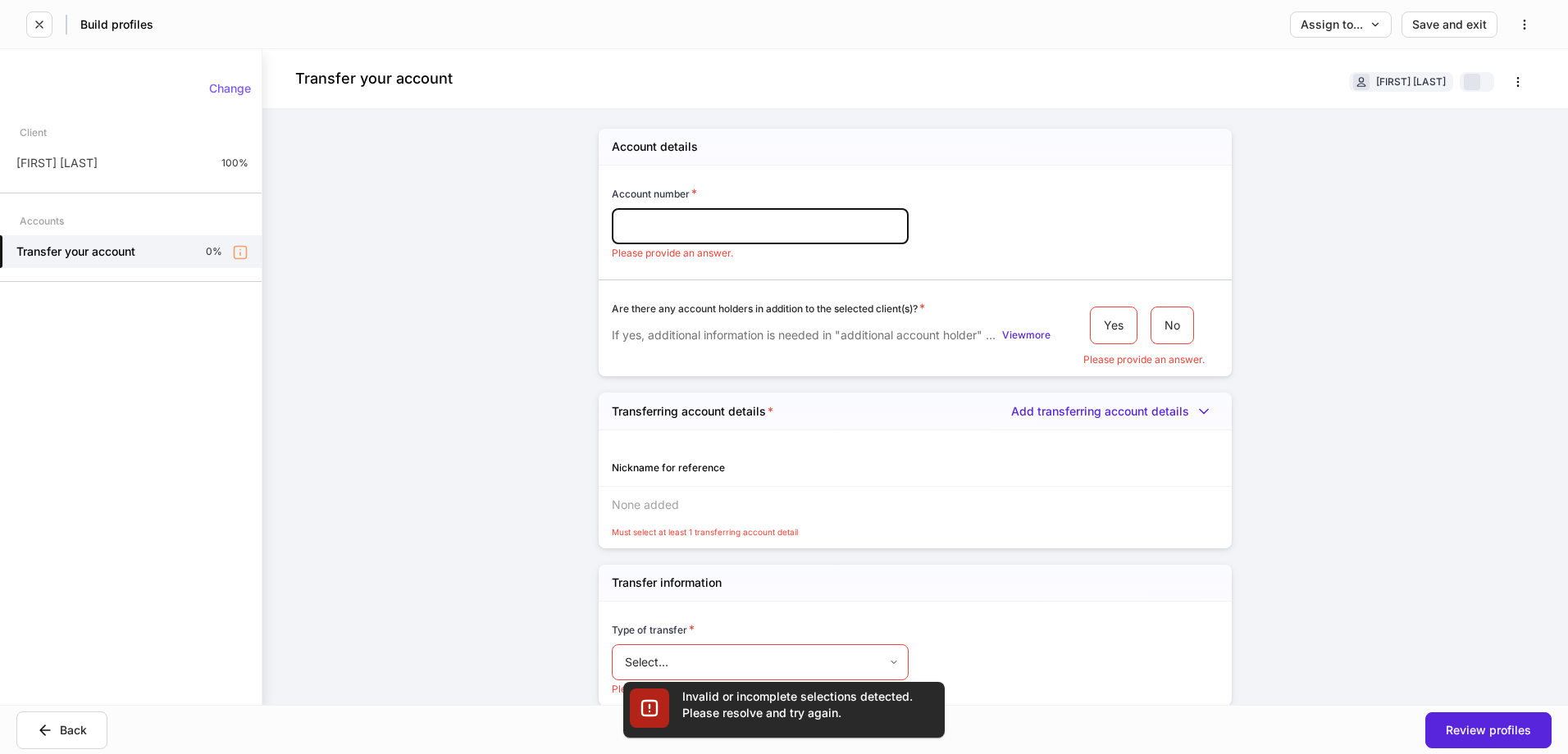 paste on "*********" 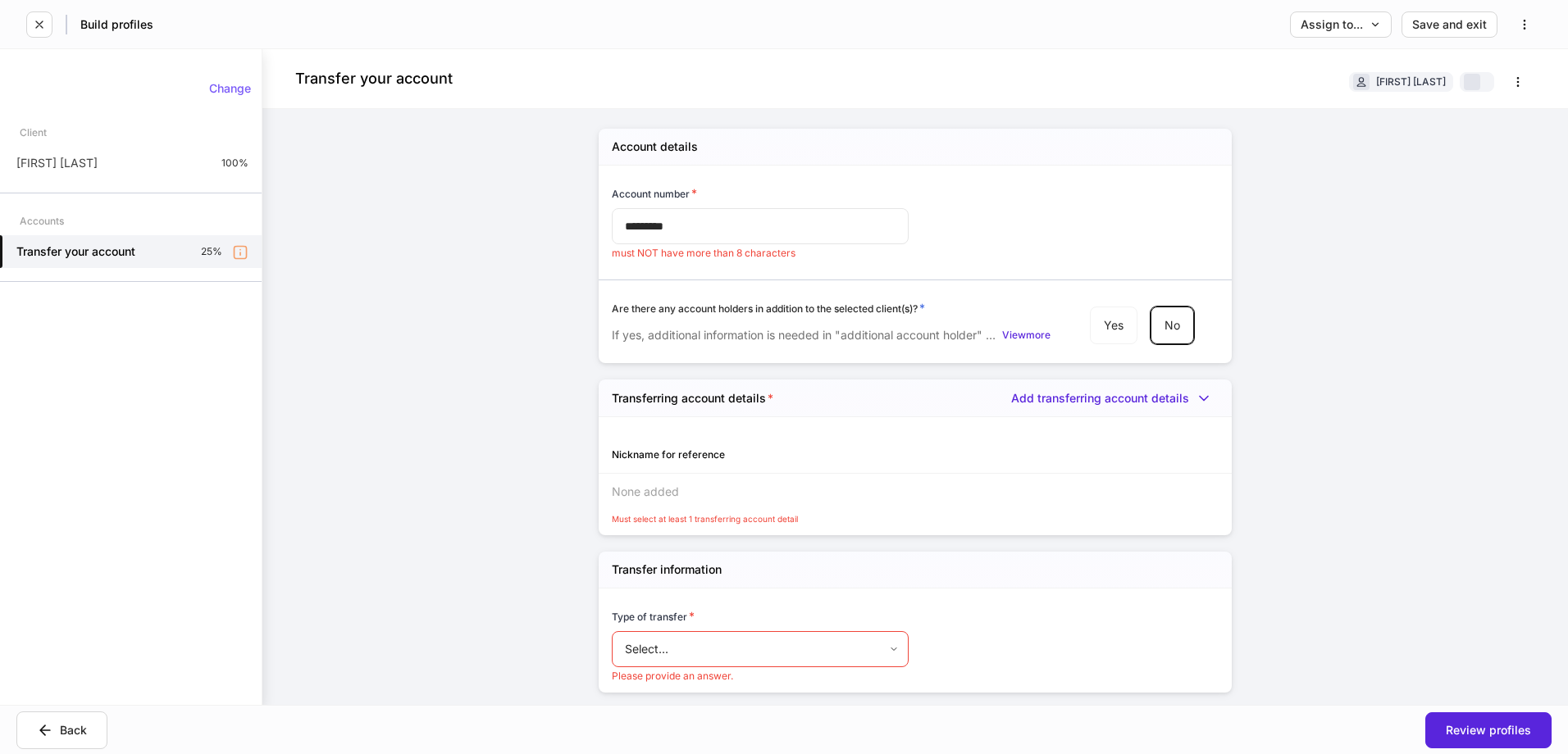 click on "*********" at bounding box center (760, 226) 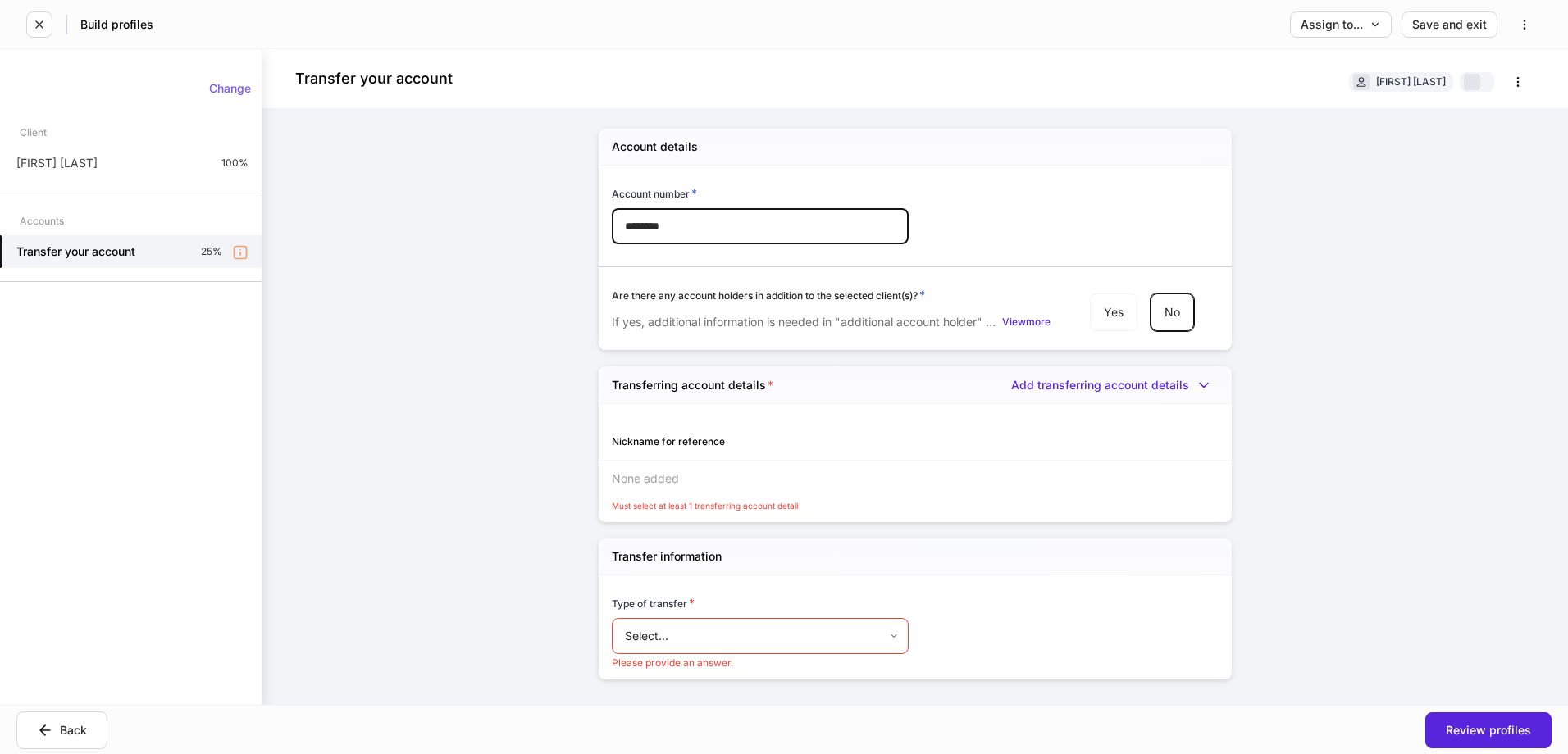type on "********" 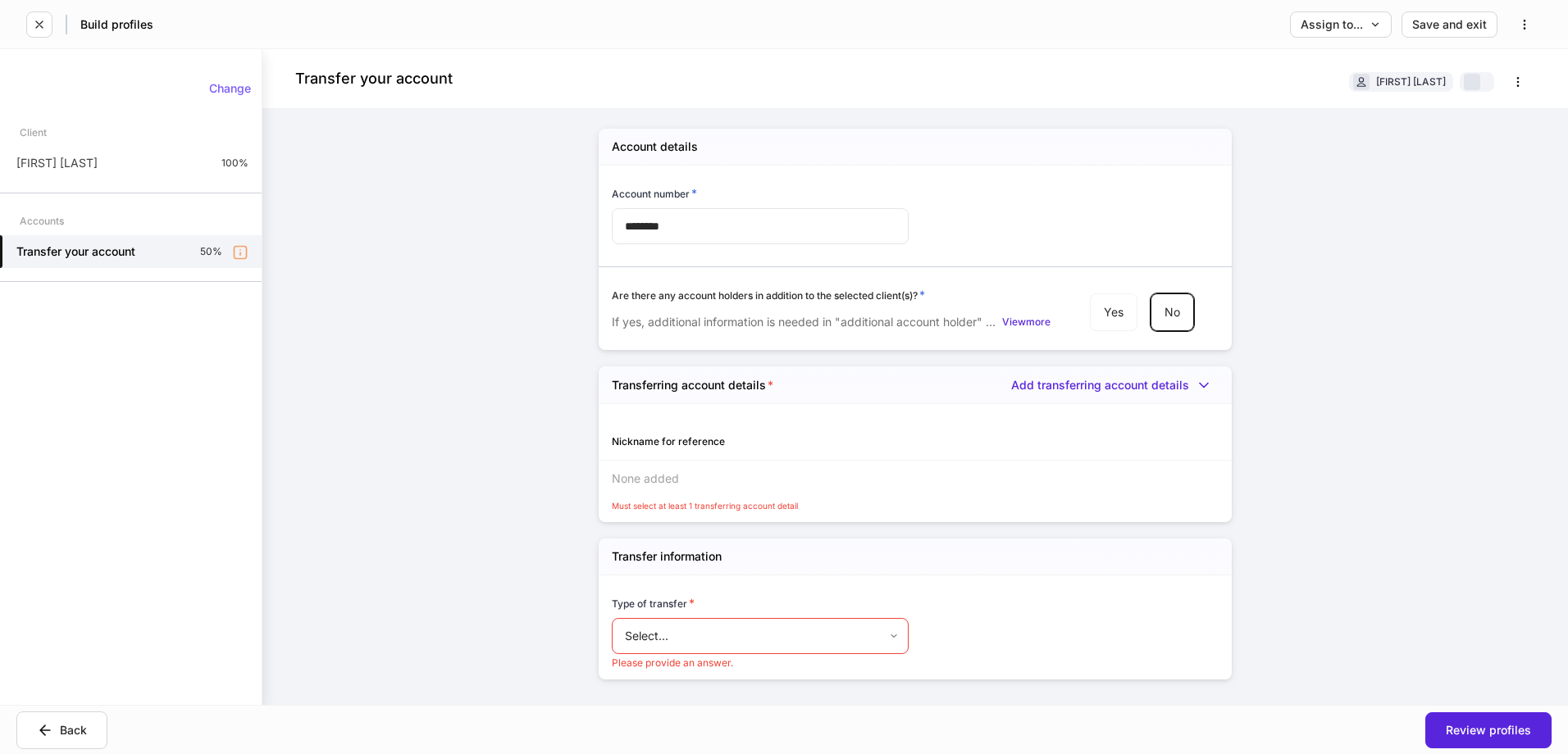 click on "None added" at bounding box center [915, 479] 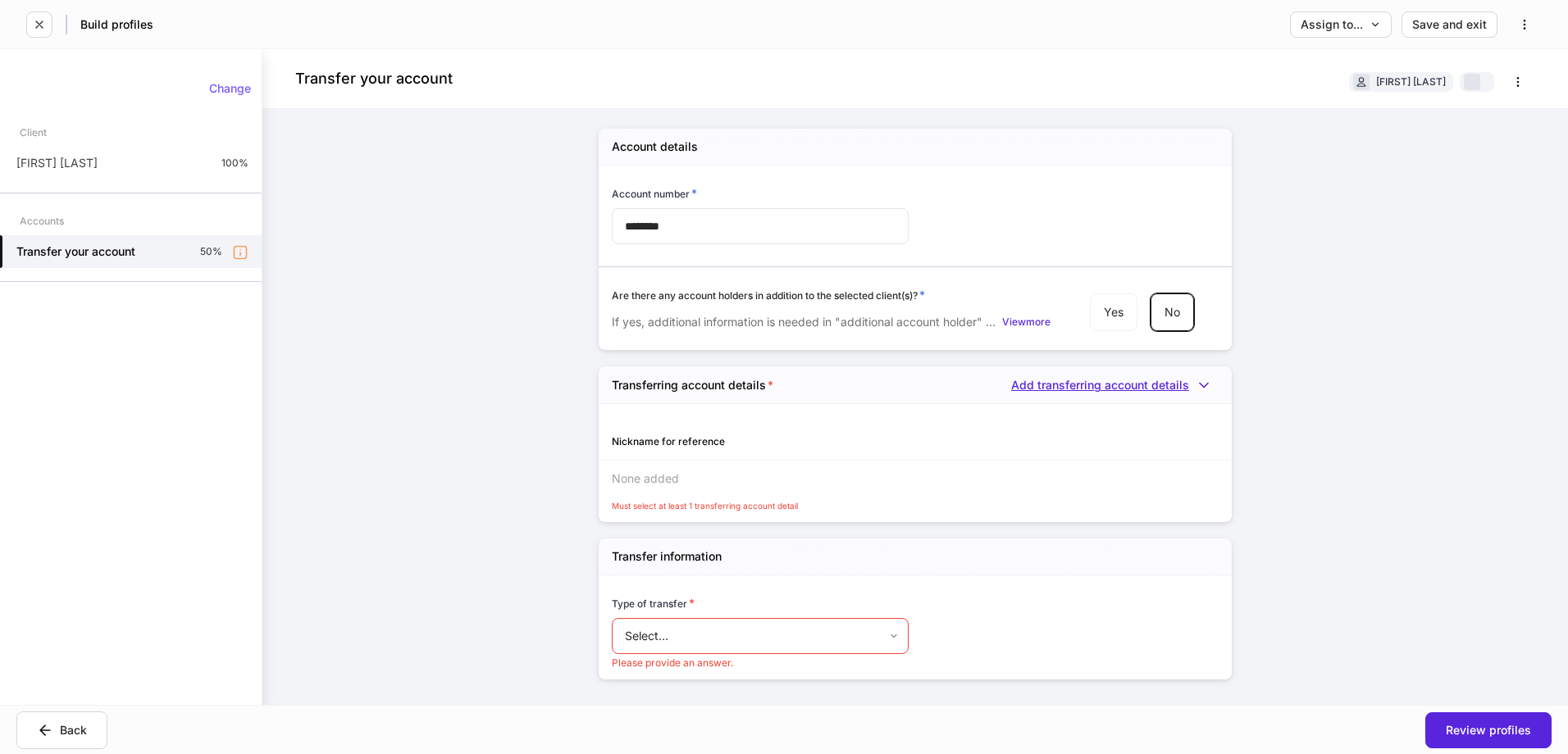 click on "Add transferring account details" at bounding box center (1114, 385) 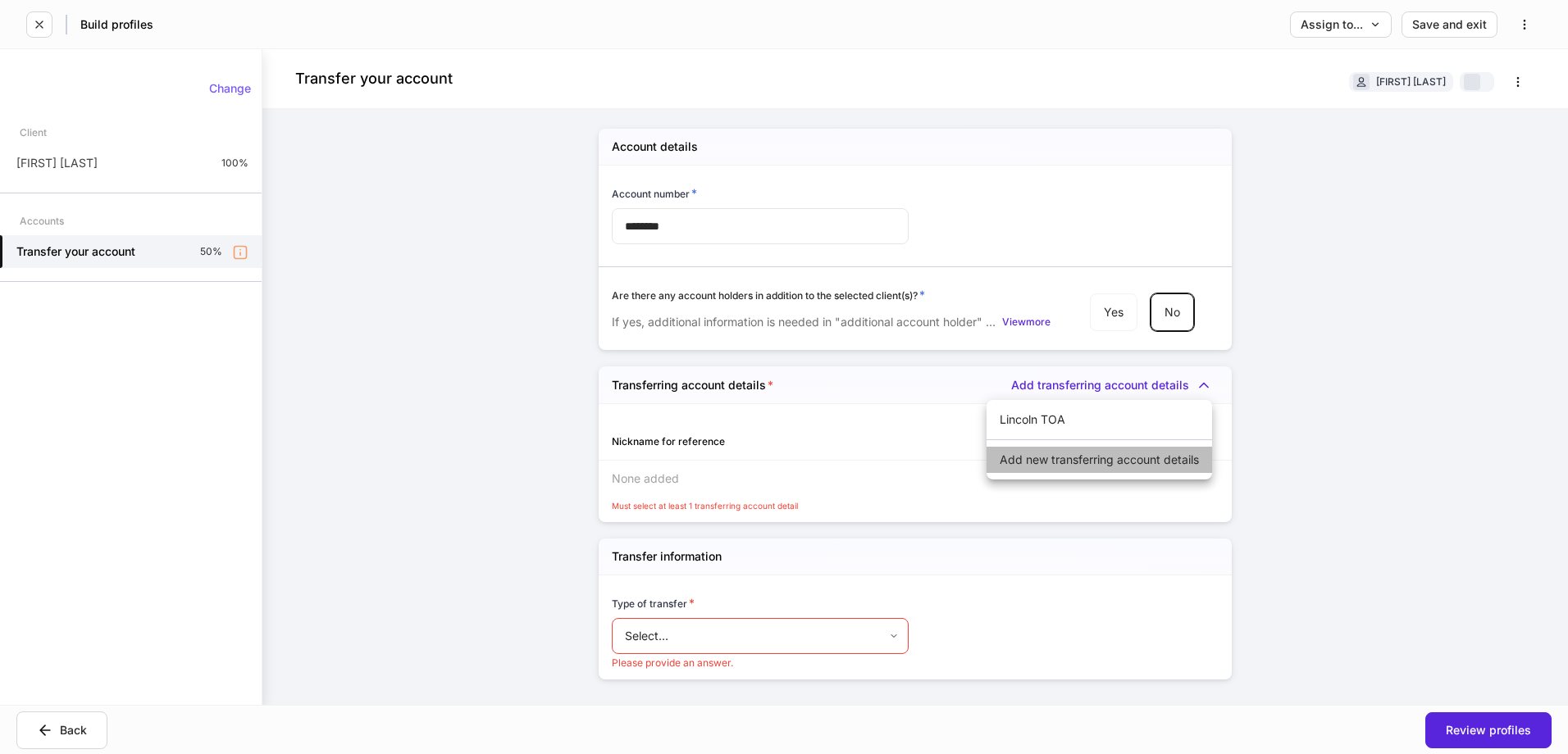 click on "Add new transferring account details" at bounding box center [1099, 460] 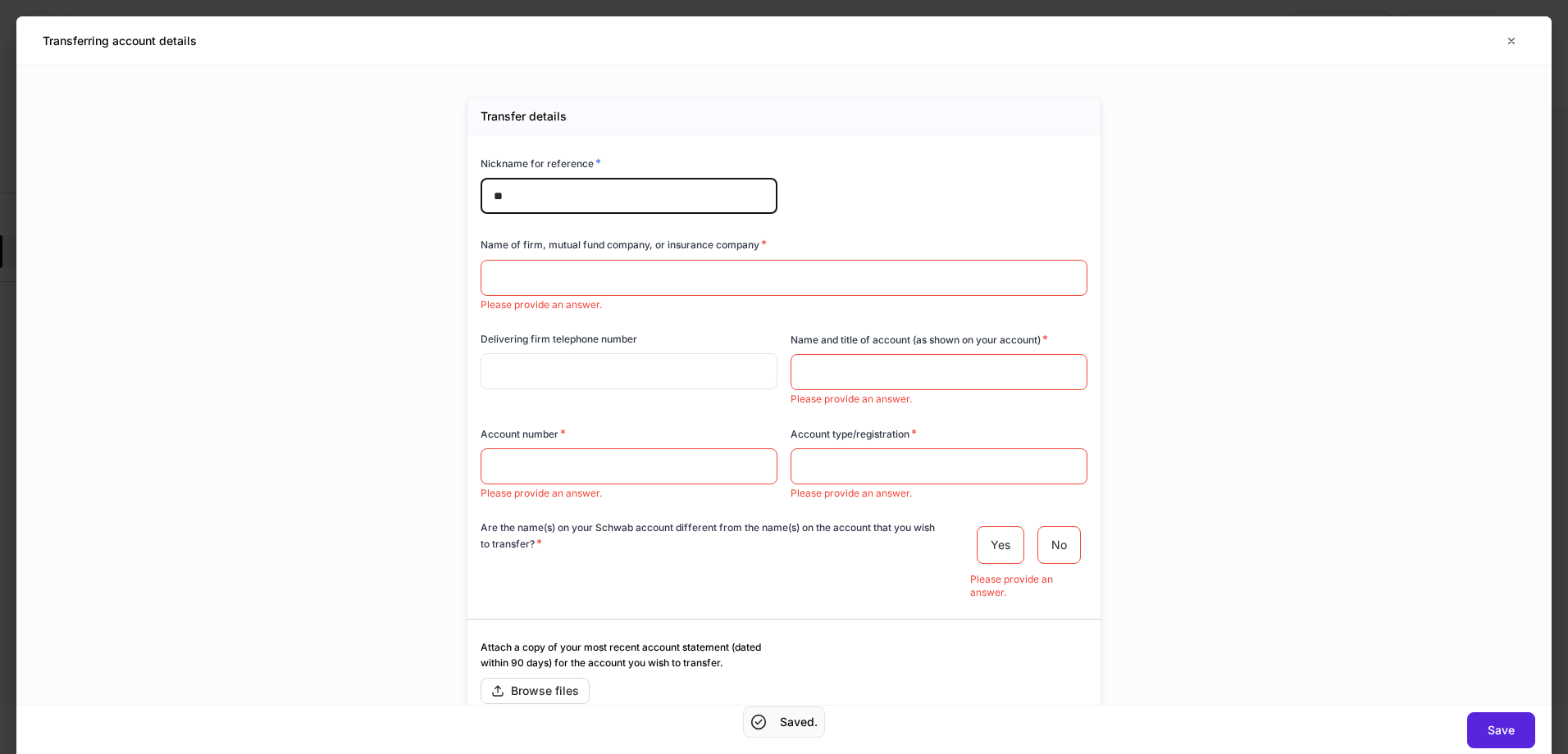 type on "*" 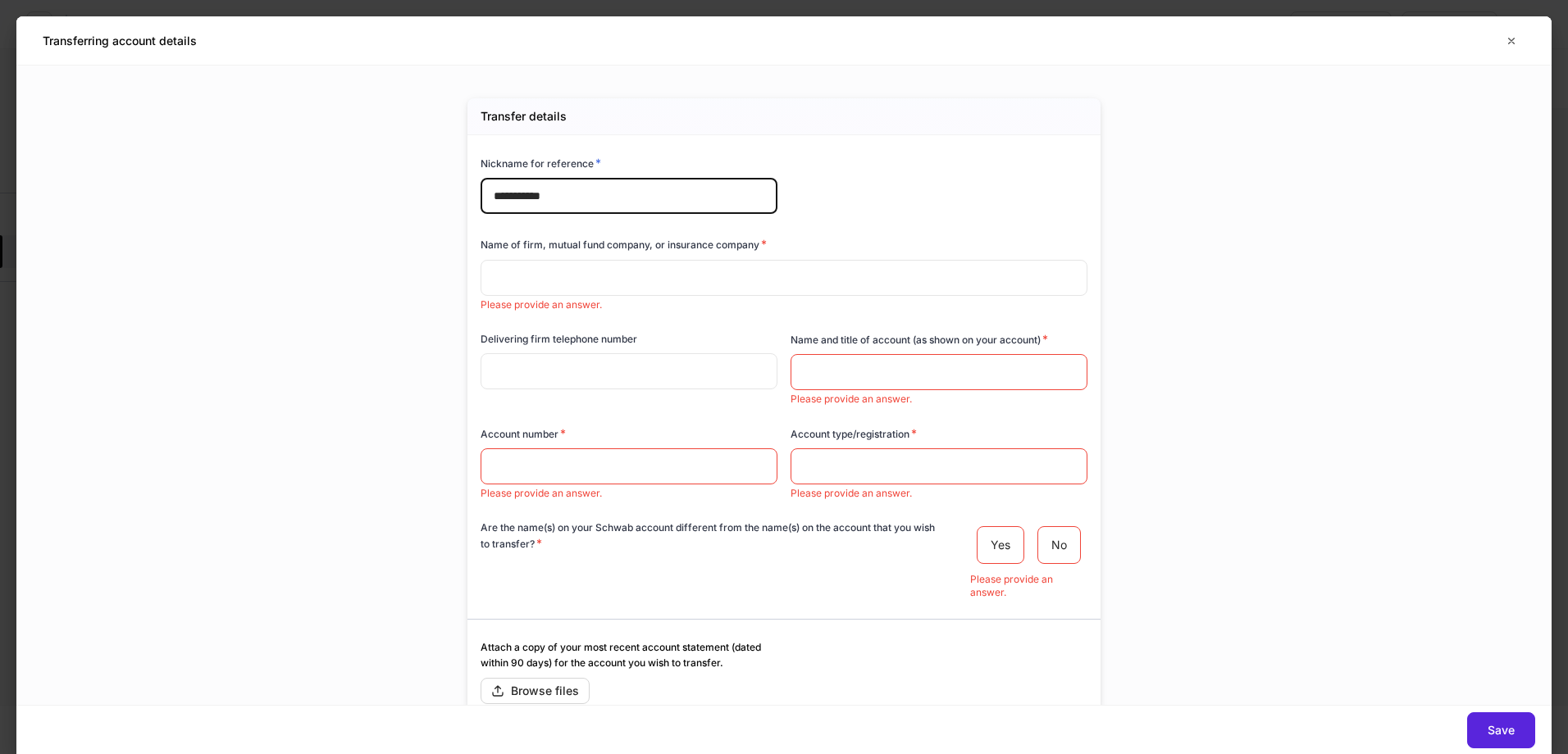 type on "**********" 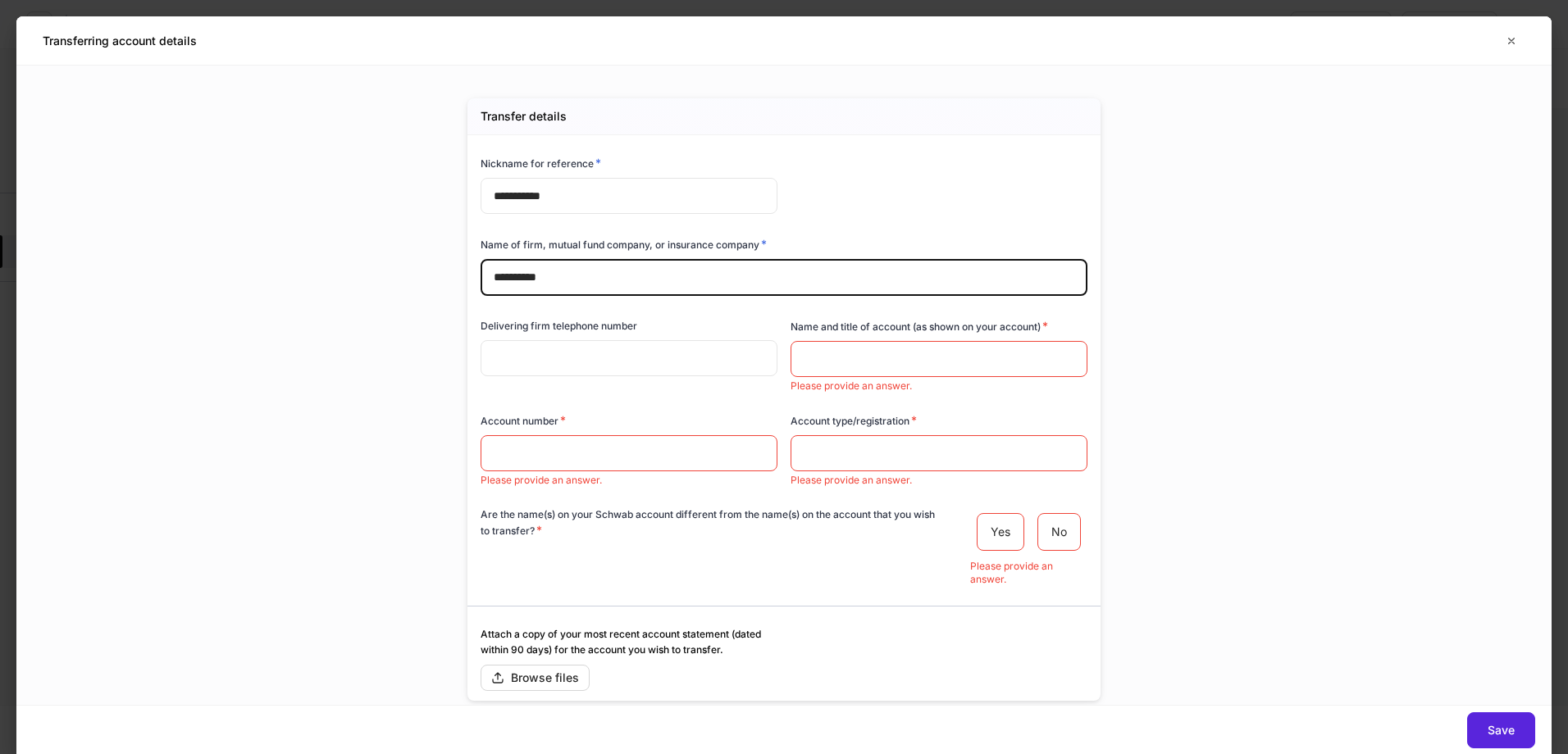 type on "**********" 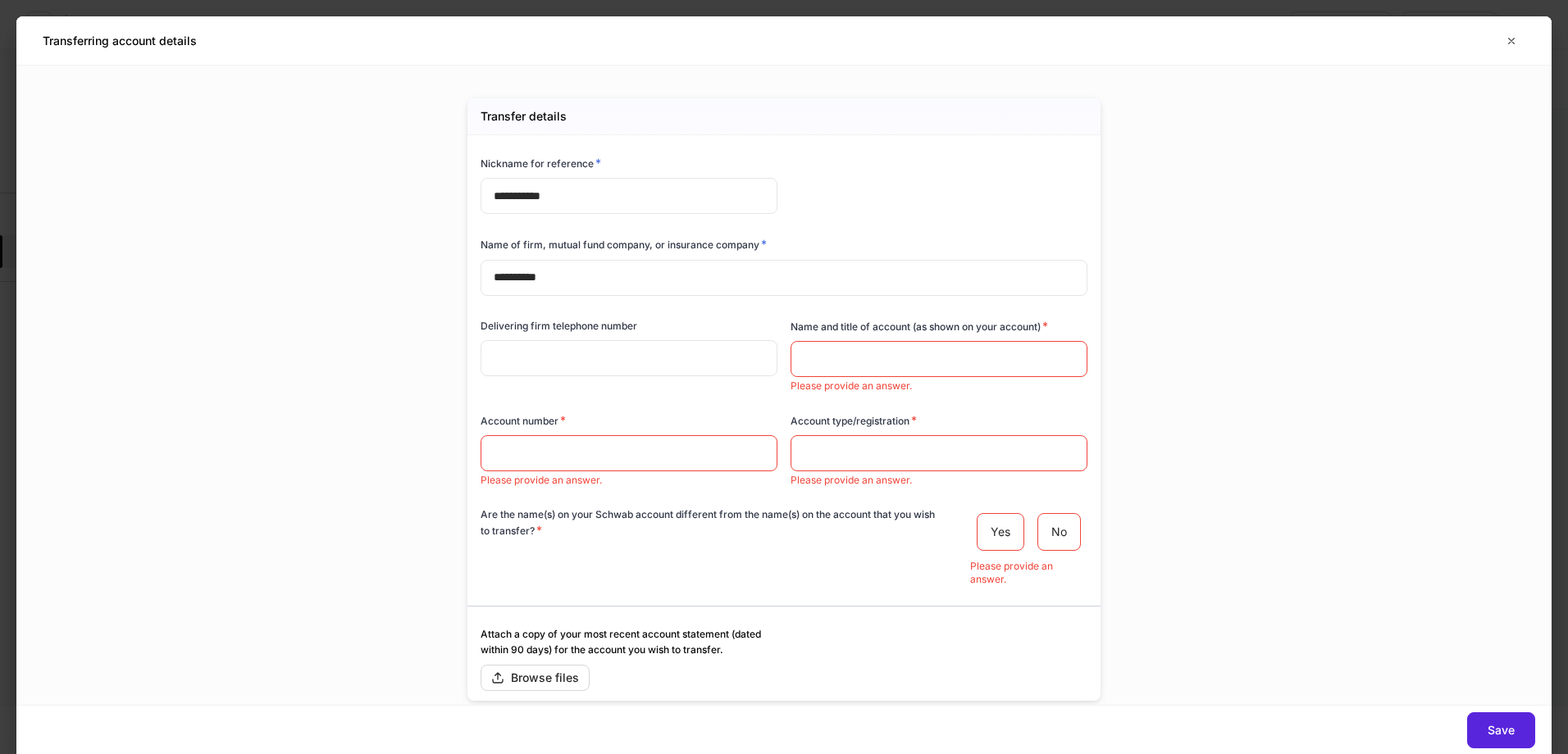 drag, startPoint x: 569, startPoint y: 366, endPoint x: 574, endPoint y: 357, distance: 10.29563 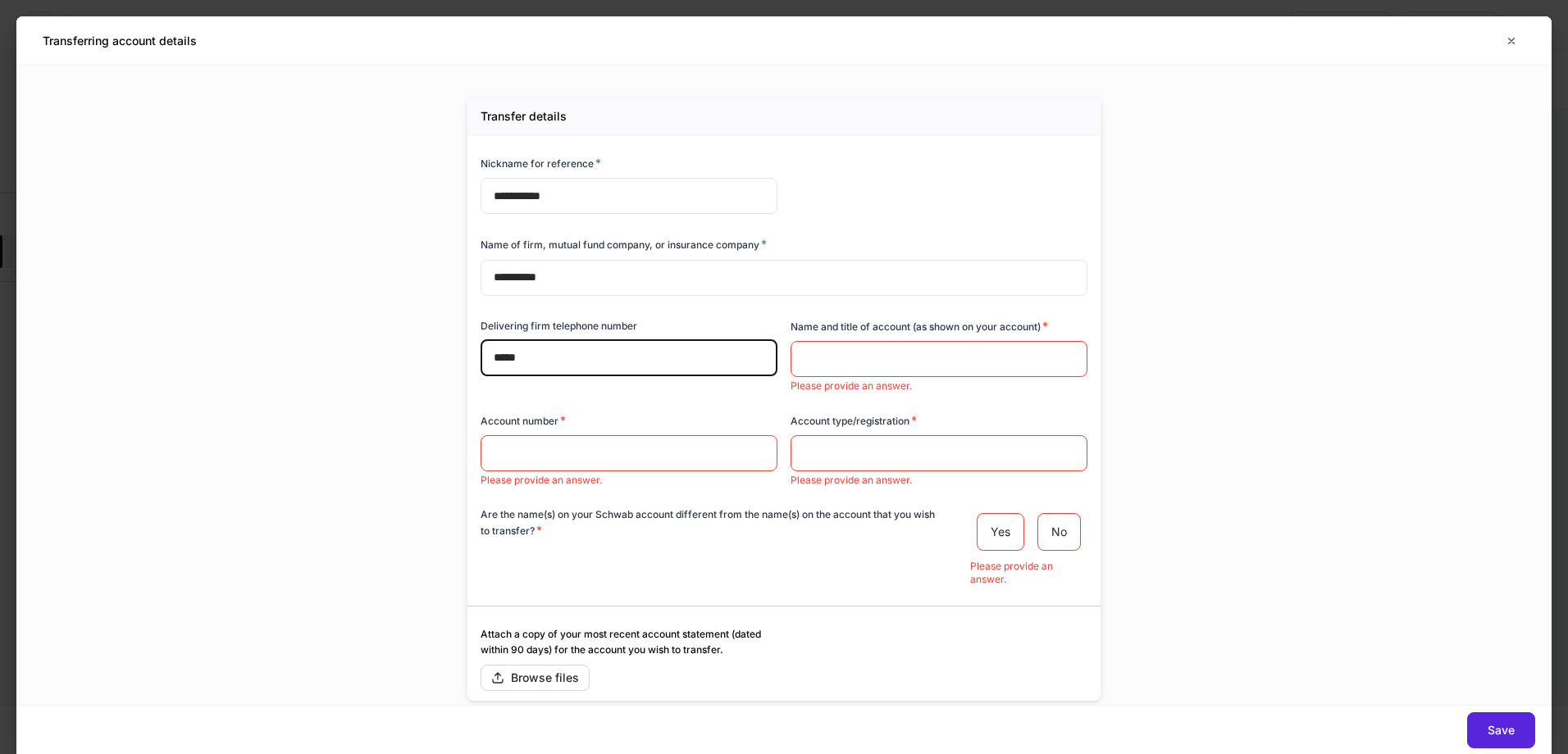type on "*****" 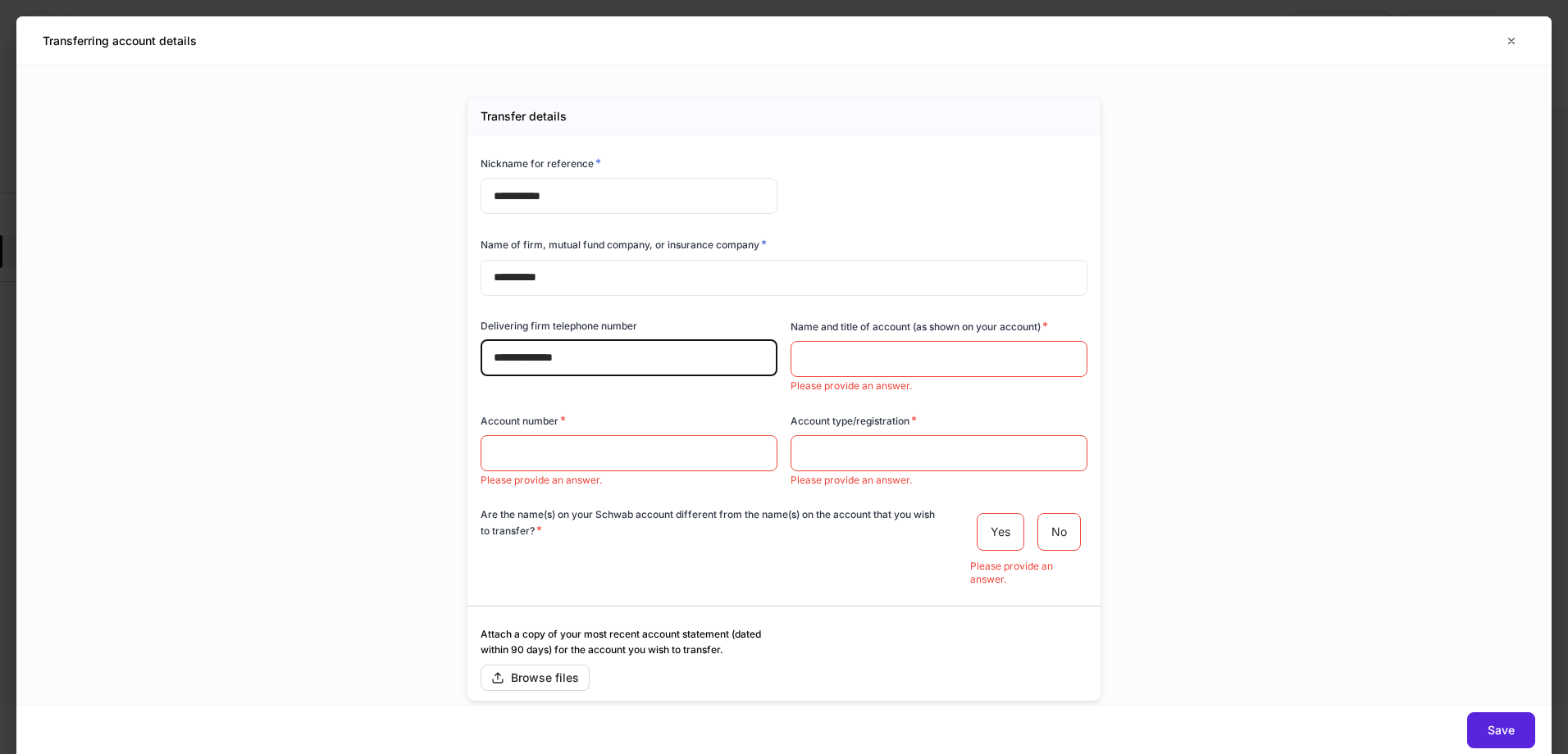 type on "**********" 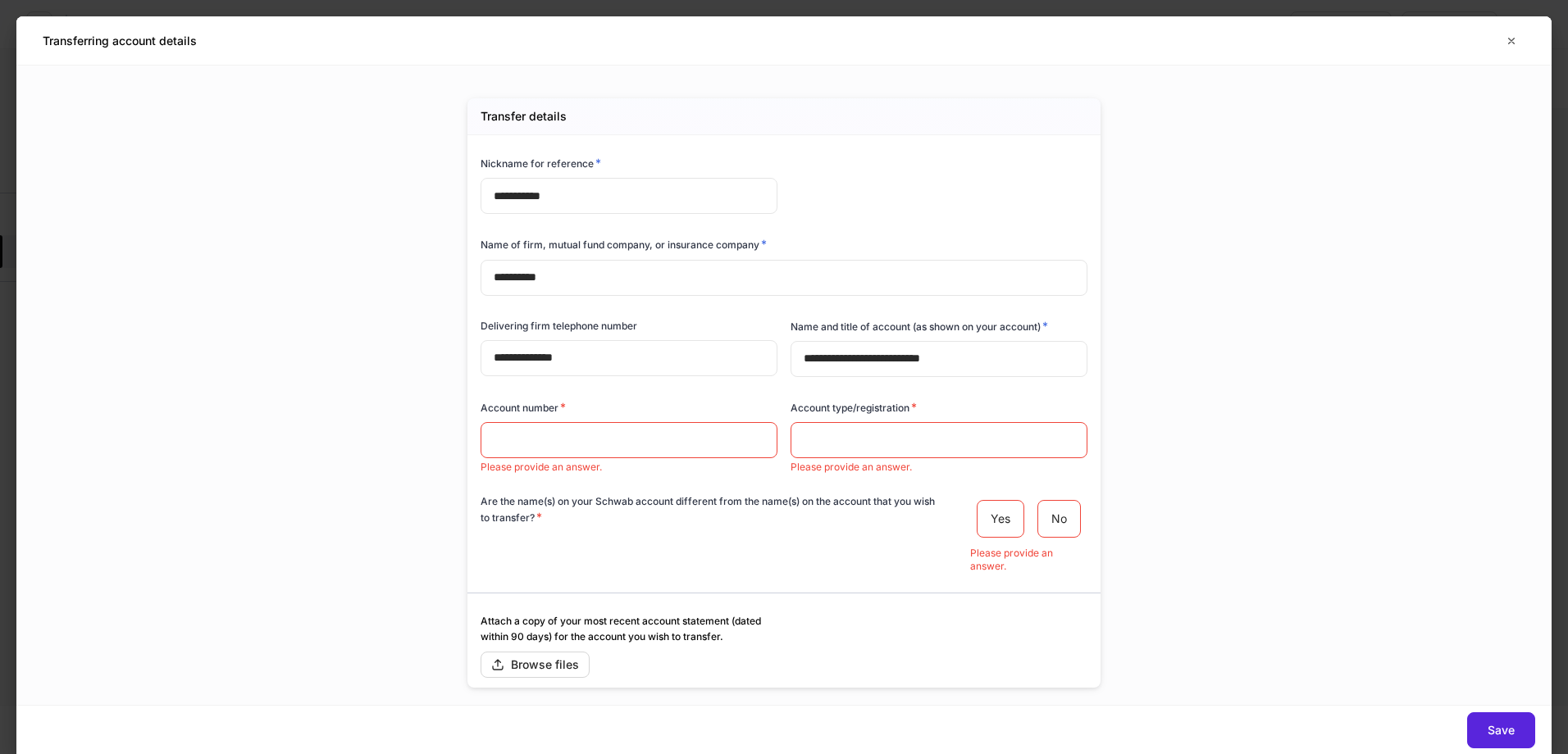 click on "**********" at bounding box center [939, 359] 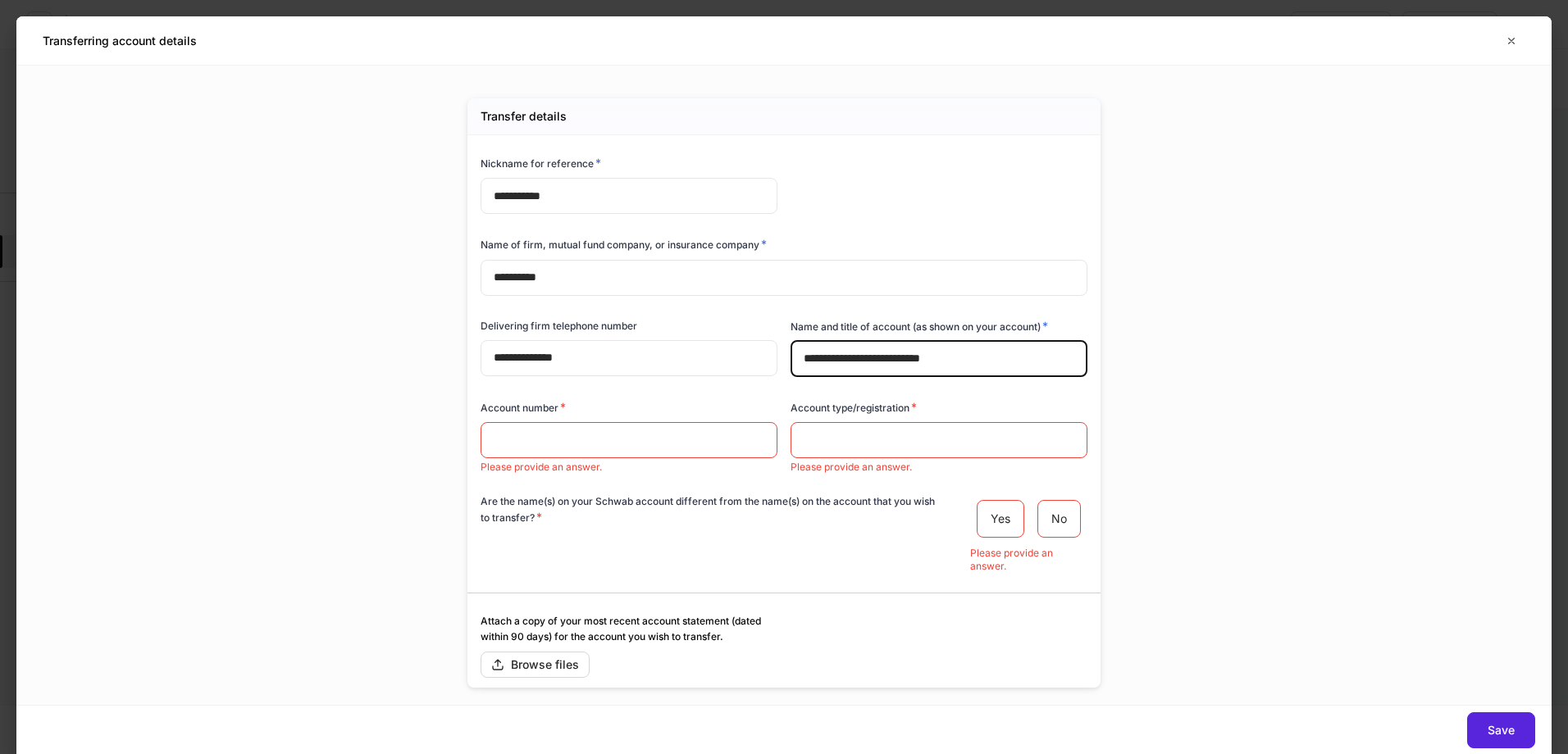 paste on "**********" 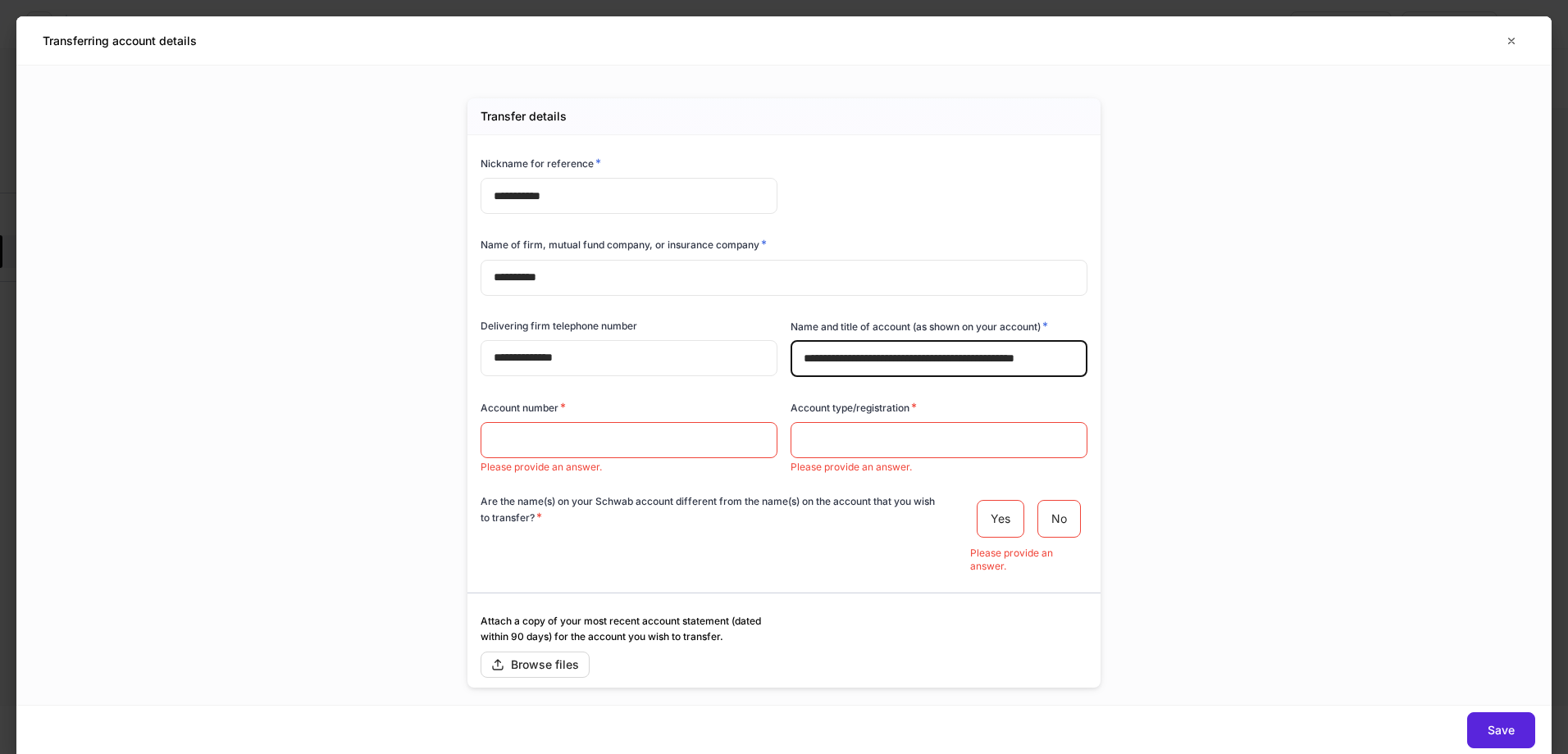 scroll, scrollTop: 0, scrollLeft: 68, axis: horizontal 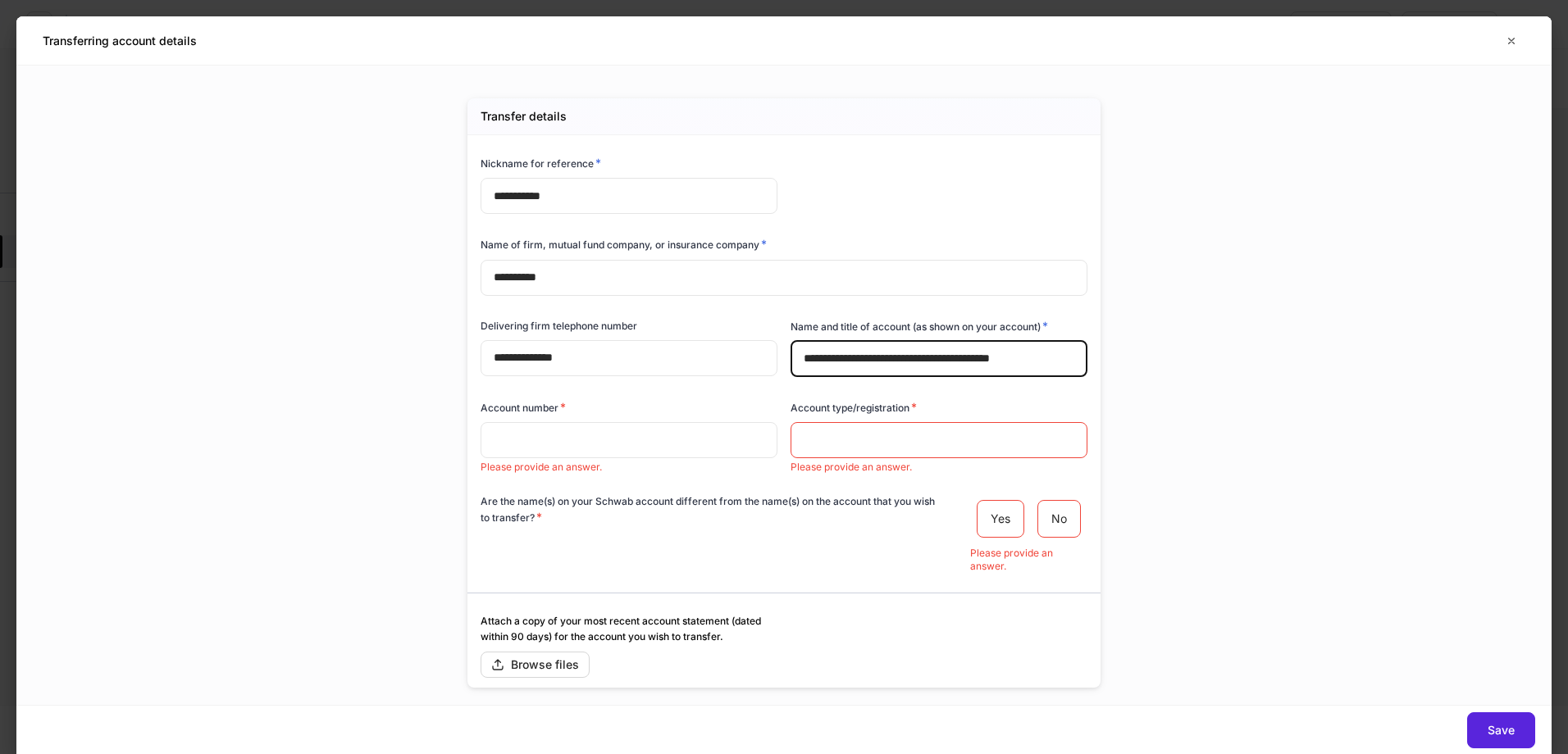 type on "**********" 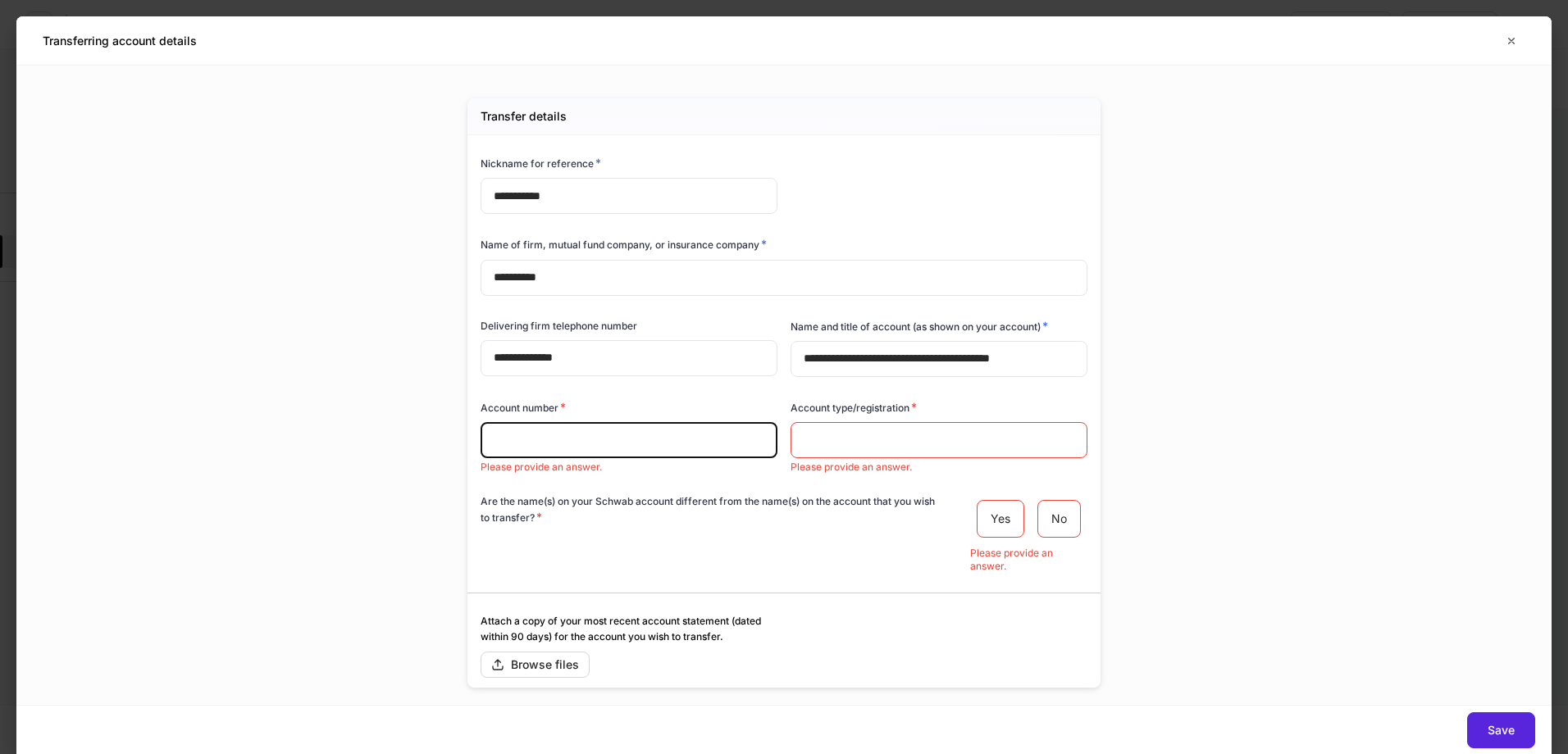 click at bounding box center [629, 440] 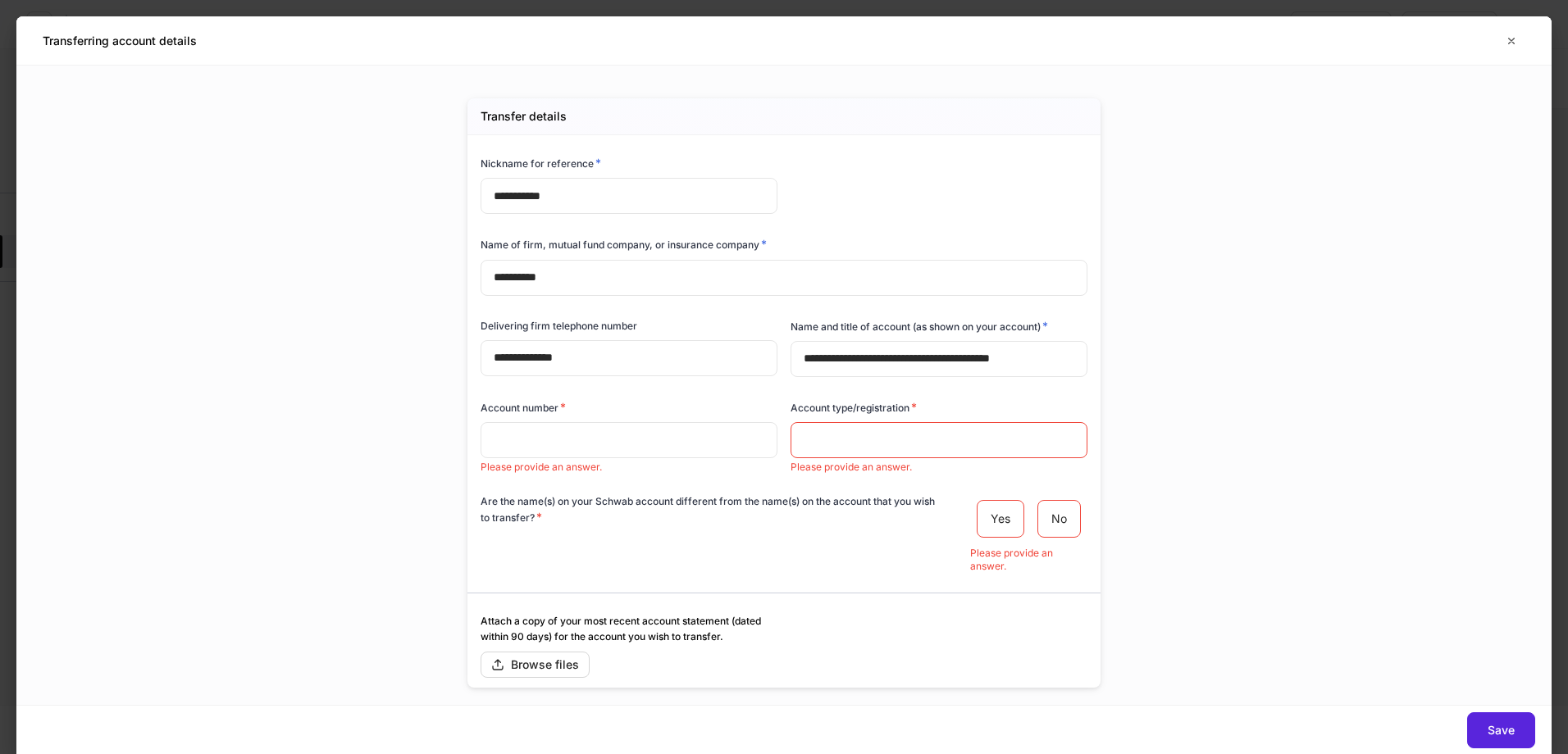 click at bounding box center (629, 440) 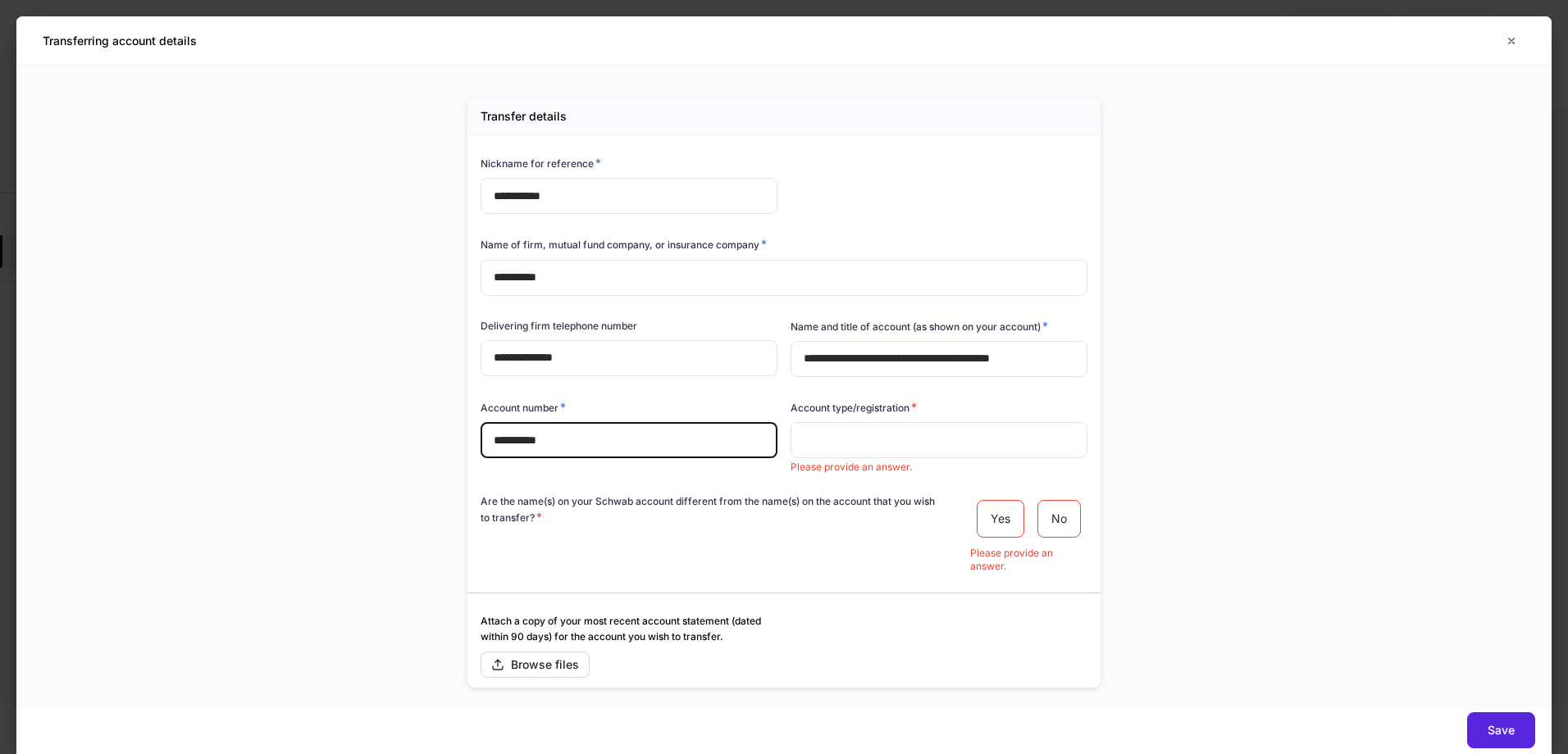 type on "**********" 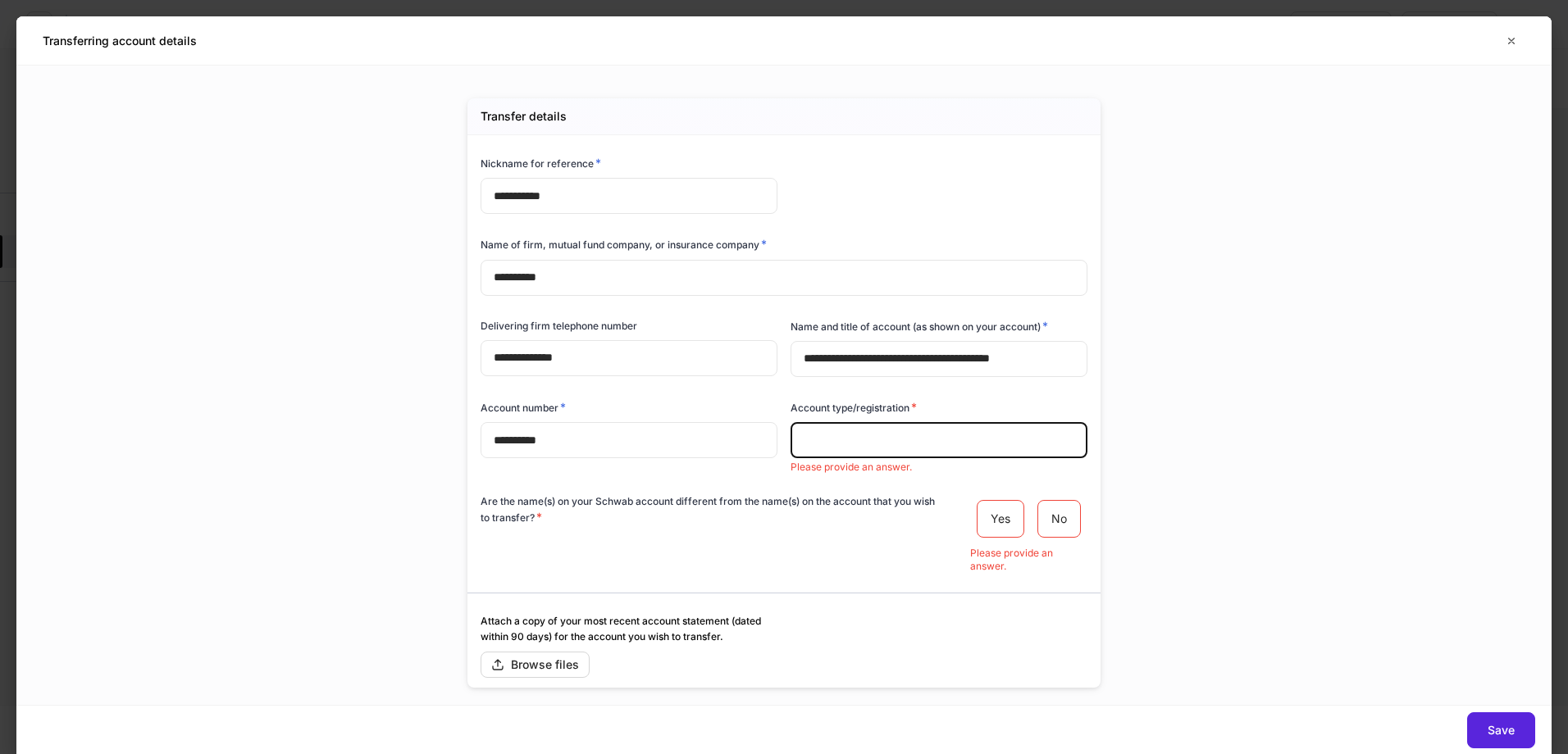 click at bounding box center [939, 440] 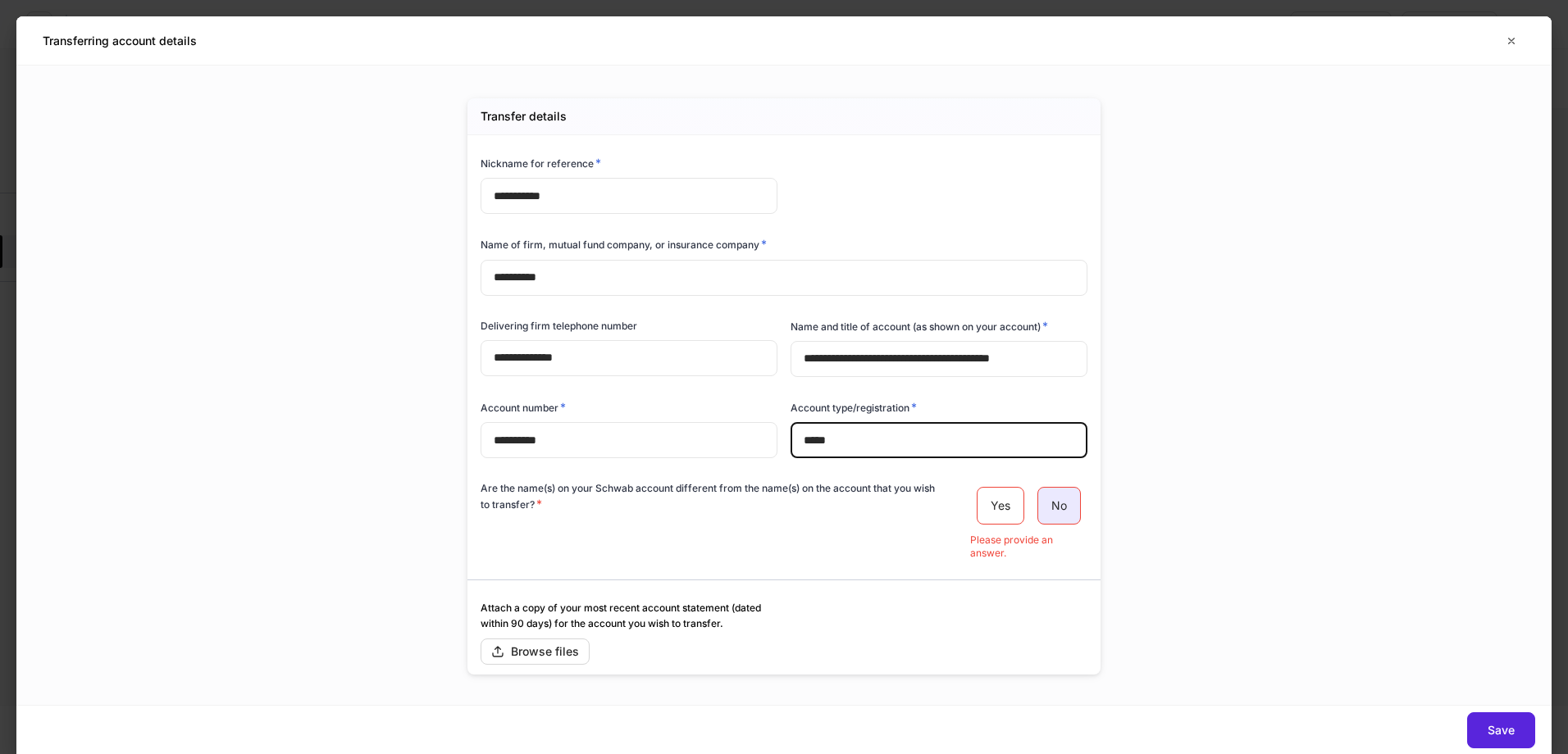 type on "*****" 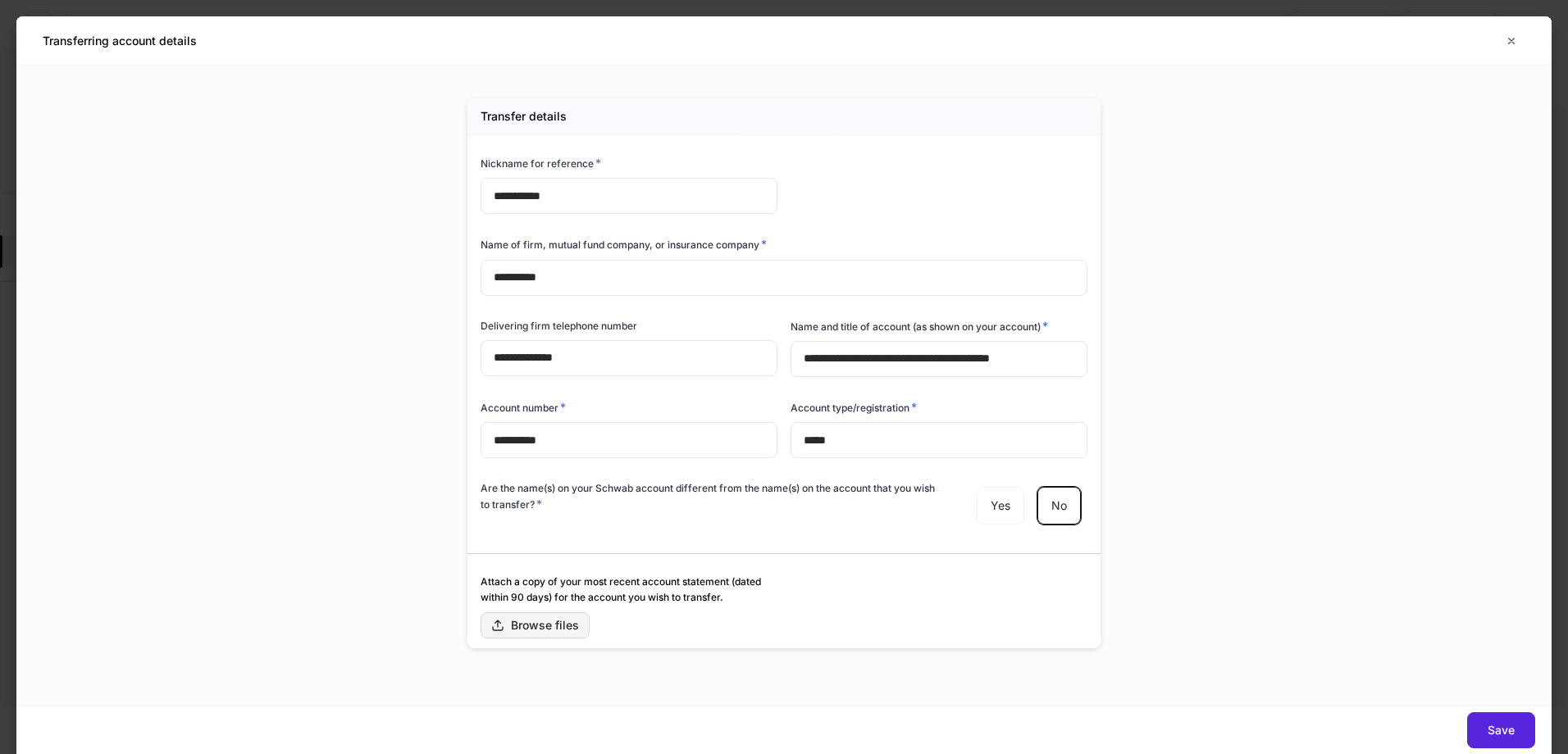 click 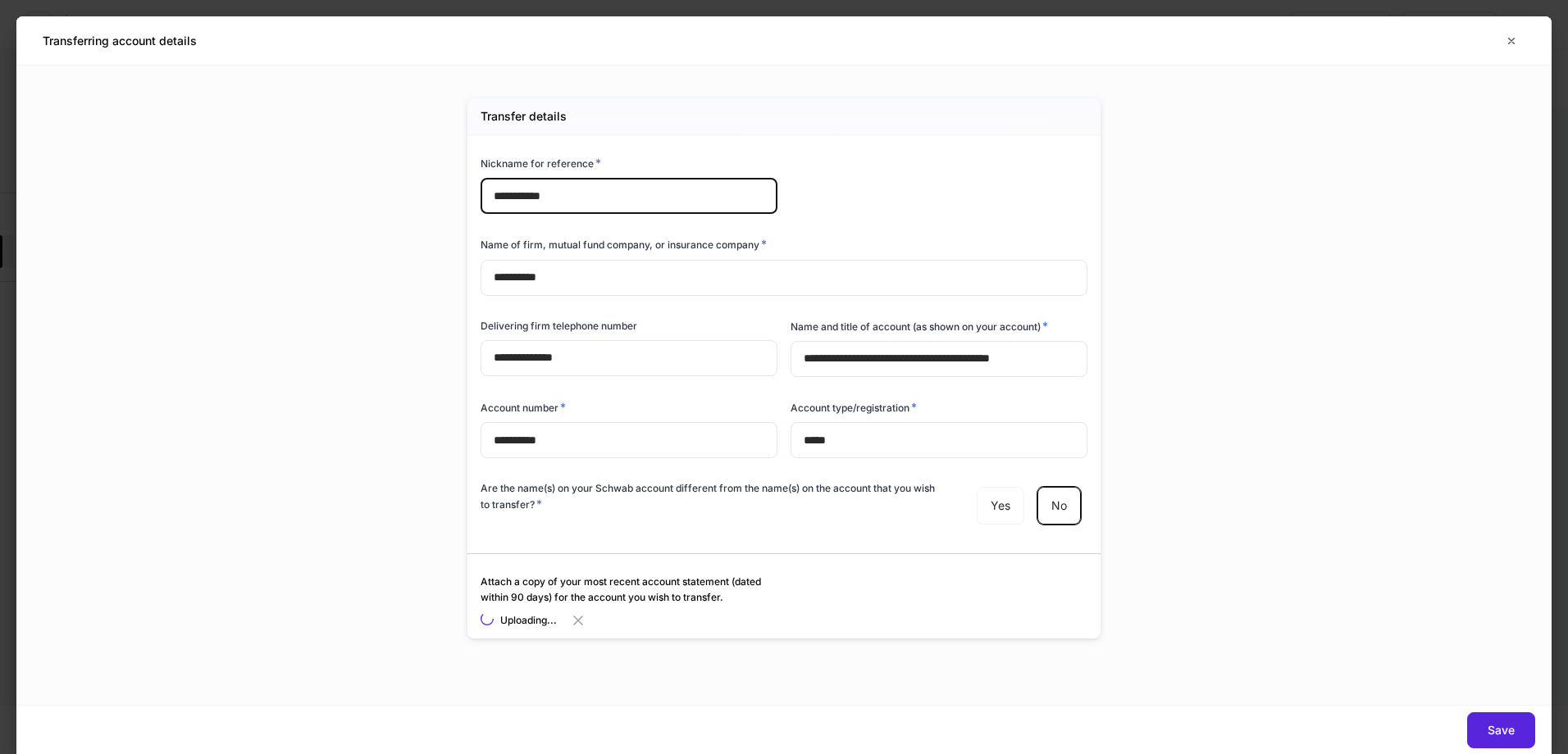 click on "**********" at bounding box center (629, 196) 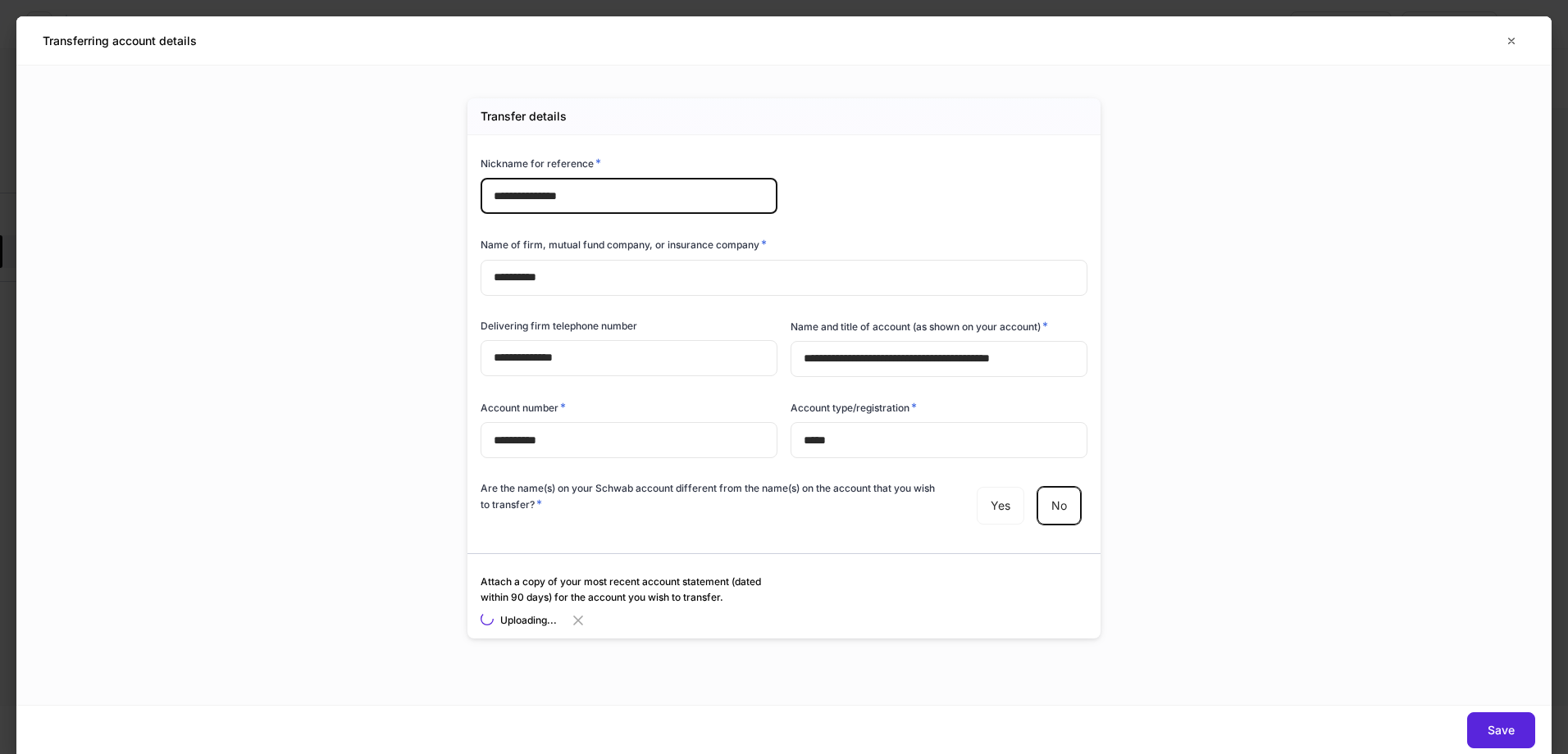 type on "**********" 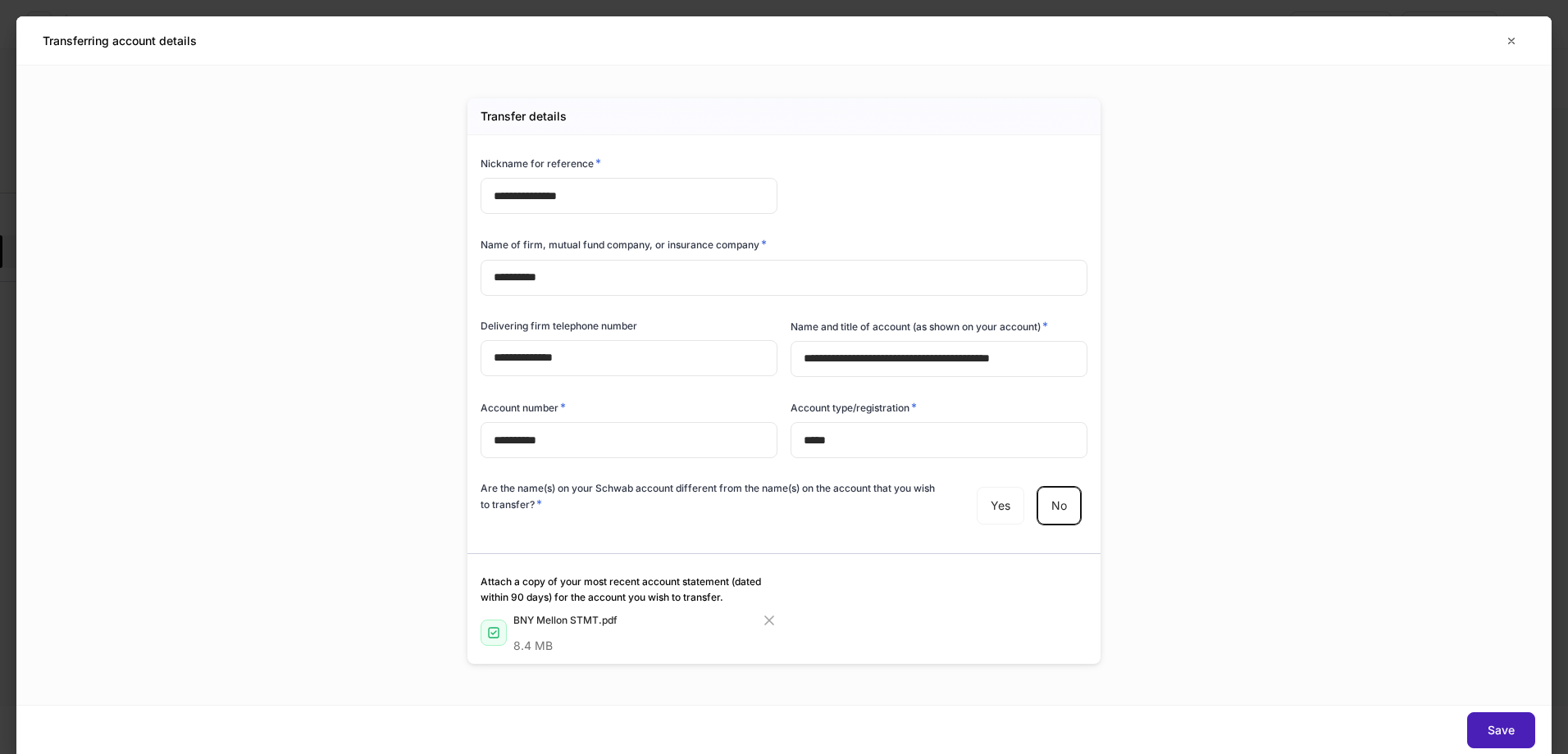 click on "Save" at bounding box center [1501, 730] 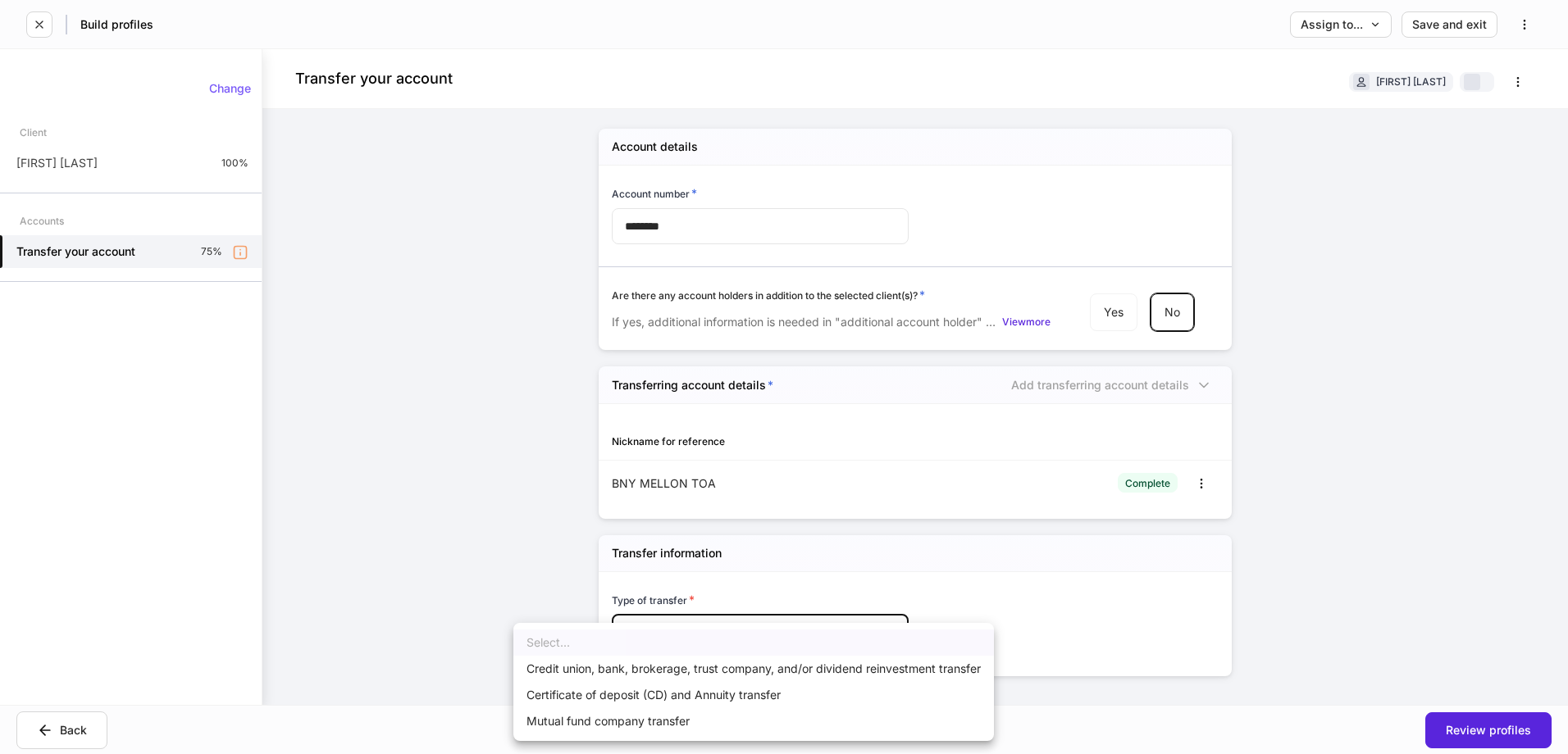 click on "Build profiles Assign to... Save and exit Transfer your account [FIRSTNAME] [LASTNAME] Account details Account number * ******** ​Are there any account holders in addition to the selected client(s)? * If yes, additional information is needed in "additional account holder" section below. View  more Yes No Transferring account details * Add transferring account details Nickname for reference BNY MELLON  TOA Complete Transfer information Type of transfer * Select... ​Please provide an answer. Change Client [FIRSTNAME] [LASTNAME] 100% Accounts Transfer your account 80% Back Review profiles Saved.
Select... Credit union, bank, brokerage, trust company, and/or dividend reinvestment transfer Certificate of deposit (CD) and Annuity transfer Mutual fund company transfer" at bounding box center [784, 377] 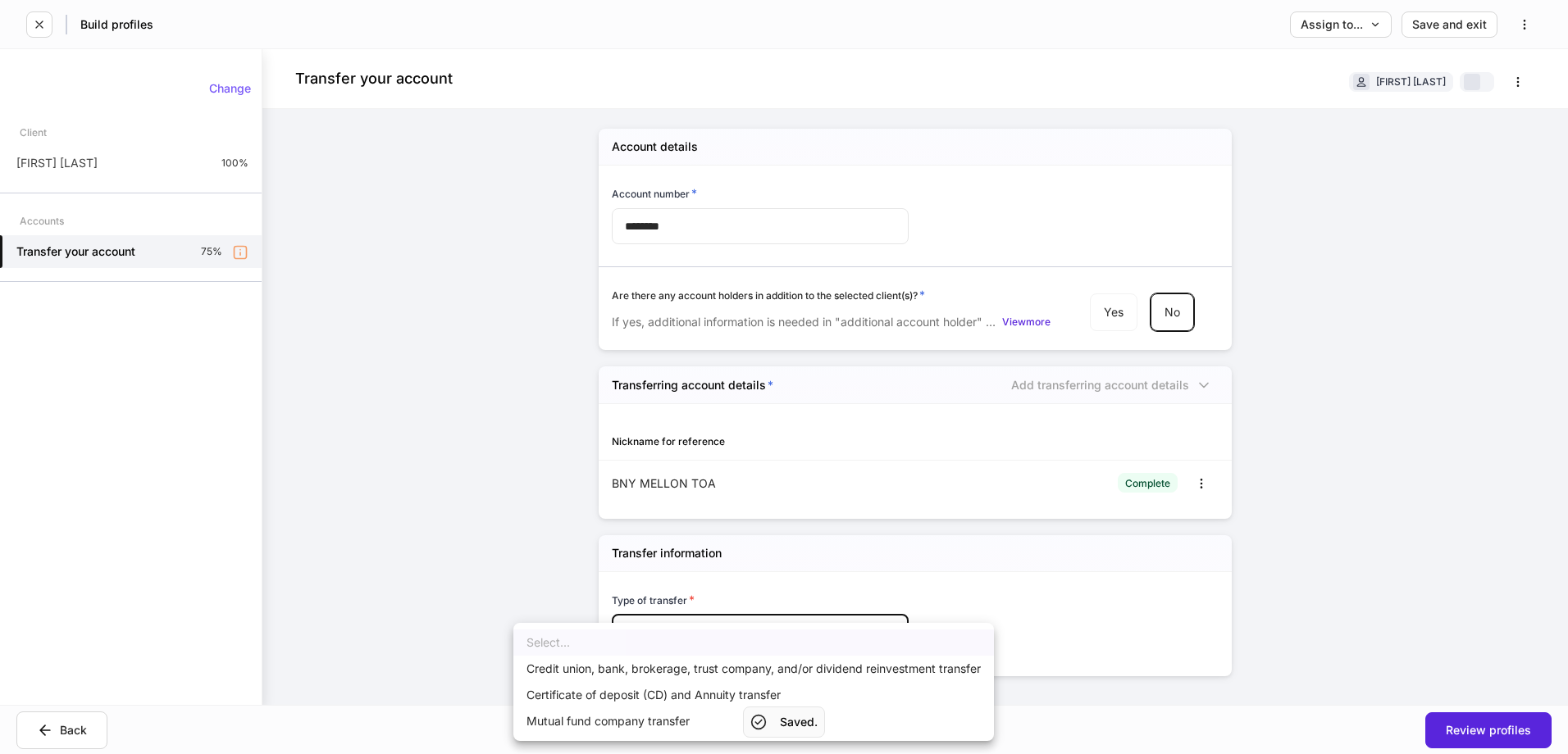 click on "Credit union, bank, brokerage, trust company, and/or dividend reinvestment transfer" at bounding box center (754, 669) 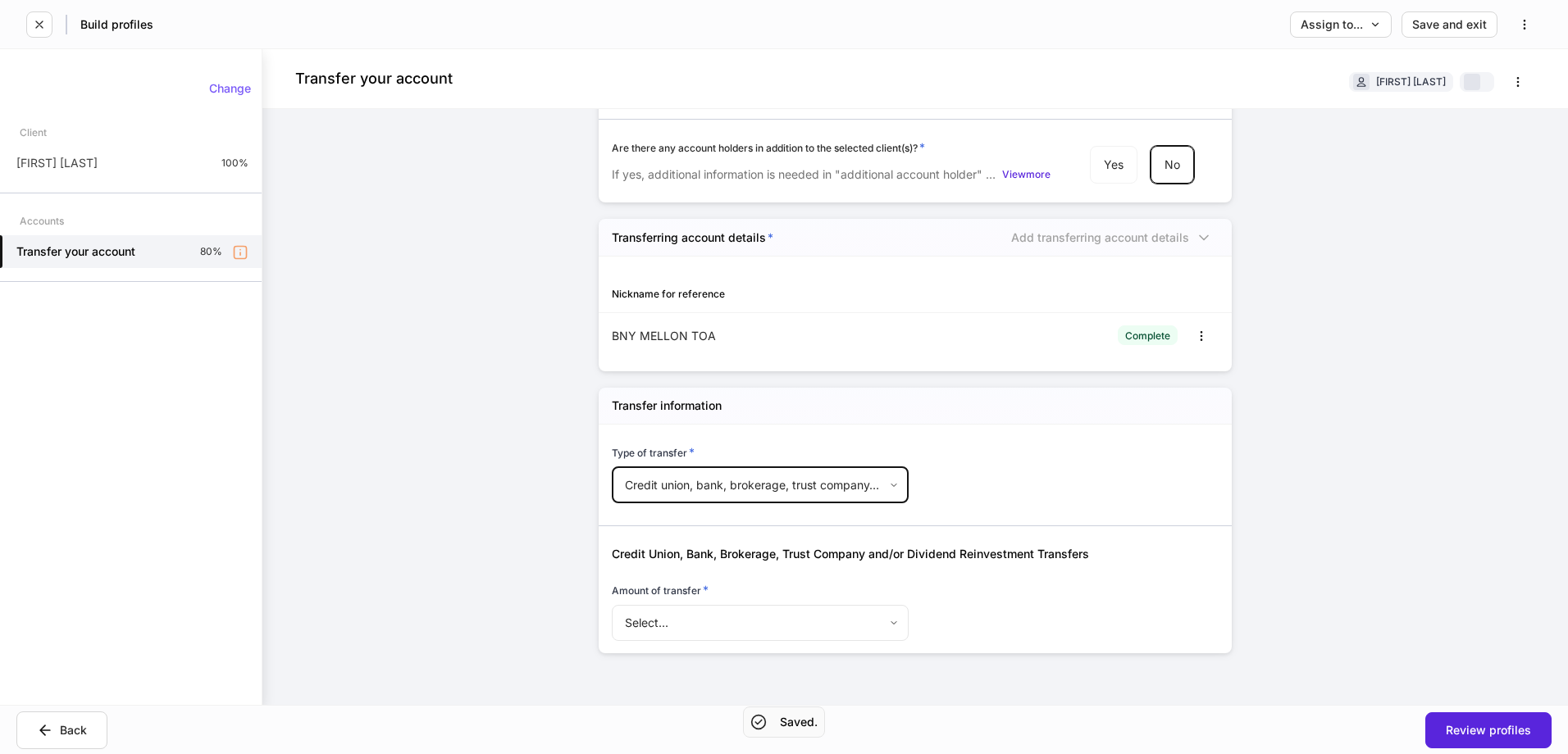 scroll, scrollTop: 148, scrollLeft: 0, axis: vertical 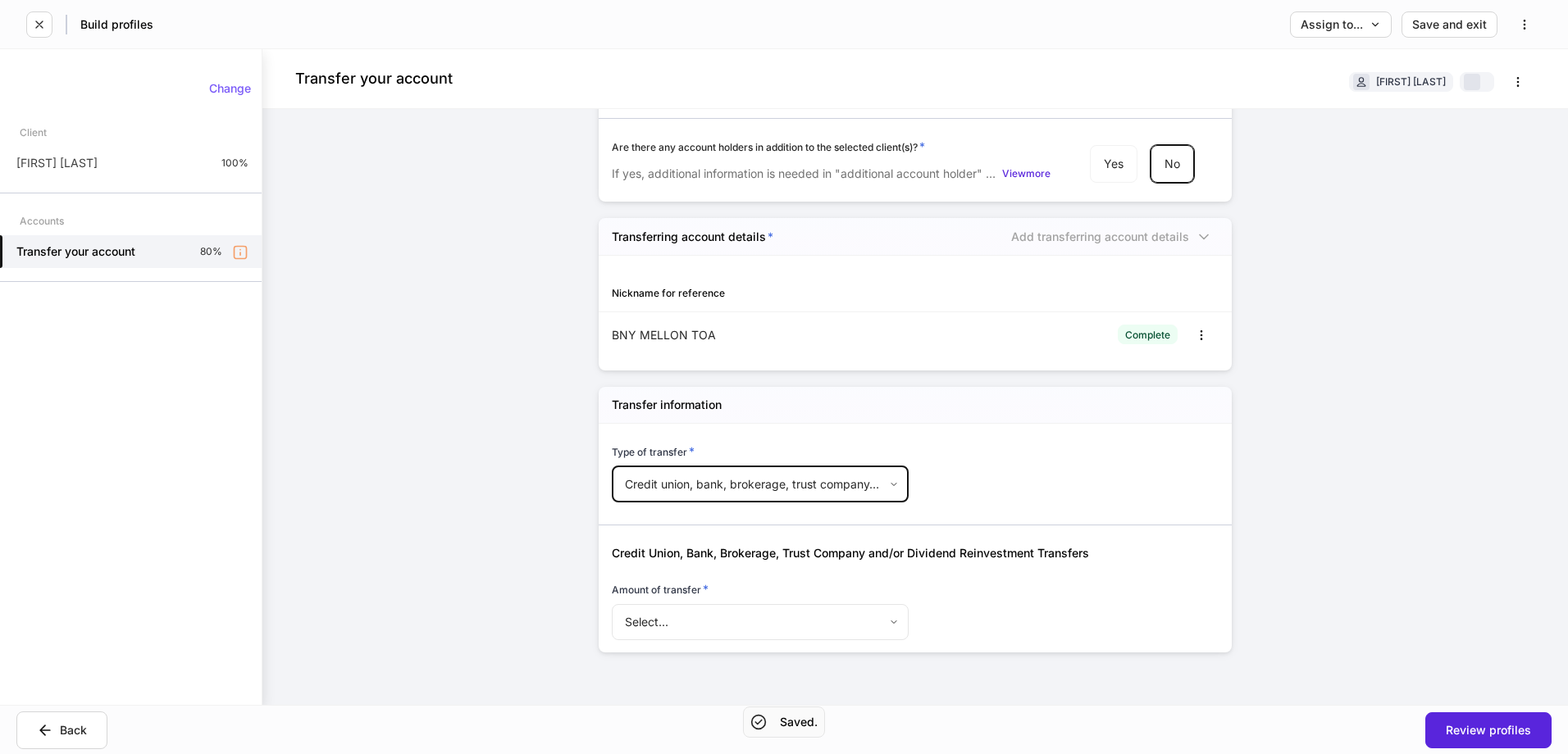 click on "Build profiles Assign to... Save and exit Transfer your account [FIRSTNAME] [LASTNAME] Account details Account number * ******** ​Are there any account holders in addition to the selected client(s)? * If yes, additional information is needed in "additional account holder" section below. View  more Yes No Transferring account details * Add transferring account details Nickname for reference BNY MELLON  TOA Complete Transfer information Type of transfer * Credit union, bank, brokerage, trust company, and/or dividend reinvestment transfer ** ​Credit Union, Bank, Brokerage, Trust Company and/or Dividend Reinvestment Transfers Amount of transfer * Select... ​Change Client [FIRSTNAME] [LASTNAME] 100% Accounts Transfer your account 80% Back Review profiles Saved." at bounding box center (784, 377) 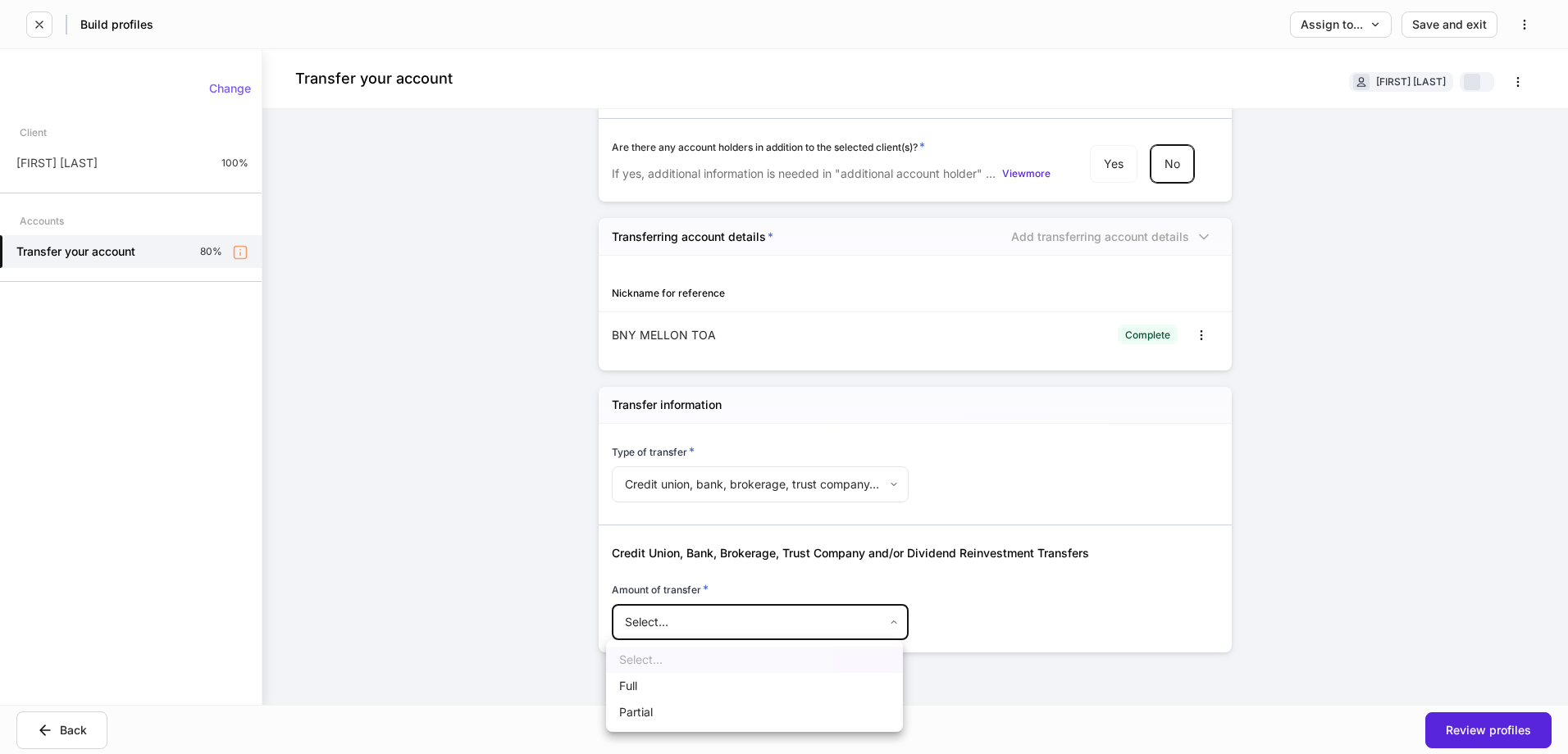 click on "Full" at bounding box center [754, 686] 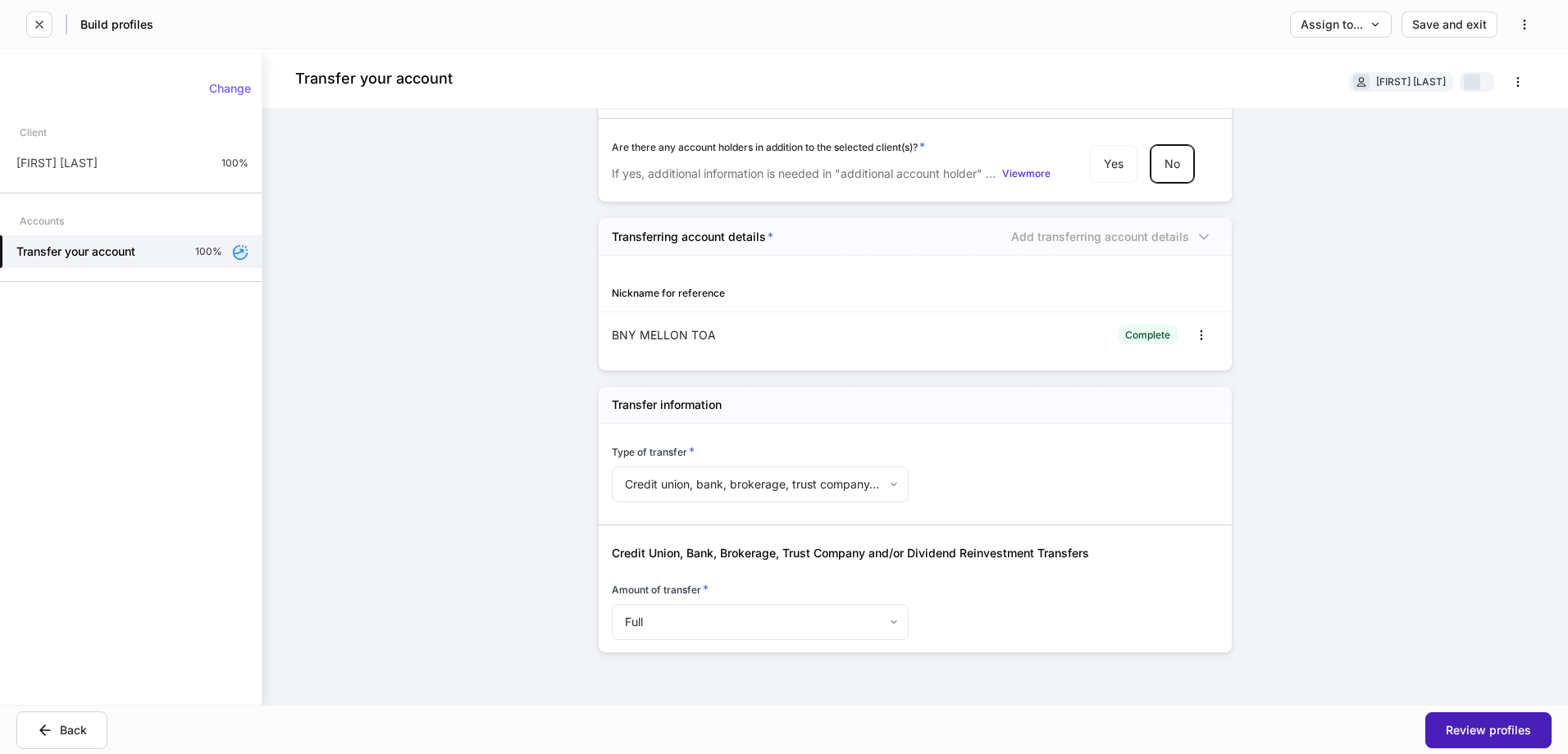 click on "Review profiles" at bounding box center [1488, 730] 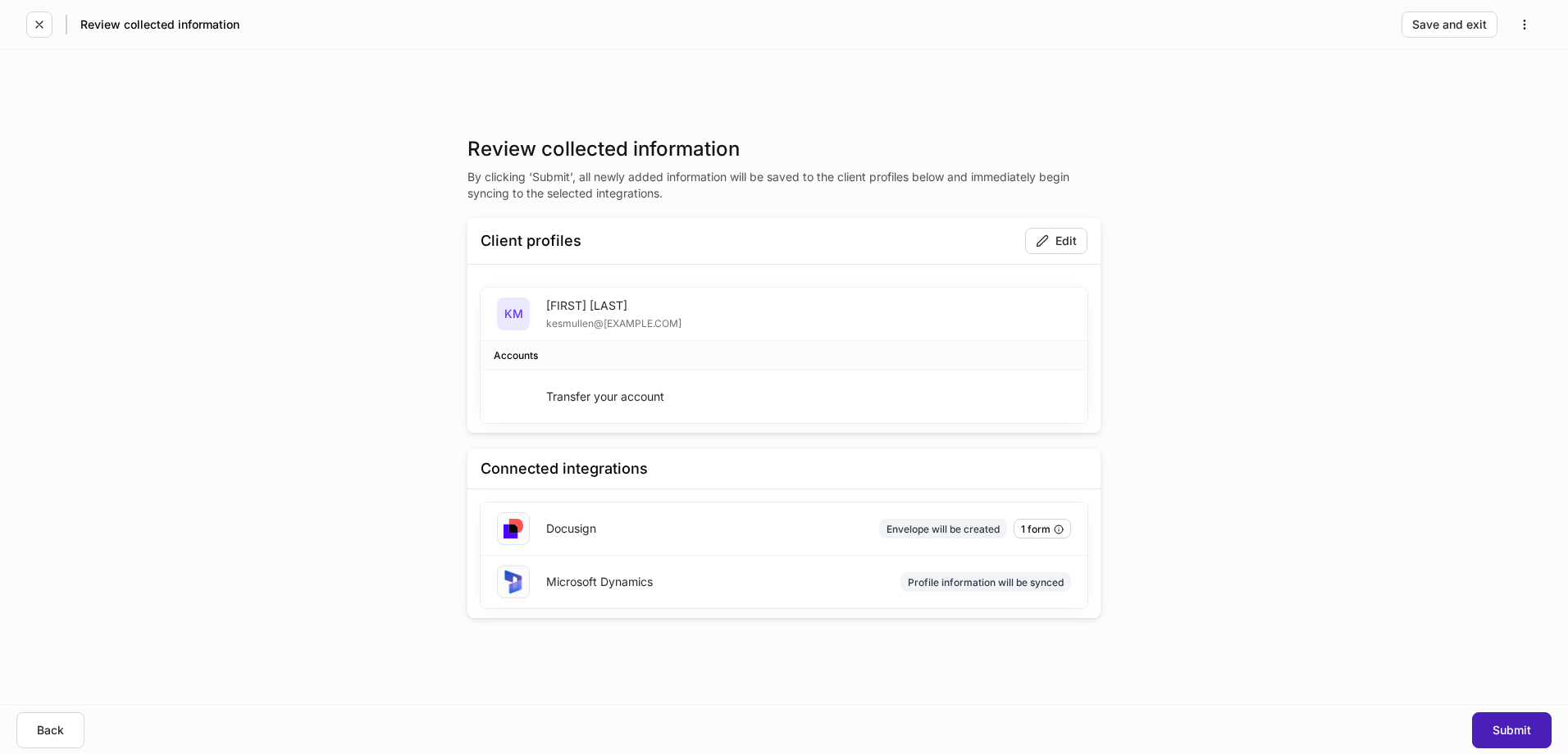 click on "Submit" at bounding box center (1511, 730) 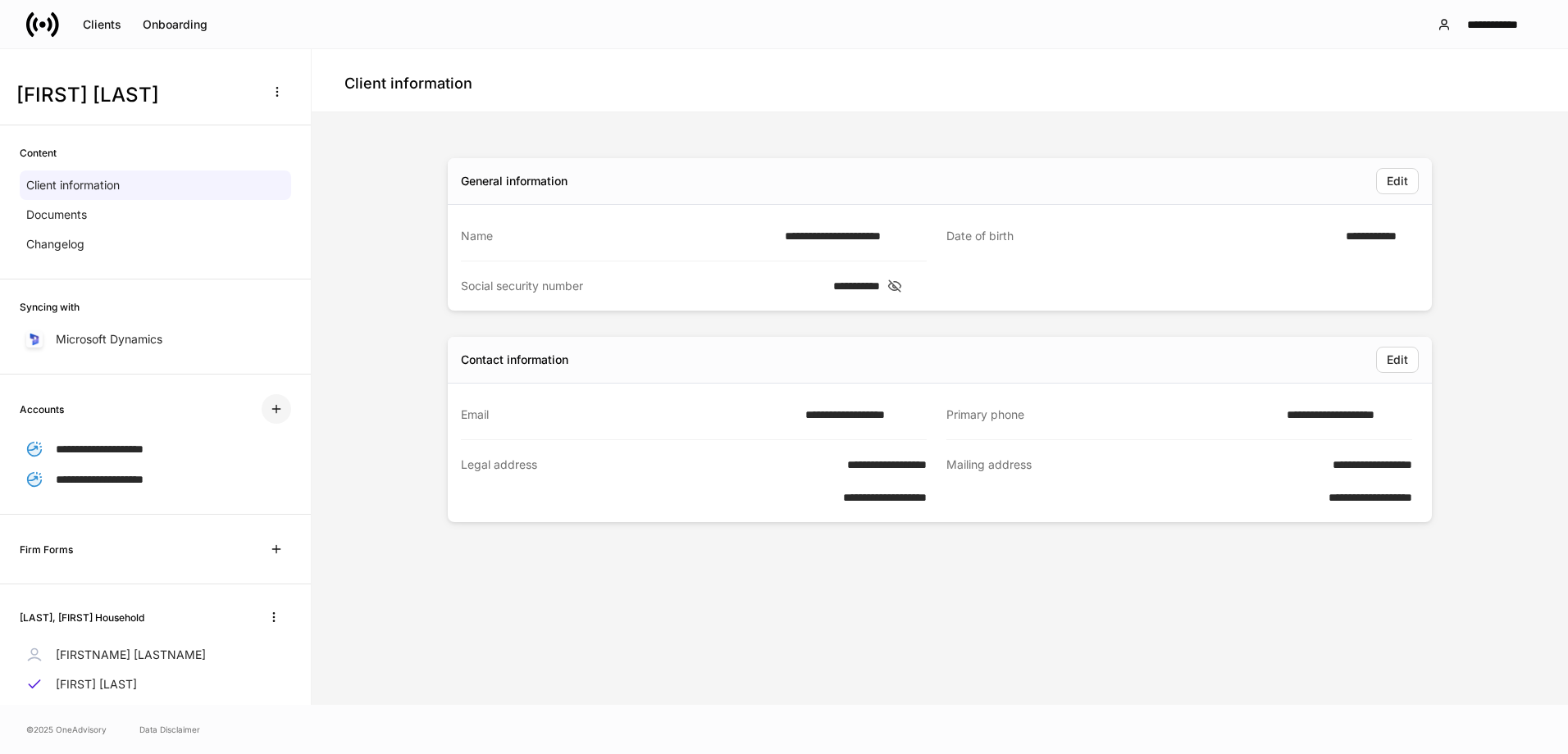click 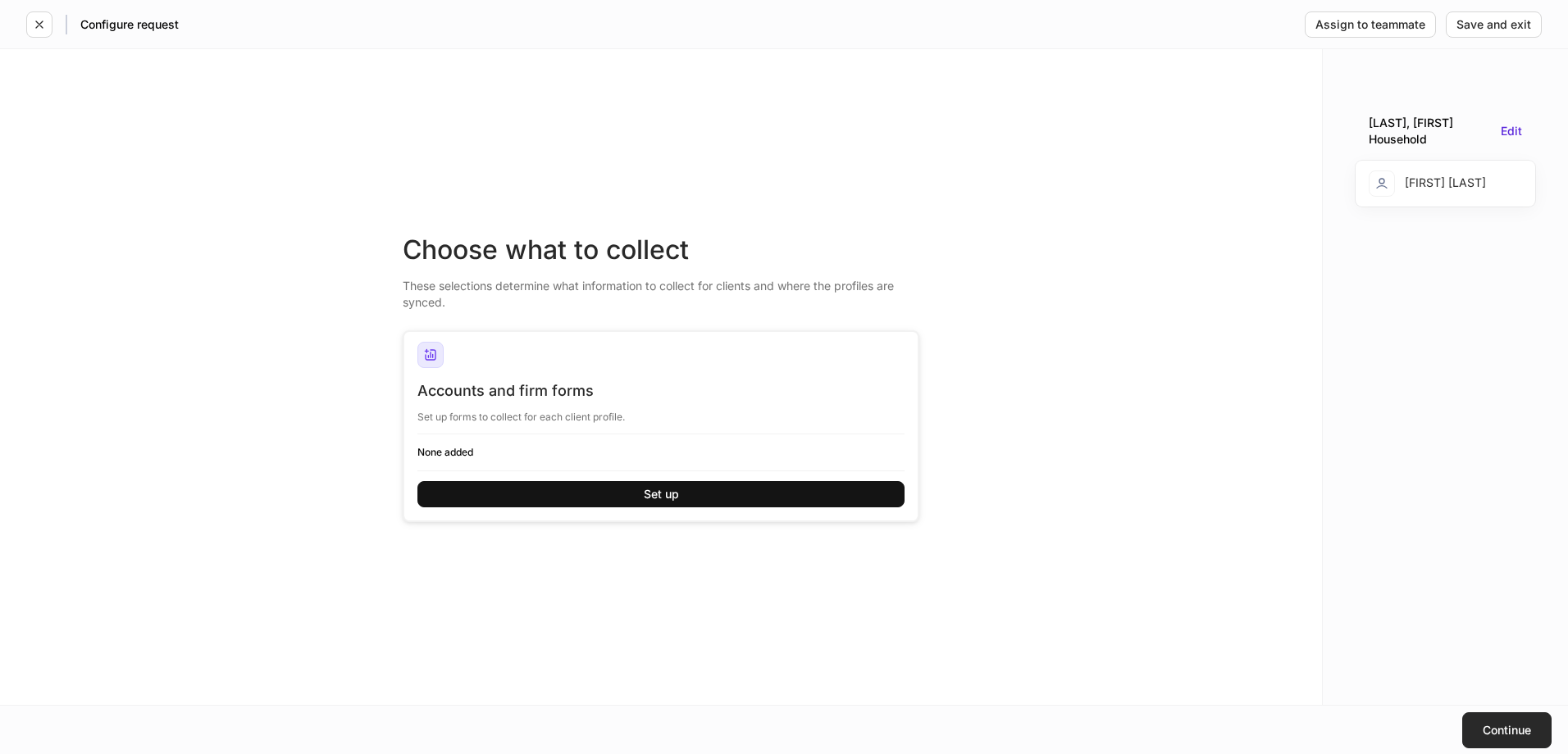 click on "Continue" at bounding box center [1506, 730] 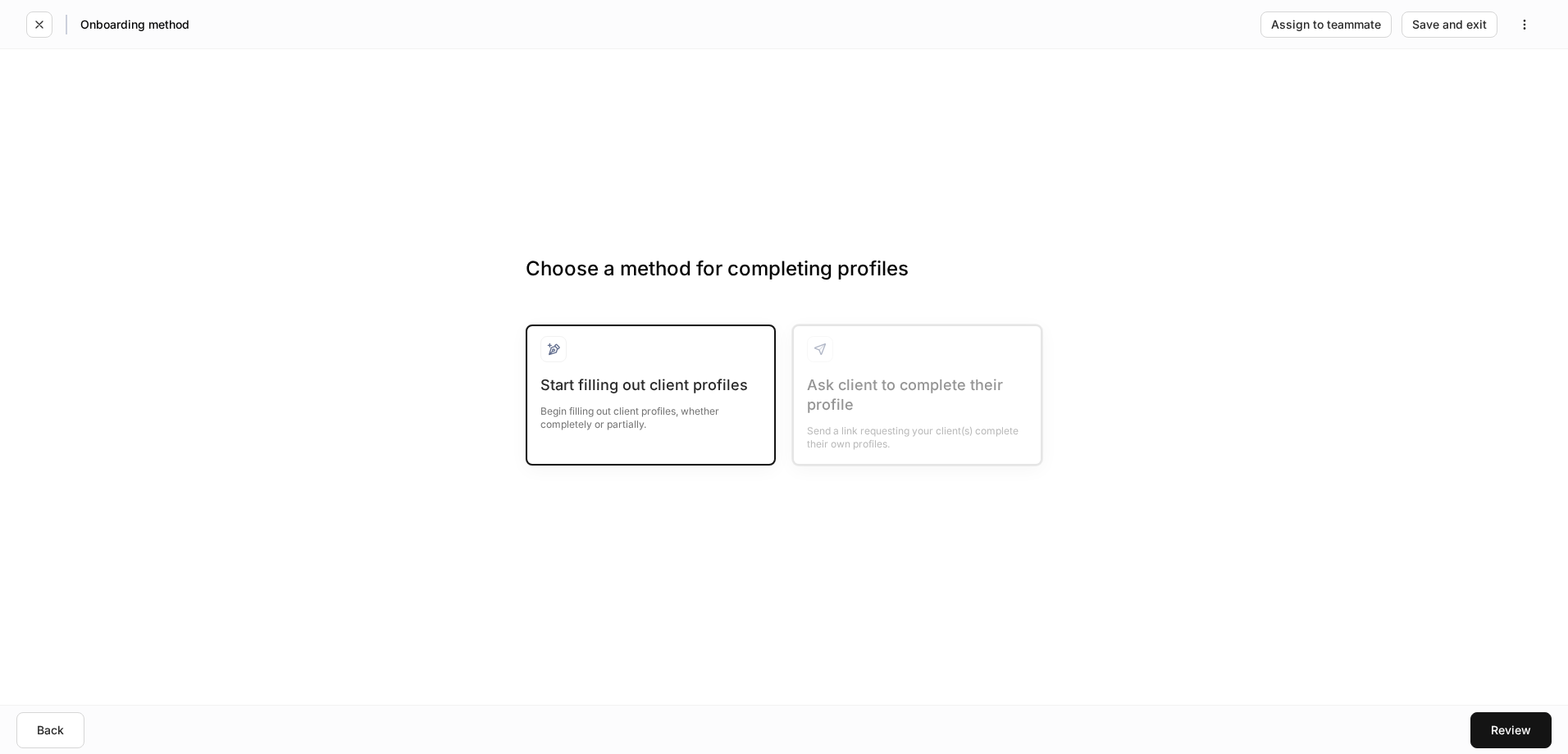 click on "Start filling out client profiles" at bounding box center [650, 385] 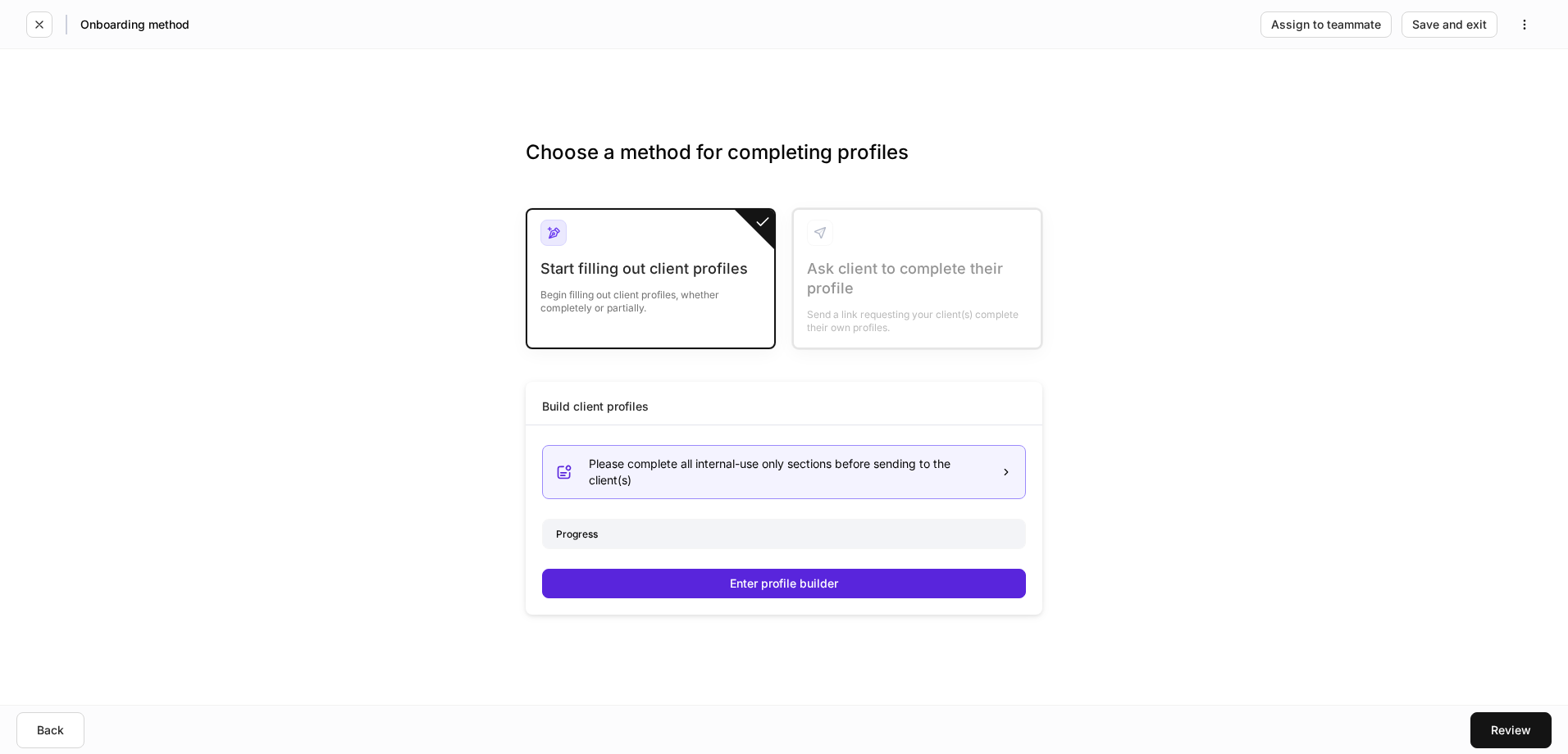 click on "Please complete all internal-use only sections before sending to the client(s)" at bounding box center [788, 472] 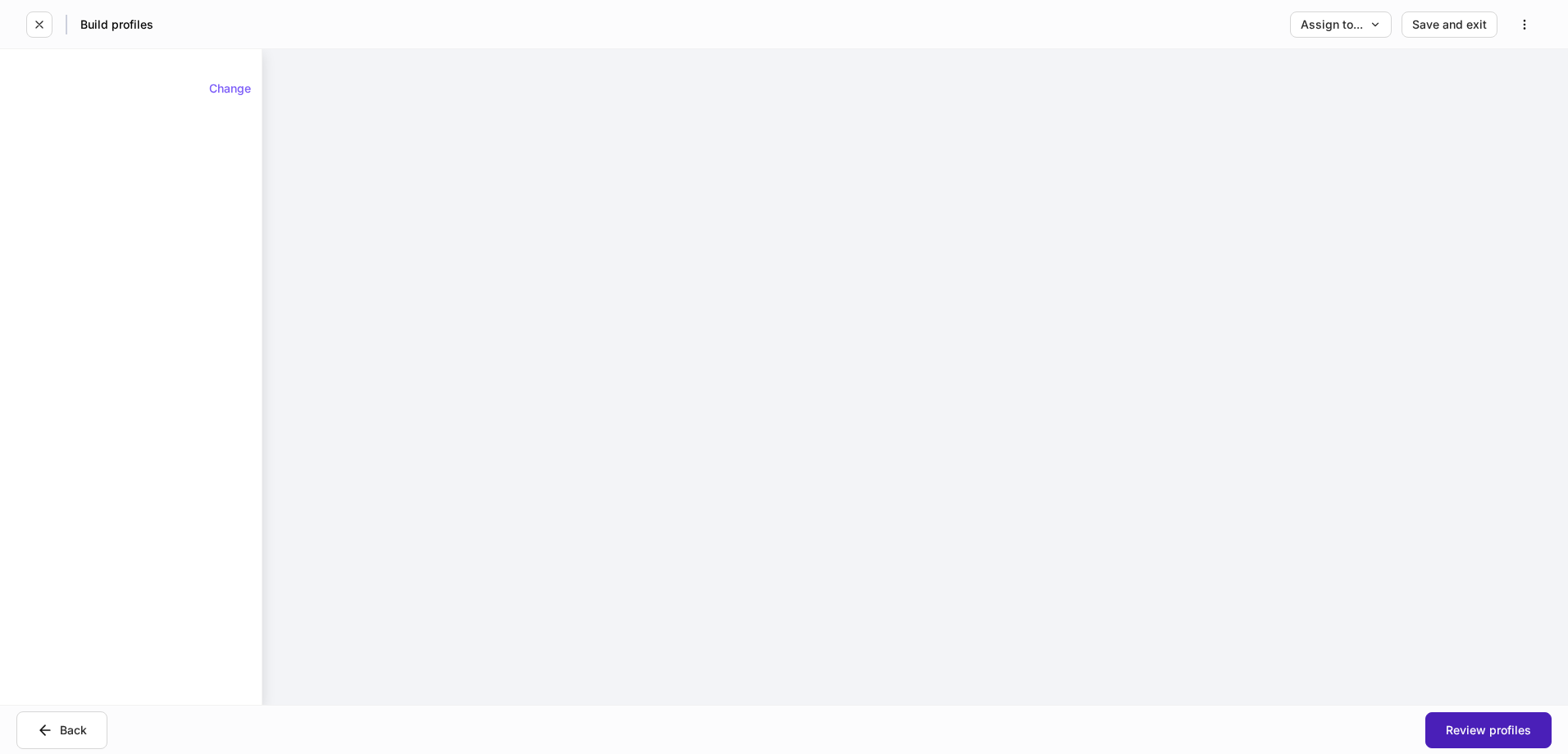 click on "Review profiles" at bounding box center (1488, 730) 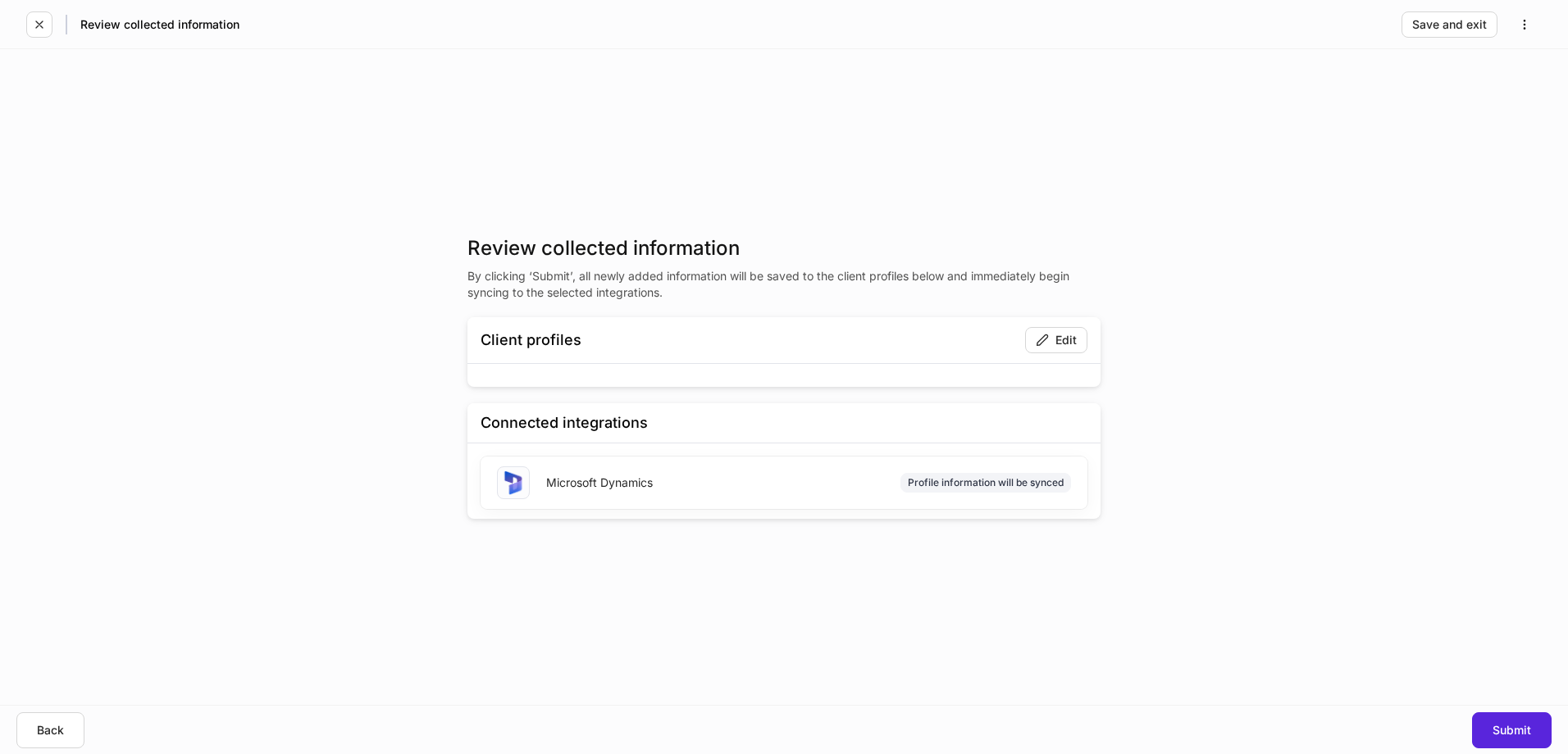 click on "Edit" at bounding box center [834, 340] 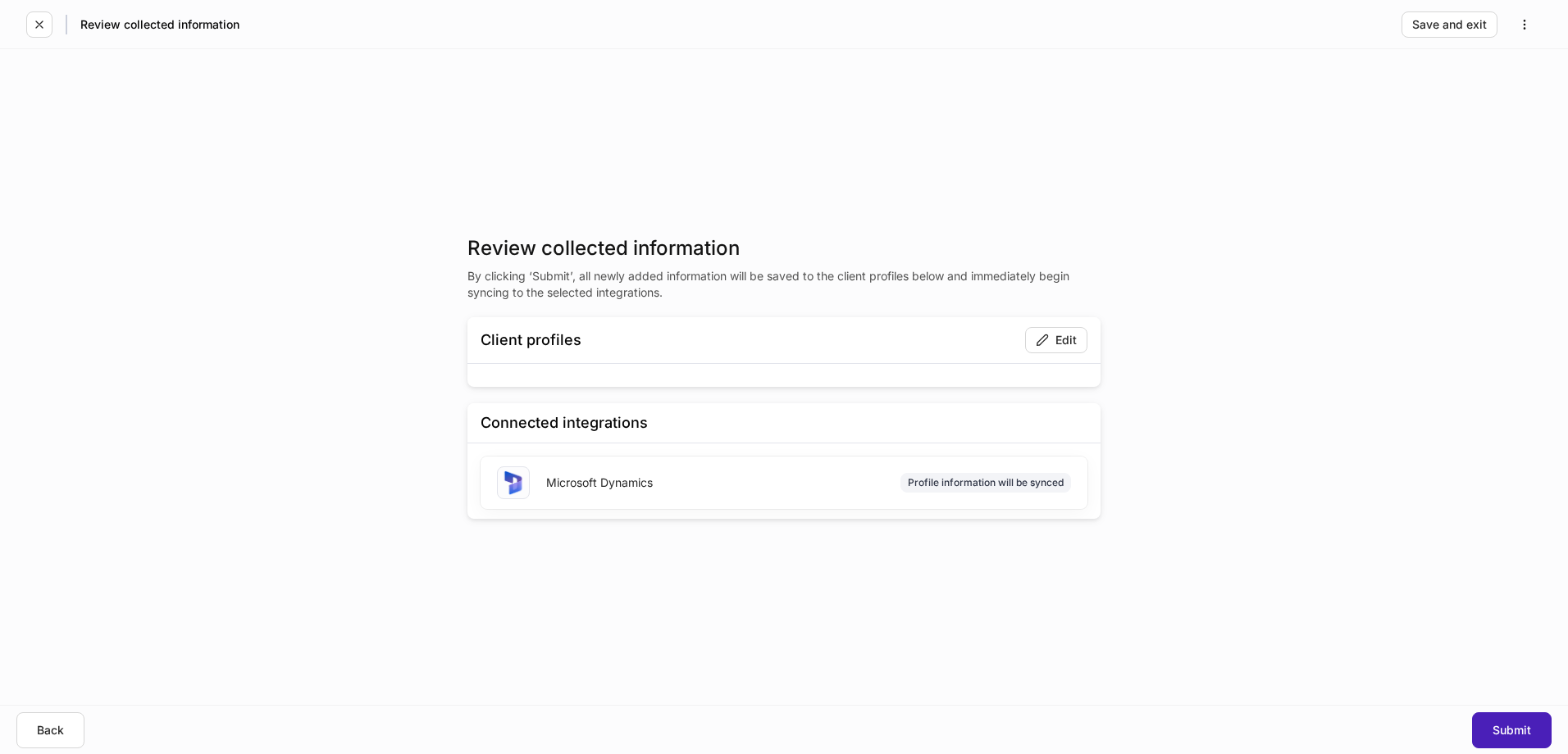 click on "Submit" at bounding box center [1511, 730] 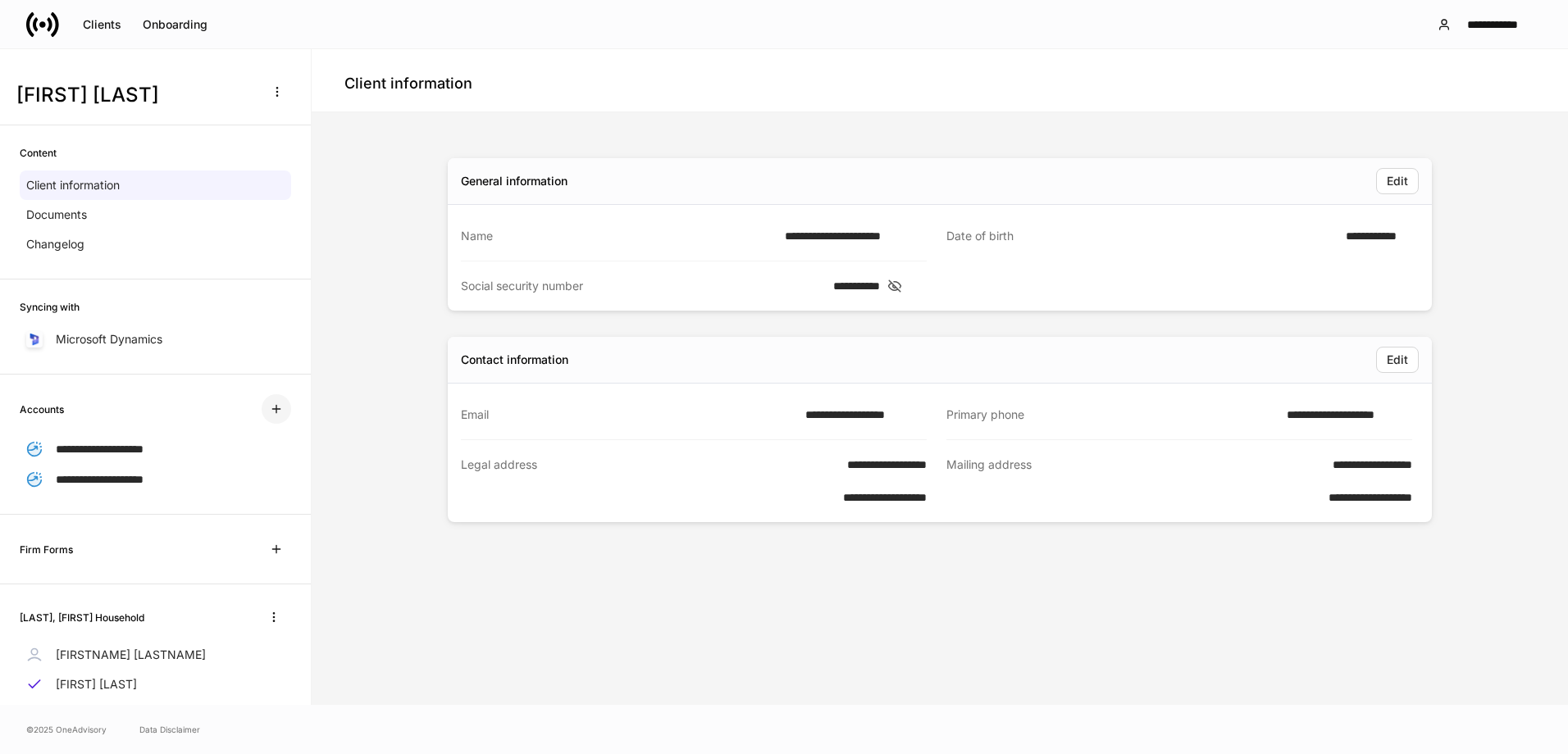 click 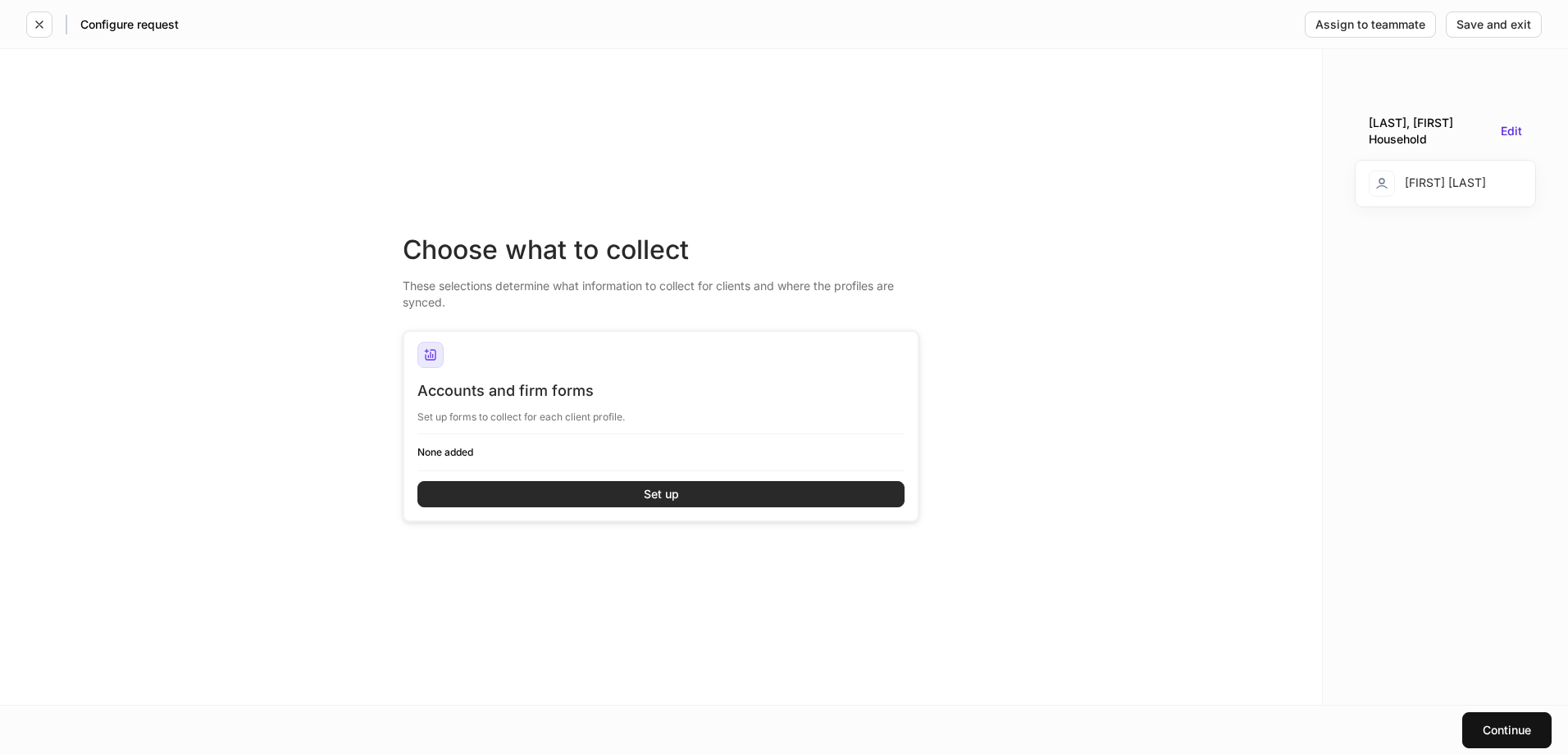 click on "Set up" at bounding box center [661, 494] 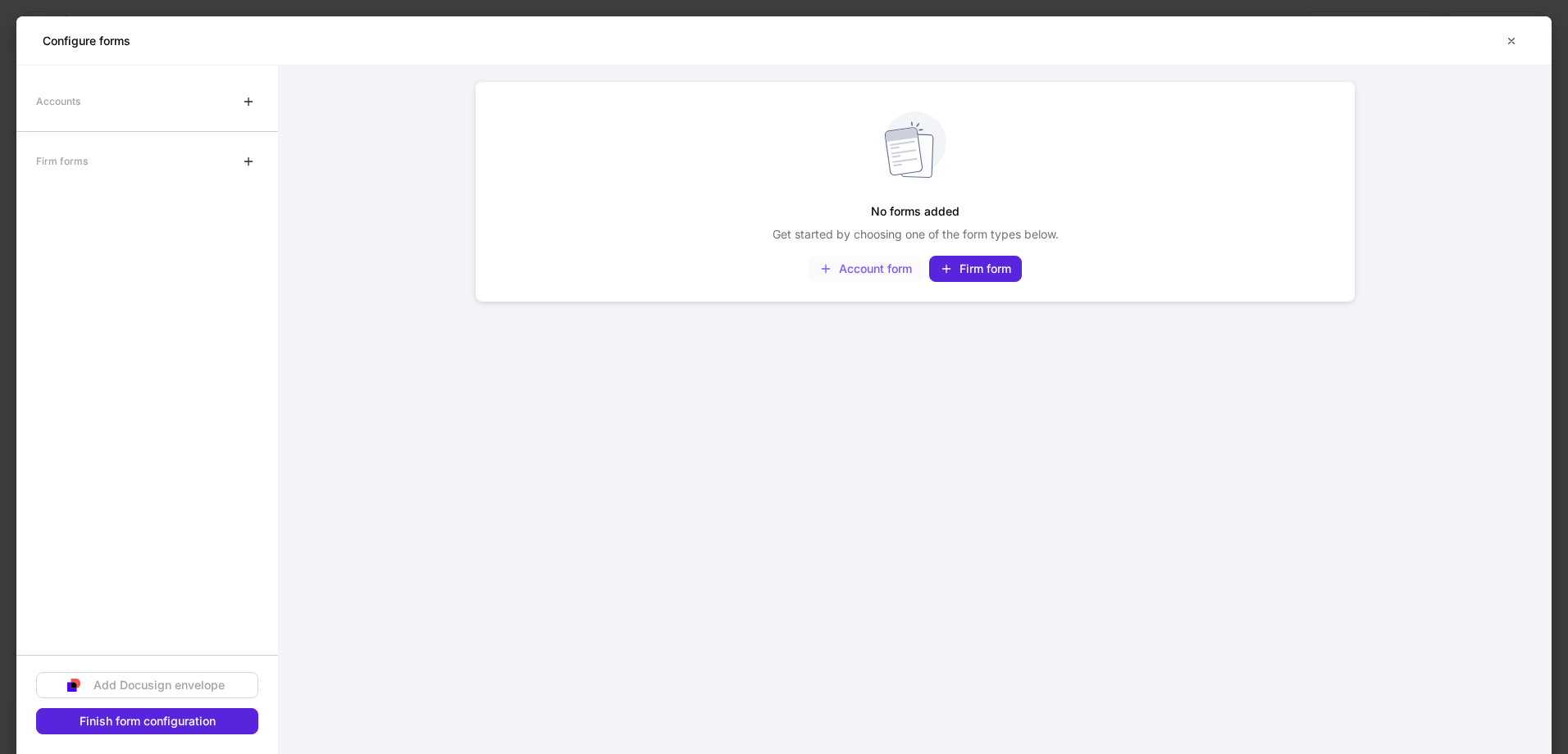 click on "Account form" at bounding box center (865, 269) 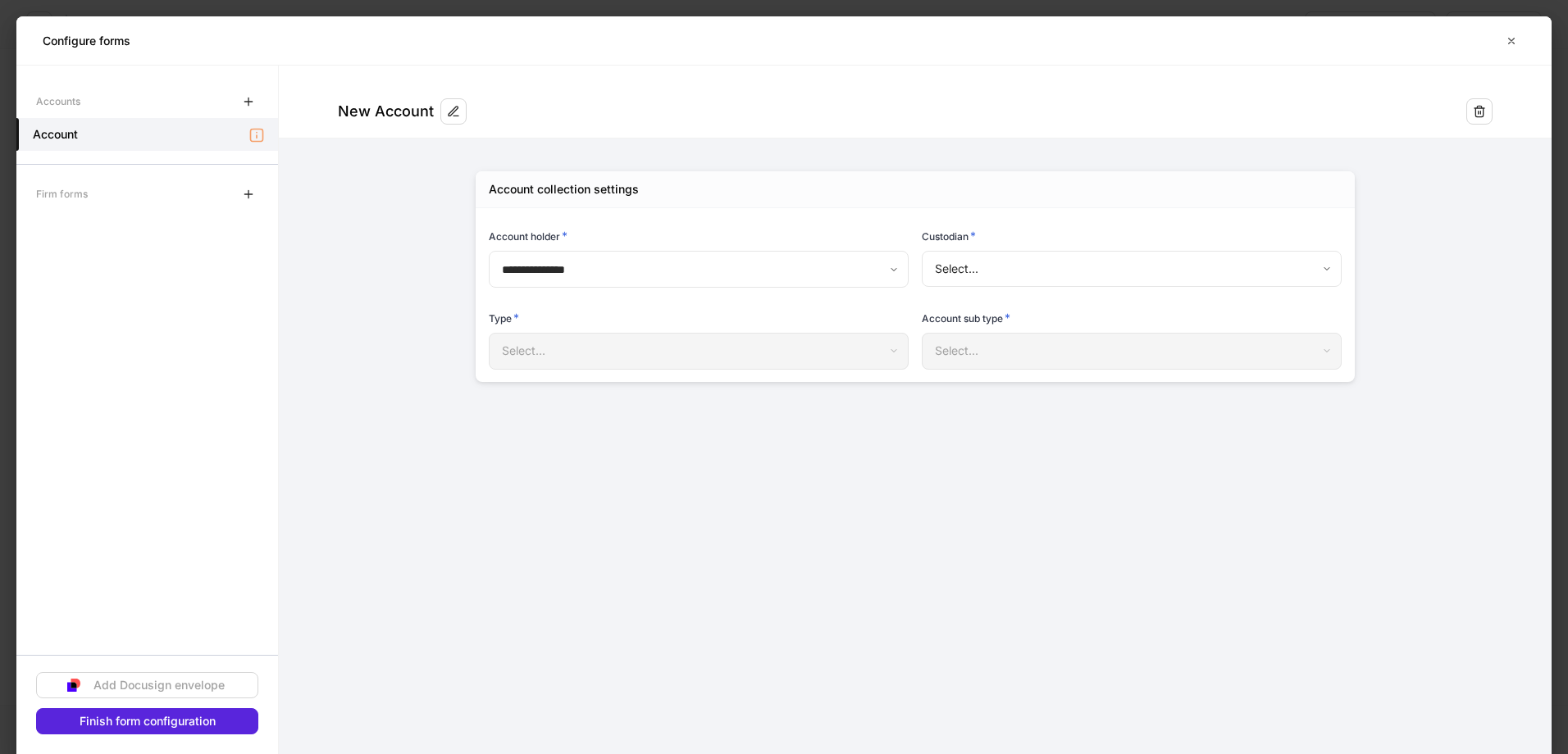click on "**********" at bounding box center [784, 377] 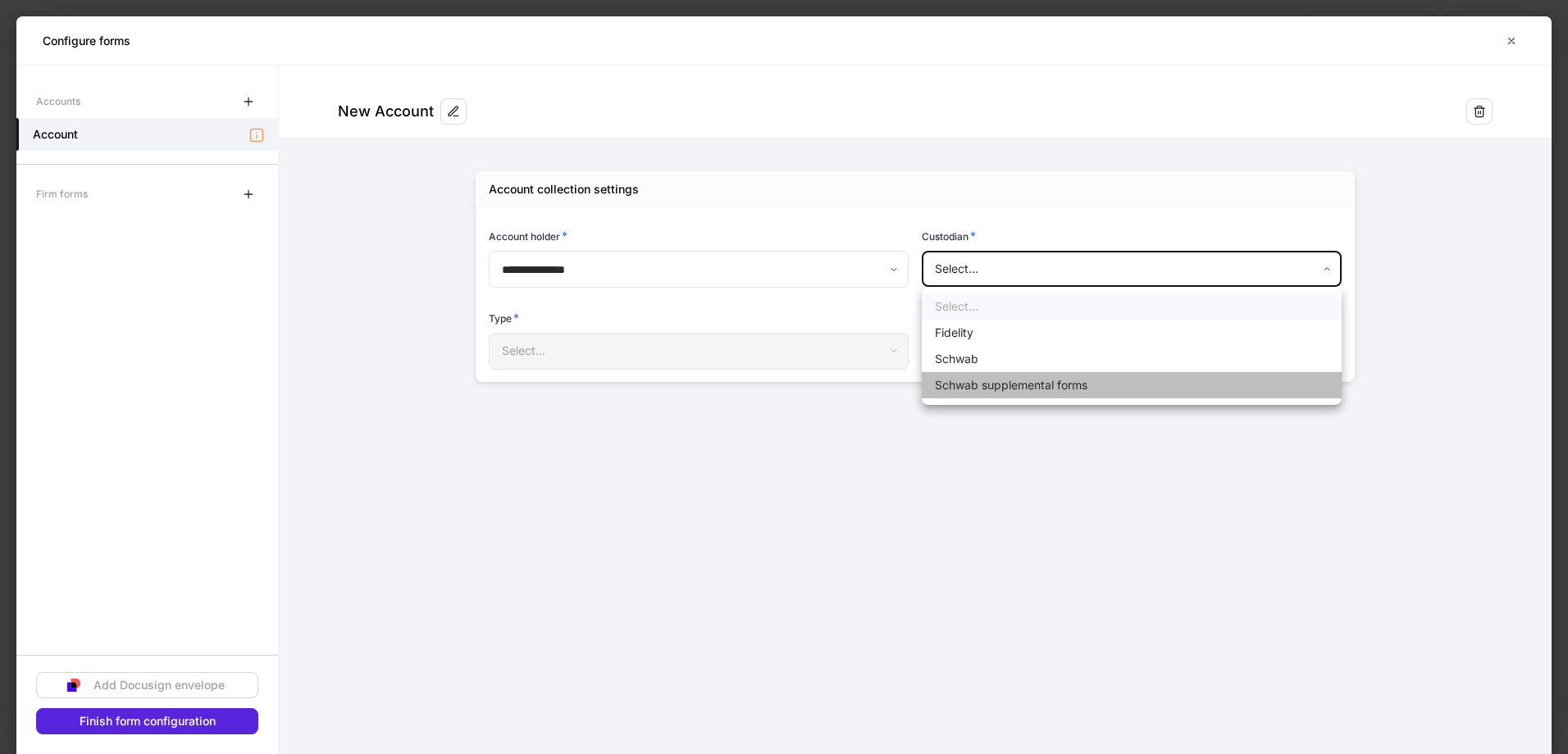 drag, startPoint x: 990, startPoint y: 381, endPoint x: 744, endPoint y: 377, distance: 246.03252 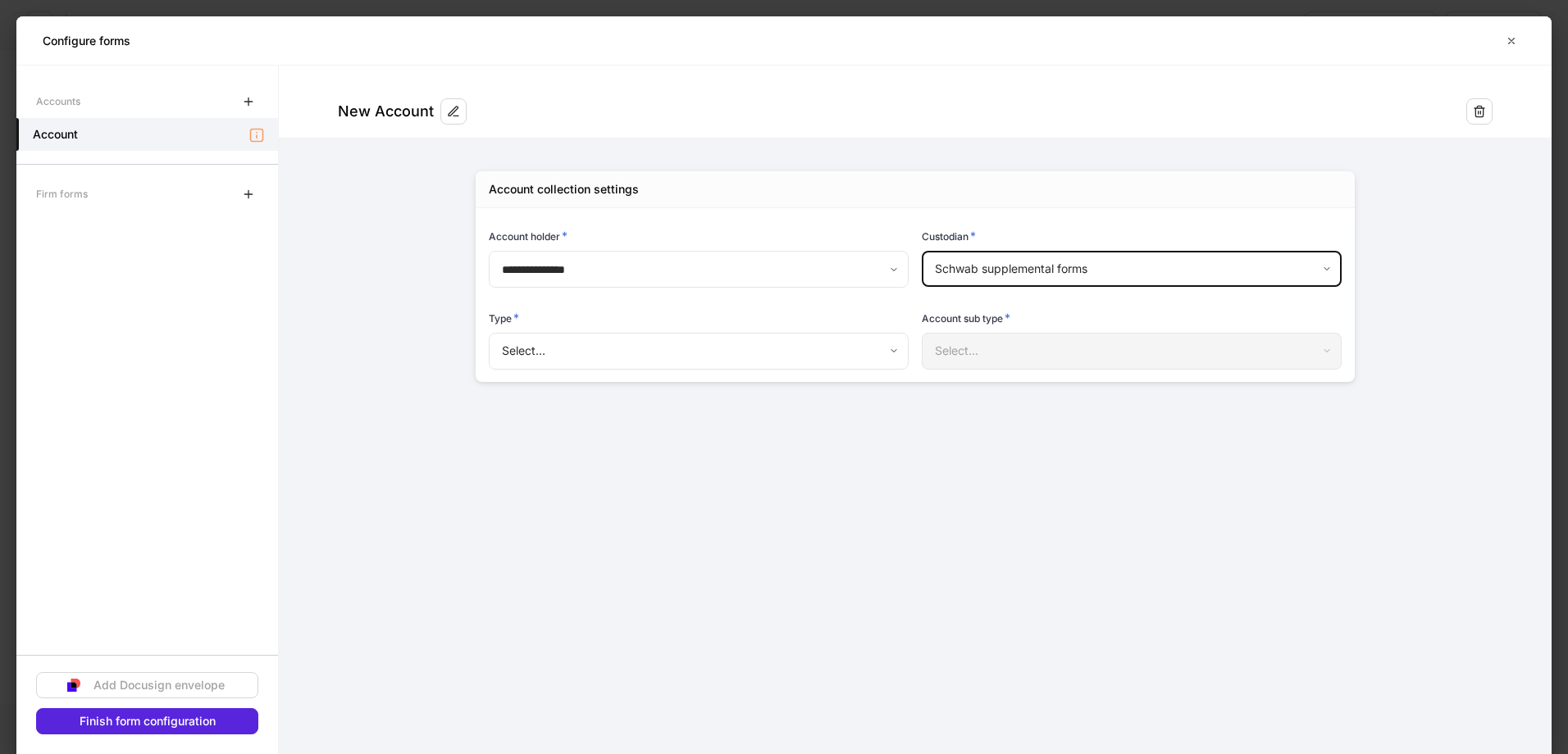 click on "**********" at bounding box center (784, 377) 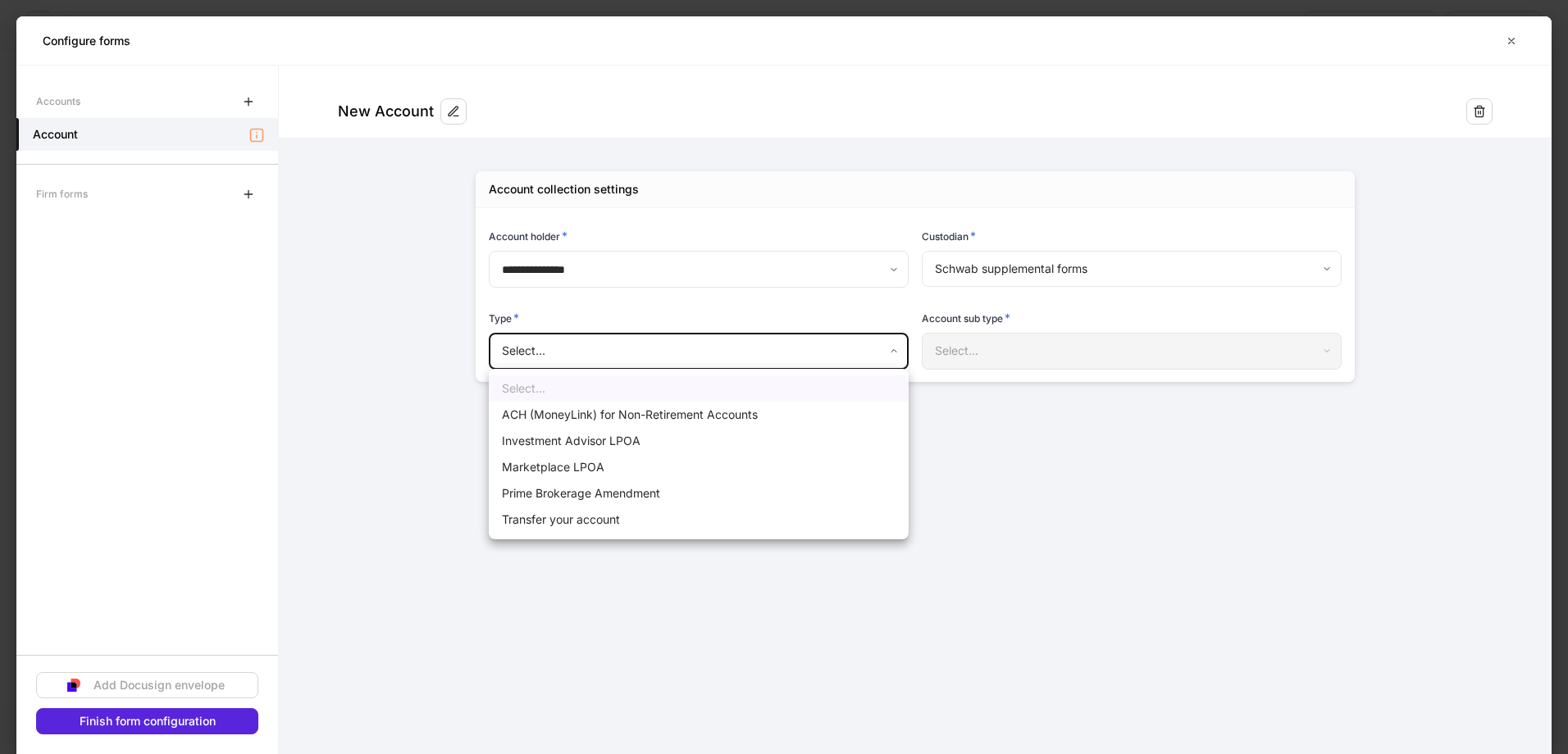 click on "Transfer your account" at bounding box center [699, 520] 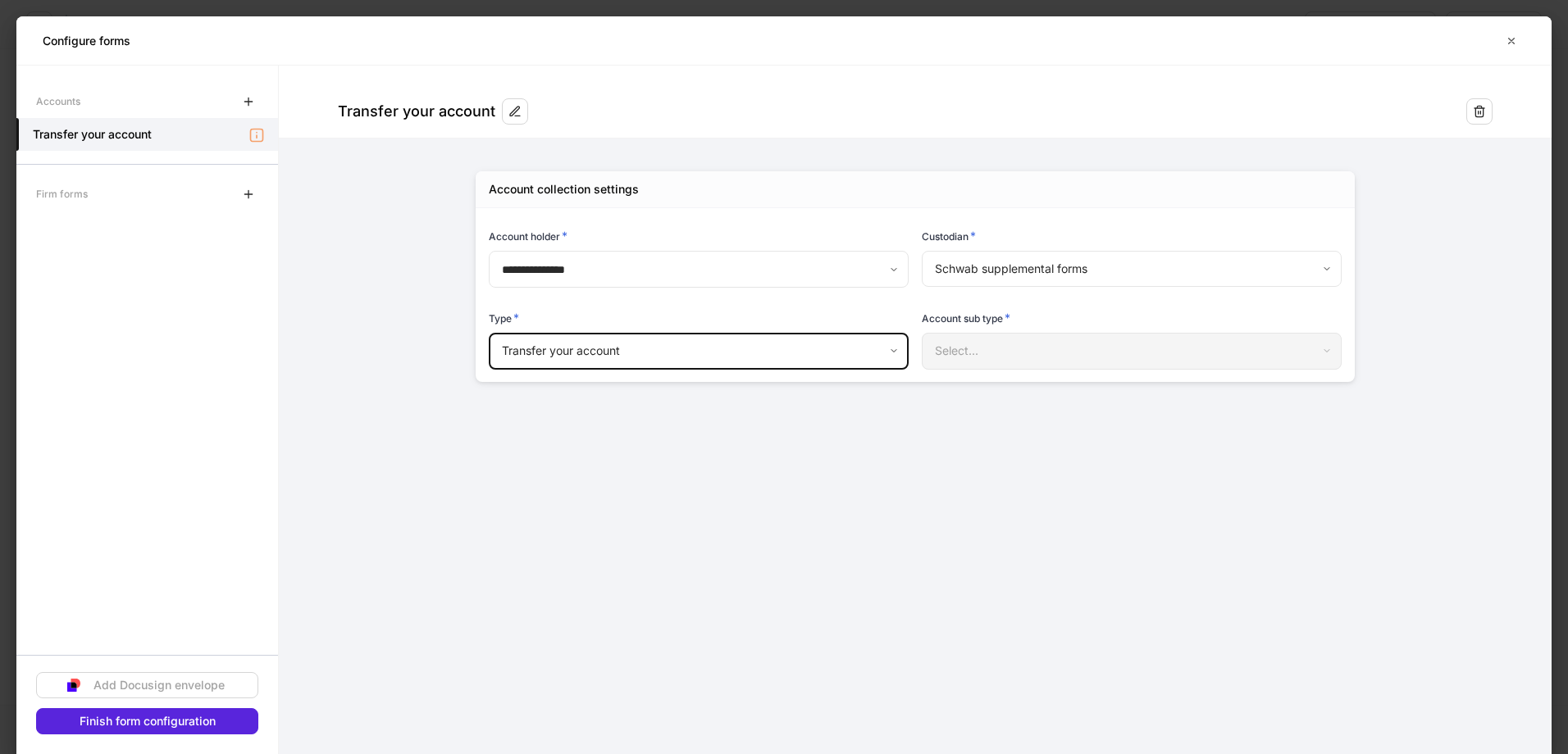 type on "**********" 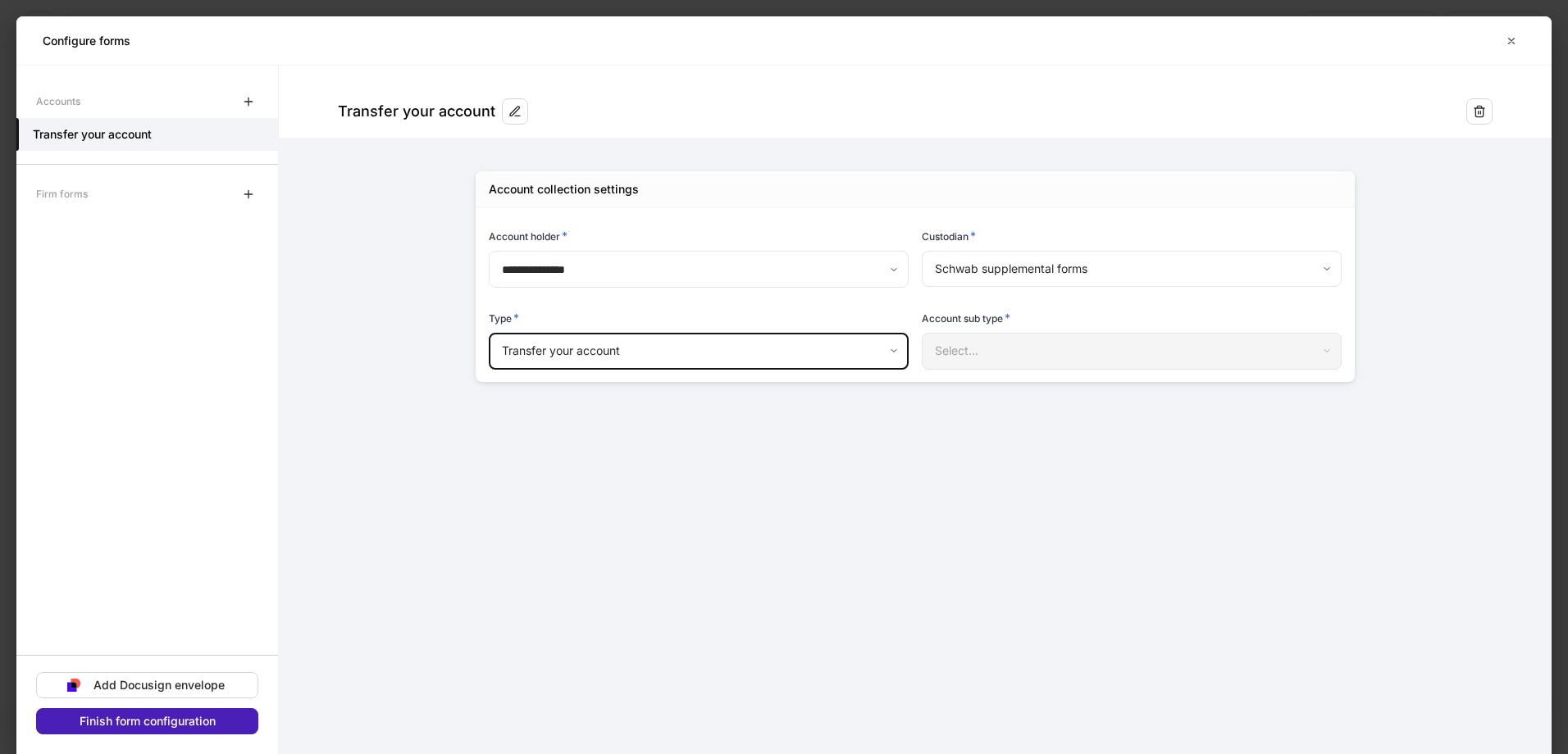 click on "Finish form configuration" at bounding box center [148, 721] 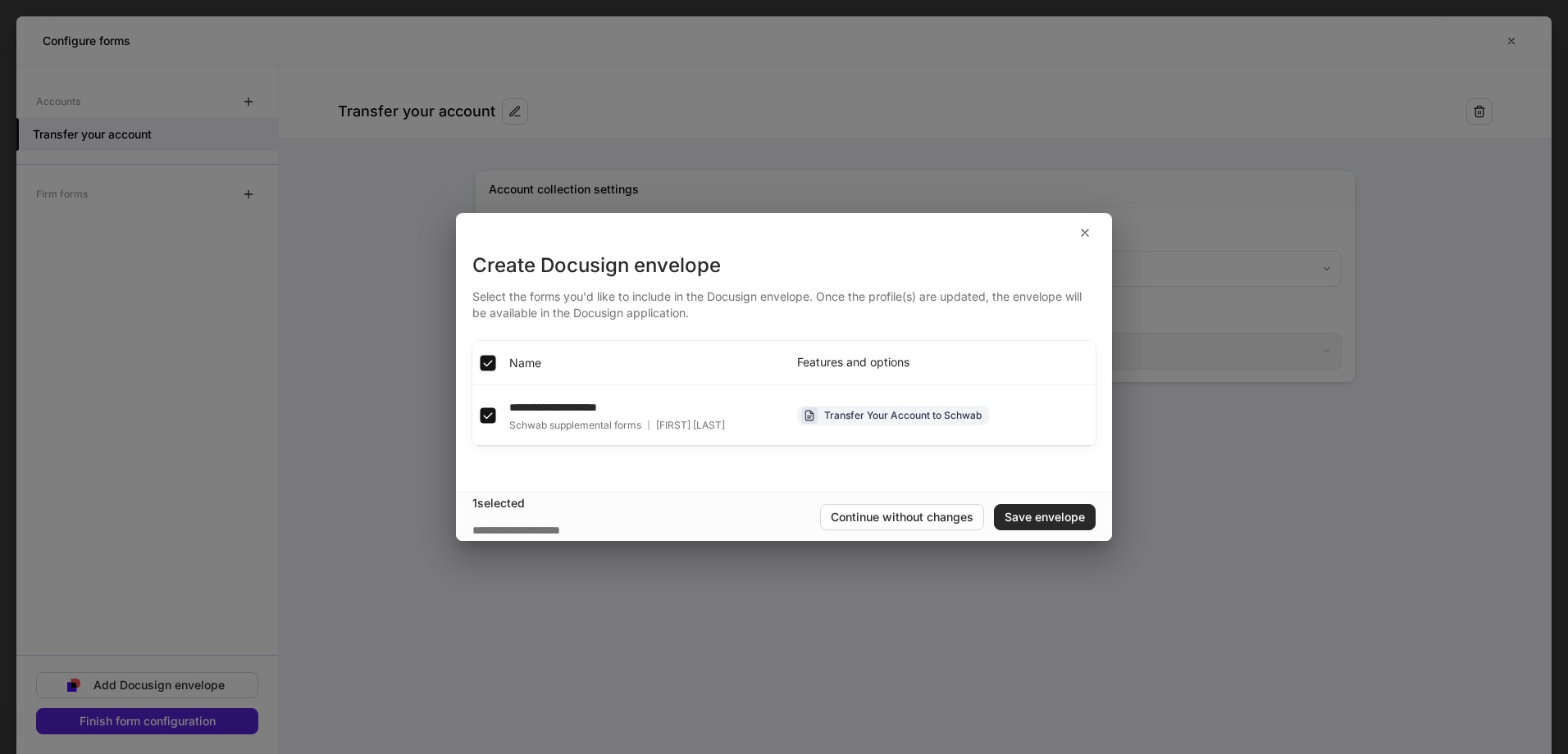 click on "Save envelope" at bounding box center (1045, 517) 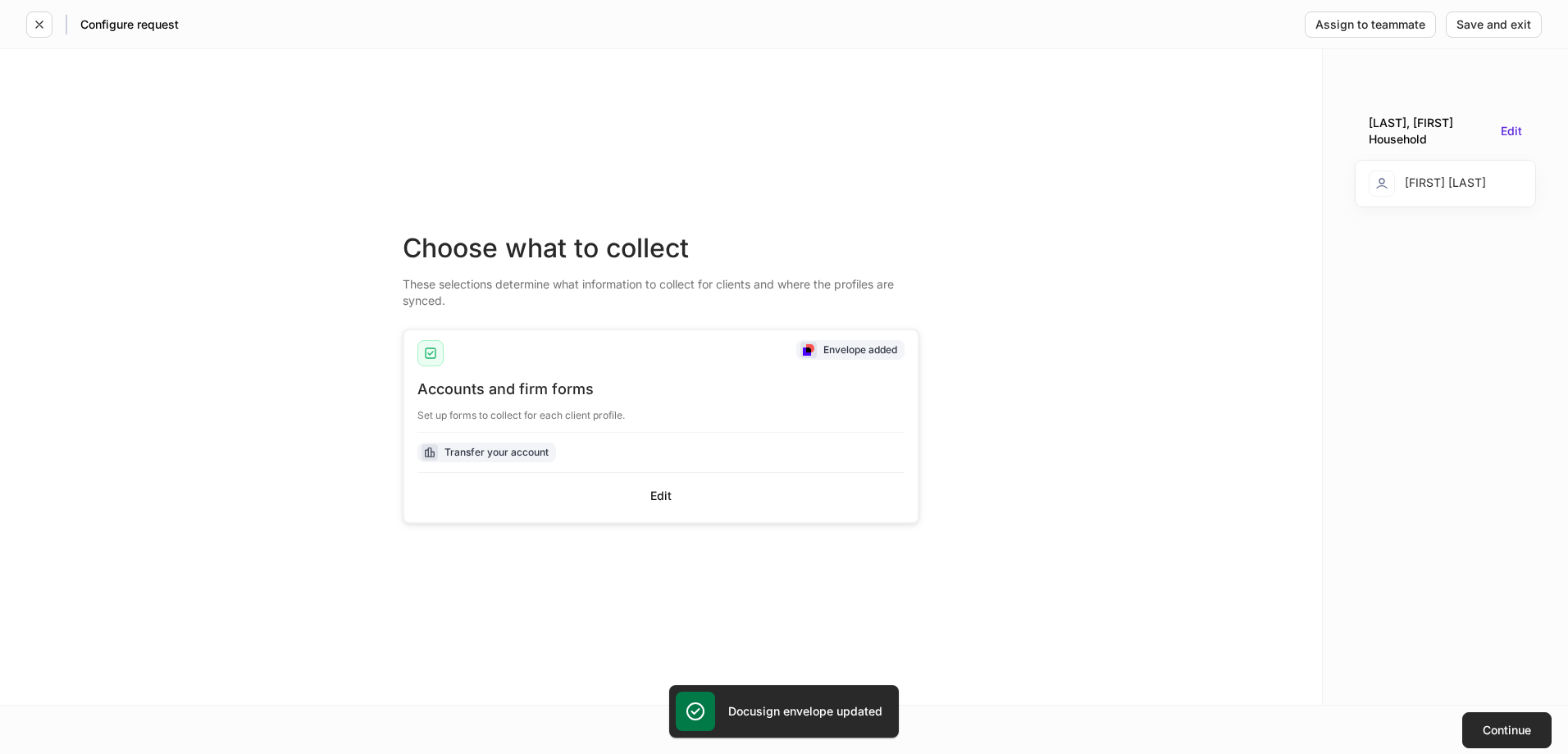 click on "Continue" at bounding box center (1506, 730) 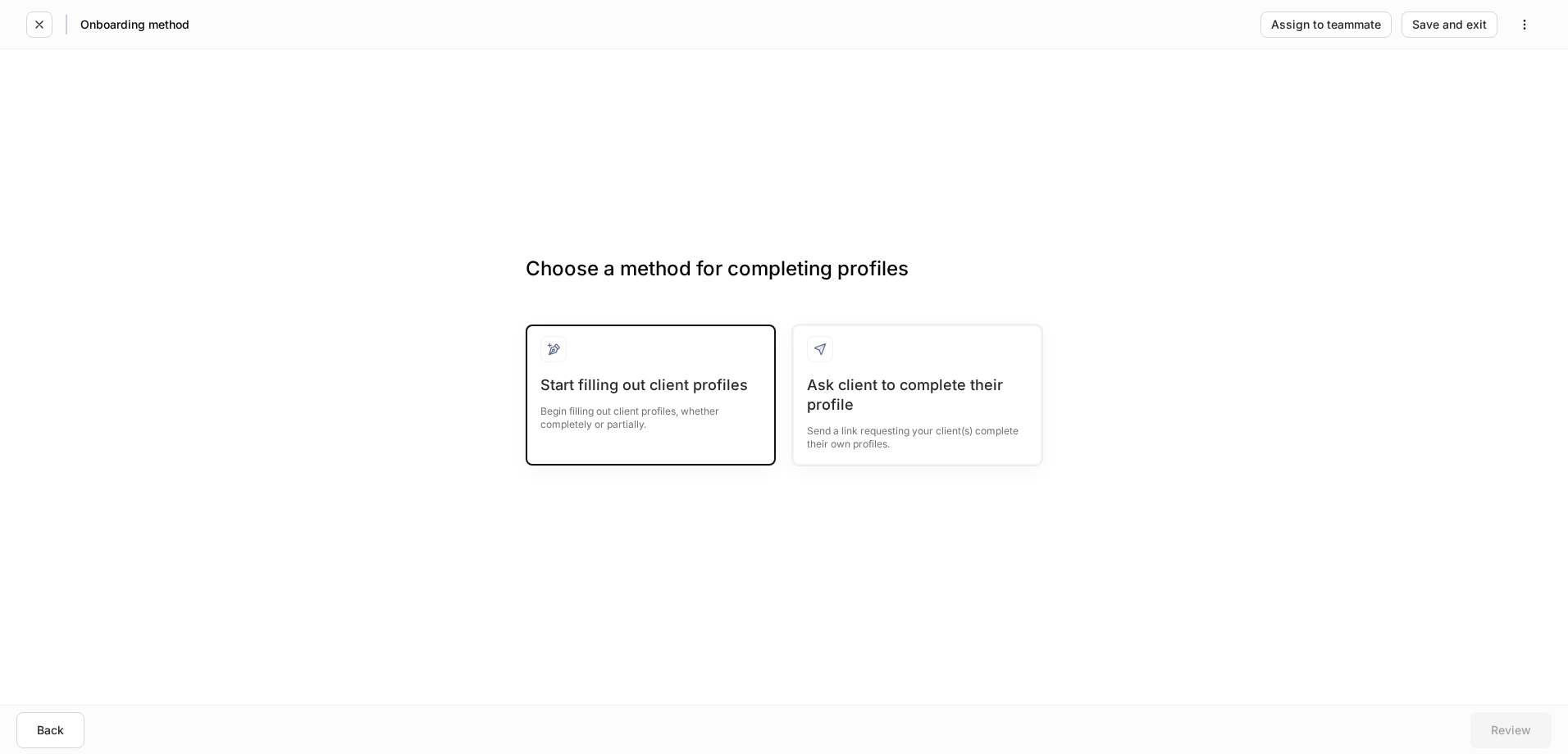 click on "Start filling out client profiles" at bounding box center [650, 385] 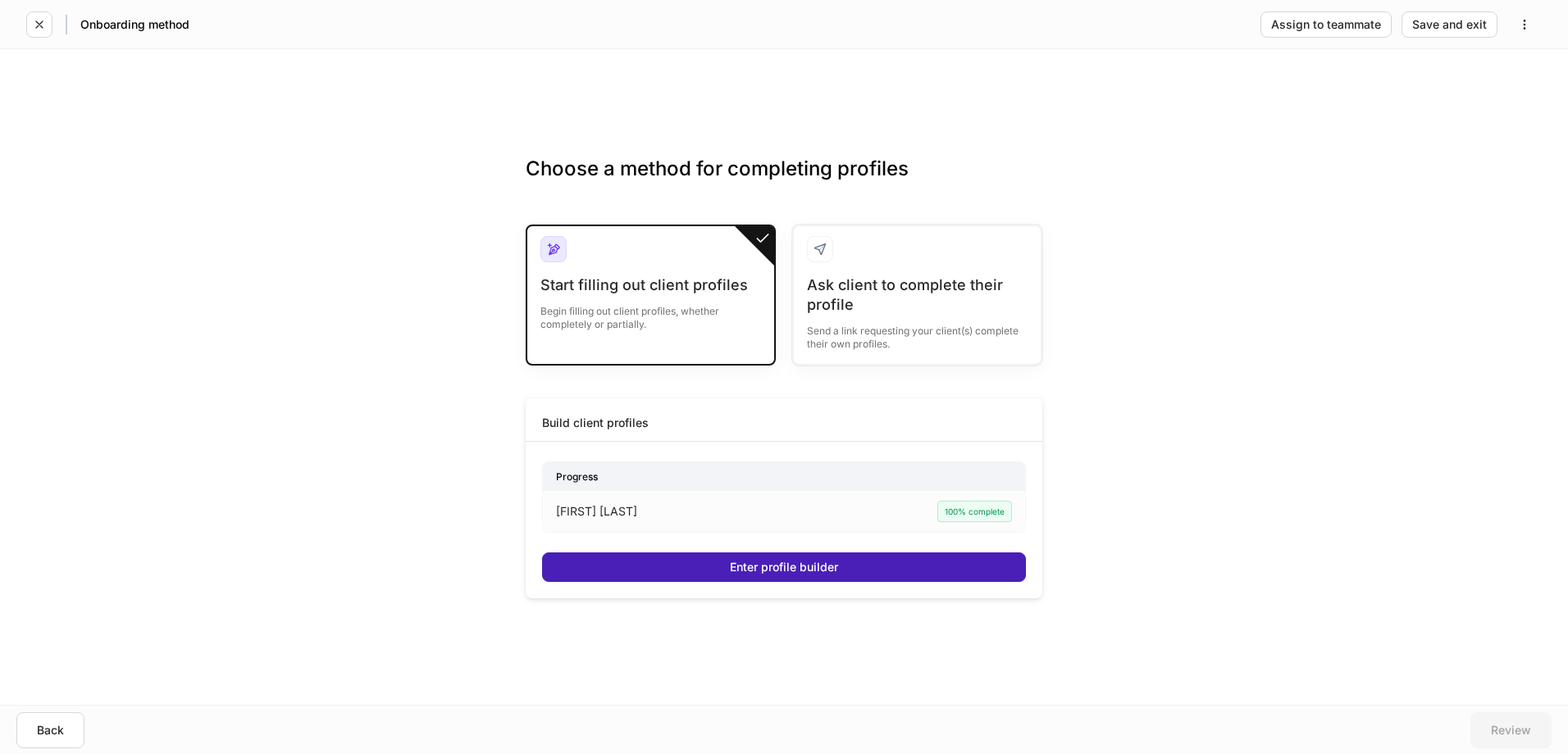 click on "Enter profile builder" at bounding box center (784, 567) 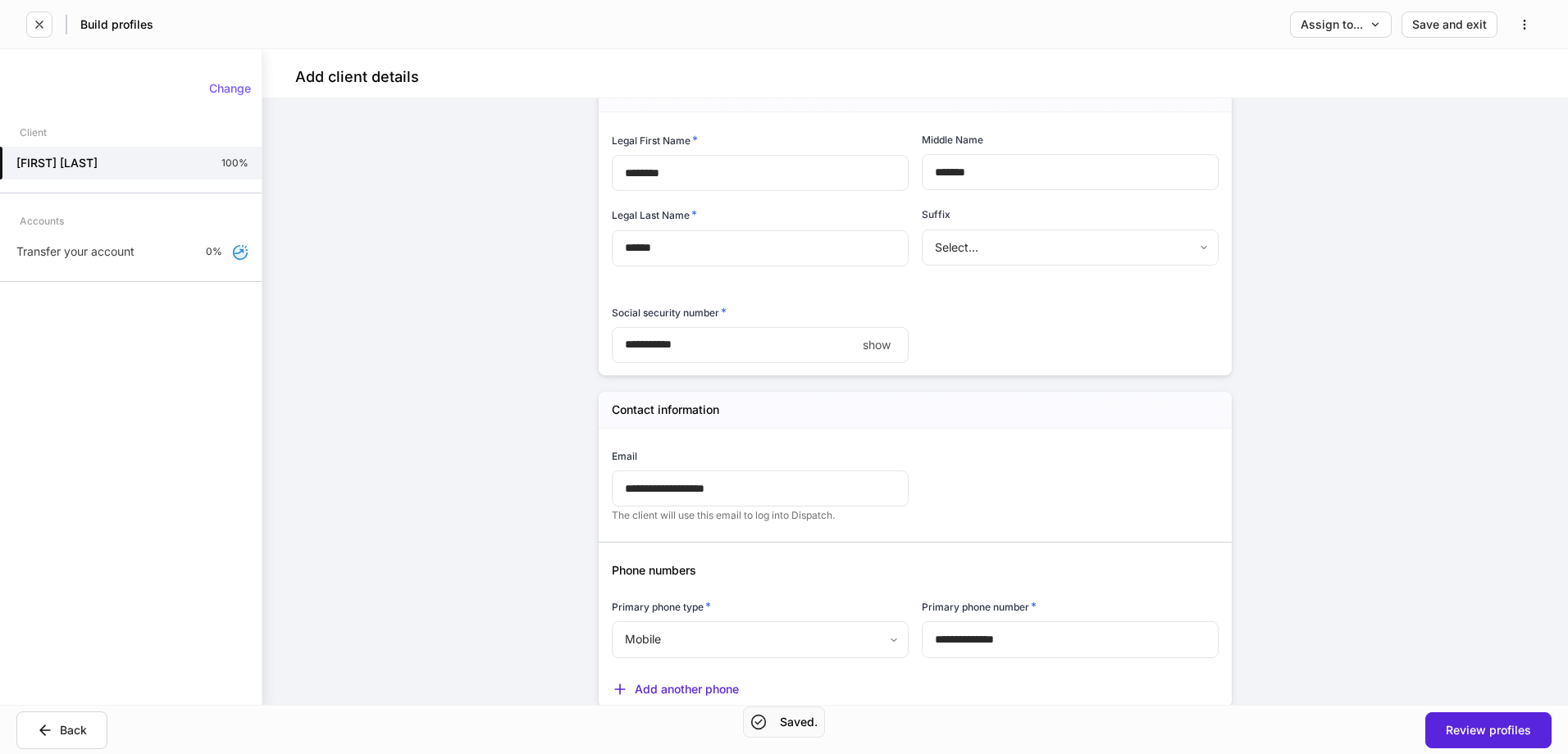 scroll, scrollTop: 219, scrollLeft: 0, axis: vertical 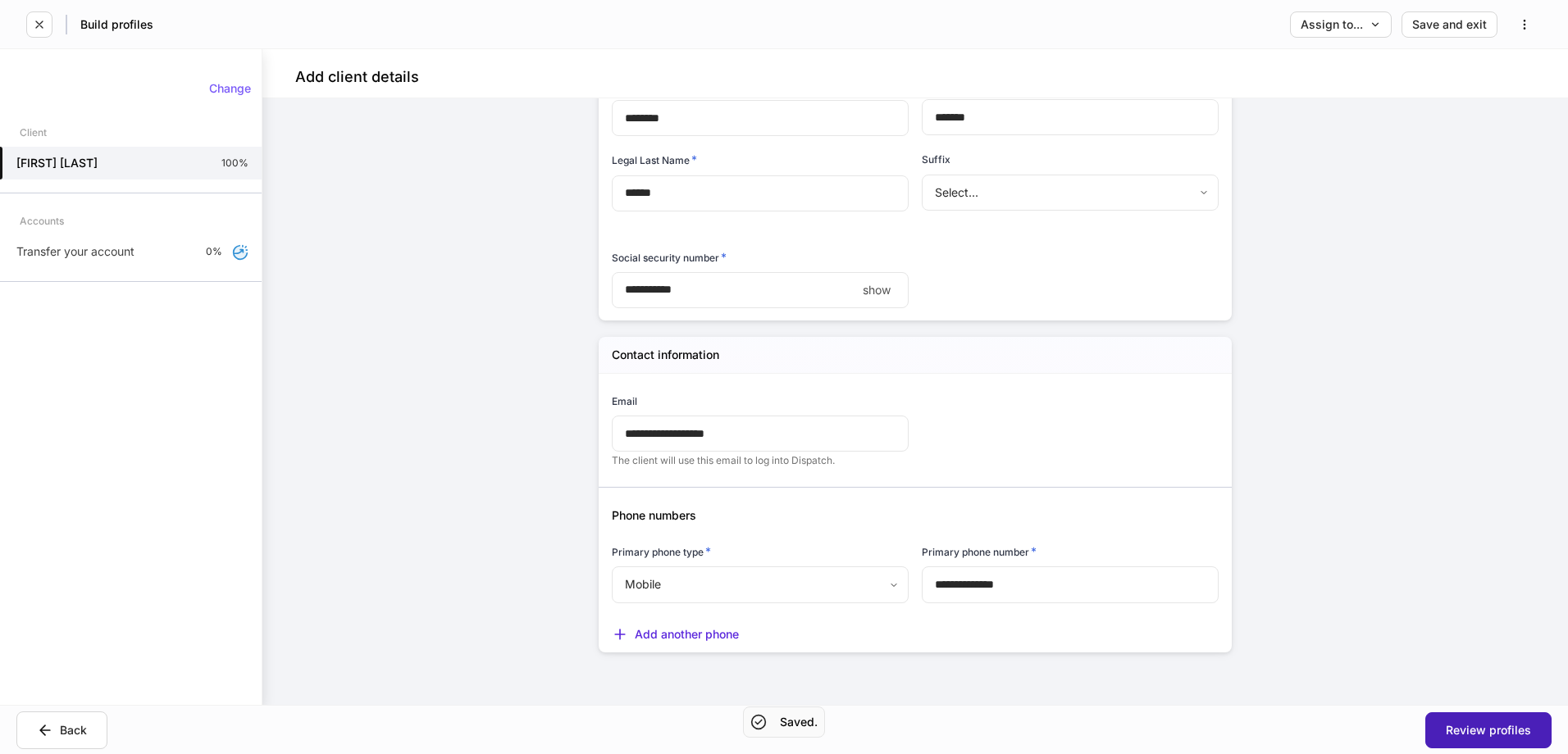 click on "Review profiles" at bounding box center [1488, 730] 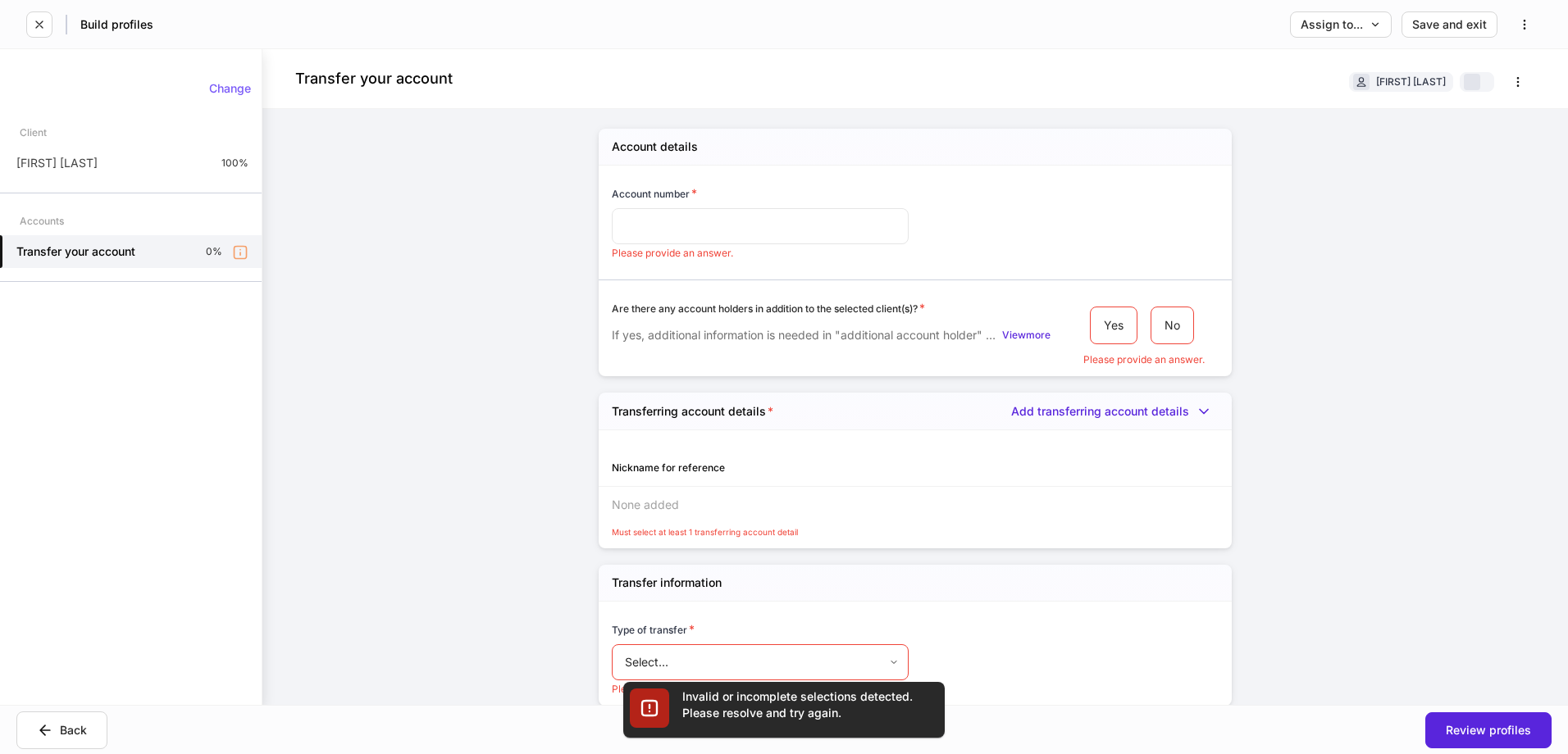 click at bounding box center (760, 226) 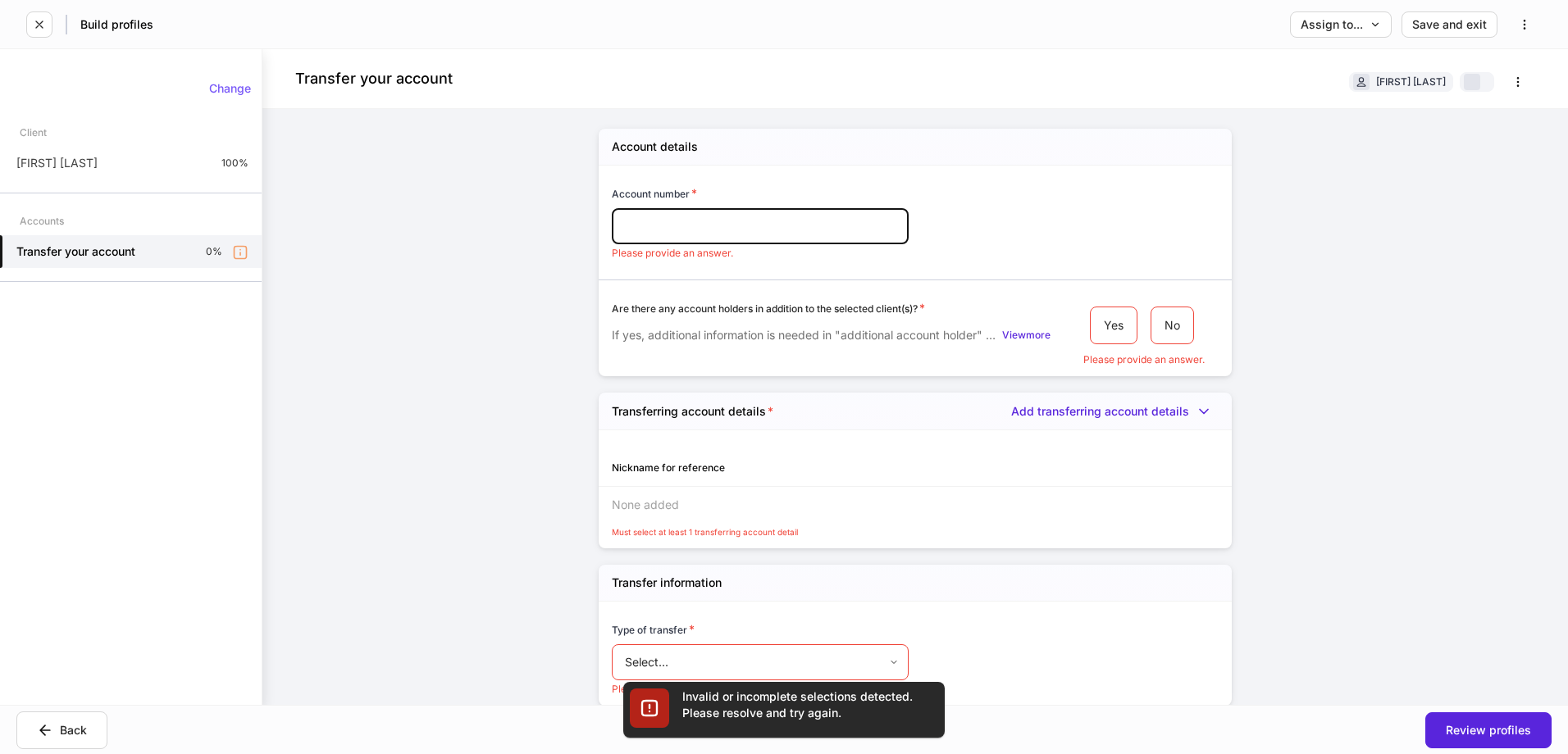 paste on "*********" 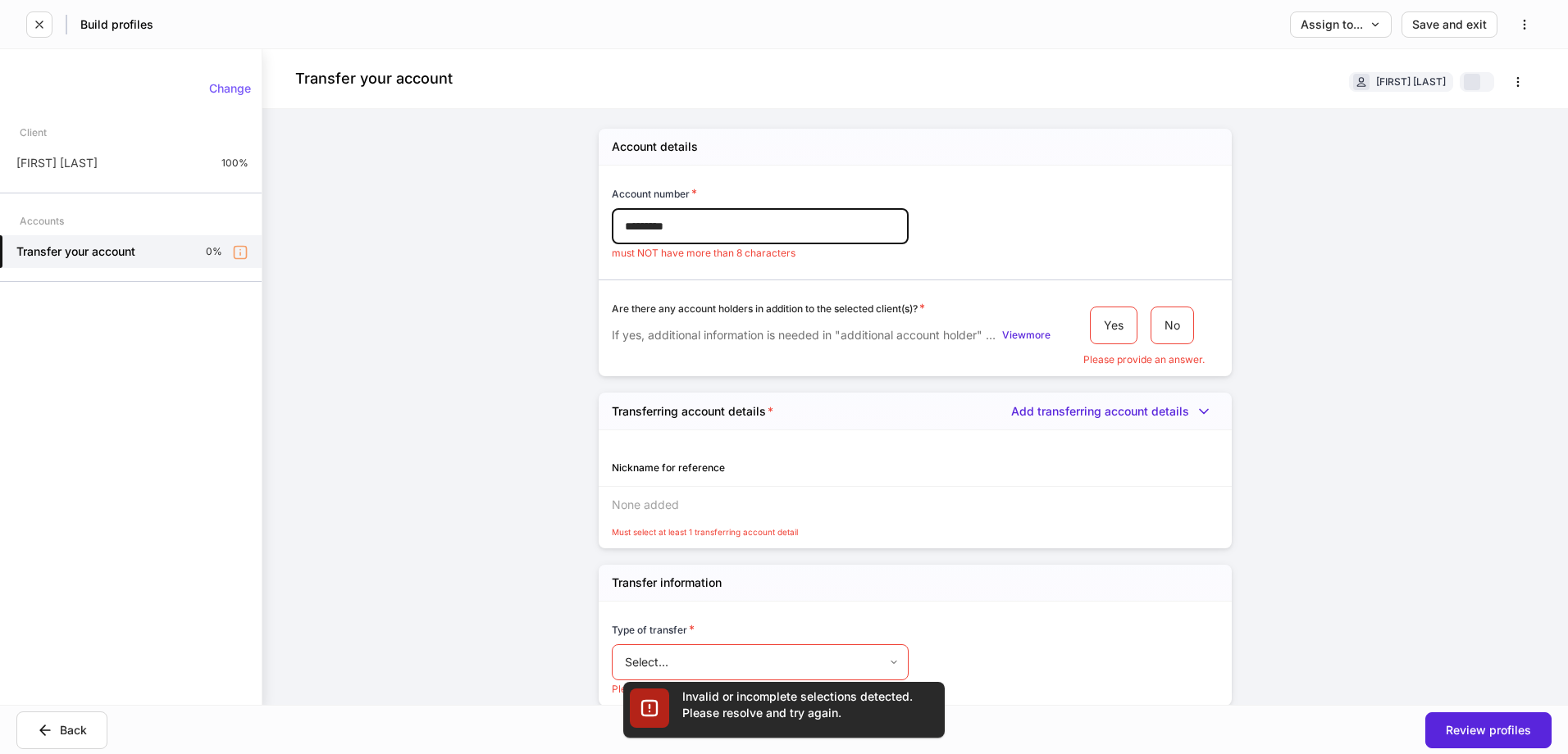click on "*********" at bounding box center [760, 226] 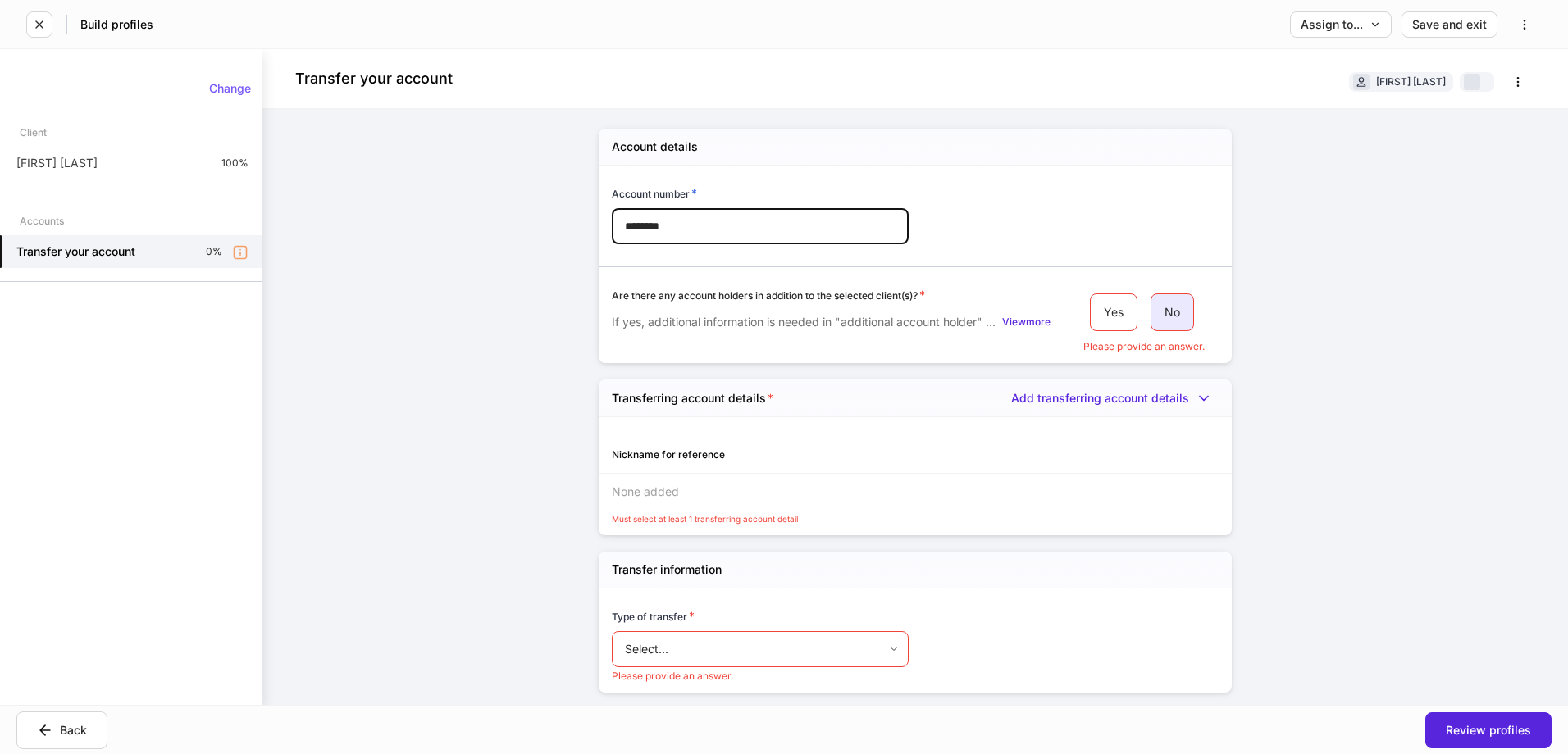 type on "********" 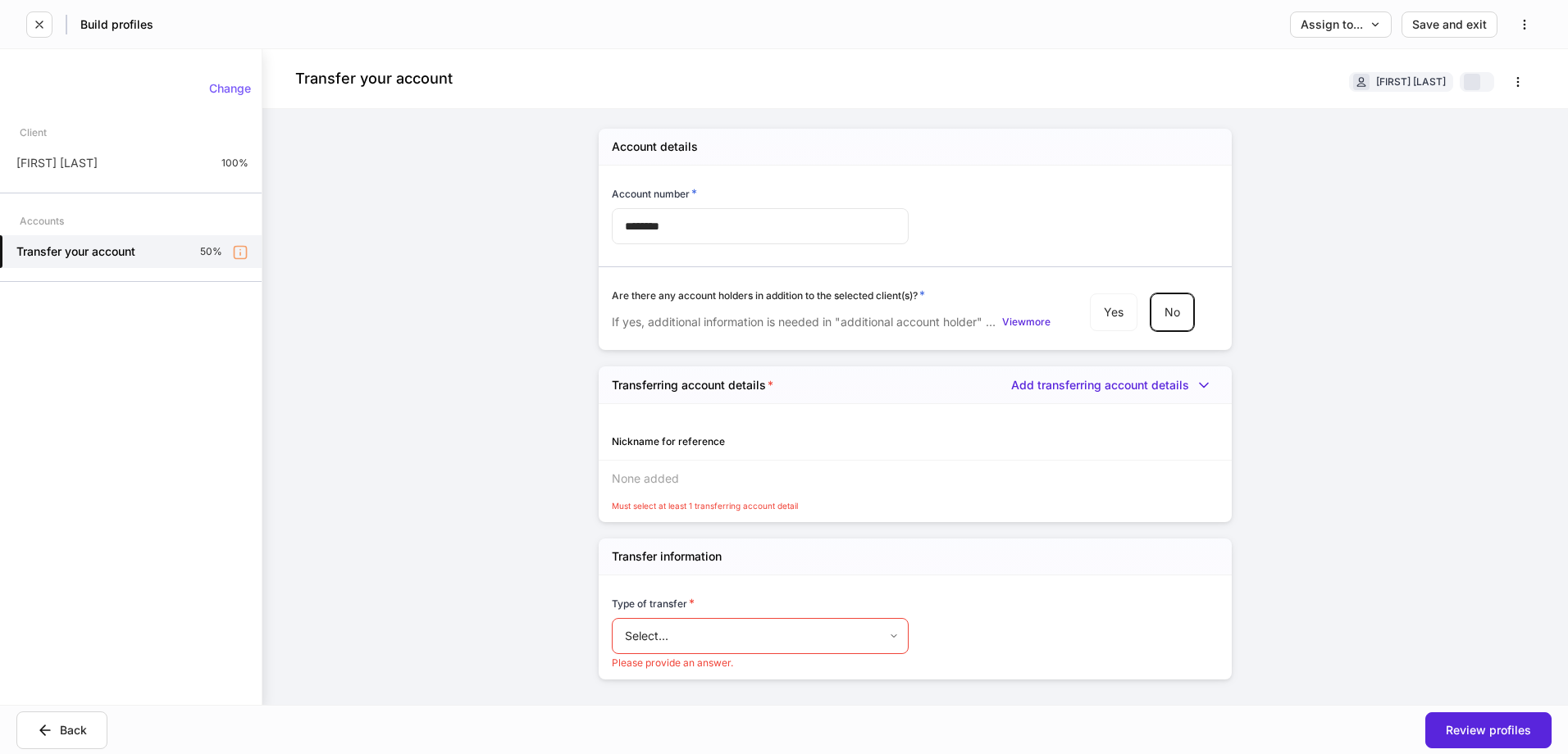 click on "None added" at bounding box center [915, 479] 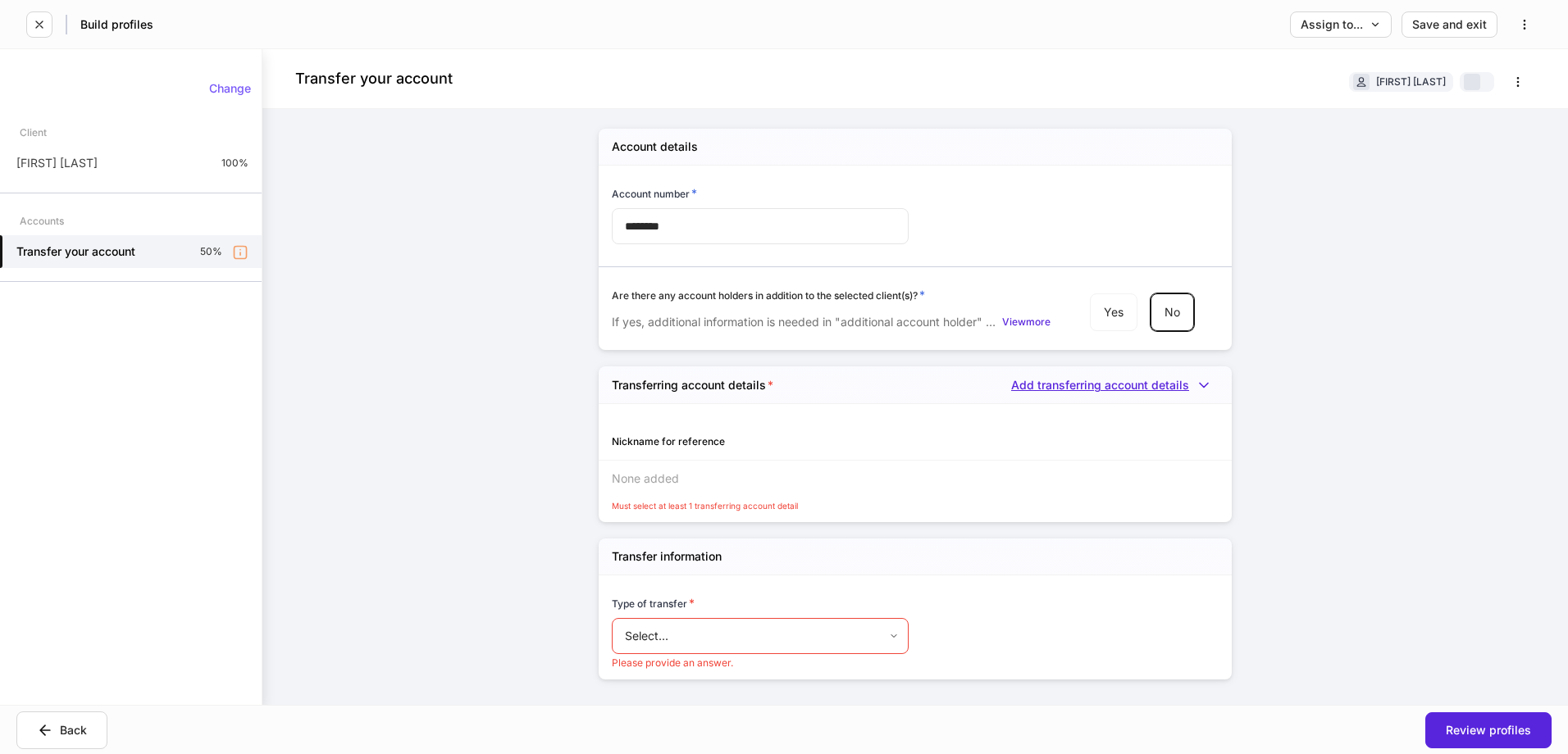 click on "Add transferring account details" at bounding box center (1114, 385) 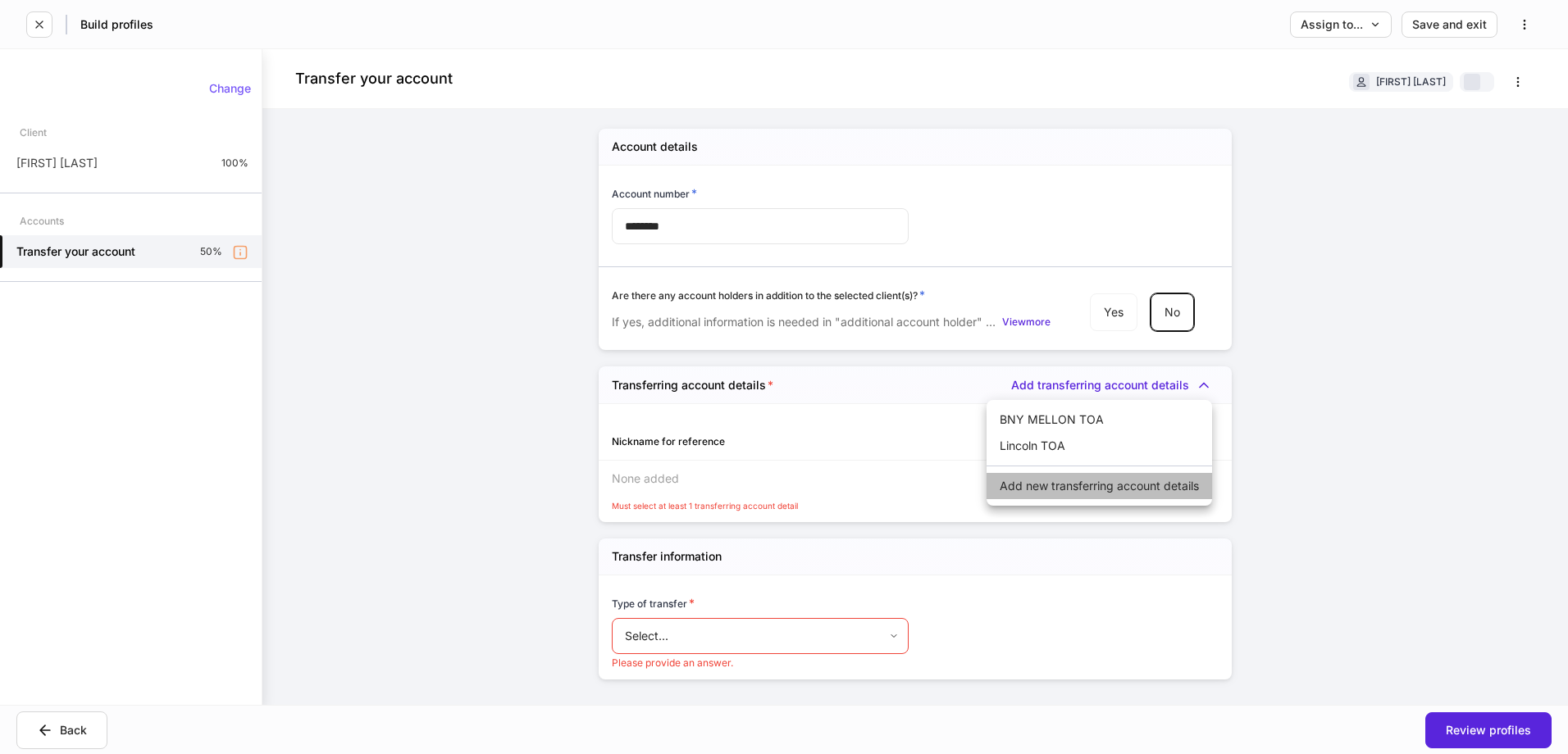 click on "Add new transferring account details" at bounding box center (1099, 486) 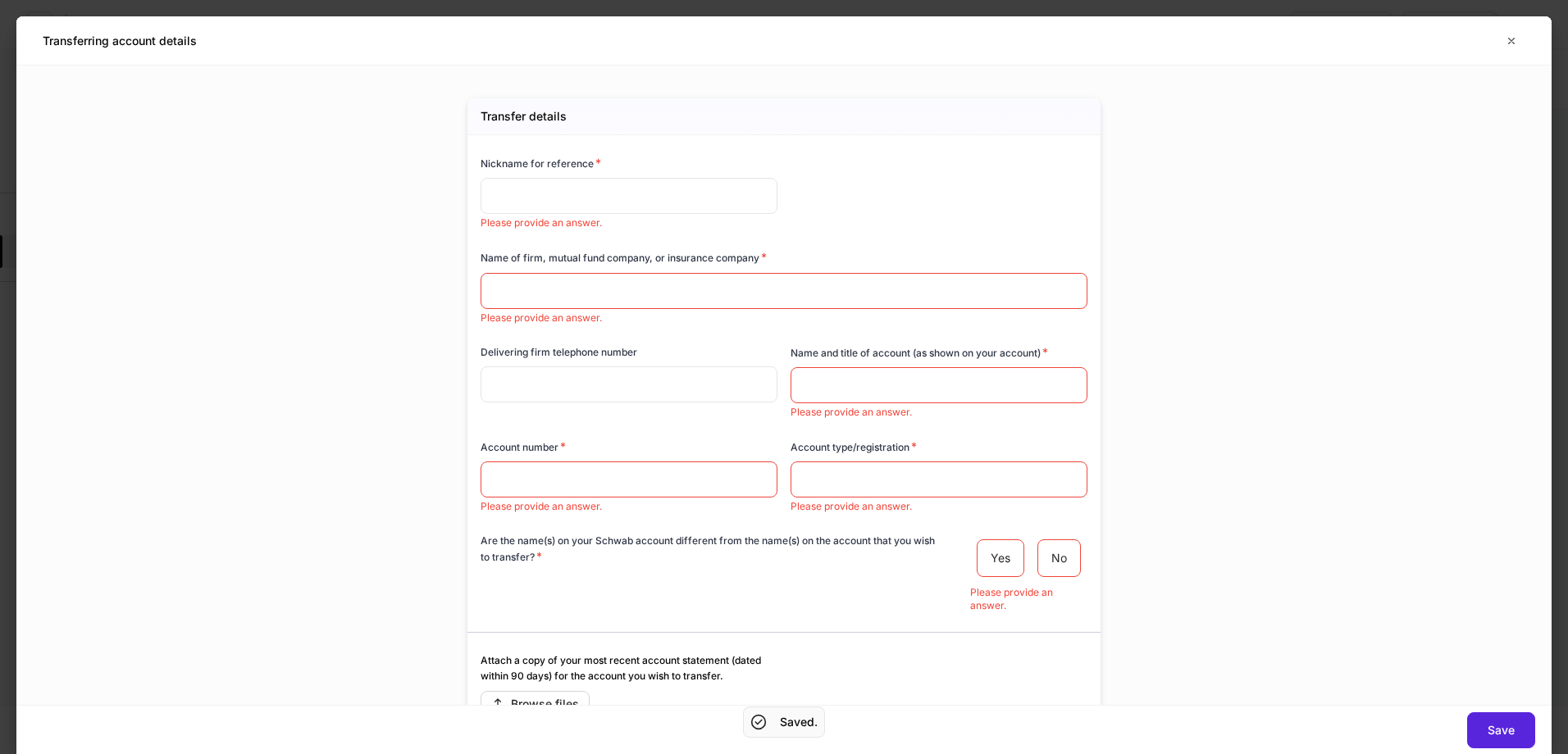click at bounding box center (629, 196) 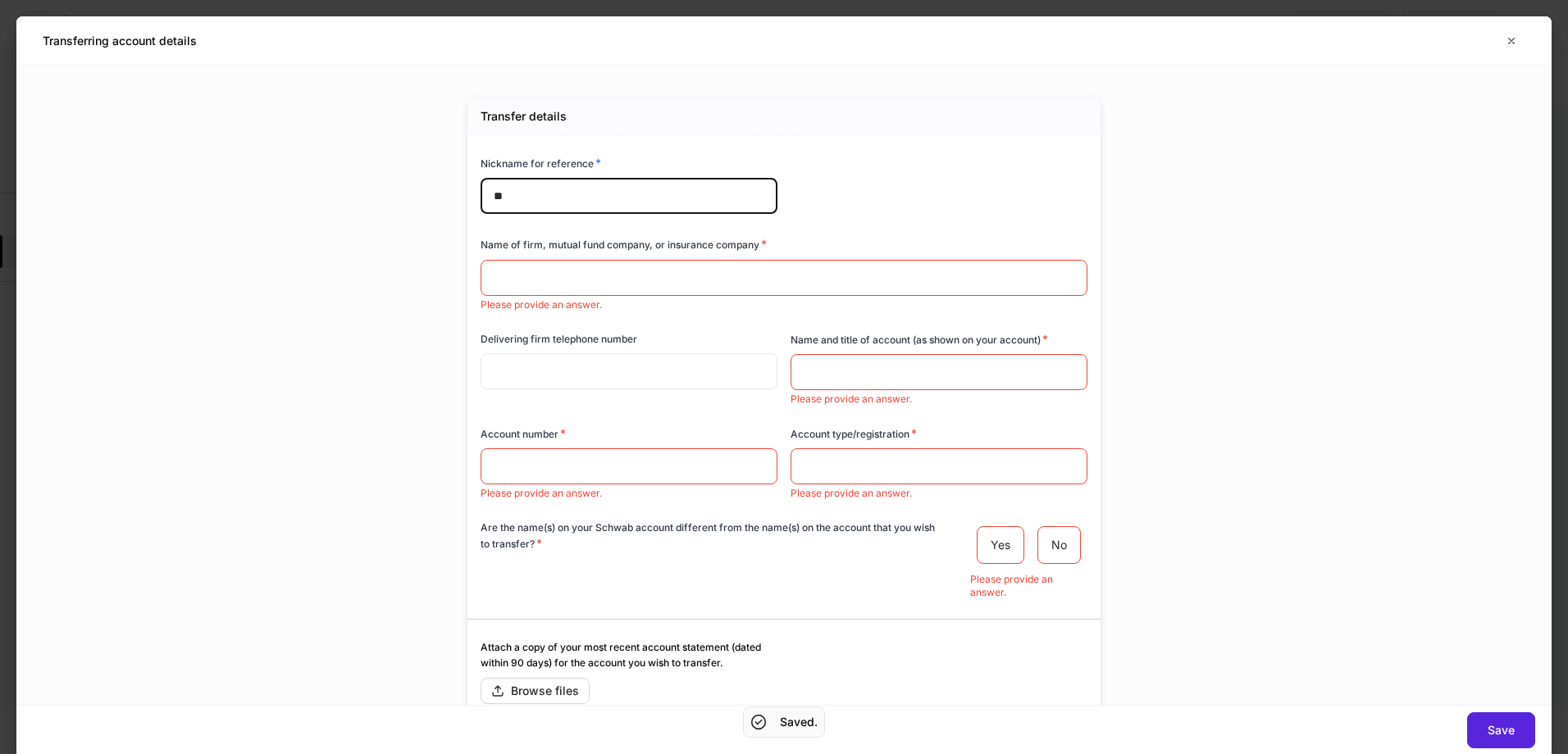 type on "*" 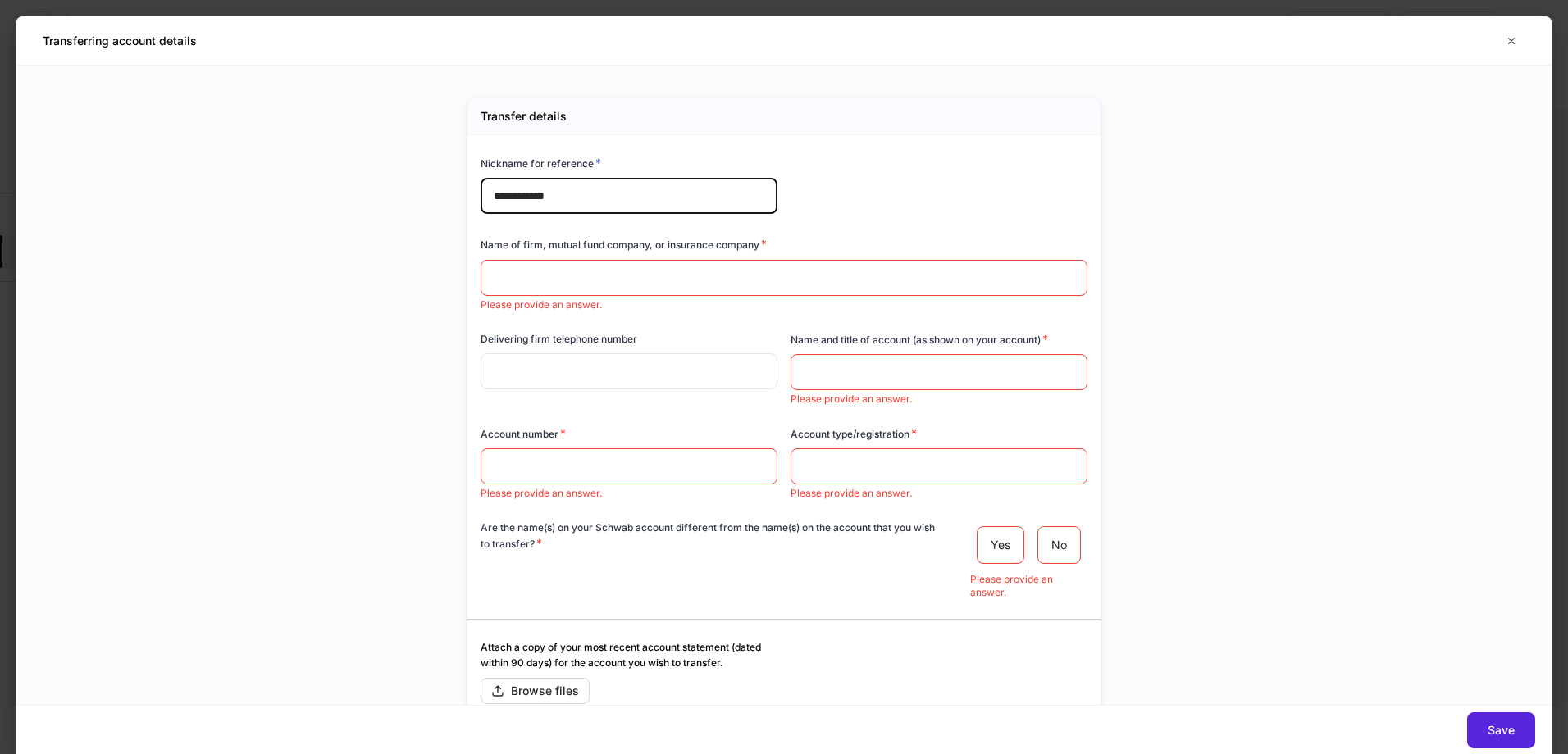 click on "**********" at bounding box center (629, 196) 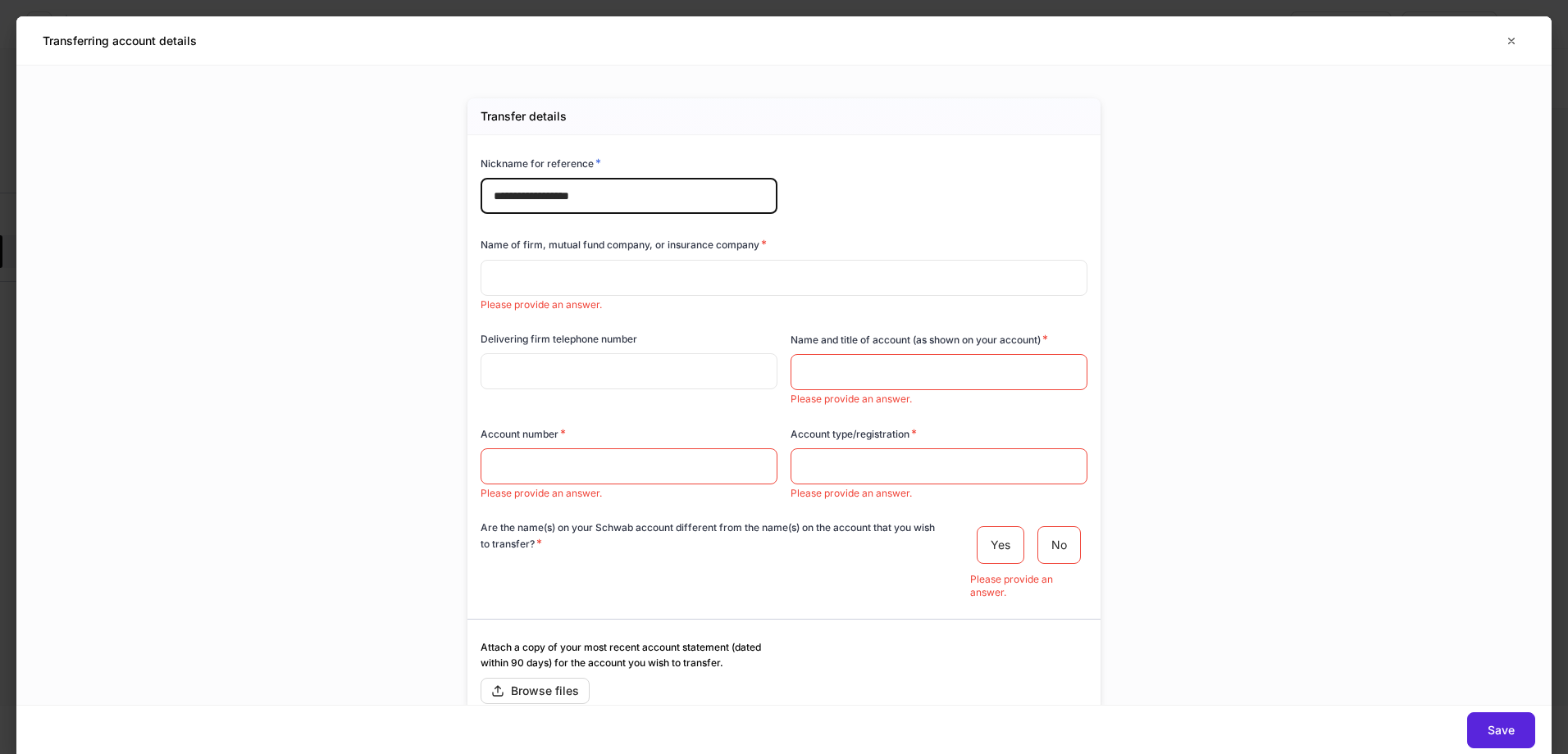type on "**********" 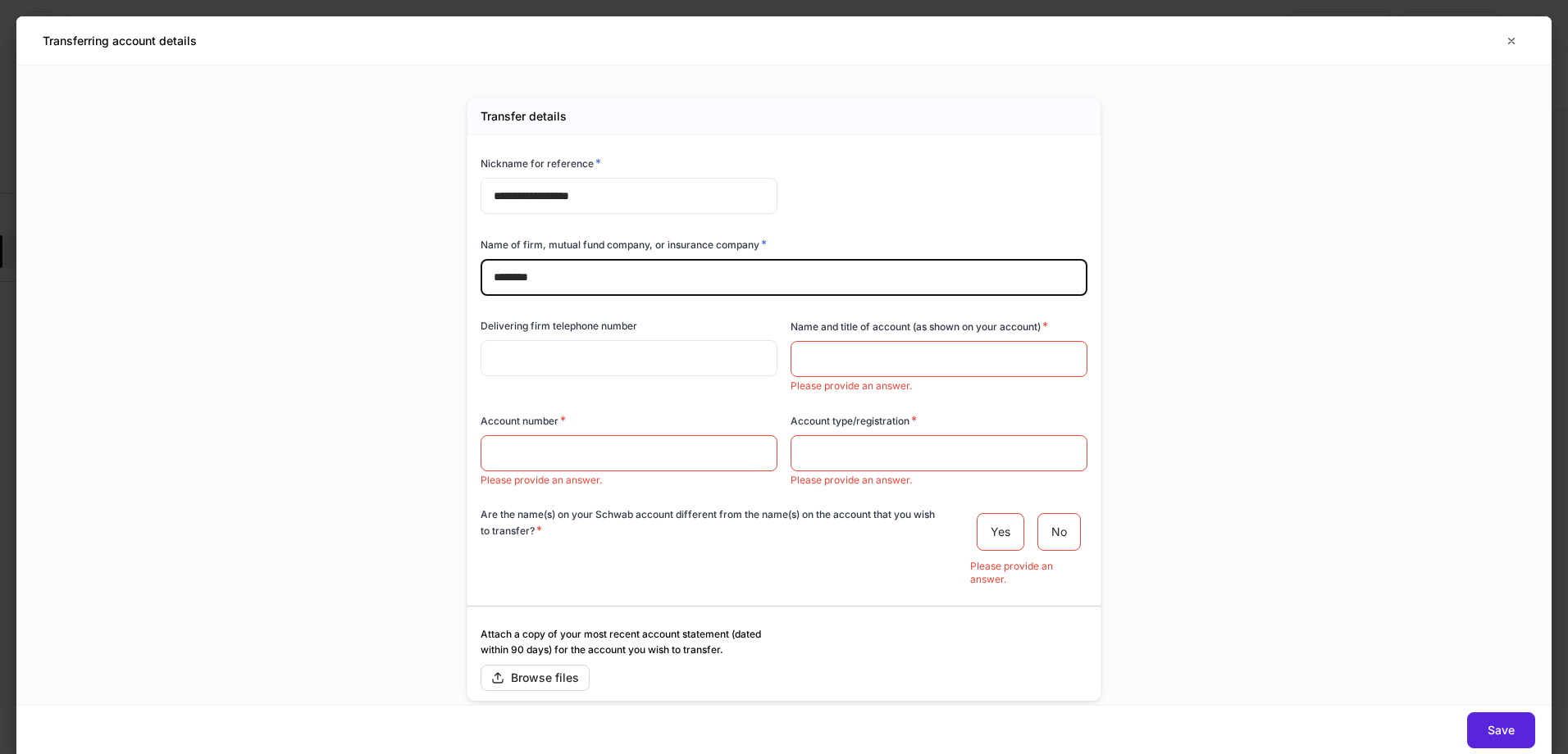 type on "********" 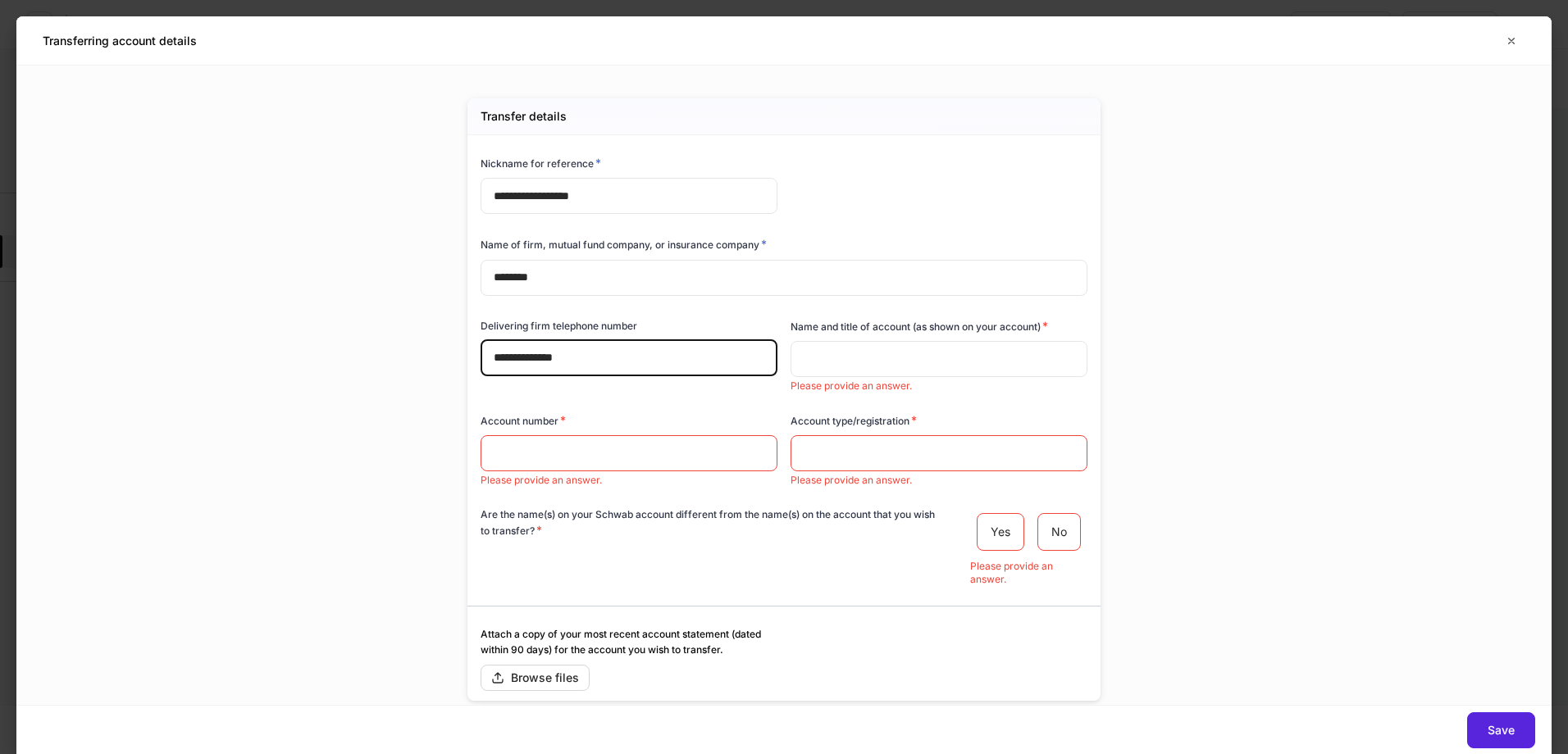 type on "**********" 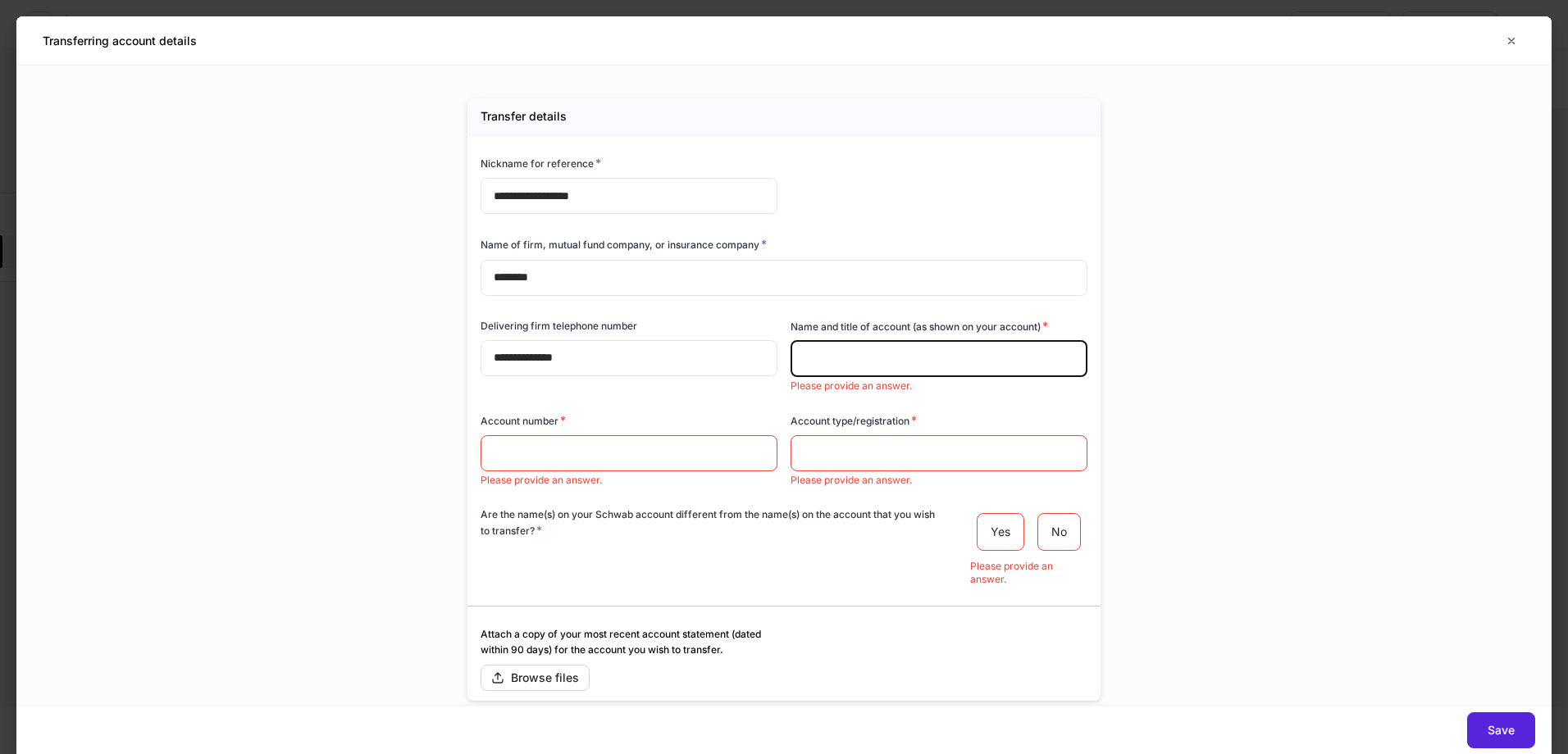 click at bounding box center (939, 359) 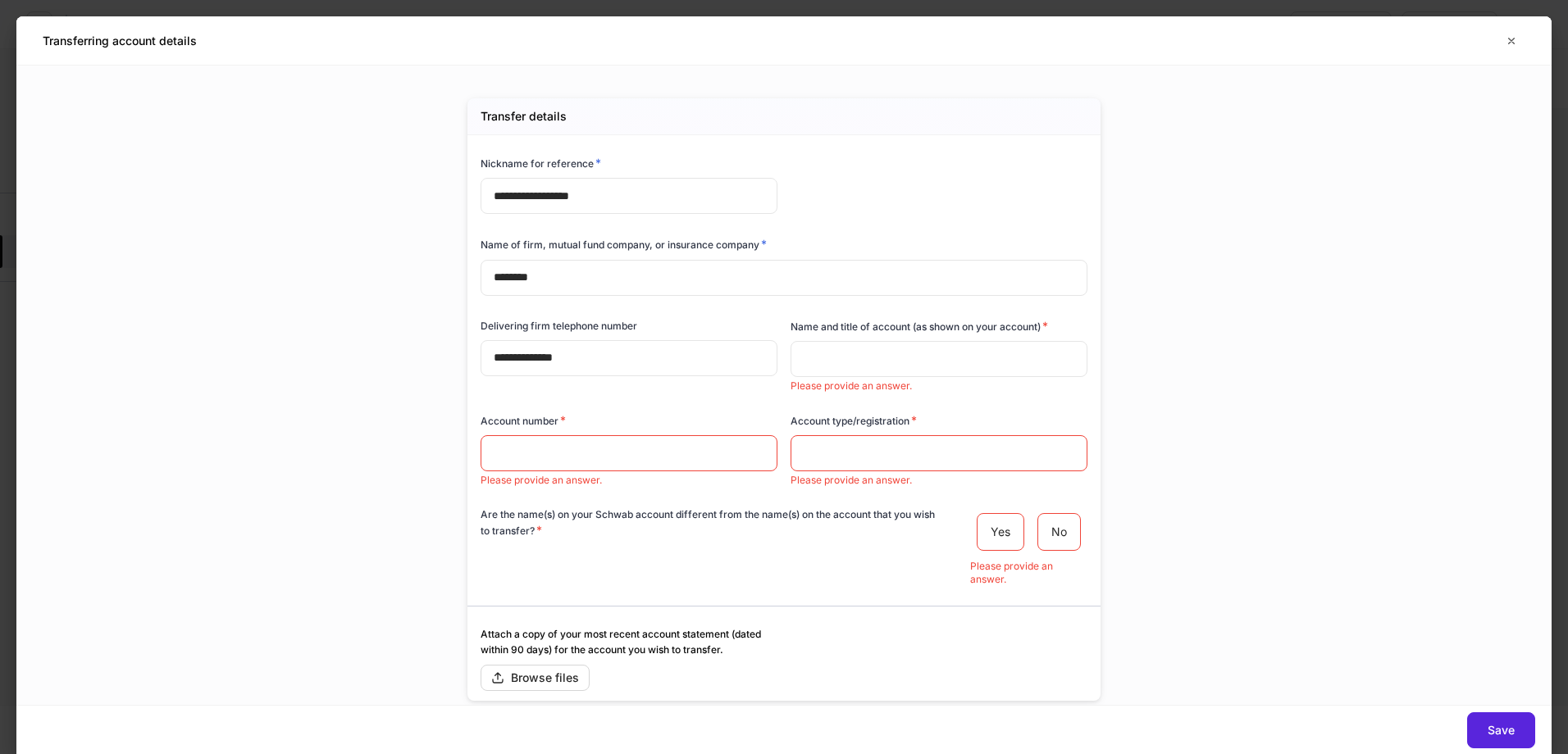 click at bounding box center (939, 359) 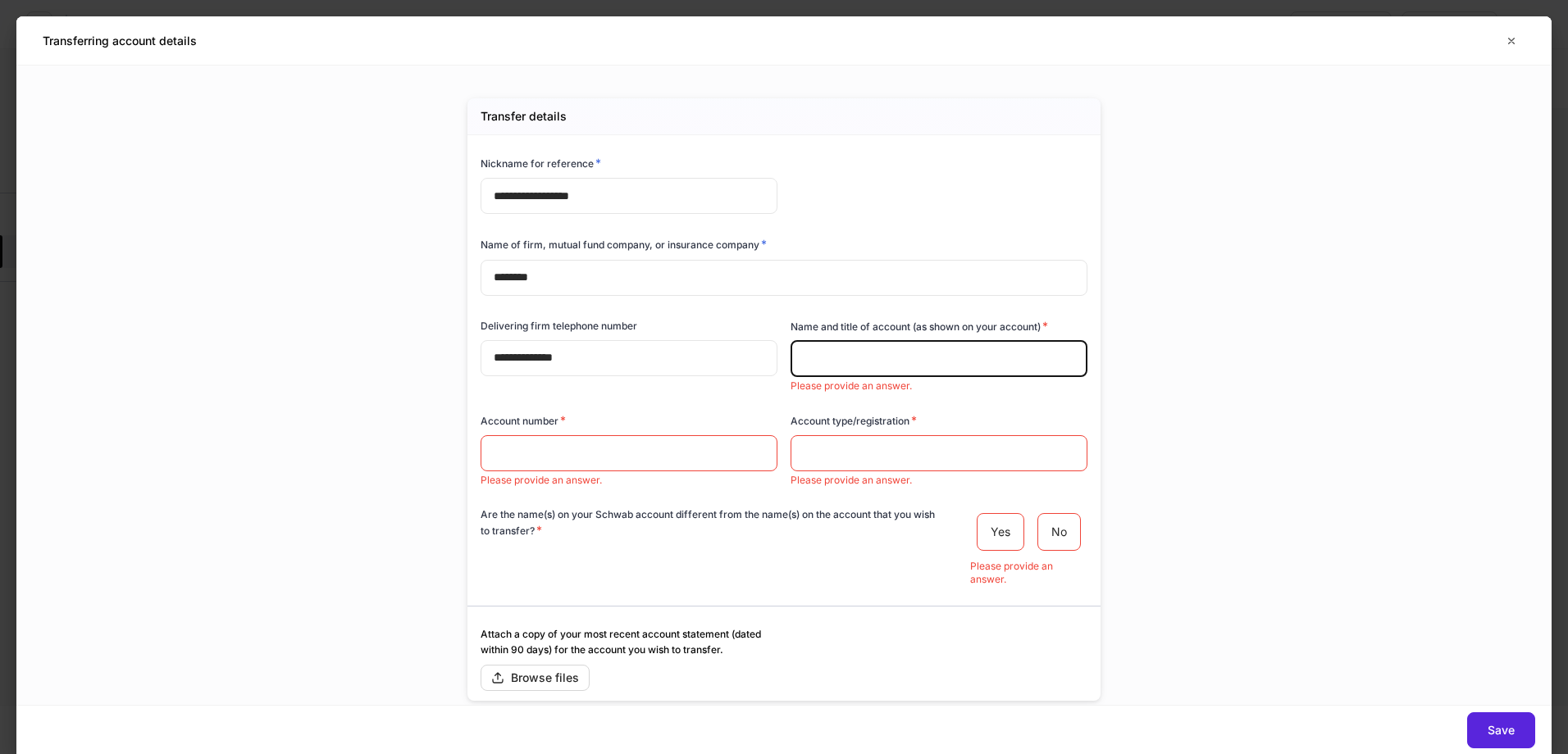paste on "**********" 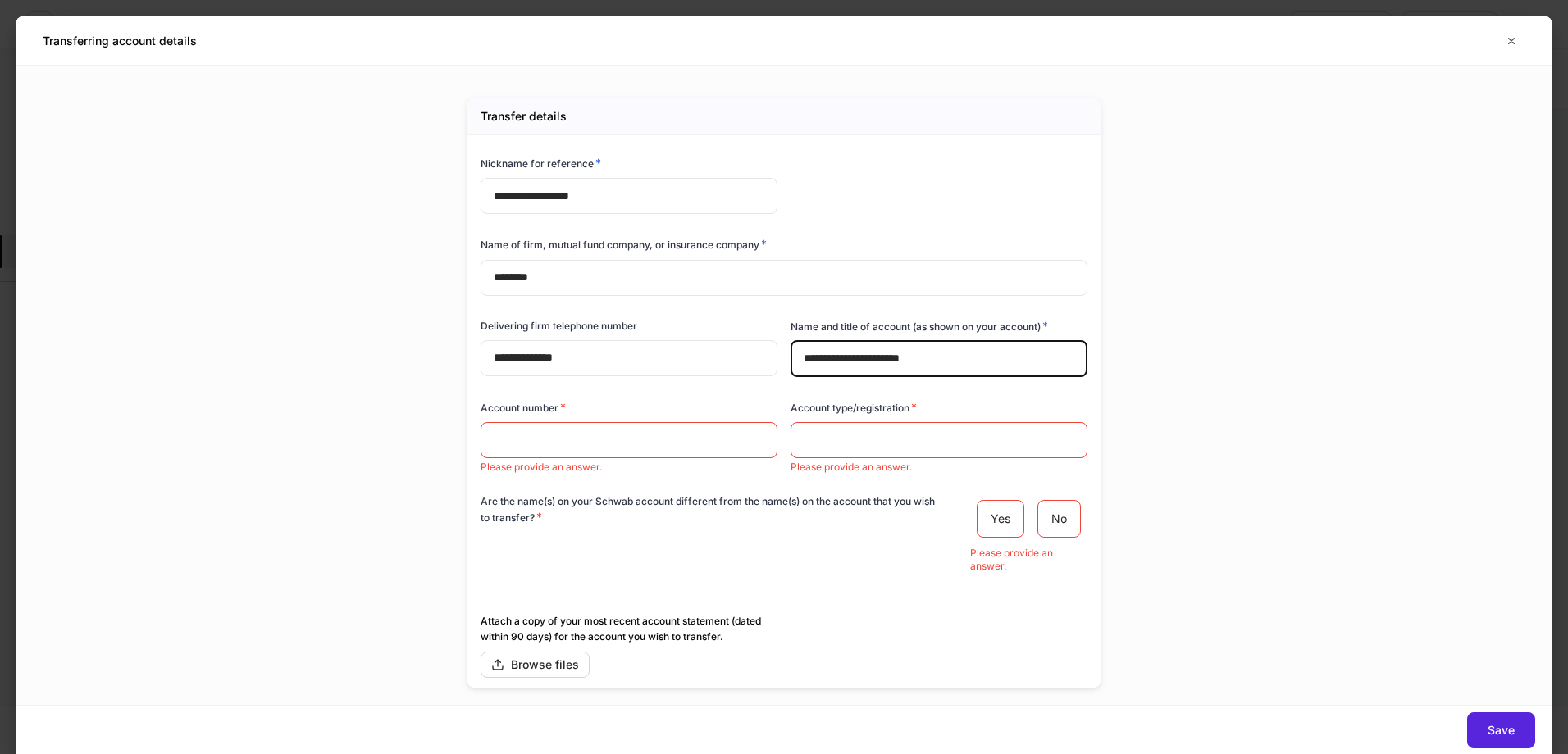 click on "**********" at bounding box center [939, 359] 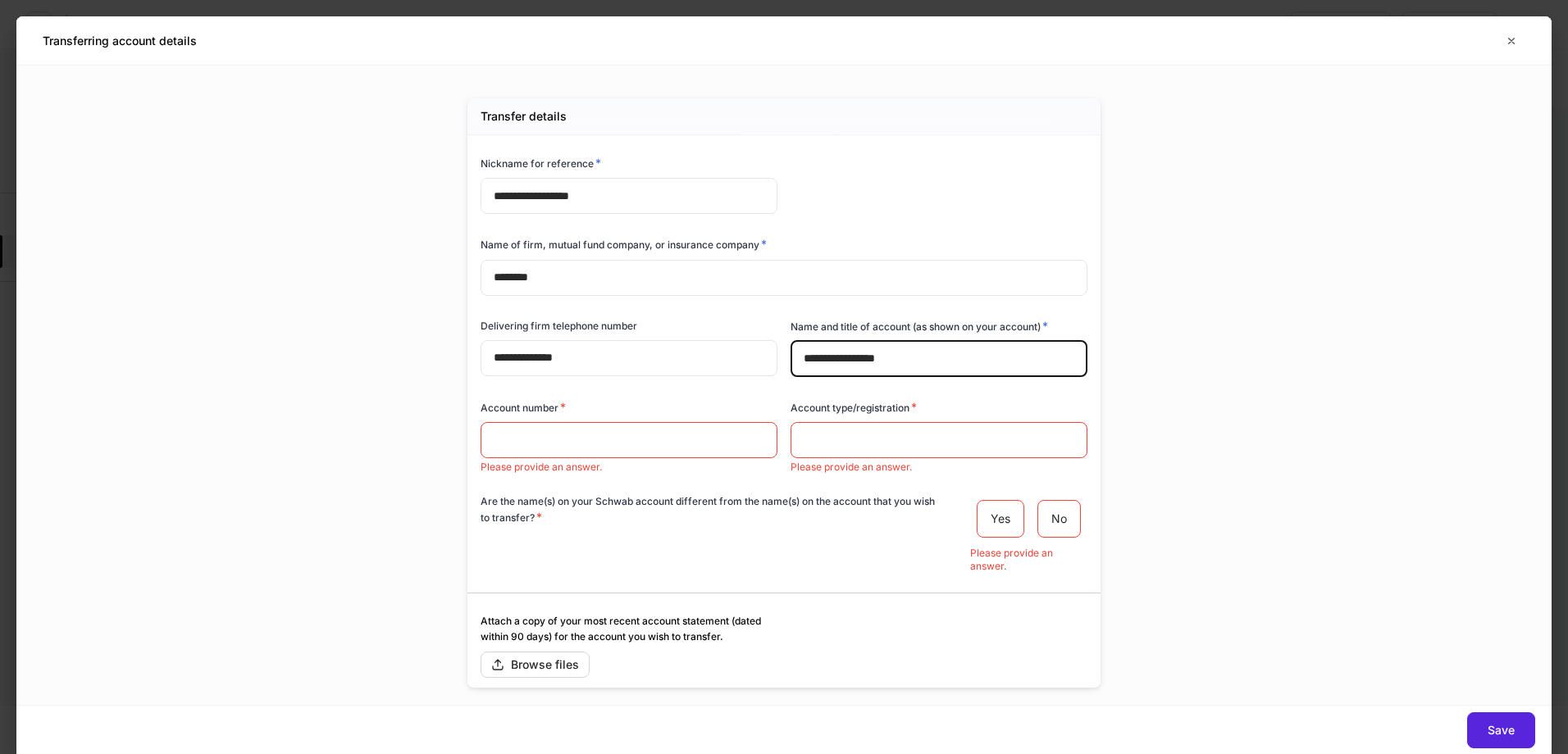 type on "**********" 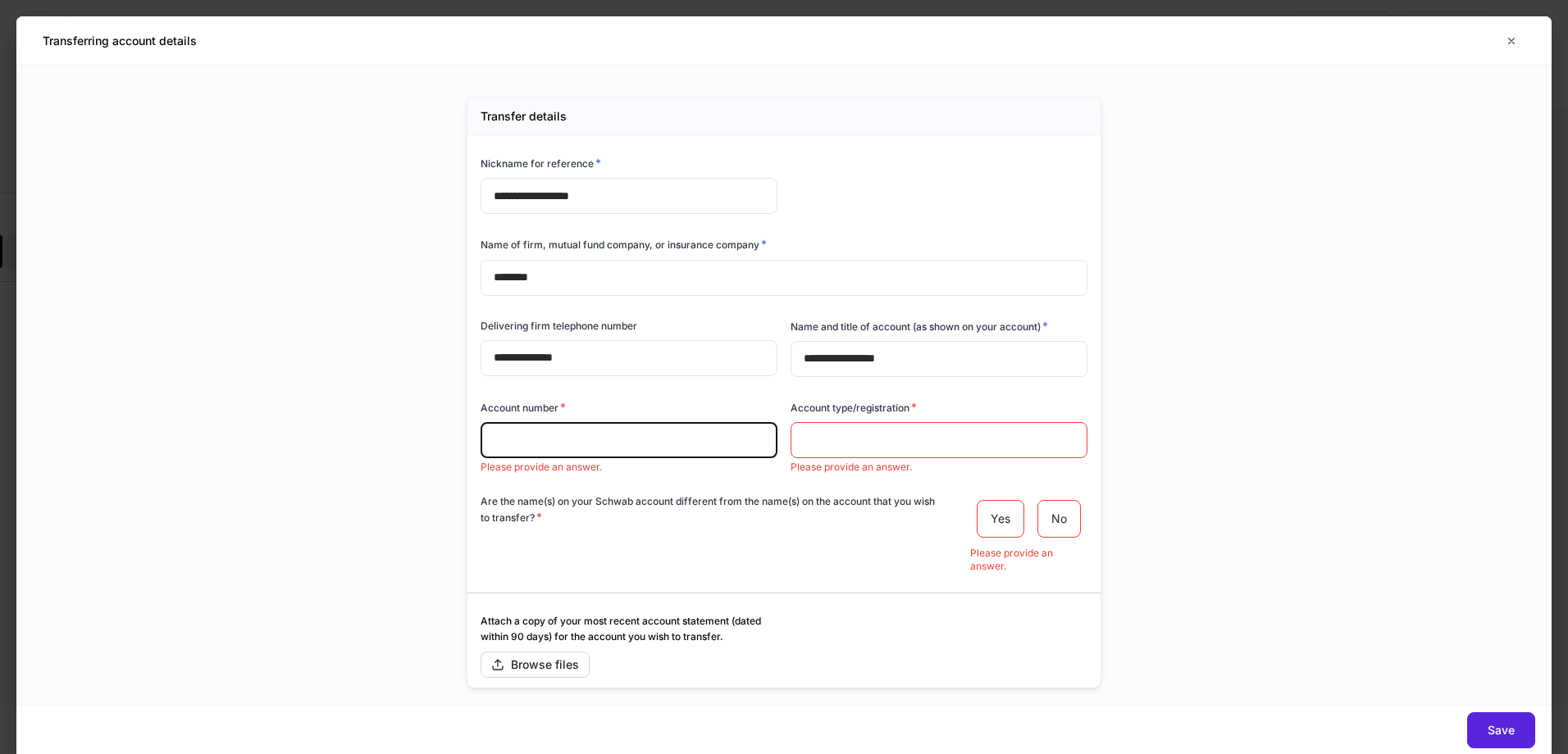click at bounding box center (629, 440) 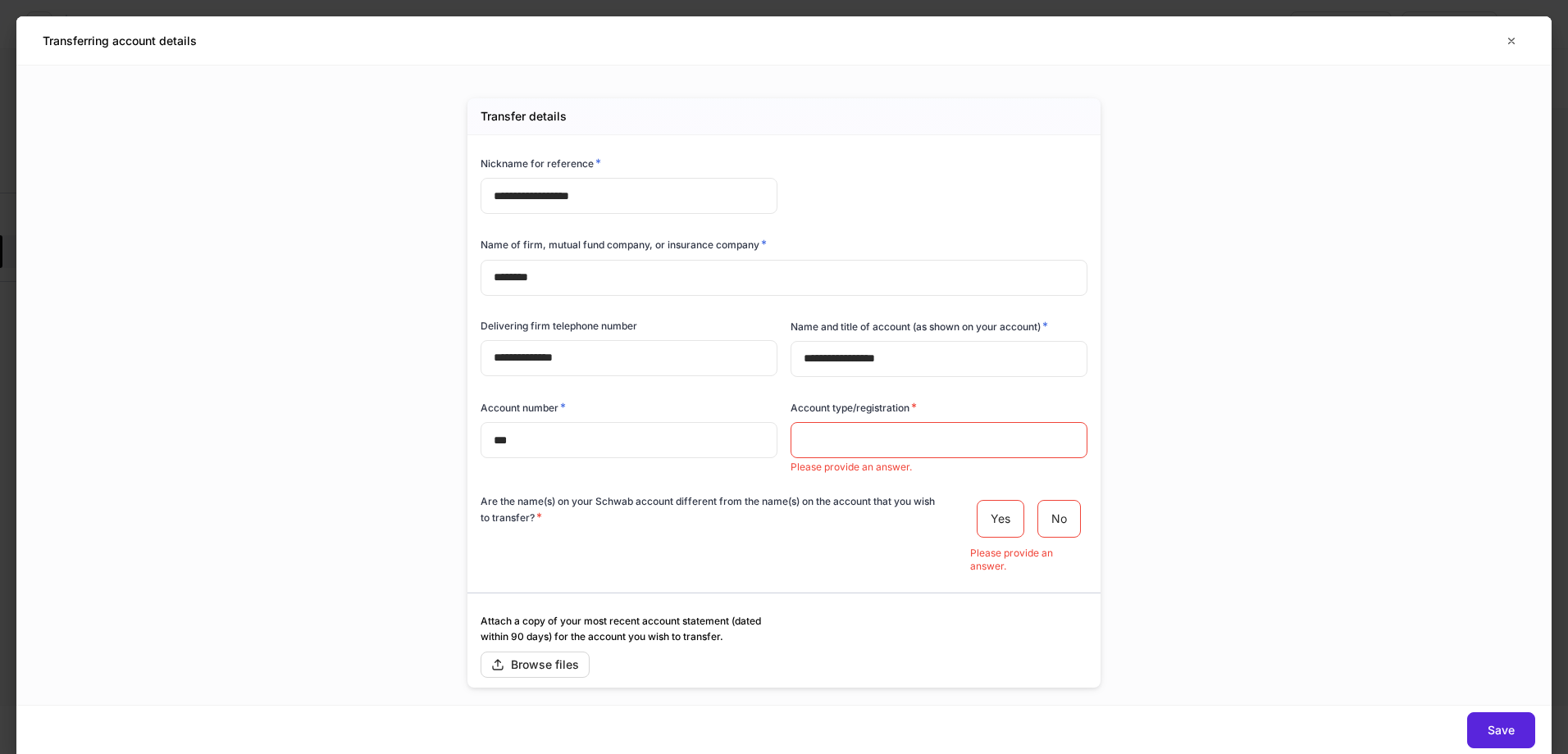 click on "***" at bounding box center [629, 440] 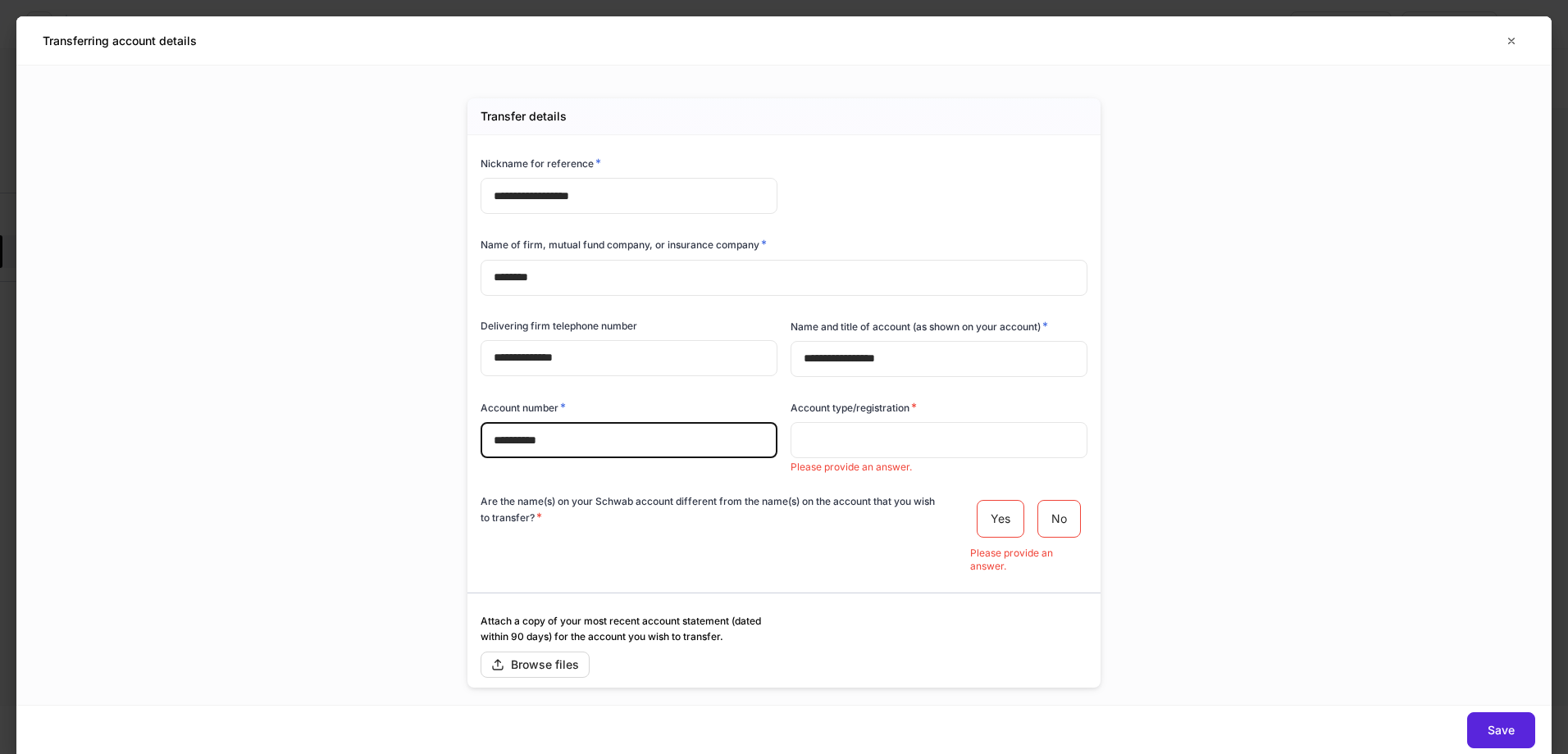 type on "**********" 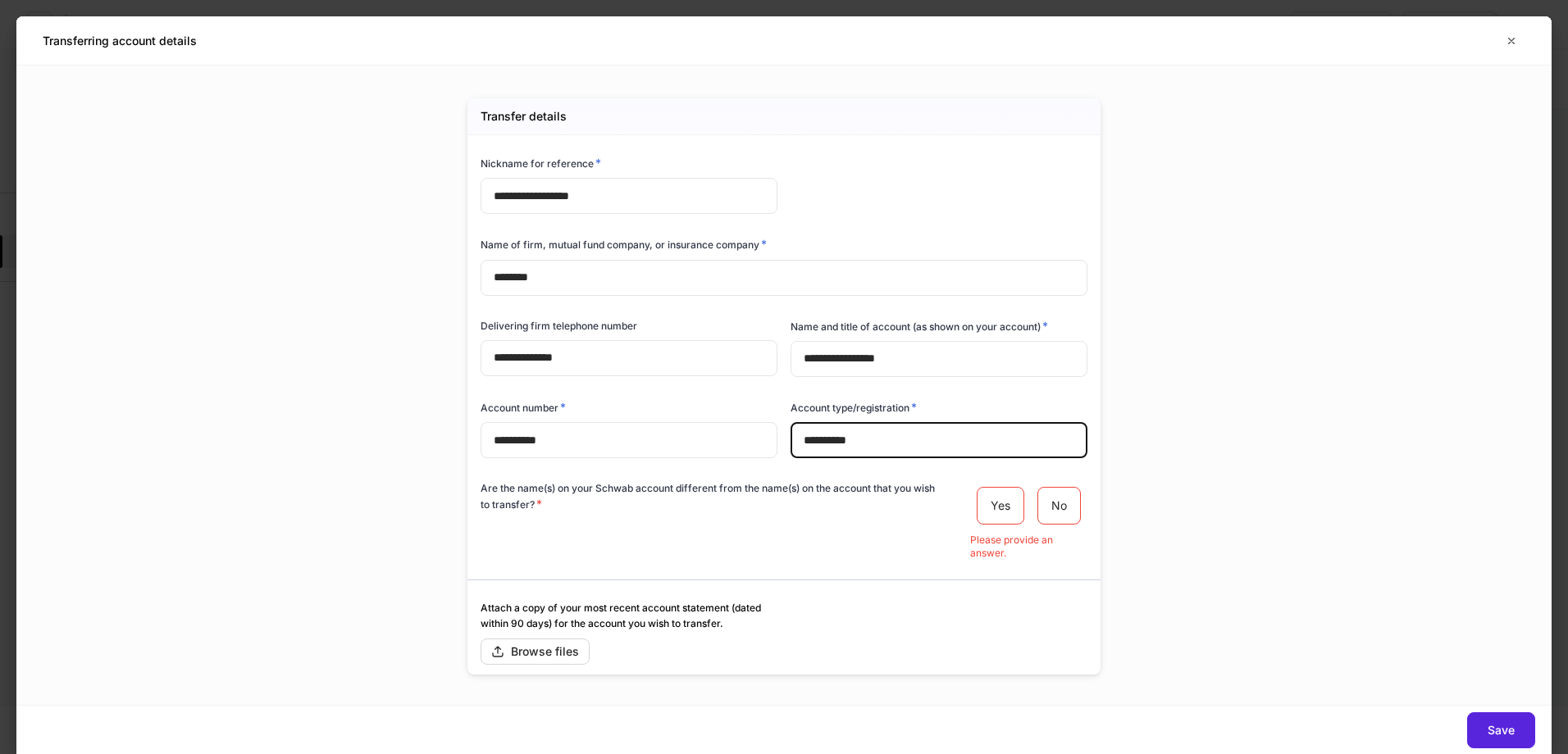 type on "**********" 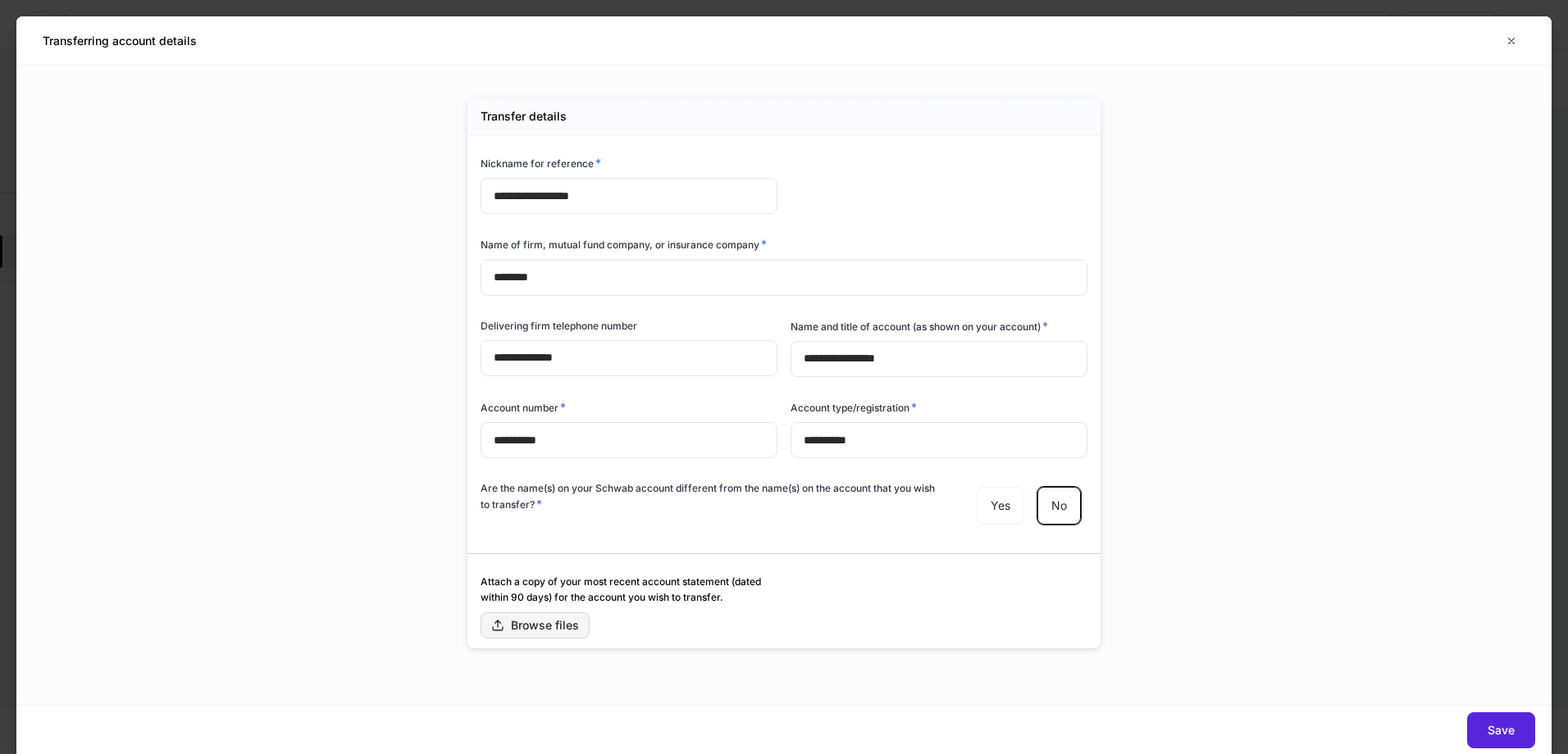 click on "Browse files" at bounding box center [535, 625] 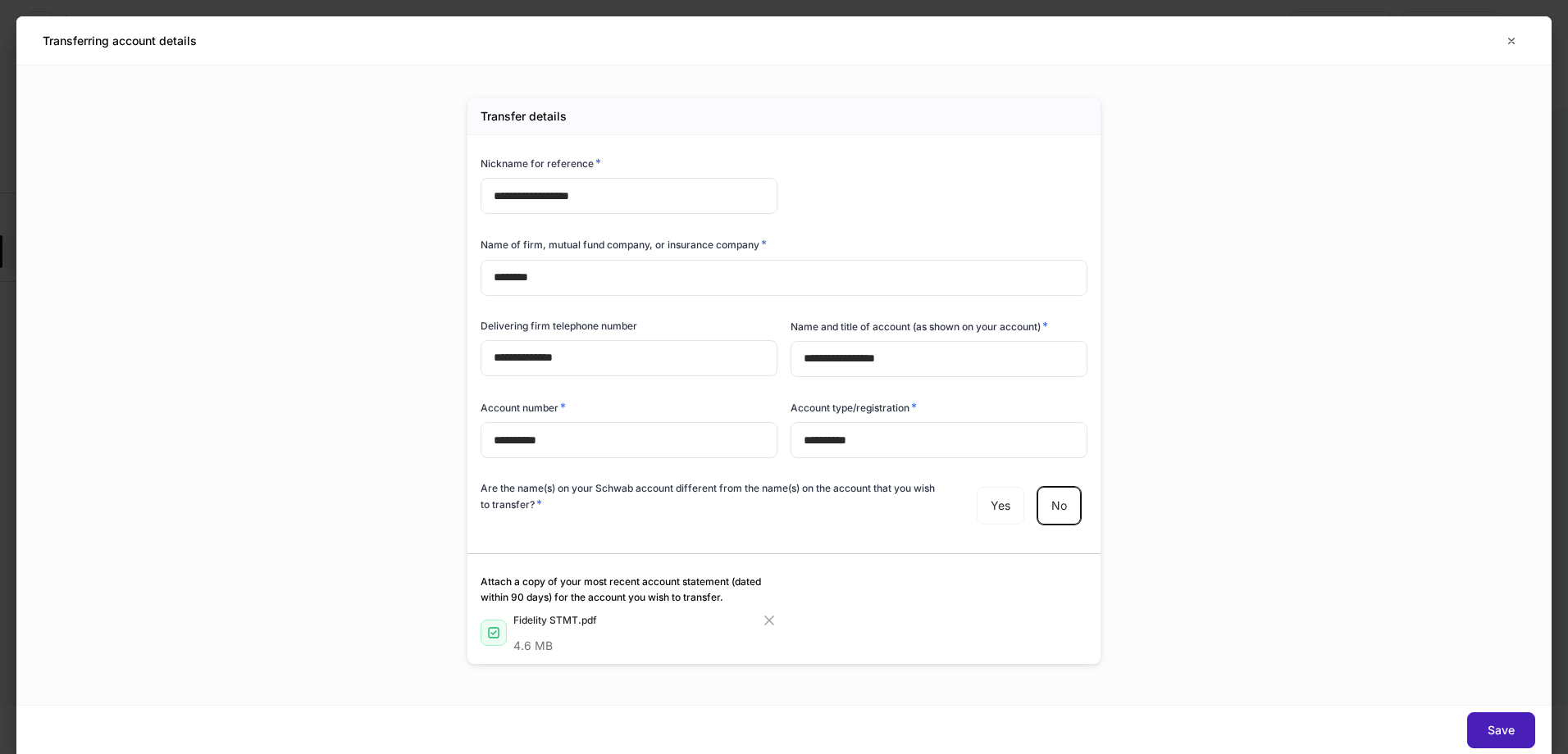 click on "Save" at bounding box center [1501, 730] 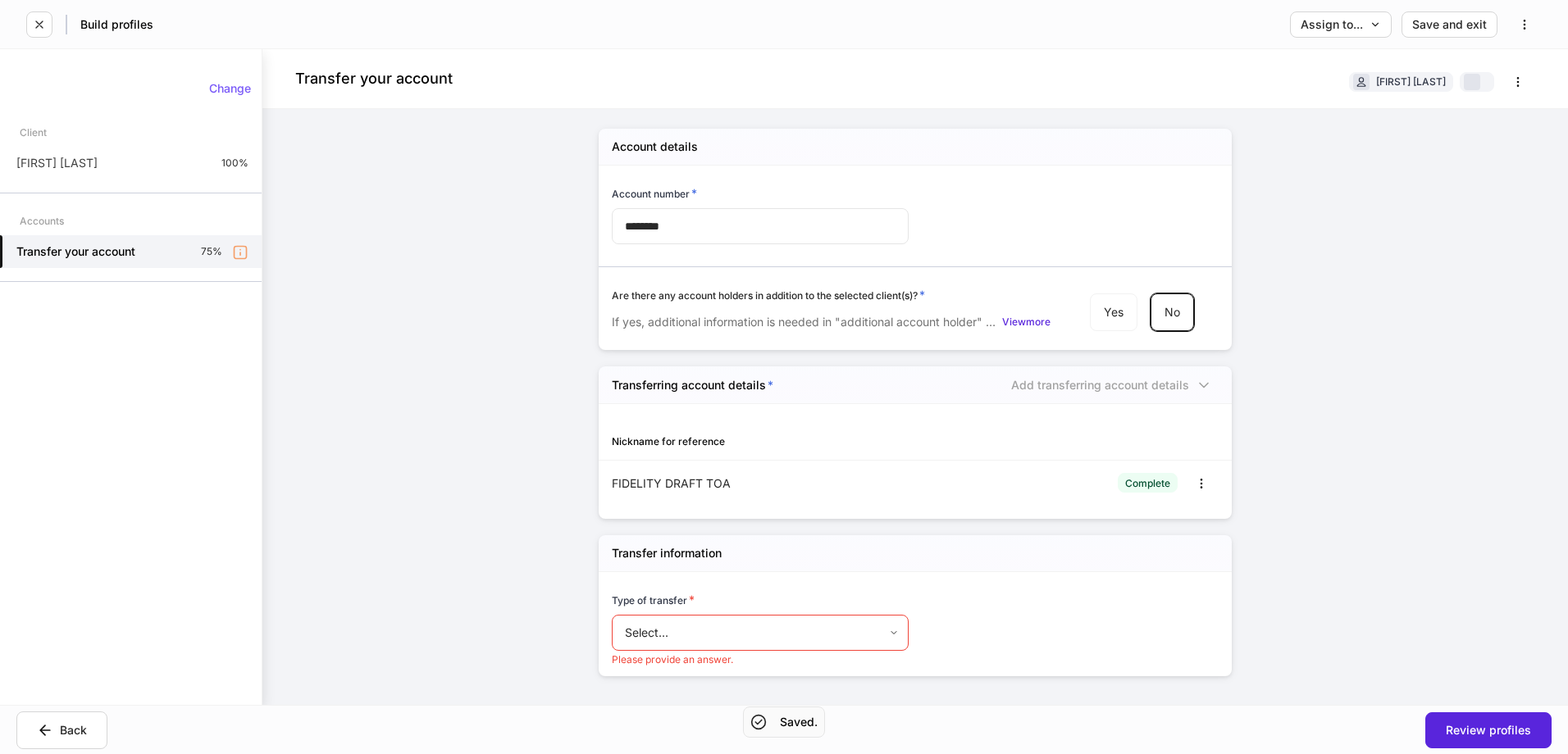 click on "Build profiles Assign to... Save and exit Transfer your account [FIRSTNAME] [LASTNAME] Account details Account number * ******** ​Are there any account holders in addition to the selected client(s)? * If yes, additional information is needed in "additional account holder" section below. View  more Yes No Transferring account details * Add transferring account details Nickname for reference FIDELITY DRAFT TOA Complete Transfer information Type of transfer * Select... ​Please provide an answer. Change Client [FIRSTNAME] [LASTNAME] 100% Accounts Transfer your account 75% Back Review profiles Saved." at bounding box center [784, 377] 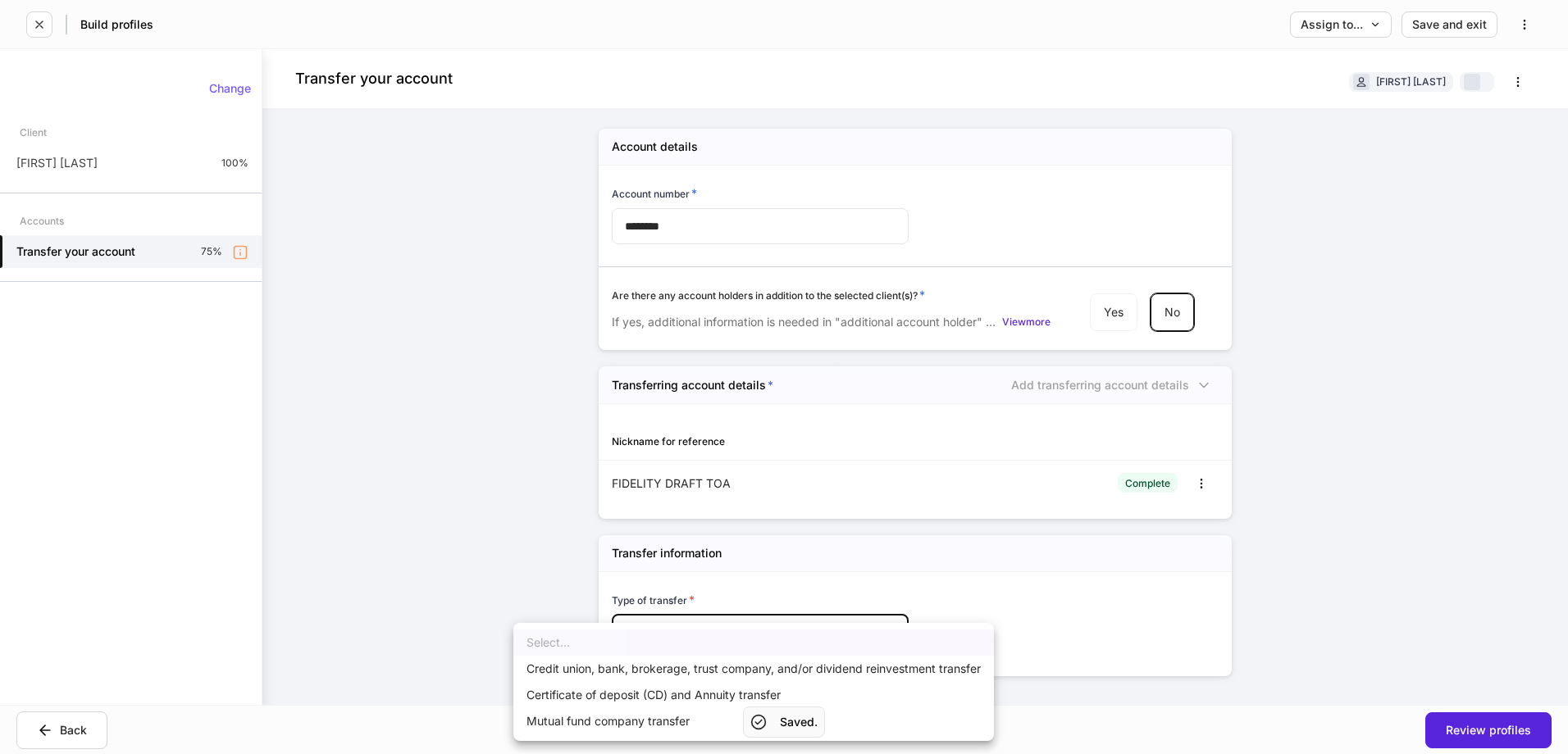 click on "Credit union, bank, brokerage, trust company, and/or dividend reinvestment transfer" at bounding box center (754, 669) 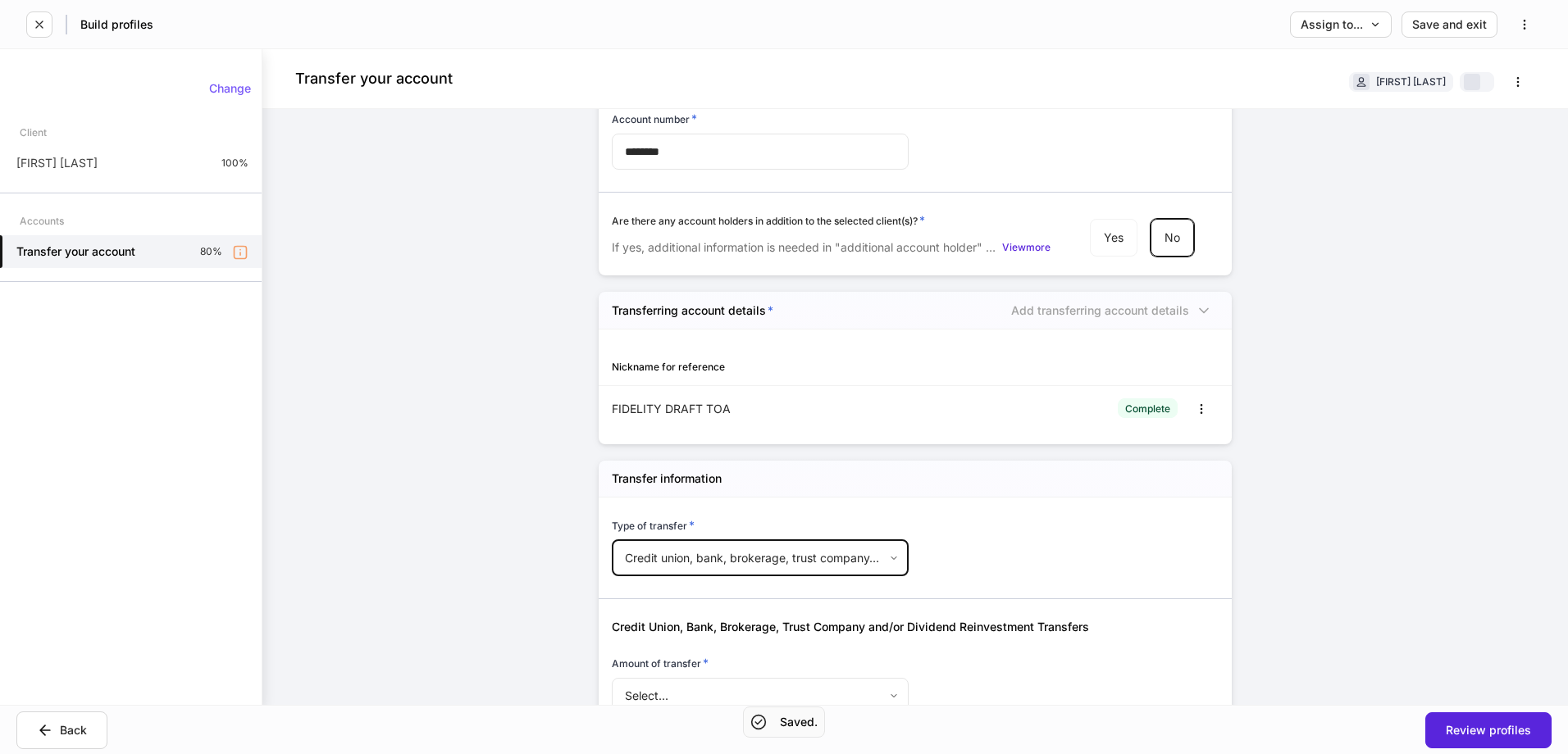 scroll, scrollTop: 148, scrollLeft: 0, axis: vertical 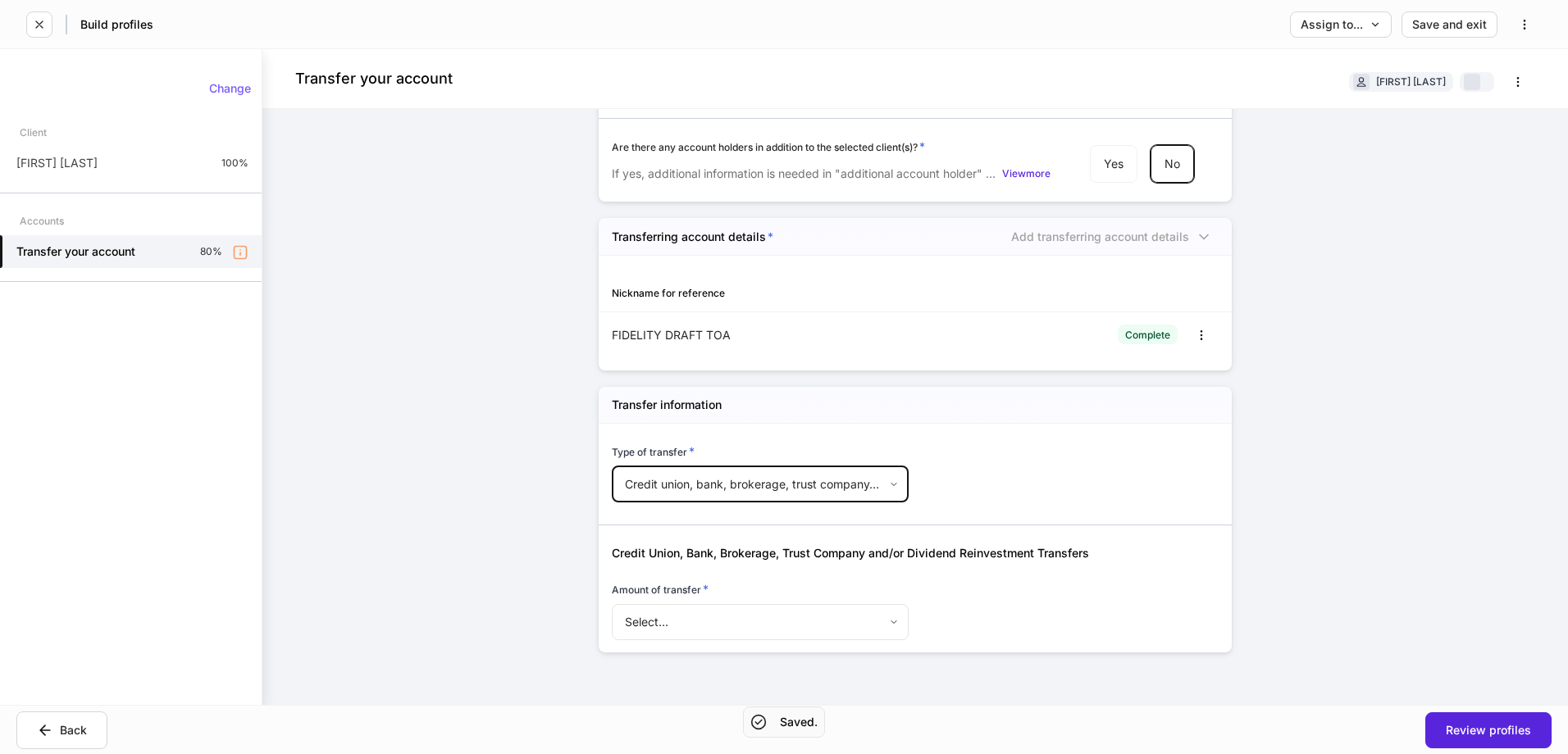 click on "Build profiles Assign to... Save and exit Transfer your account [FIRST] [LAST] Account details Account number * ******** ​ Are there any account holders in addition to the selected client(s)? * If yes, additional information is needed in "additional account holder" section below. View  more Yes No Transferring account details * Add transferring account details Nickname for reference FIDELITY DRAFT TOA Complete Transfer information Type of transfer * Credit union, bank, brokerage, trust company, and/or dividend reinvestment transfer ** ​ Credit Union, Bank, Brokerage, Trust Company and/or Dividend Reinvestment Transfers Amount of transfer * Select... ​ Change Client [FIRST] [LAST] 100% Accounts Transfer your account 80% Back Review profiles Saved." at bounding box center (784, 377) 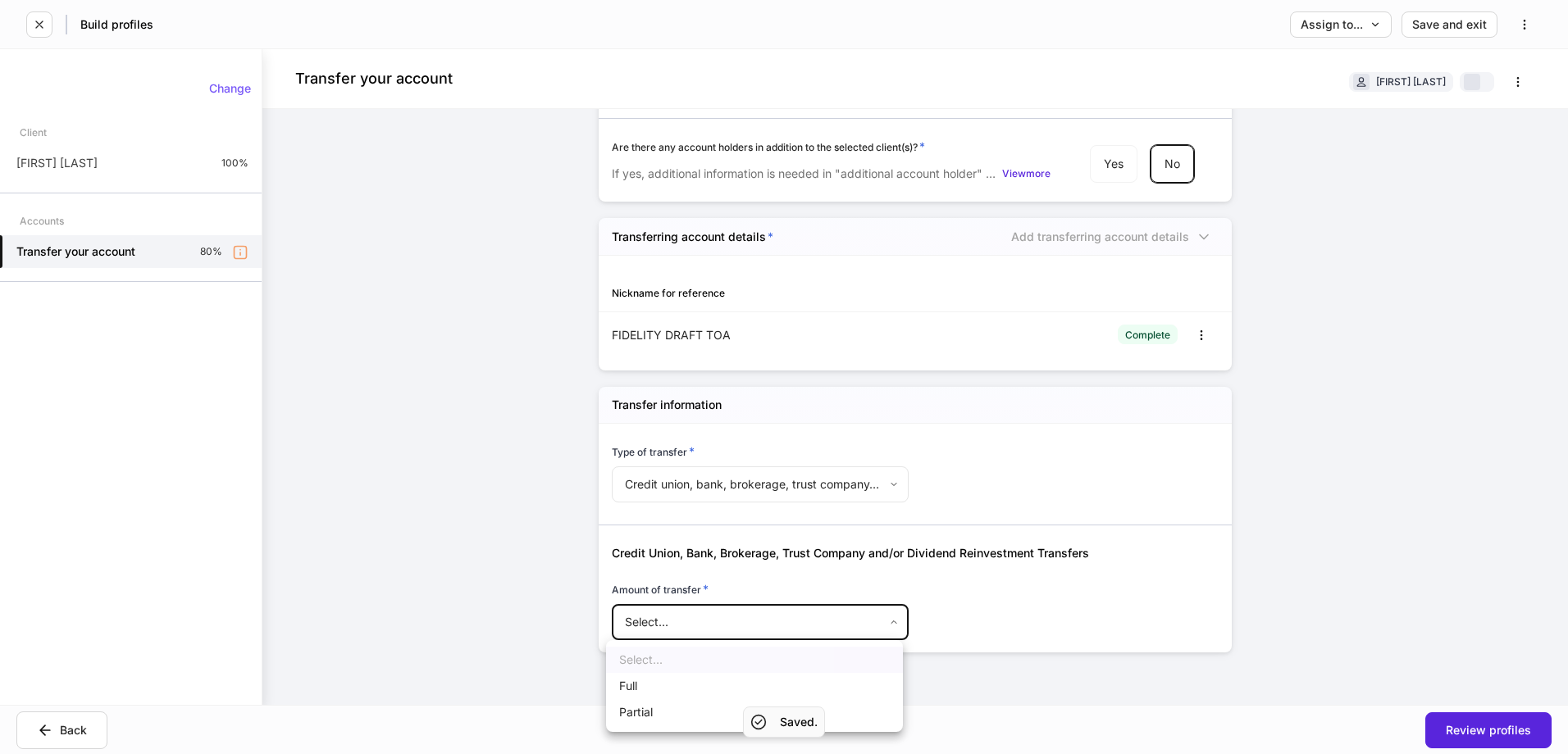 click on "Full" at bounding box center (754, 686) 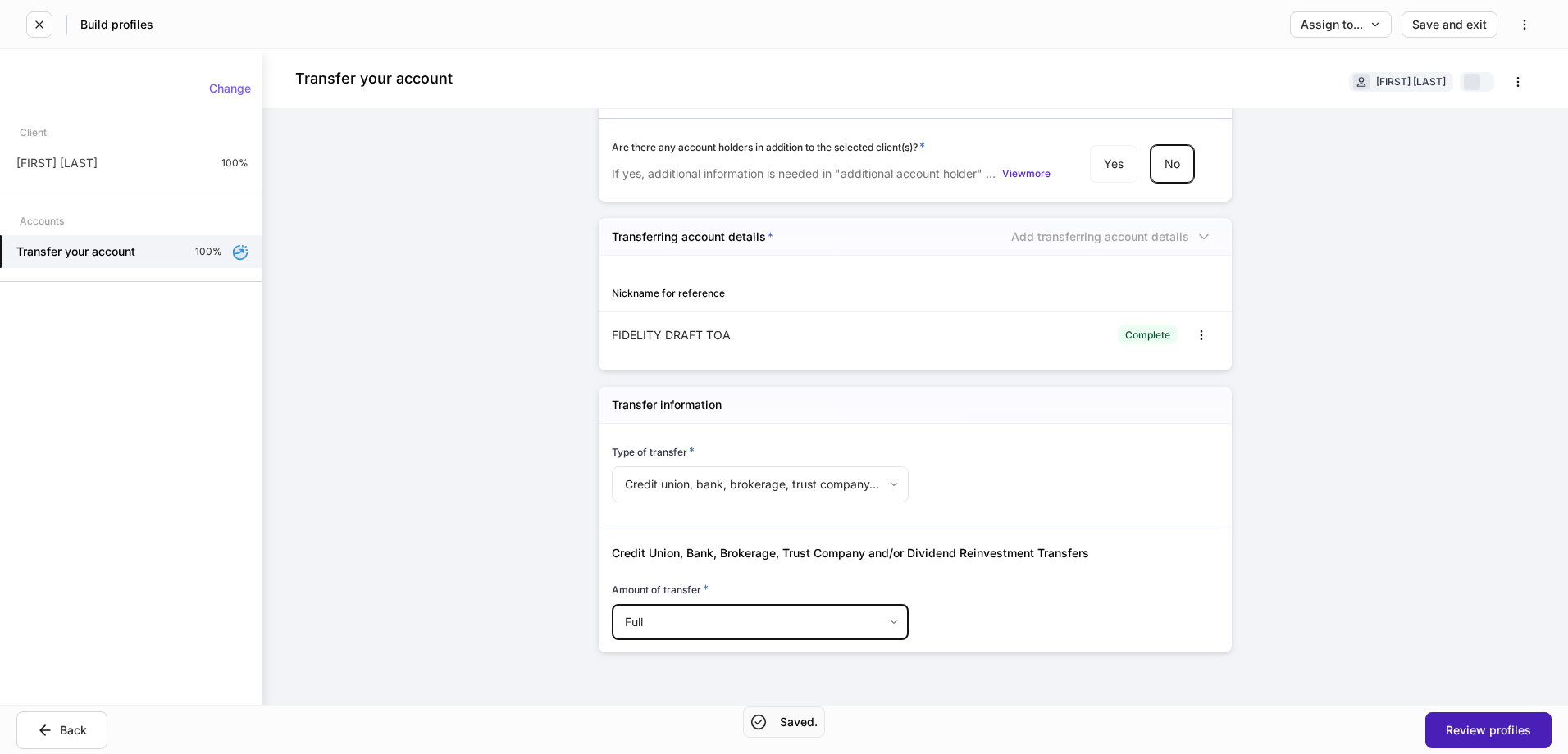 click on "Review profiles" at bounding box center [1488, 730] 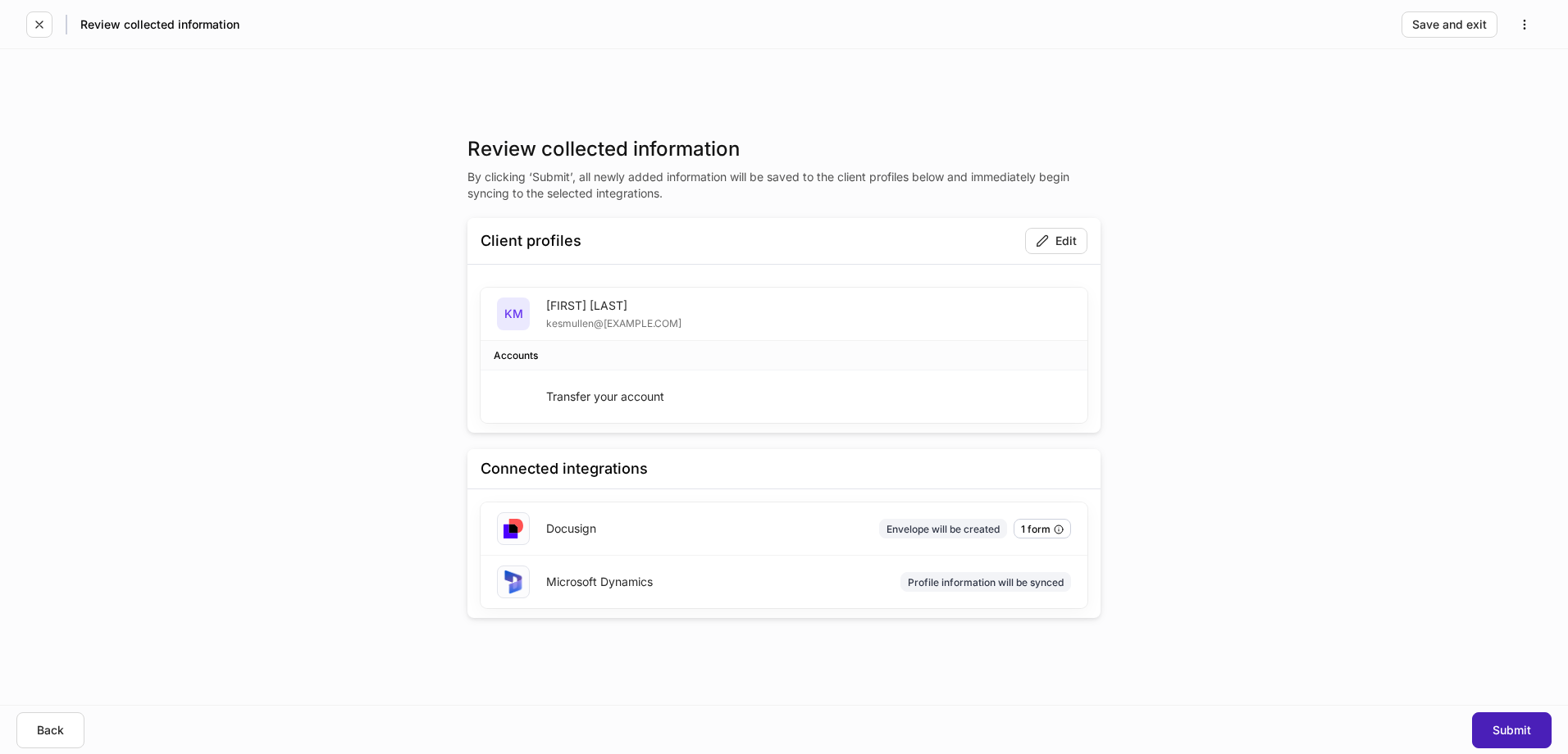 click on "Submit" at bounding box center [1511, 730] 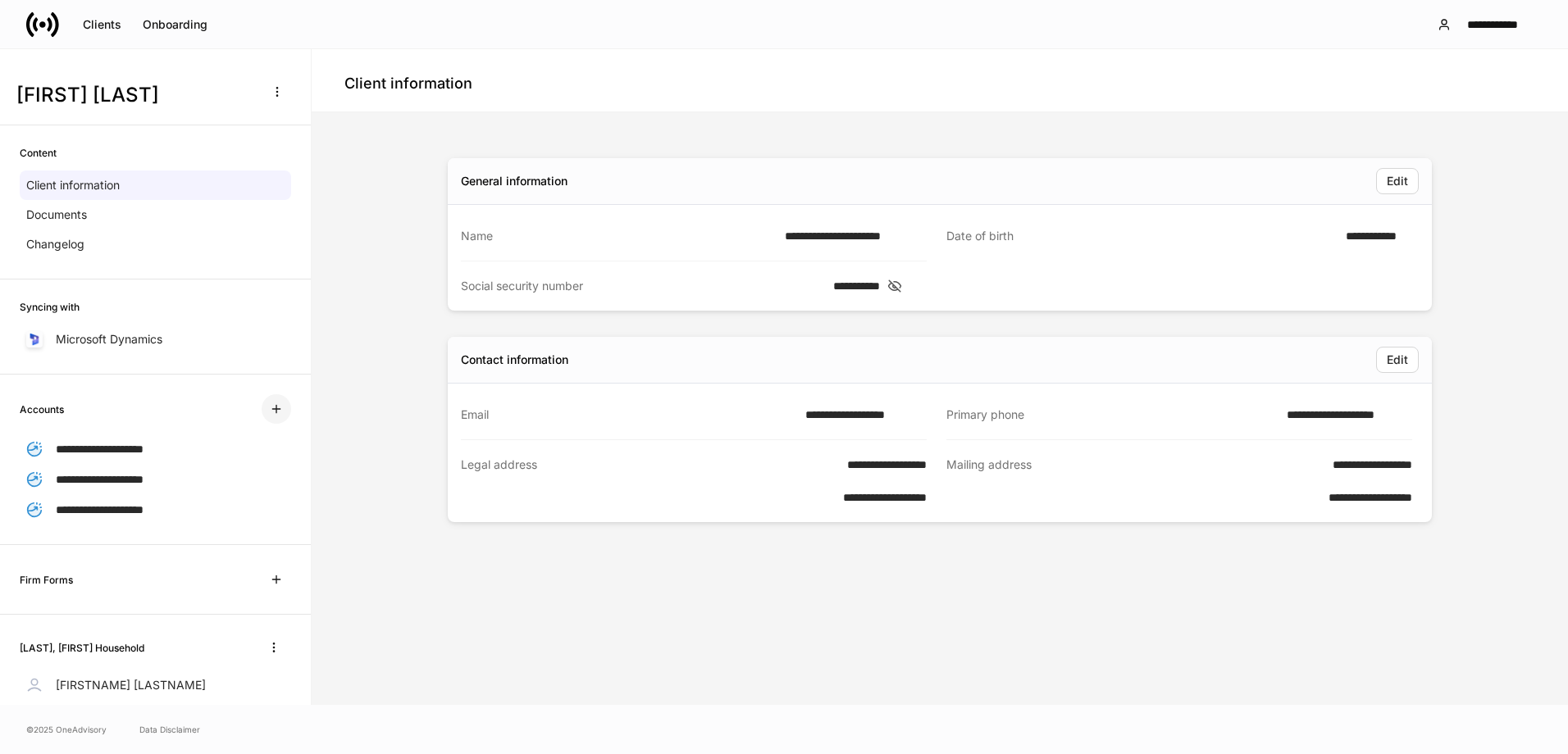 click 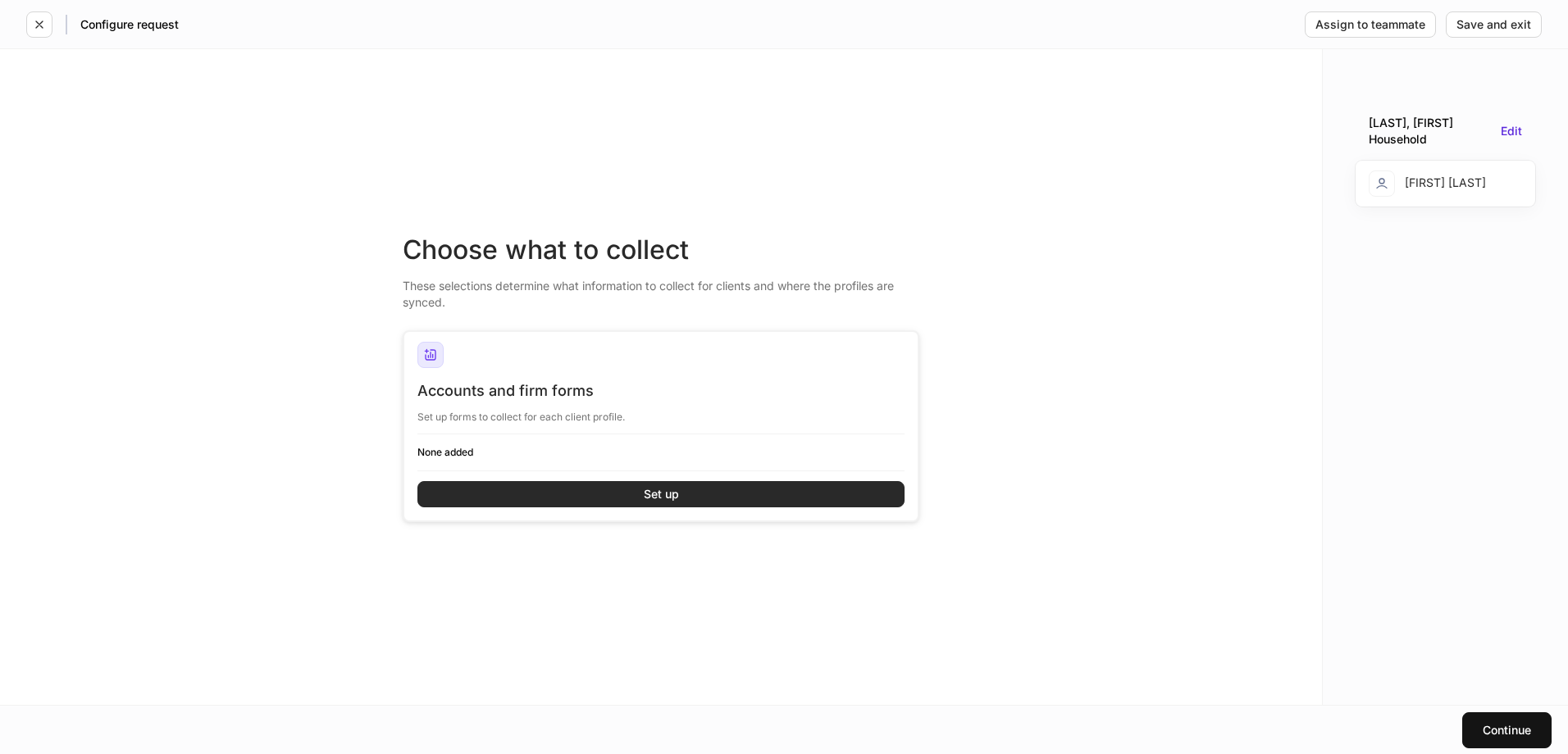 click on "Set up" at bounding box center [661, 494] 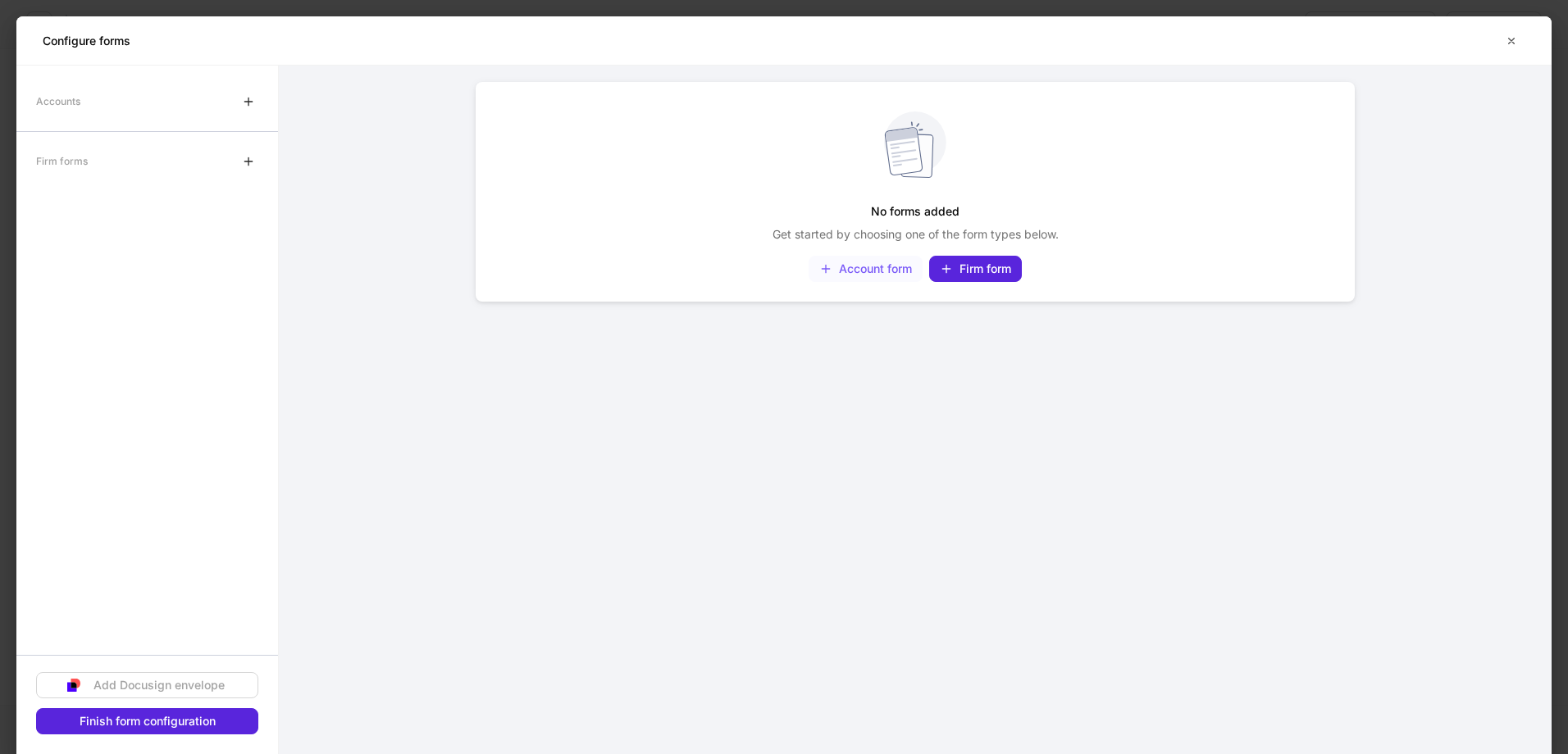 click on "Account form" at bounding box center (865, 269) 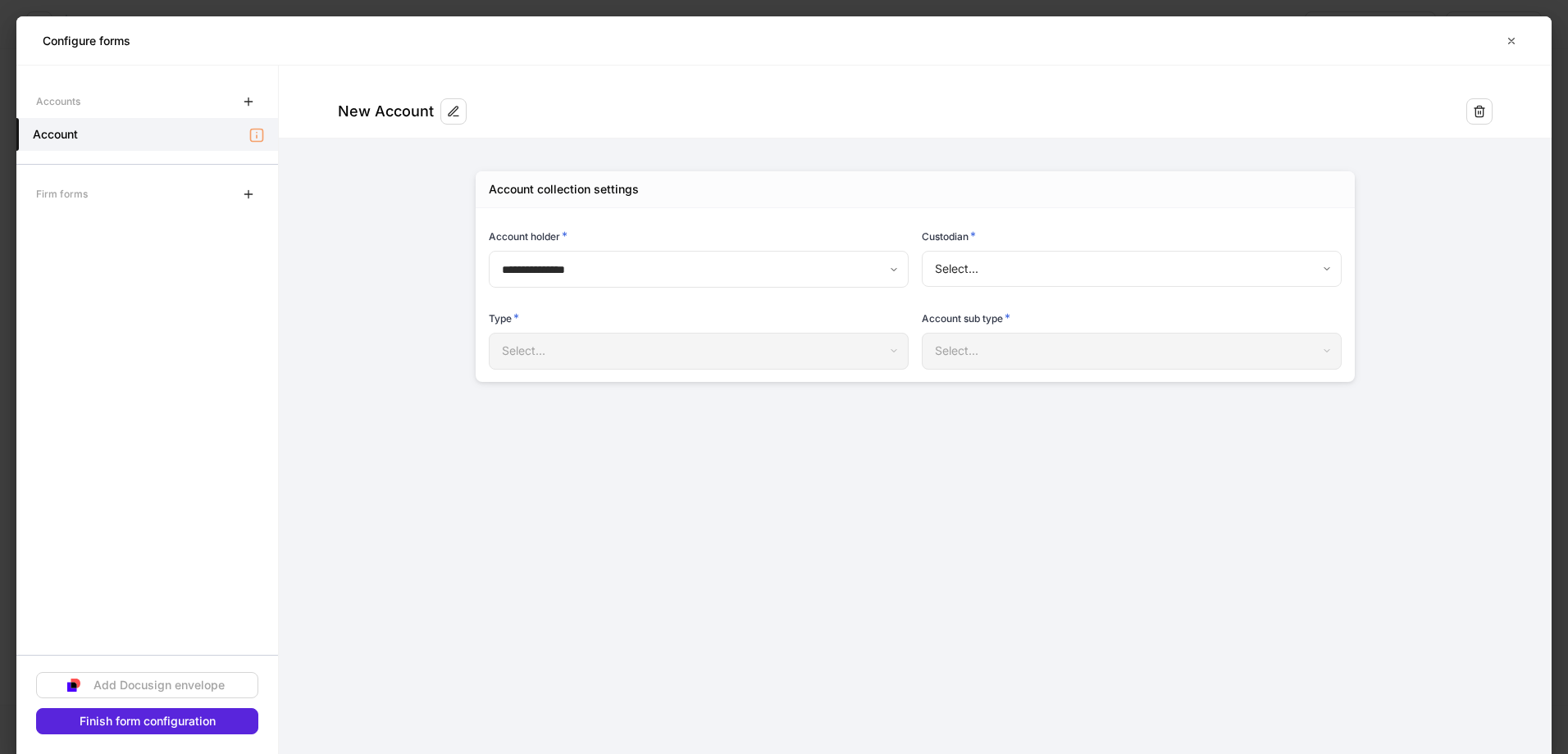 click on "**********" at bounding box center [784, 377] 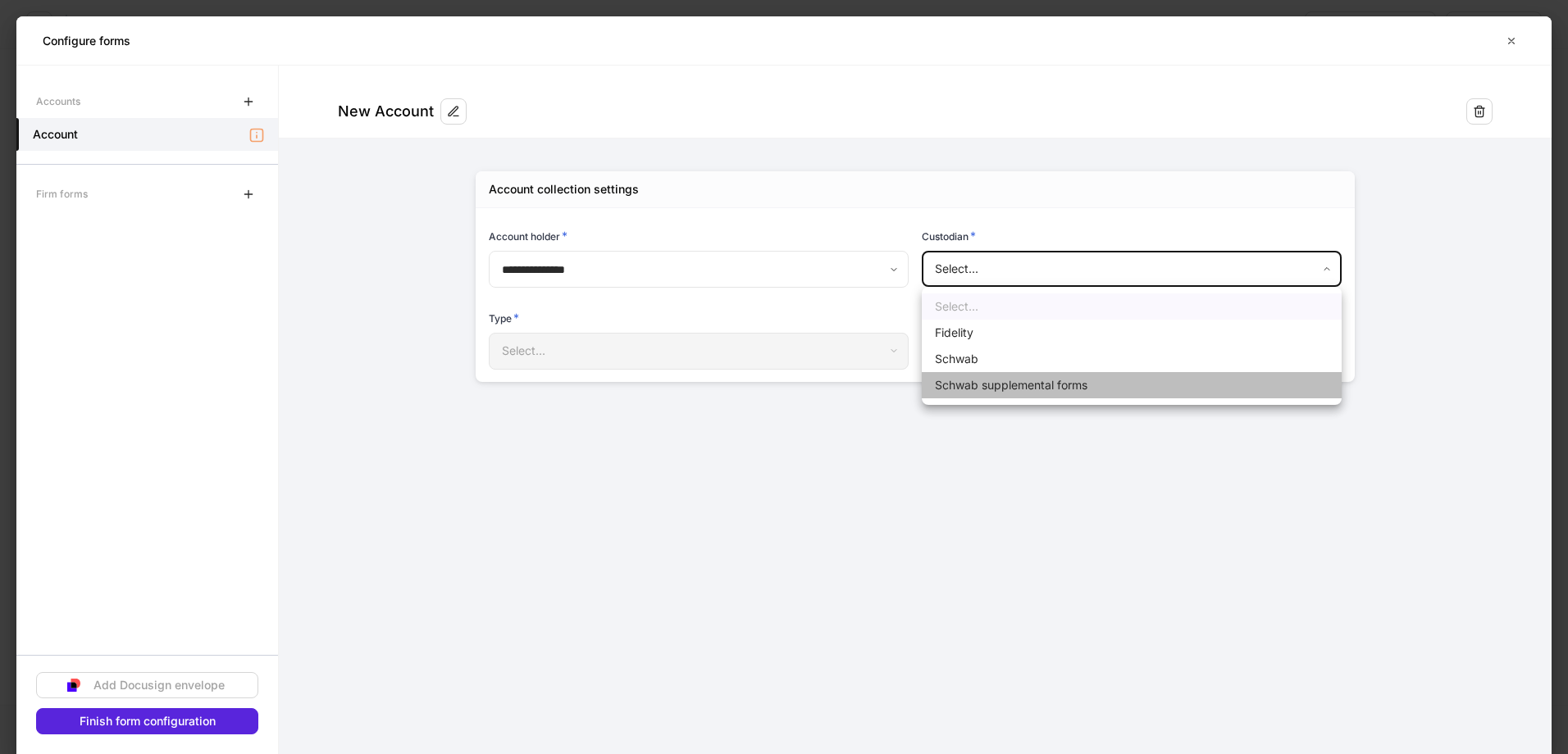 click on "Schwab supplemental forms" at bounding box center (1132, 385) 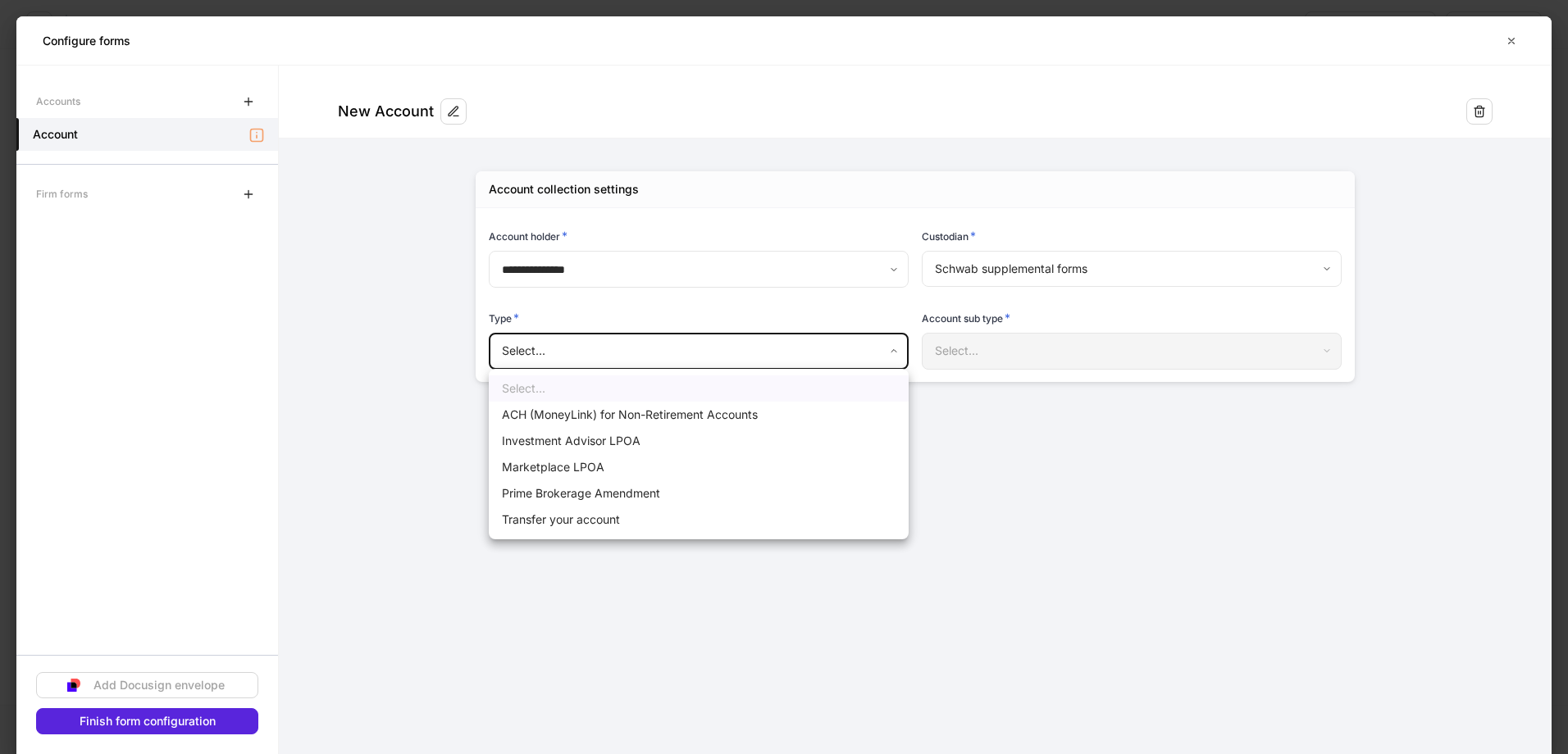 click on "**********" at bounding box center [784, 377] 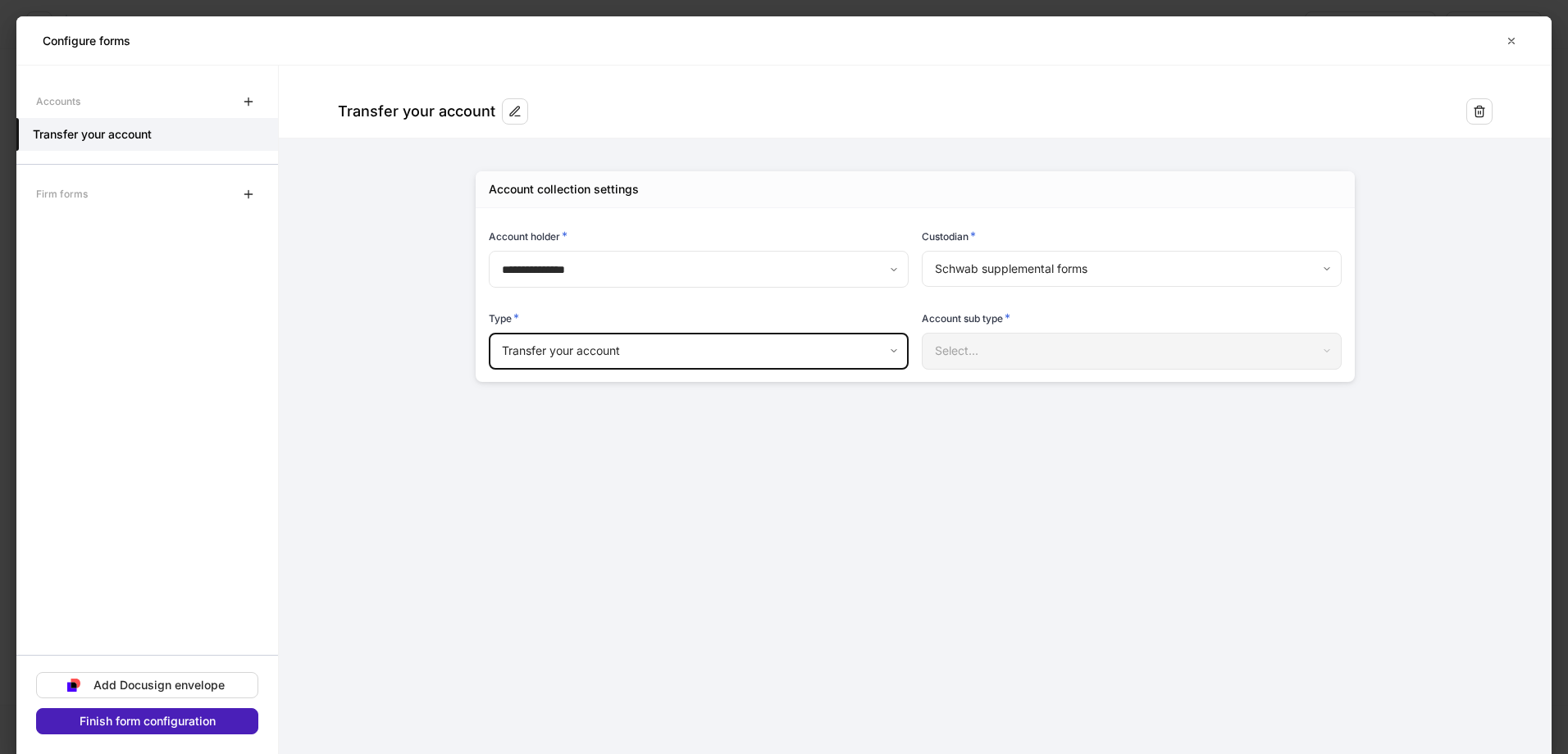 click on "Finish form configuration" at bounding box center (148, 721) 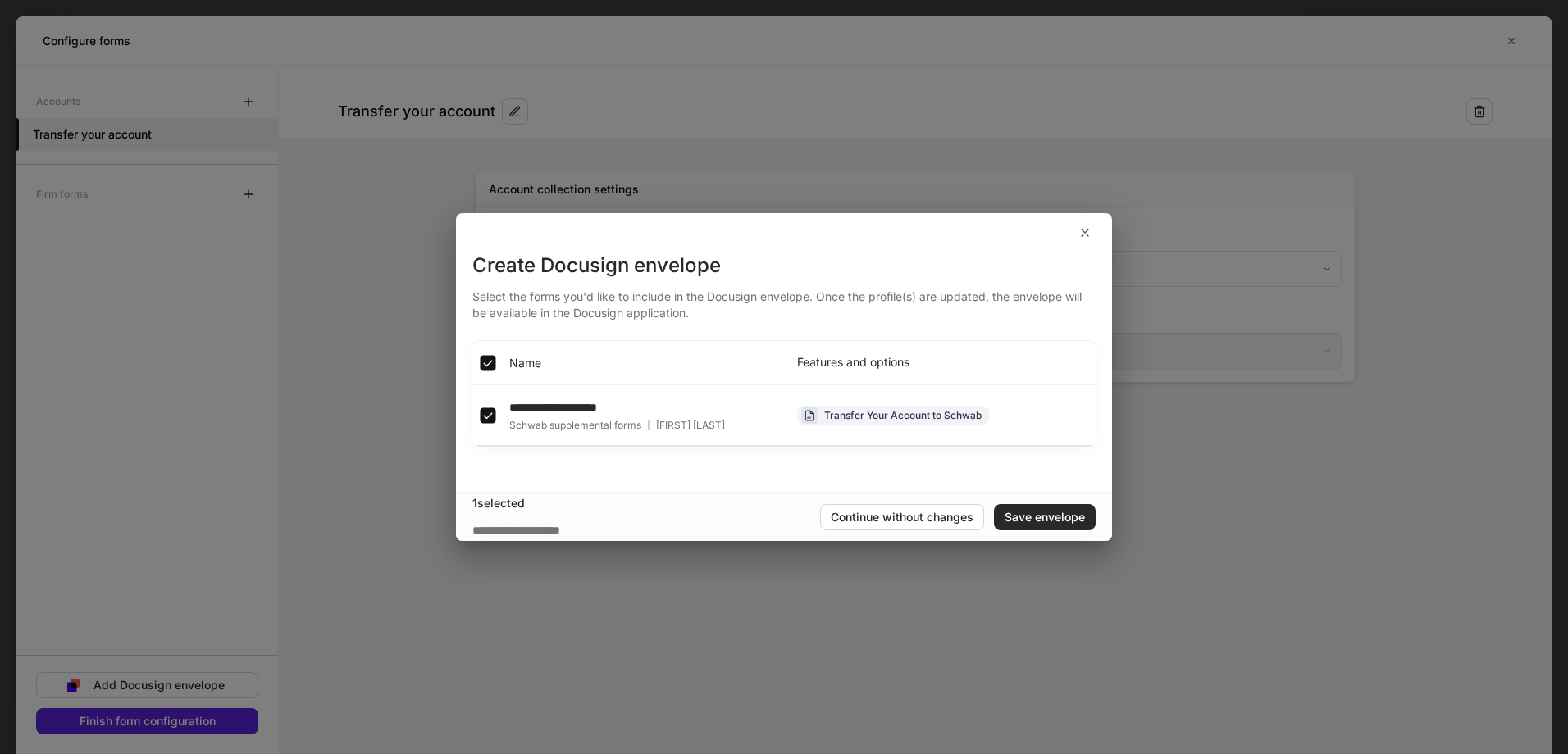 click on "Save envelope" at bounding box center [1045, 517] 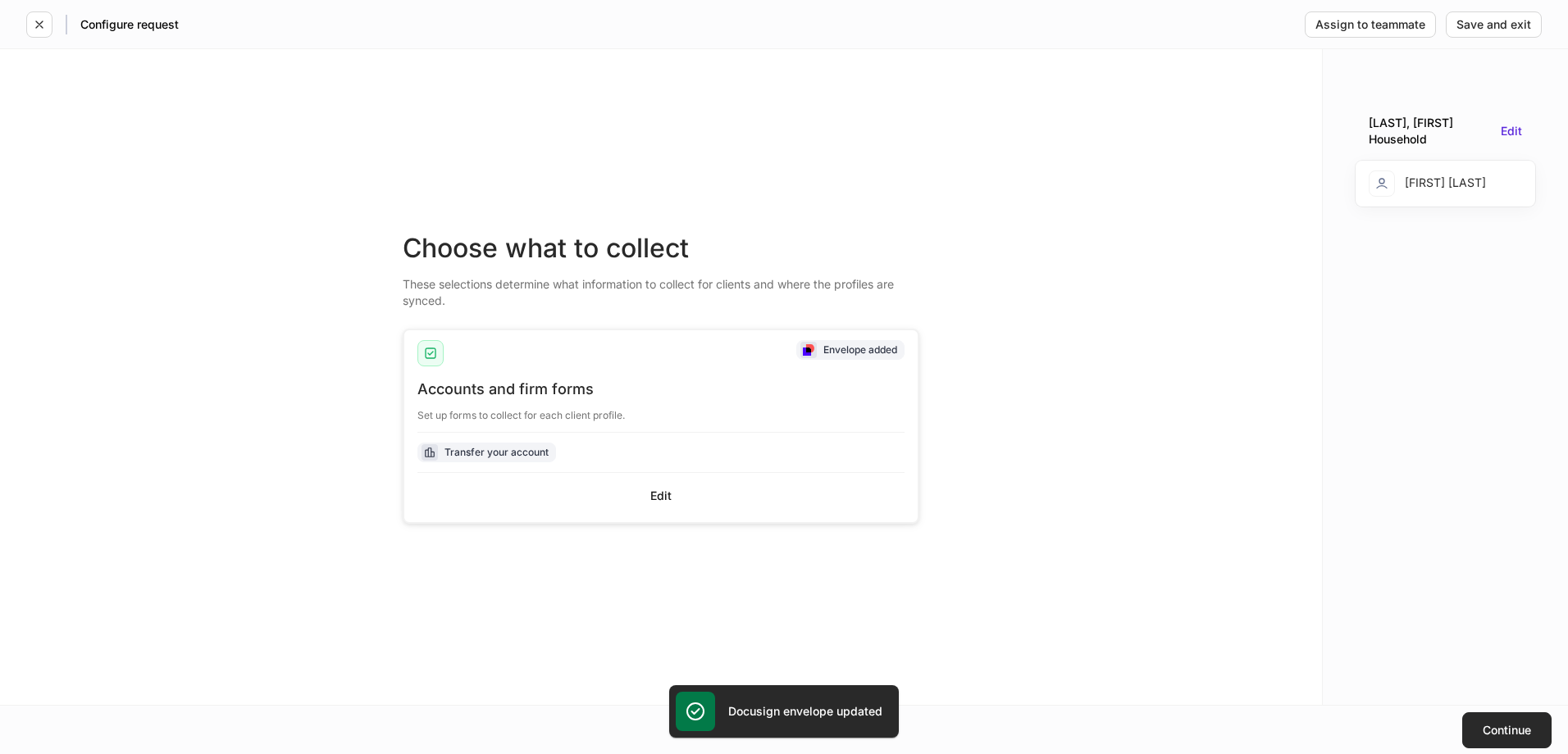 click on "Continue" at bounding box center (1506, 730) 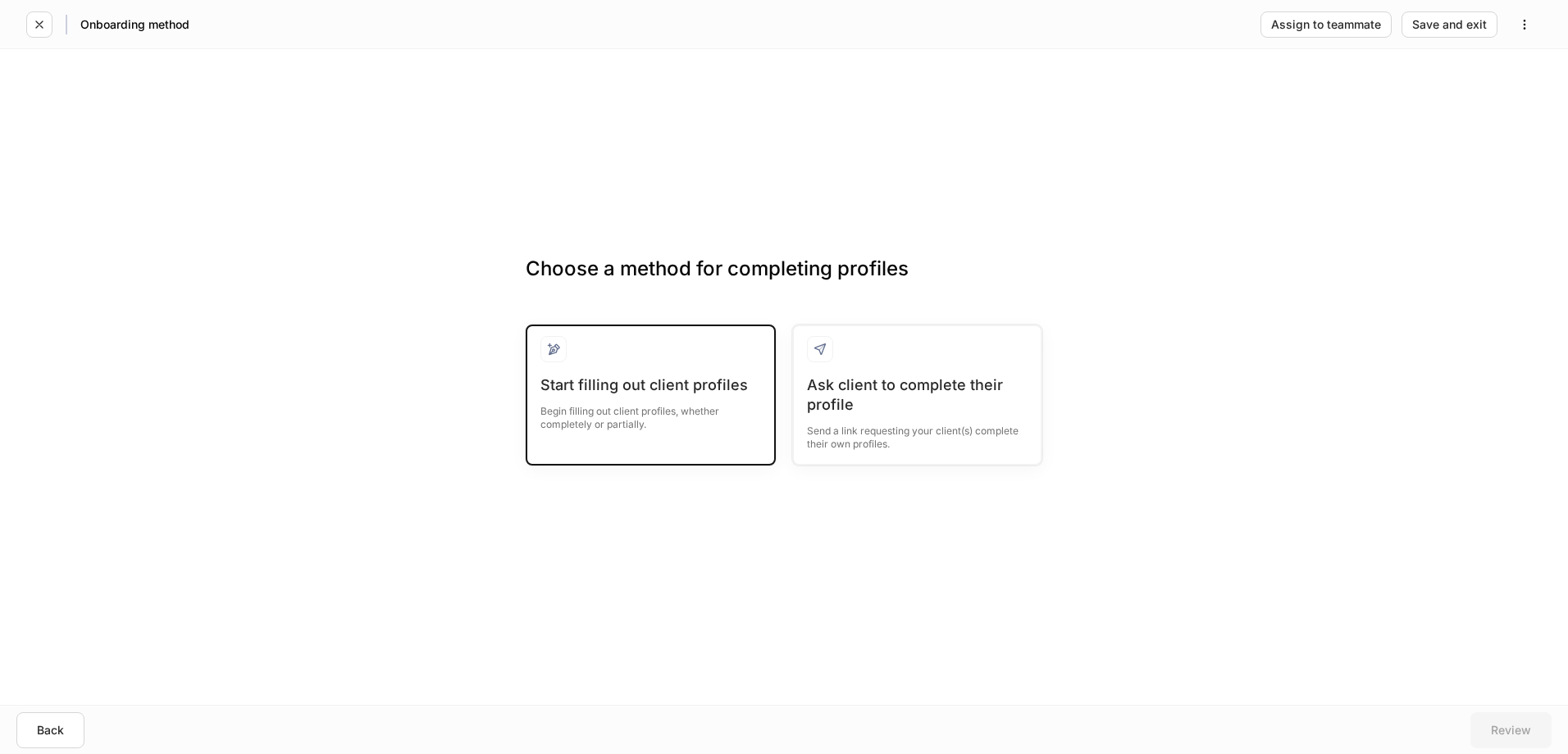 click on "Start filling out client profiles" at bounding box center [650, 385] 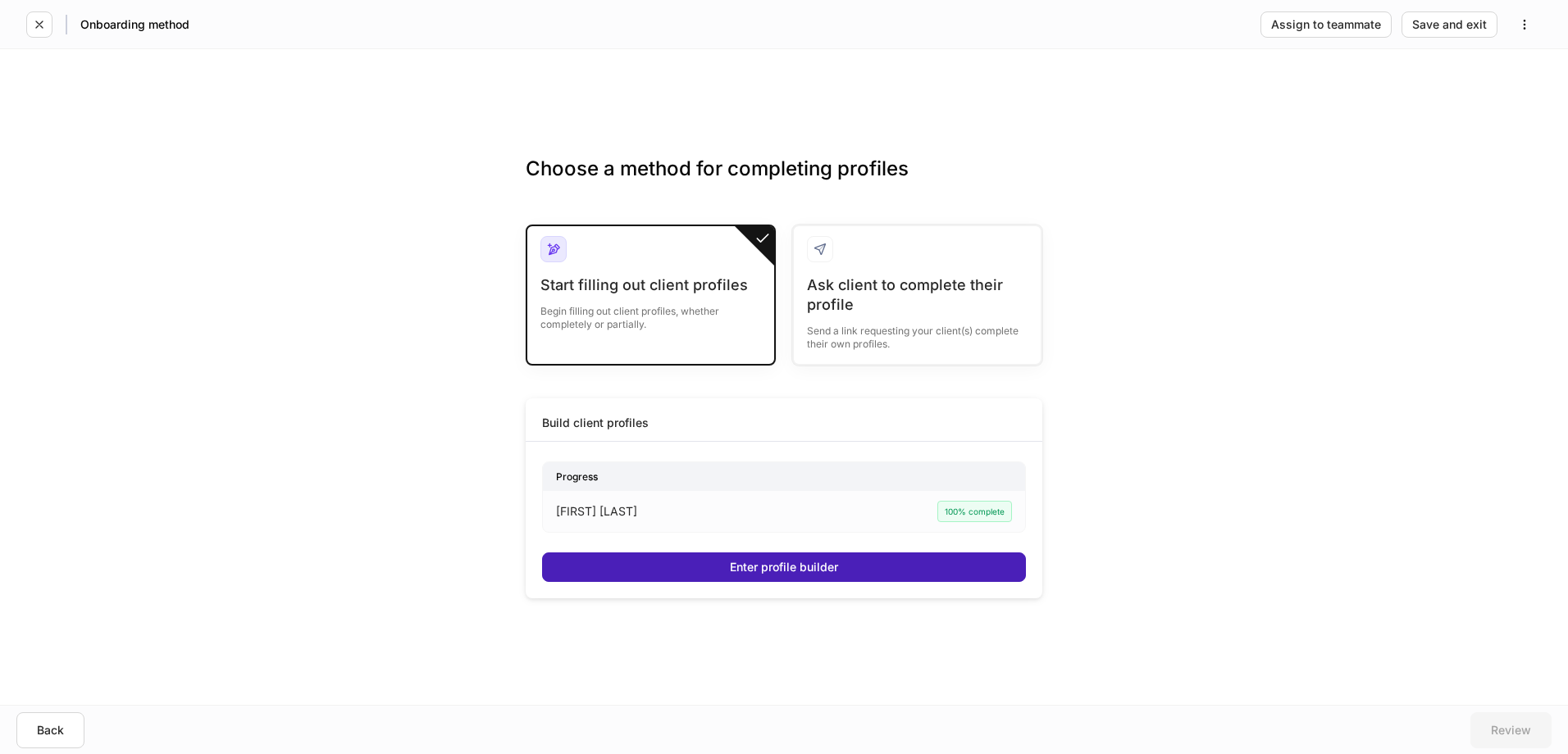 click on "Enter profile builder" at bounding box center (784, 567) 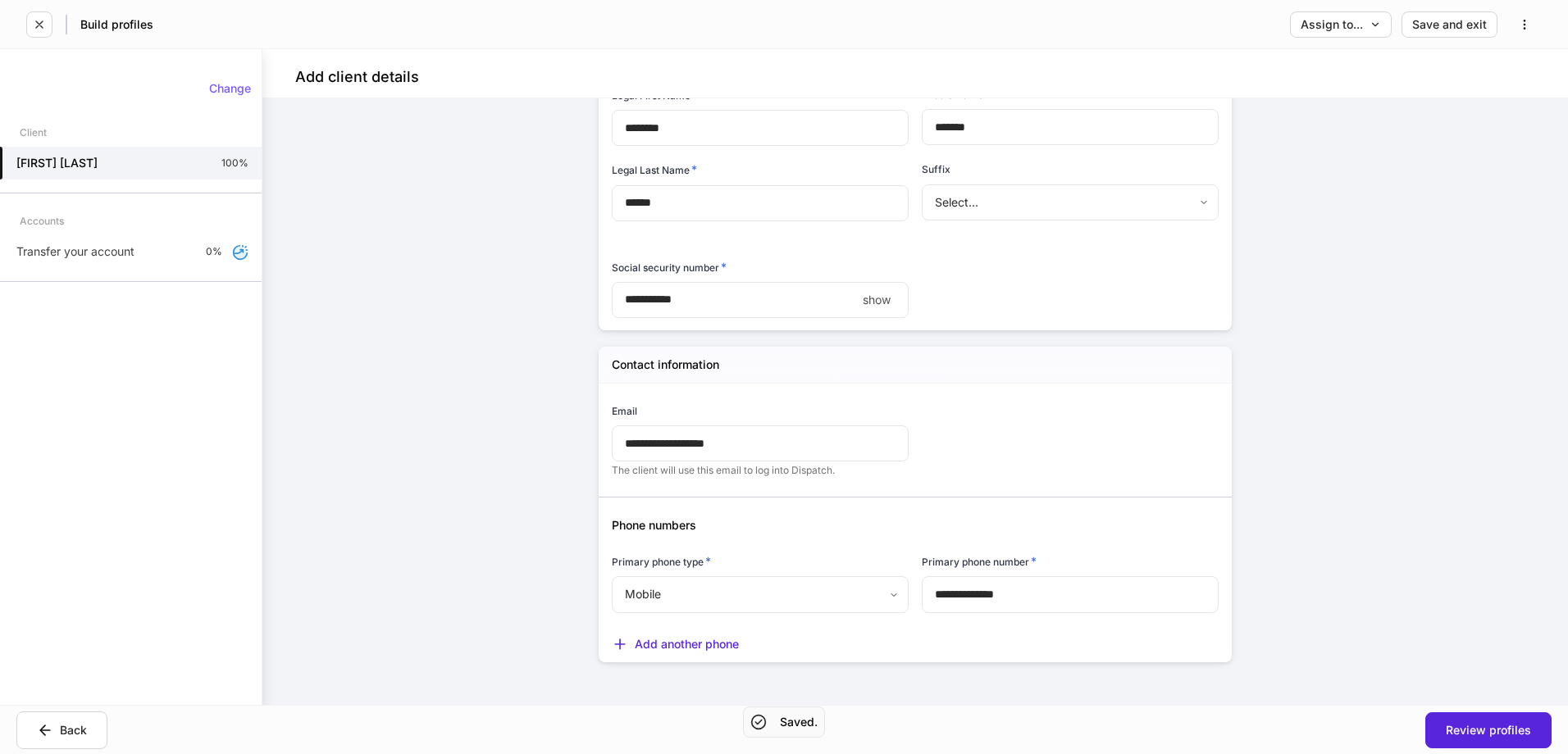 scroll, scrollTop: 219, scrollLeft: 0, axis: vertical 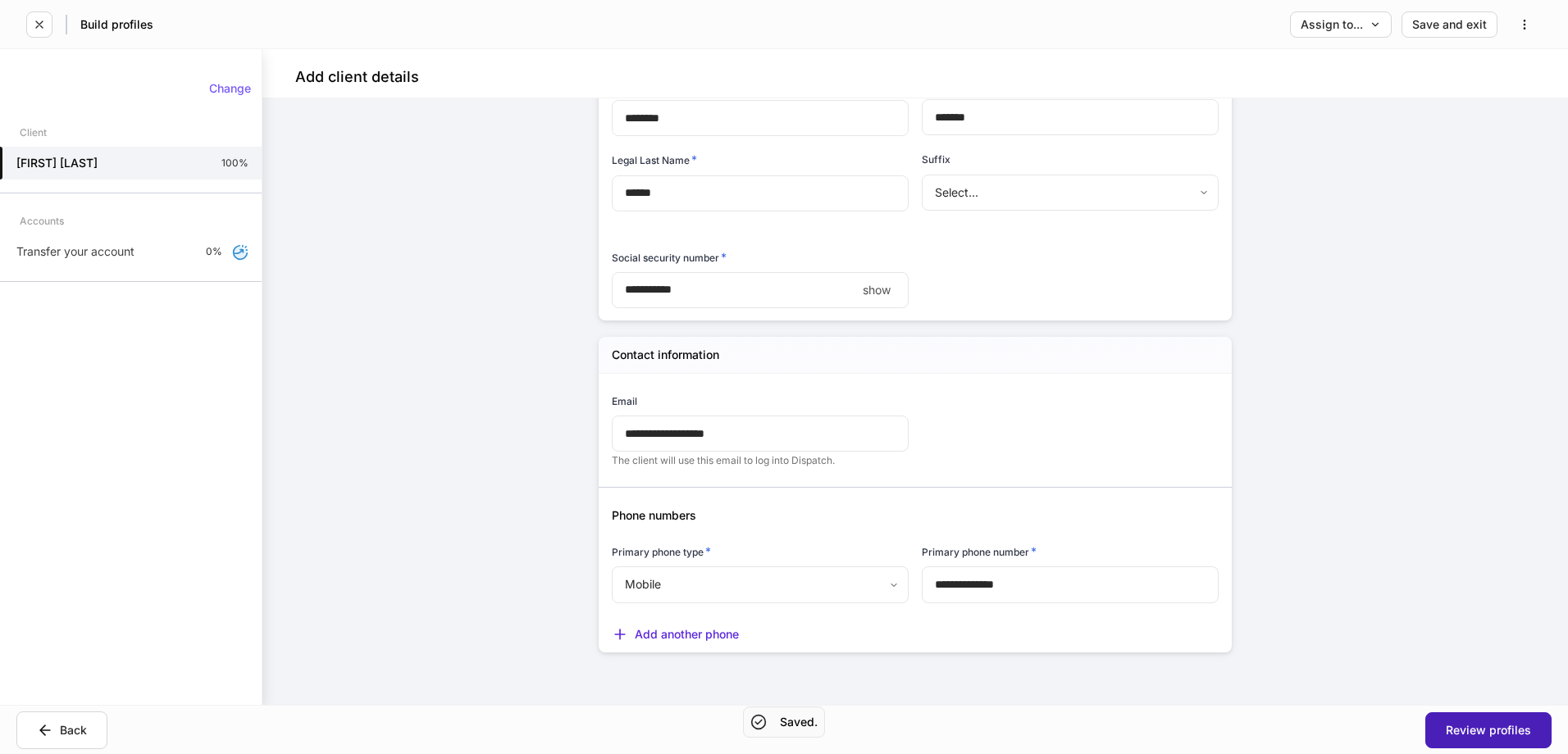 click on "Review profiles" at bounding box center [1488, 730] 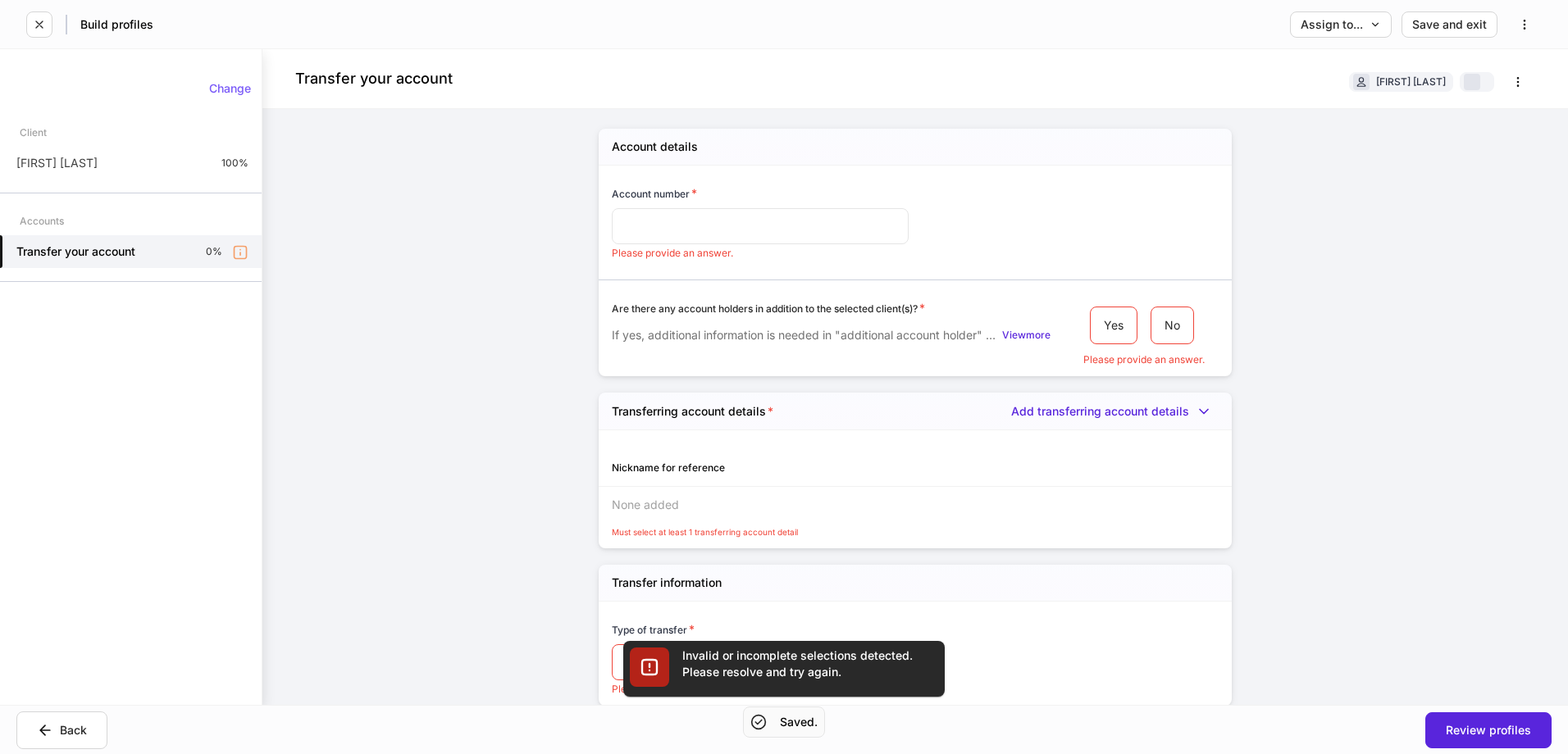 click at bounding box center [760, 226] 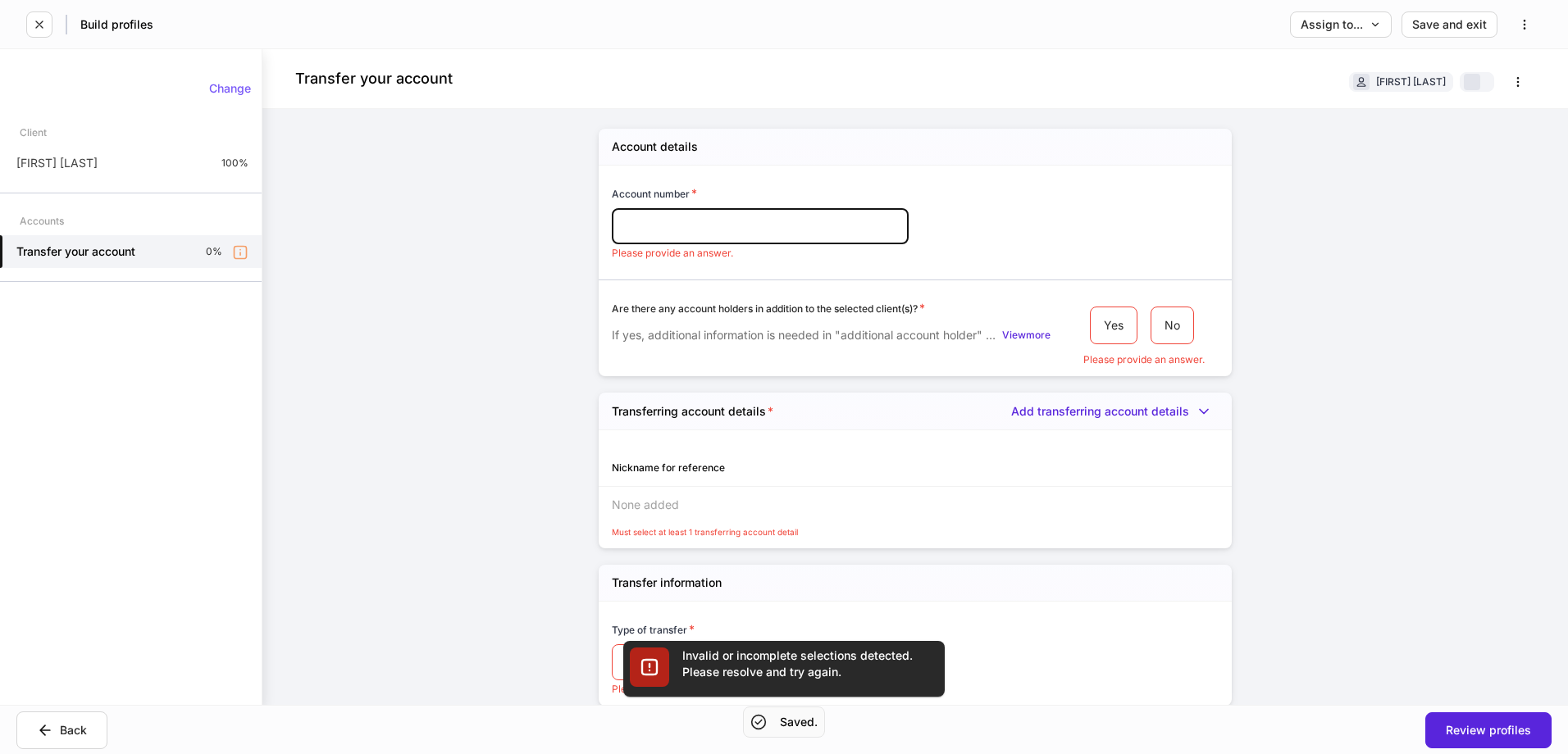 paste on "*********" 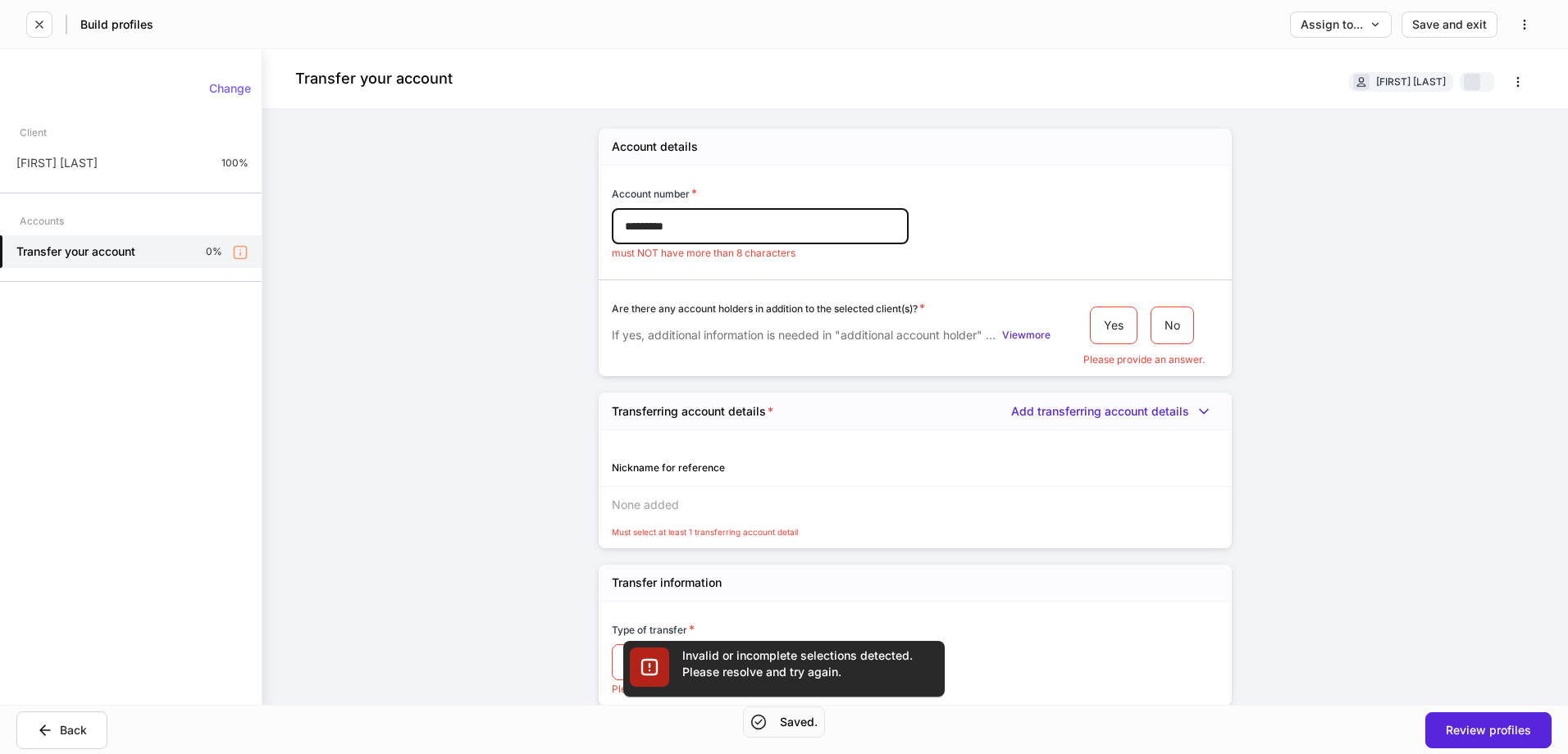 click on "*********" at bounding box center [760, 226] 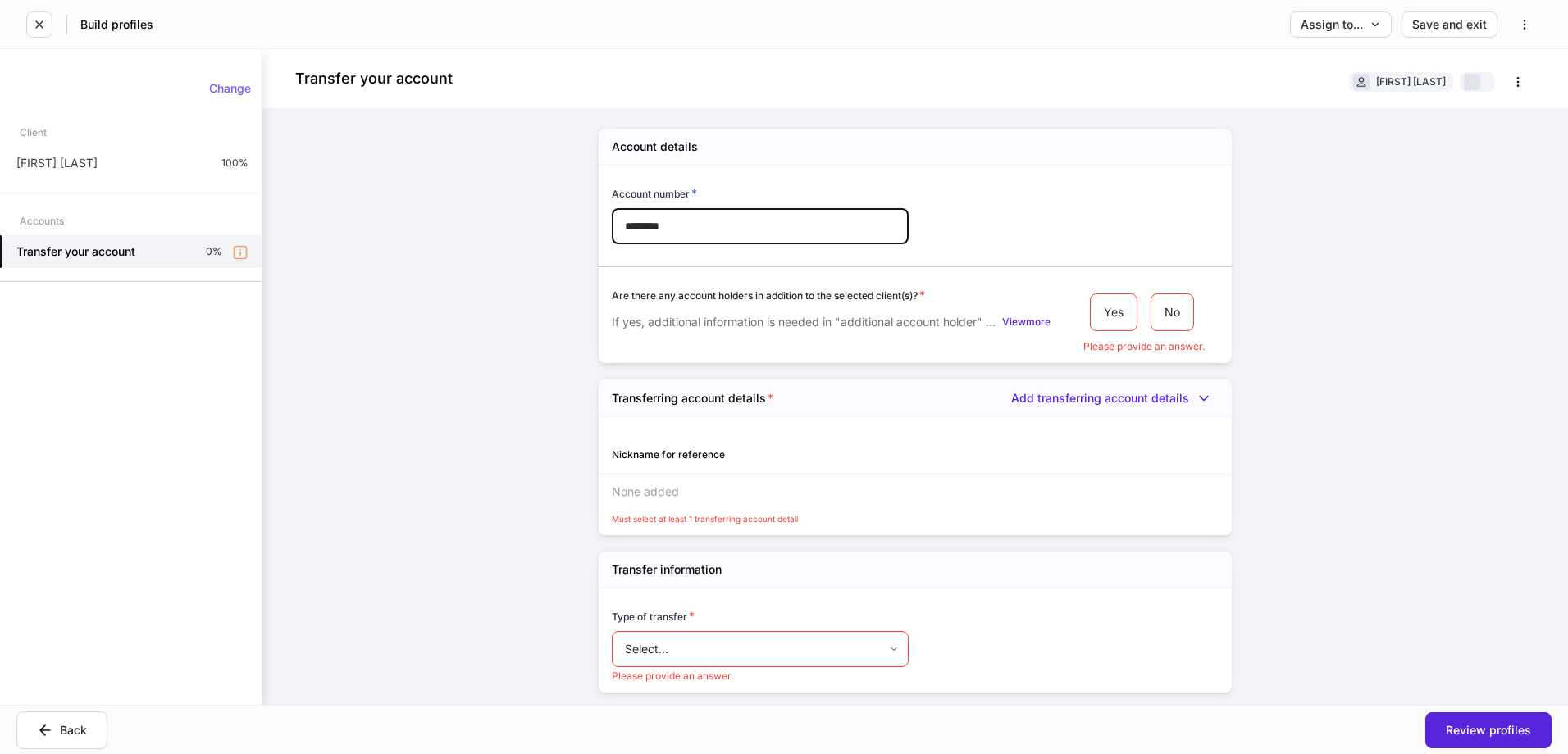 type on "********" 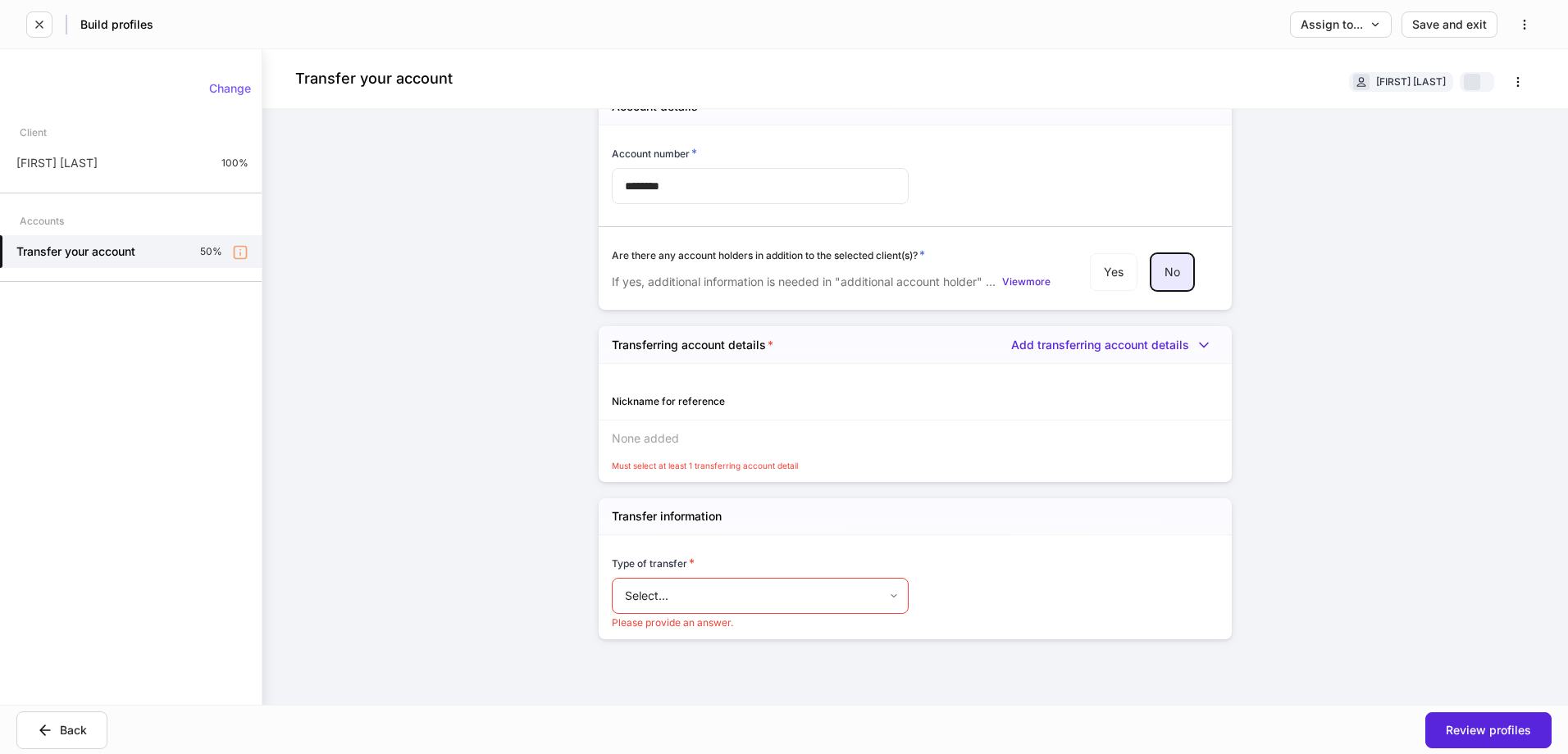 scroll, scrollTop: 60, scrollLeft: 0, axis: vertical 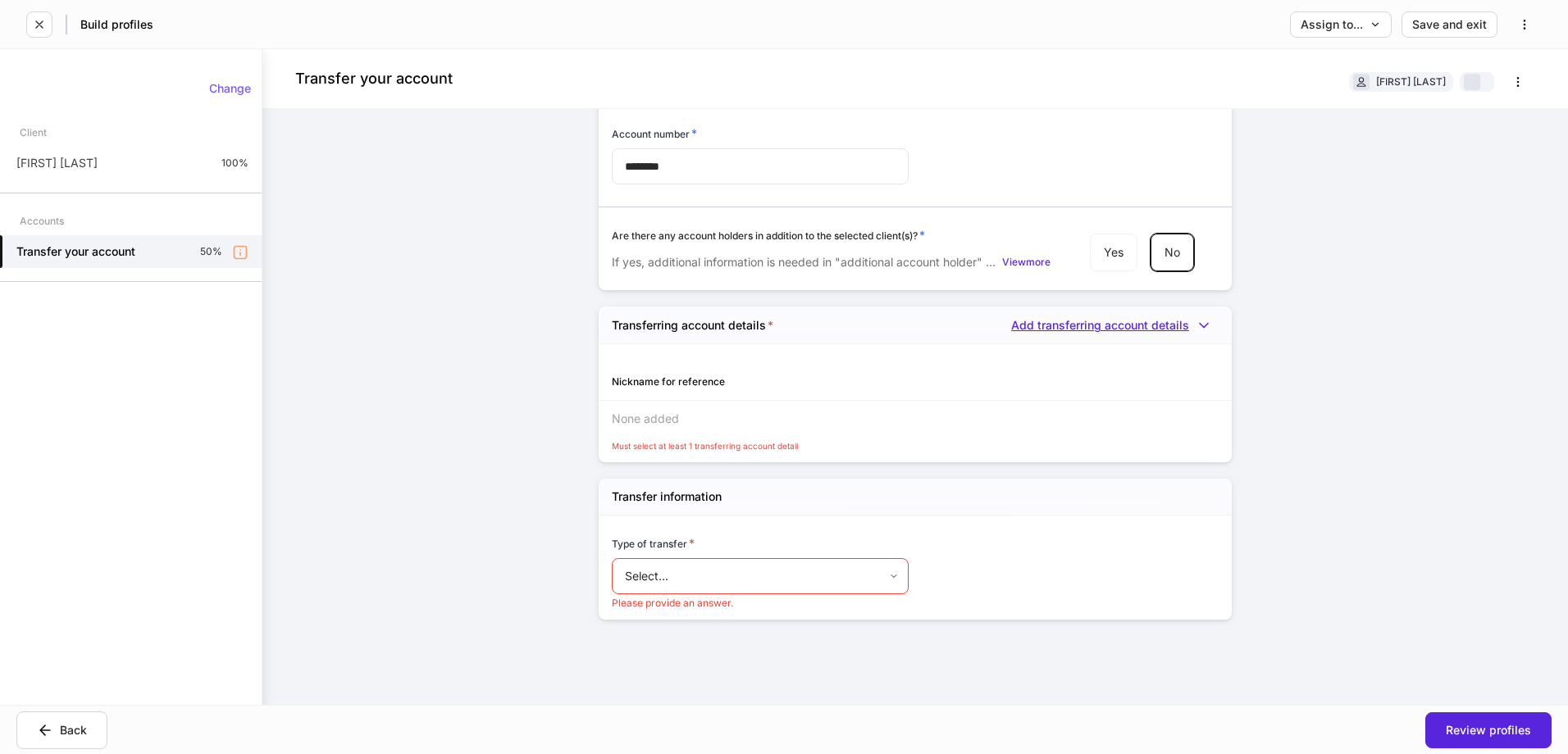click on "Add transferring account details" at bounding box center (1114, 325) 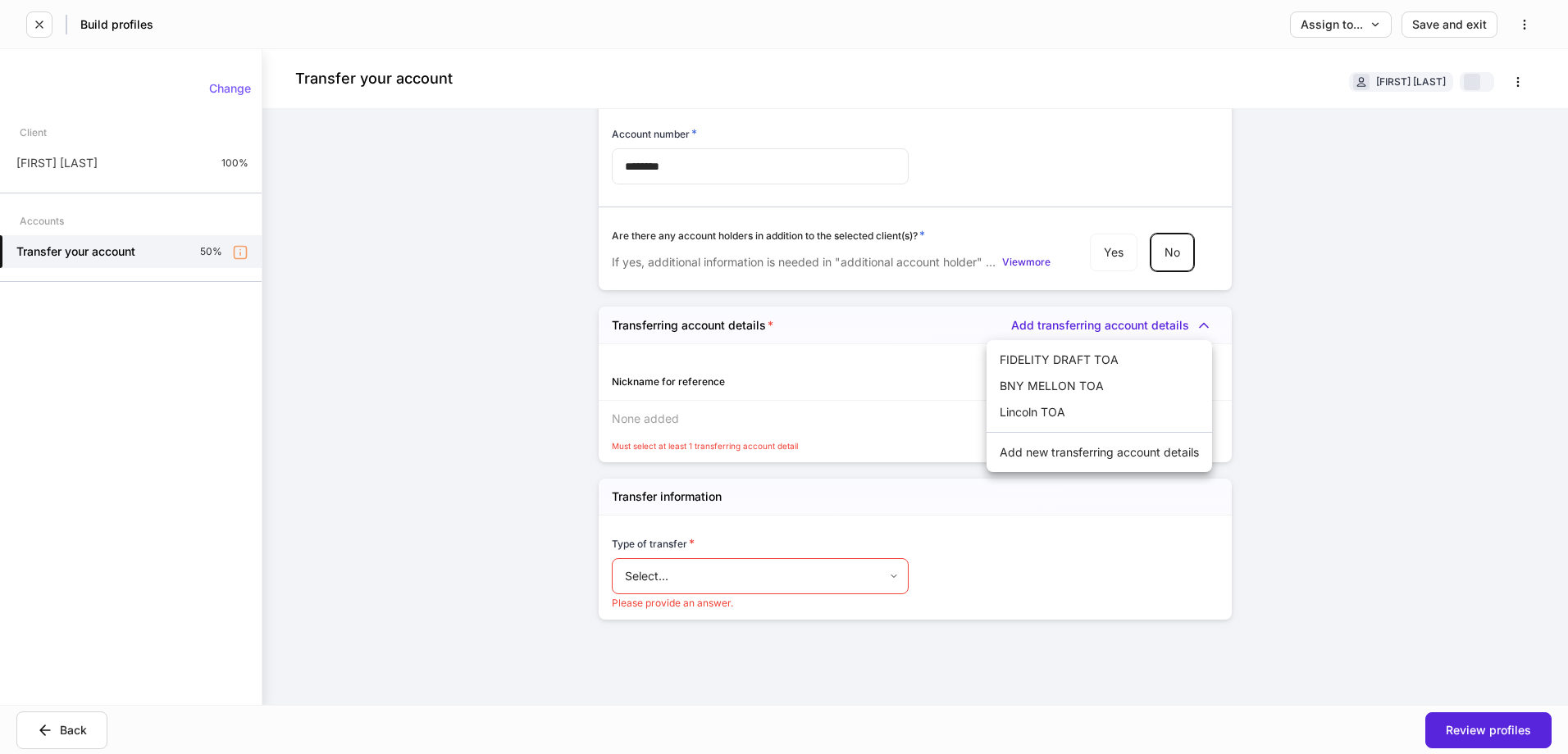 click on "Add new transferring account details" at bounding box center [1099, 452] 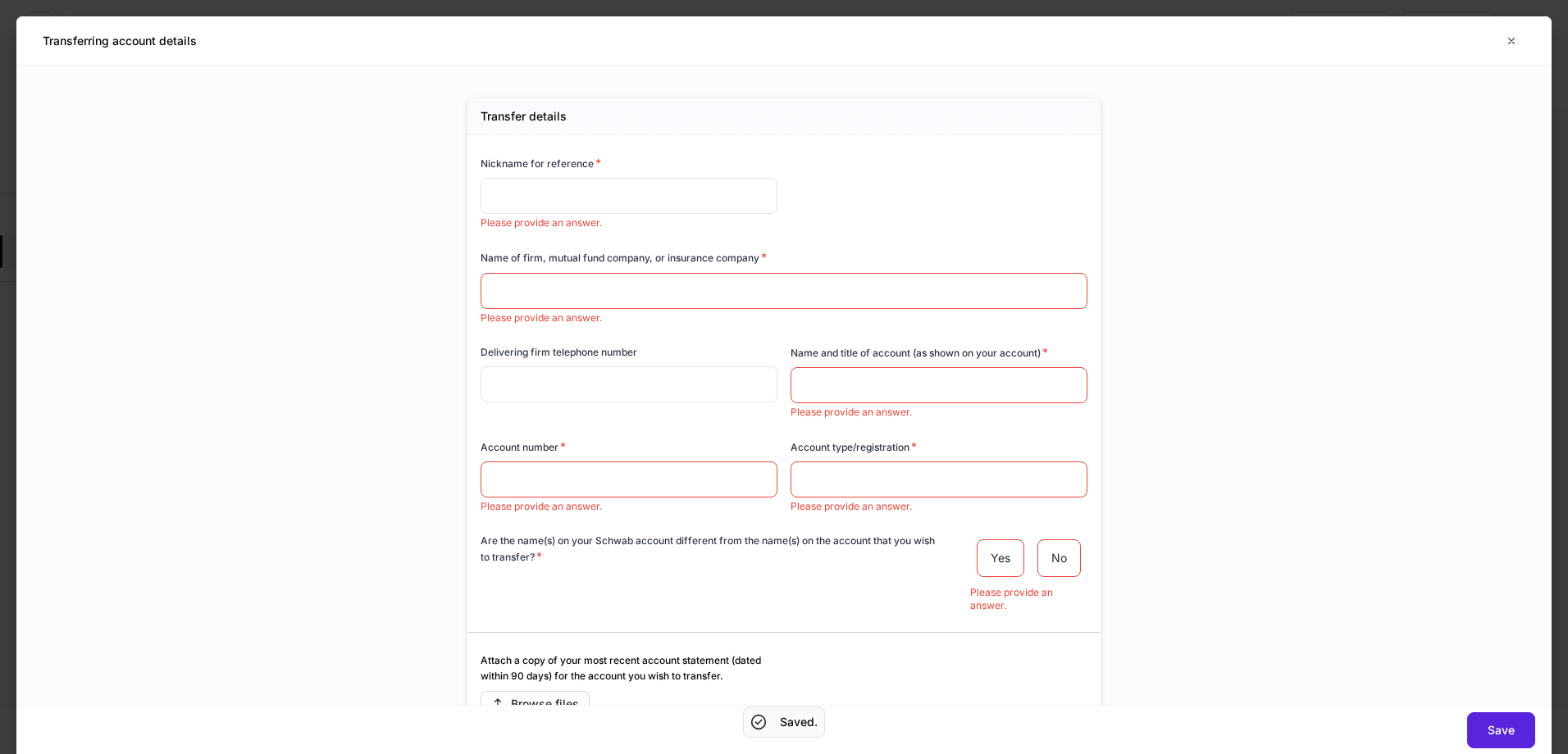 click at bounding box center (629, 196) 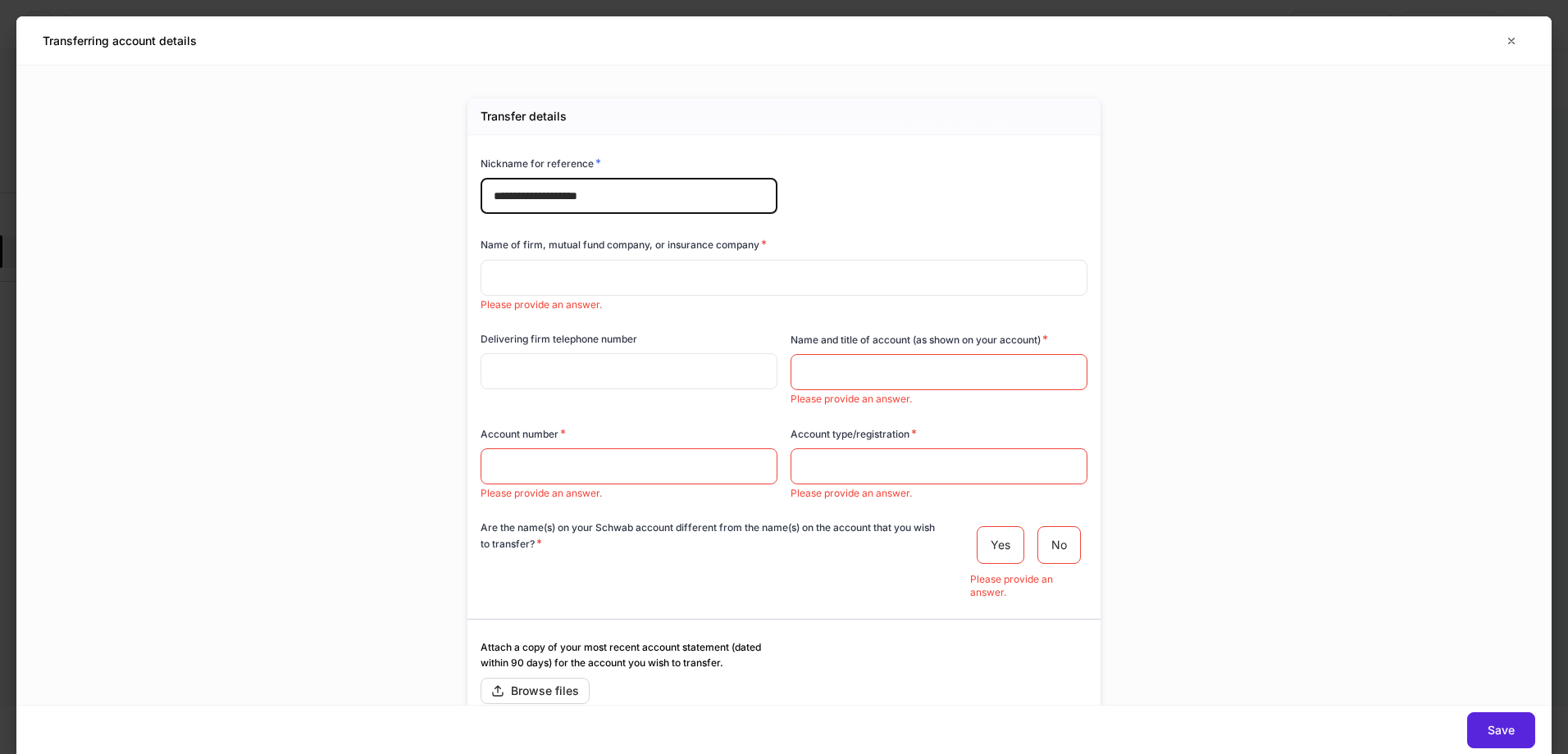 type on "**********" 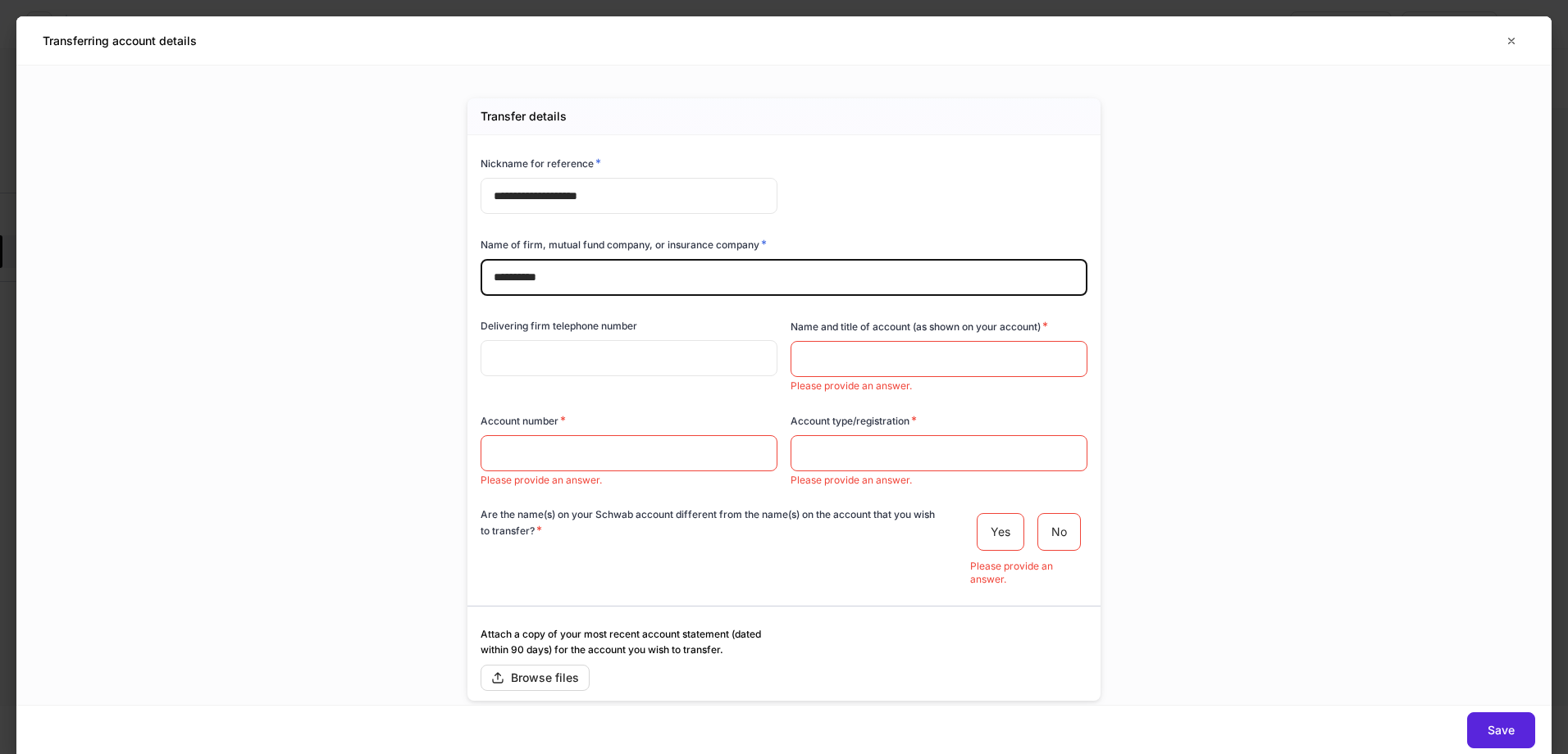 type on "**********" 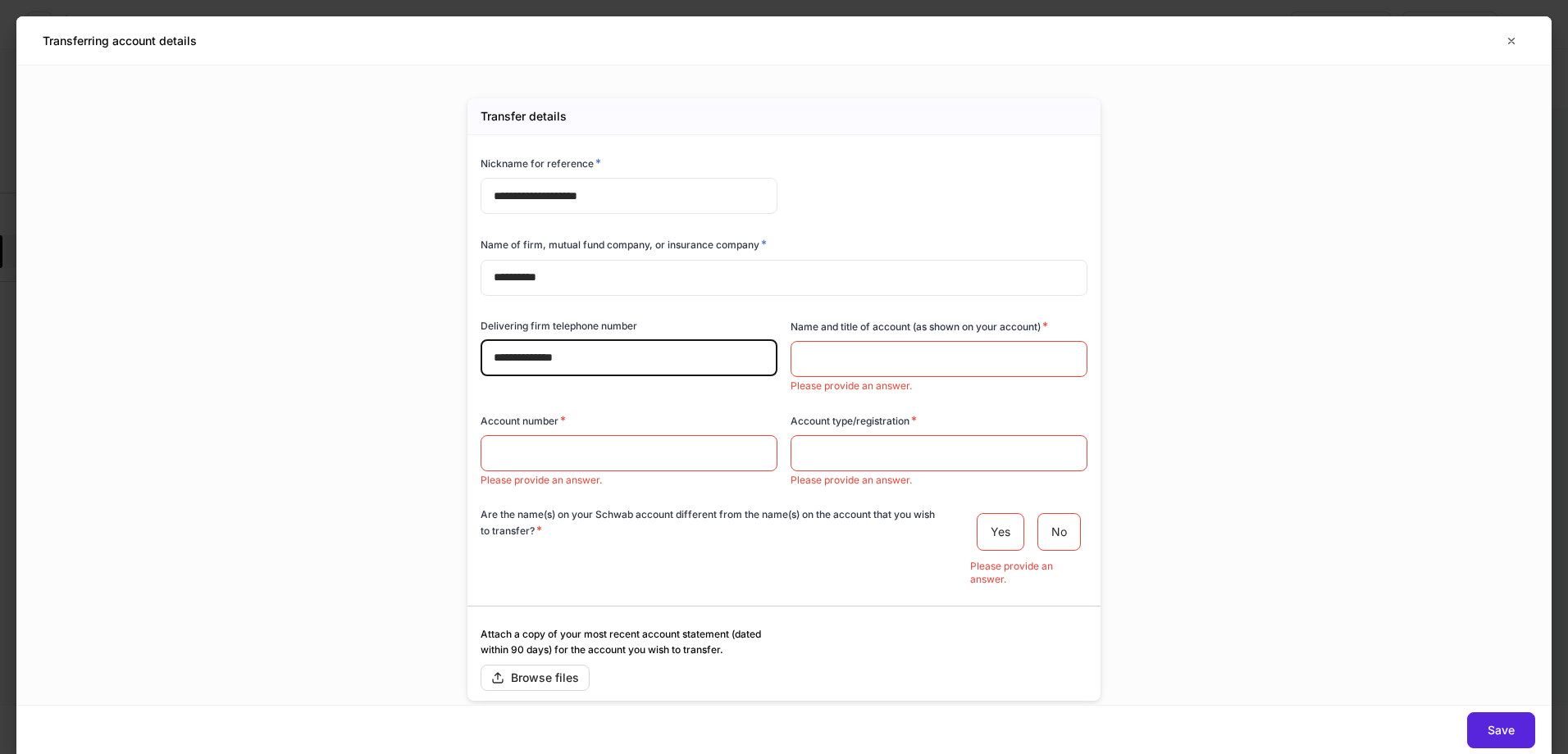 type on "**********" 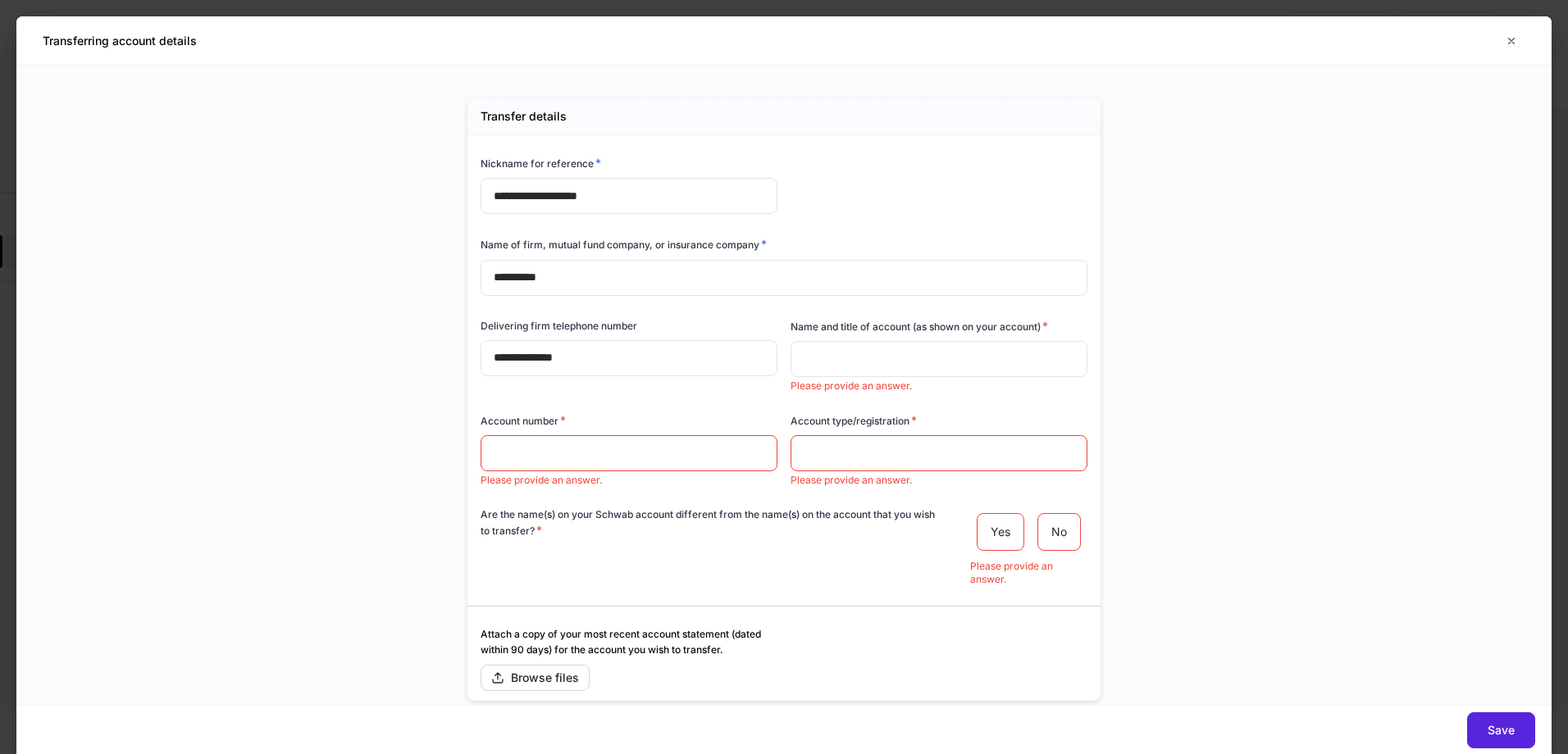 click at bounding box center (939, 359) 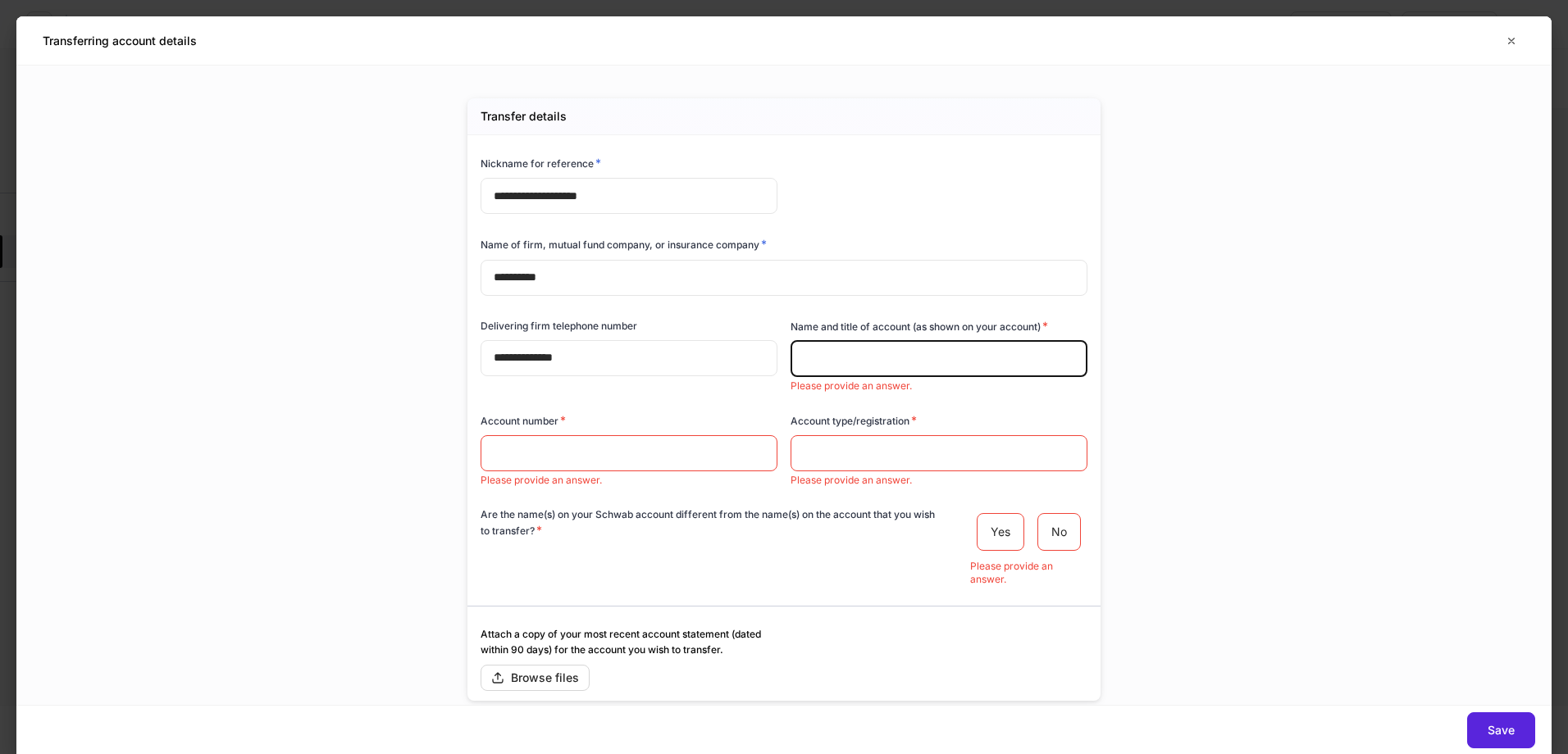paste on "**********" 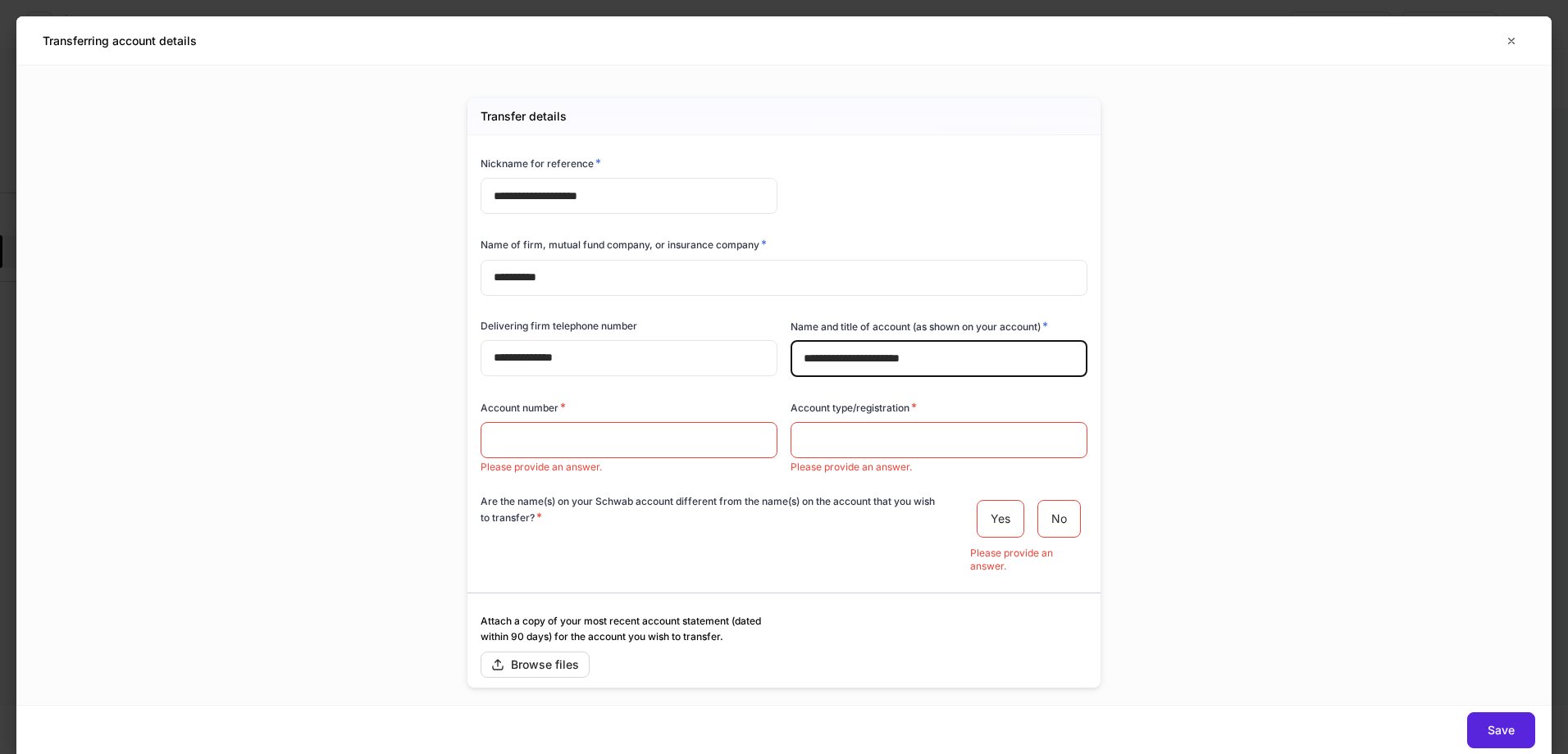 click on "**********" at bounding box center (939, 359) 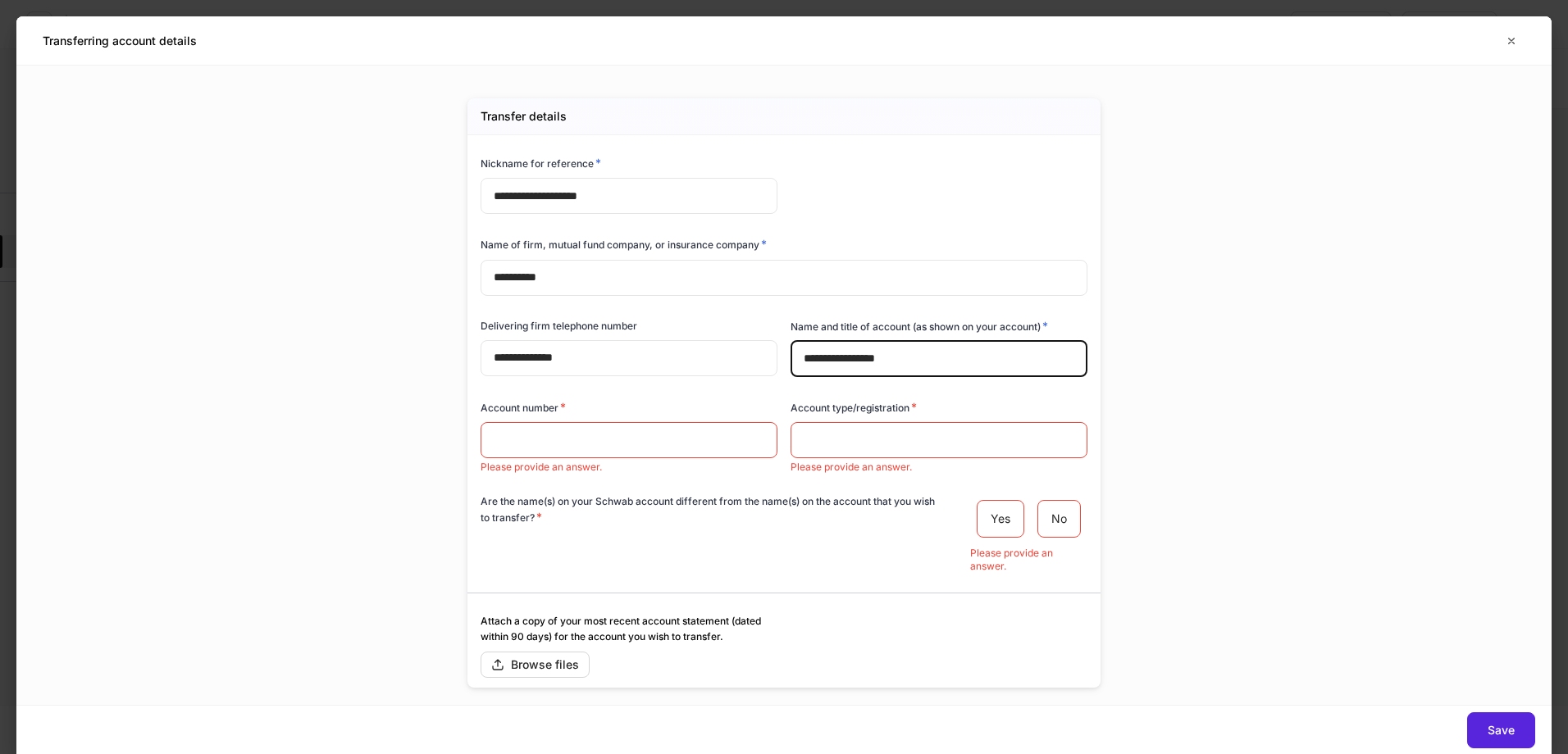 type on "**********" 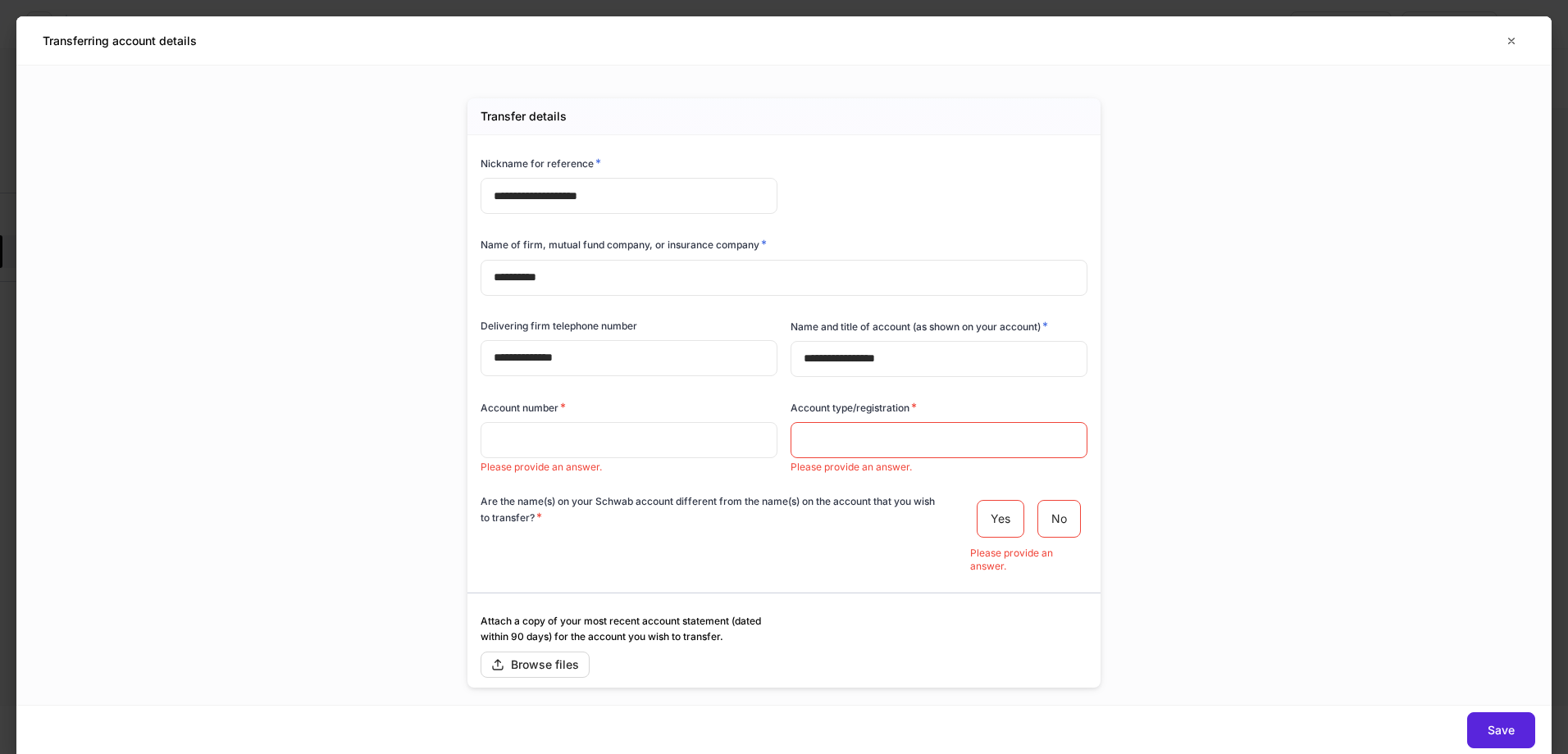 click at bounding box center (629, 440) 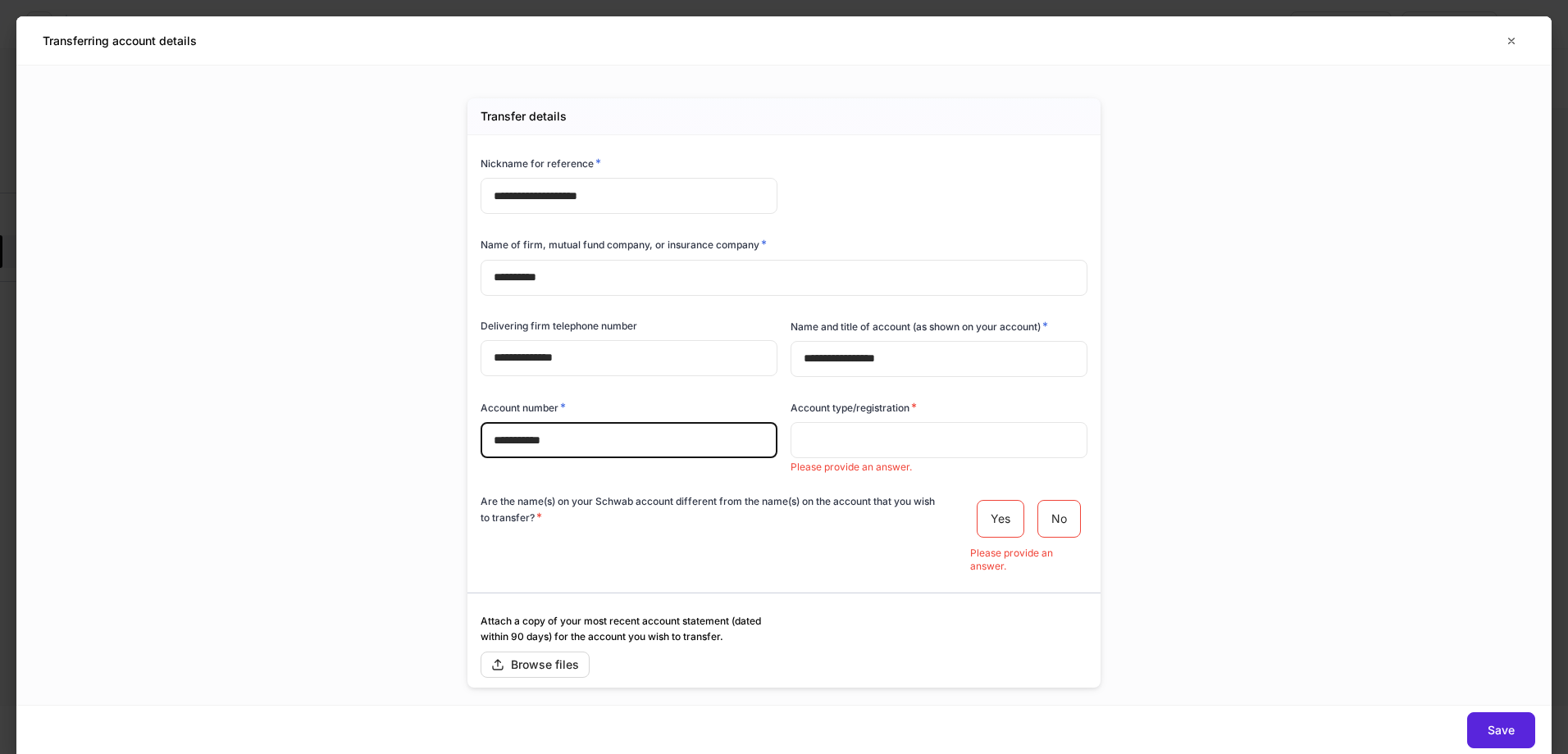 type on "**********" 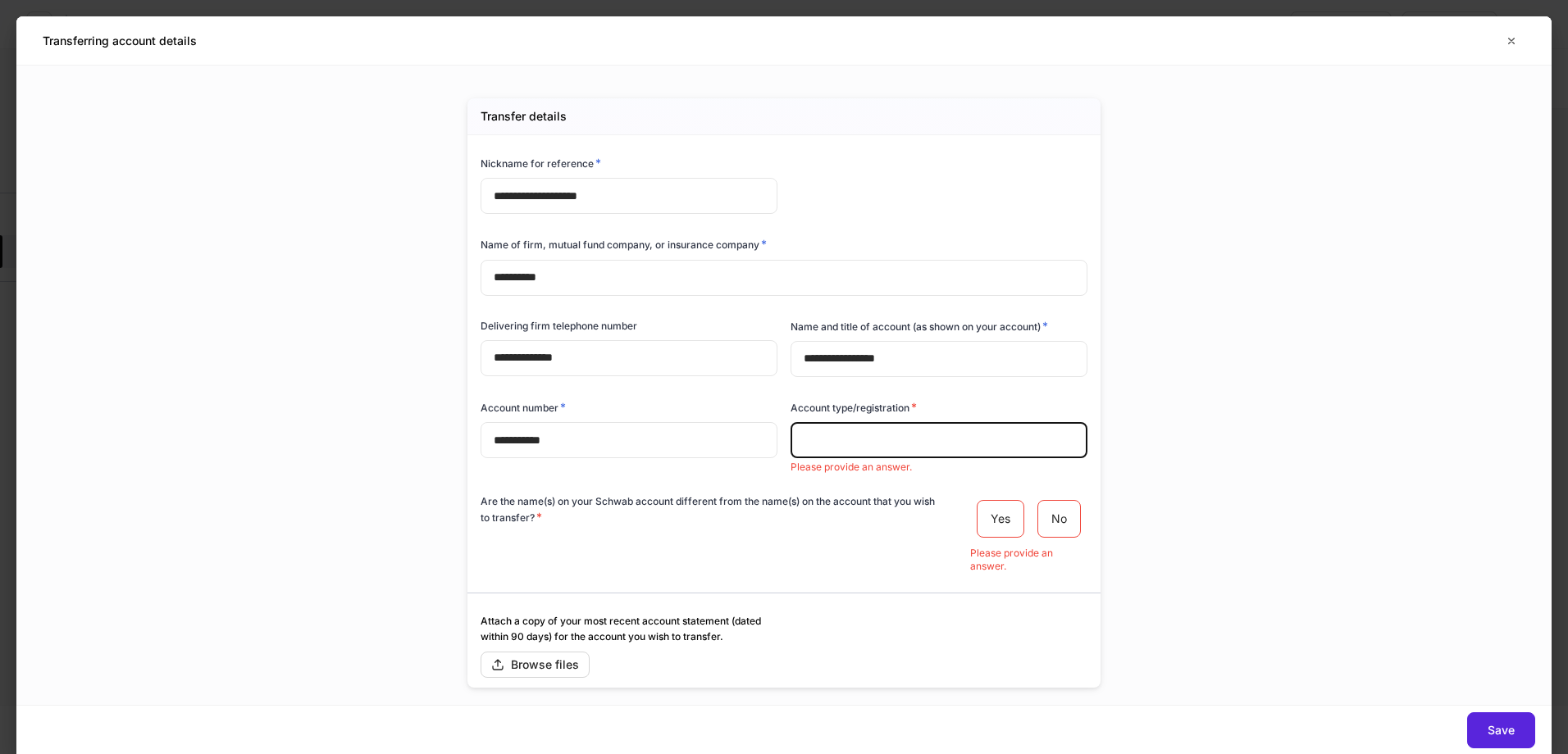 click at bounding box center (939, 440) 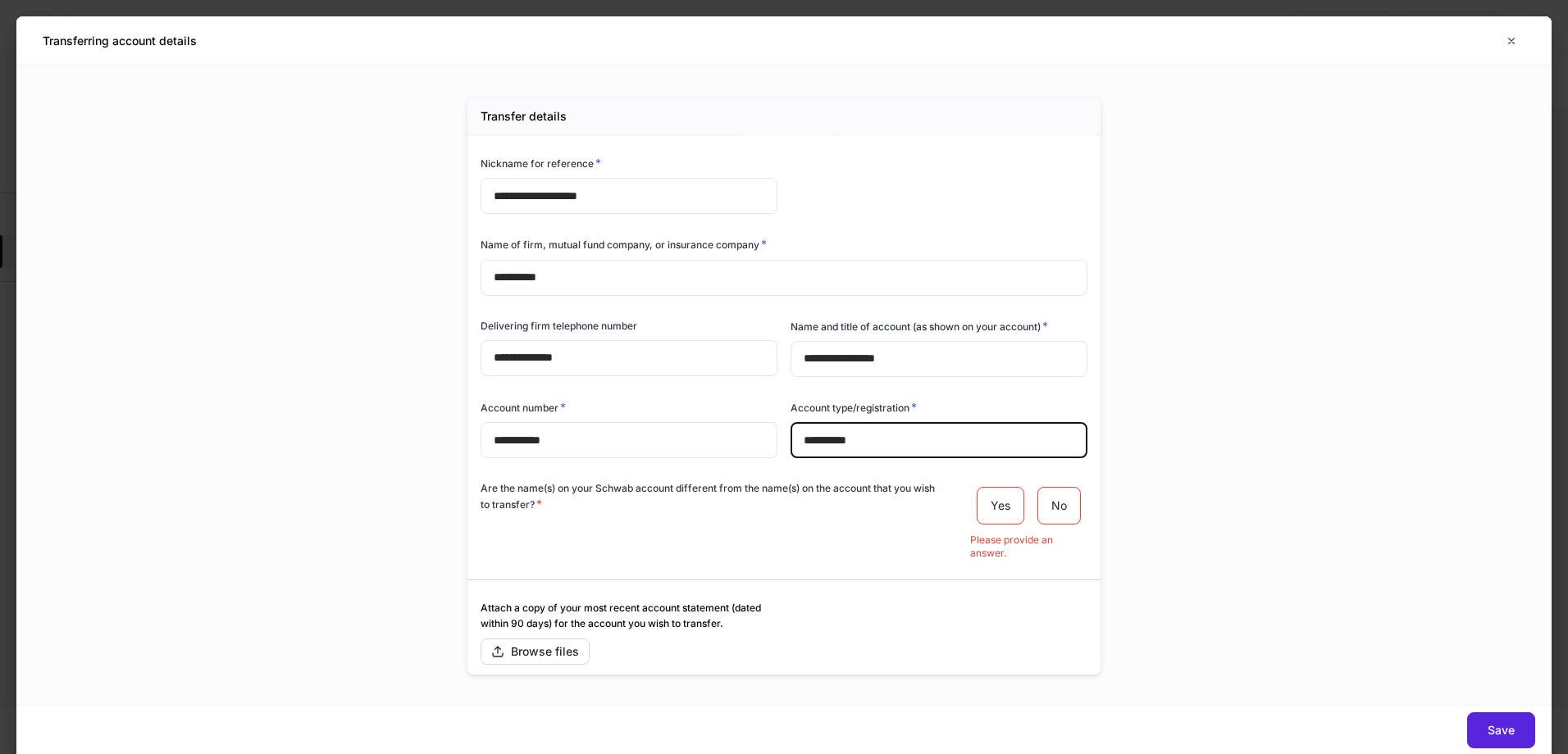 type on "**********" 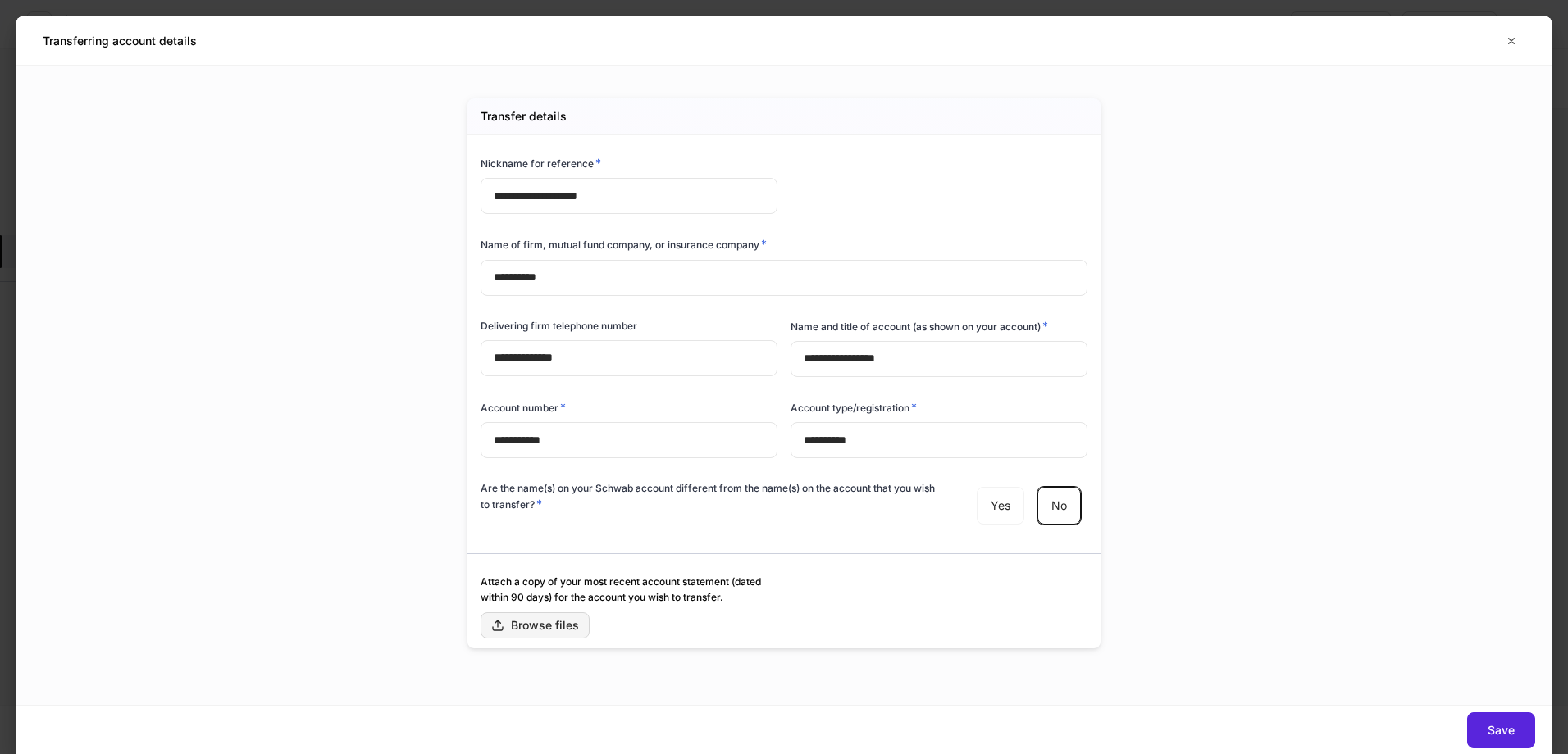 click on "Browse files" at bounding box center (535, 625) 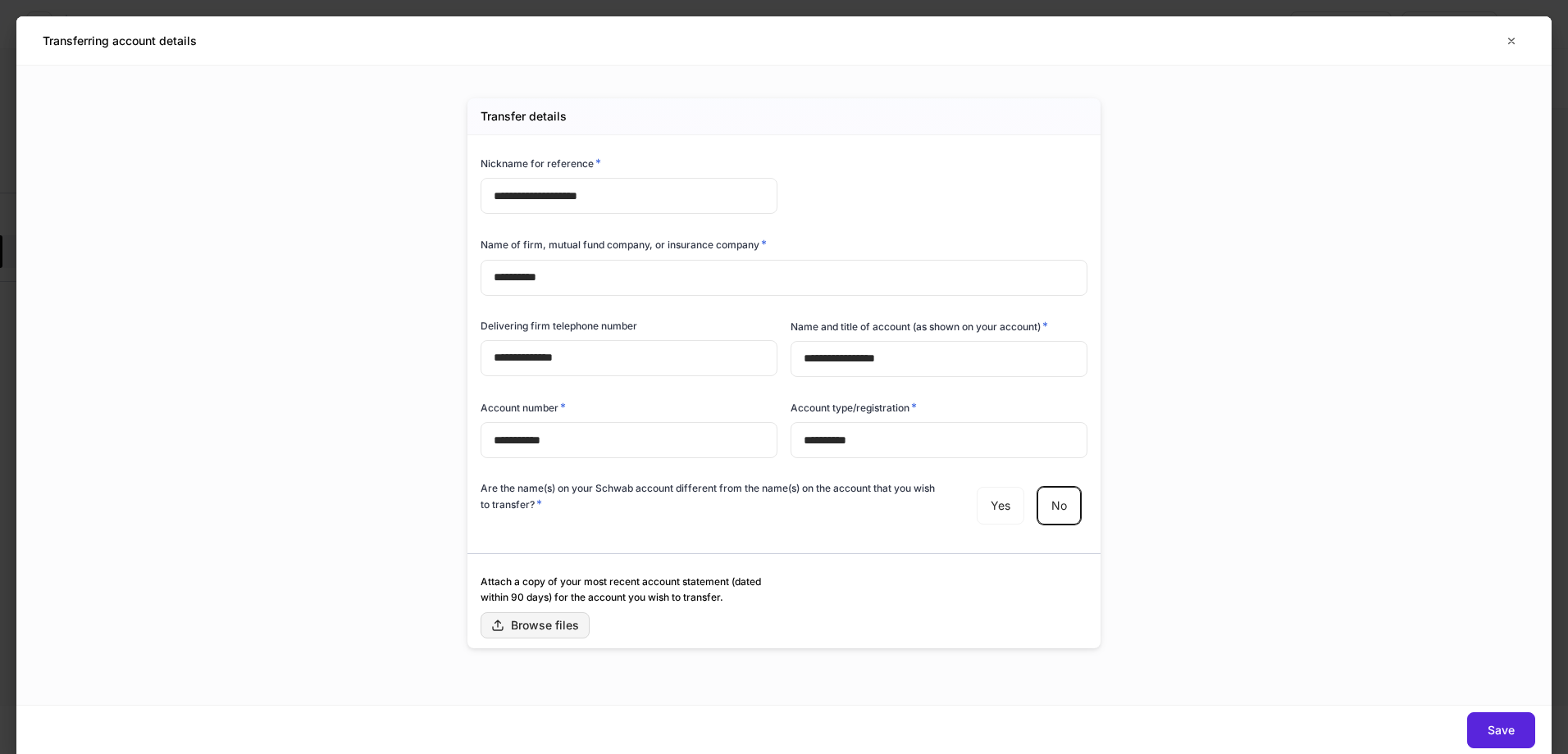 click on "Transferring account details" at bounding box center (784, 40) 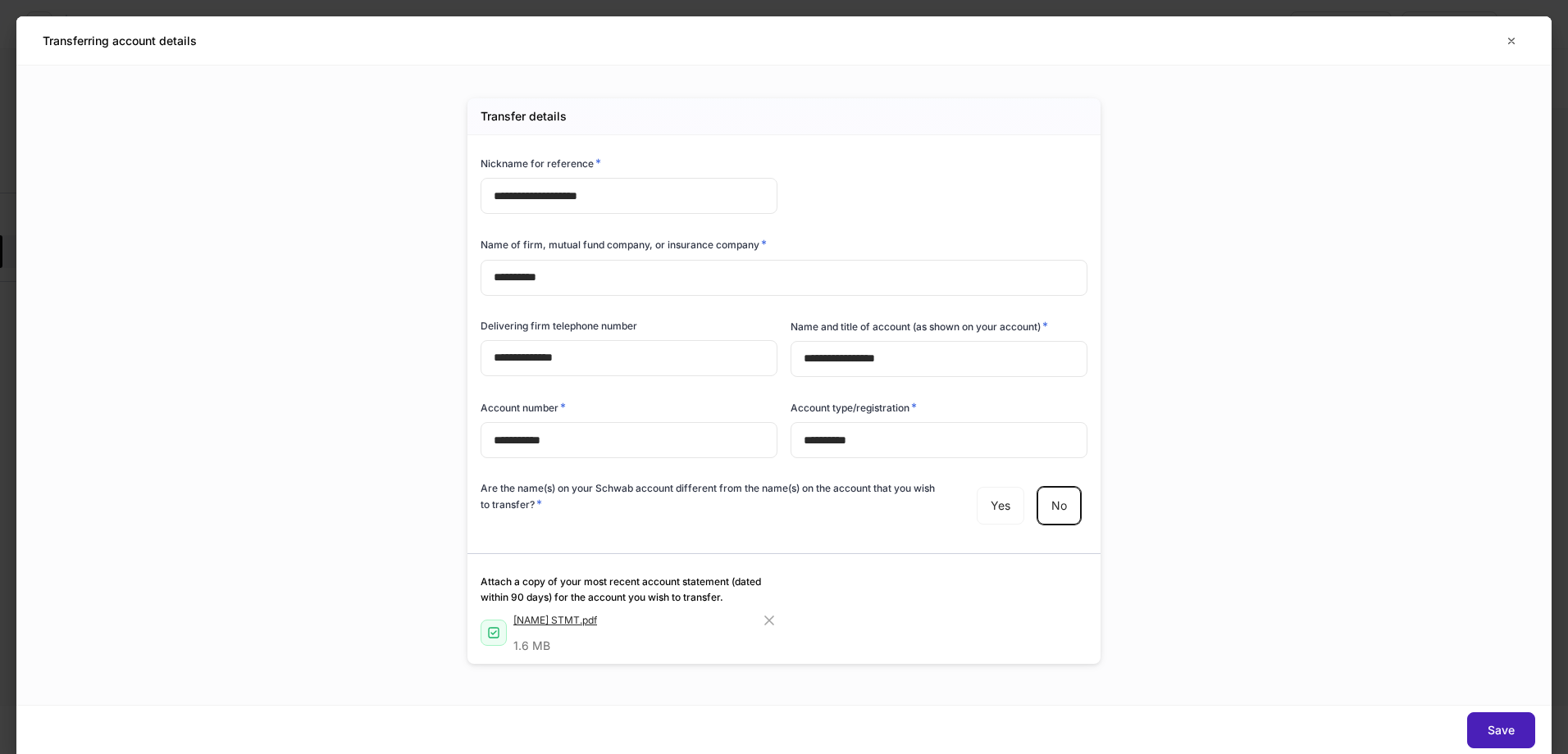 click on "Save" at bounding box center [1501, 730] 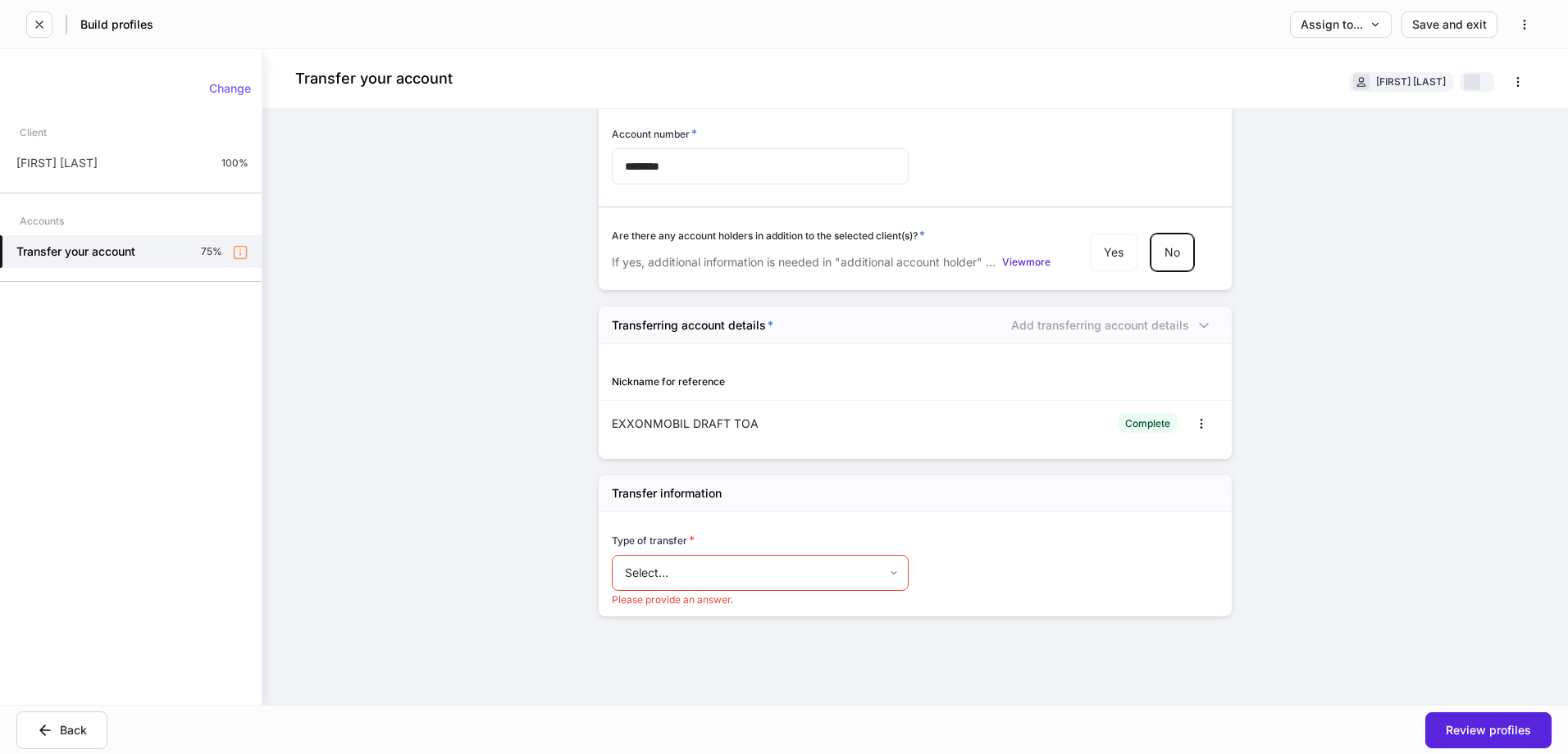 click on "Build profiles Assign to... Save and exit Transfer your account [FIRSTNAME] [LASTNAME] Account details Account number * ******** ​Are there any account holders in addition to the selected client(s)? * If yes, additional information is needed in "additional account holder" section below. View  more Yes No Transferring account details * Add transferring account details Nickname for reference EXXONMOBIL DRAFT TOA Complete Transfer information Type of transfer * Select... ​Please provide an answer. Change Client [FIRSTNAME] [LASTNAME] 100% Accounts Transfer your account 75% Back Review profiles" at bounding box center [784, 377] 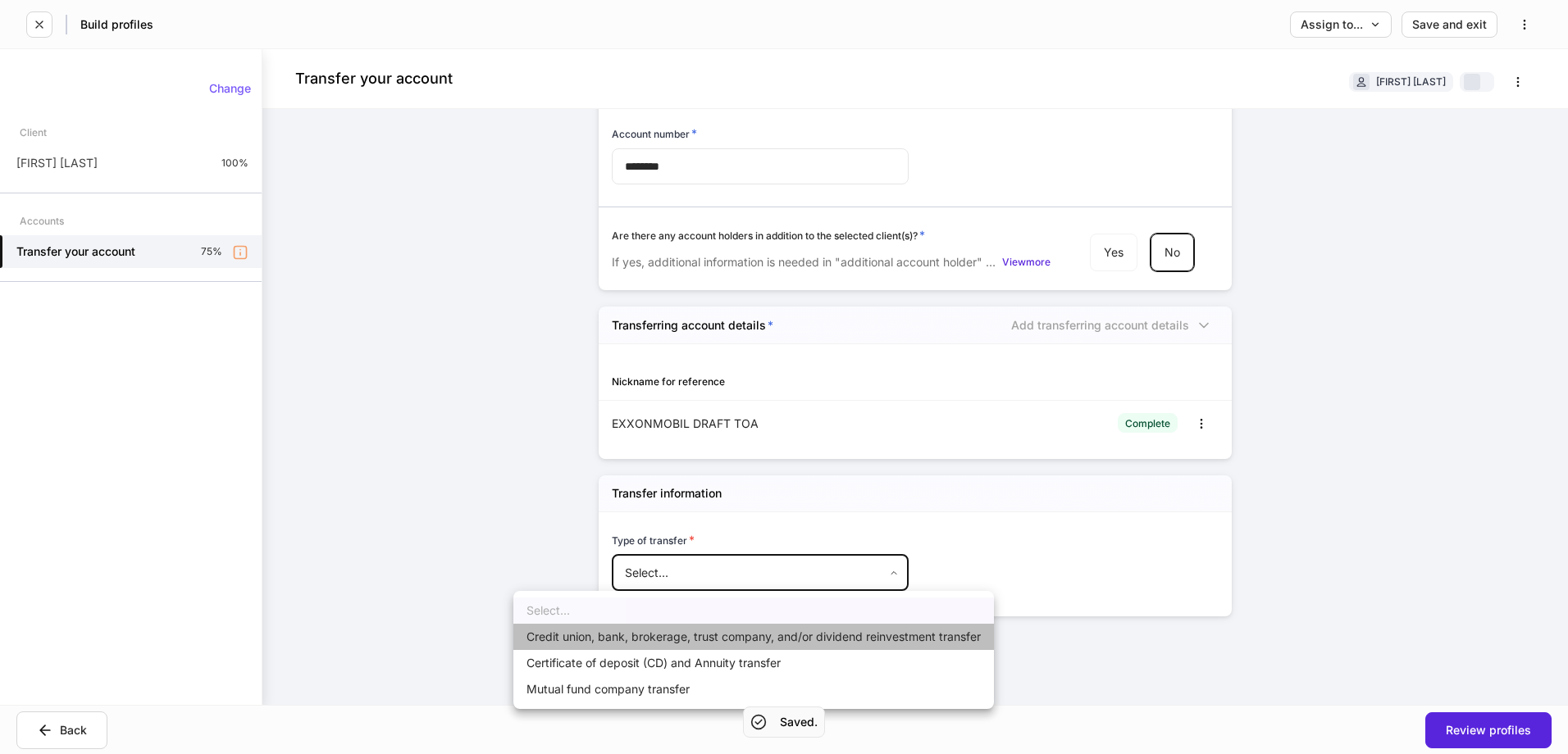 click on "Credit union, bank, brokerage, trust company, and/or dividend reinvestment transfer" at bounding box center (754, 637) 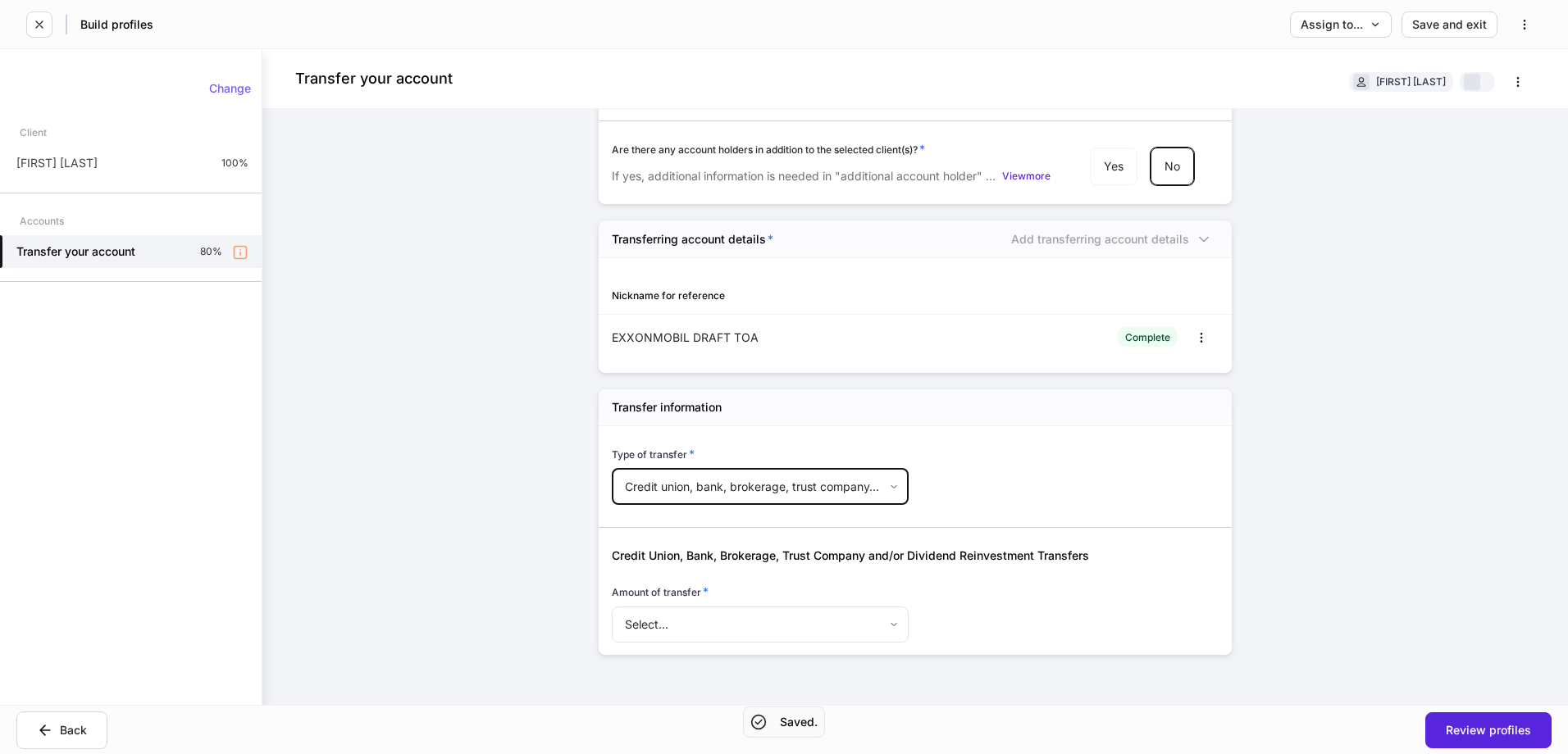 scroll, scrollTop: 148, scrollLeft: 0, axis: vertical 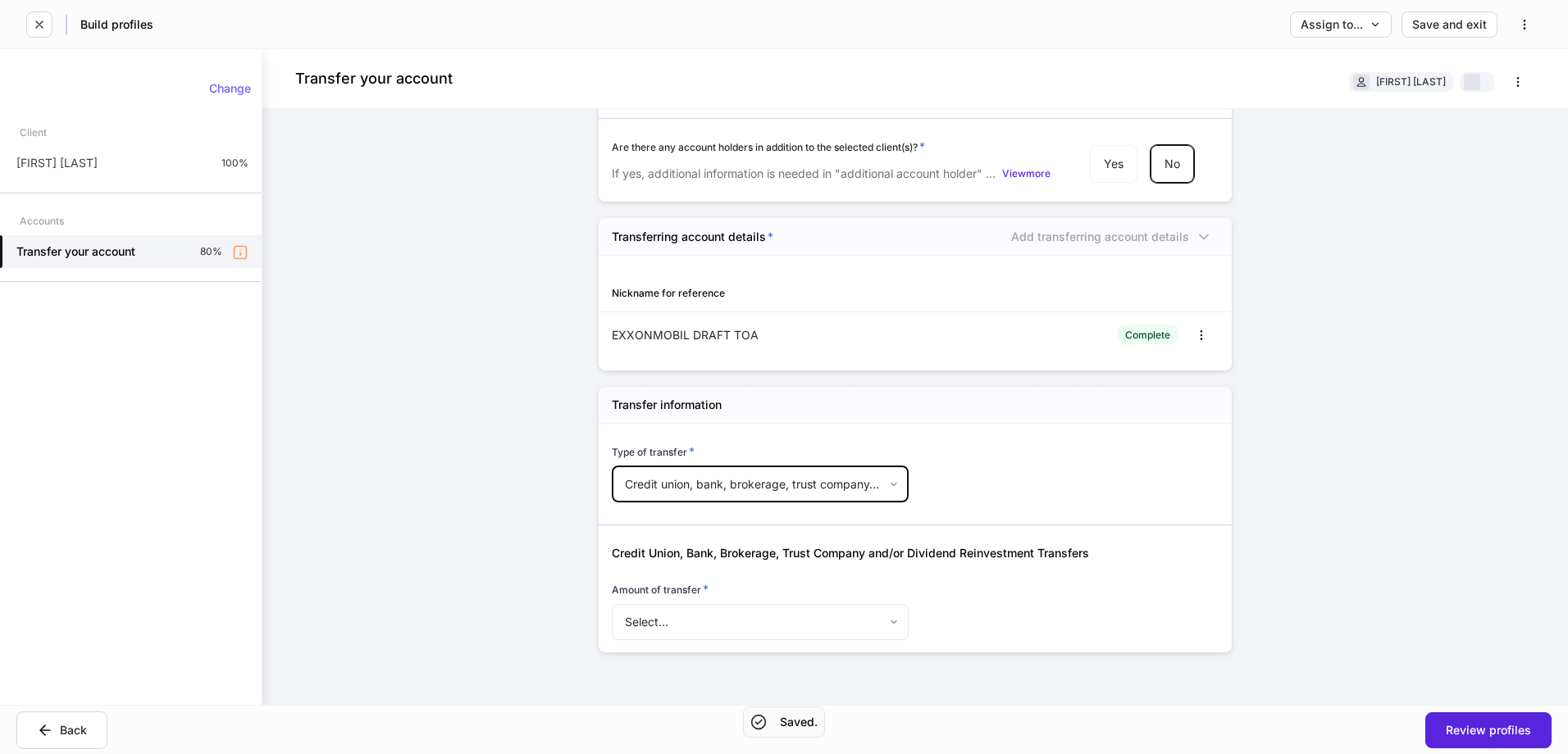 click on "Build profiles Assign to... Save and exit Transfer your account [FIRST] [LAST] Account details Account number * ******** ​ Are there any account holders in addition to the selected client(s)? * If yes, additional information is needed in "additional account holder" section below. View  more Yes No Transferring account details * Add transferring account details Nickname for reference EXXONMOBIL DRAFT TOA Complete Transfer information Type of transfer * Credit union, bank, brokerage, trust company, and/or dividend reinvestment transfer ** ​ Credit Union, Bank, Brokerage, Trust Company and/or Dividend Reinvestment Transfers Amount of transfer * Select... ​ Change Client [FIRST] [LAST] 100% Accounts Transfer your account 80% Back Review profiles Saved." at bounding box center [784, 377] 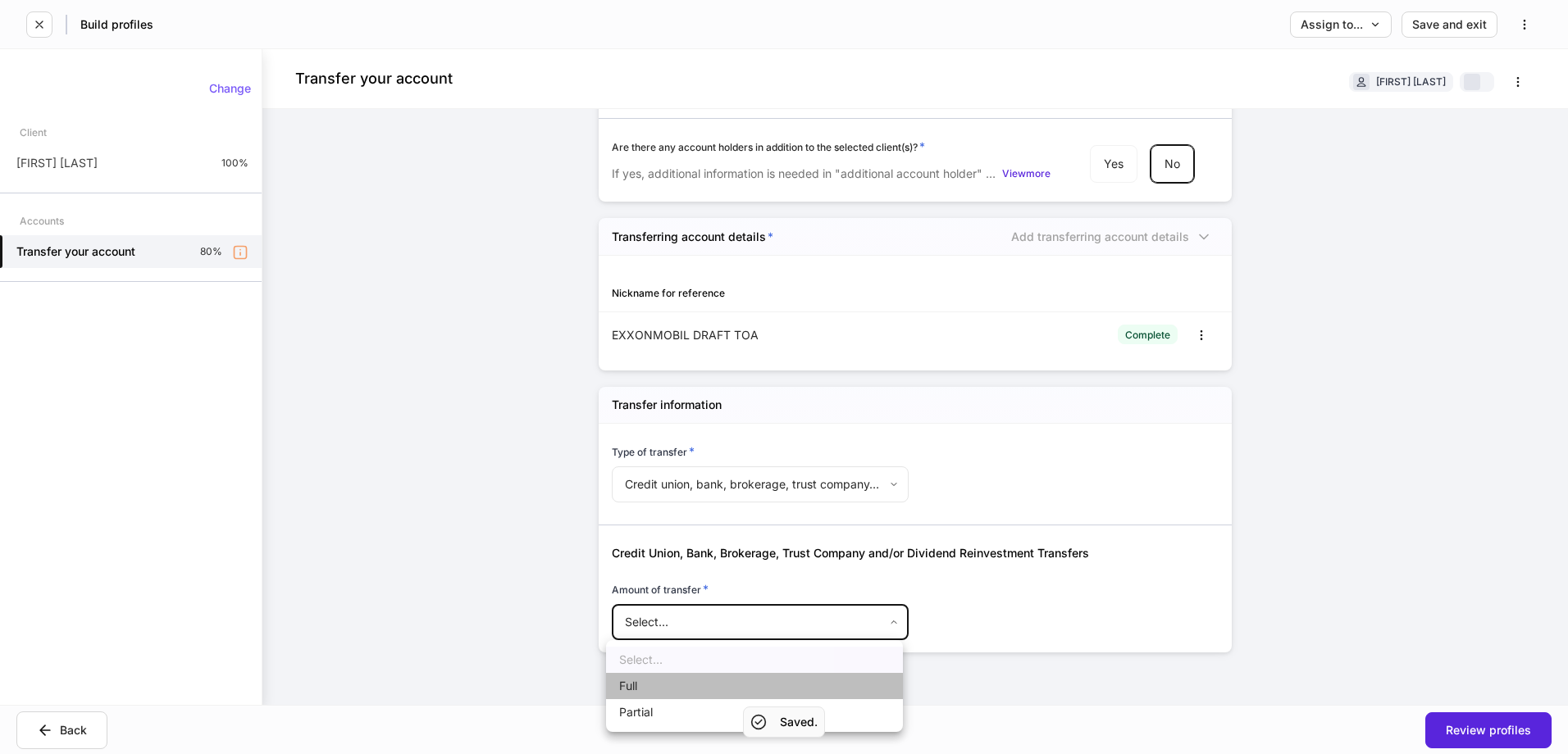 click on "Full" at bounding box center (754, 686) 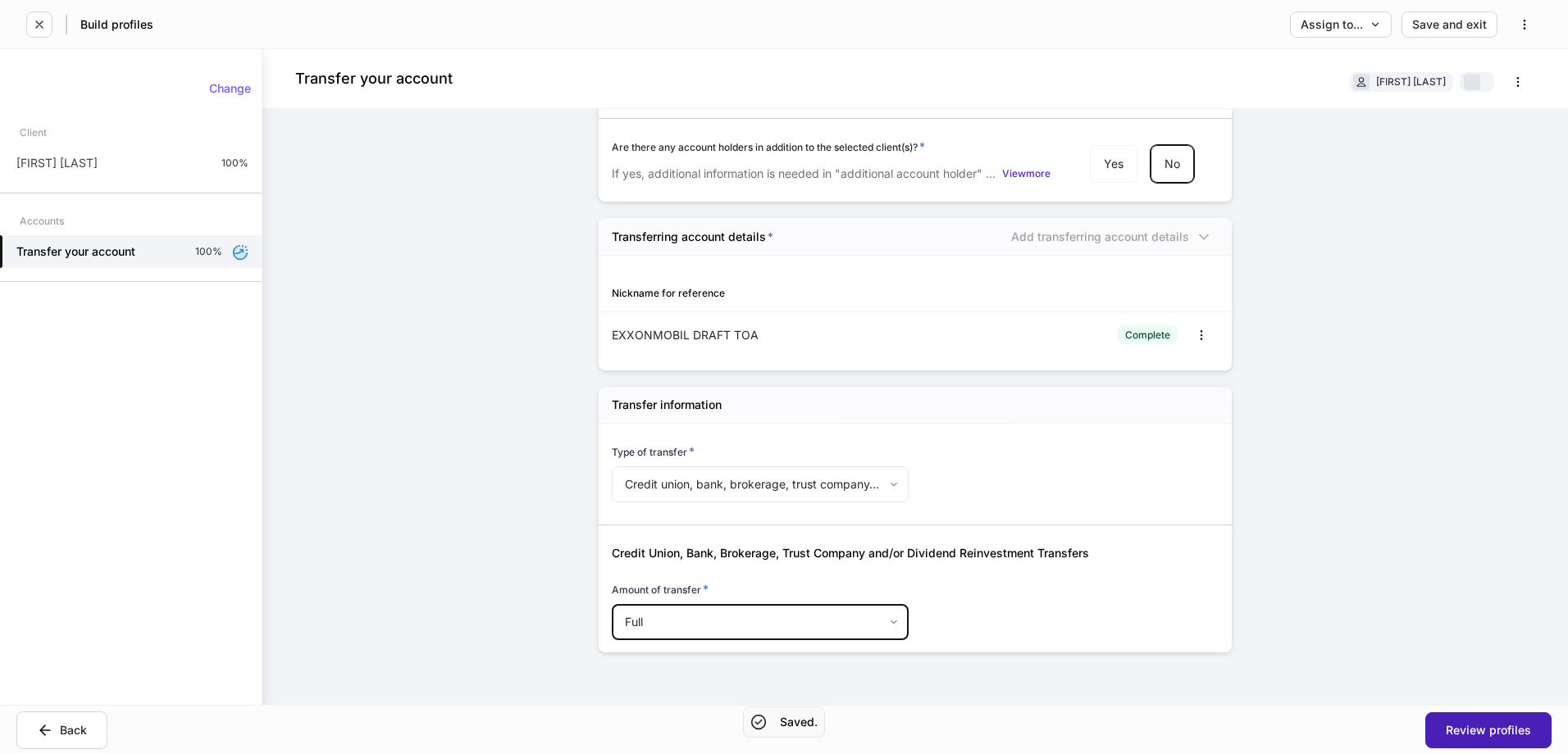 click on "Review profiles" at bounding box center (1488, 730) 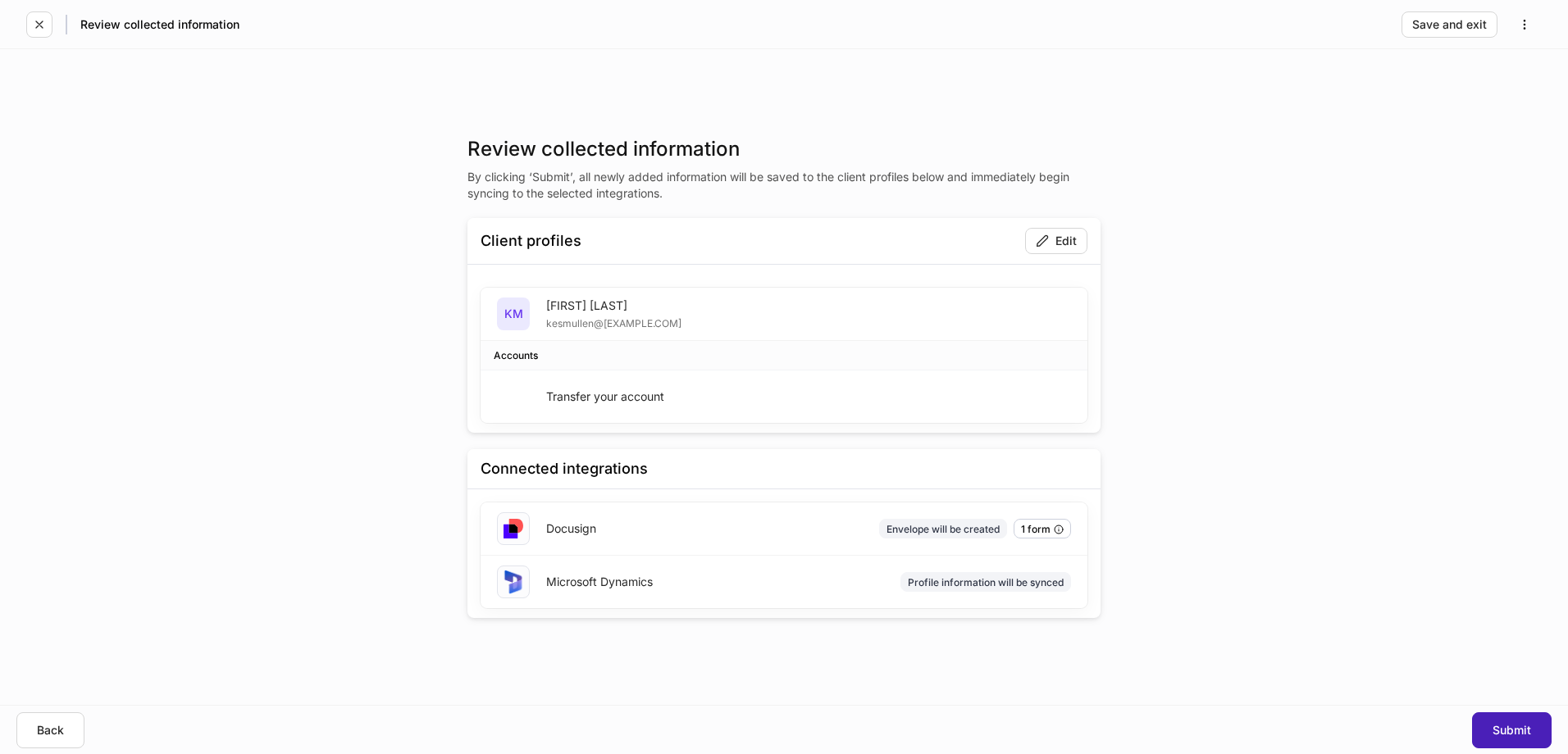 click on "Submit" at bounding box center (1511, 730) 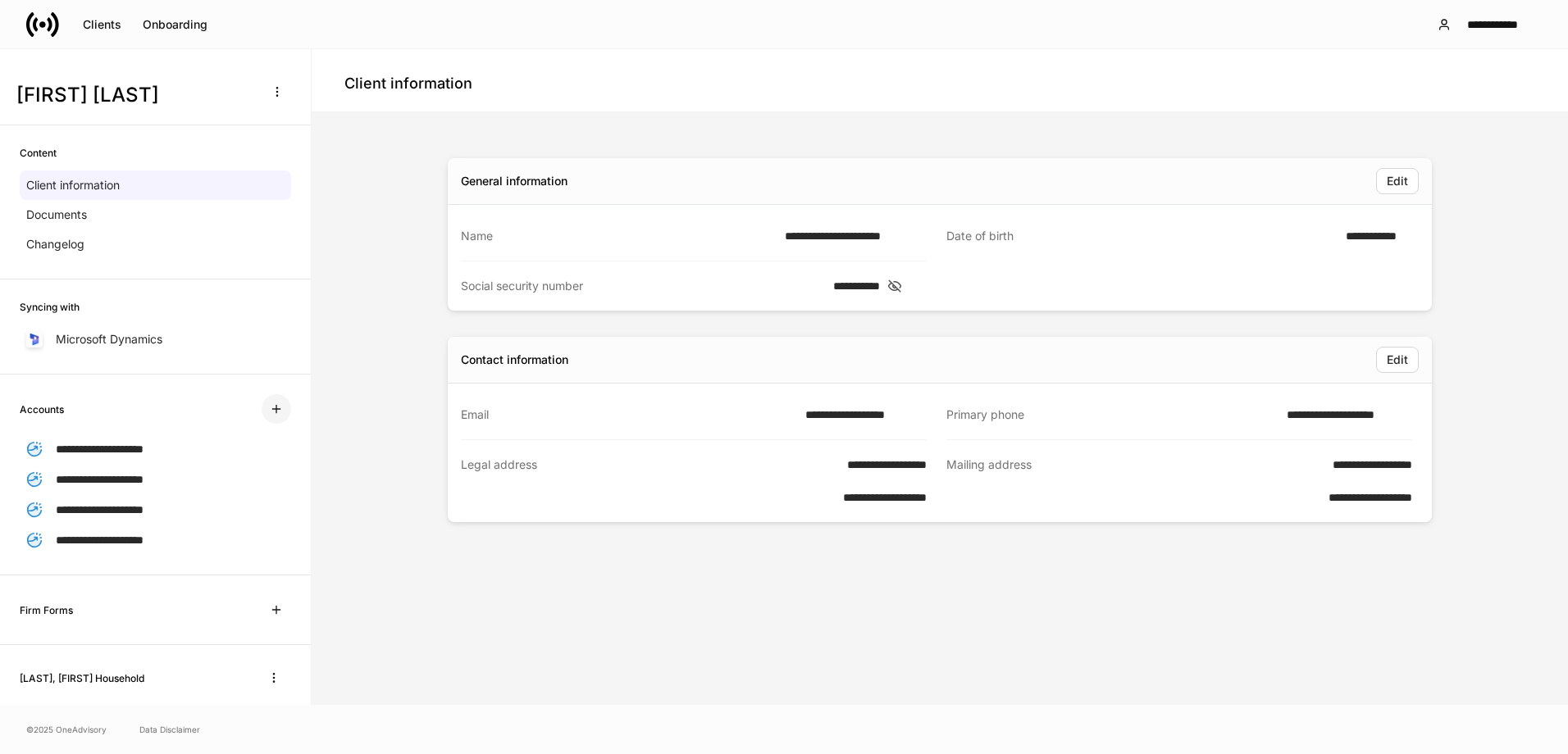click 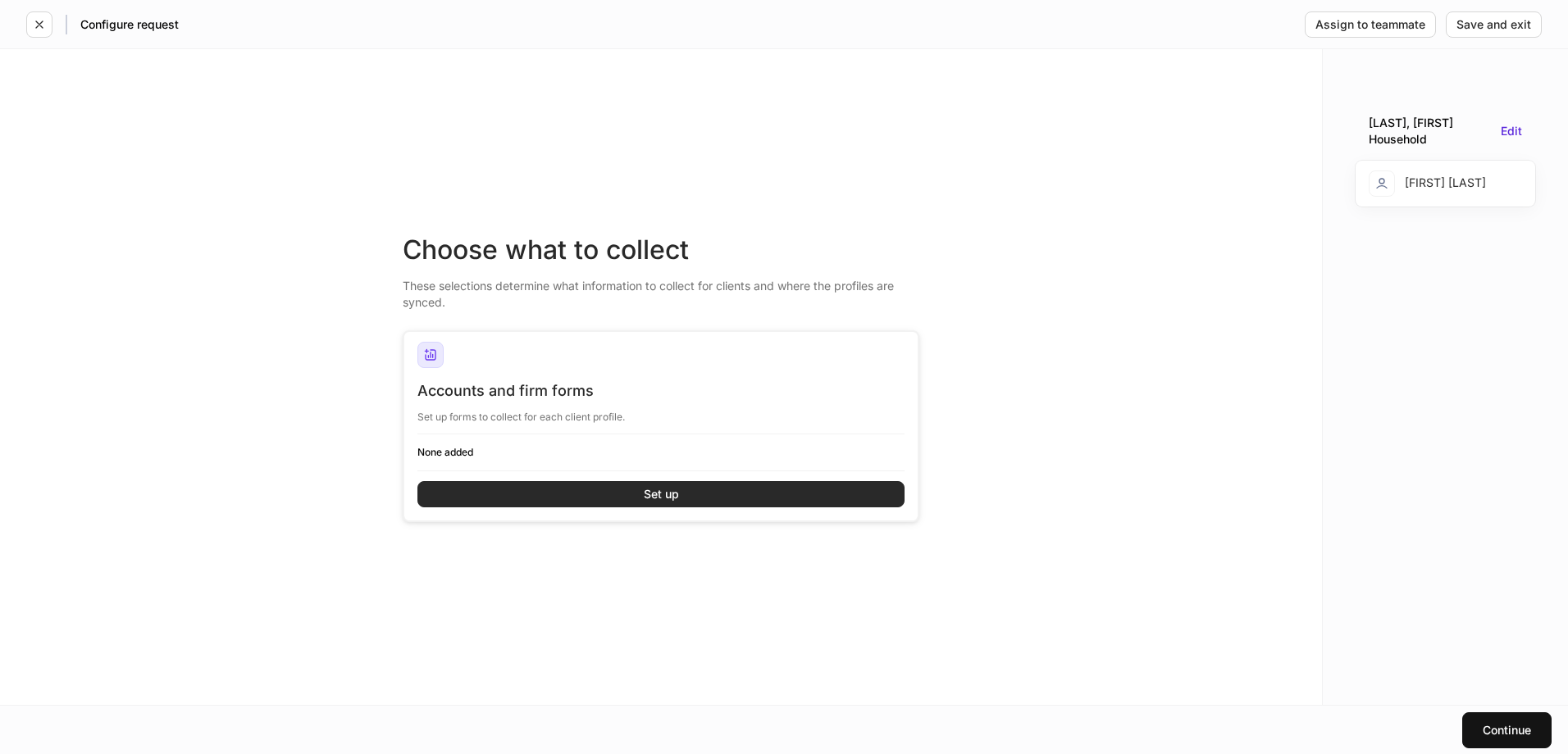 click on "Set up" at bounding box center (661, 494) 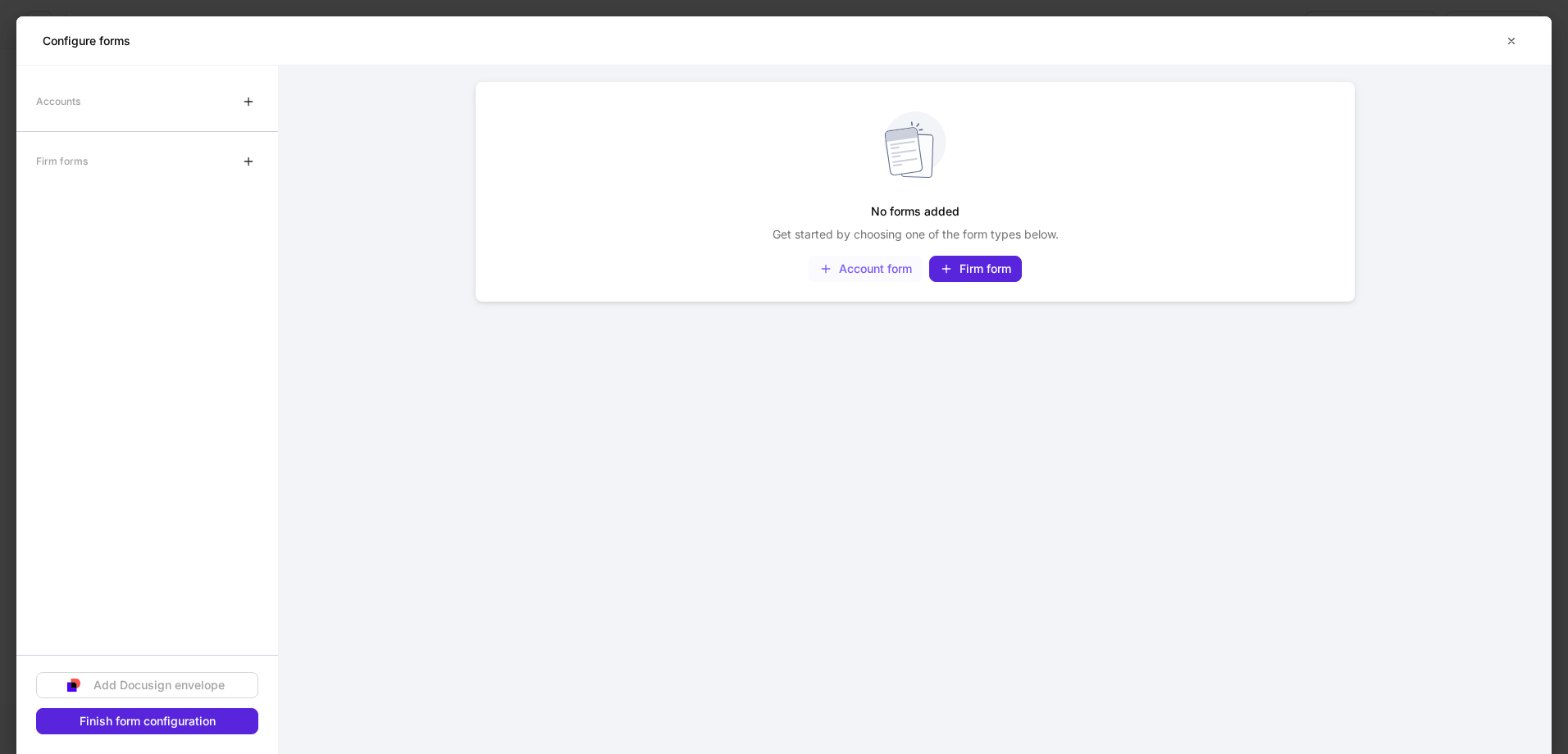click on "Account form" at bounding box center (865, 269) 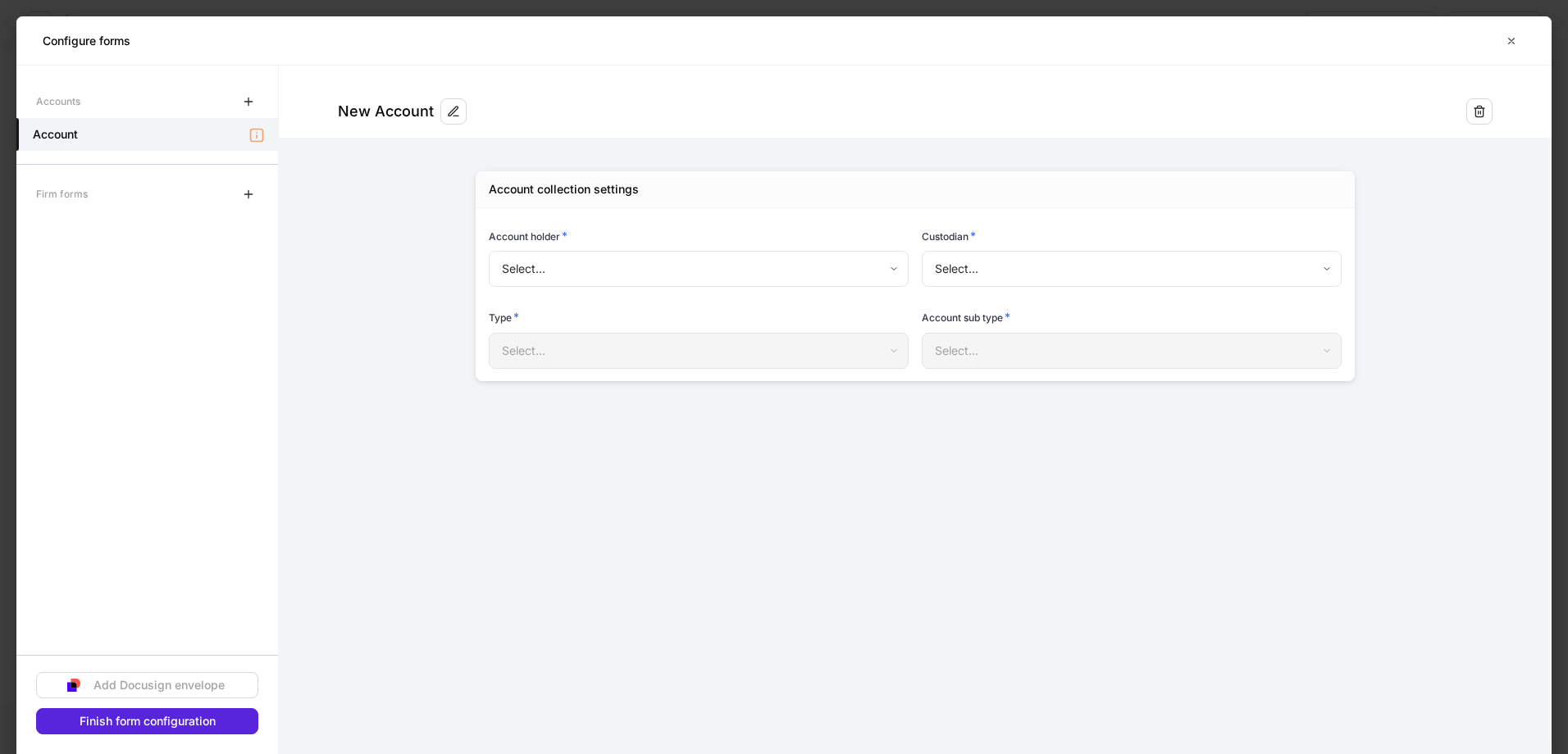 type on "**********" 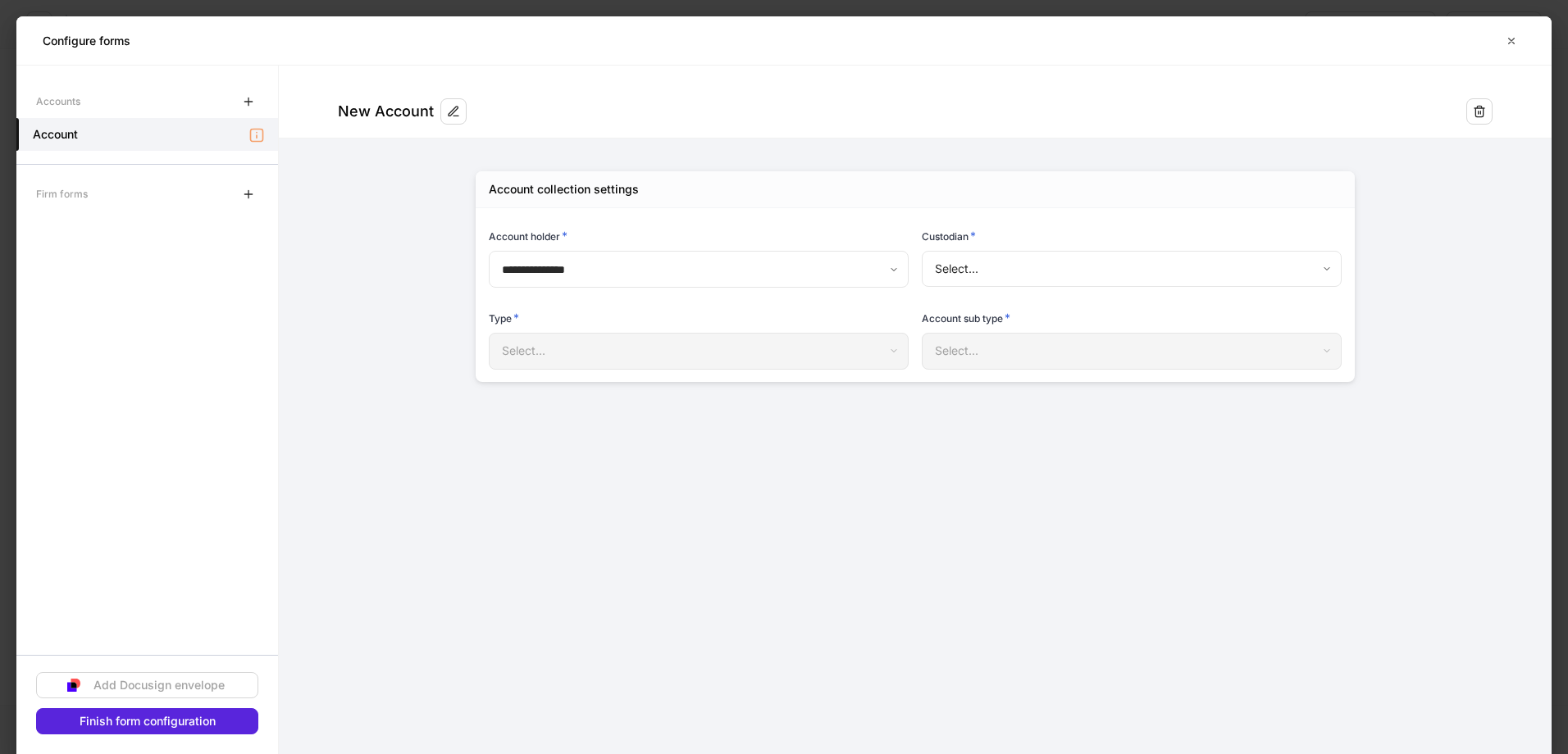 click on "**********" at bounding box center (784, 377) 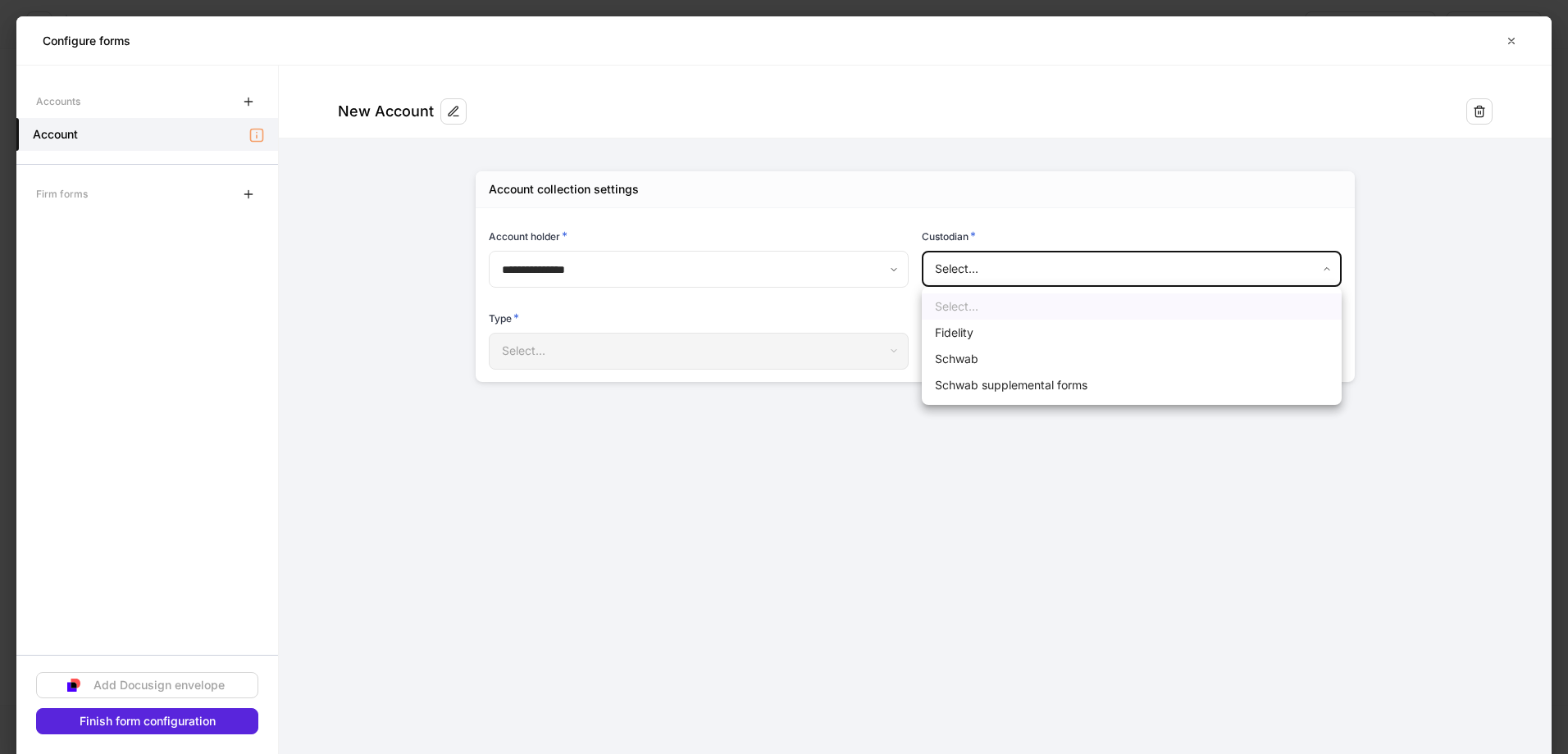 click on "Schwab supplemental forms" at bounding box center [1132, 385] 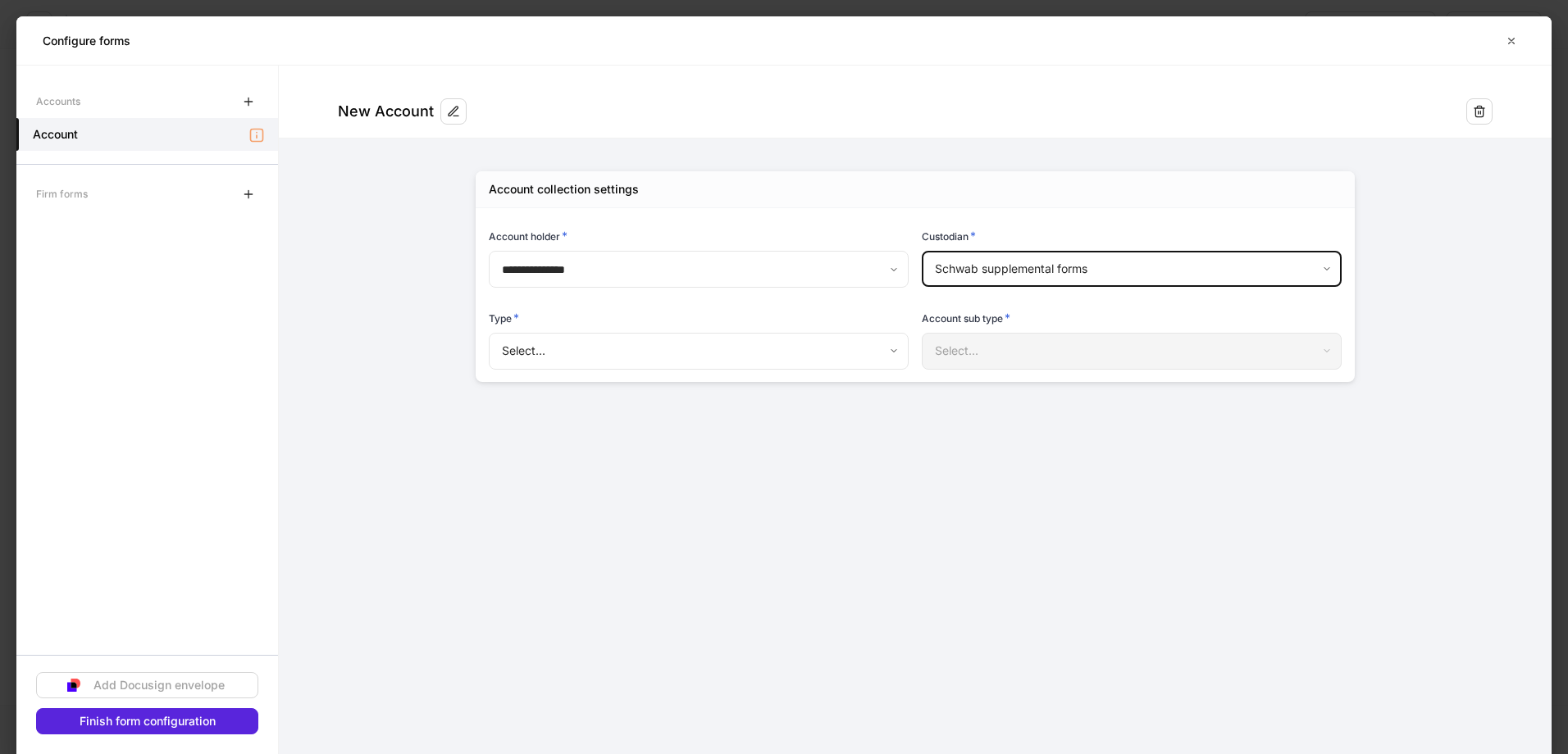 click on "**********" at bounding box center [784, 377] 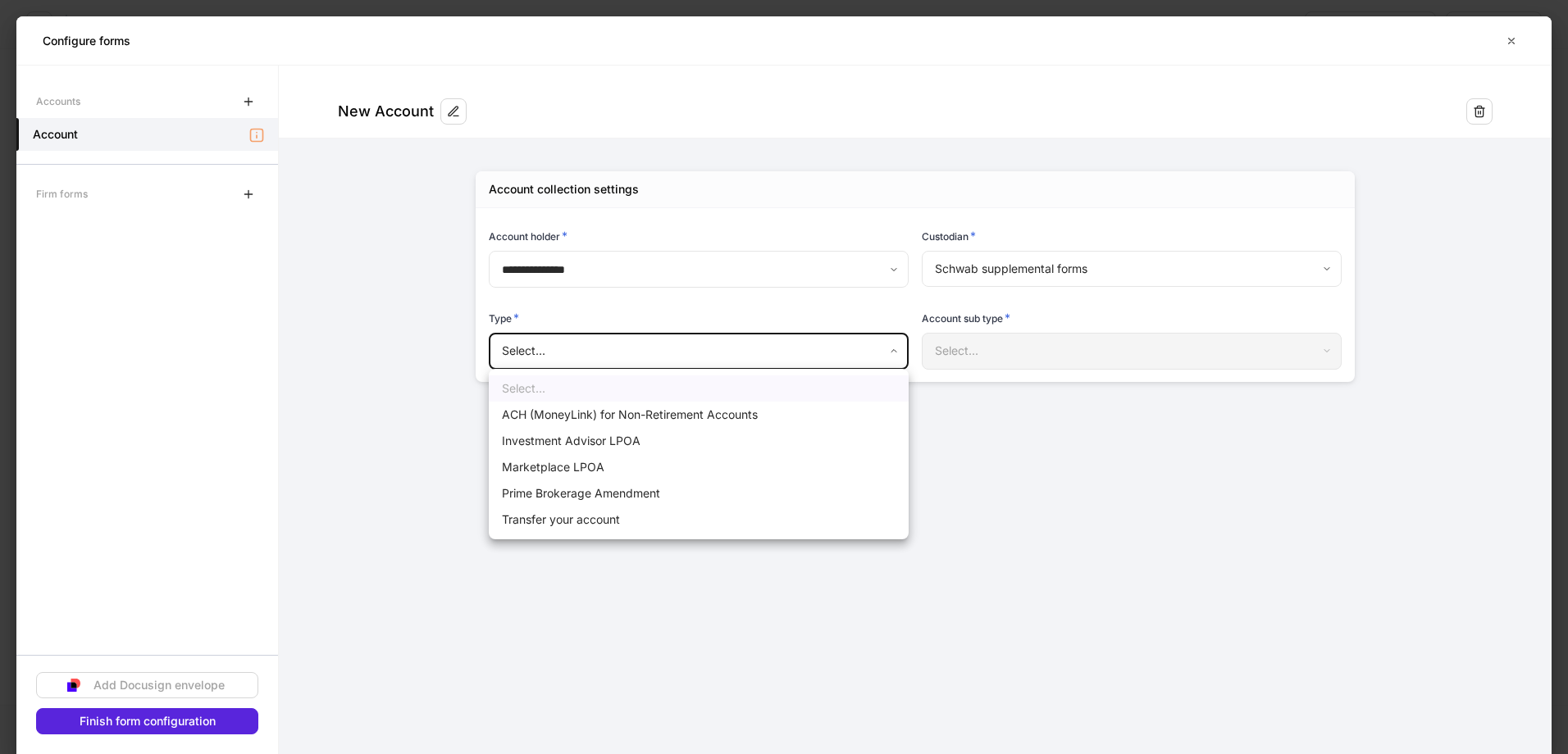 click on "Transfer your account" at bounding box center (699, 520) 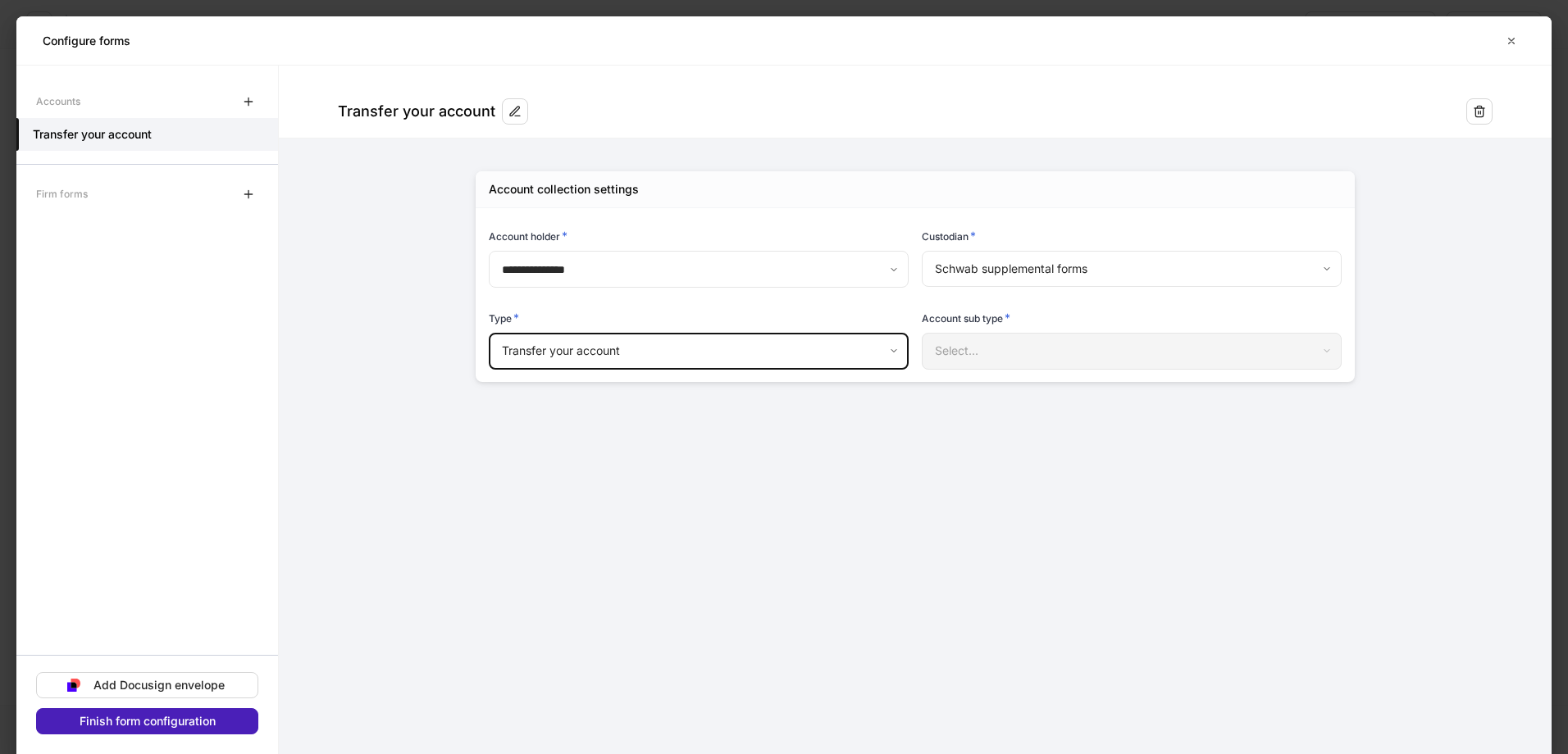 click on "Finish form configuration" at bounding box center [148, 721] 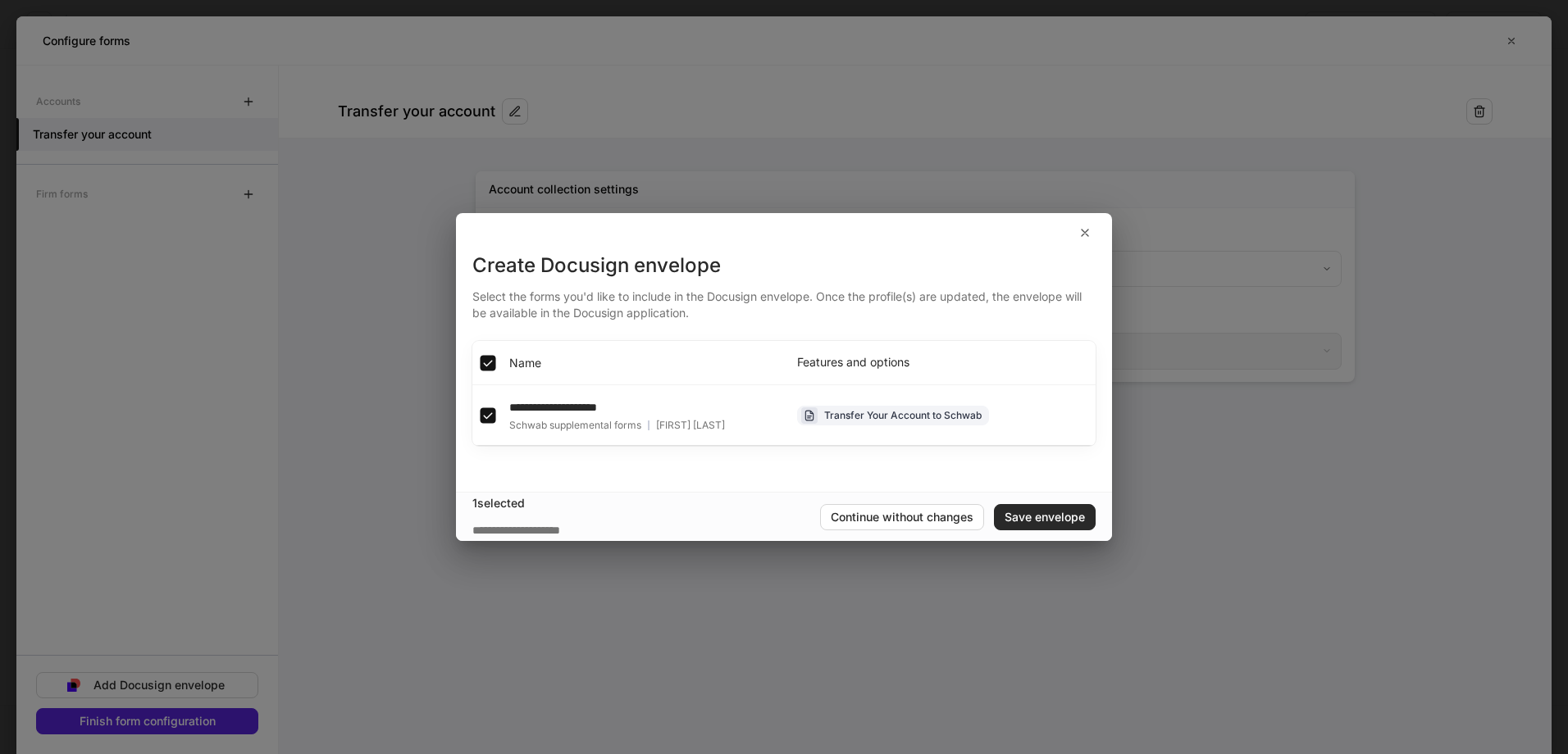 click on "Save envelope" at bounding box center [1045, 517] 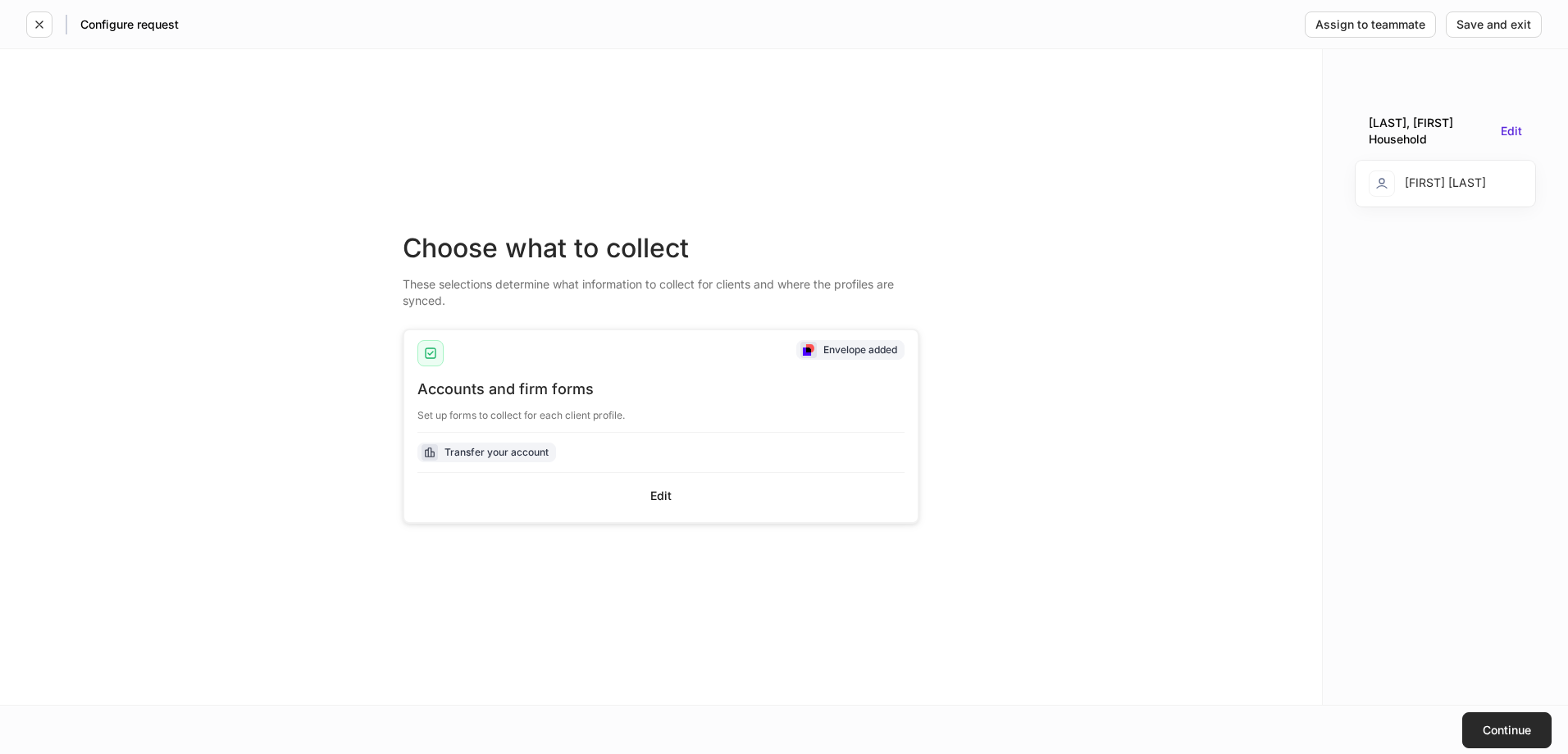 click on "Continue" at bounding box center (1506, 730) 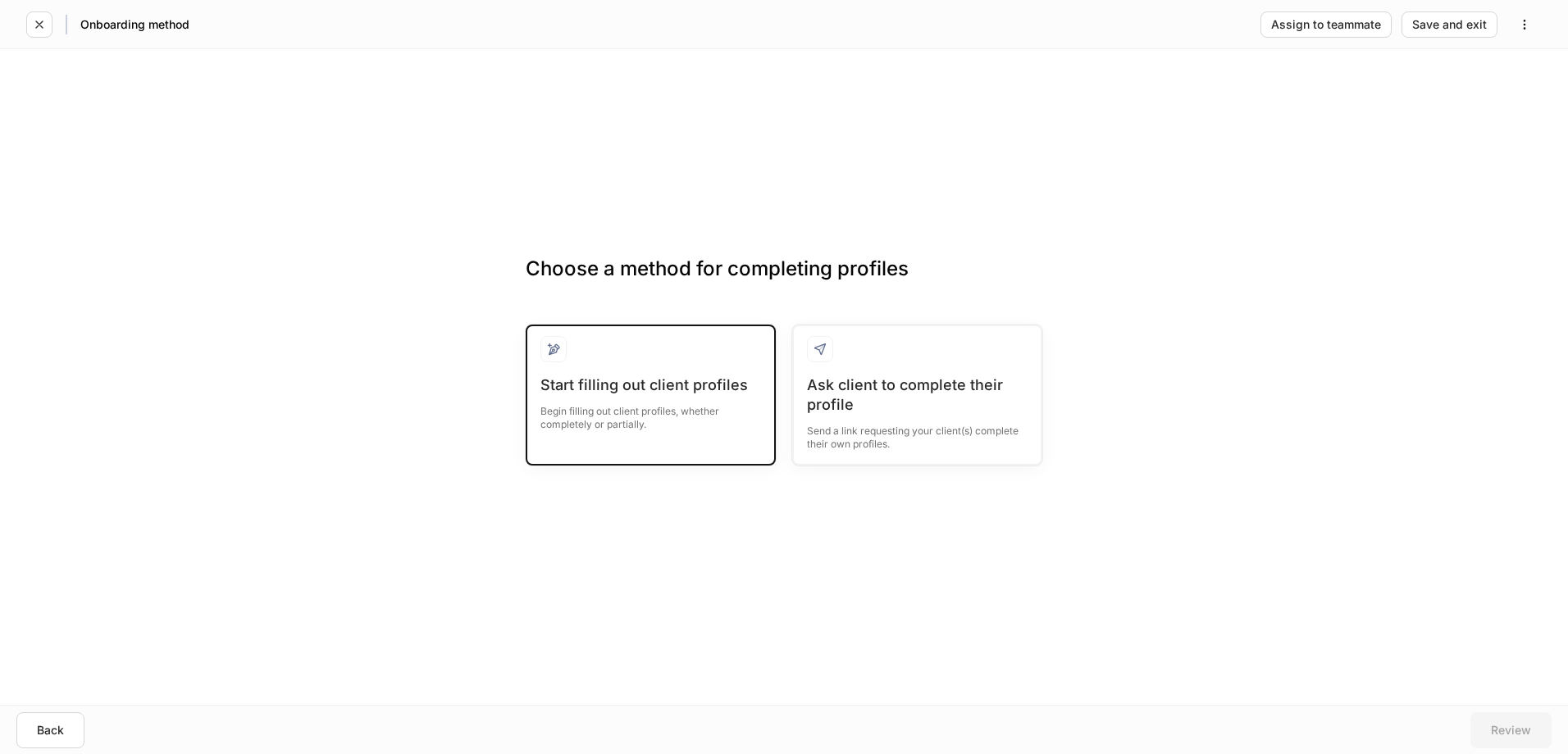 click on "Start filling out client profiles" at bounding box center [650, 385] 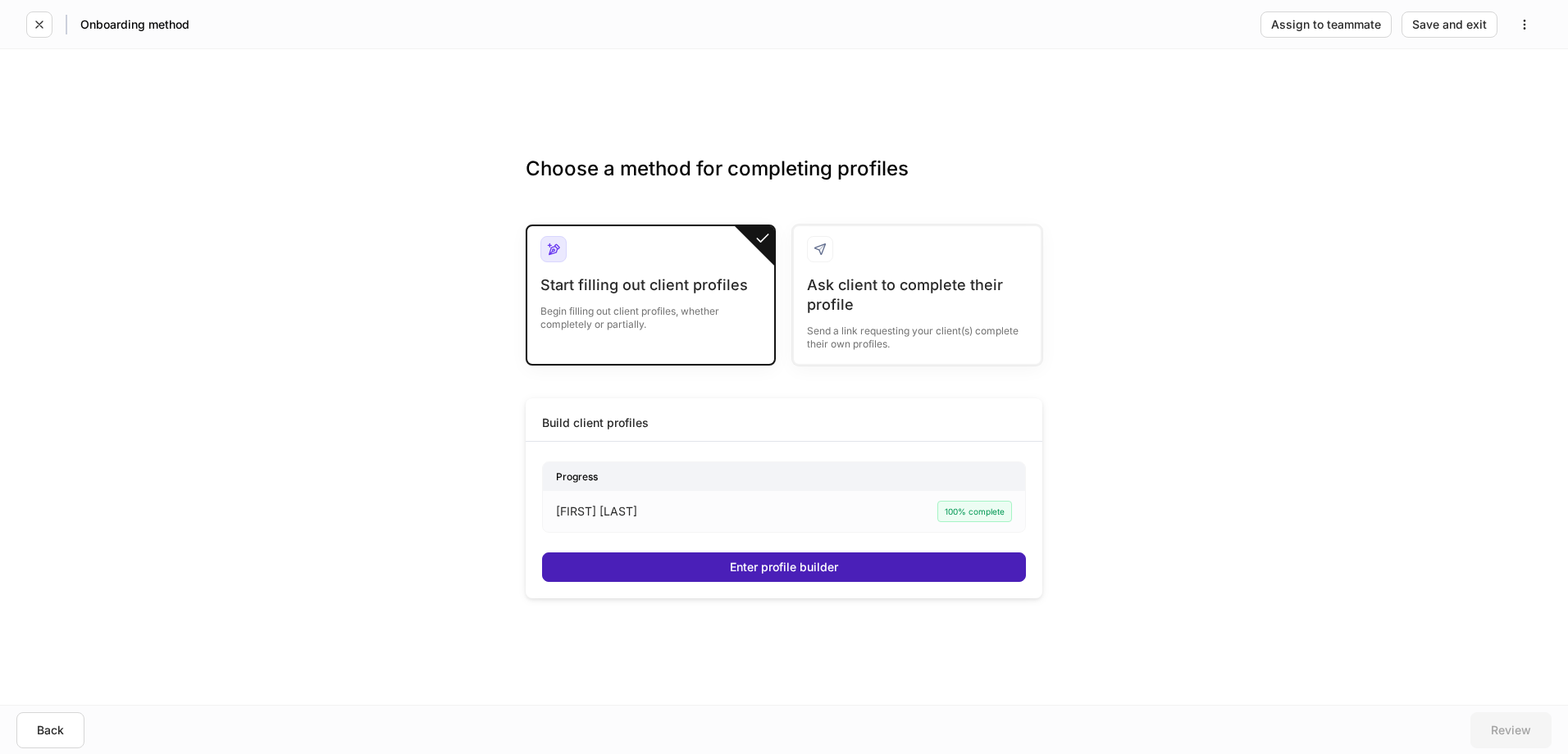 click on "Enter profile builder" at bounding box center (784, 567) 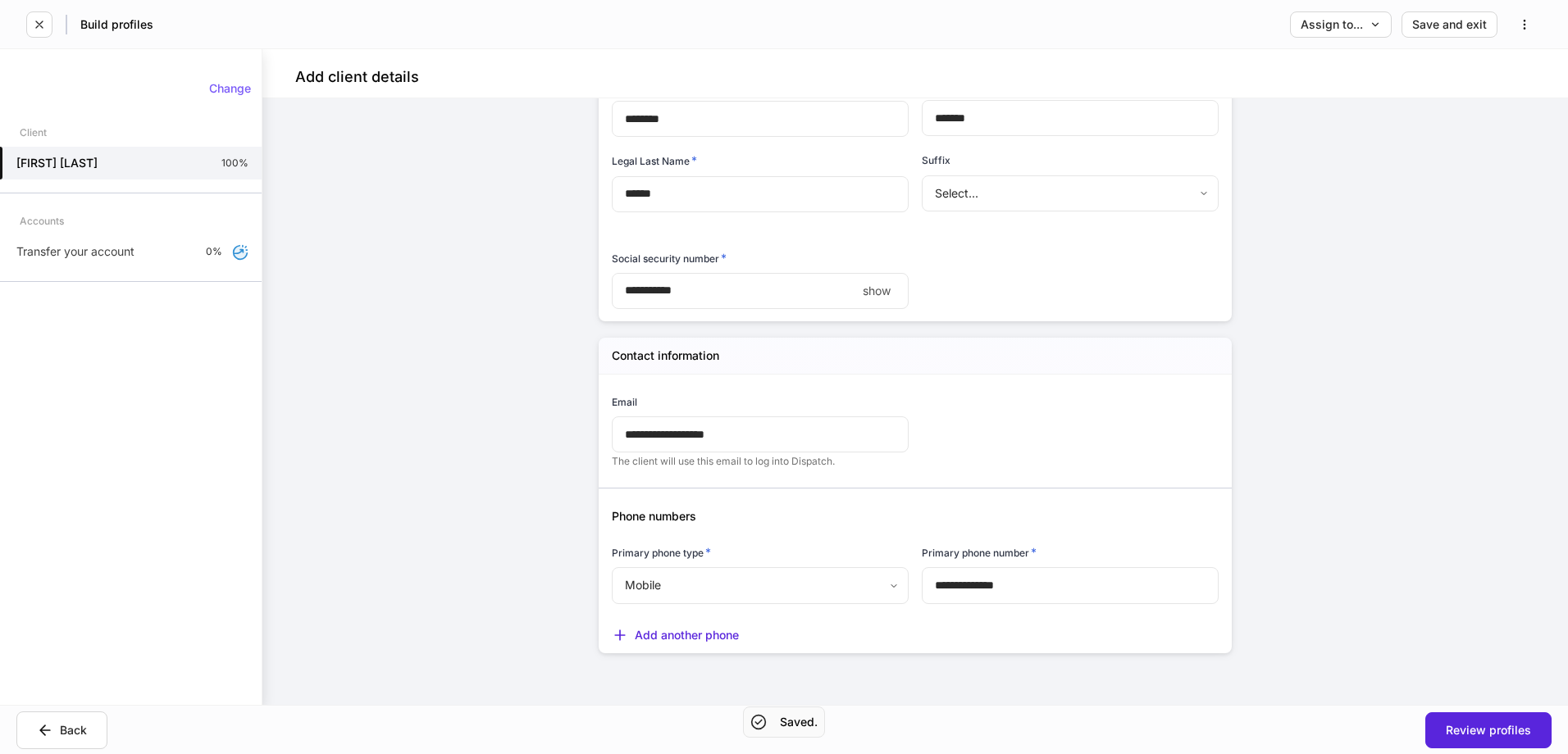 scroll, scrollTop: 219, scrollLeft: 0, axis: vertical 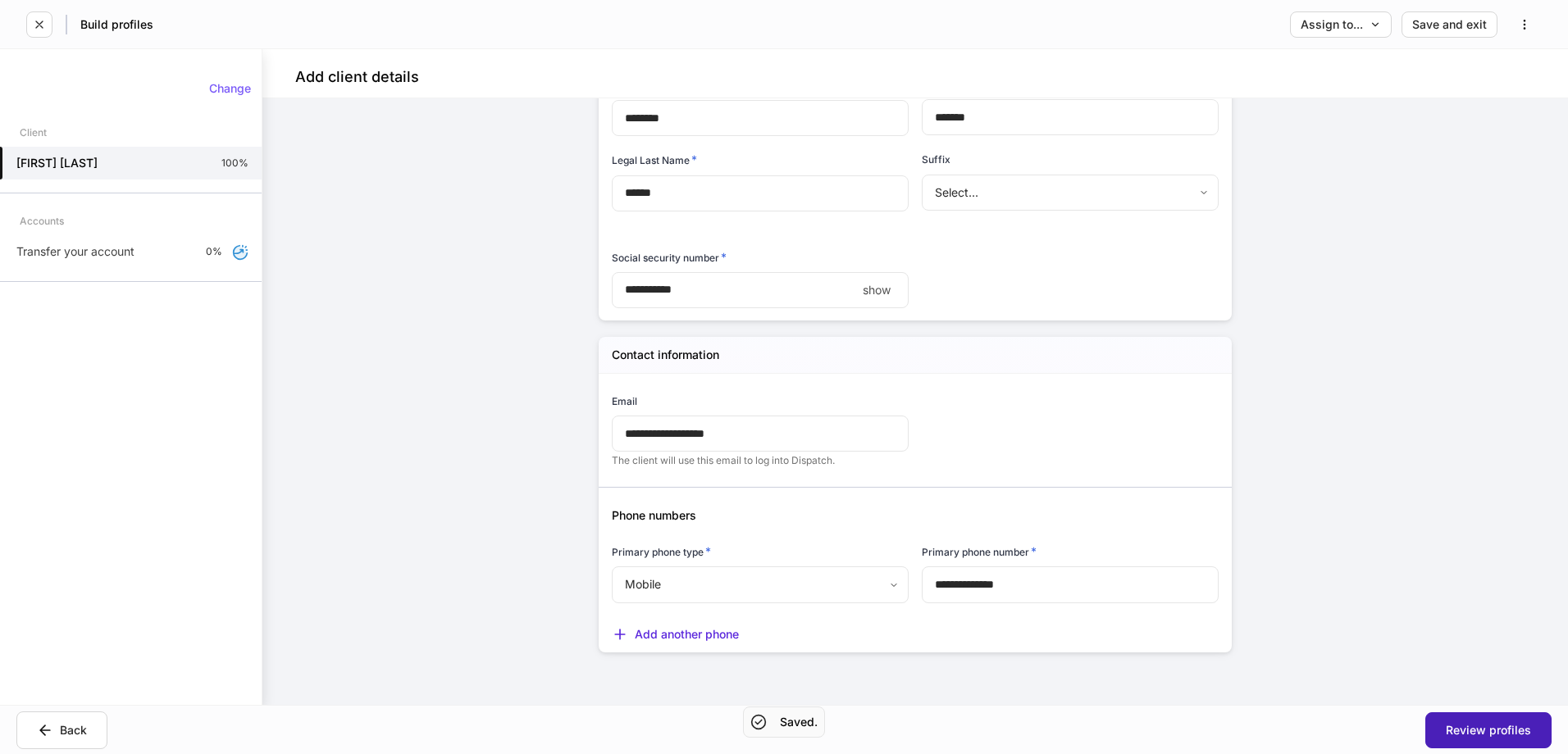 click on "Review profiles" at bounding box center (1488, 730) 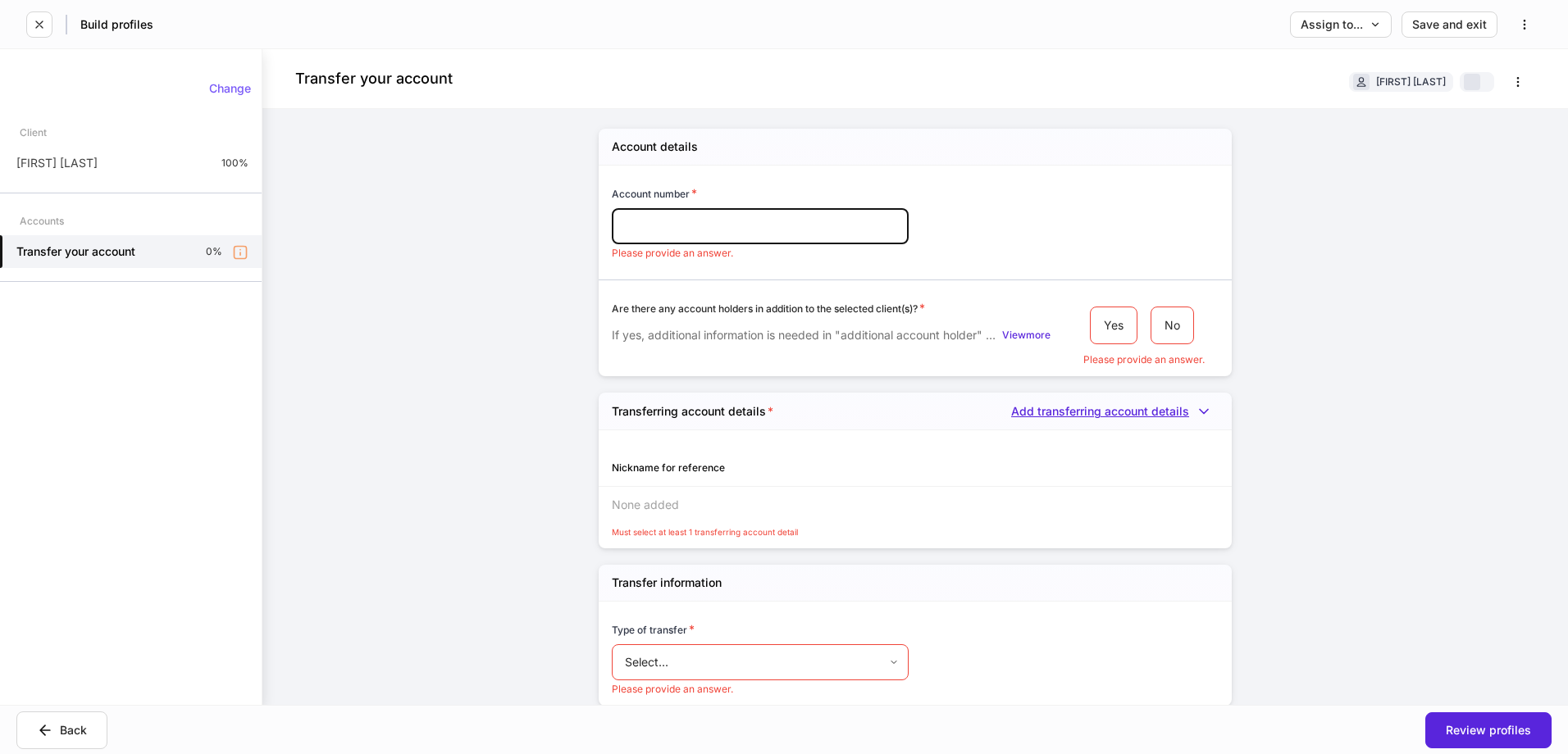 click on "Add transferring account details" at bounding box center (1114, 411) 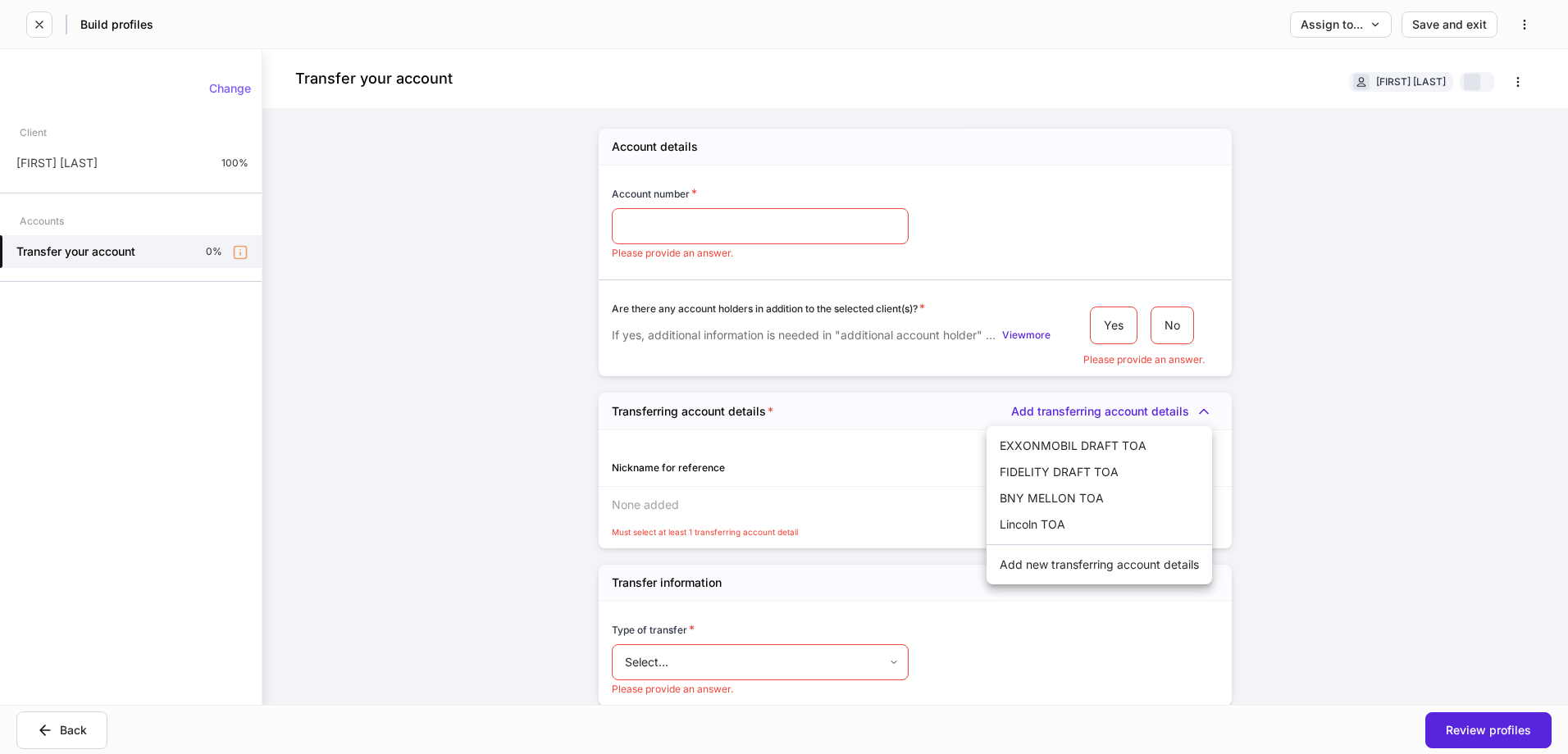 click on "Add new transferring account details" at bounding box center [1099, 565] 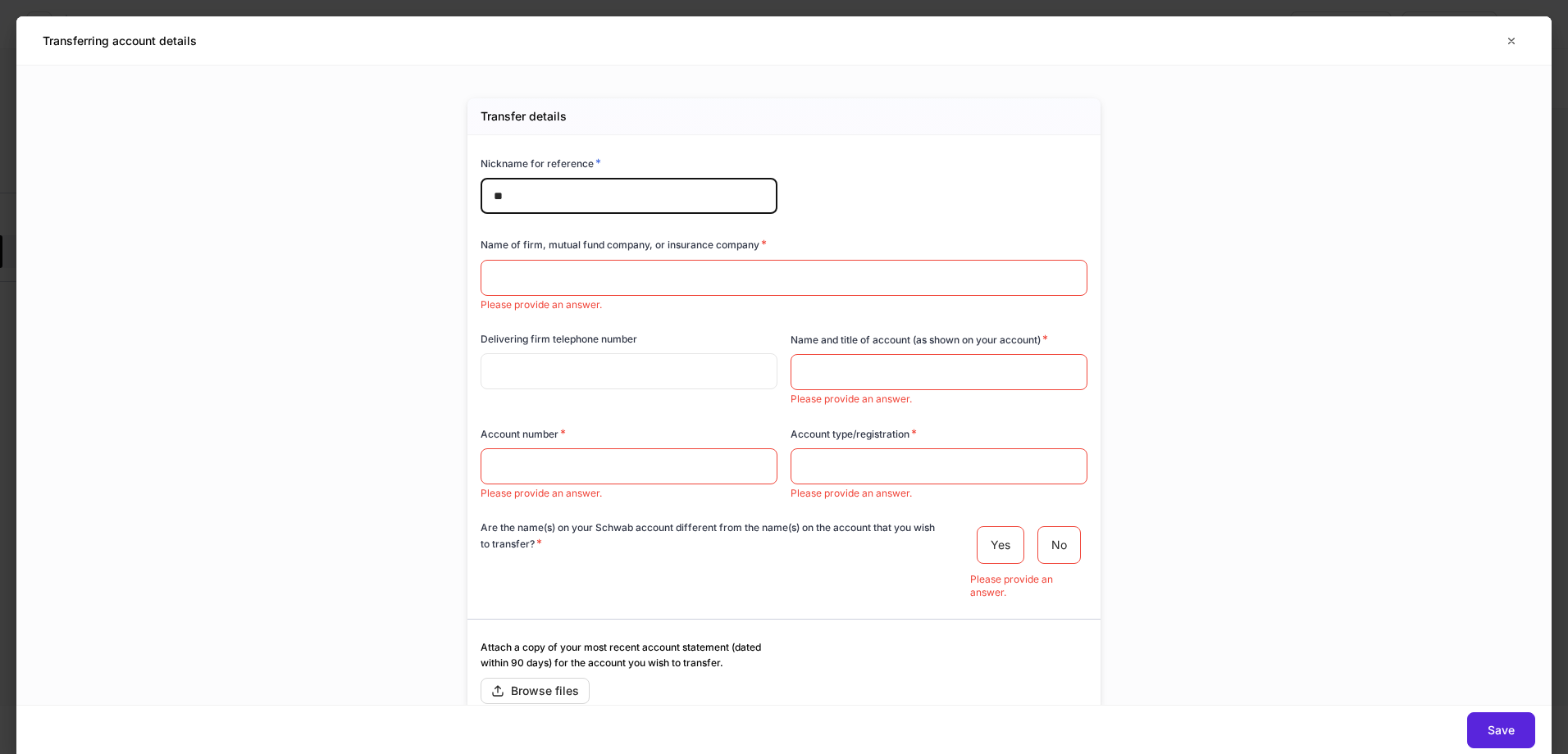 type on "*" 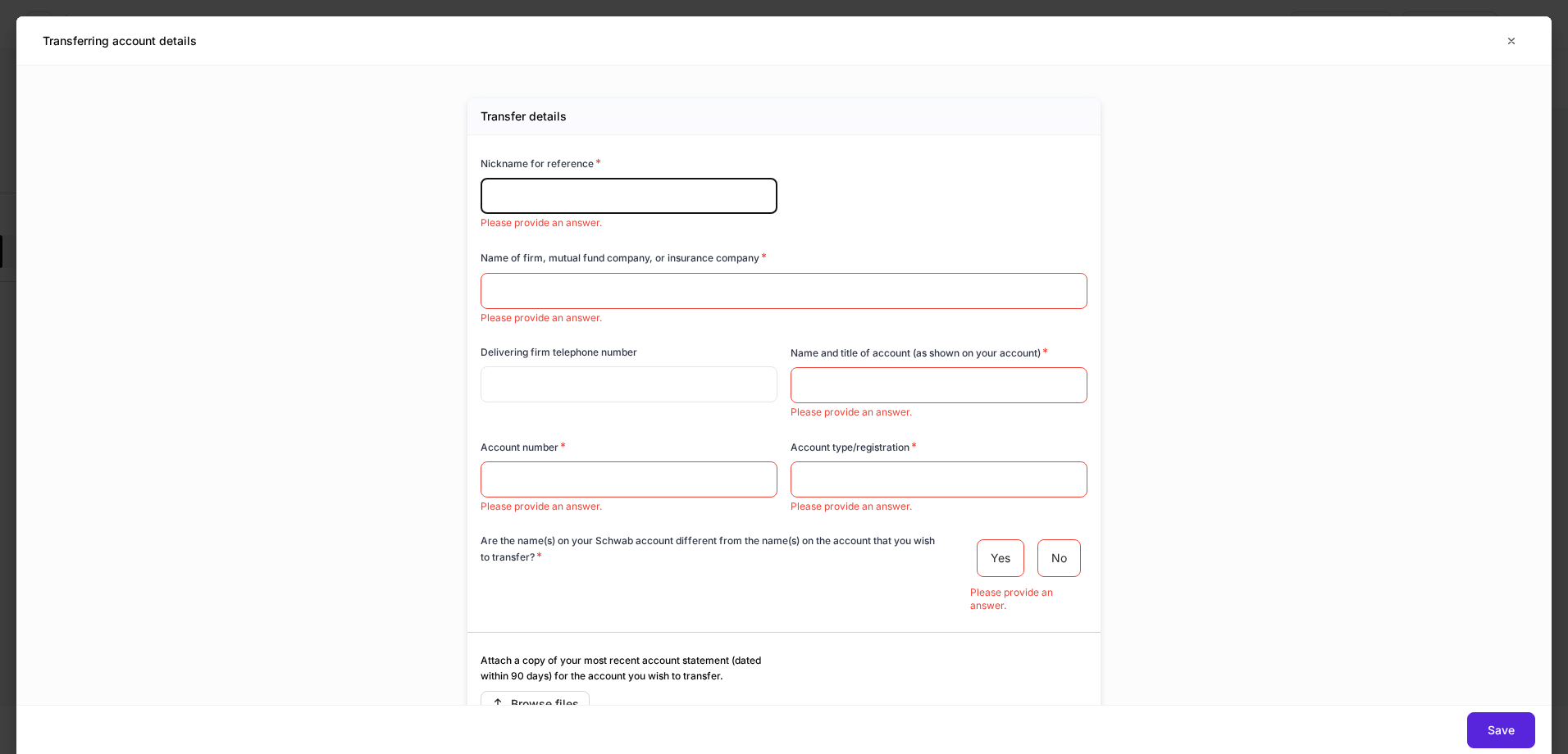 type on "*" 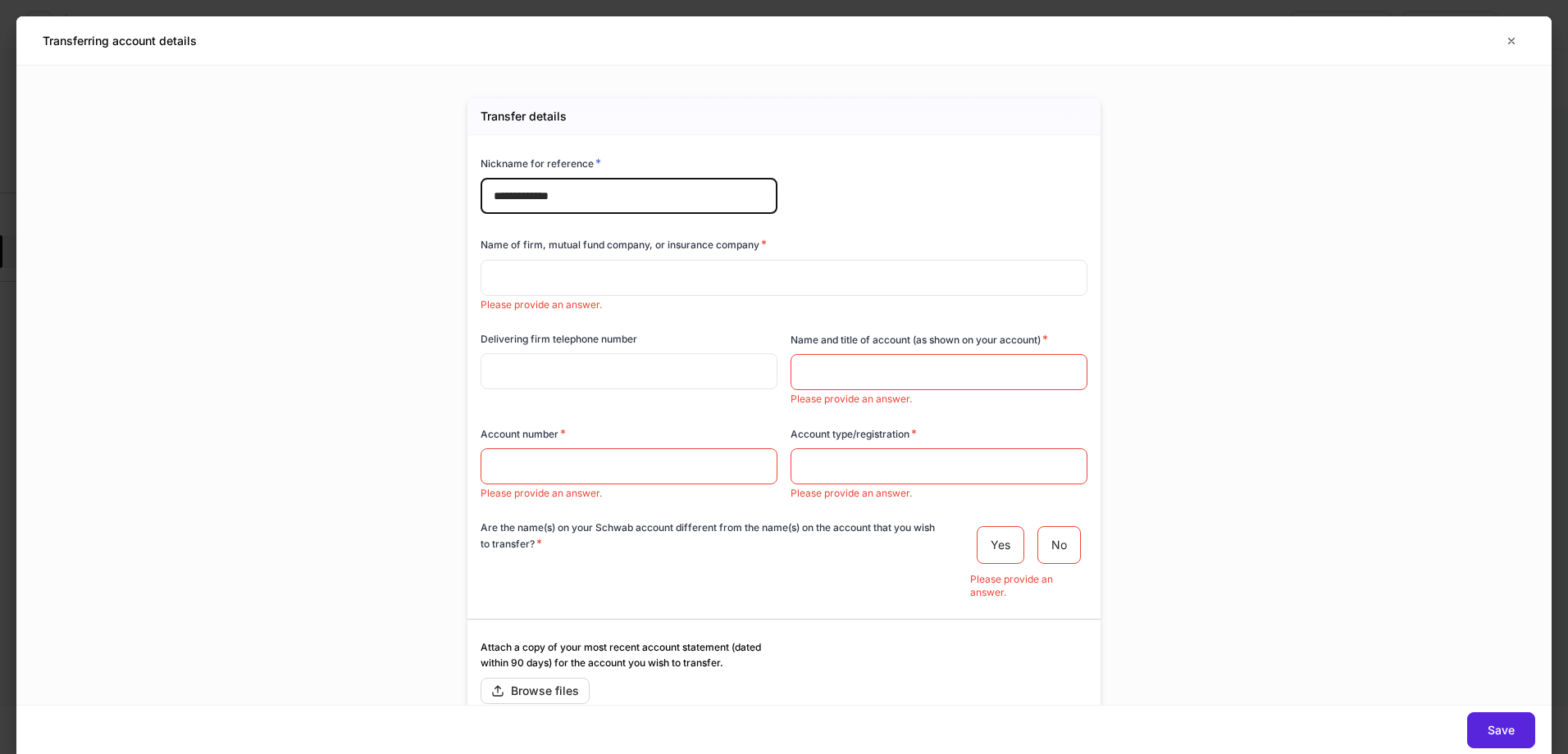 type on "**********" 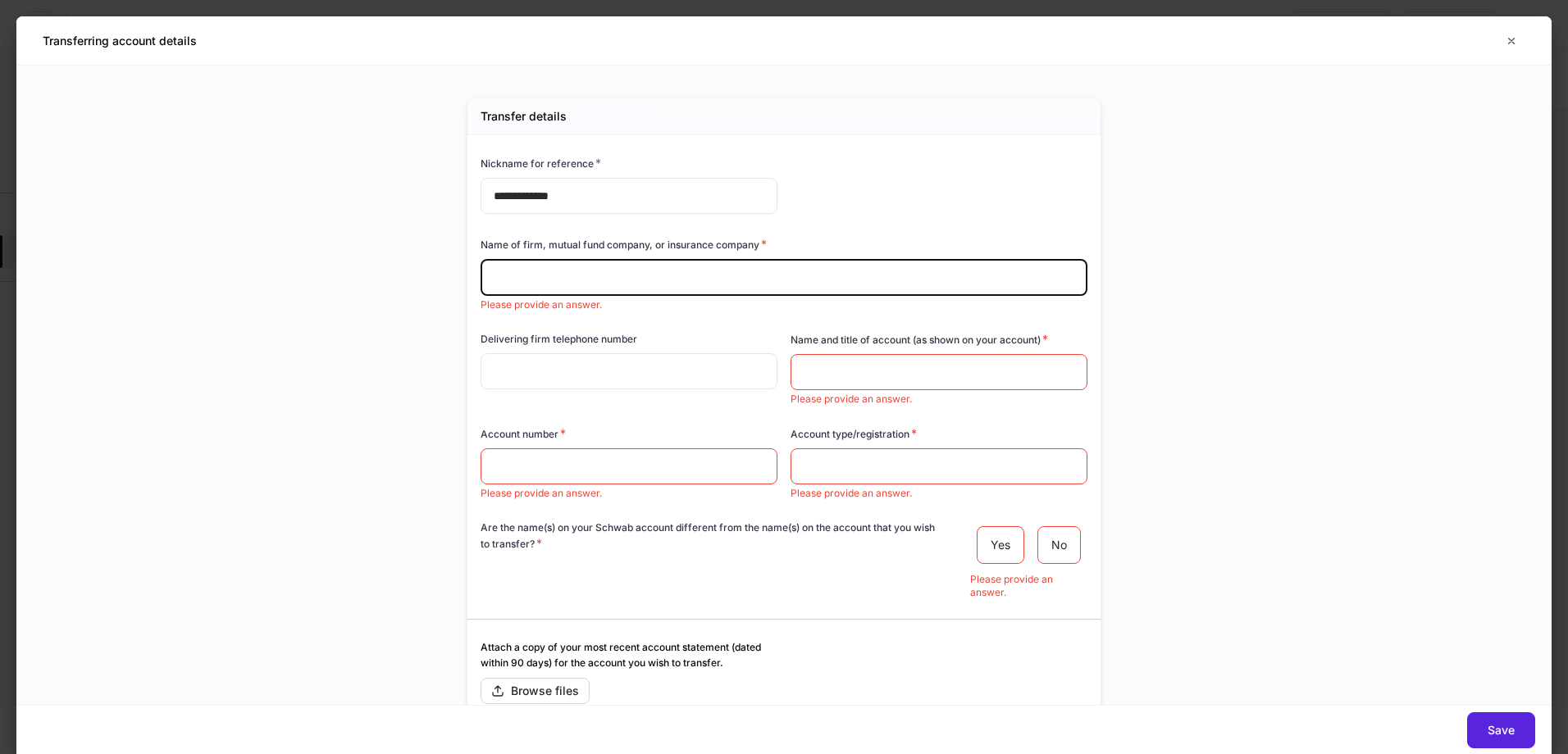 click at bounding box center [784, 278] 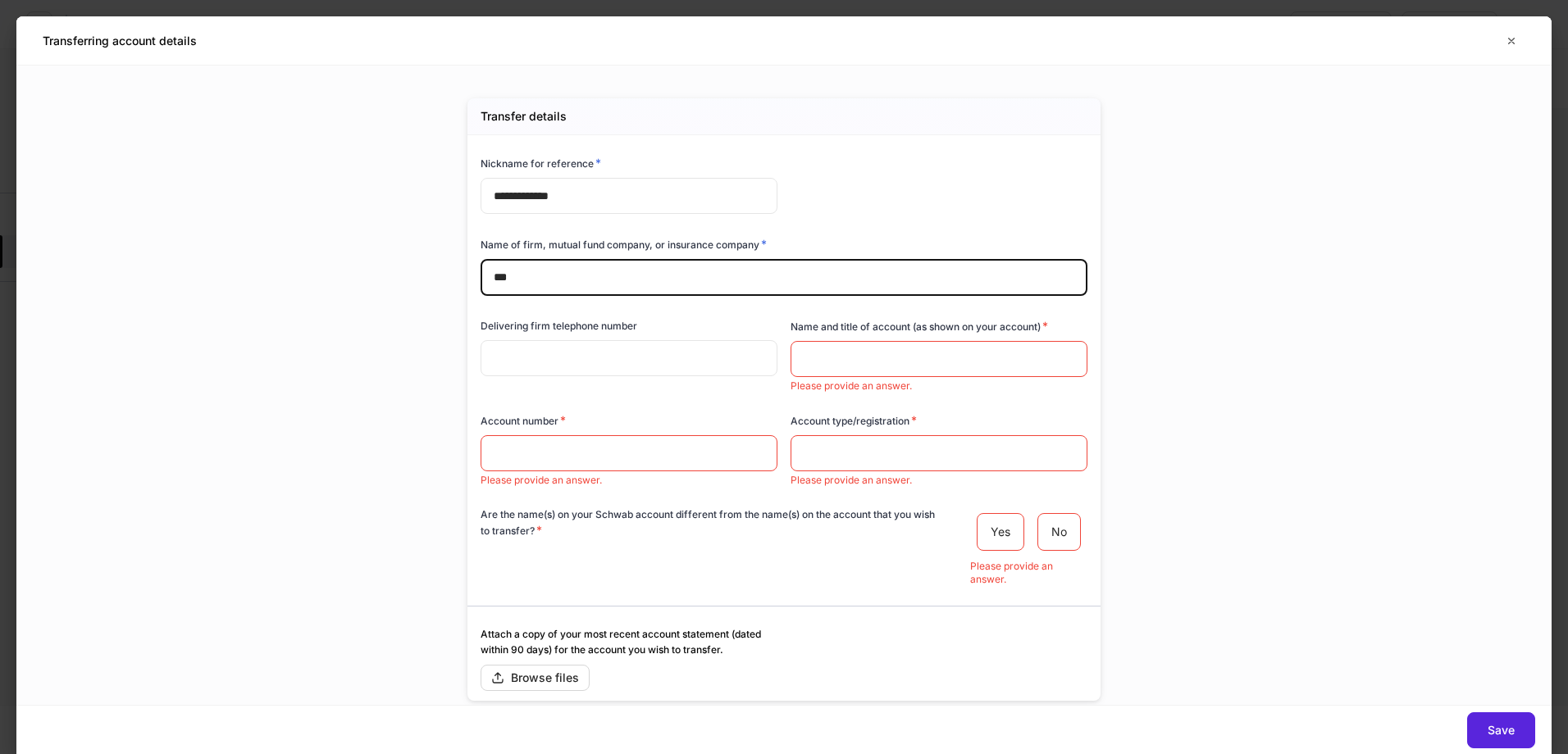 type on "***" 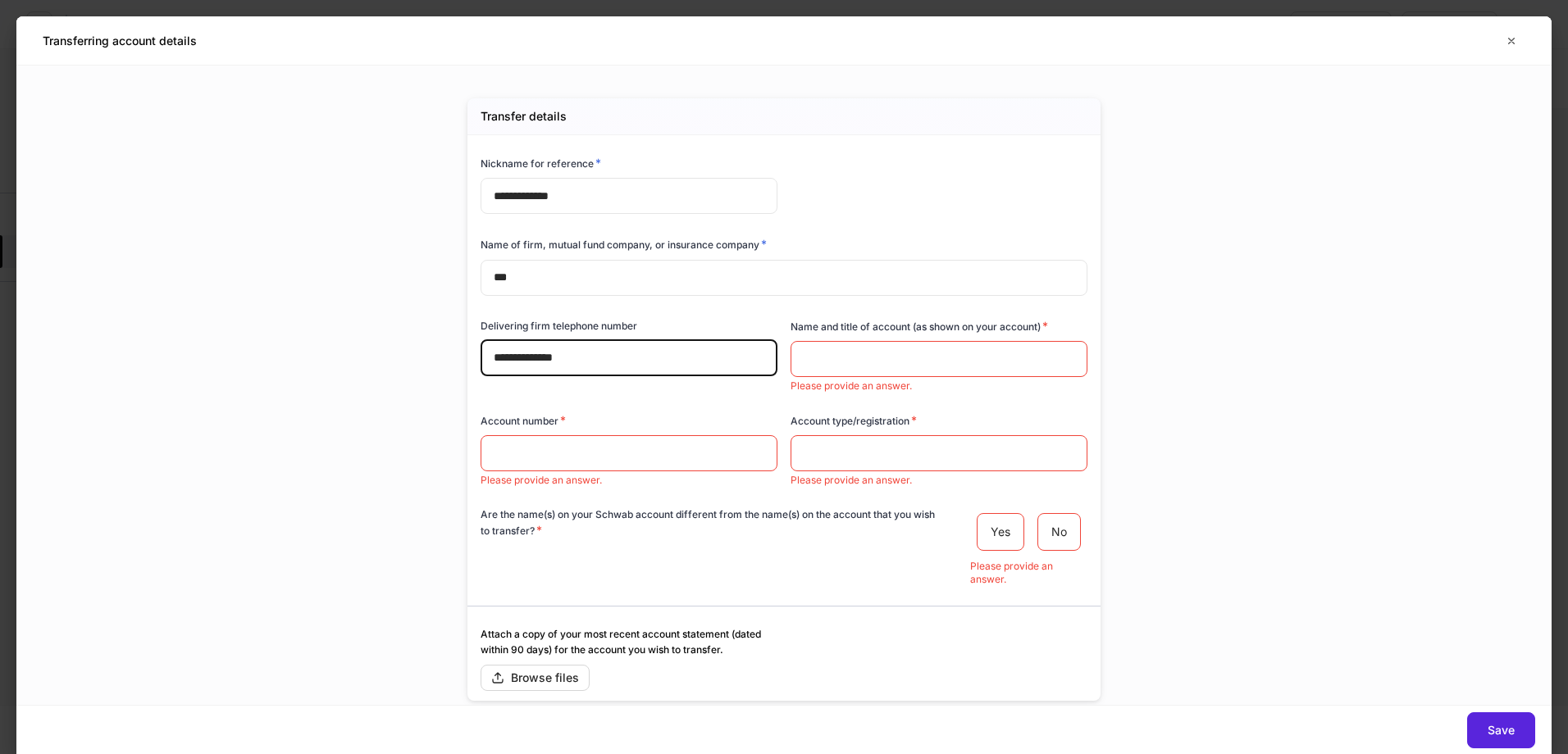 type on "**********" 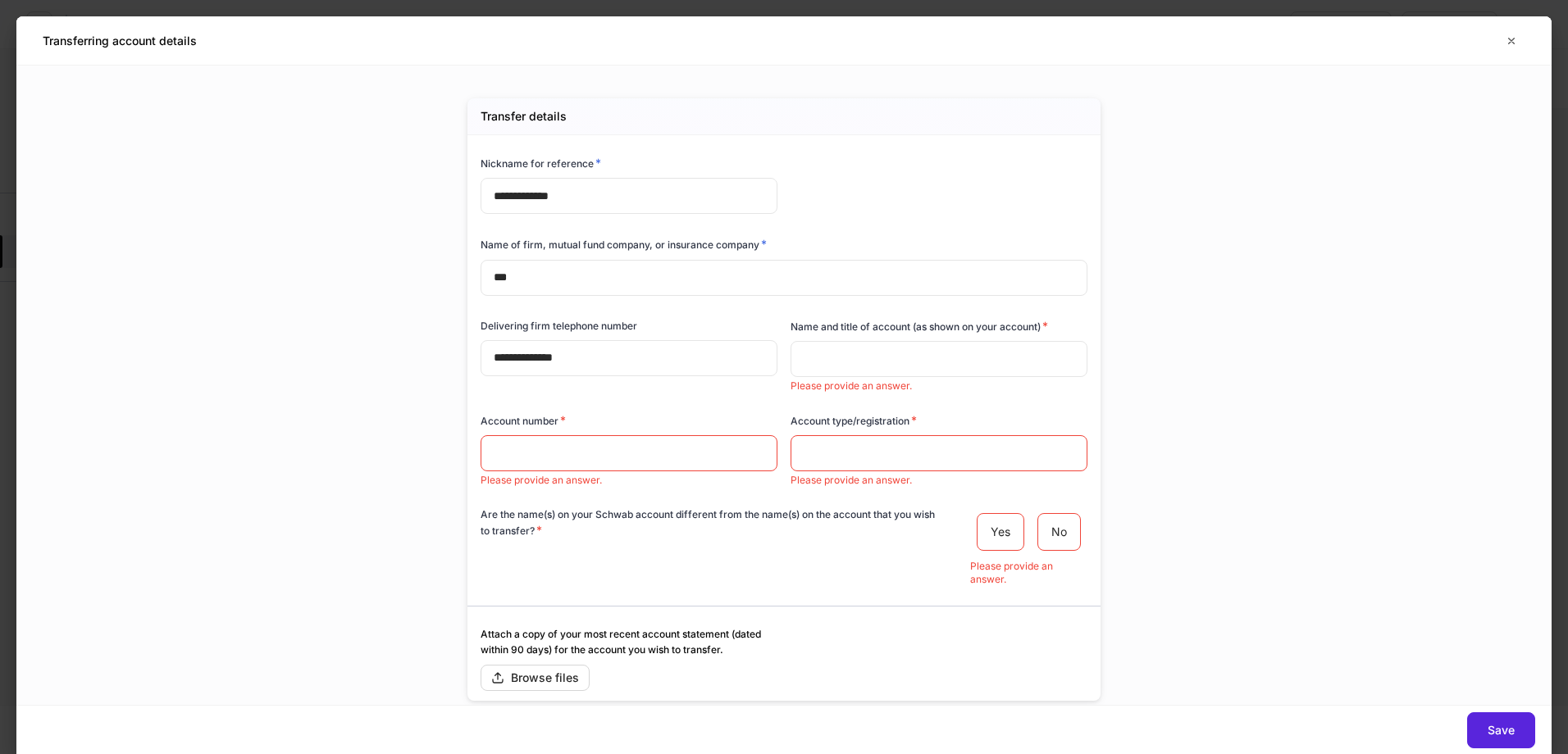click at bounding box center [939, 359] 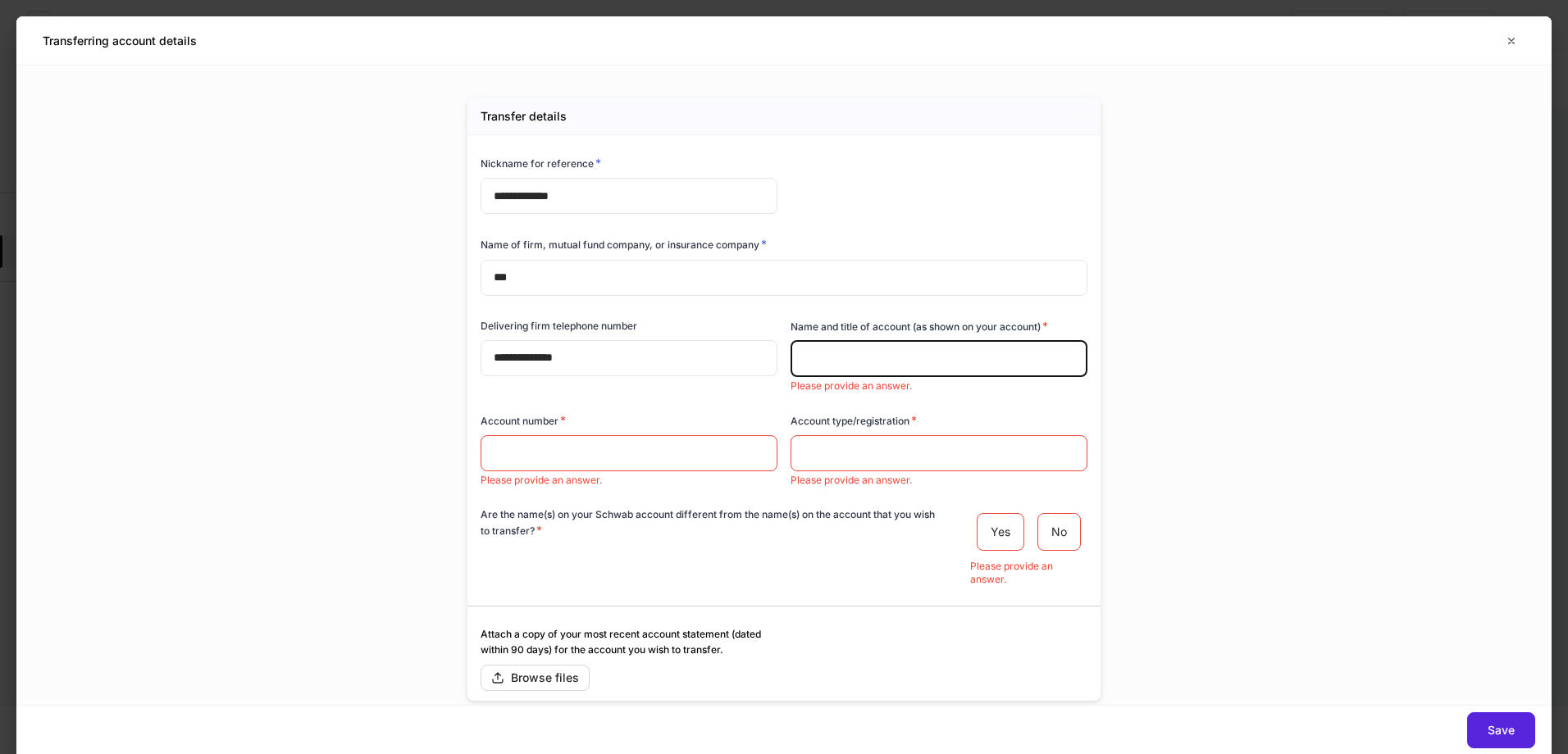 paste on "**********" 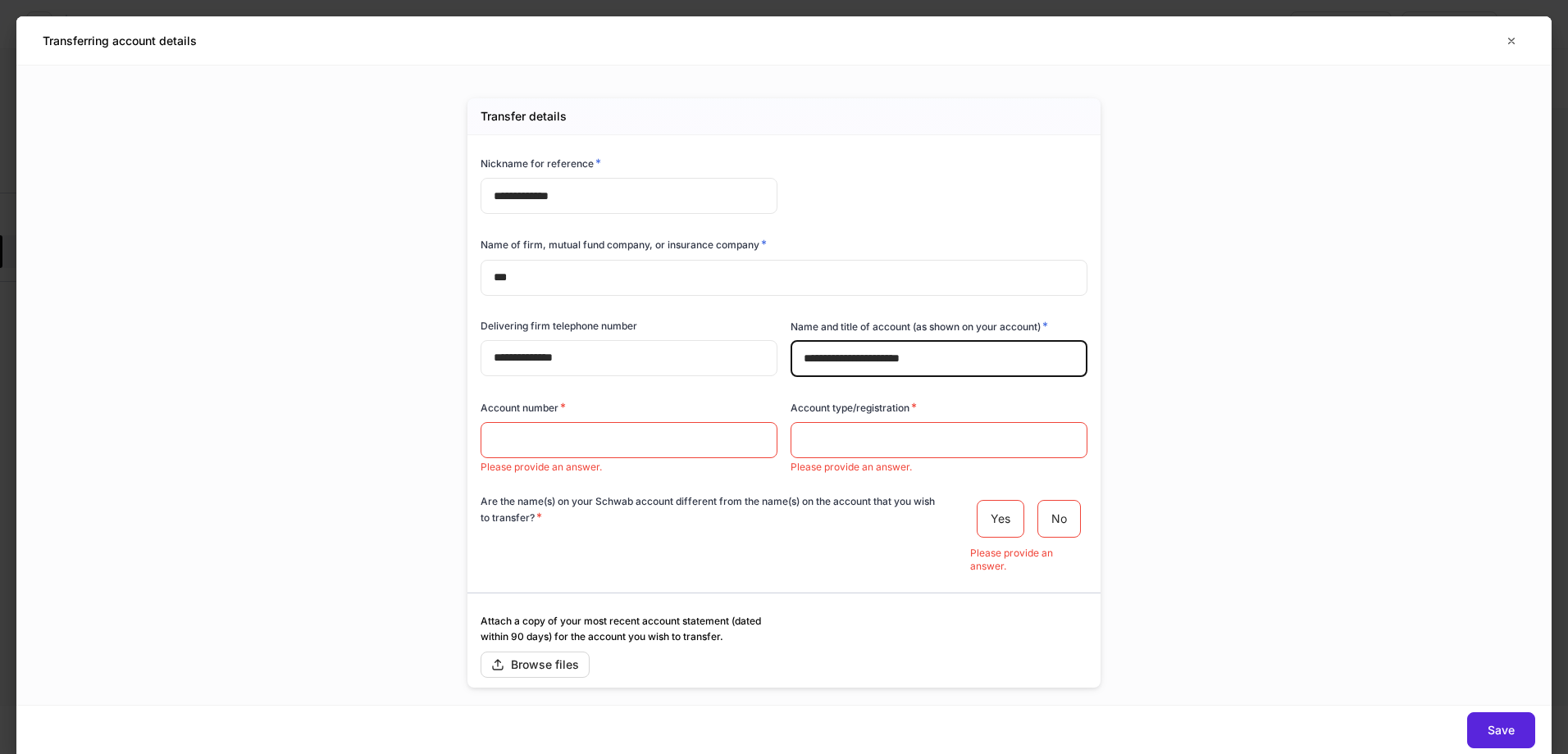 click on "**********" at bounding box center [939, 359] 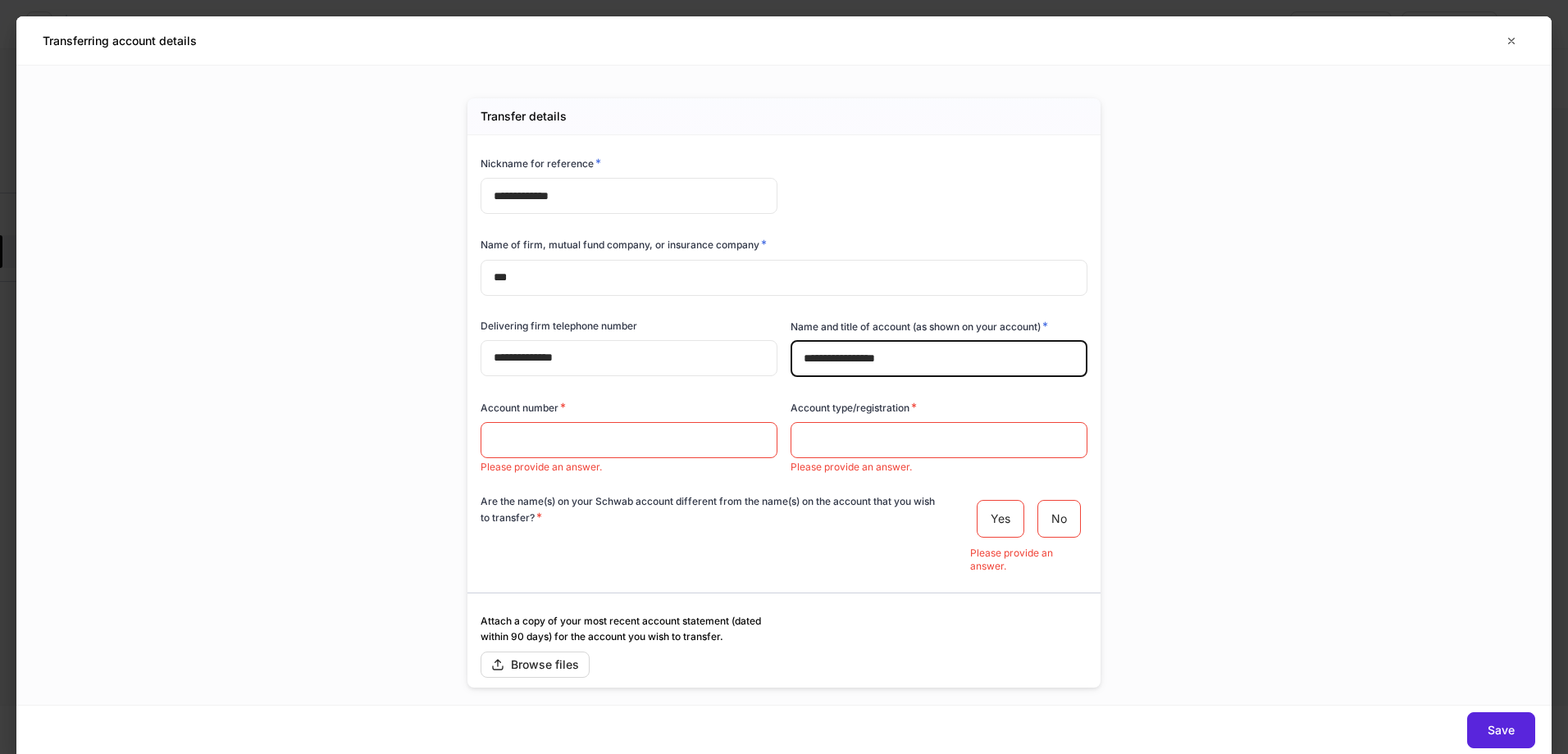 type on "**********" 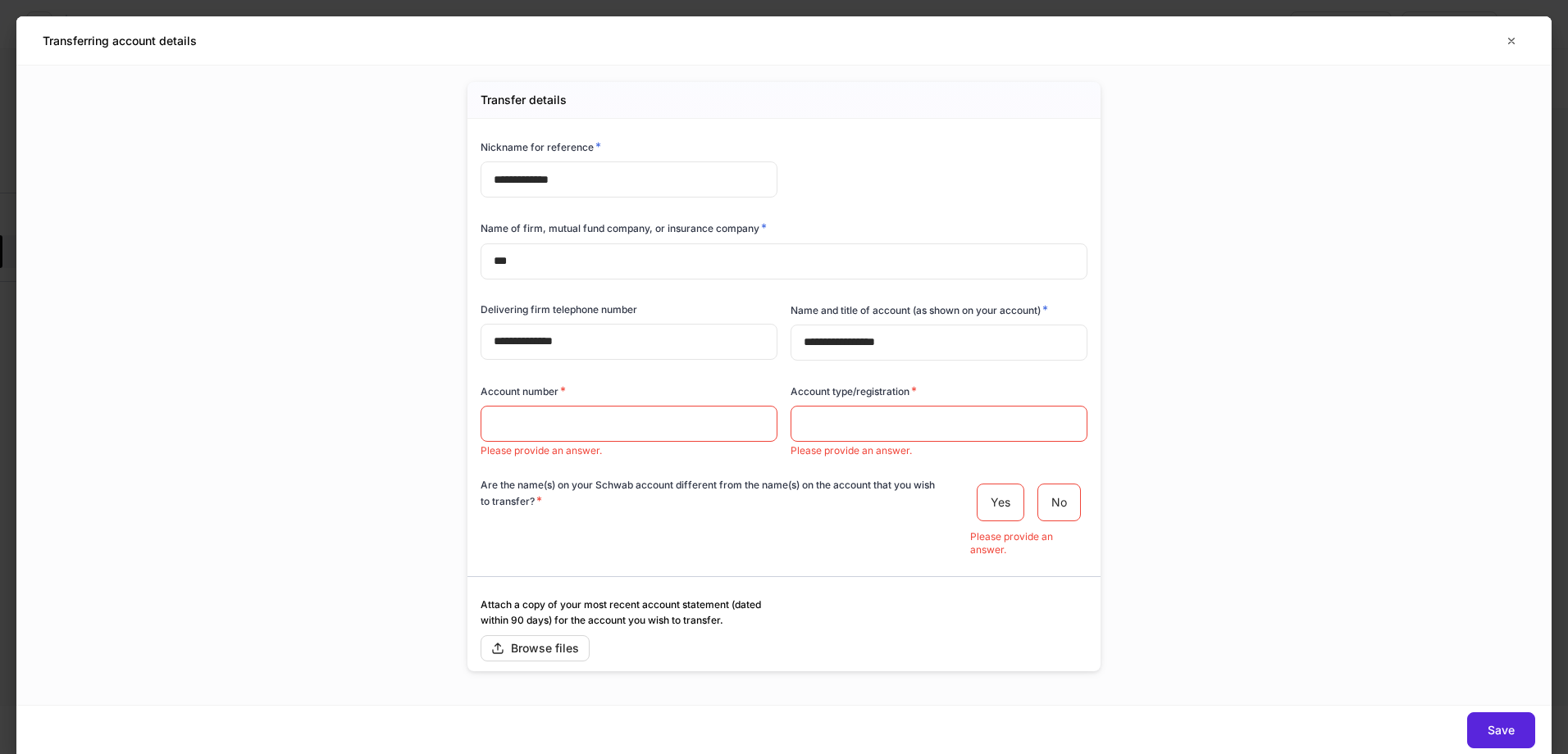 scroll, scrollTop: 0, scrollLeft: 0, axis: both 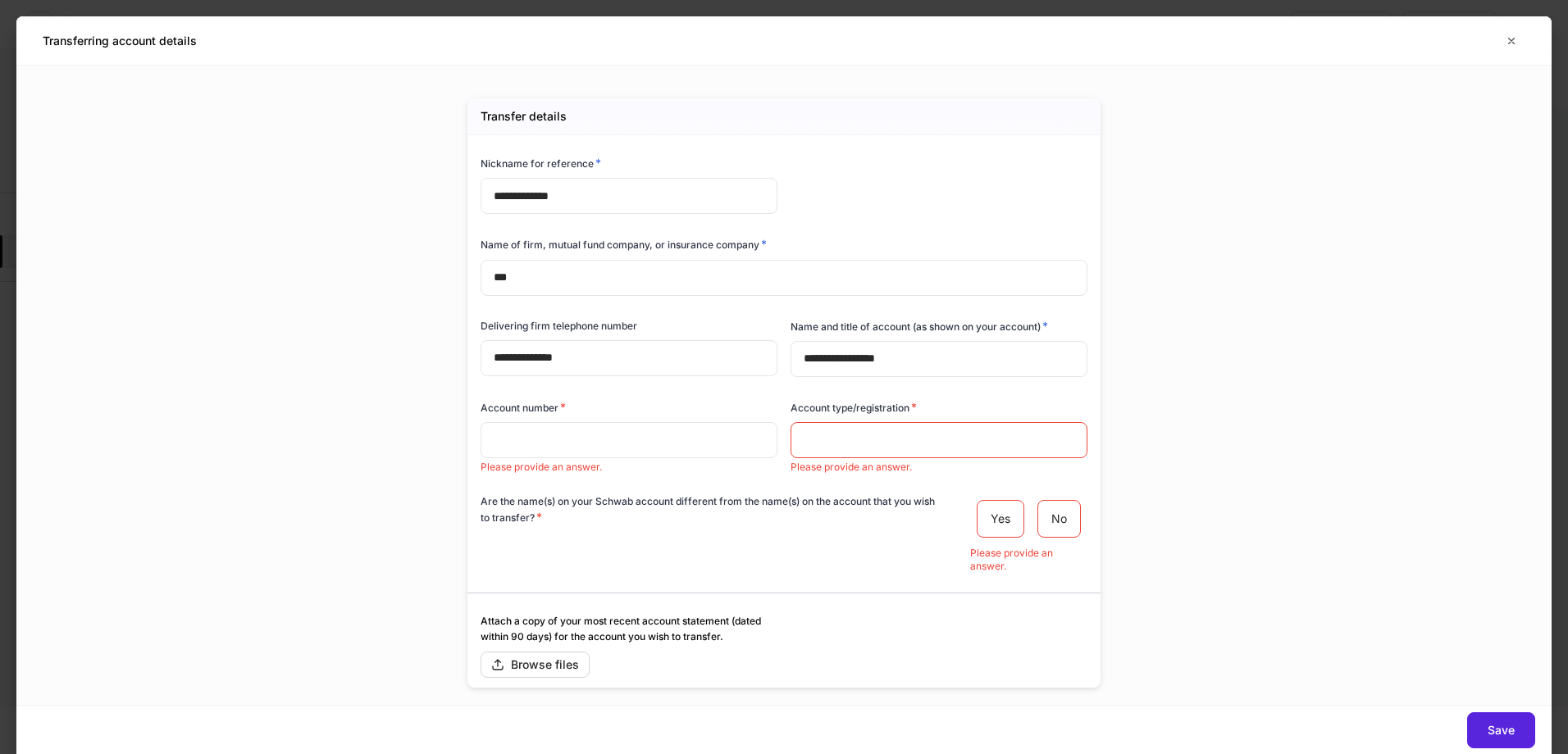 click at bounding box center (629, 440) 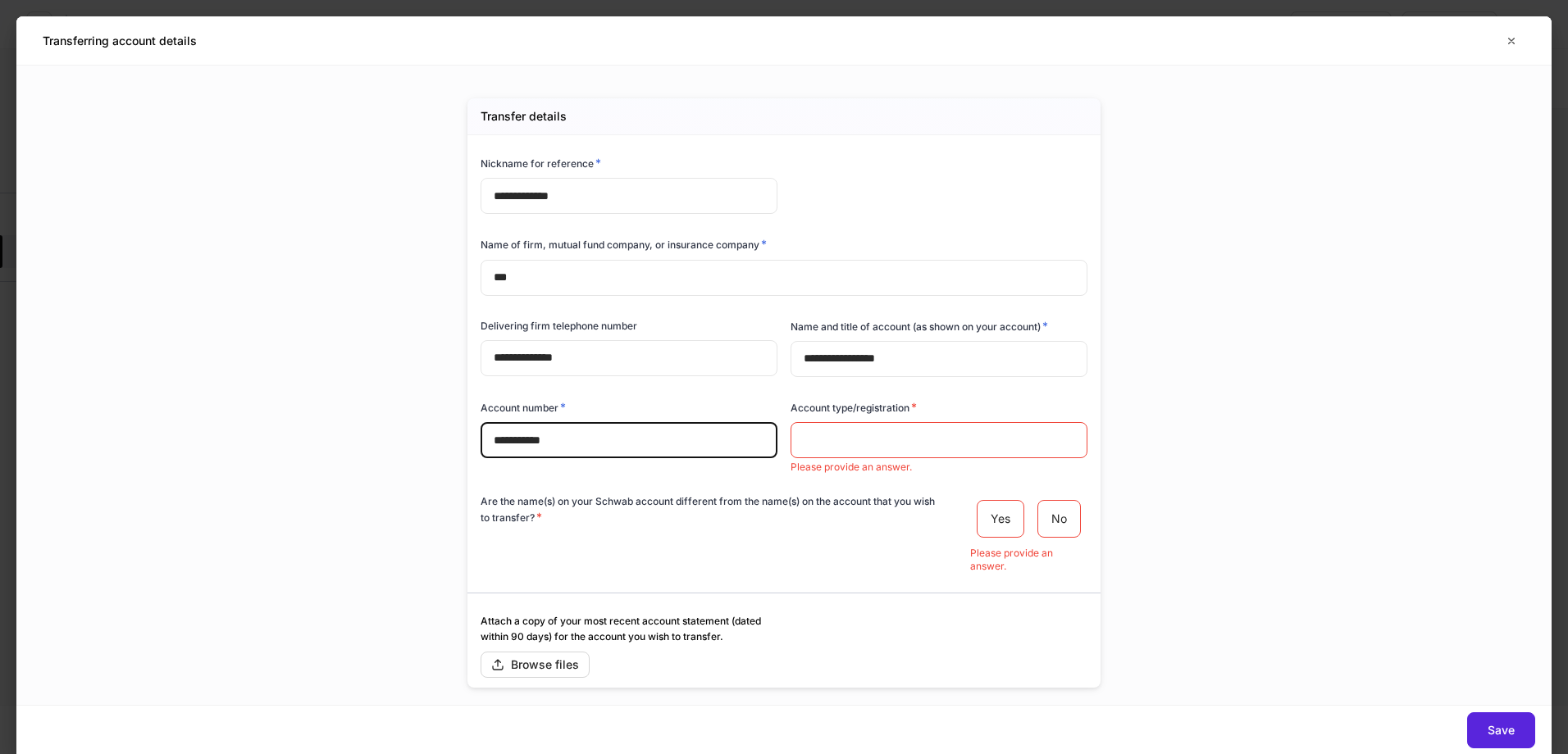 type on "**********" 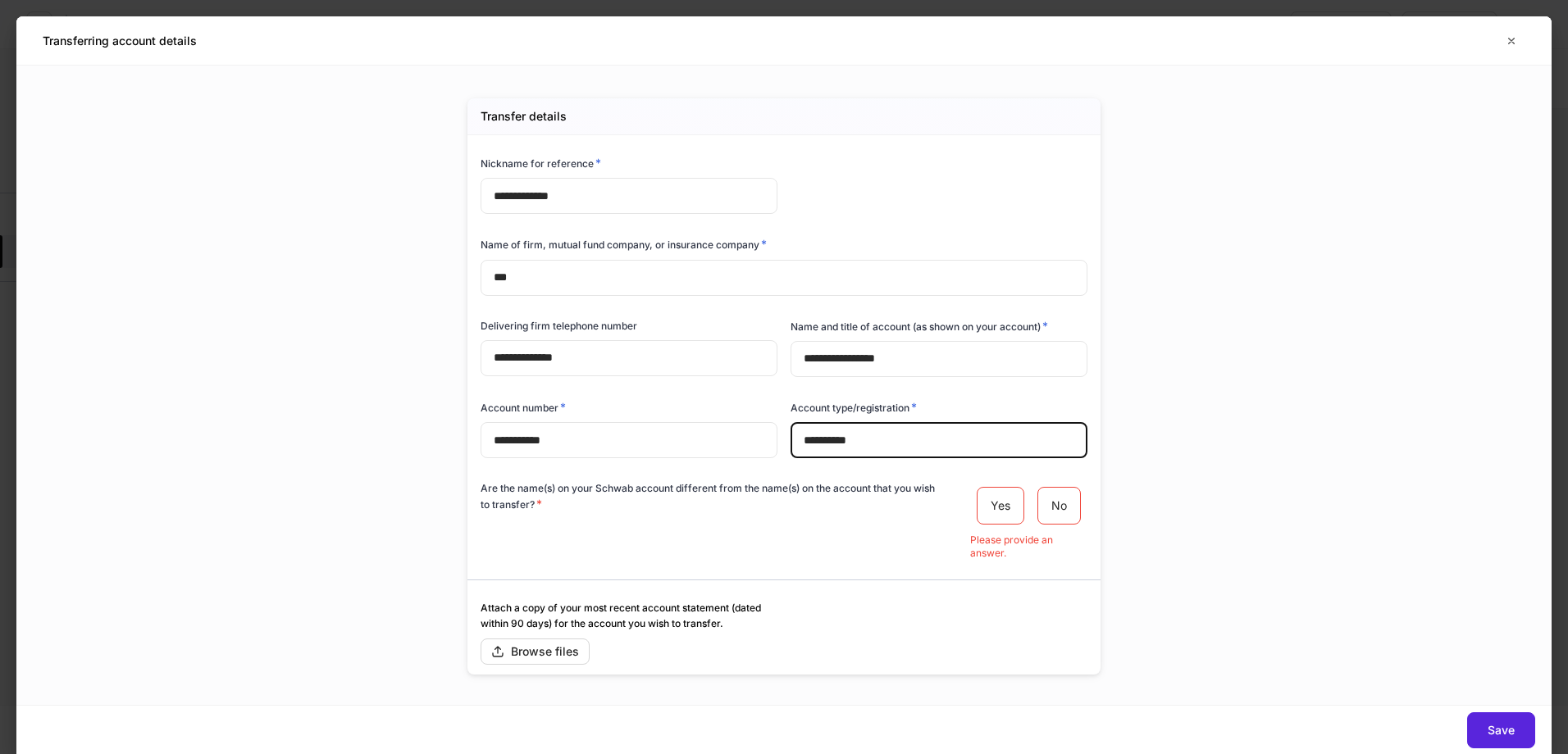 type on "**********" 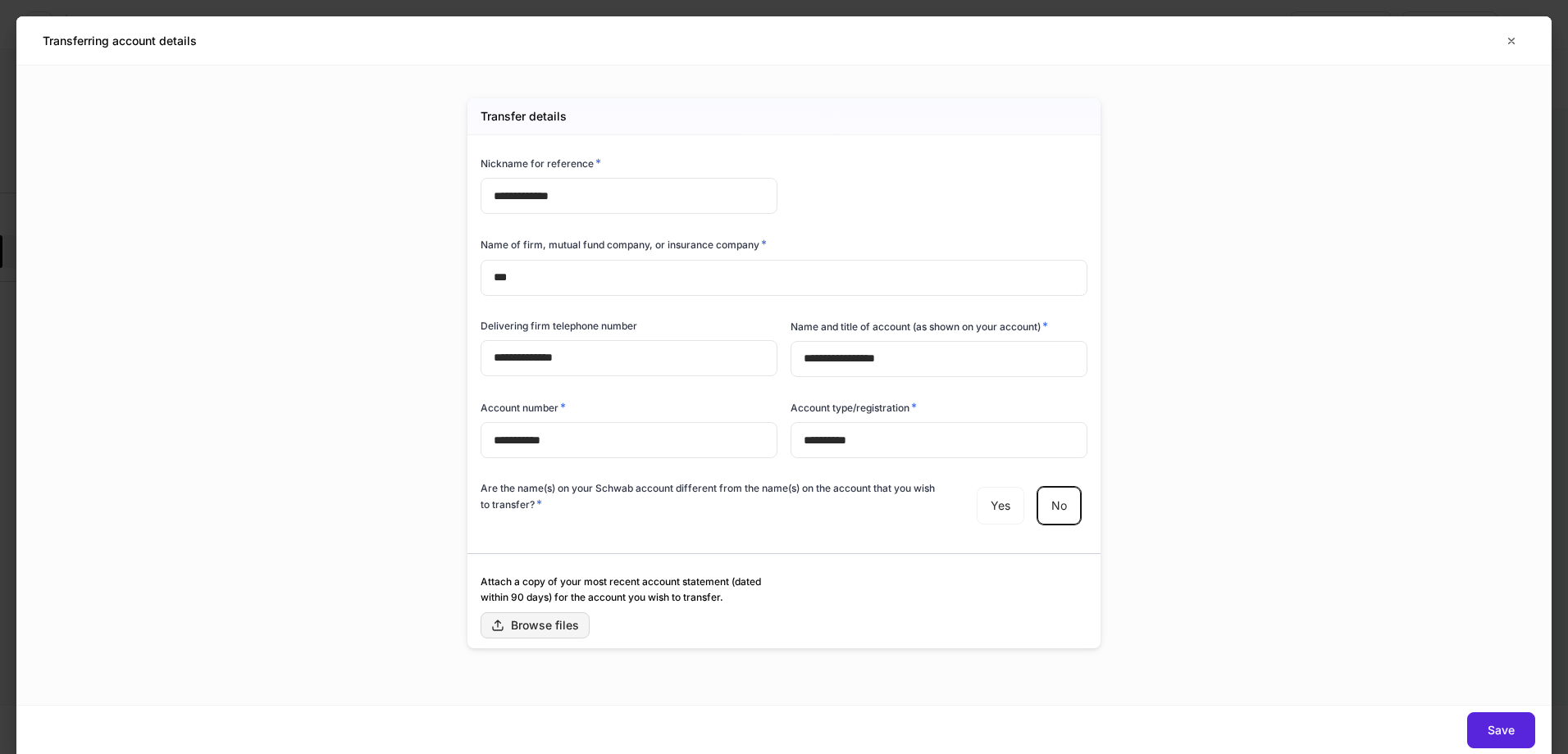 click on "Browse files" at bounding box center [535, 625] 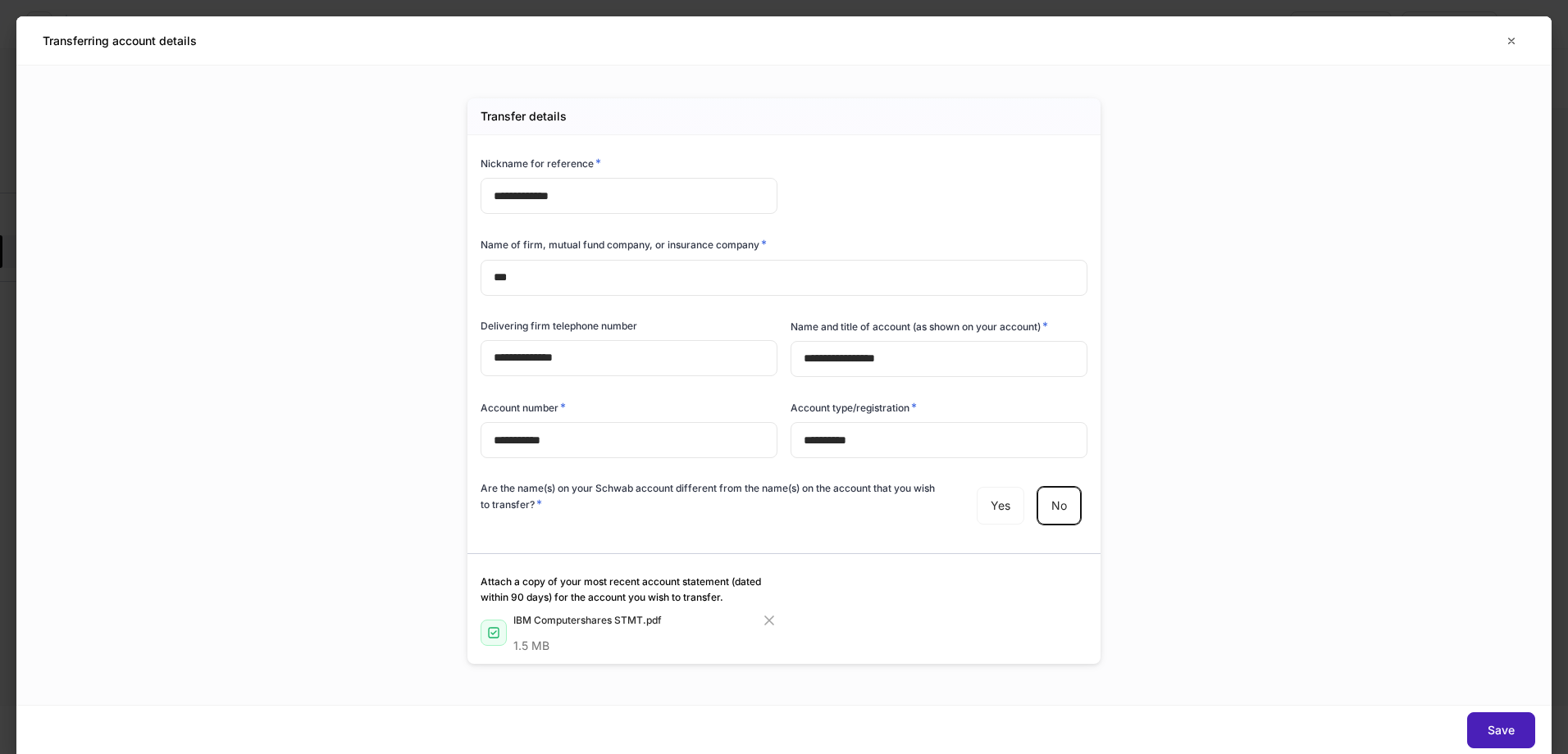 click on "Save" at bounding box center (1501, 730) 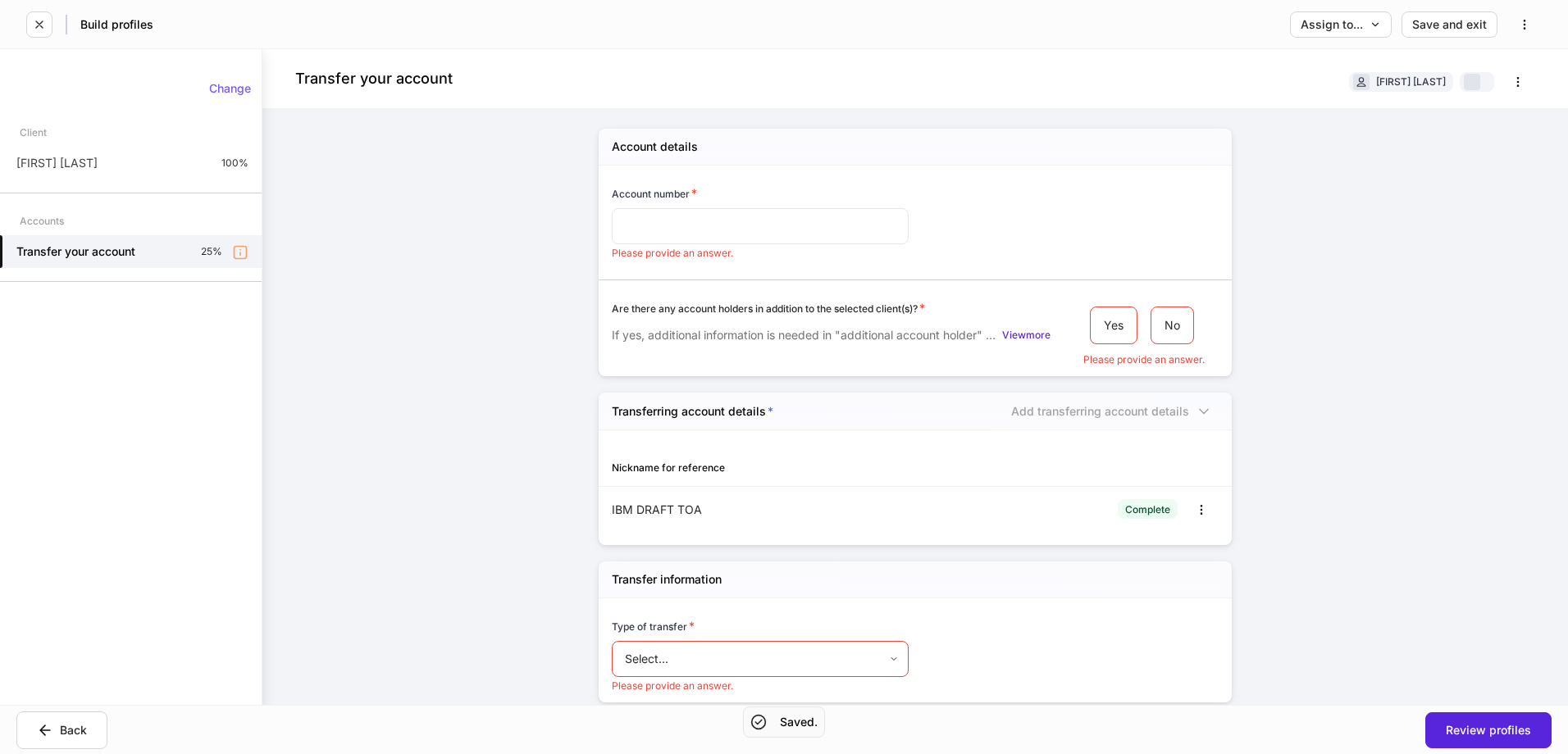 click at bounding box center (760, 226) 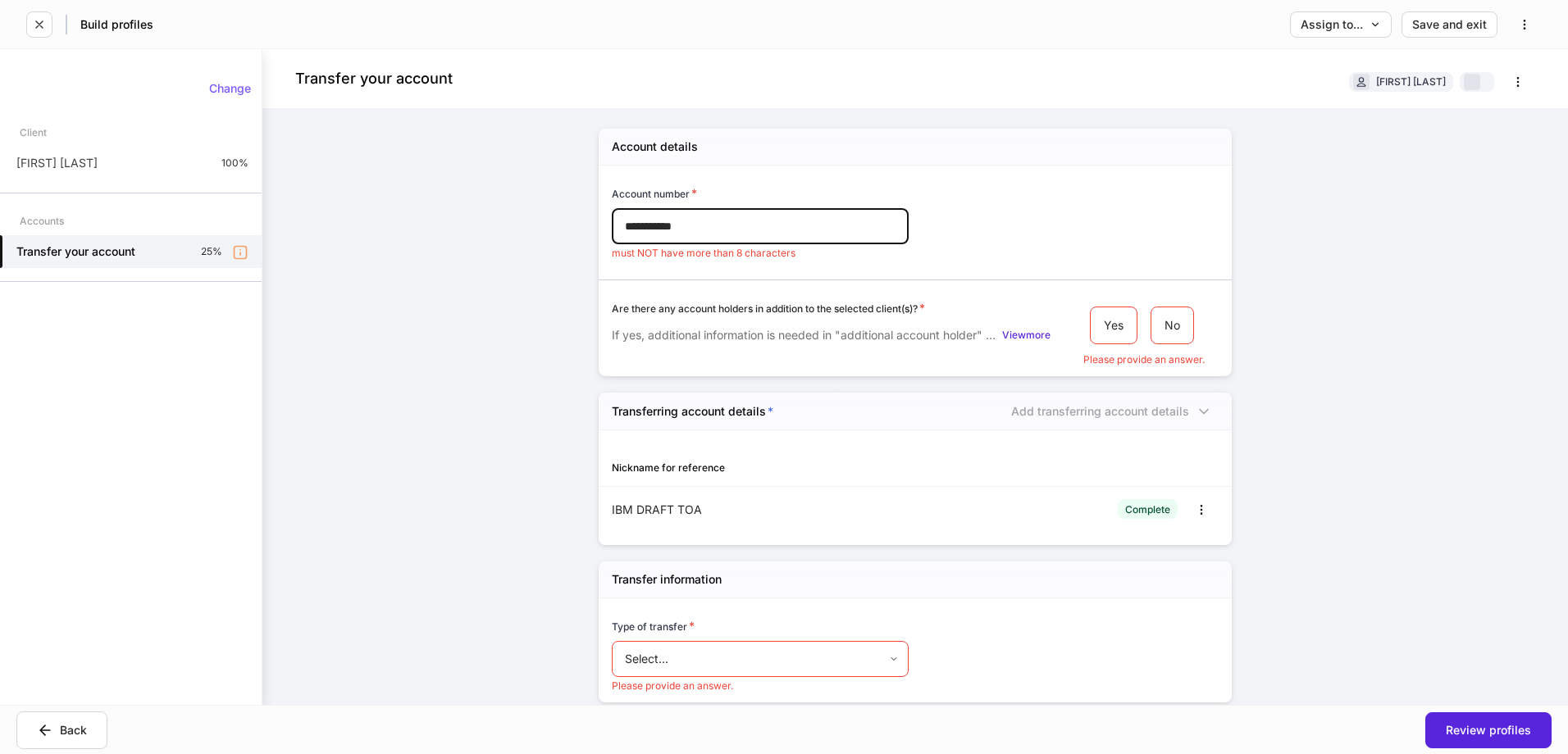 click on "**********" at bounding box center (760, 226) 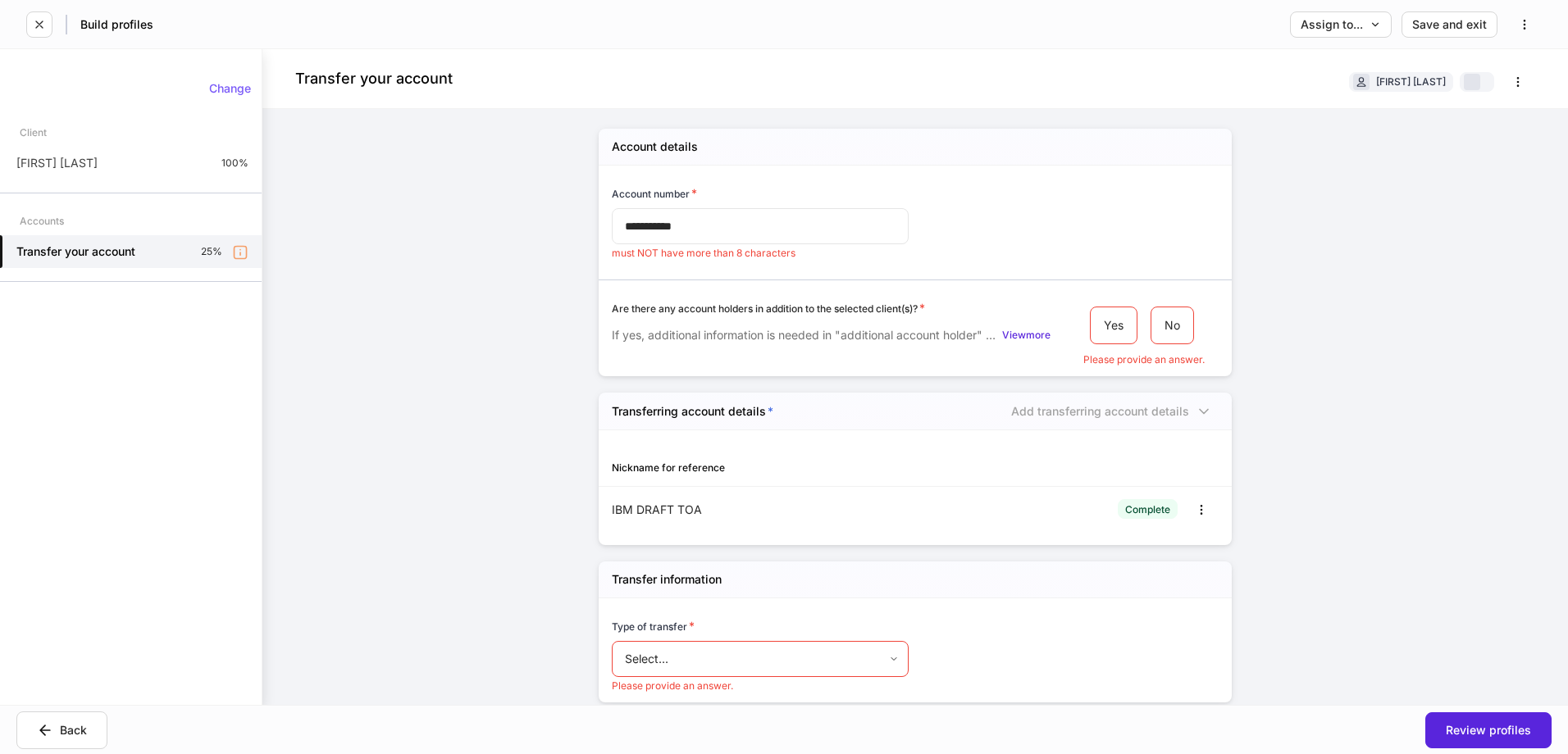 click on "**********" at bounding box center (760, 226) 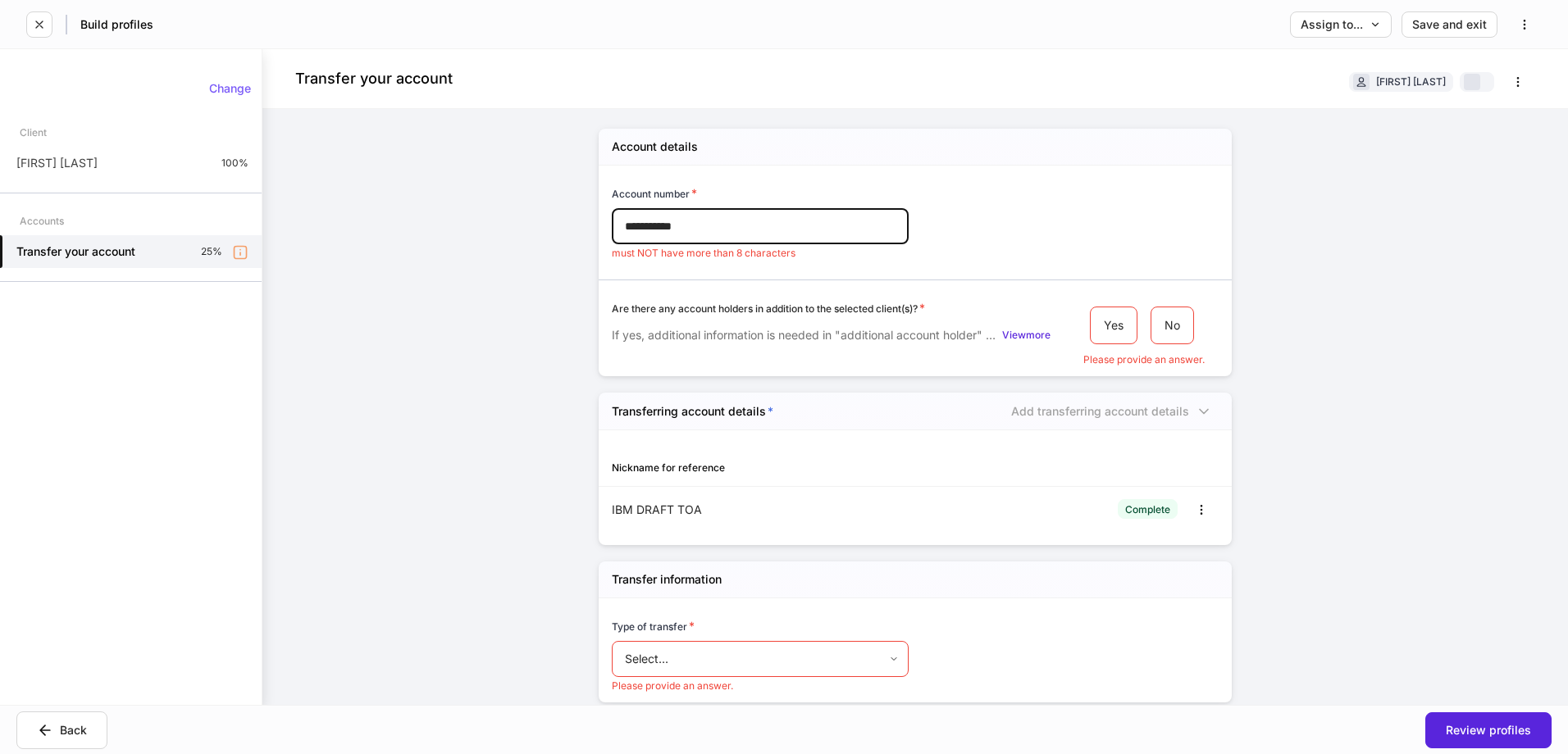 click on "**********" at bounding box center [760, 226] 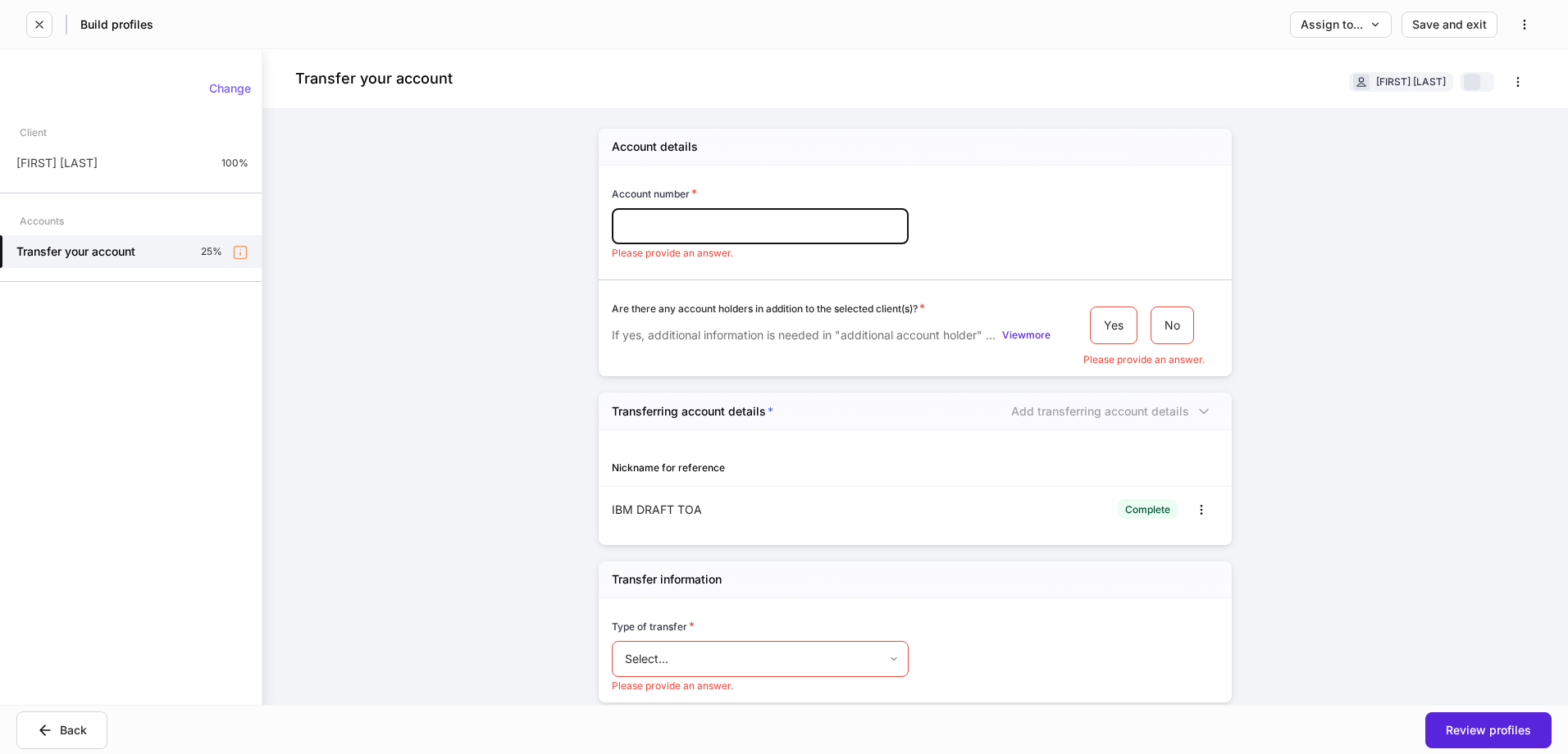 paste on "*********" 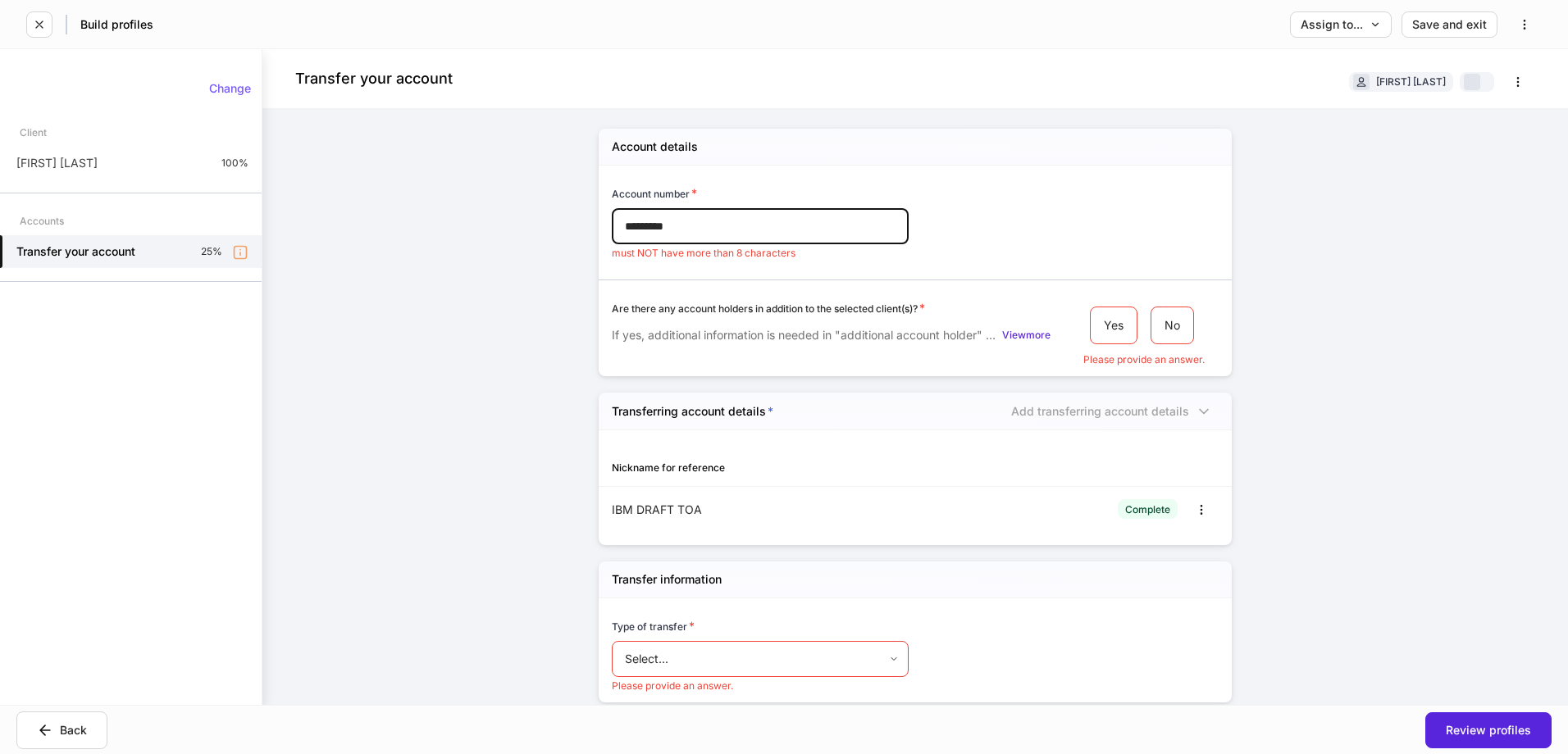 click on "*********" at bounding box center (760, 226) 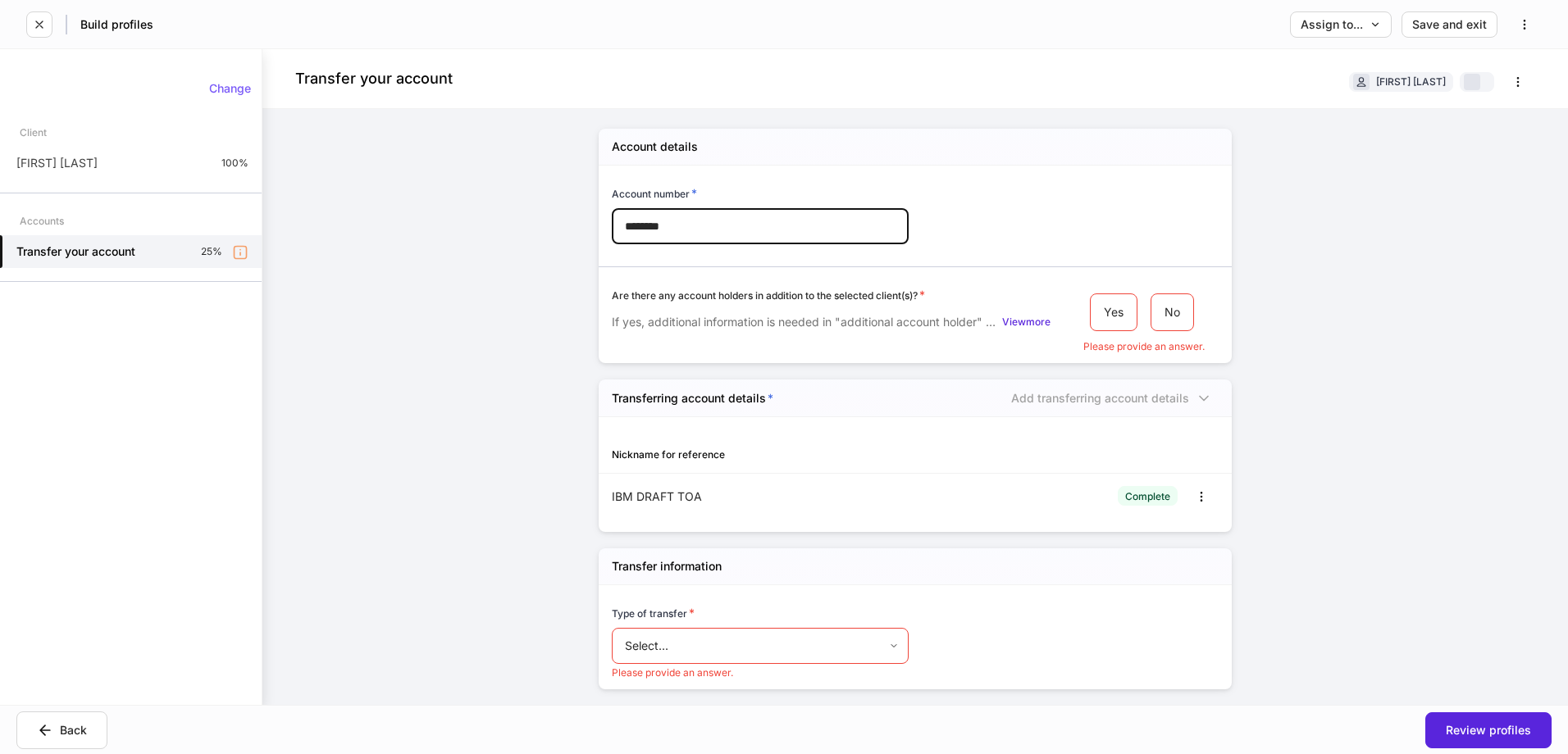 type on "********" 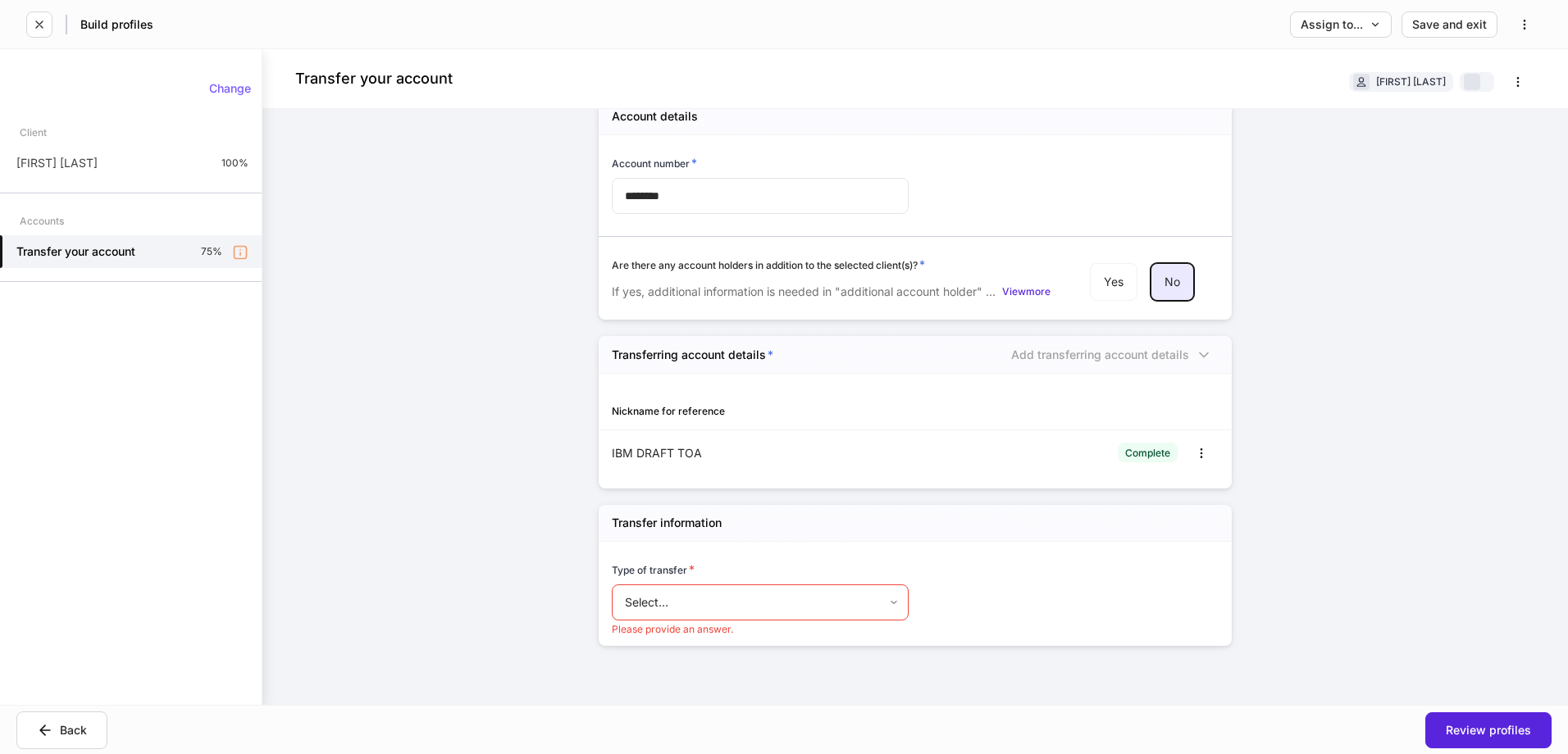 scroll, scrollTop: 60, scrollLeft: 0, axis: vertical 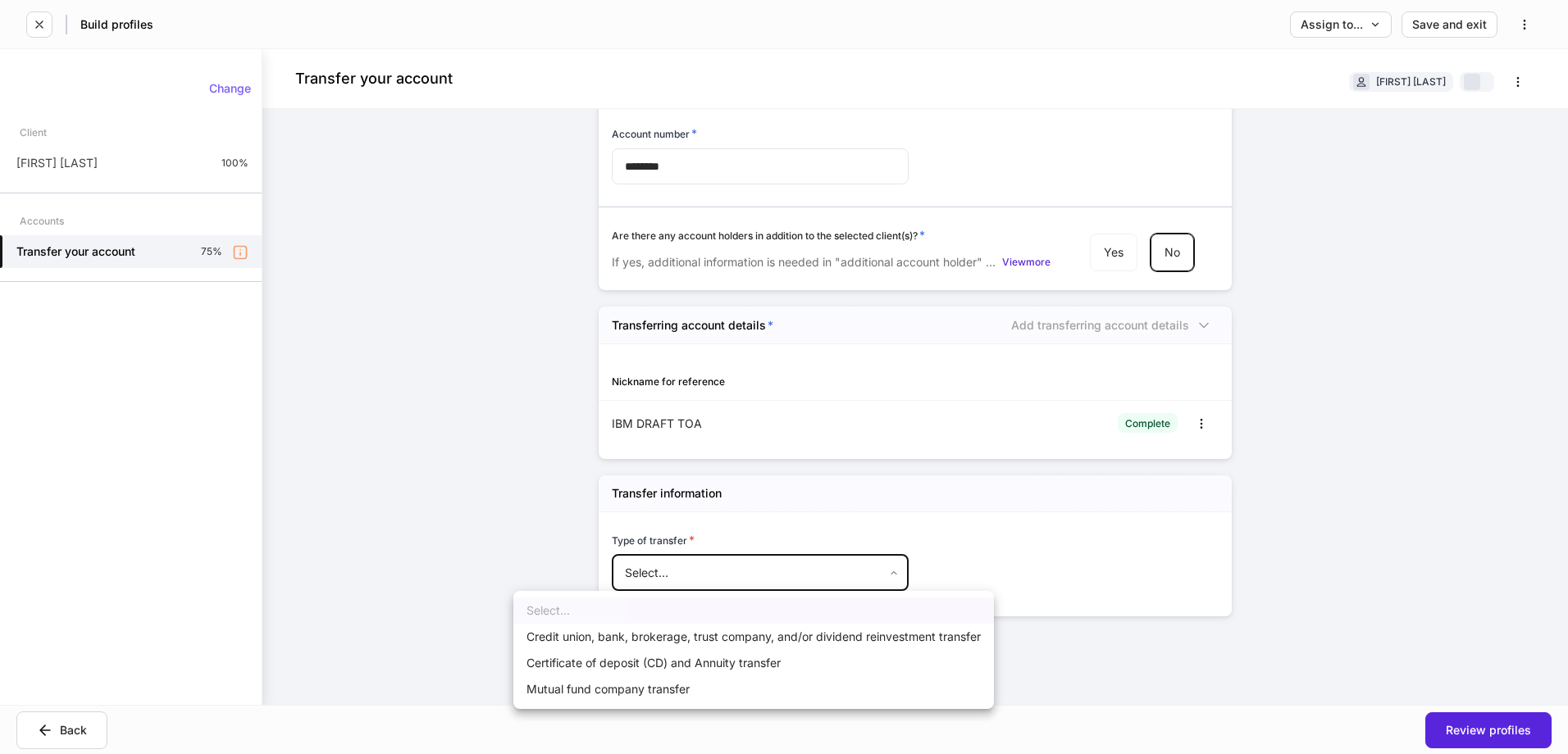 click on "Build profiles Assign to... Save and exit Transfer your account [FIRSTNAME] [LASTNAME] Account details Account number * ******** ​Are there any account holders in addition to the selected client(s)? * If yes, additional information is needed in "additional account holder" section below. View  more Yes No Transferring account details * Add transferring account details Nickname for reference IBM DRAFT TOA Complete Transfer information Type of transfer * Select... ​Please provide an answer. Change Client [FIRSTNAME] [LASTNAME] 100% Accounts Transfer your account 75% Back Review profiles
Select... Credit union, bank, brokerage, trust company, and/or dividend reinvestment transfer Certificate of deposit (CD) and Annuity transfer Mutual fund company transfer" at bounding box center (784, 377) 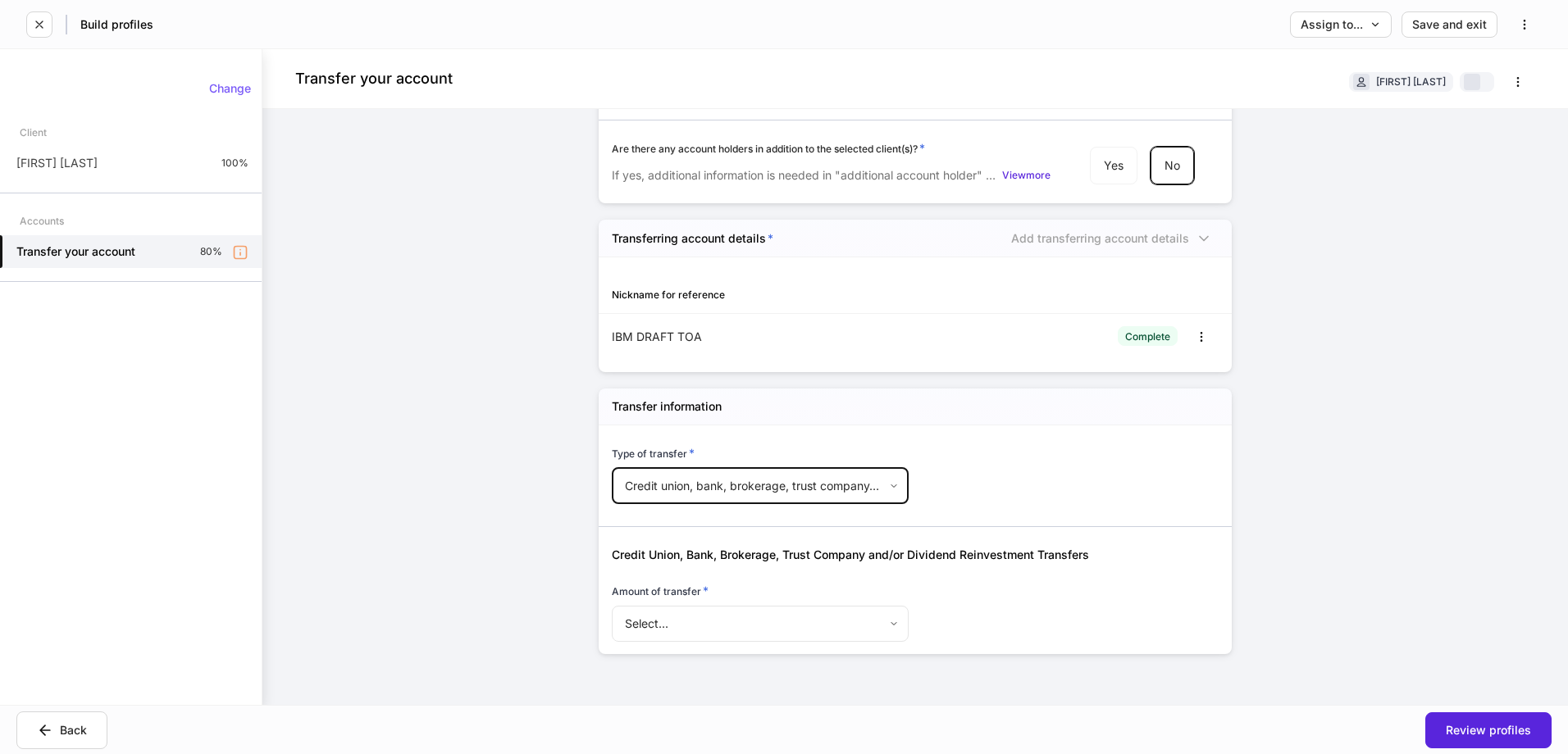 scroll, scrollTop: 148, scrollLeft: 0, axis: vertical 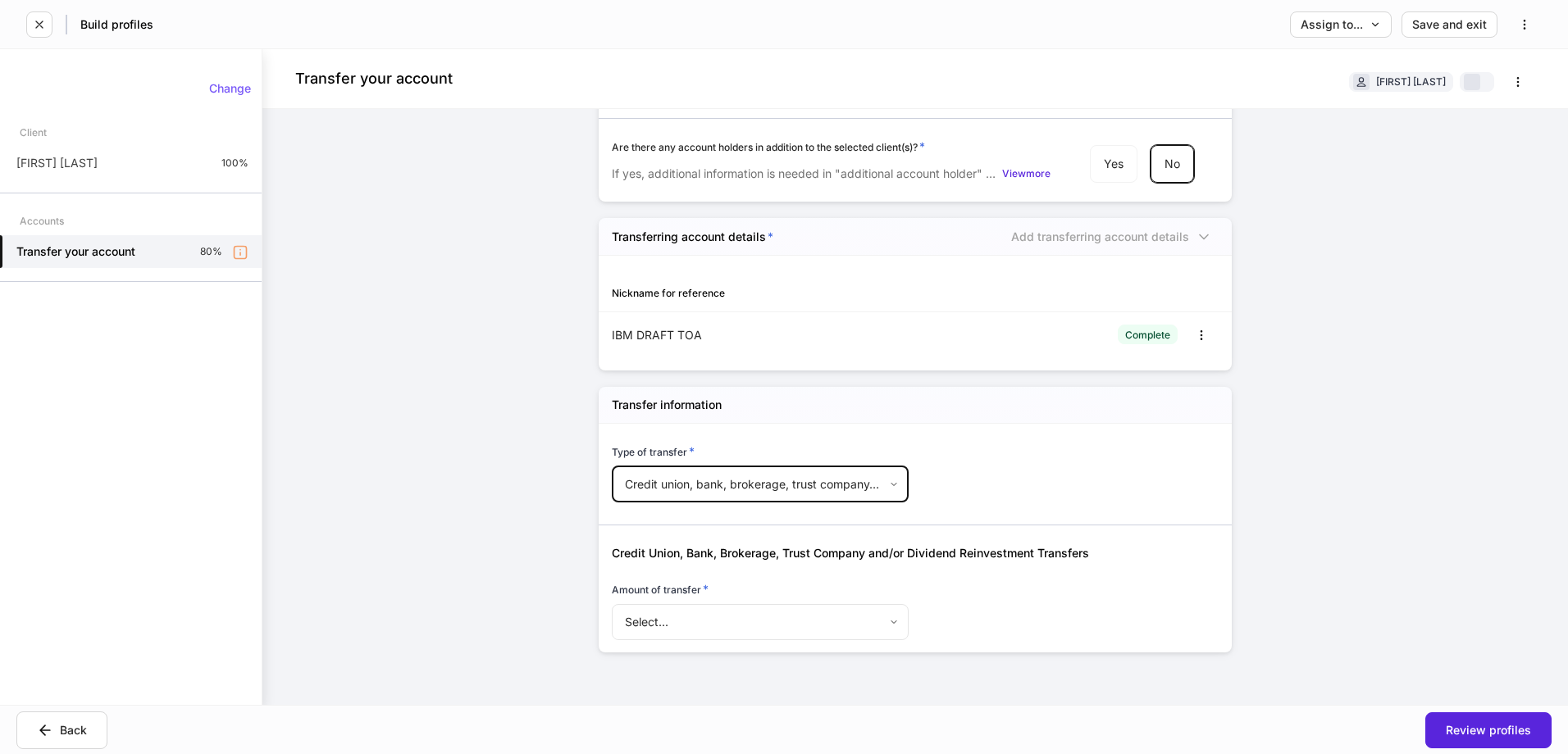 click on "Build profiles Assign to... Save and exit Transfer your account [FIRSTNAME] [LASTNAME] Account details Account number * ******** ​Are there any account holders in addition to the selected client(s)? * If yes, additional information is needed in "additional account holder" section below. View  more Yes No Transferring account details * Add transferring account details Nickname for reference IBM DRAFT TOA Complete Transfer information Type of transfer * Credit union, bank, brokerage, trust company, and/or dividend reinvestment transfer ** ​Credit Union, Bank, Brokerage, Trust Company and/or Dividend Reinvestment Transfers Amount of transfer * Select... ​Change Client [FIRSTNAME] [LASTNAME] 100% Accounts Transfer your account 80% Back Review profiles" at bounding box center (784, 377) 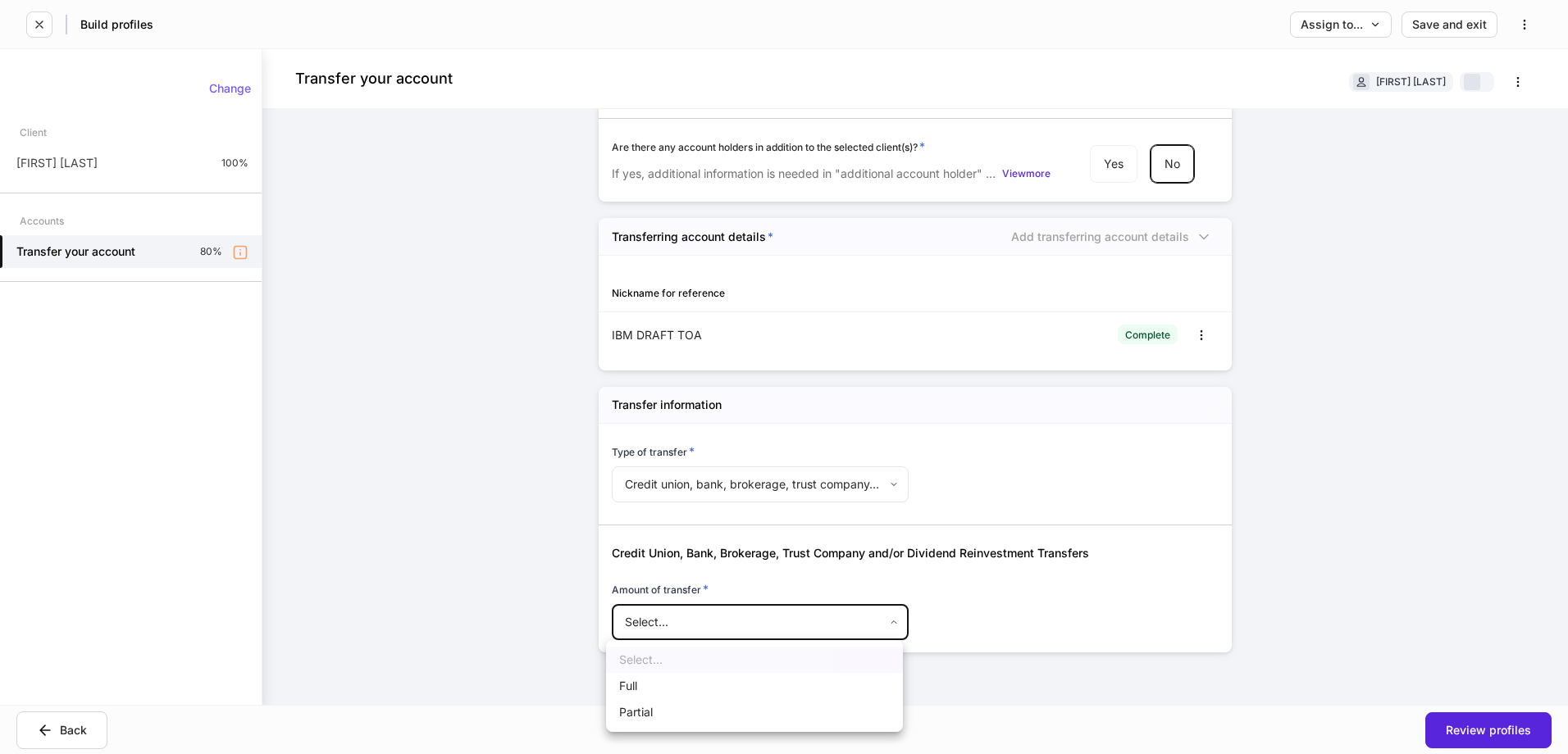click on "Full" at bounding box center (754, 686) 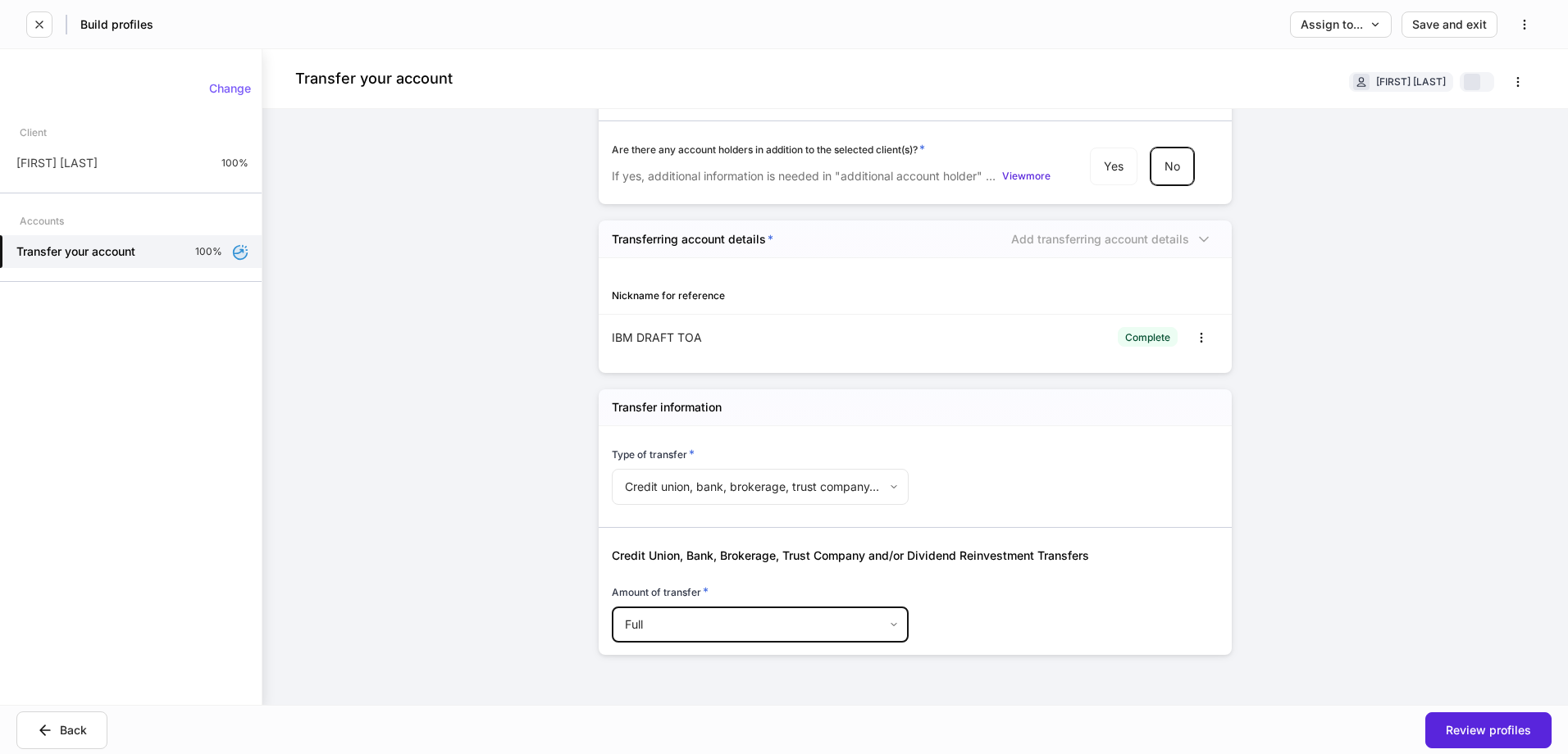 scroll, scrollTop: 148, scrollLeft: 0, axis: vertical 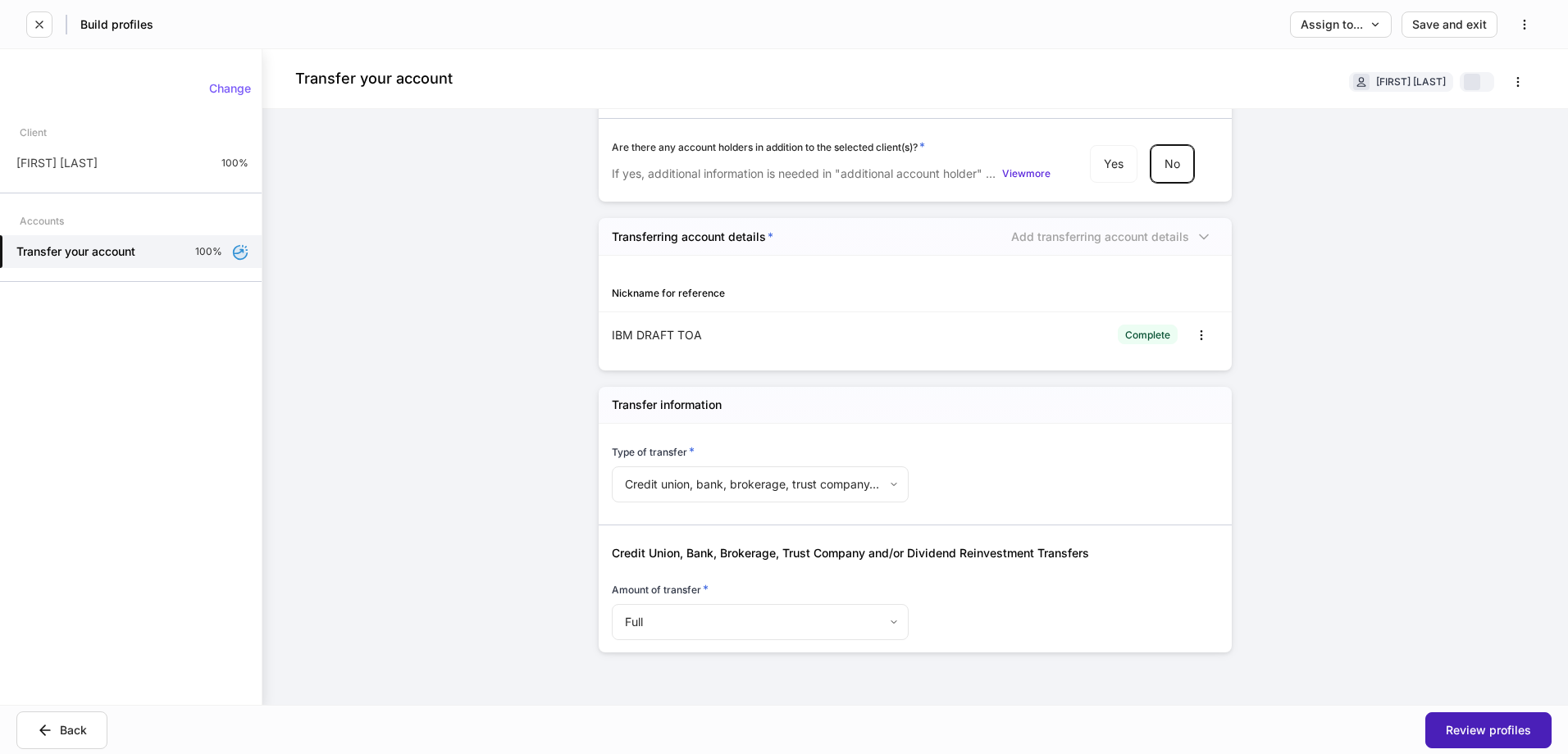 click on "Review profiles" at bounding box center [1488, 730] 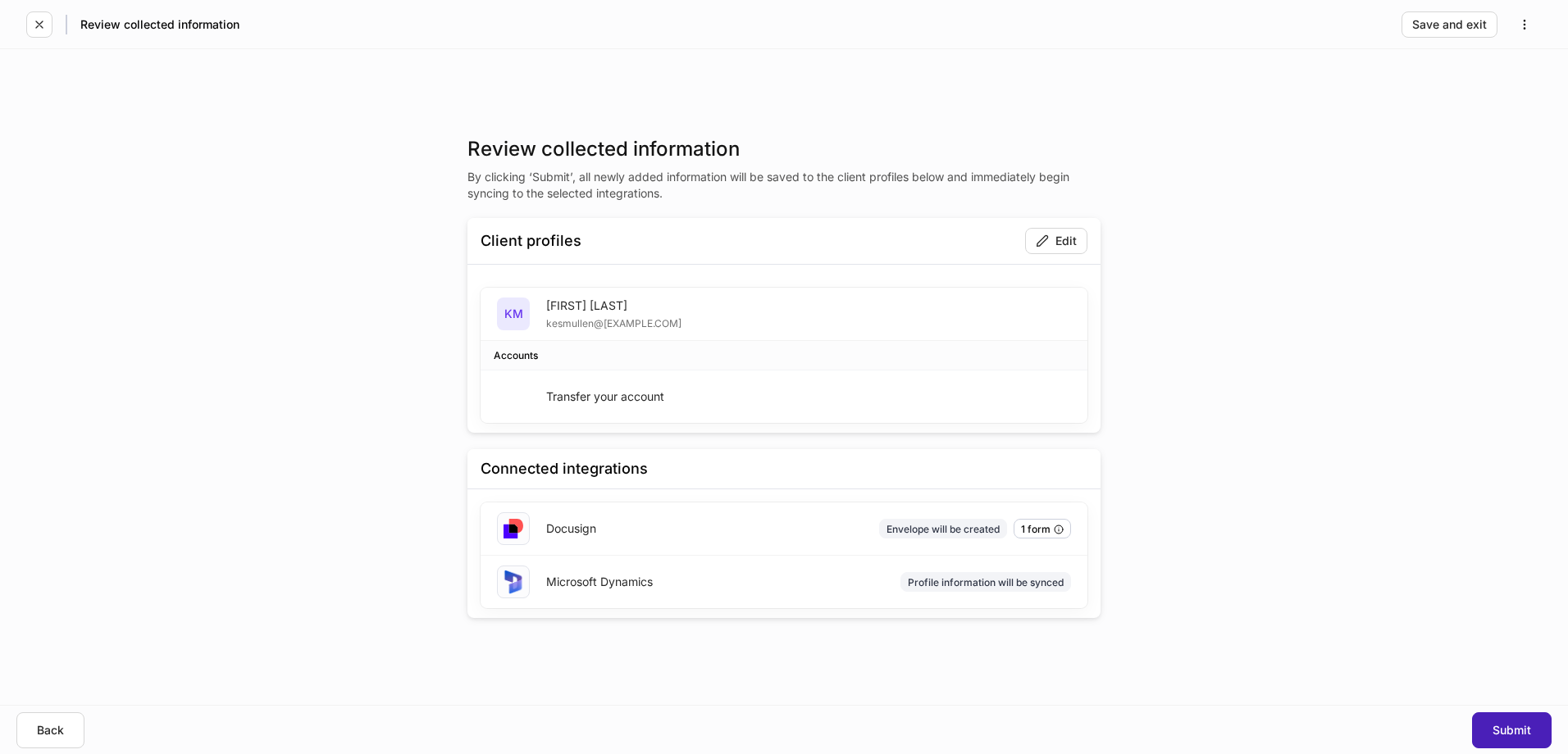 click on "Submit" at bounding box center [1511, 730] 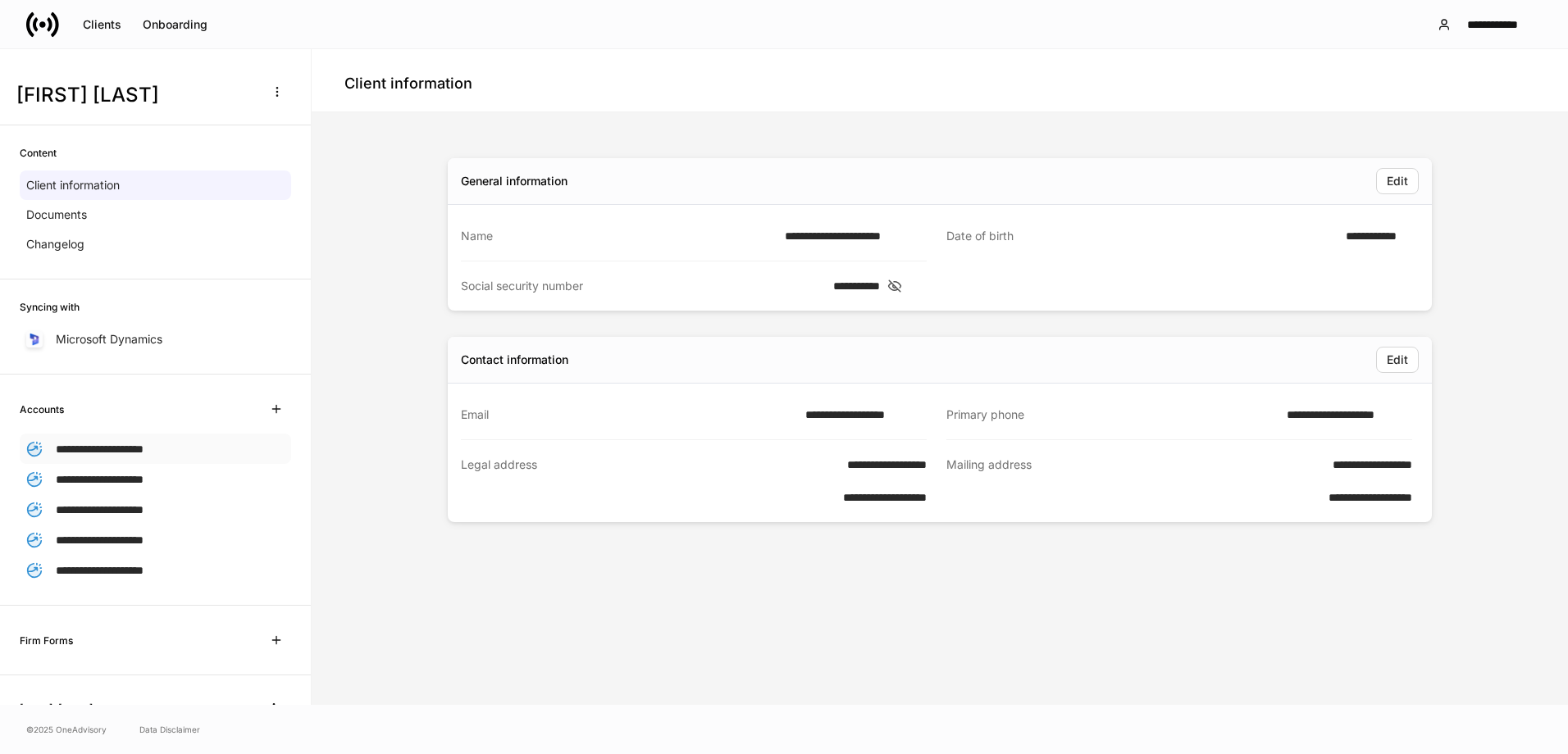 click on "**********" at bounding box center (99, 449) 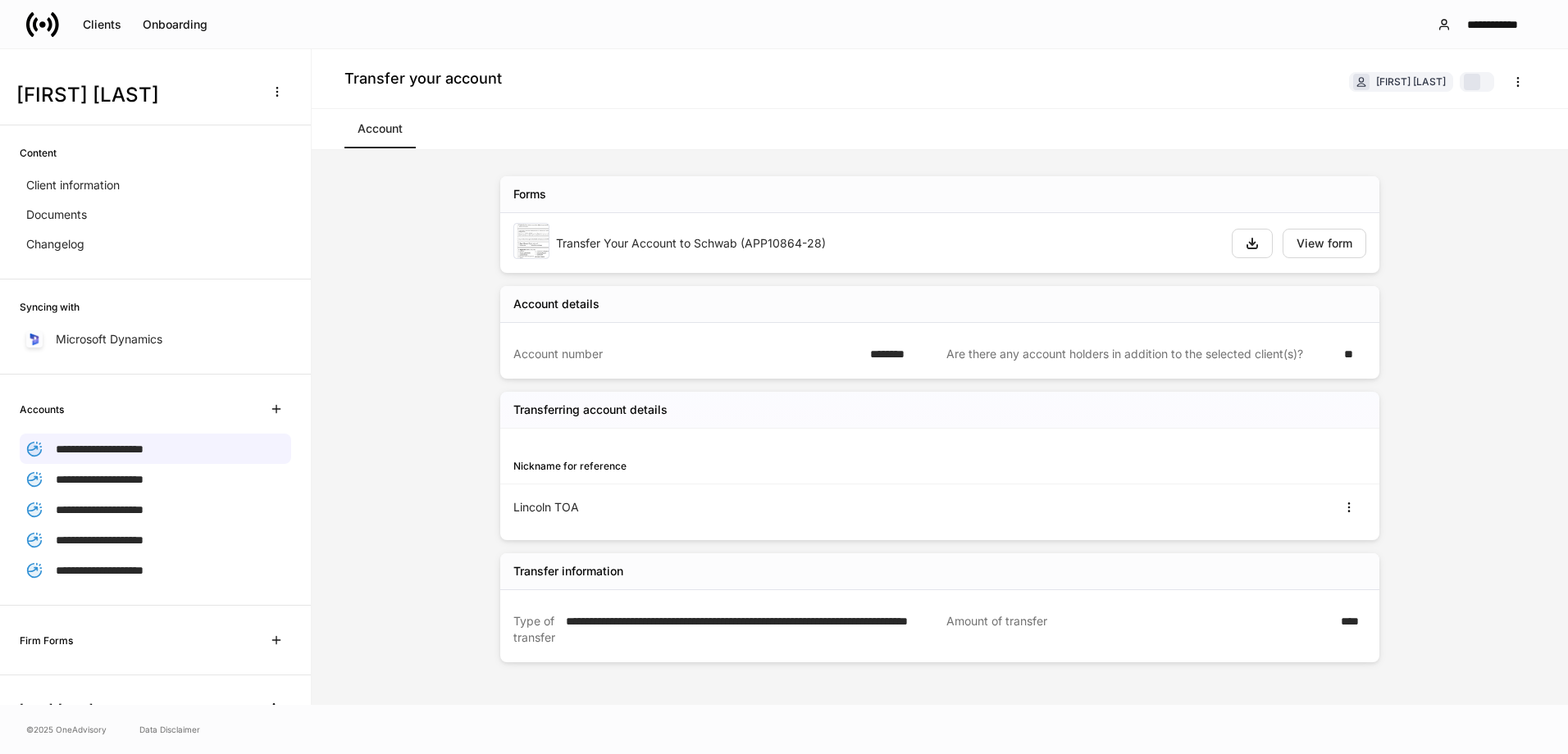 click at bounding box center [531, 241] 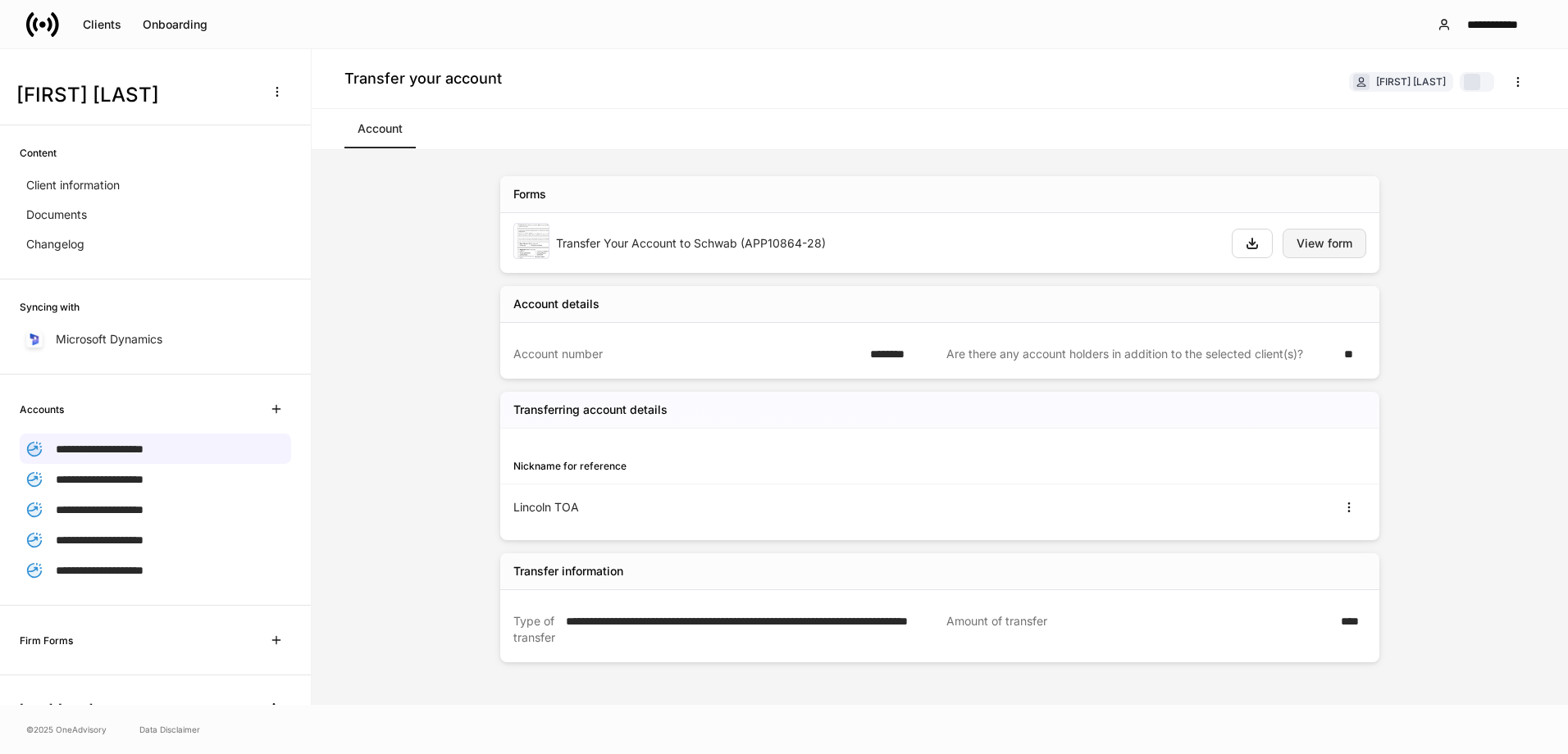 click on "View form" at bounding box center (1324, 243) 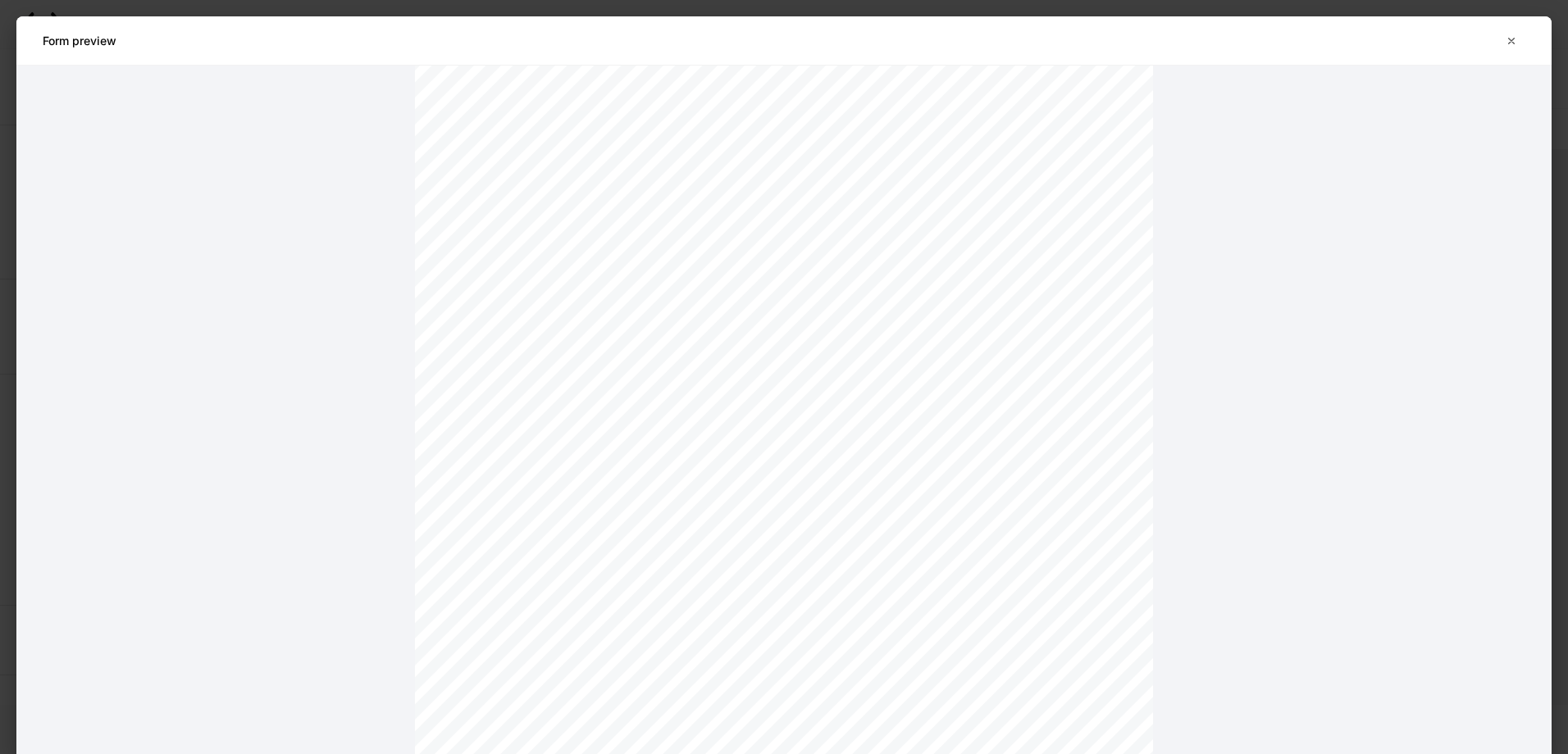 scroll, scrollTop: 0, scrollLeft: 0, axis: both 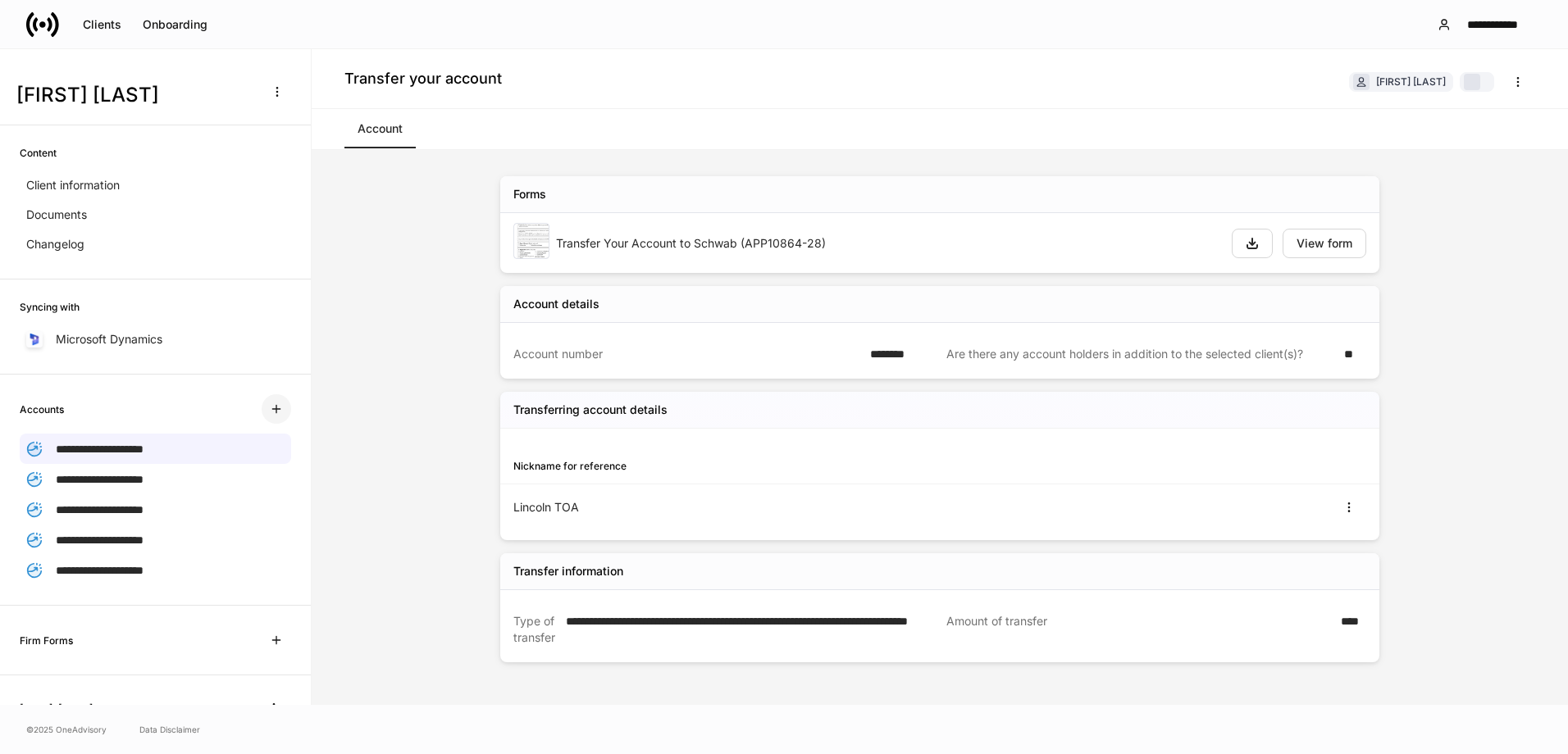 click 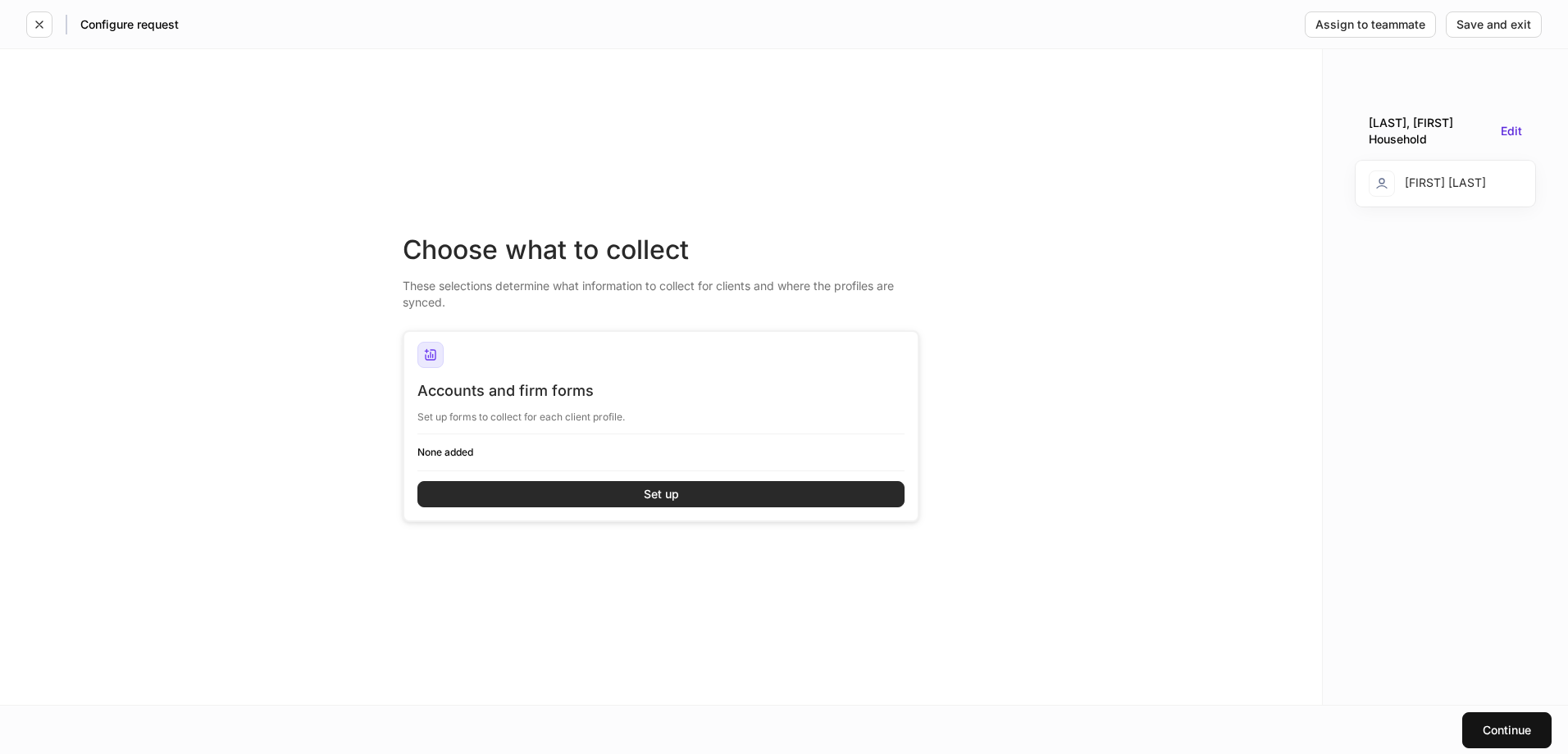 click on "Set up" at bounding box center (661, 494) 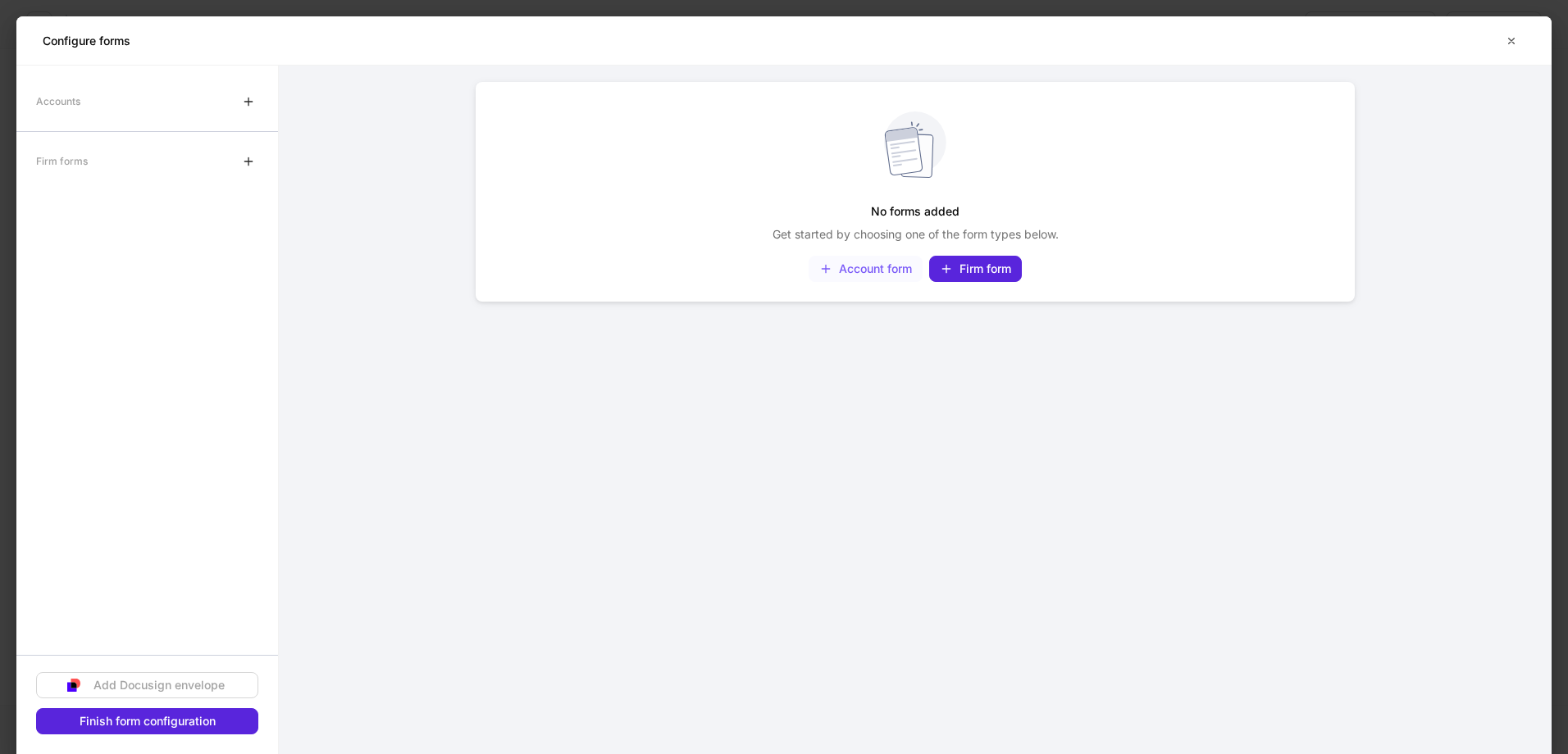 click on "Account form" at bounding box center [865, 269] 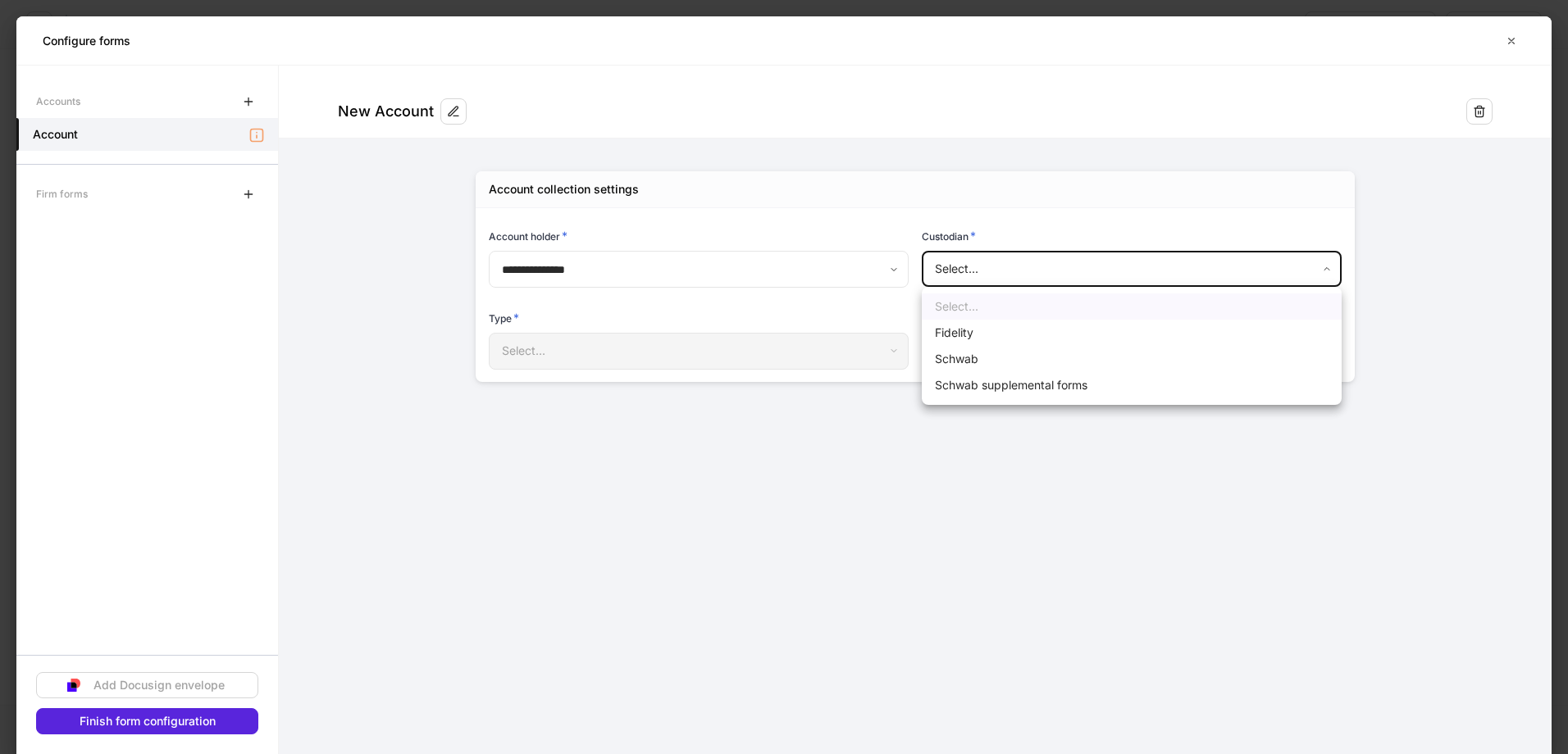 click on "**********" at bounding box center [784, 377] 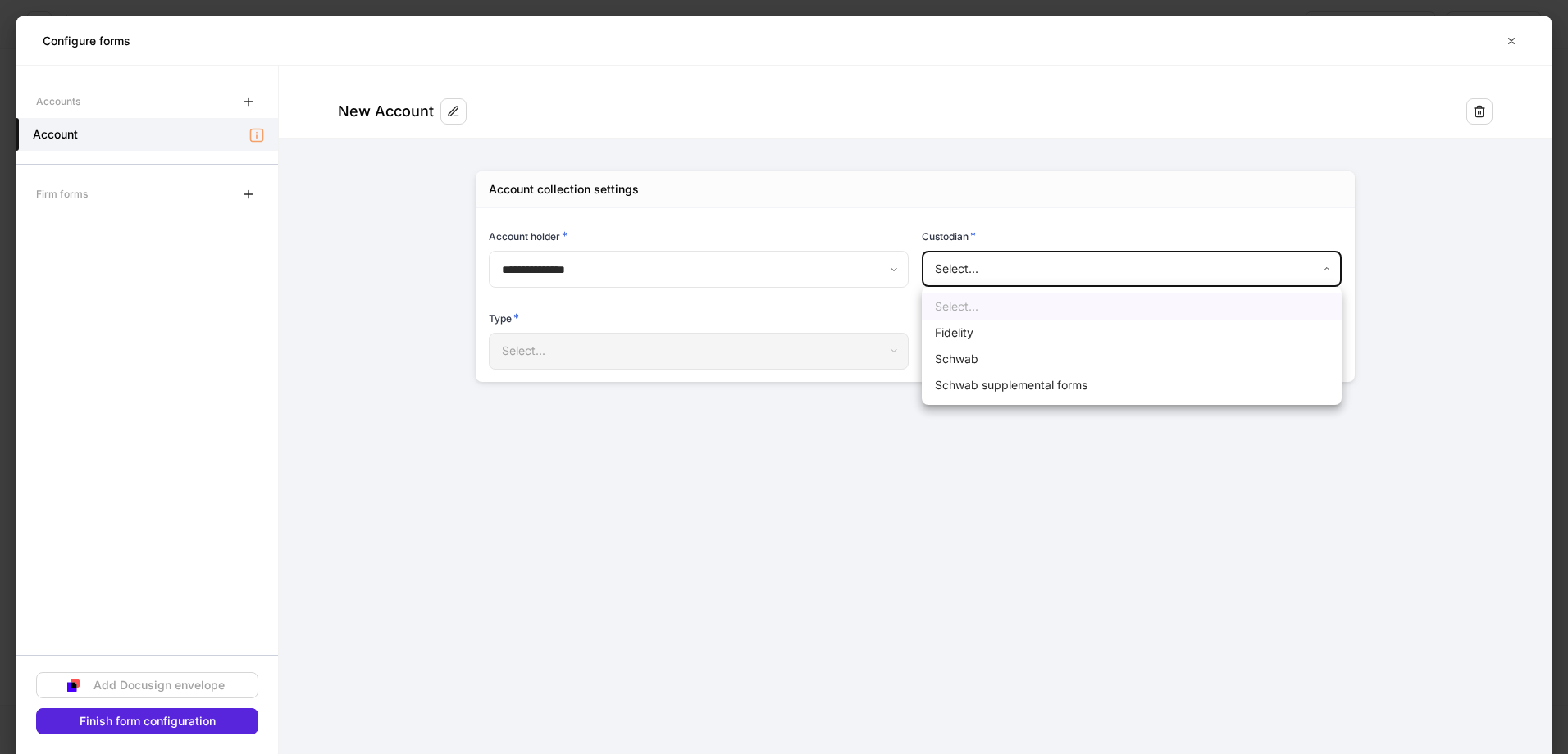 click on "Schwab supplemental forms" at bounding box center (1132, 385) 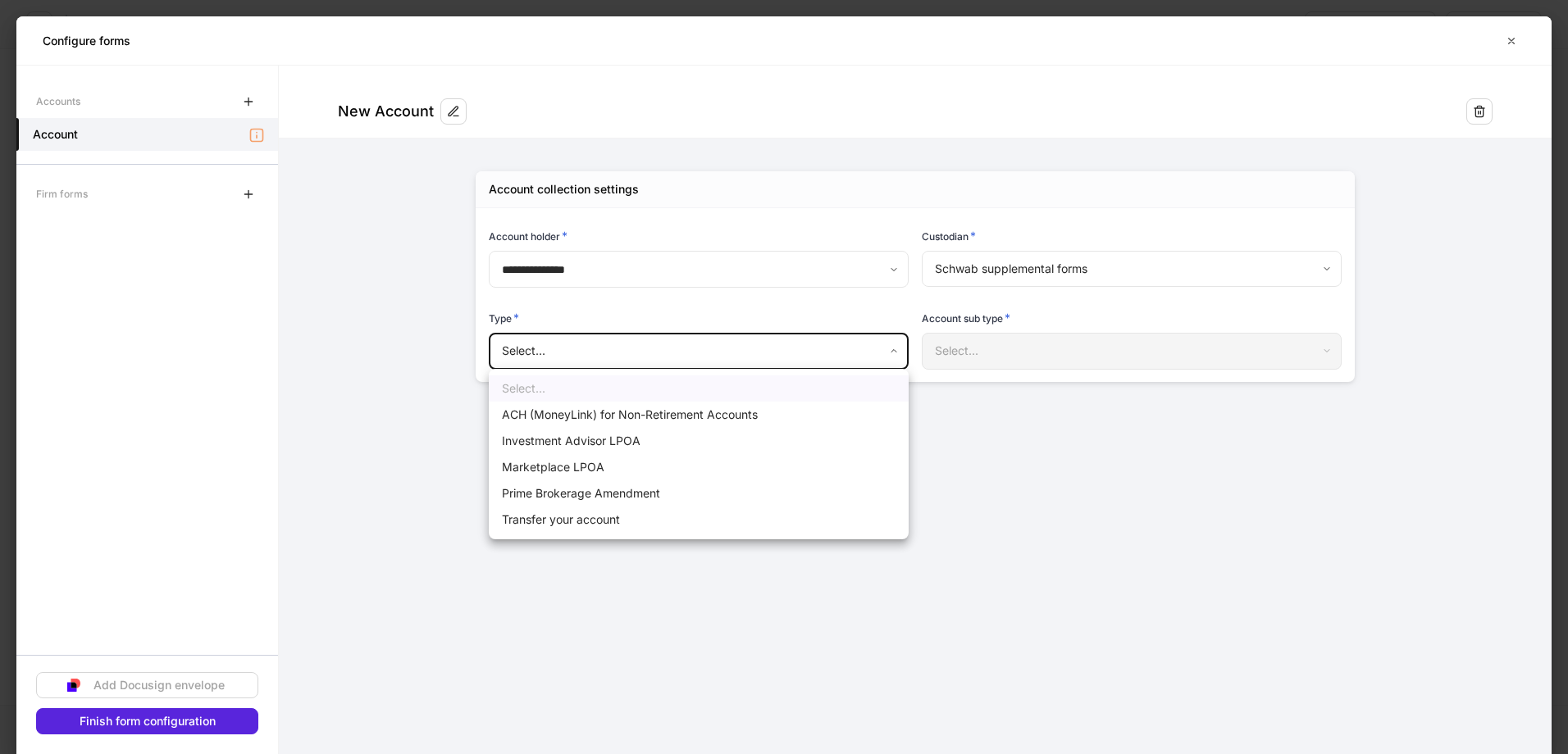 click on "**********" at bounding box center (784, 377) 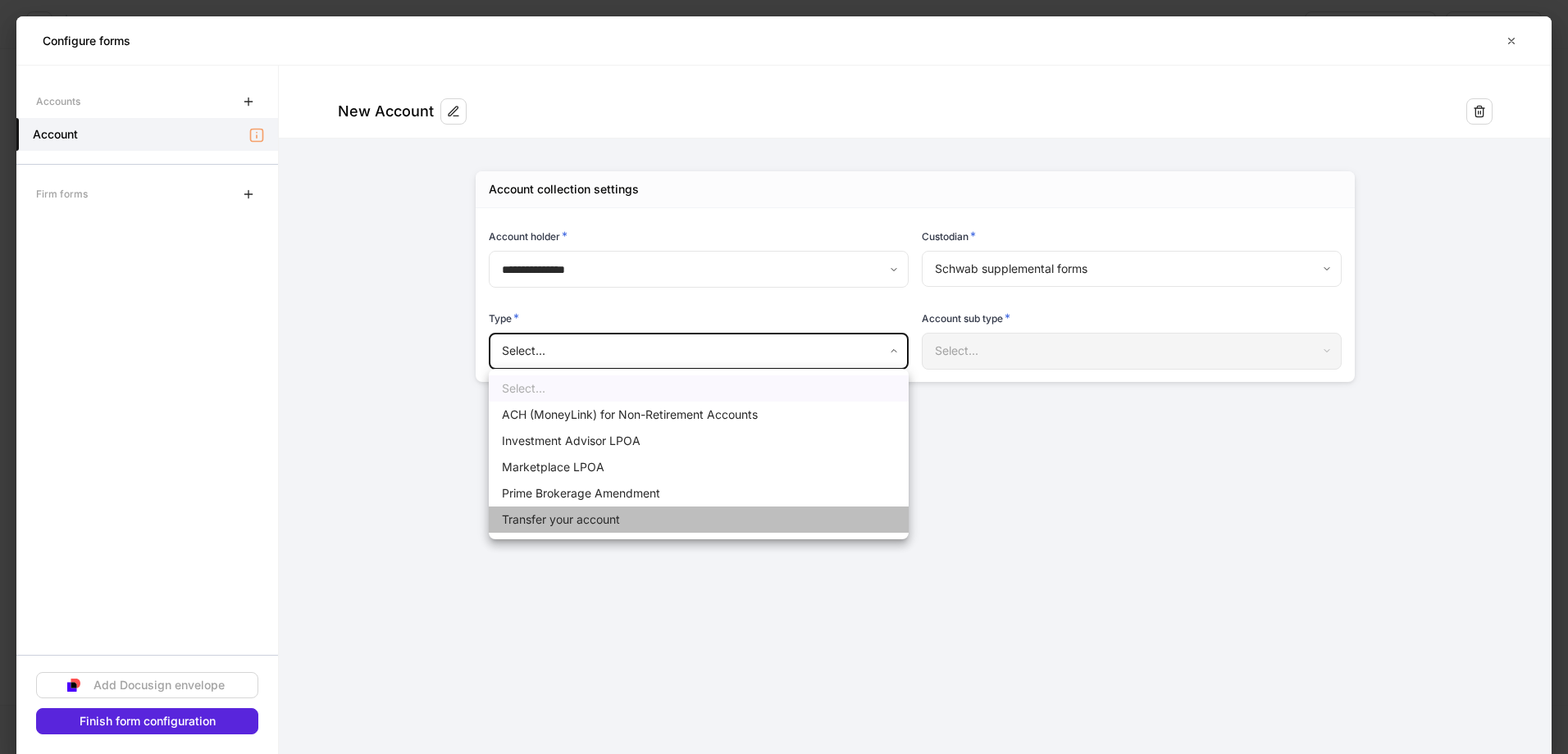 click on "Transfer your account" at bounding box center [699, 520] 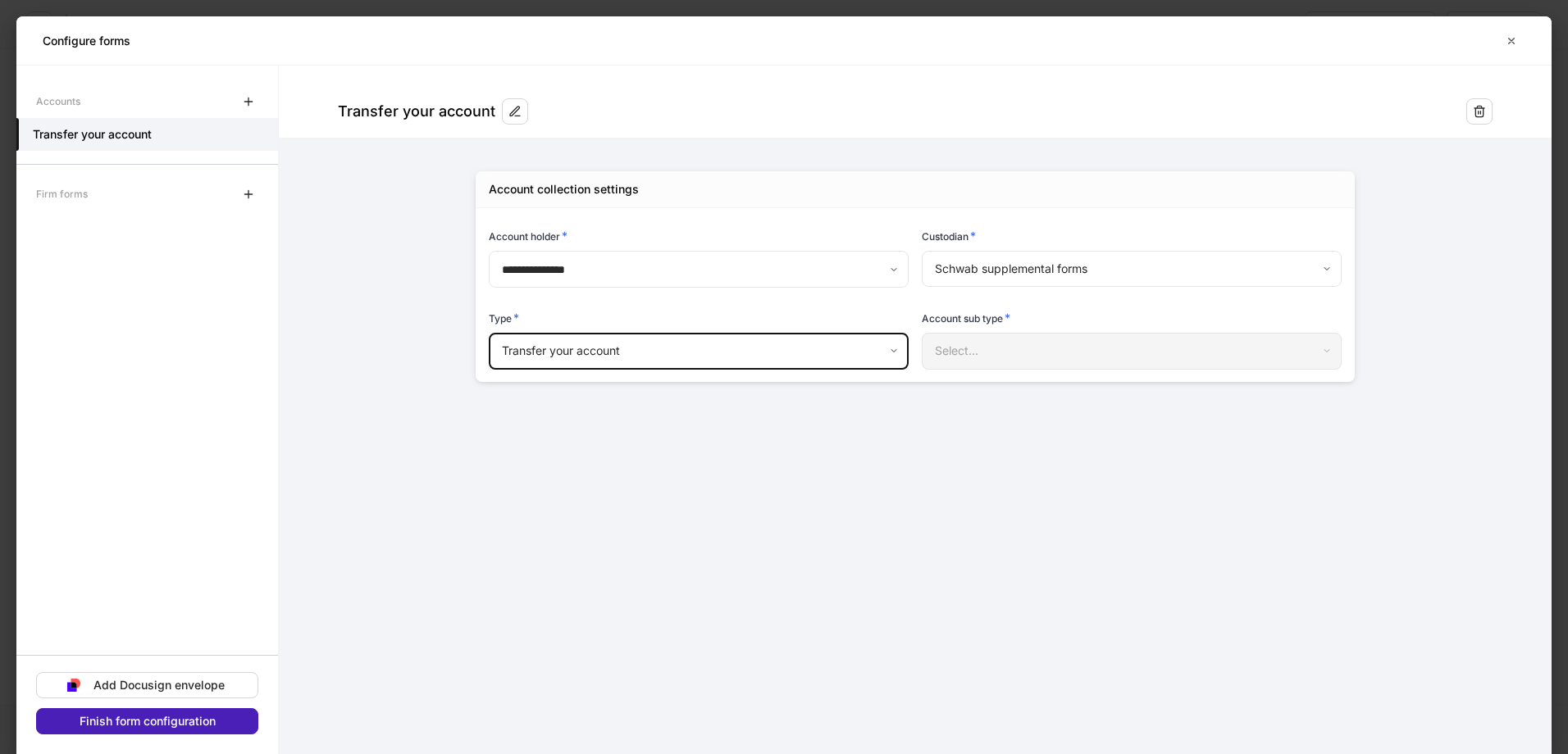 click on "Finish form configuration" at bounding box center [147, 721] 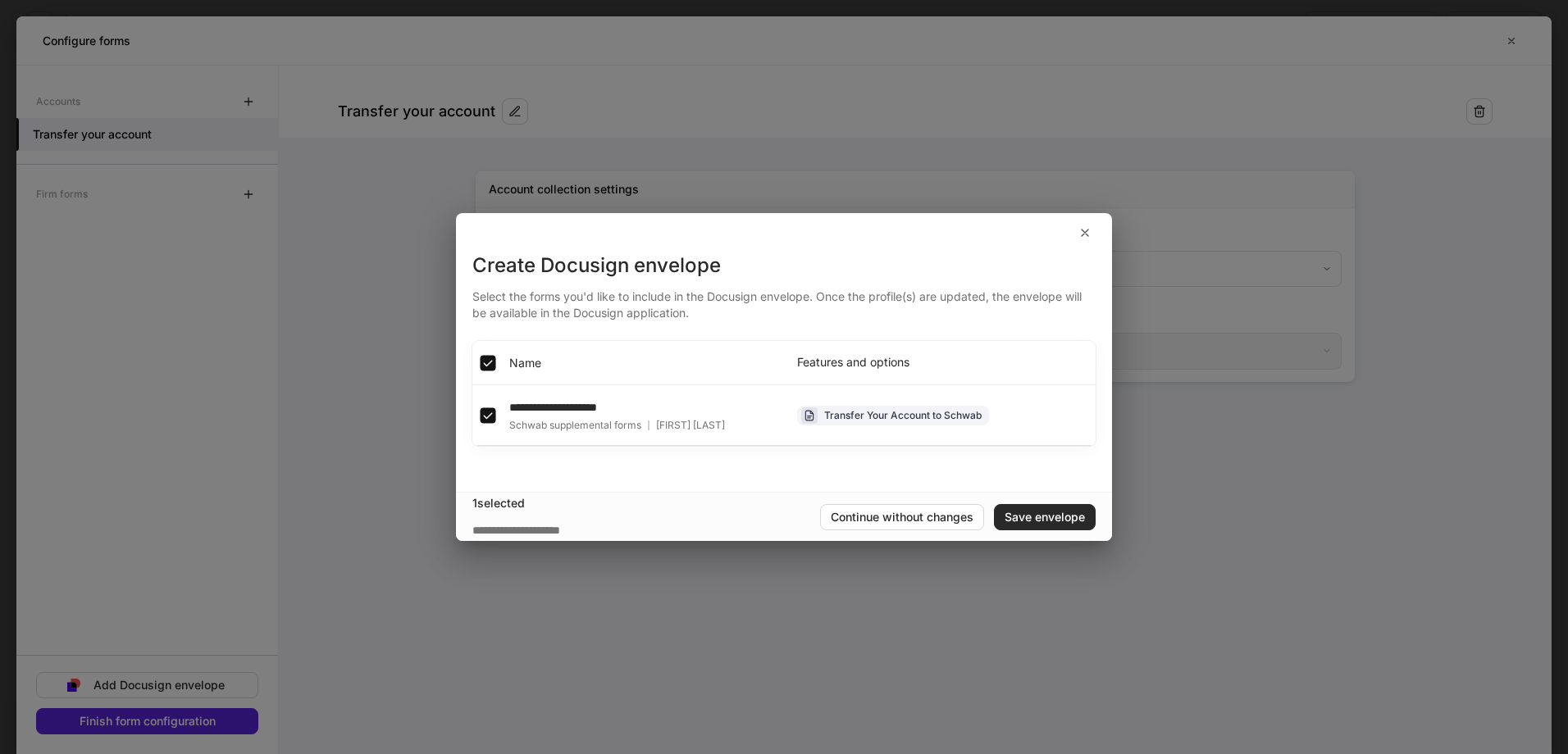 click on "Save envelope" at bounding box center (1045, 517) 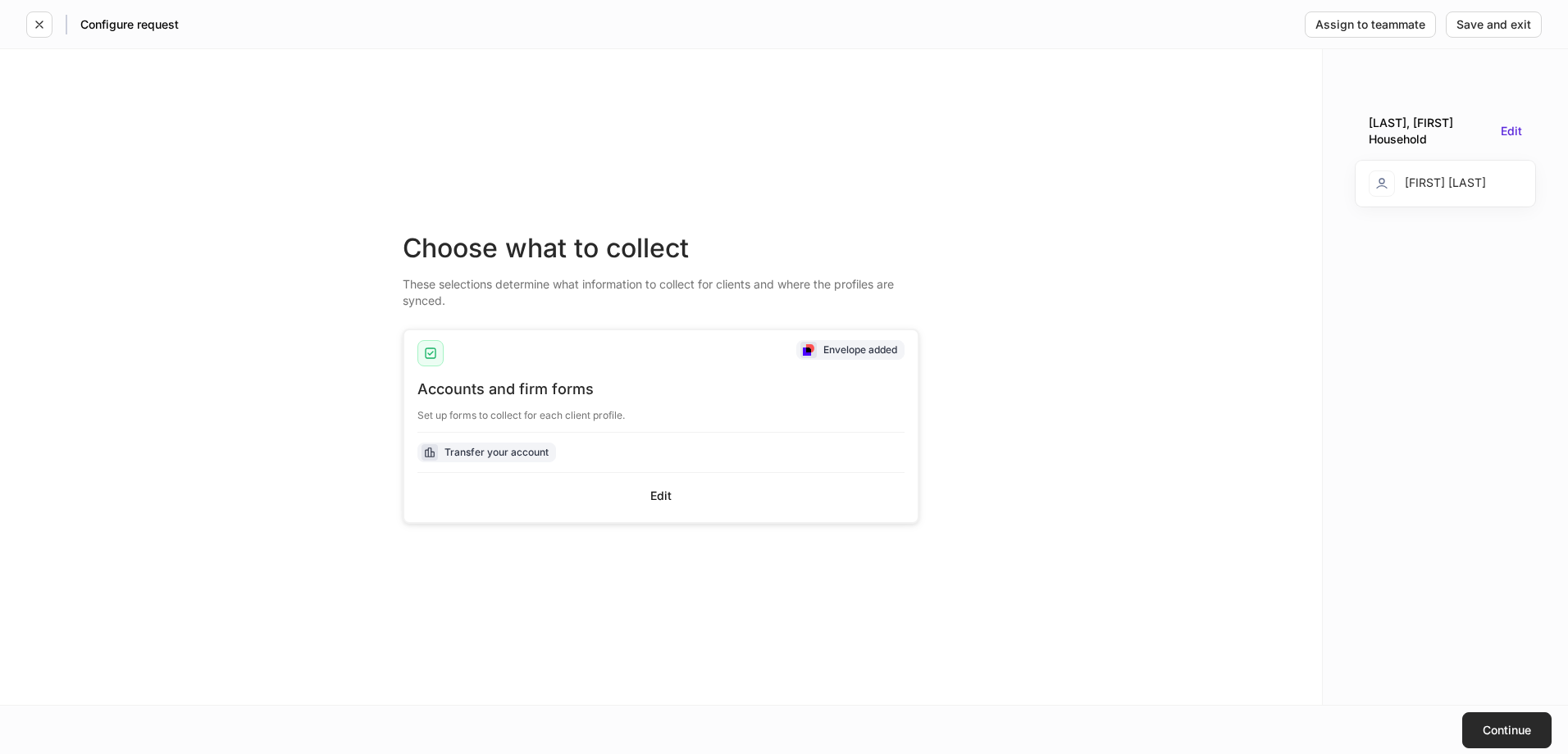 click on "Continue" at bounding box center [1506, 730] 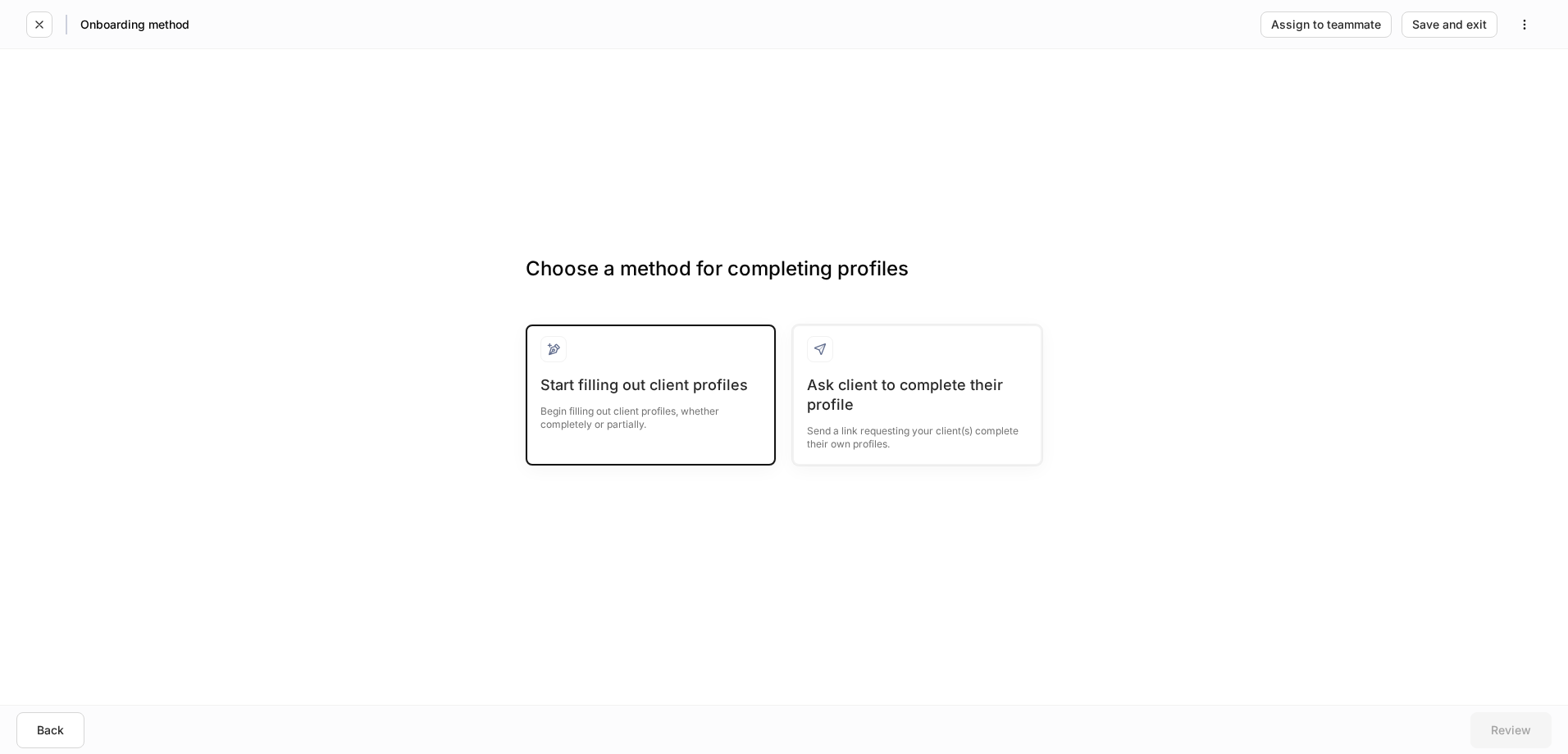 click at bounding box center [650, 356] 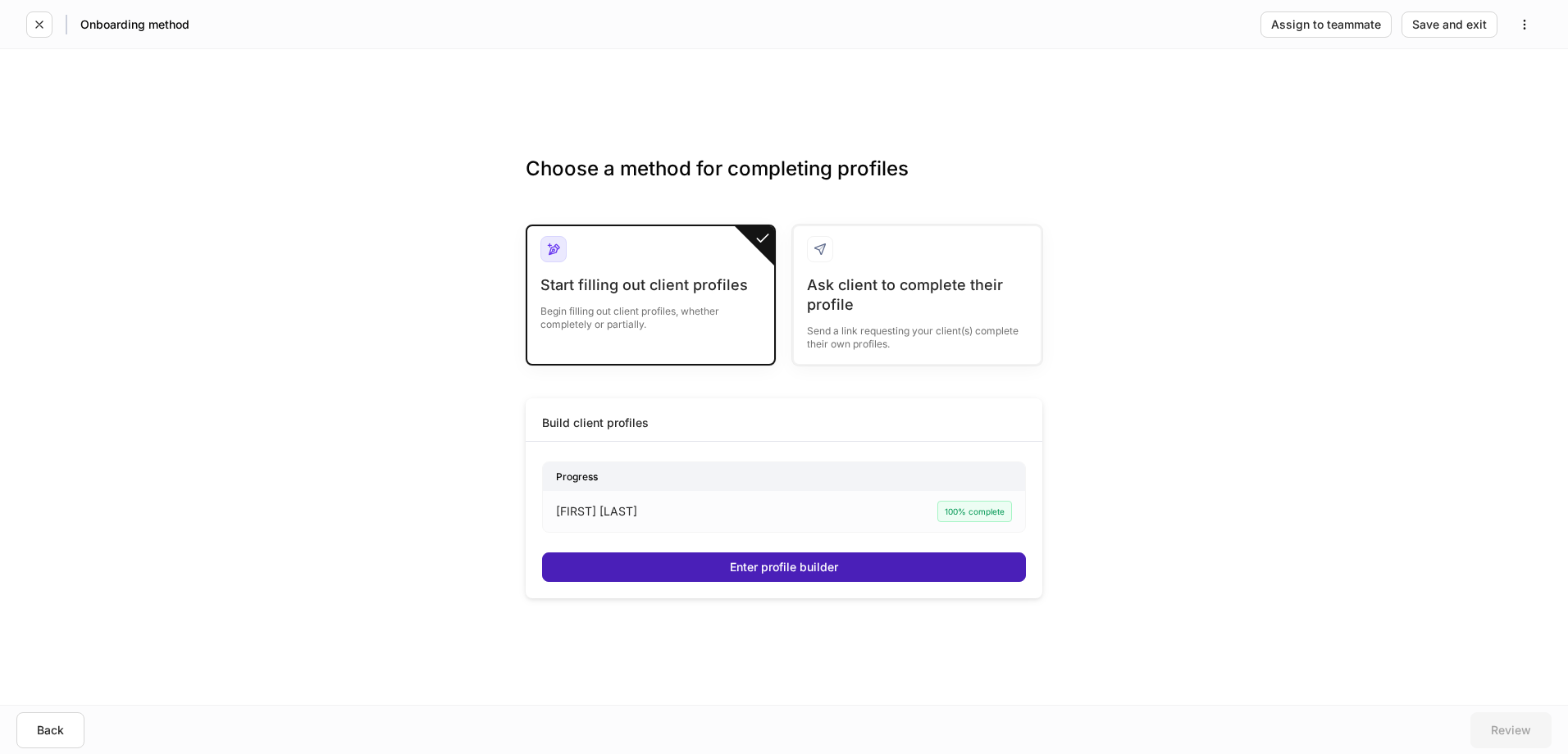 click on "Enter profile builder" at bounding box center (784, 567) 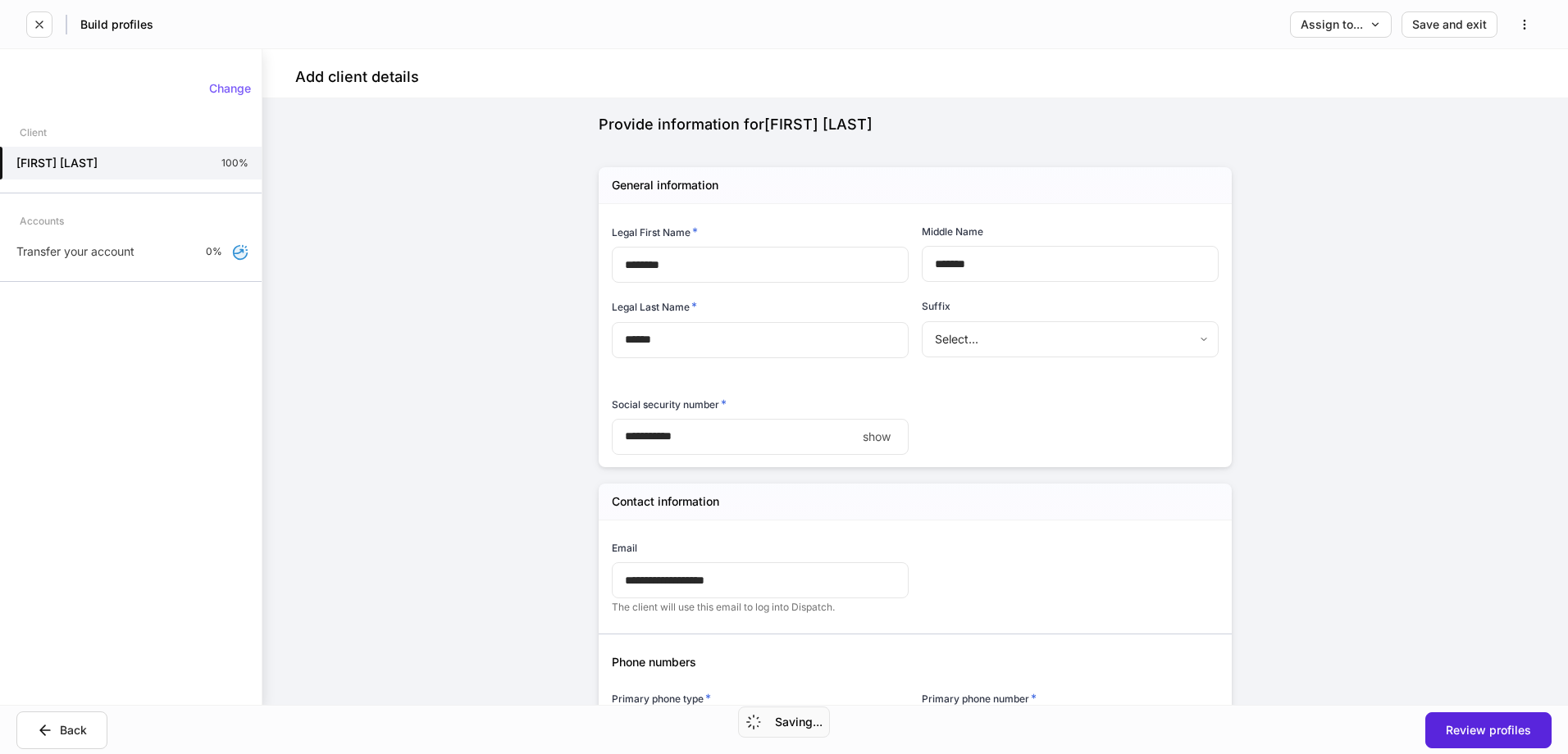 scroll, scrollTop: 219, scrollLeft: 0, axis: vertical 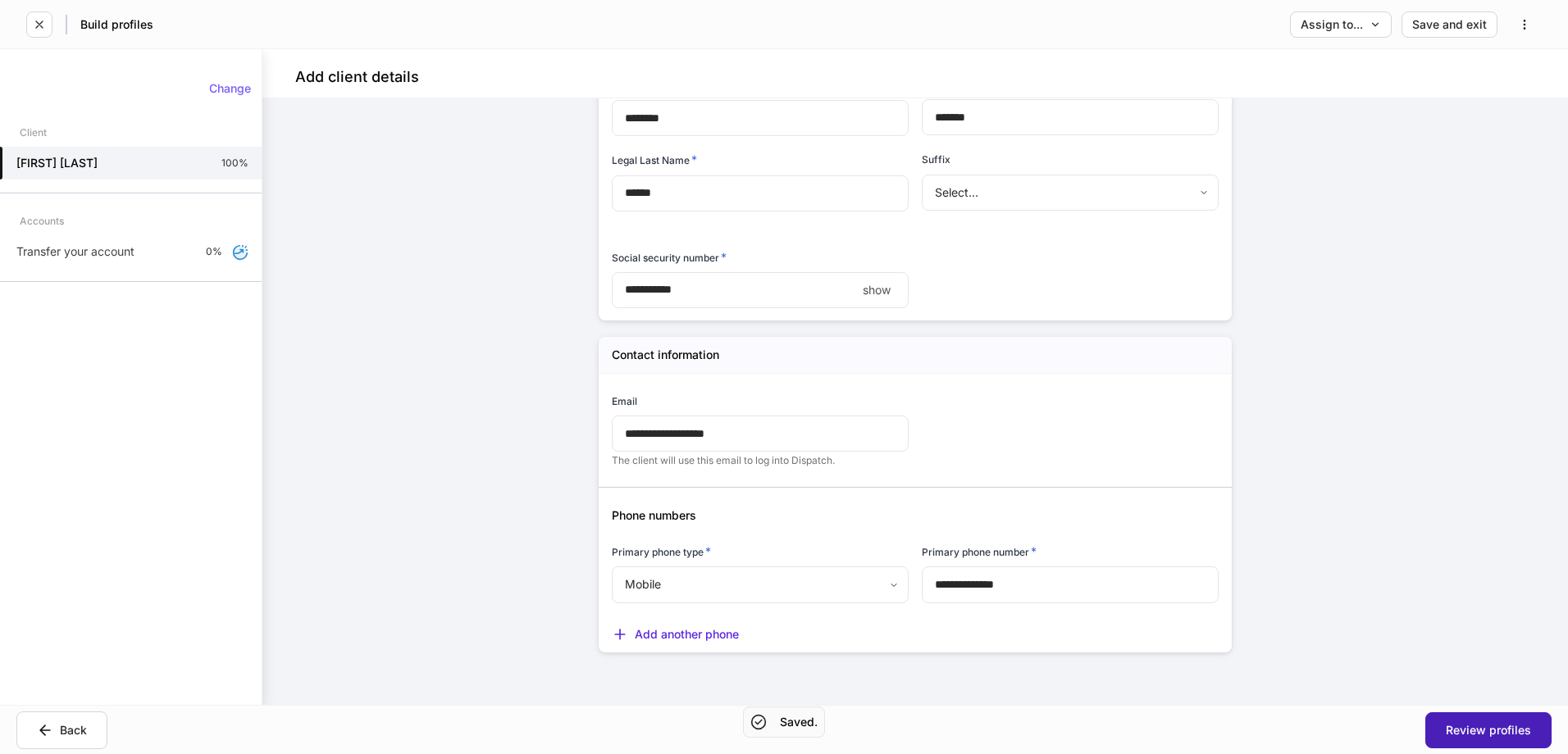 click on "Review profiles" at bounding box center (1488, 730) 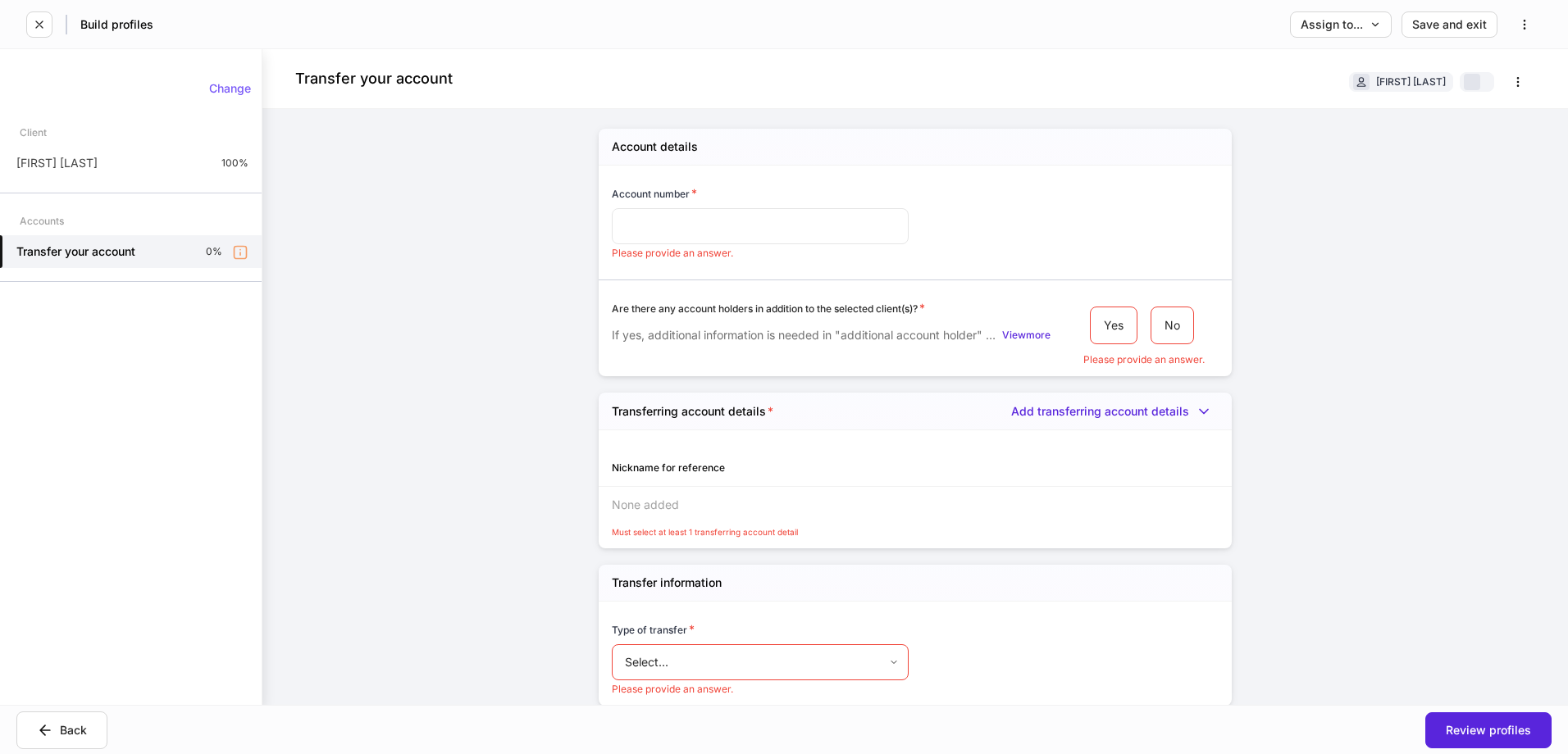click at bounding box center [760, 226] 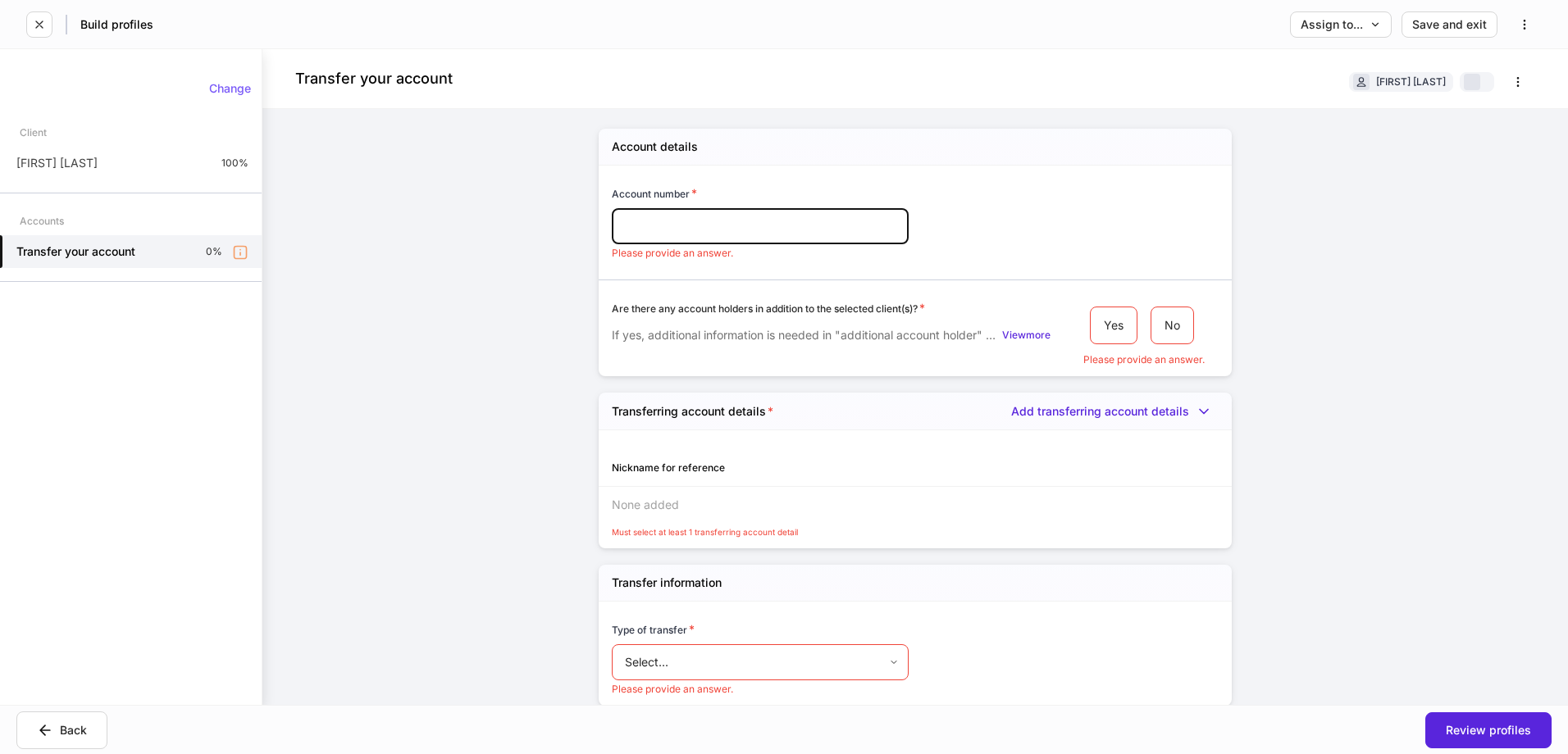 paste on "*********" 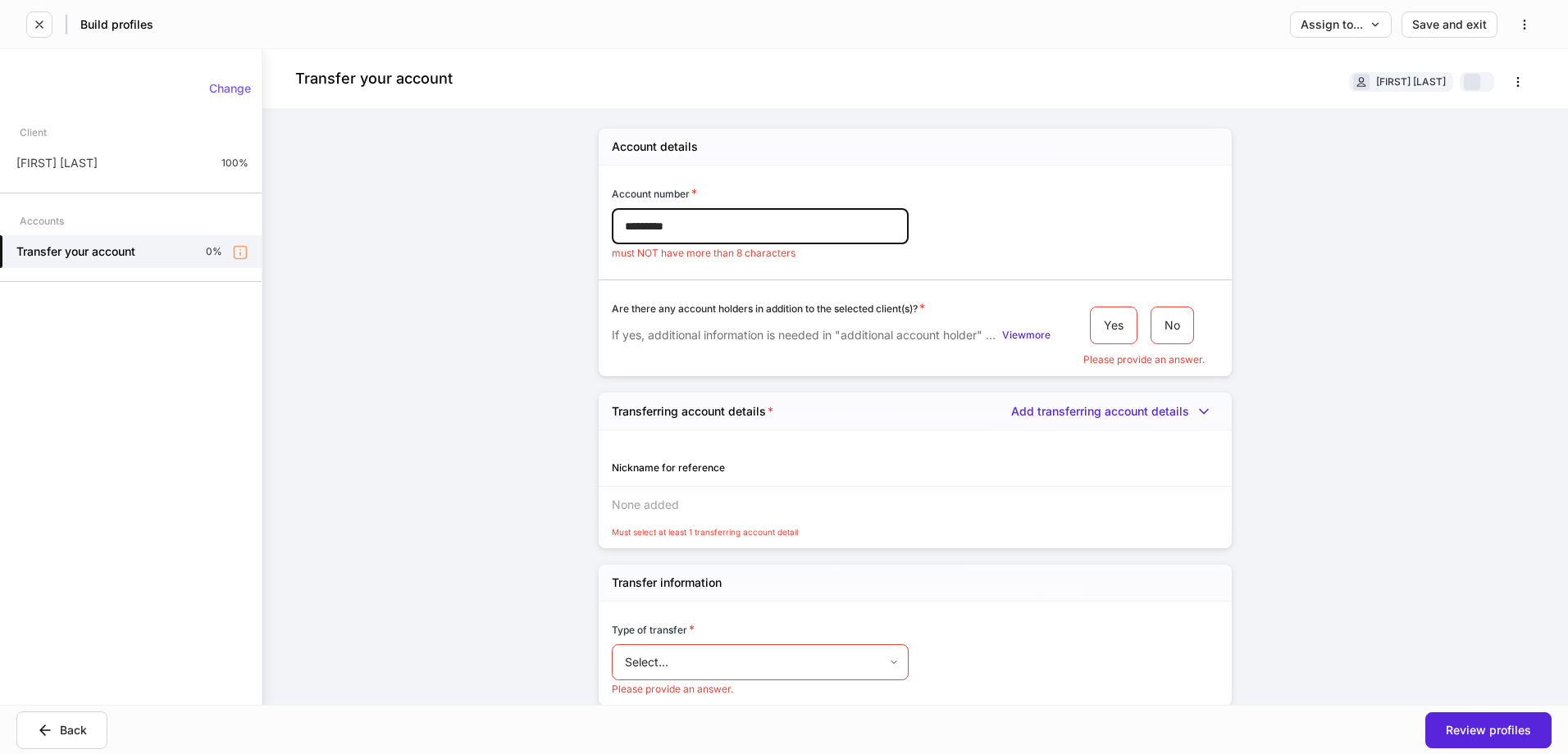 click on "*********" at bounding box center (760, 226) 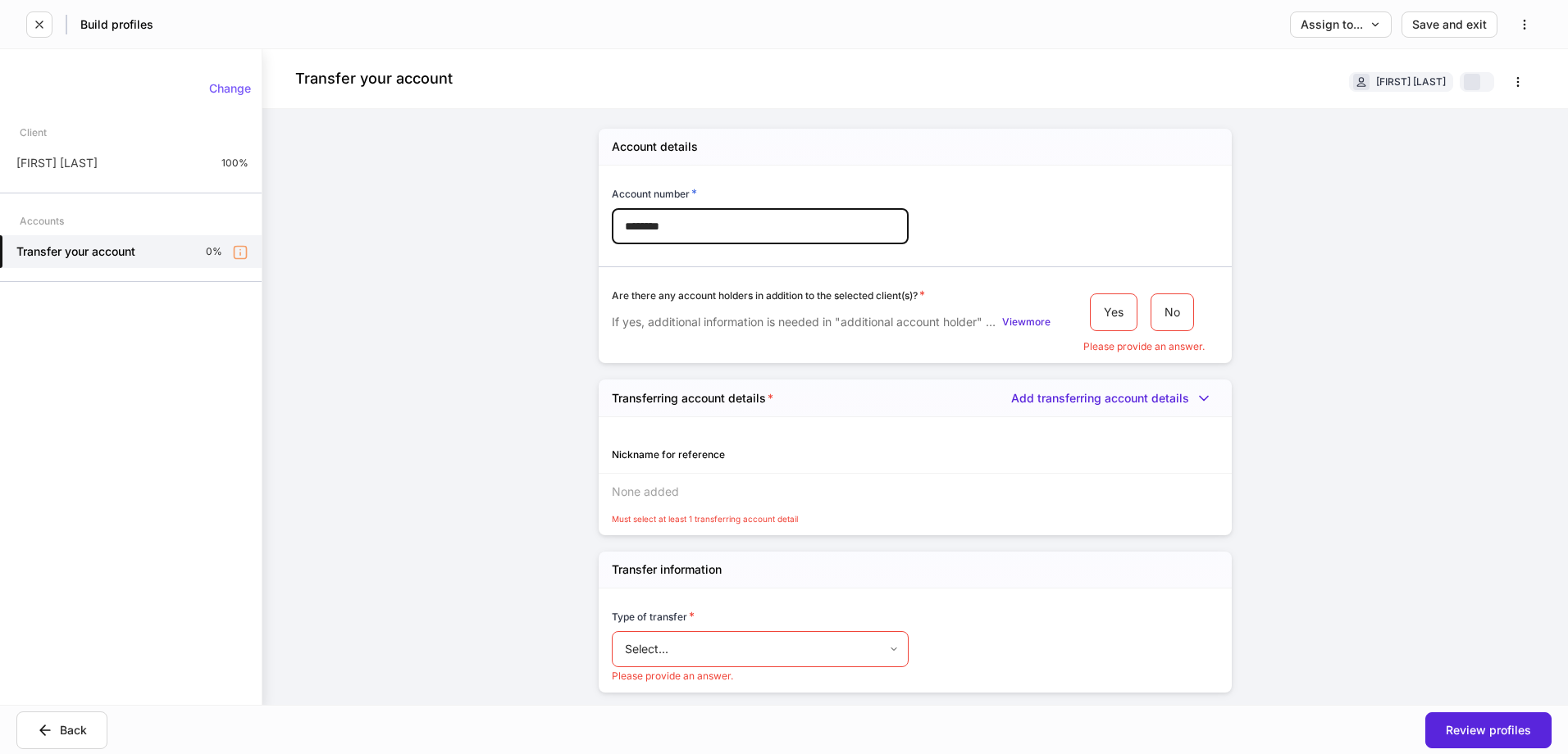 type on "********" 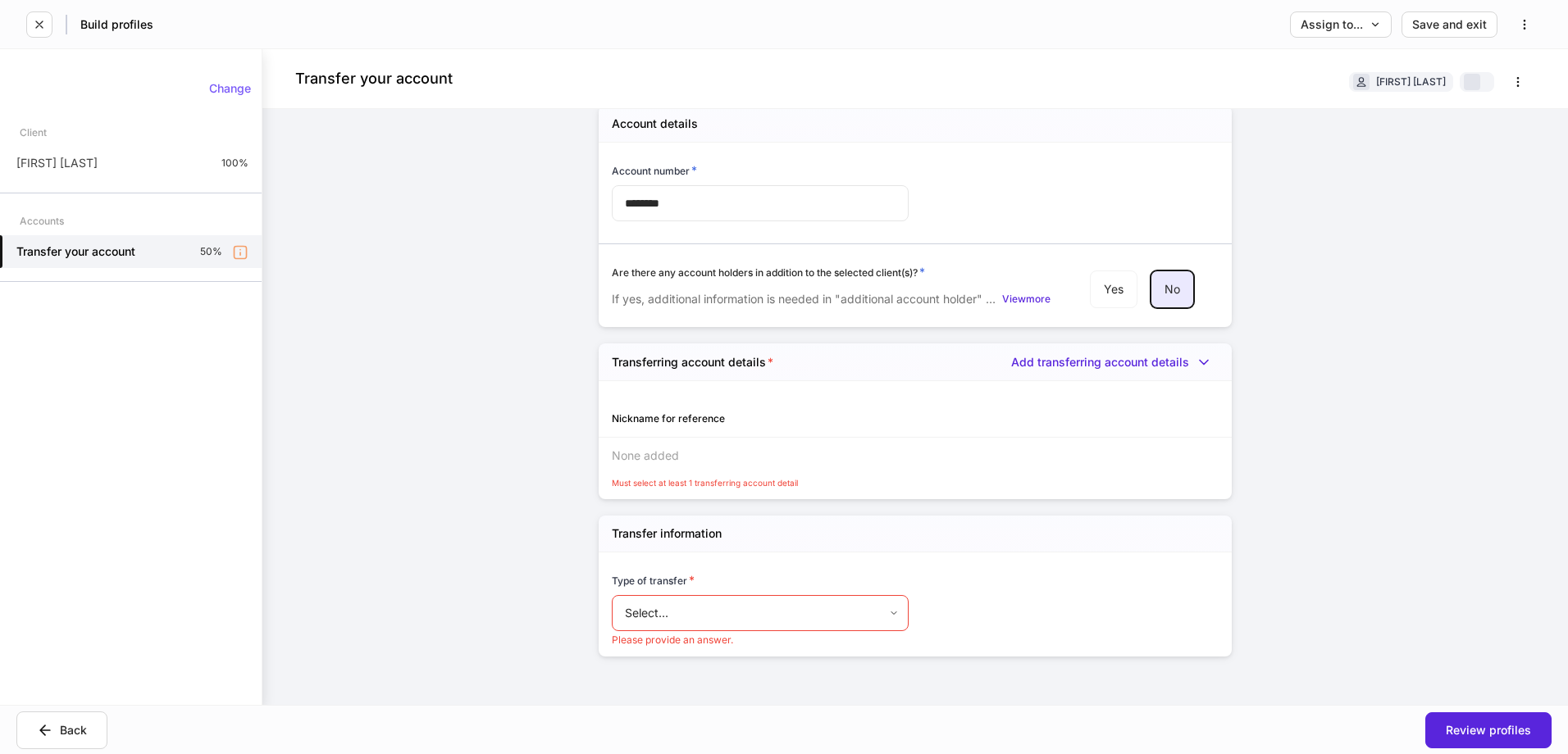 scroll, scrollTop: 60, scrollLeft: 0, axis: vertical 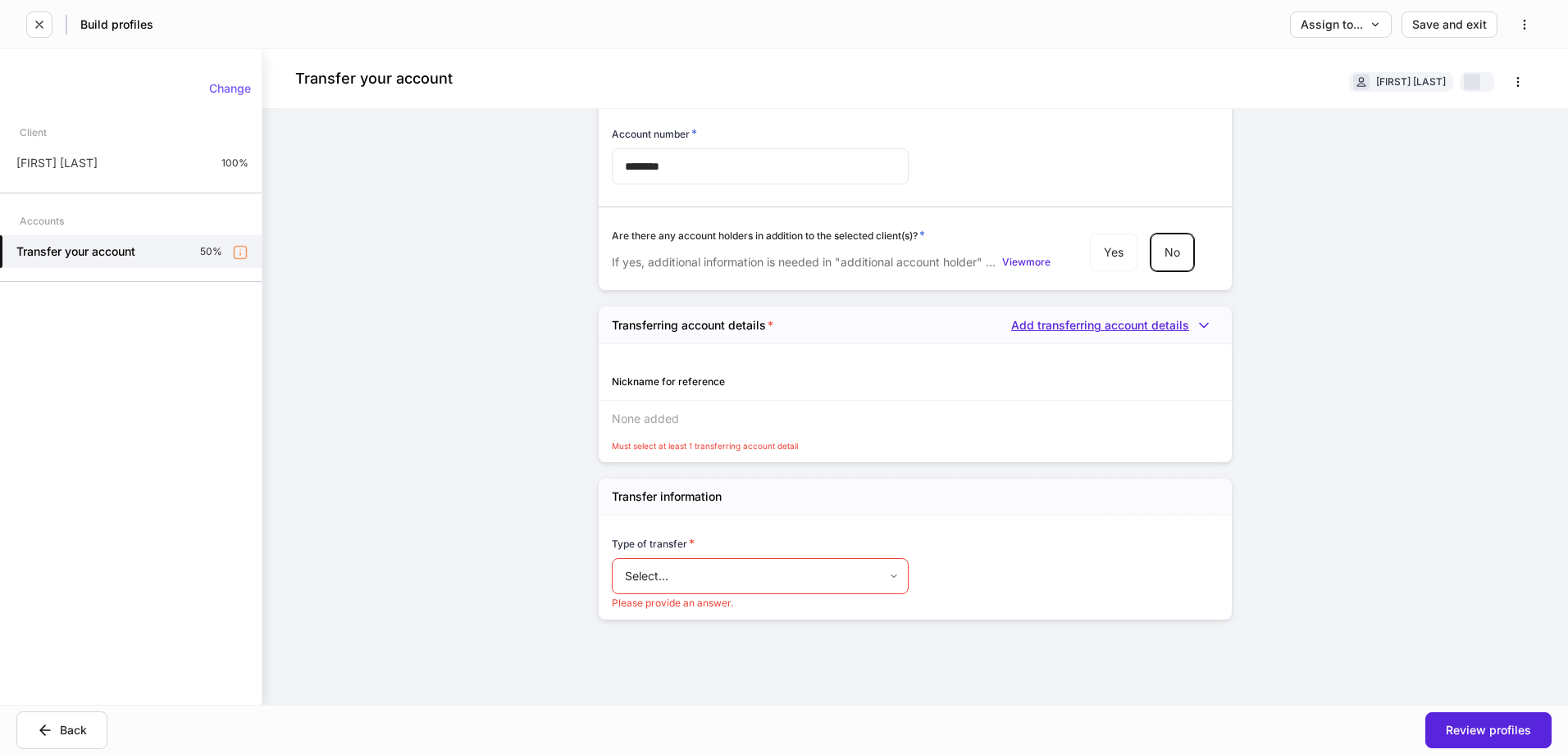 click on "Add transferring account details" at bounding box center (1114, 325) 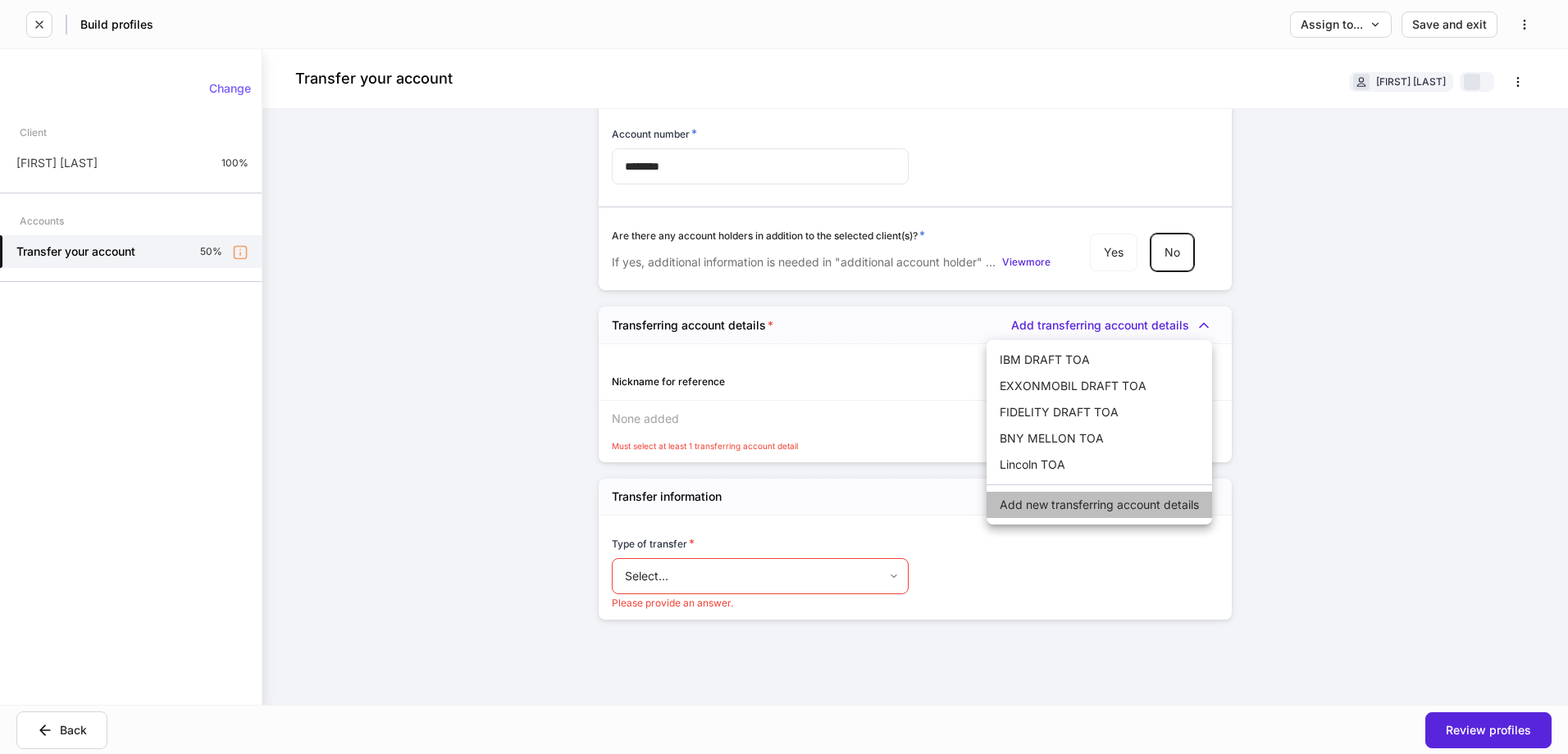 drag, startPoint x: 1083, startPoint y: 500, endPoint x: 1480, endPoint y: 281, distance: 453.3983 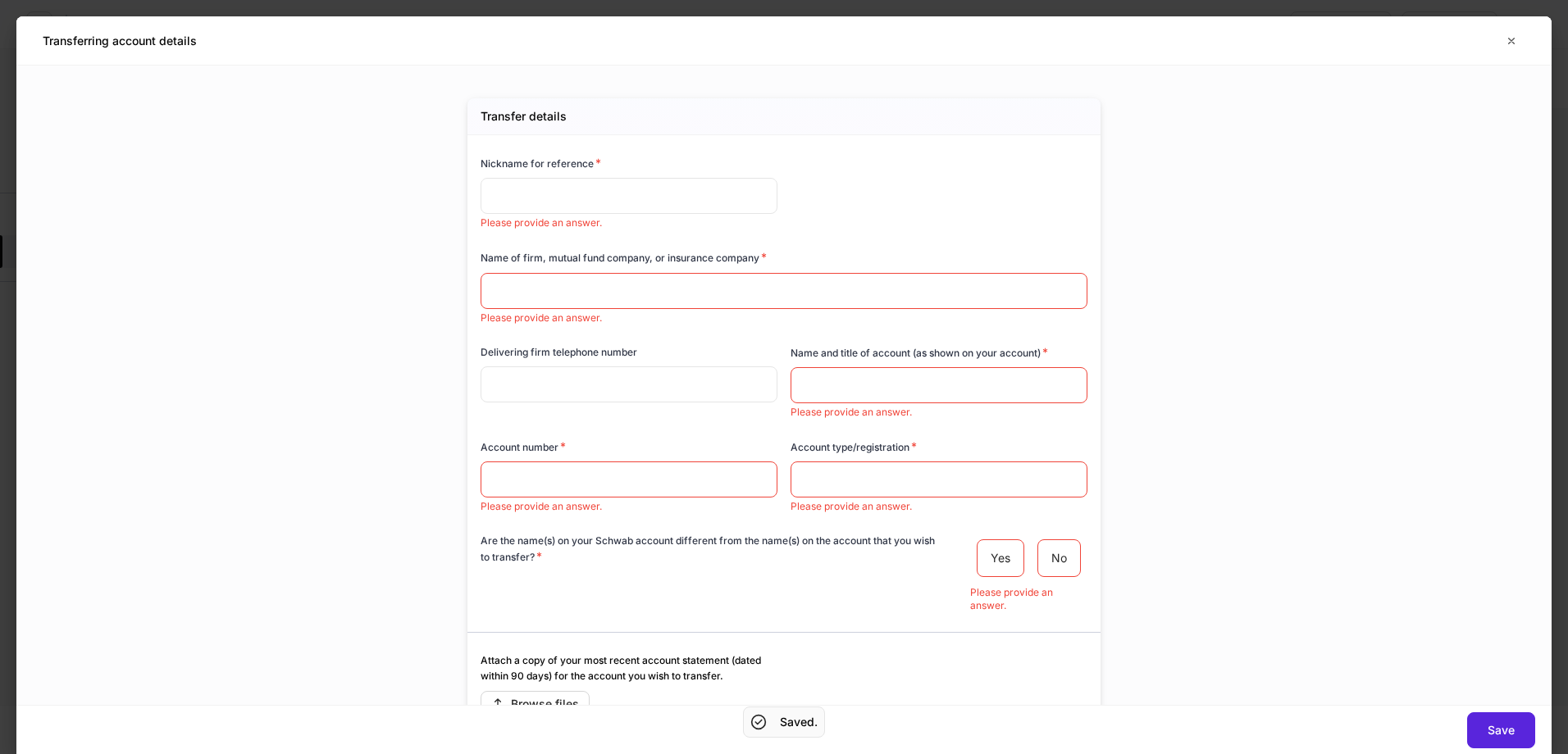 click at bounding box center (629, 196) 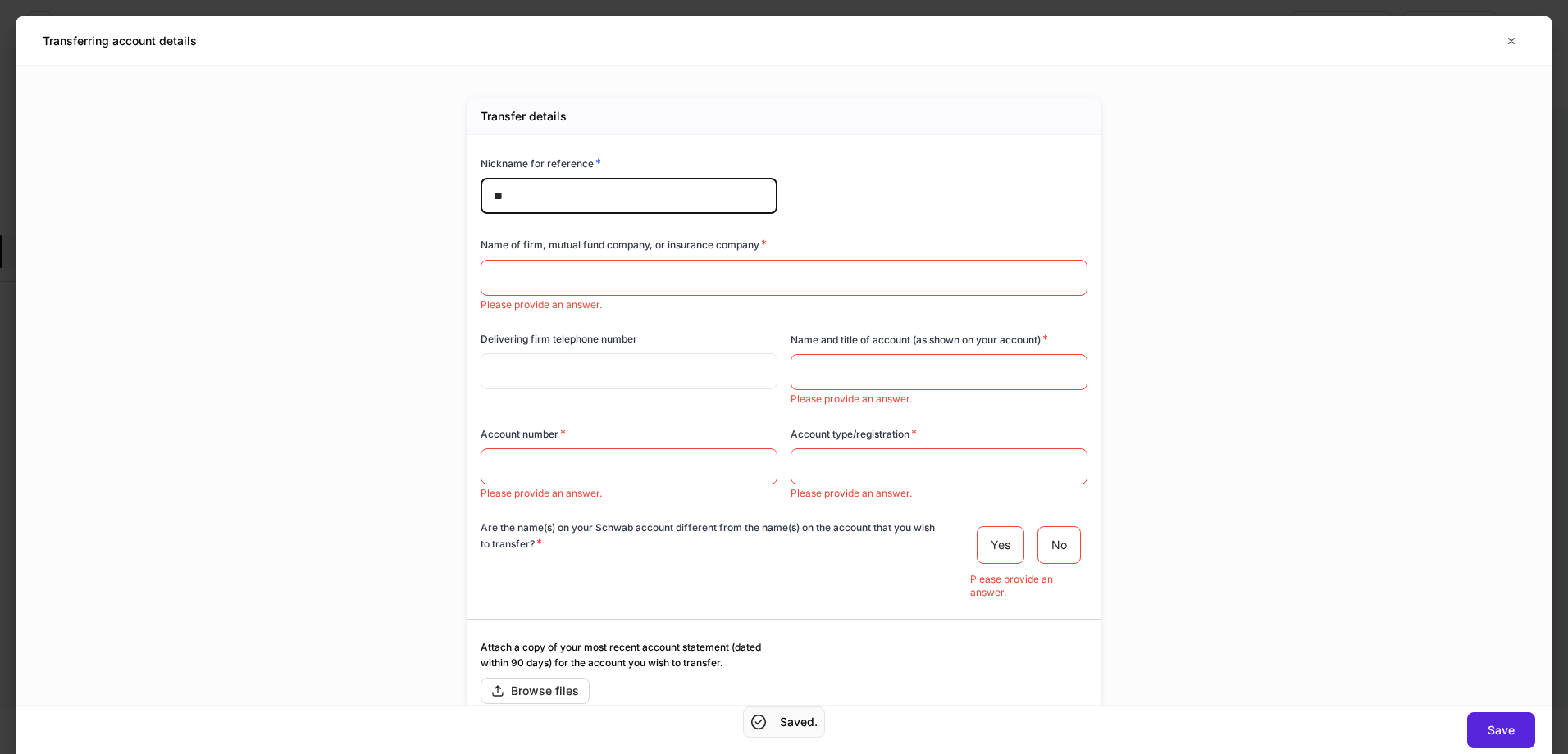 type on "*" 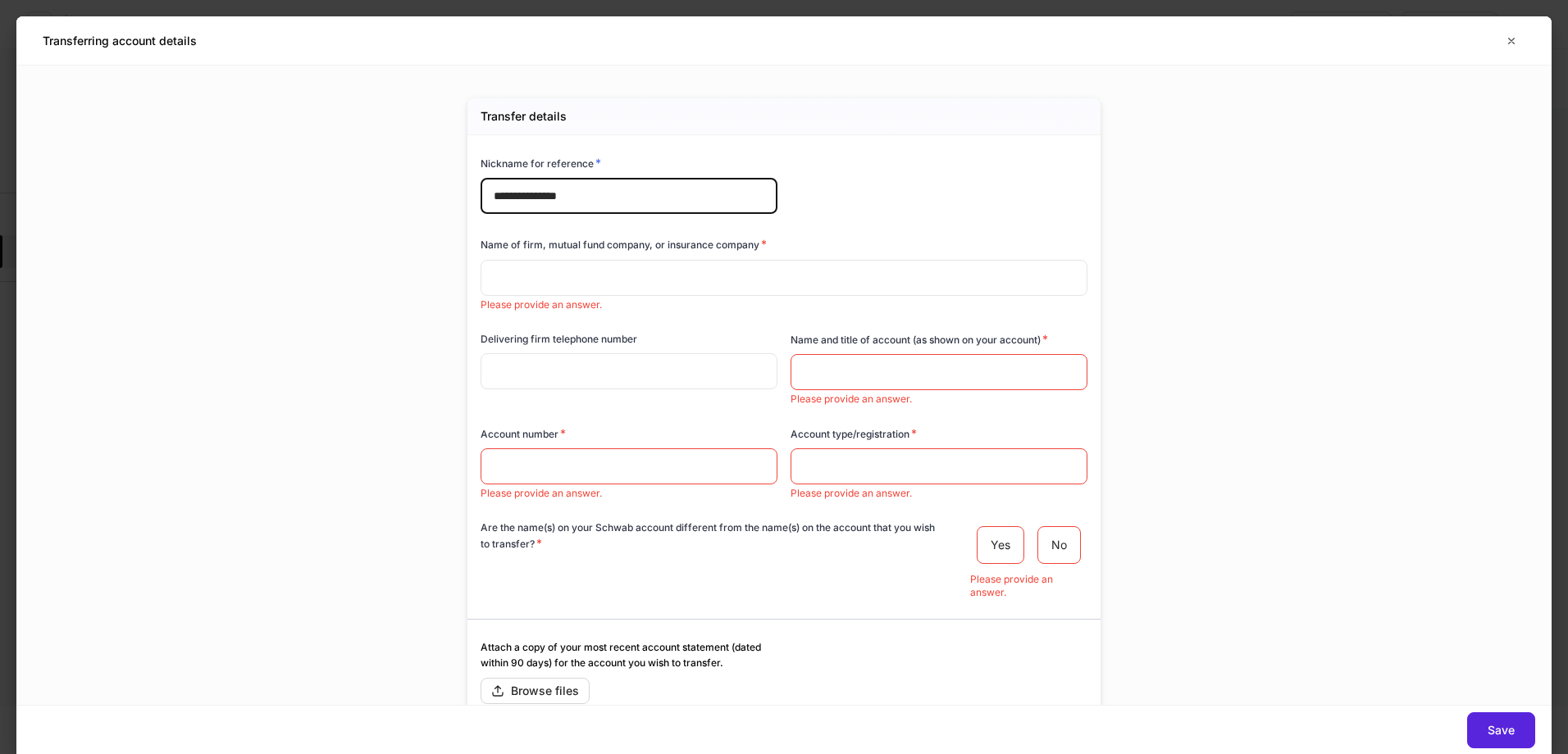 type on "**********" 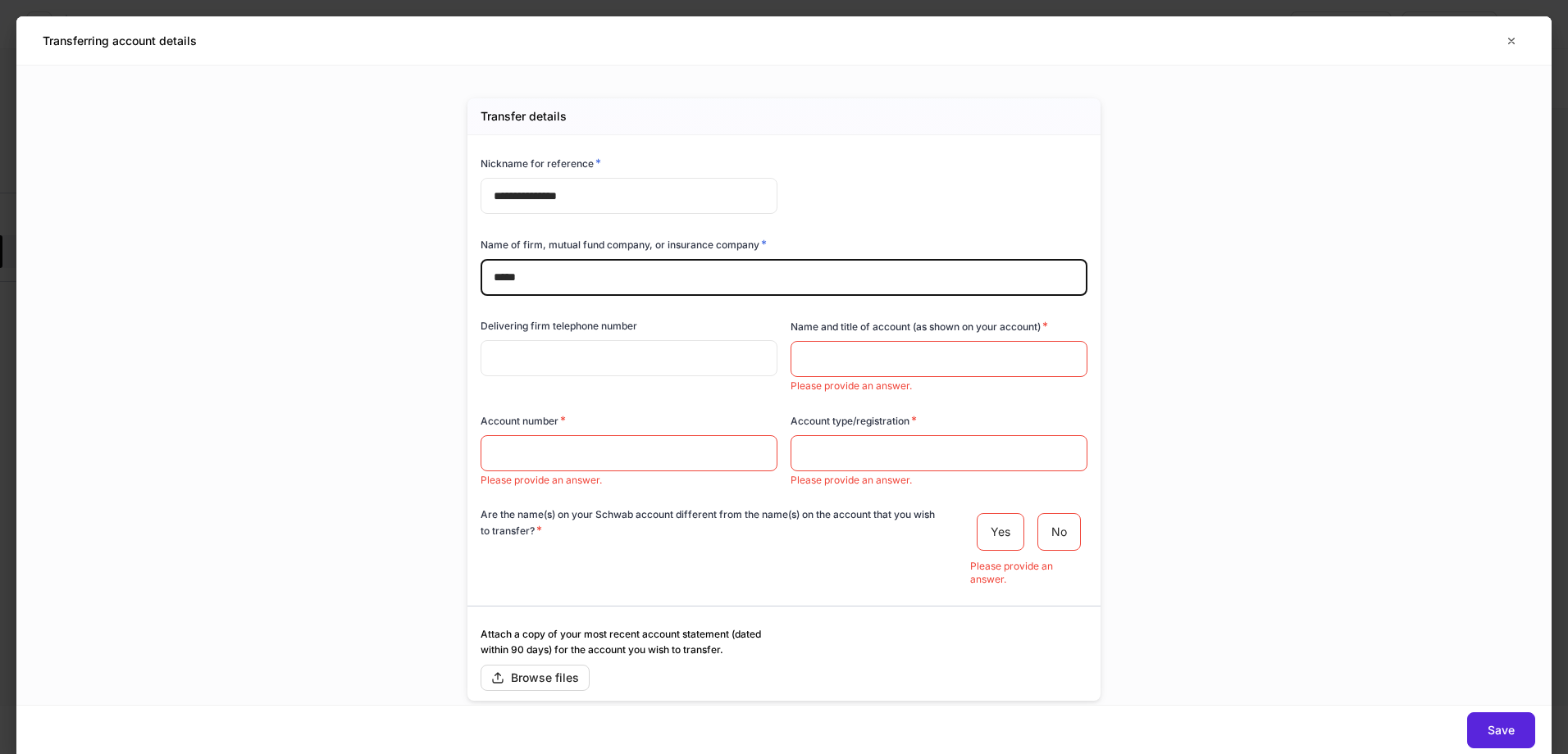 type on "*****" 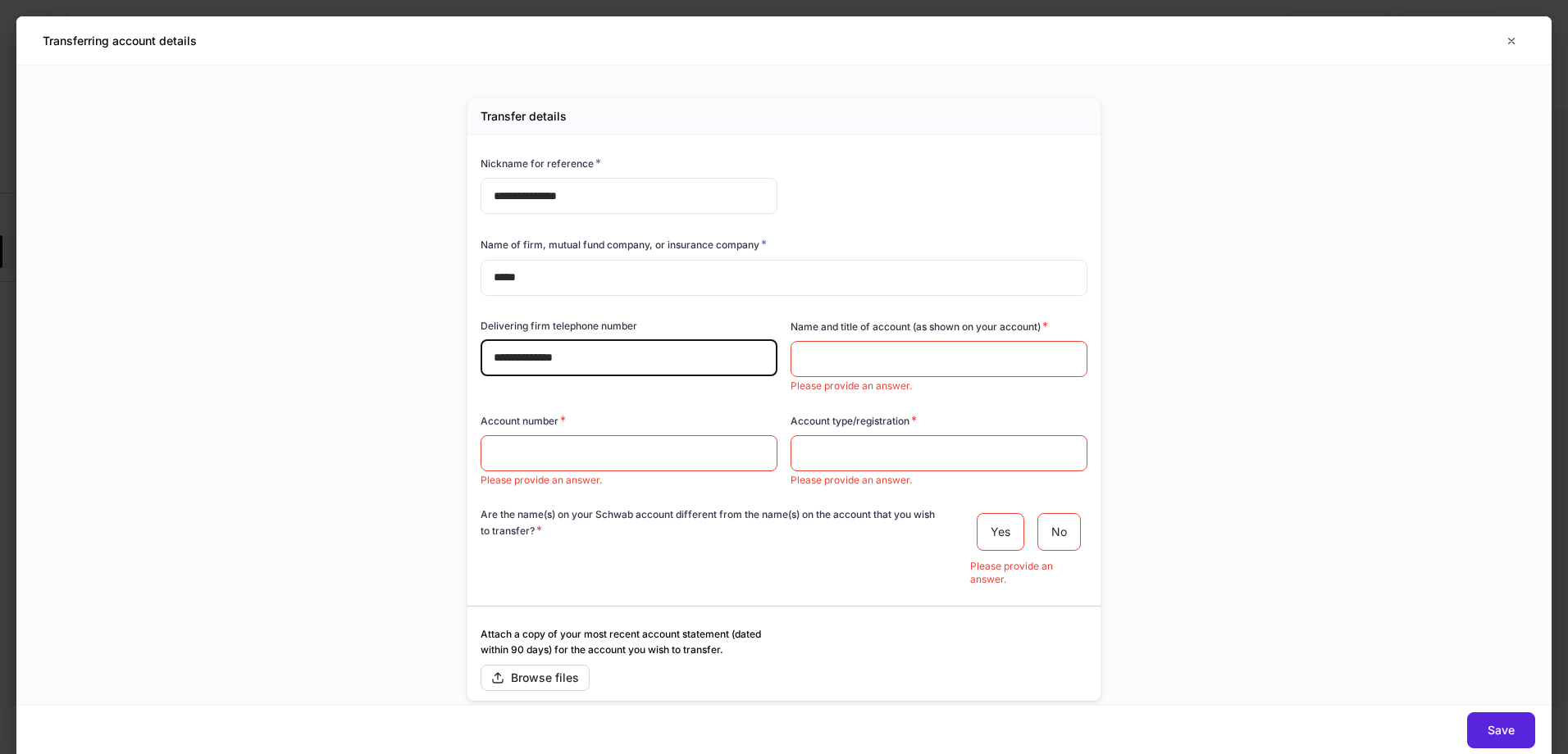 type on "**********" 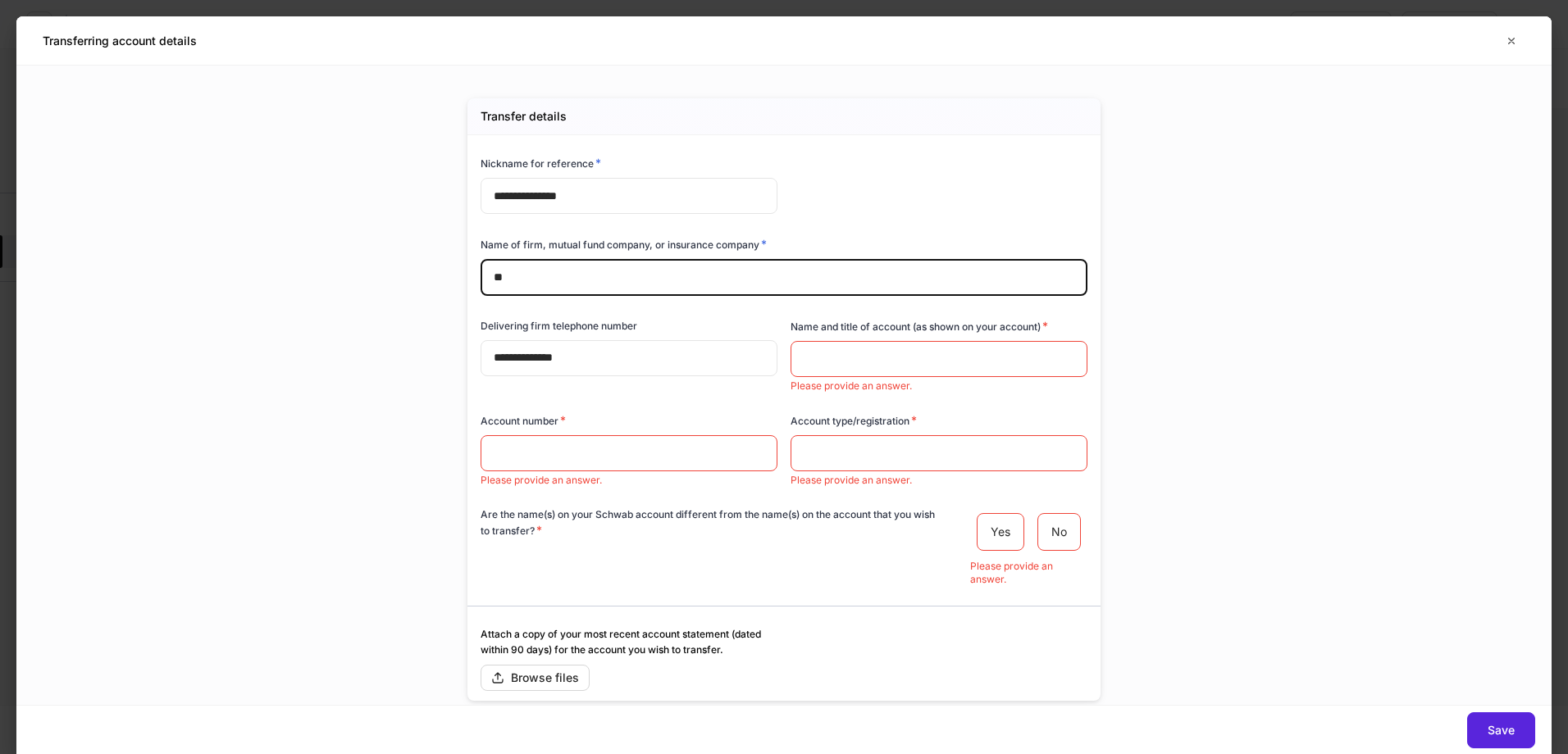 type on "*" 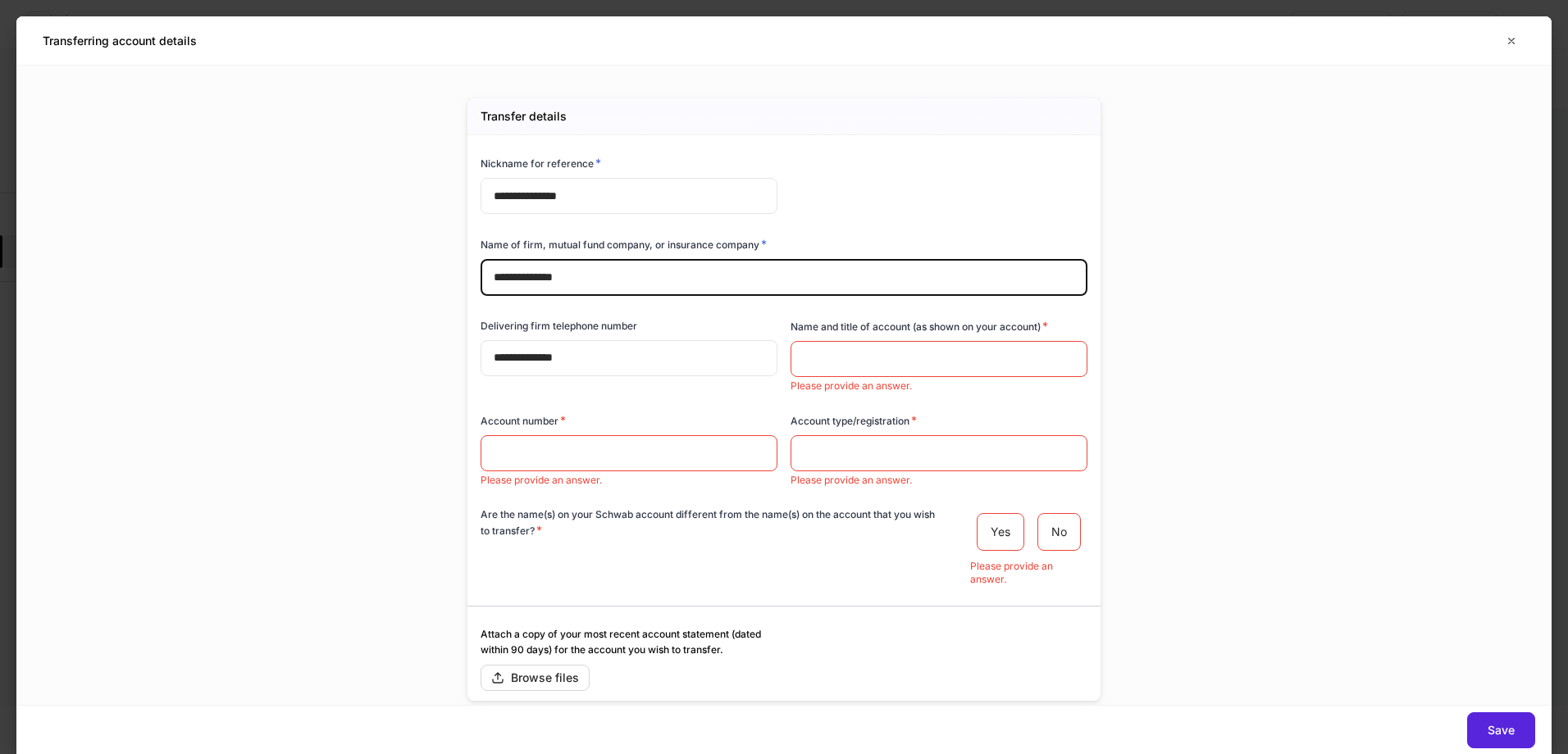 type on "**********" 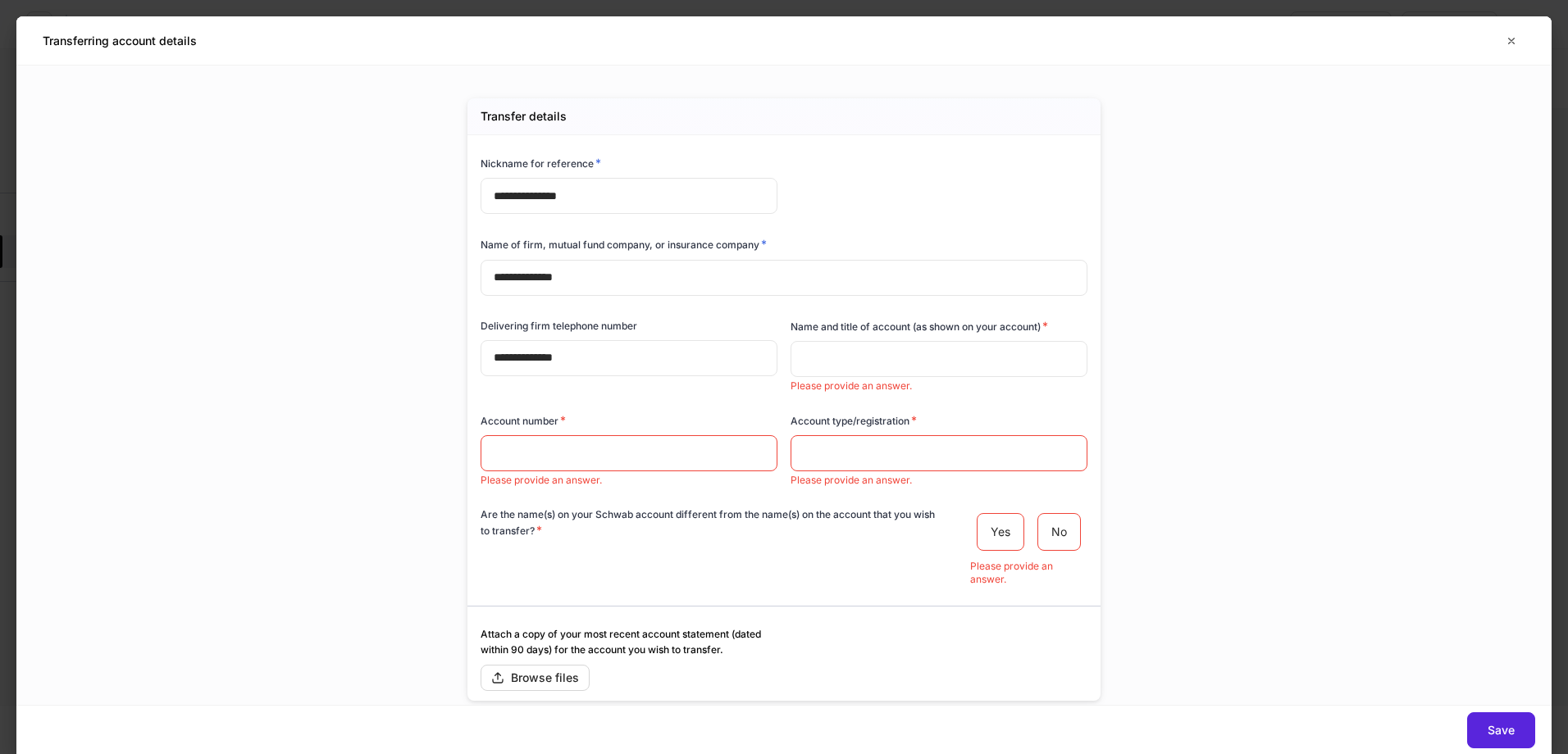 click at bounding box center [939, 359] 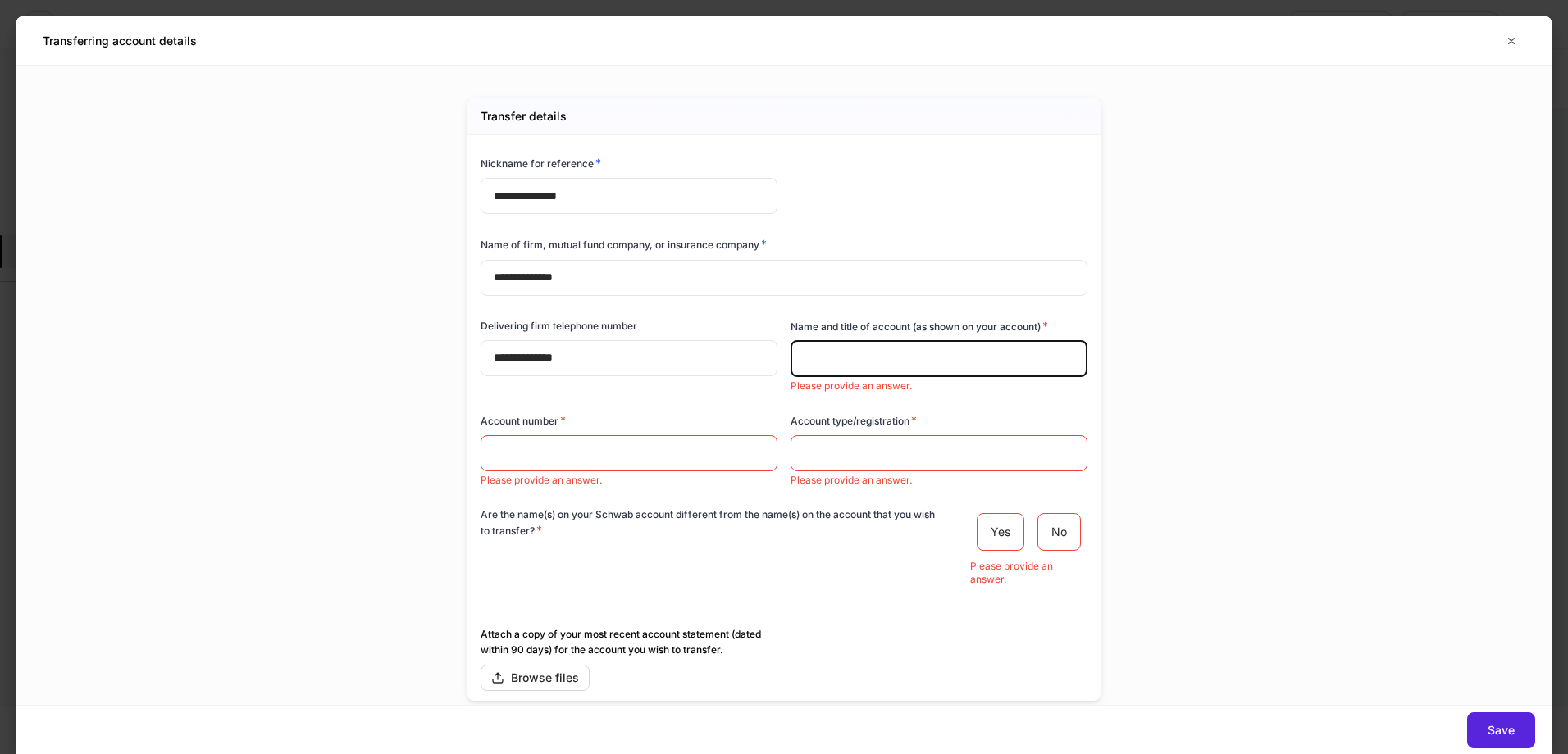 paste on "**********" 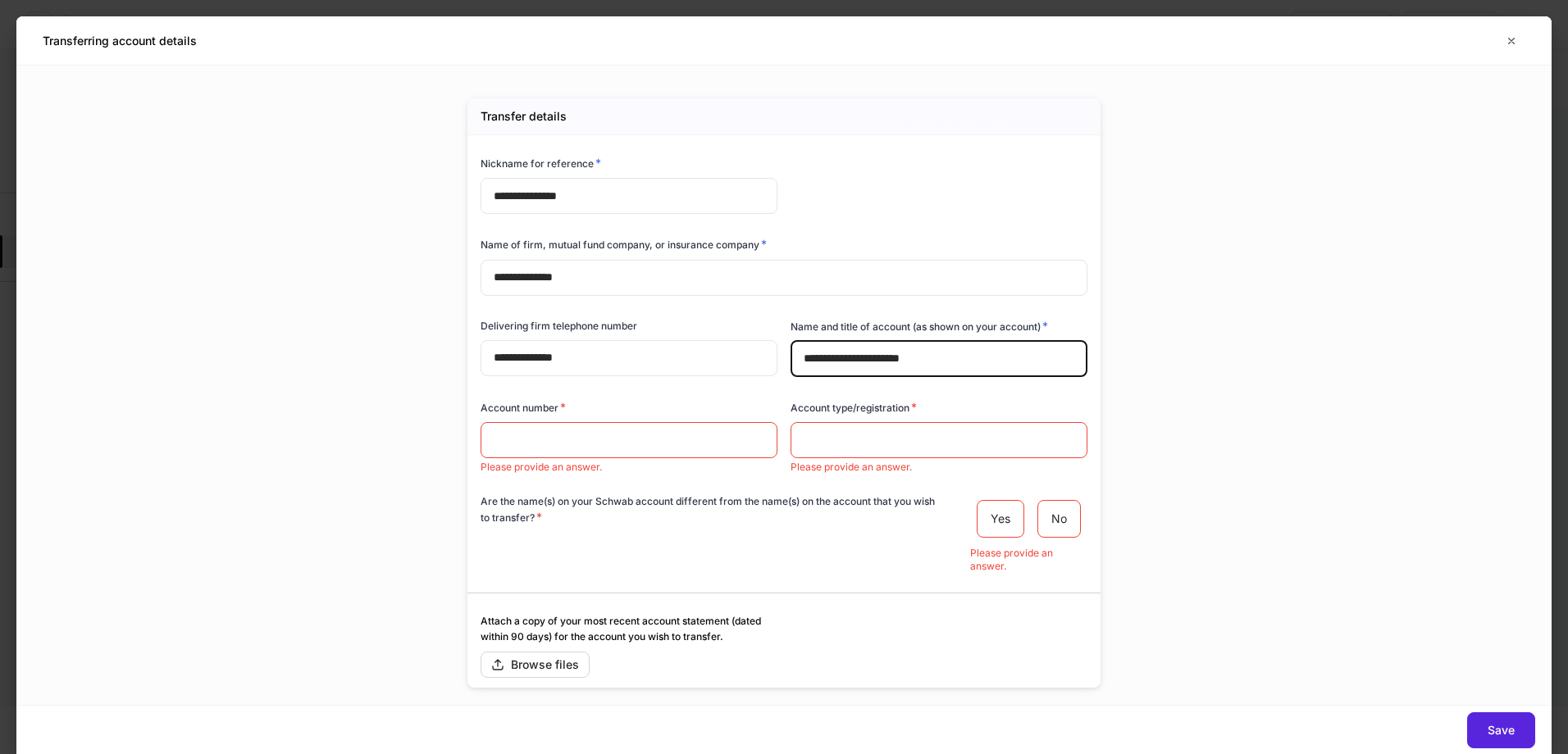 click on "**********" at bounding box center (939, 359) 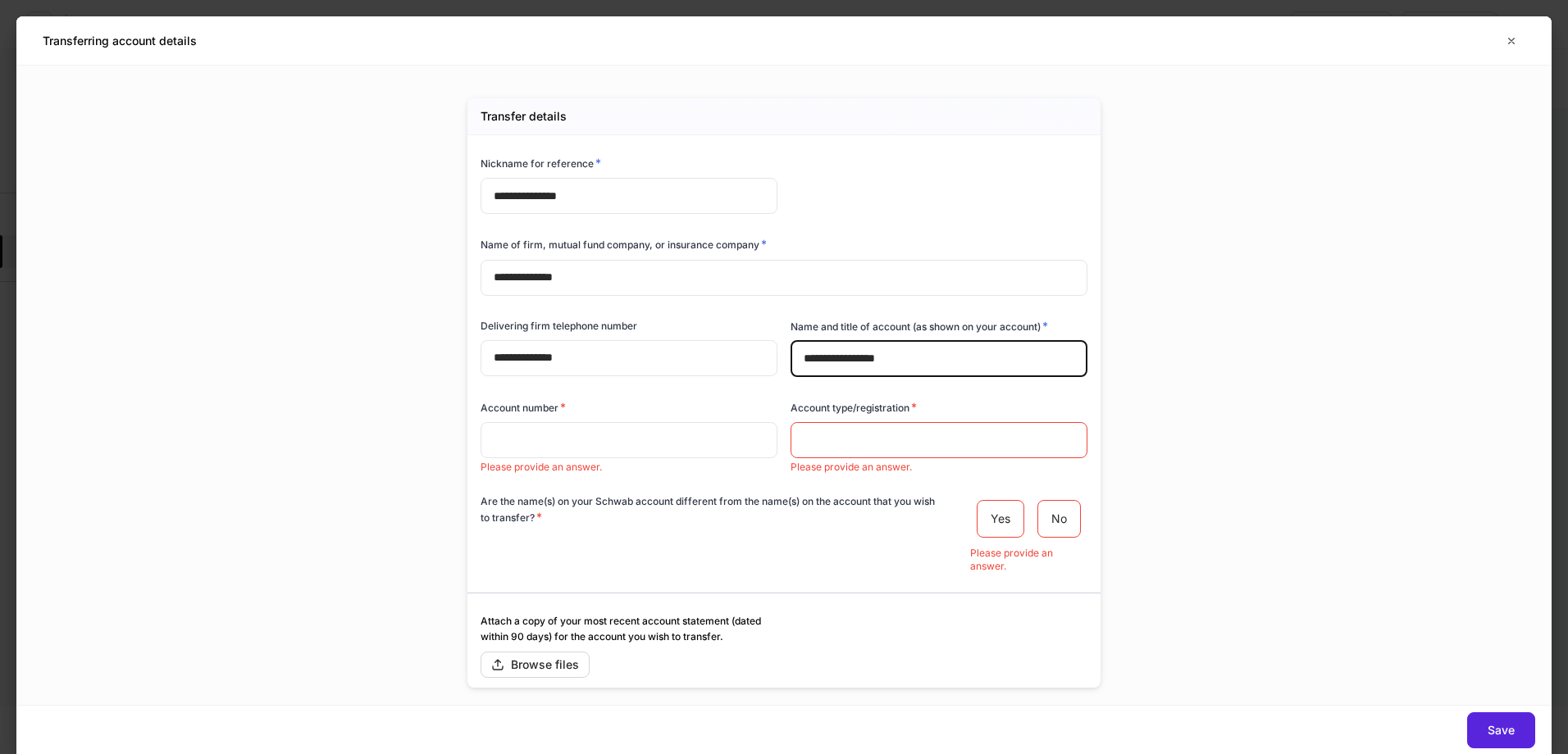 type on "**********" 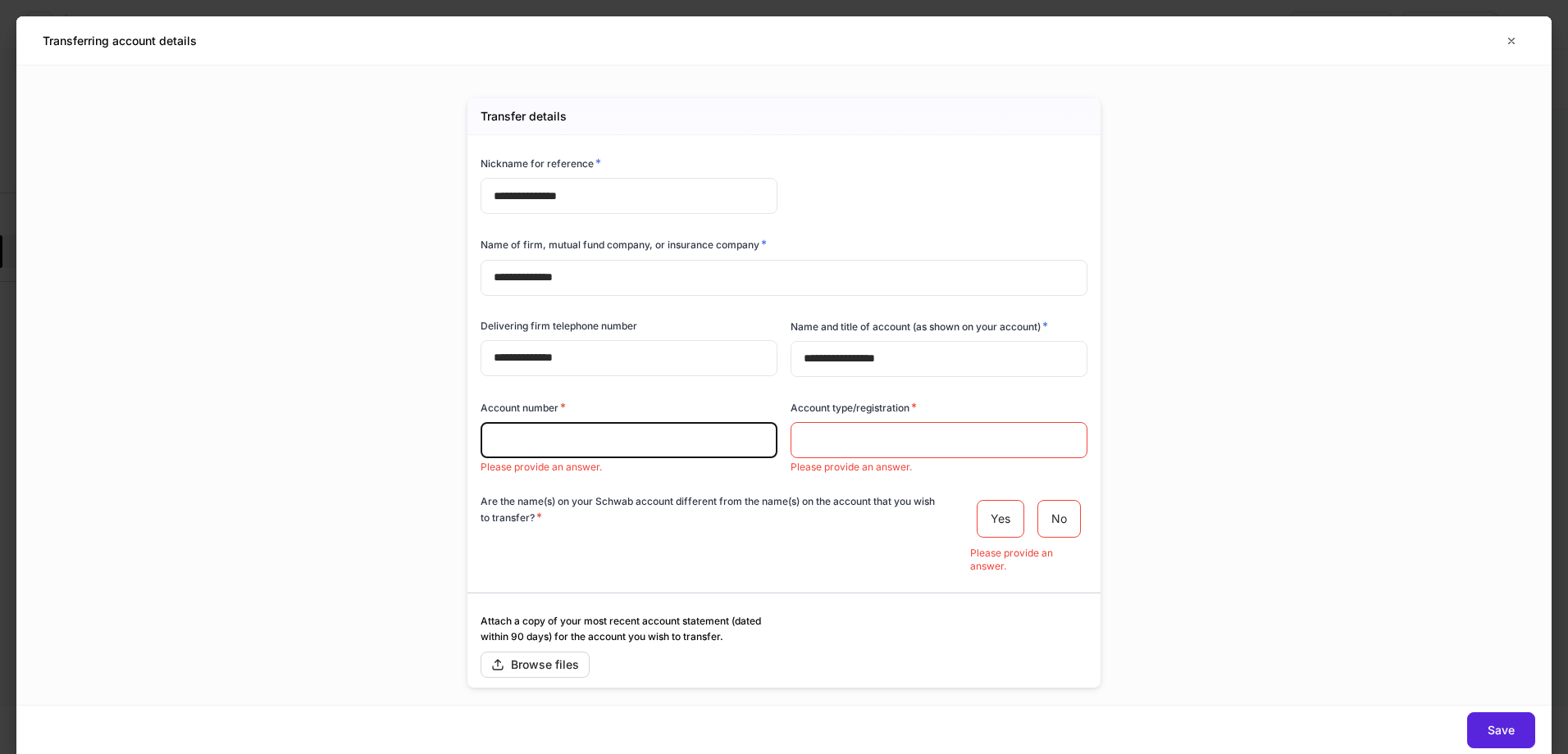 click at bounding box center [629, 440] 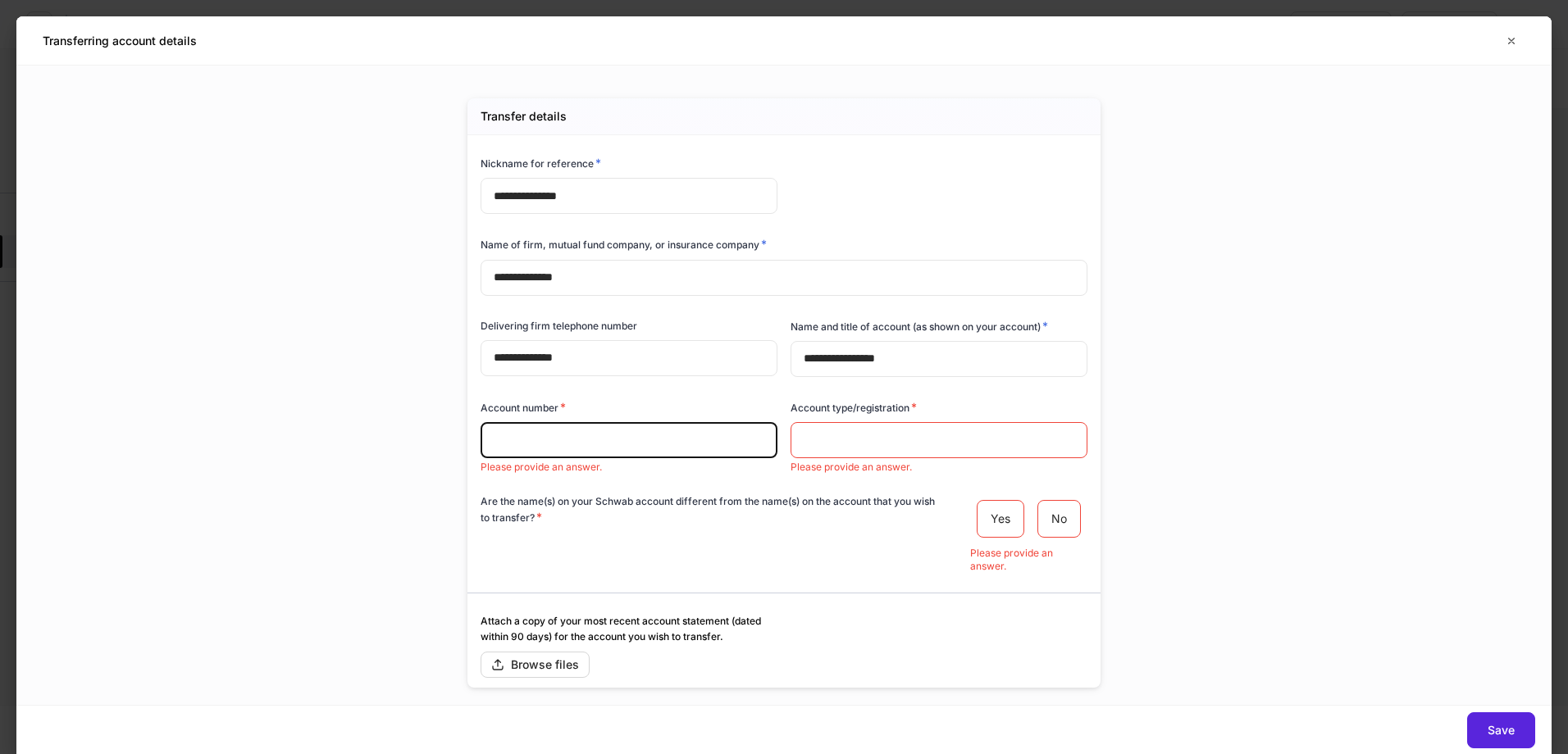 click at bounding box center (629, 440) 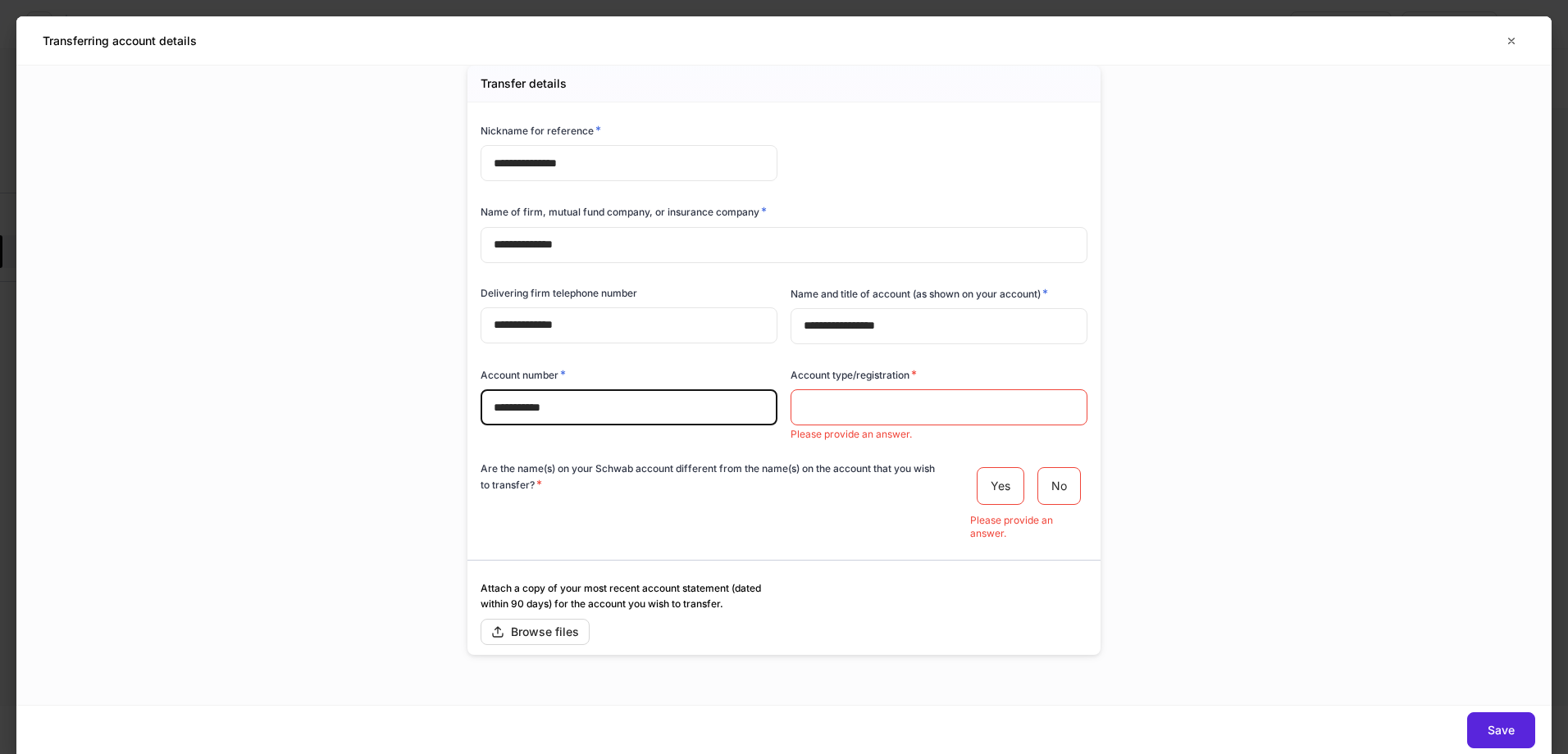 scroll, scrollTop: 48, scrollLeft: 0, axis: vertical 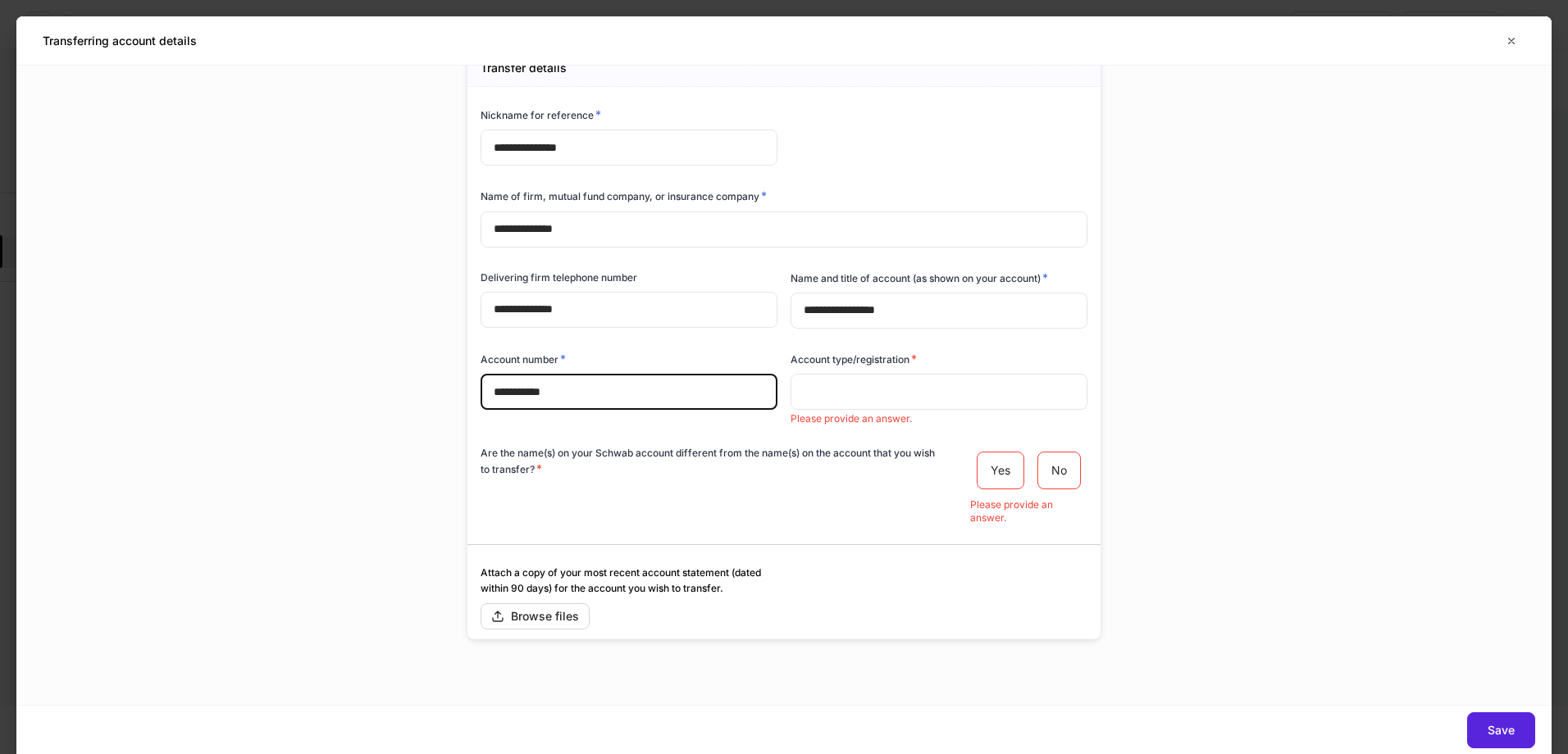 type on "**********" 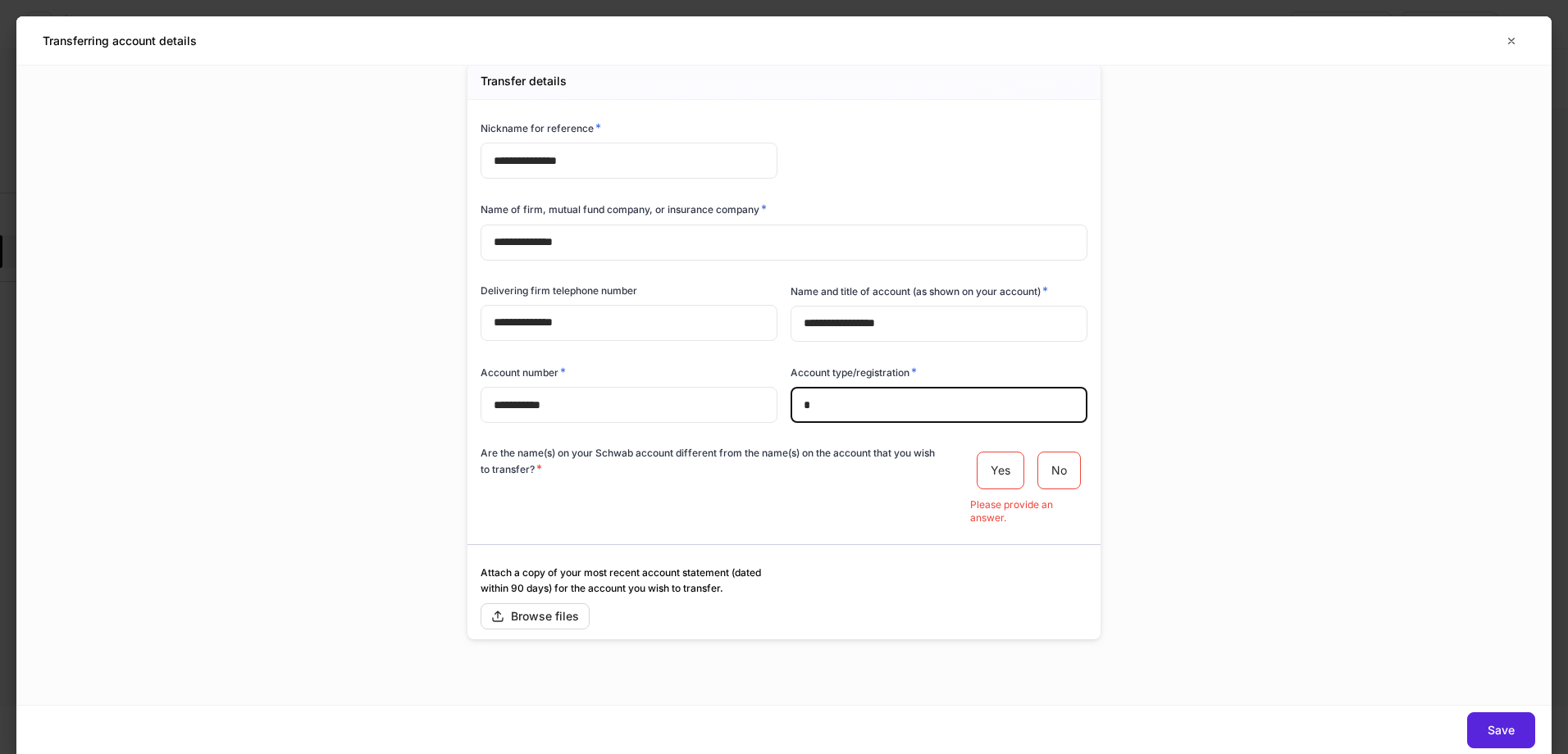 scroll, scrollTop: 35, scrollLeft: 0, axis: vertical 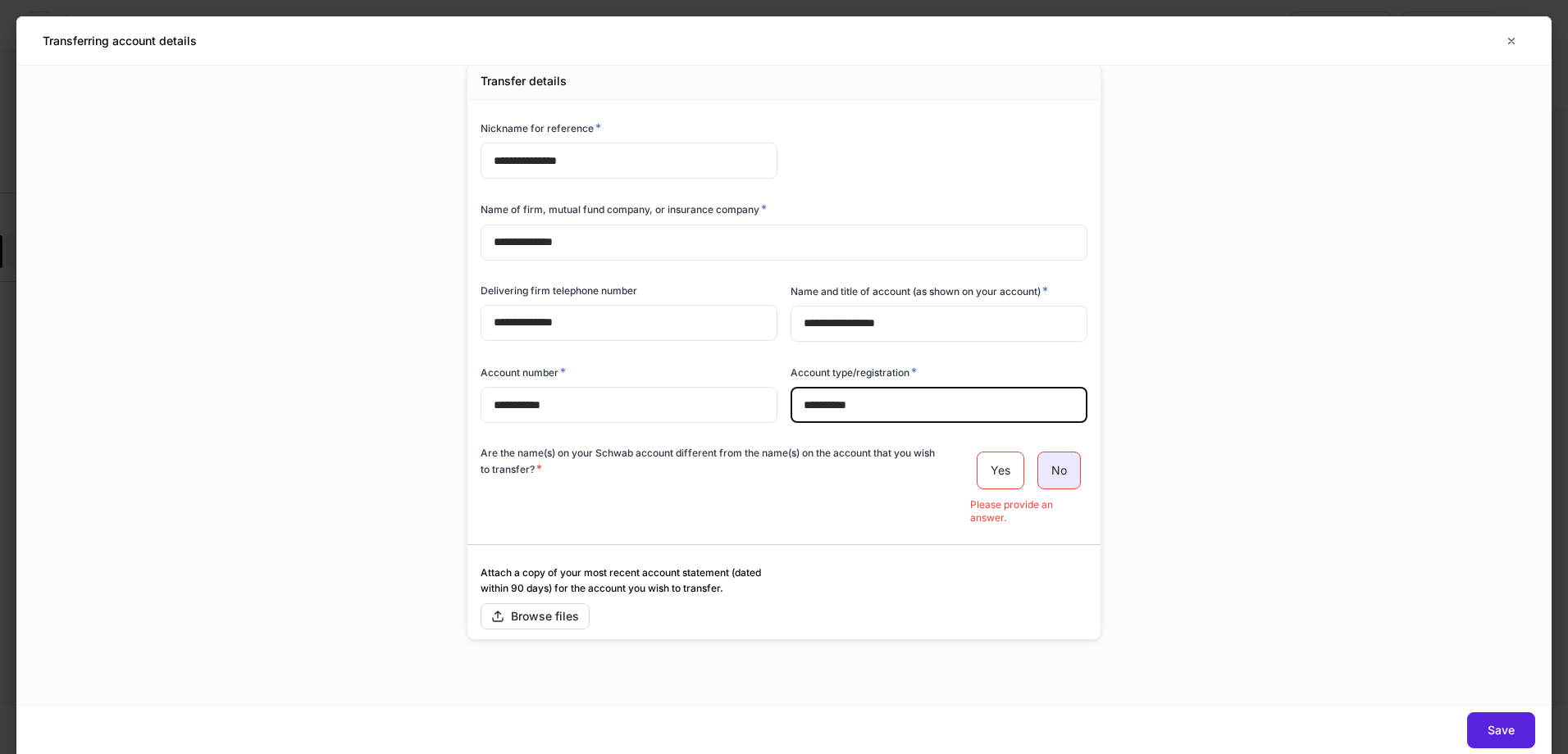 type on "**********" 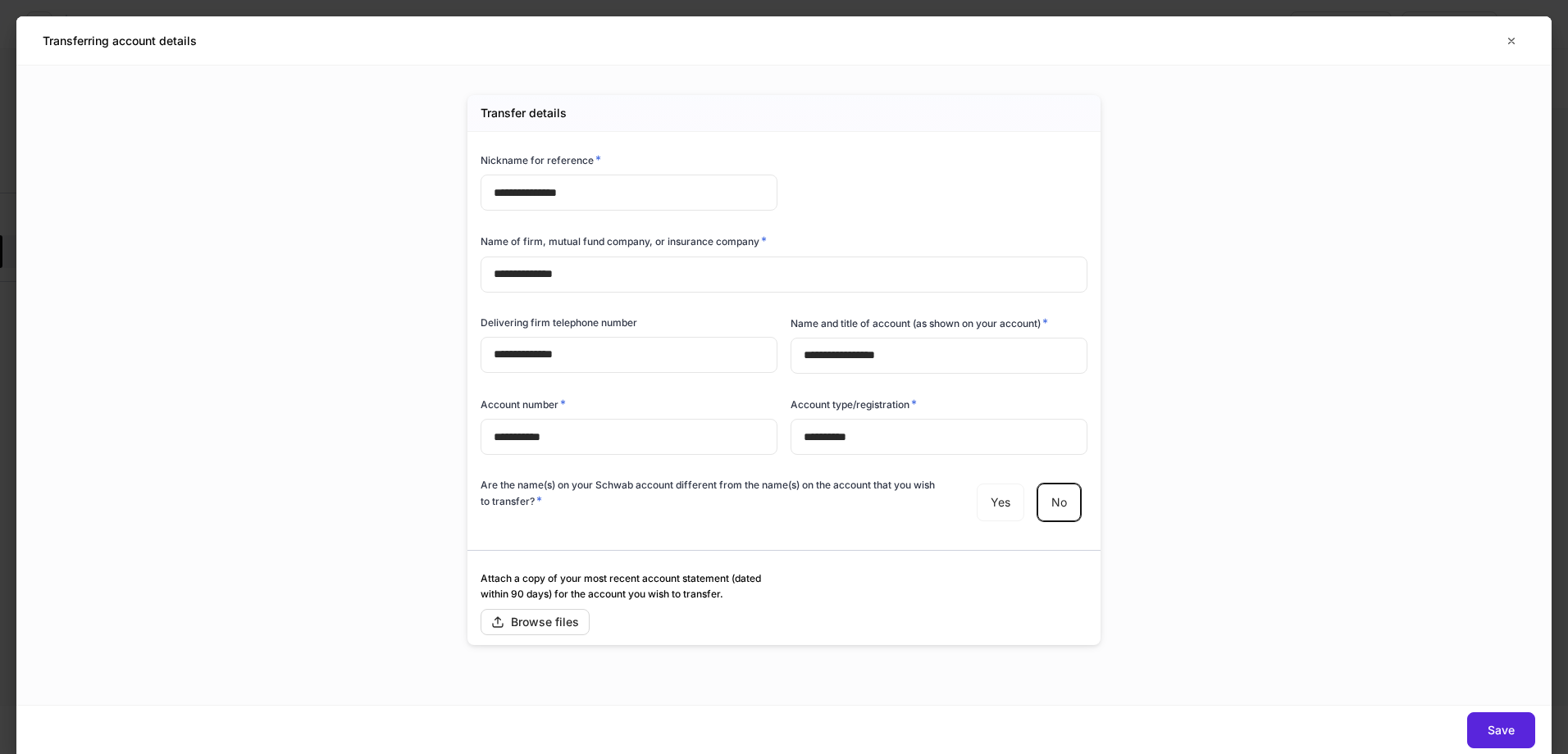 scroll, scrollTop: 0, scrollLeft: 0, axis: both 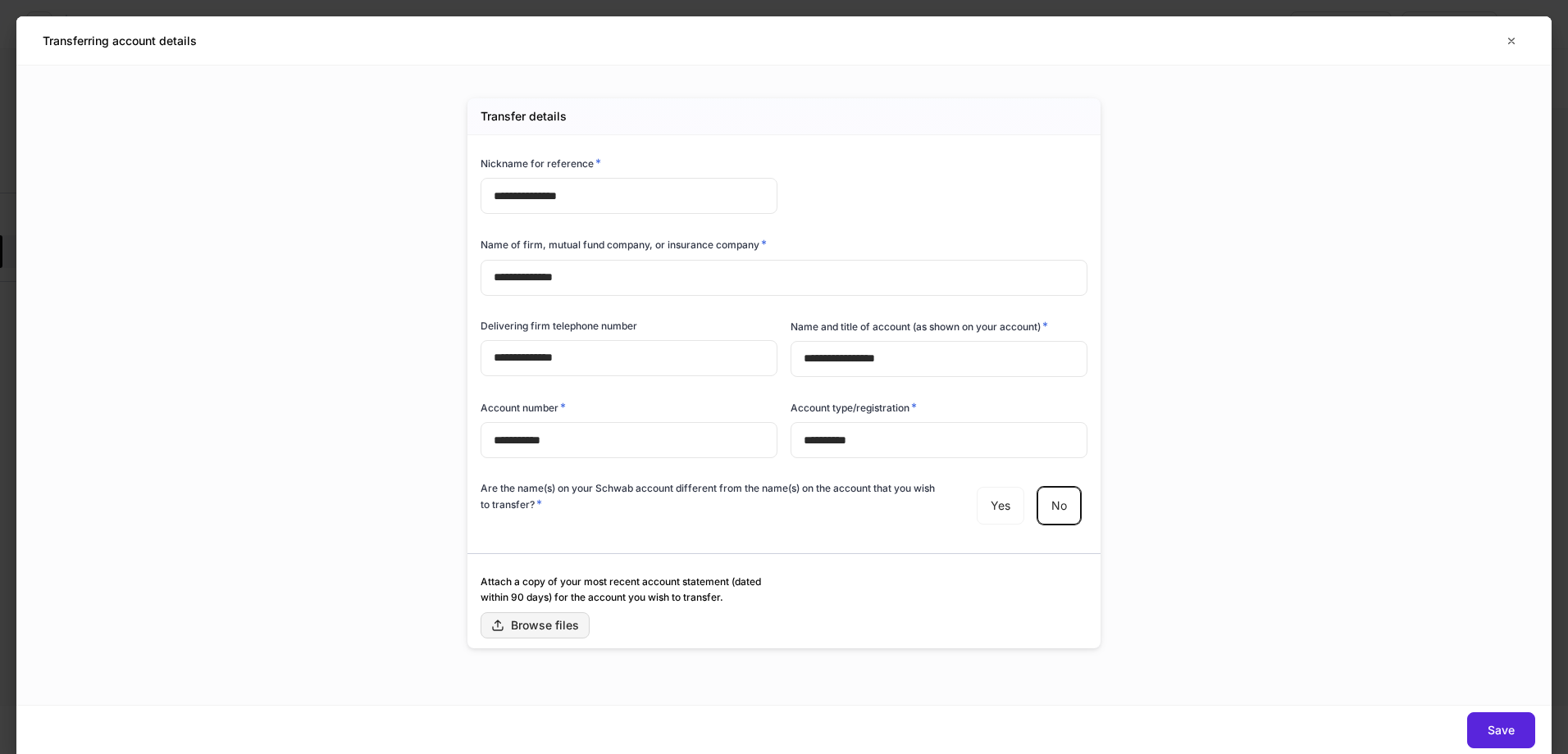 click on "Browse files" at bounding box center (535, 625) 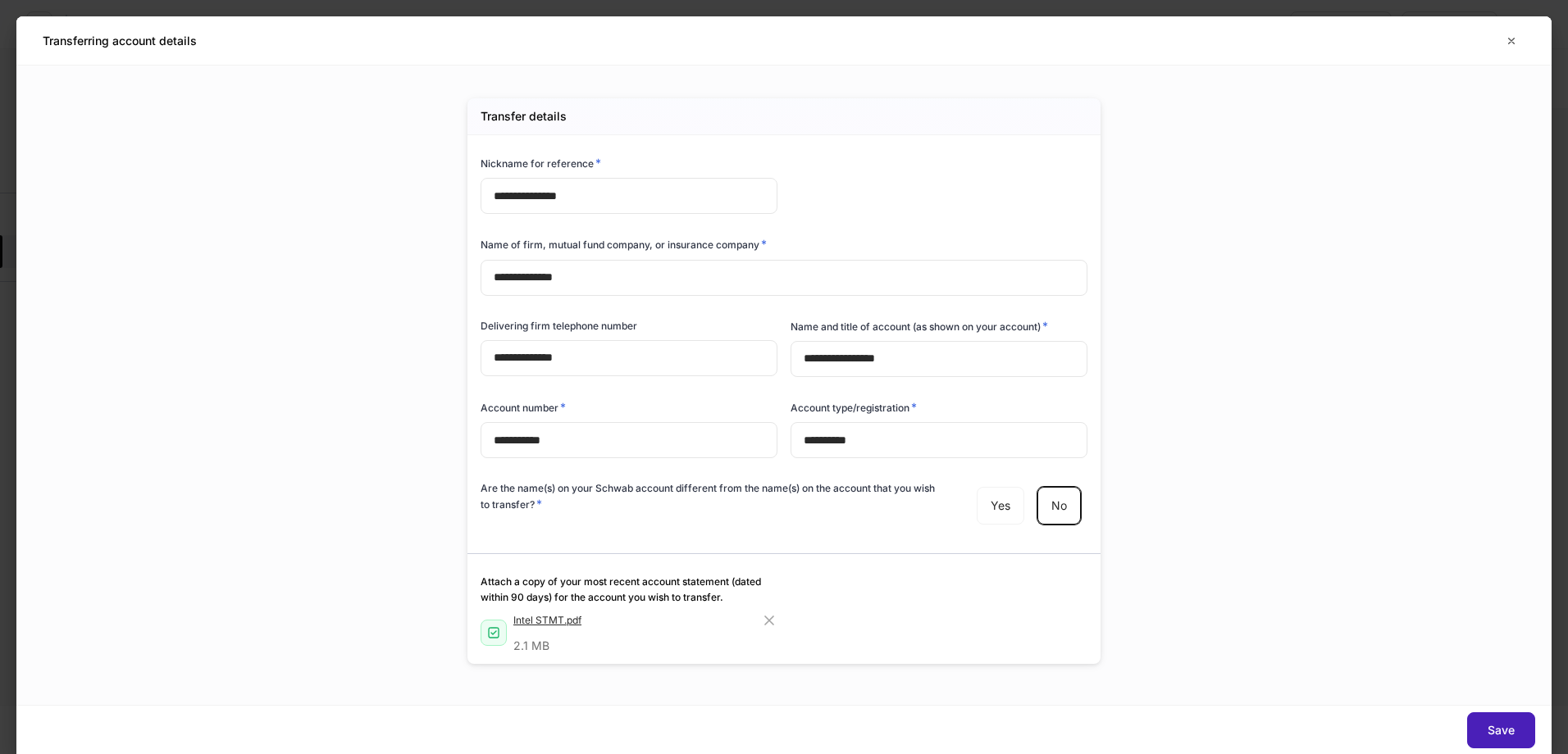 click on "Save" at bounding box center (1501, 730) 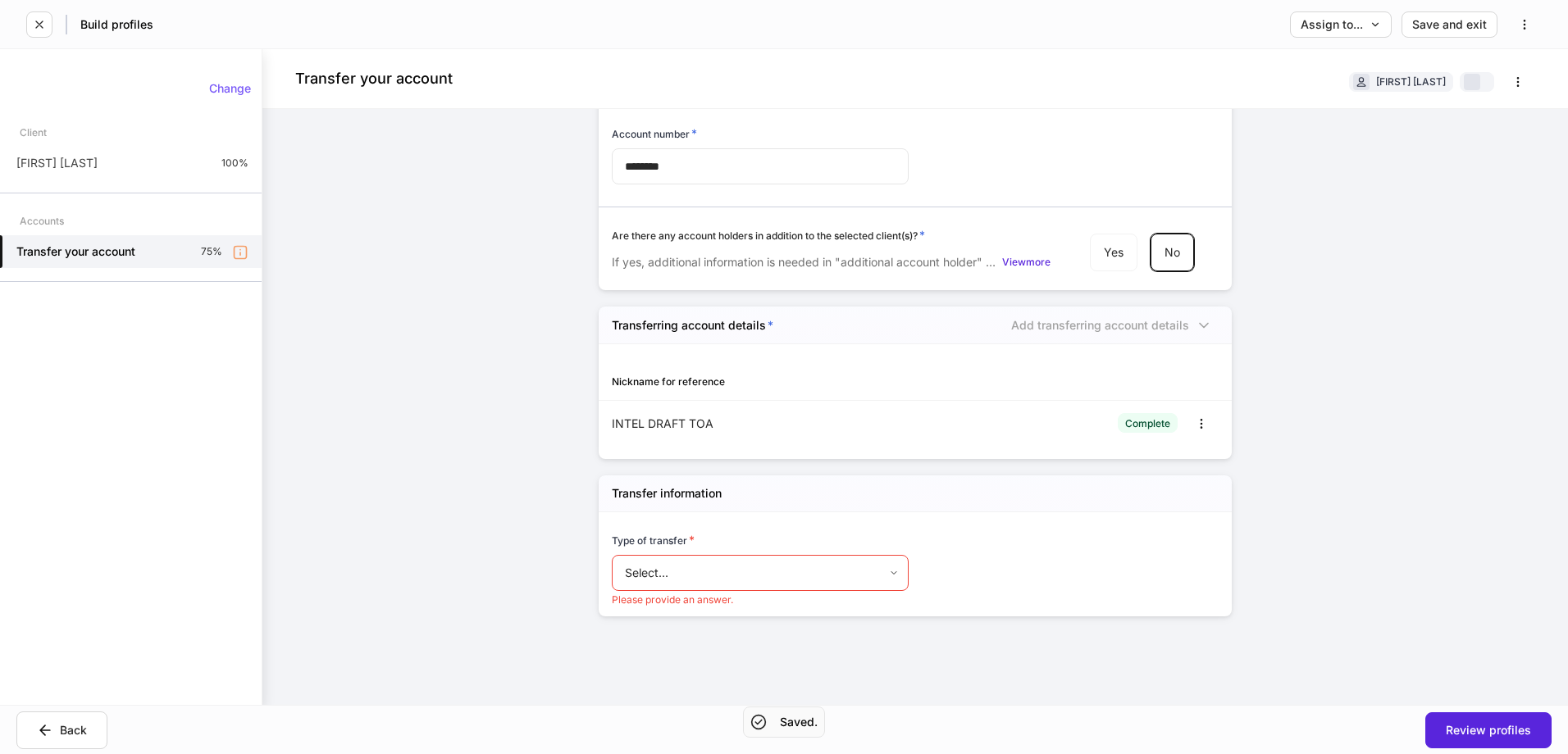 click on "Build profiles Assign to... Save and exit Transfer your account [FIRST] [LAST] Account details Account number * ******** ​ Are there any account holders in addition to the selected client(s)? * If yes, additional information is needed in "additional account holder" section below. View  more Yes No Transferring account details * Add transferring account details Nickname for reference INTEL DRAFT TOA Complete Transfer information Type of transfer * Select... ​ Please provide an answer. Change Client [FIRST] [LAST] 100% Accounts Transfer your account 75% Back Review profiles Saved." at bounding box center (784, 377) 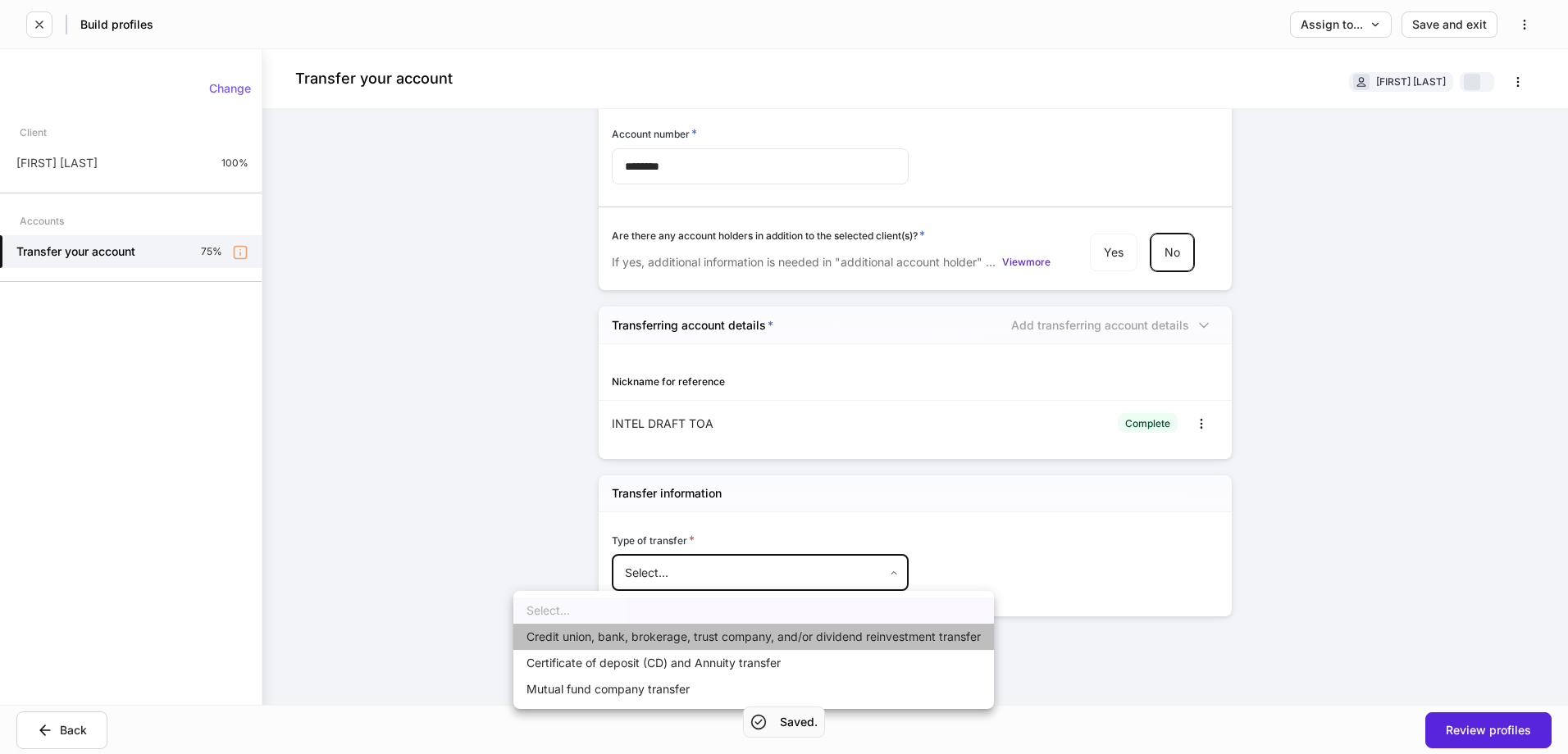 click on "Credit union, bank, brokerage, trust company, and/or dividend reinvestment transfer" at bounding box center (754, 637) 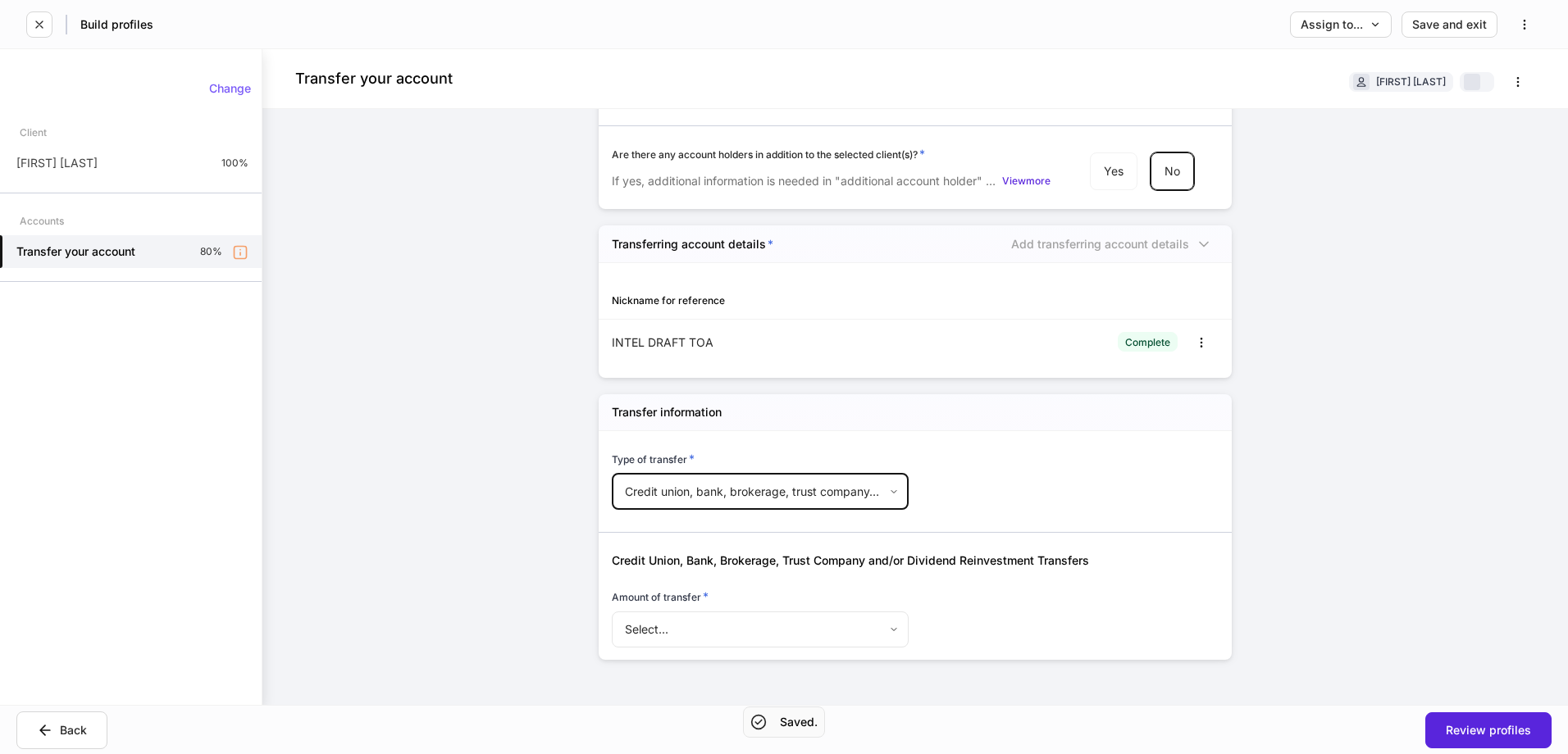 scroll, scrollTop: 148, scrollLeft: 0, axis: vertical 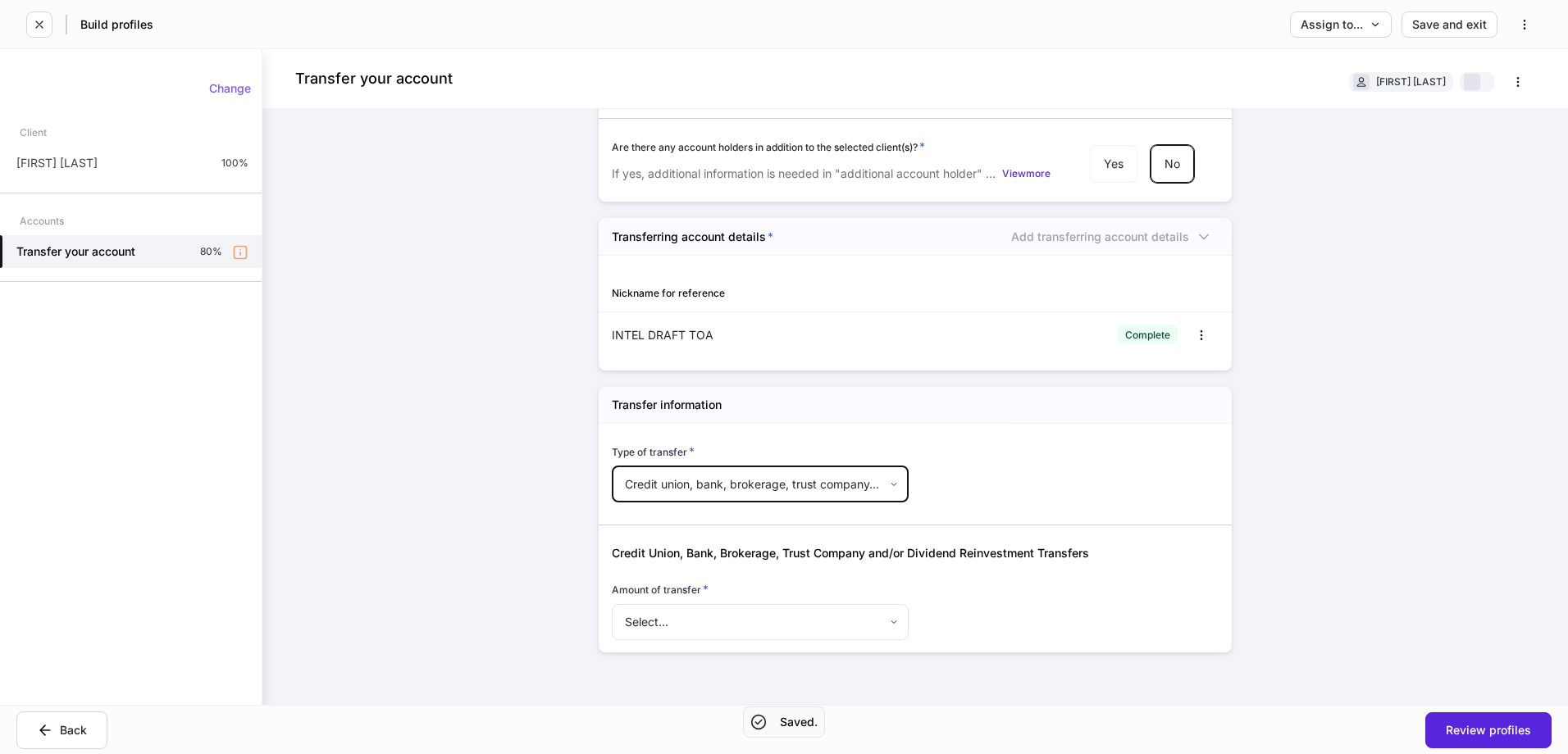 click on "Build profiles Assign to... Save and exit Transfer your account [FIRSTNAME] [LASTNAME] Account details Account number * ******** ​Are there any account holders in addition to the selected client(s)? * If yes, additional information is needed in "additional account holder" section below. View  more Yes No Transferring account details * Add transferring account details Nickname for reference INTEL DRAFT TOA Complete Transfer information Type of transfer * Credit union, bank, brokerage, trust company, and/or dividend reinvestment transfer ** ​Credit Union, Bank, Brokerage, Trust Company and/or Dividend Reinvestment Transfers Amount of transfer * Select... ​Change Client [FIRSTNAME] [LASTNAME] 100% Accounts Transfer your account 80% Back Review profiles Saved." at bounding box center (784, 377) 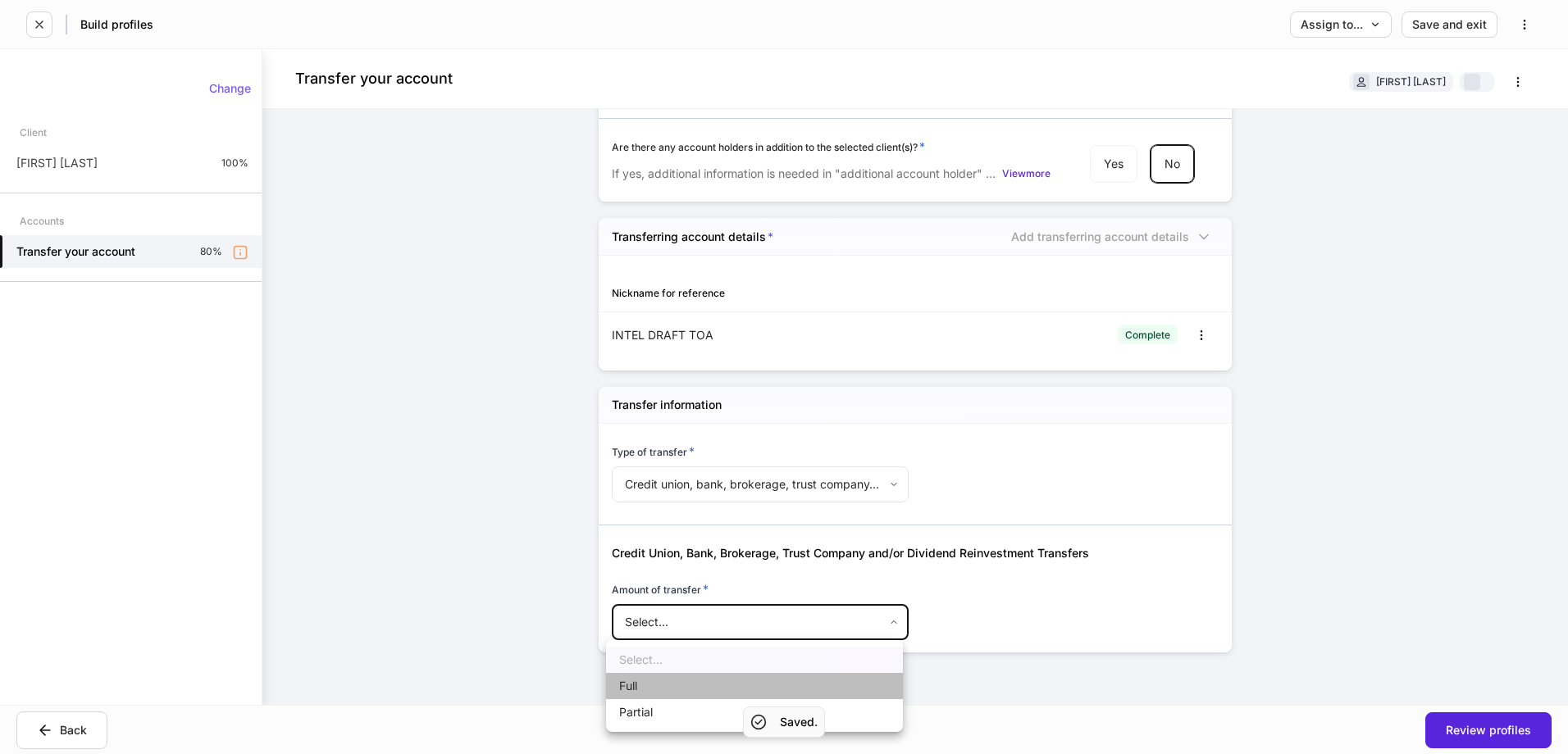 click on "Full" at bounding box center [754, 686] 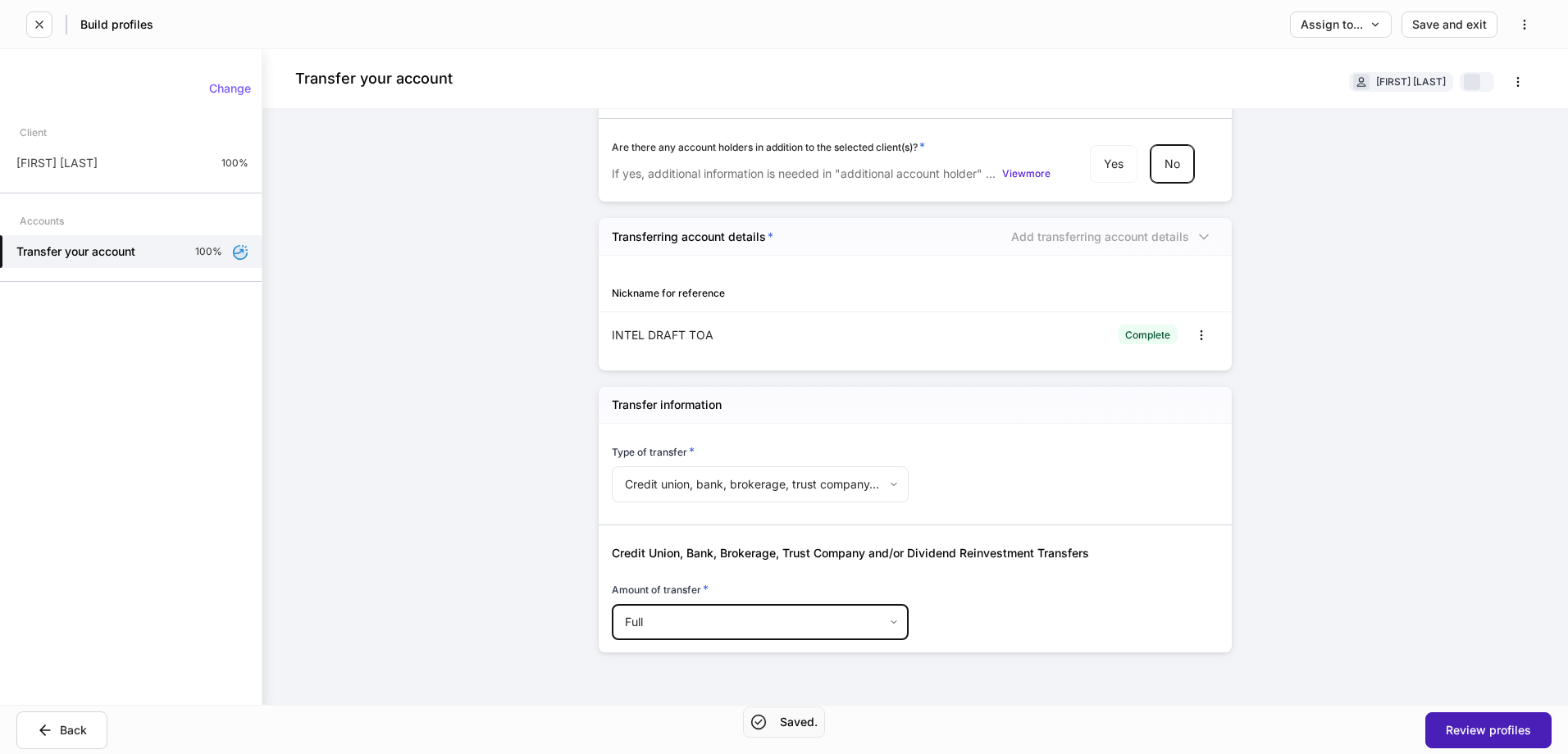 click on "Review profiles" at bounding box center (1488, 730) 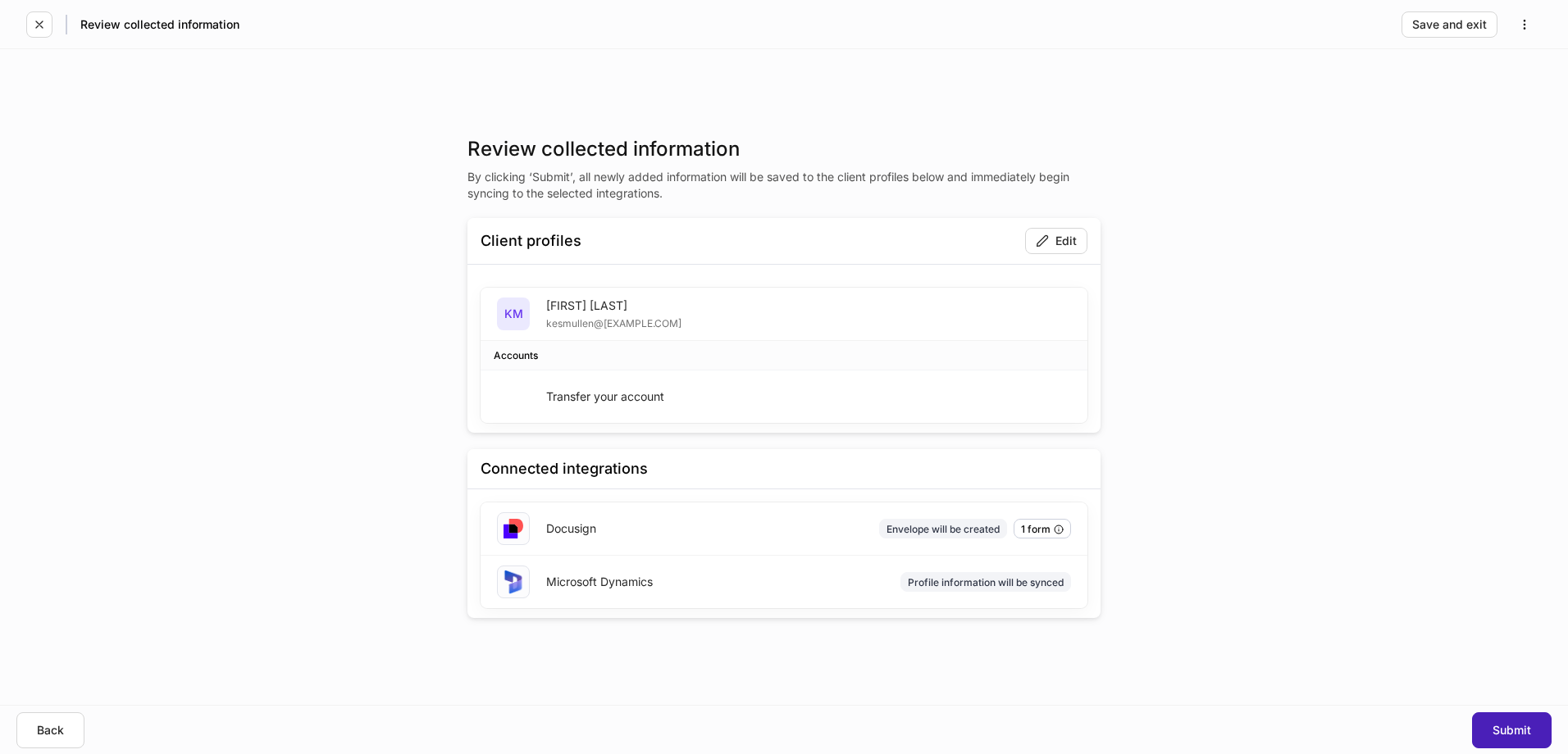 click on "Submit" at bounding box center (1511, 730) 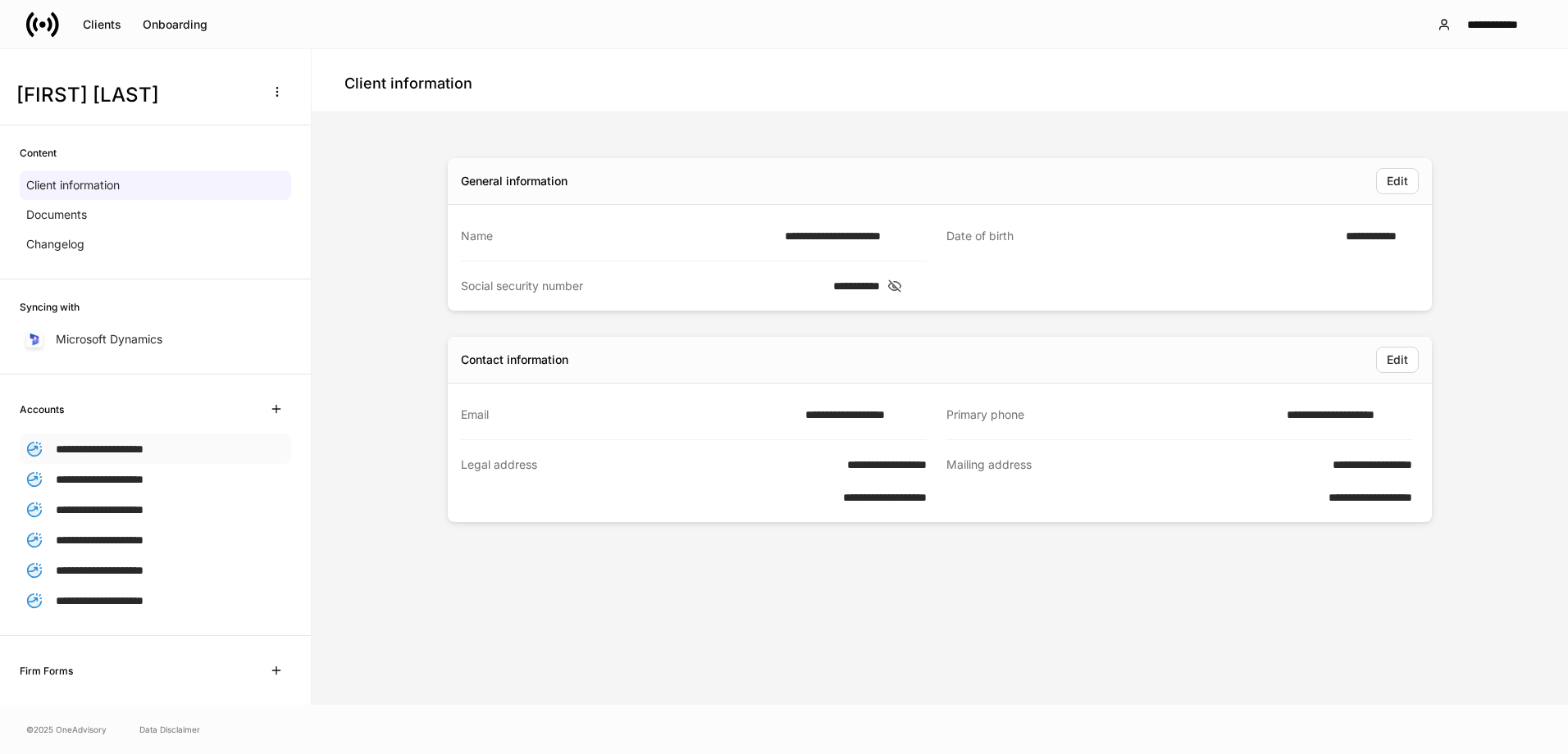 click on "**********" at bounding box center [99, 449] 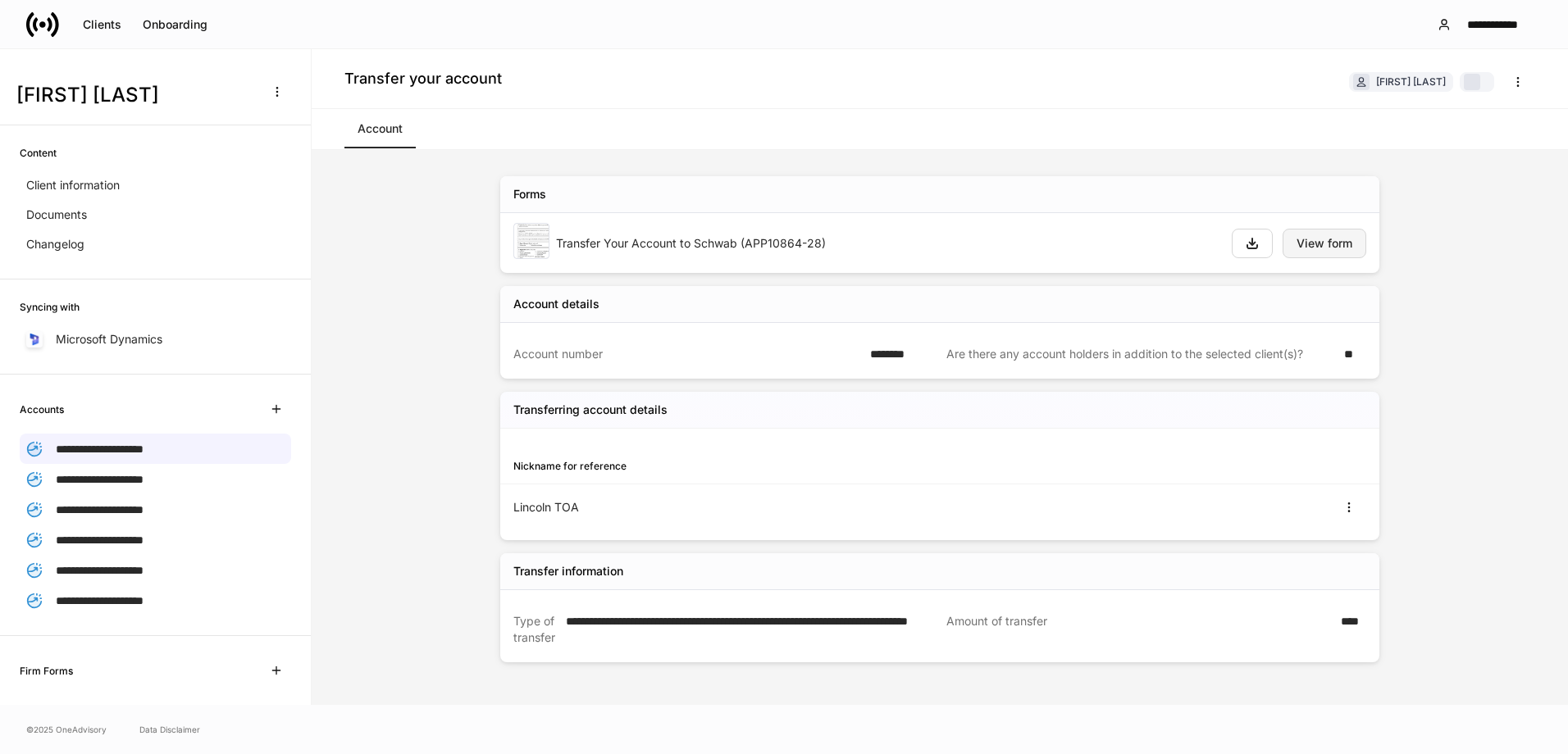 click on "View form" at bounding box center [1324, 243] 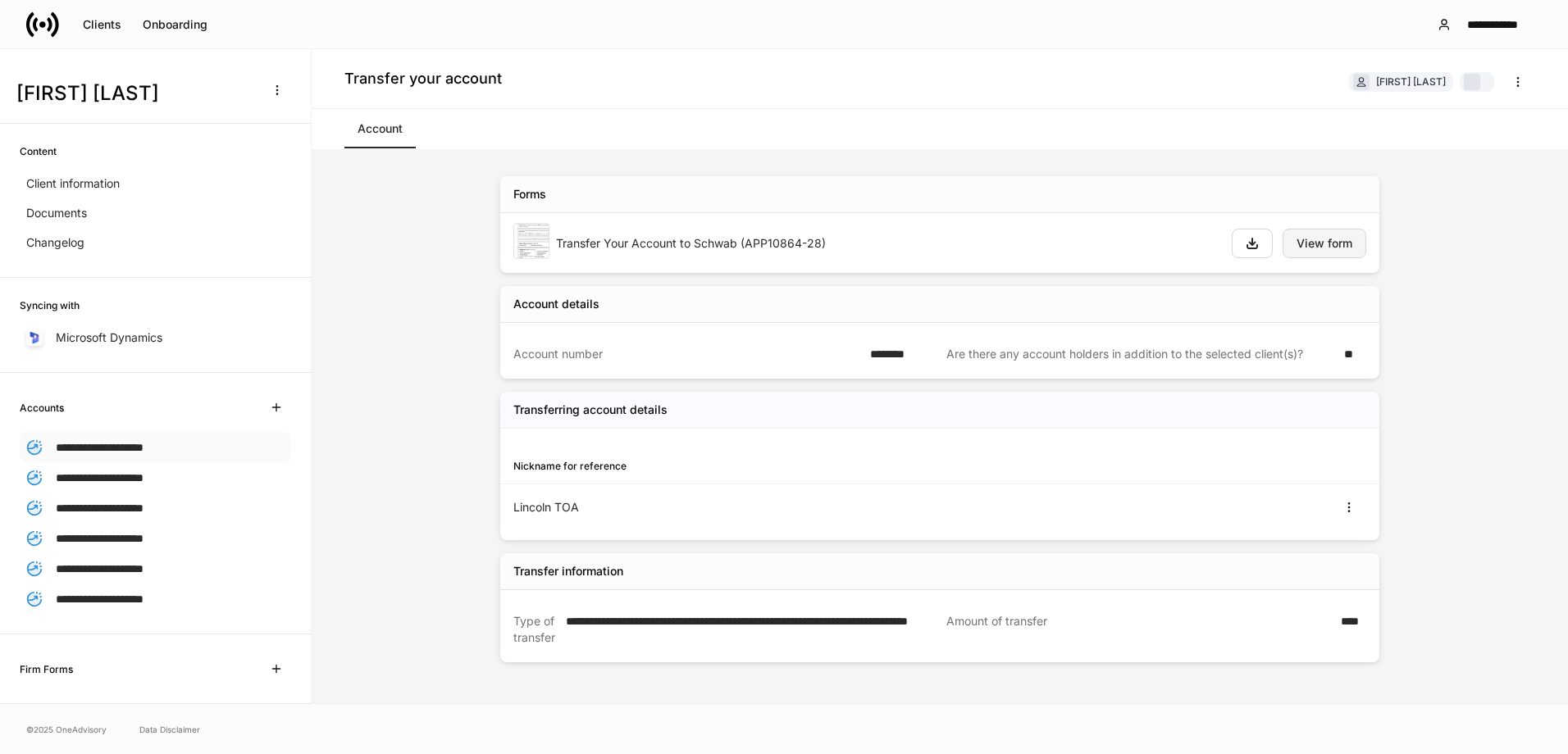 scroll, scrollTop: 0, scrollLeft: 0, axis: both 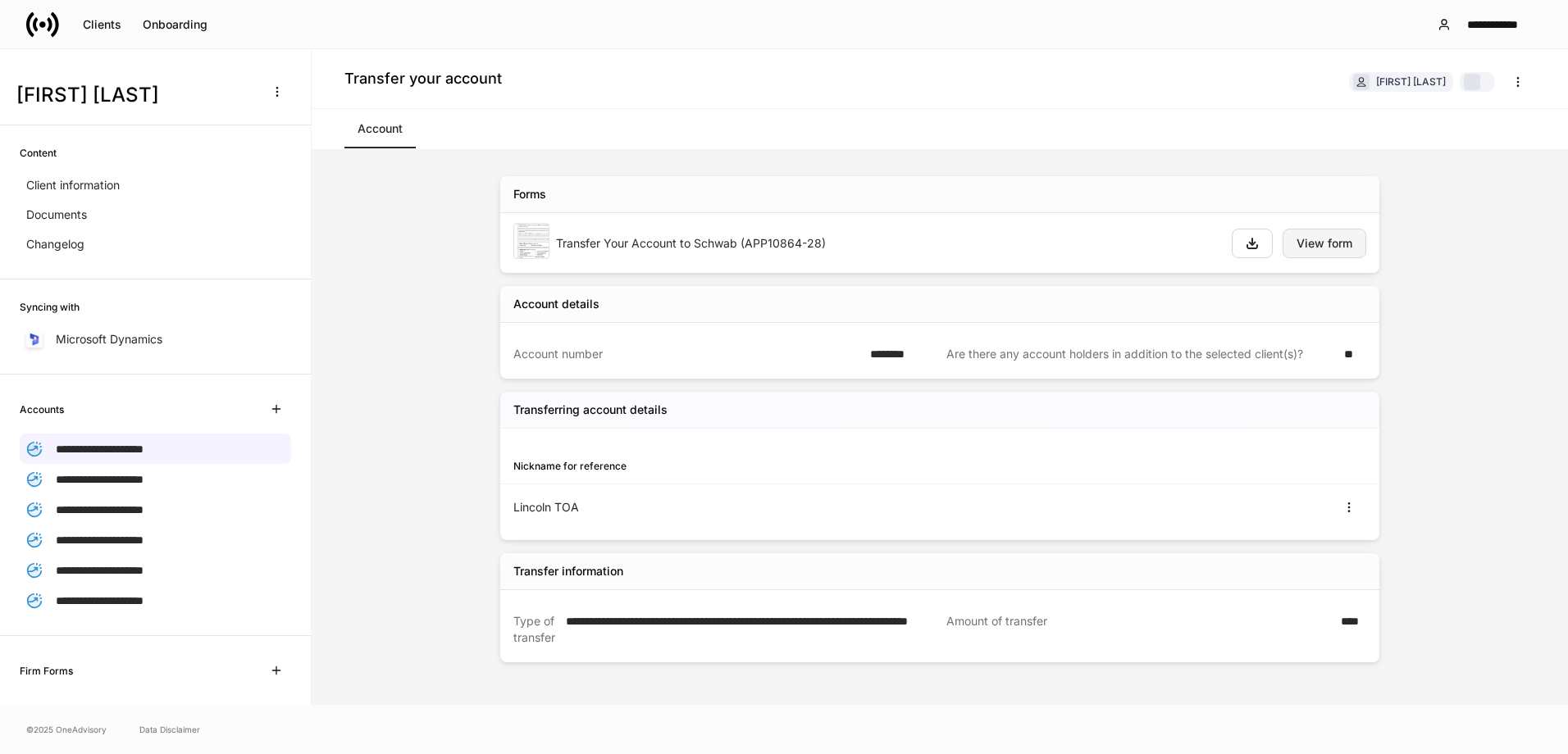 click on "View form" at bounding box center (1324, 243) 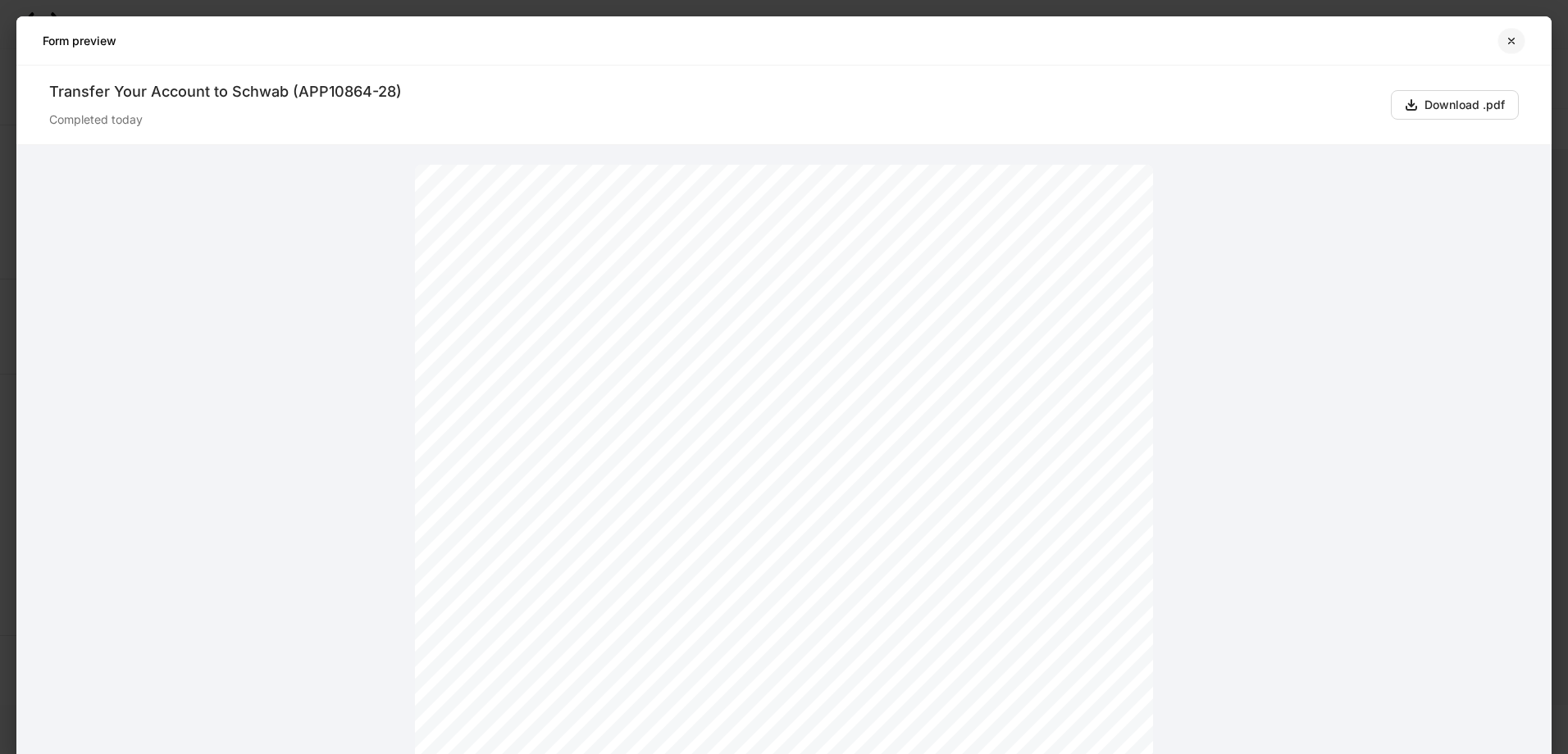 click 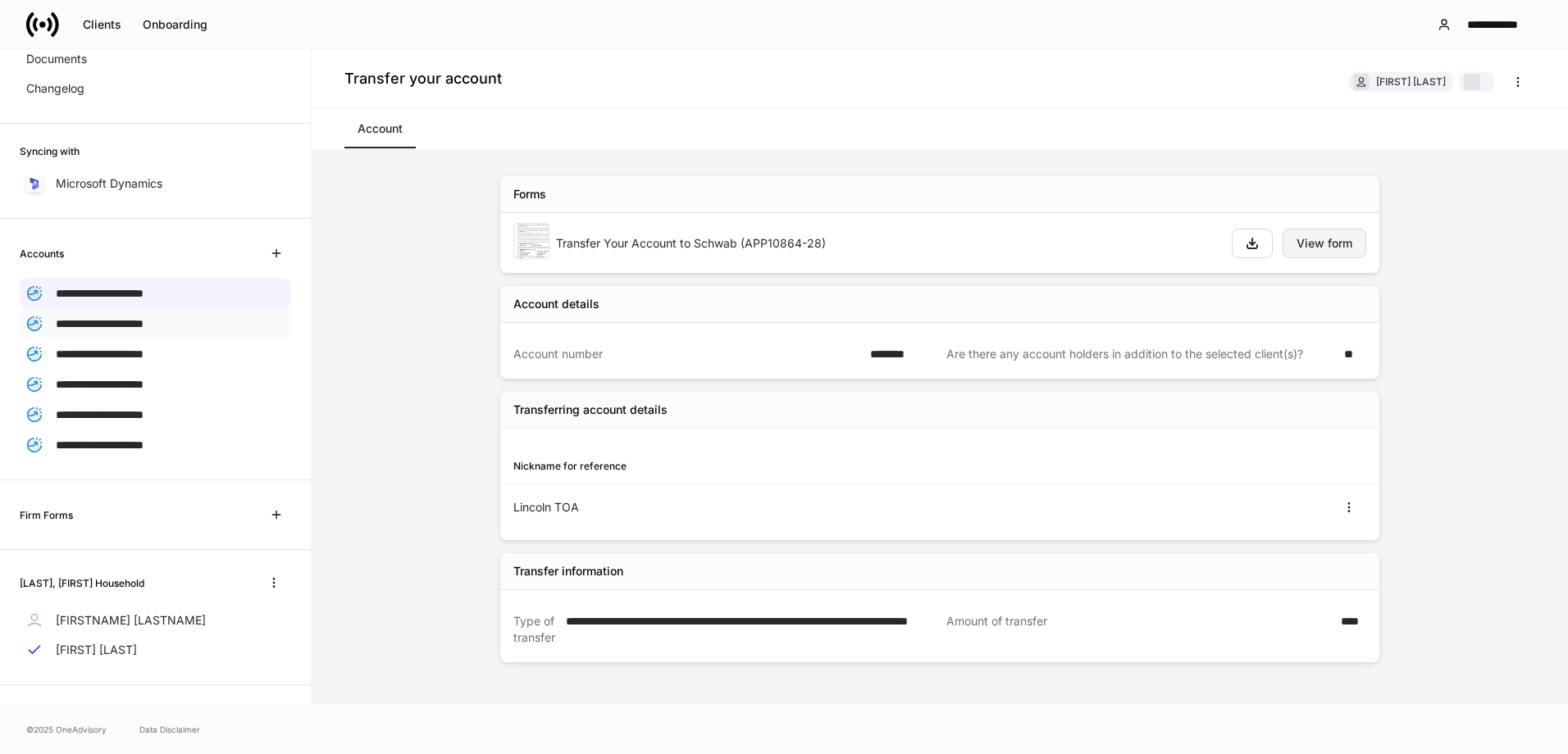 scroll, scrollTop: 157, scrollLeft: 0, axis: vertical 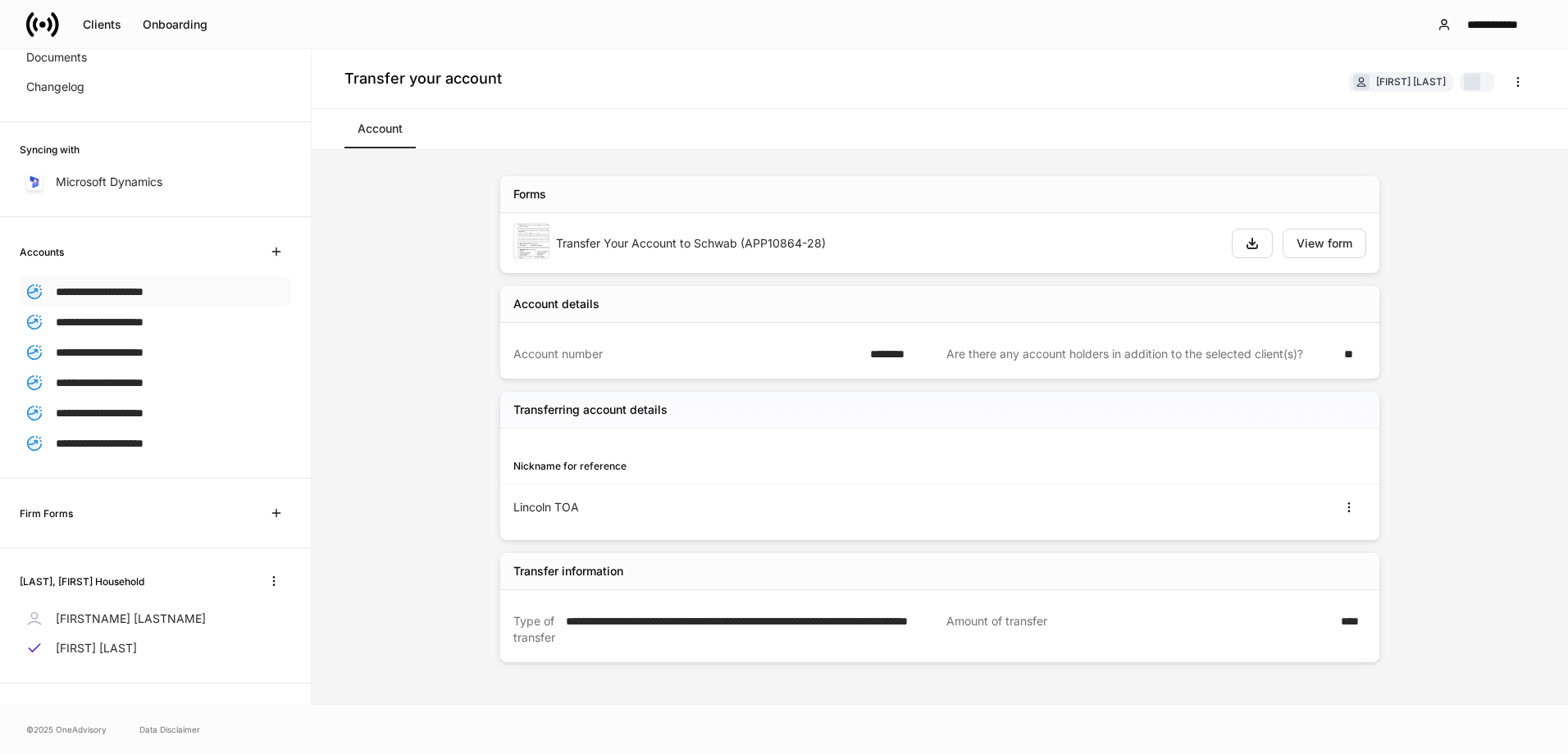 click 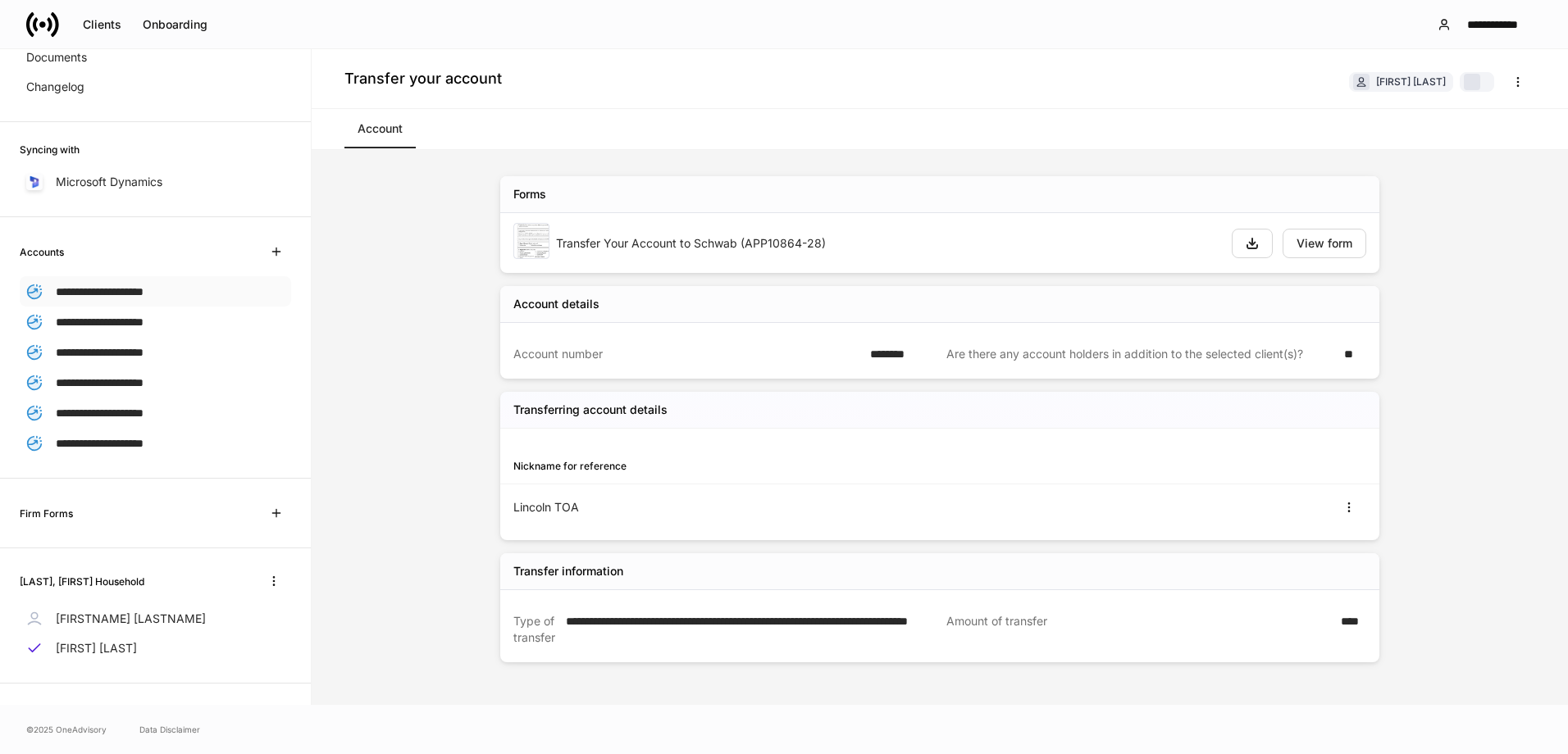 click 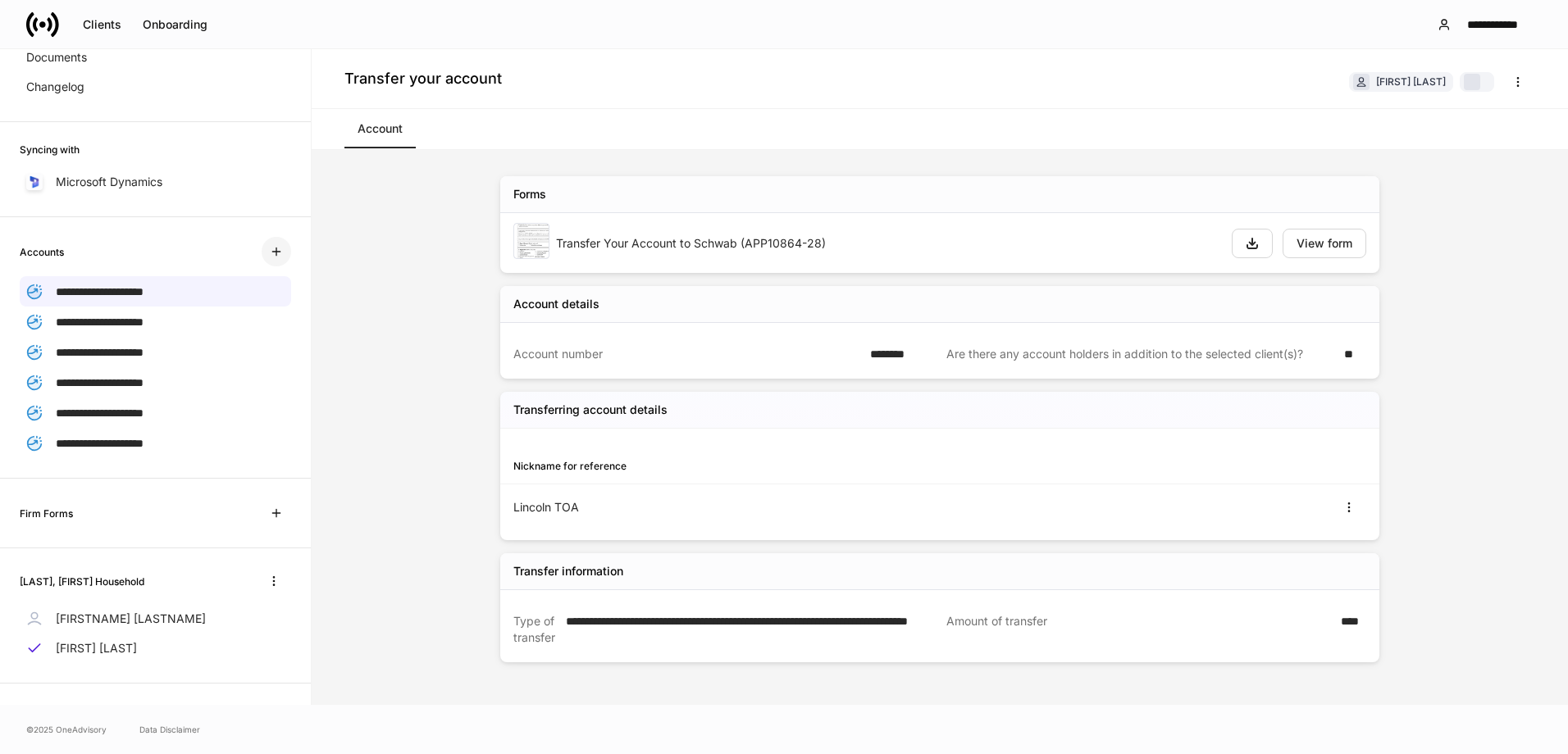 click at bounding box center (276, 252) 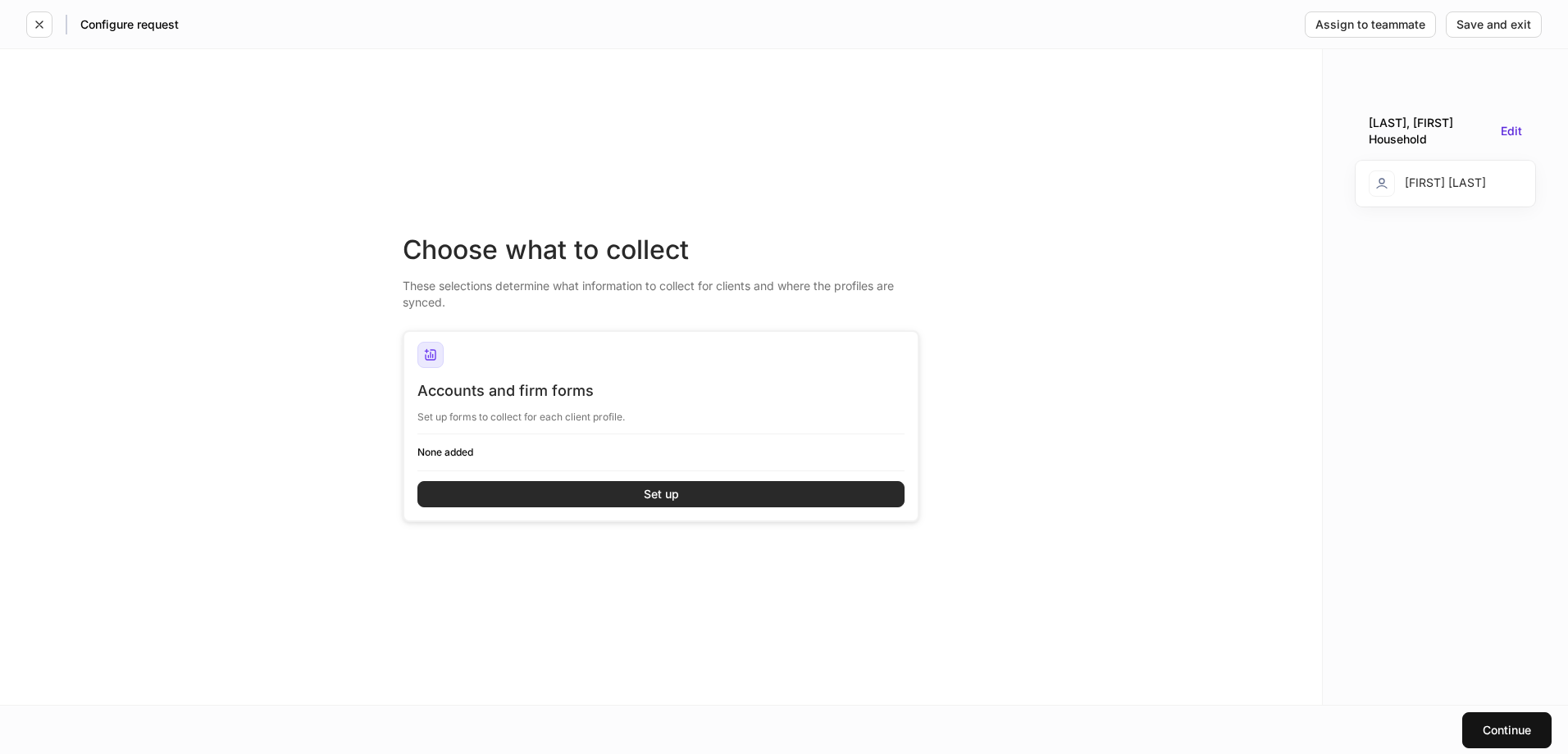 click on "Set up" at bounding box center [661, 494] 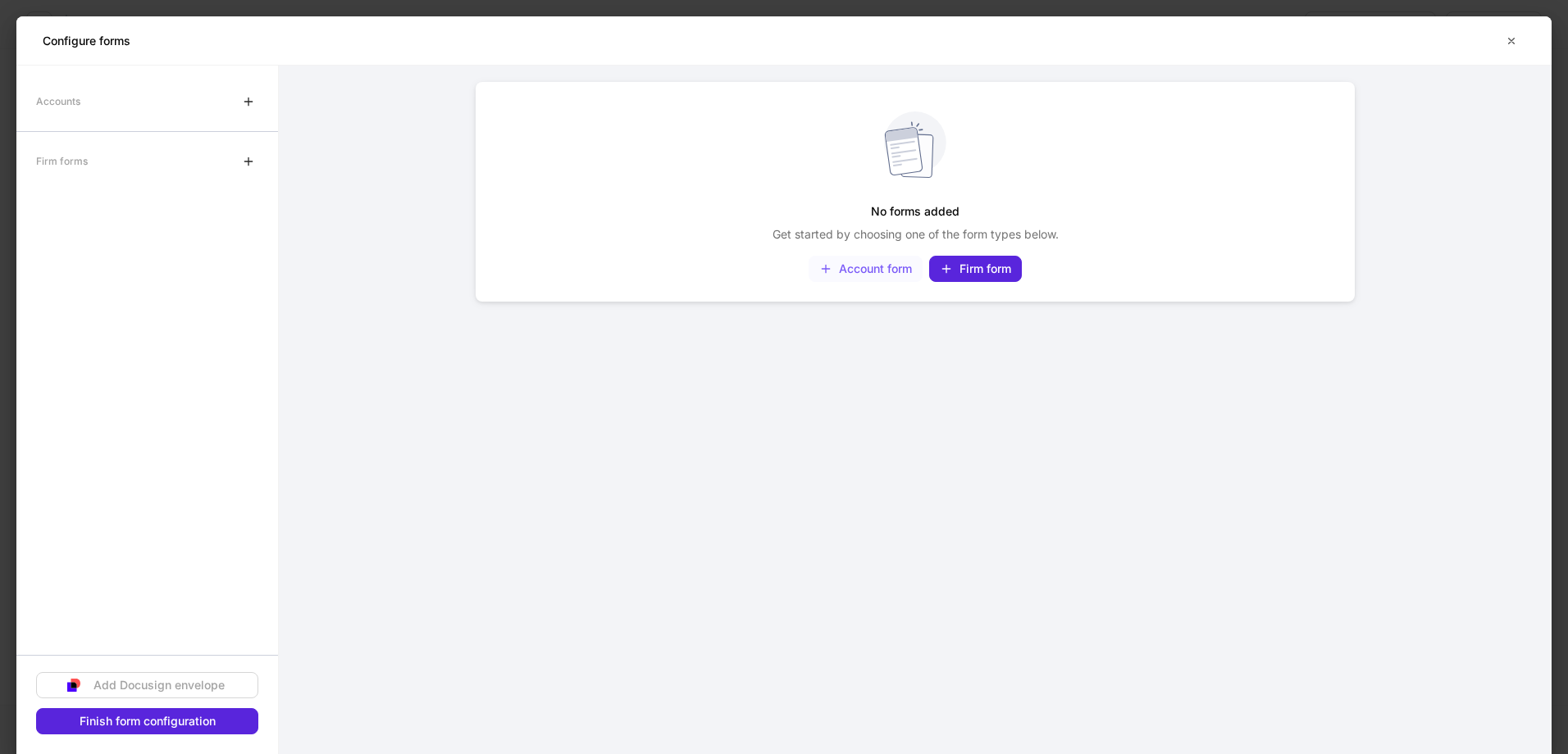 click on "Account form" at bounding box center (865, 269) 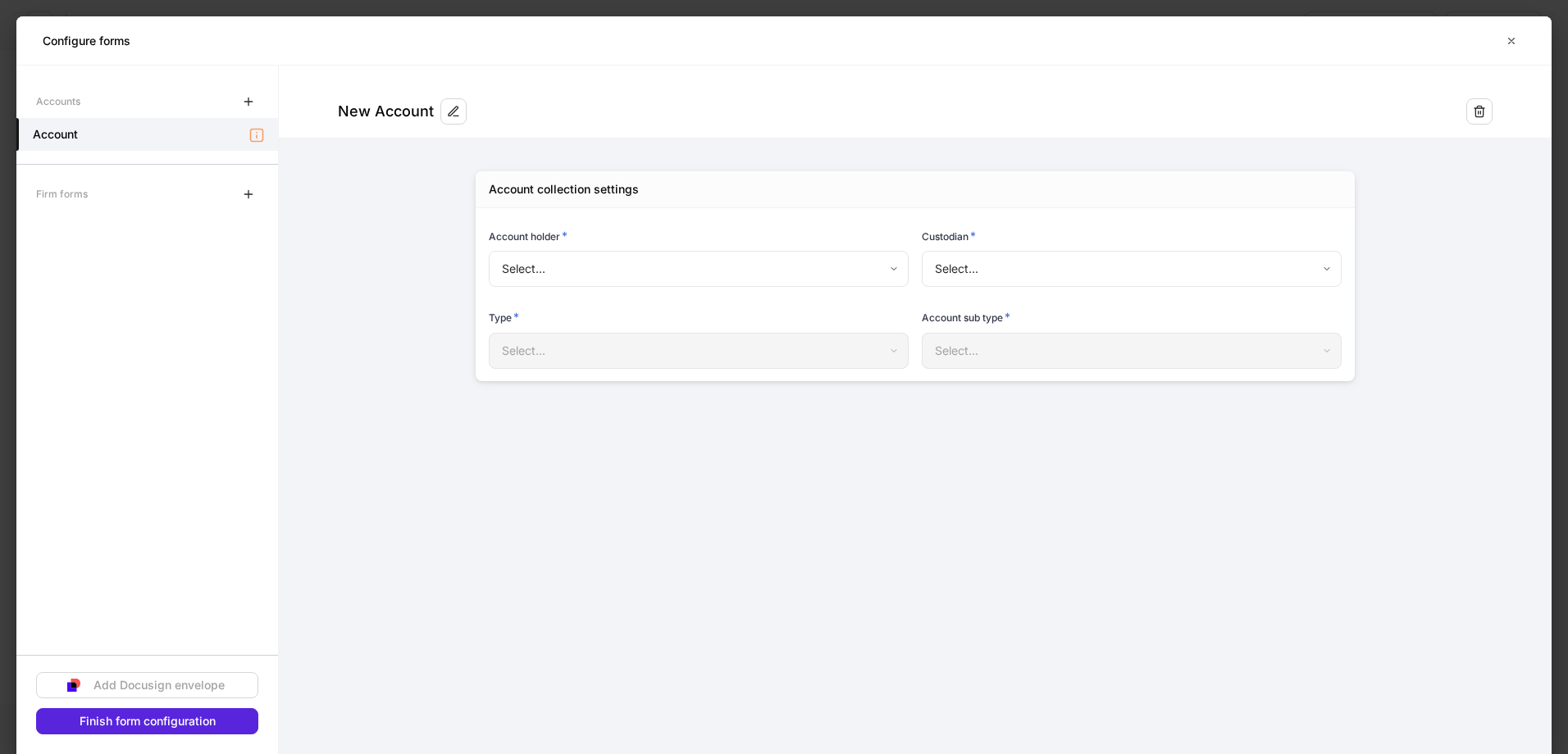 type on "**********" 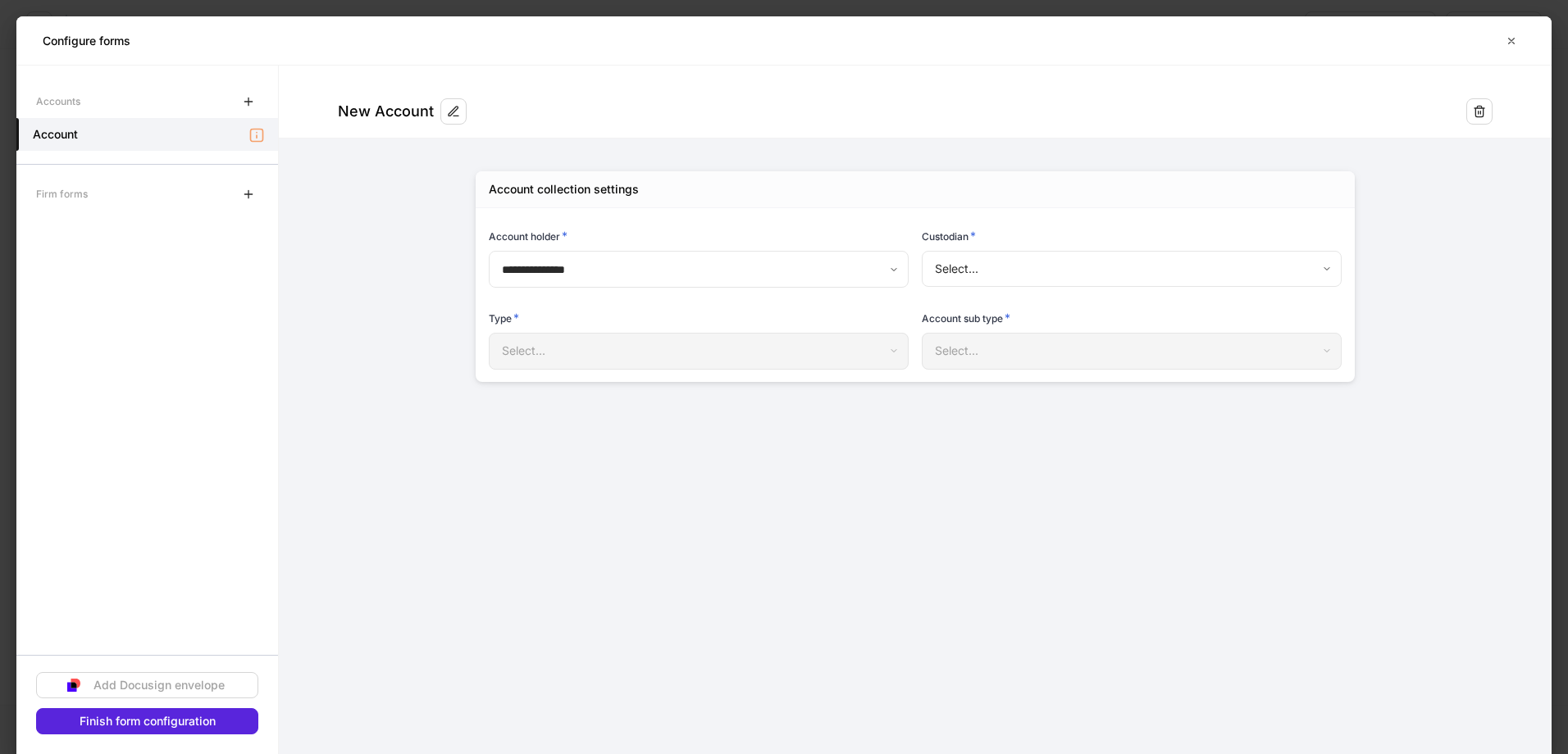 click on "**********" at bounding box center [784, 377] 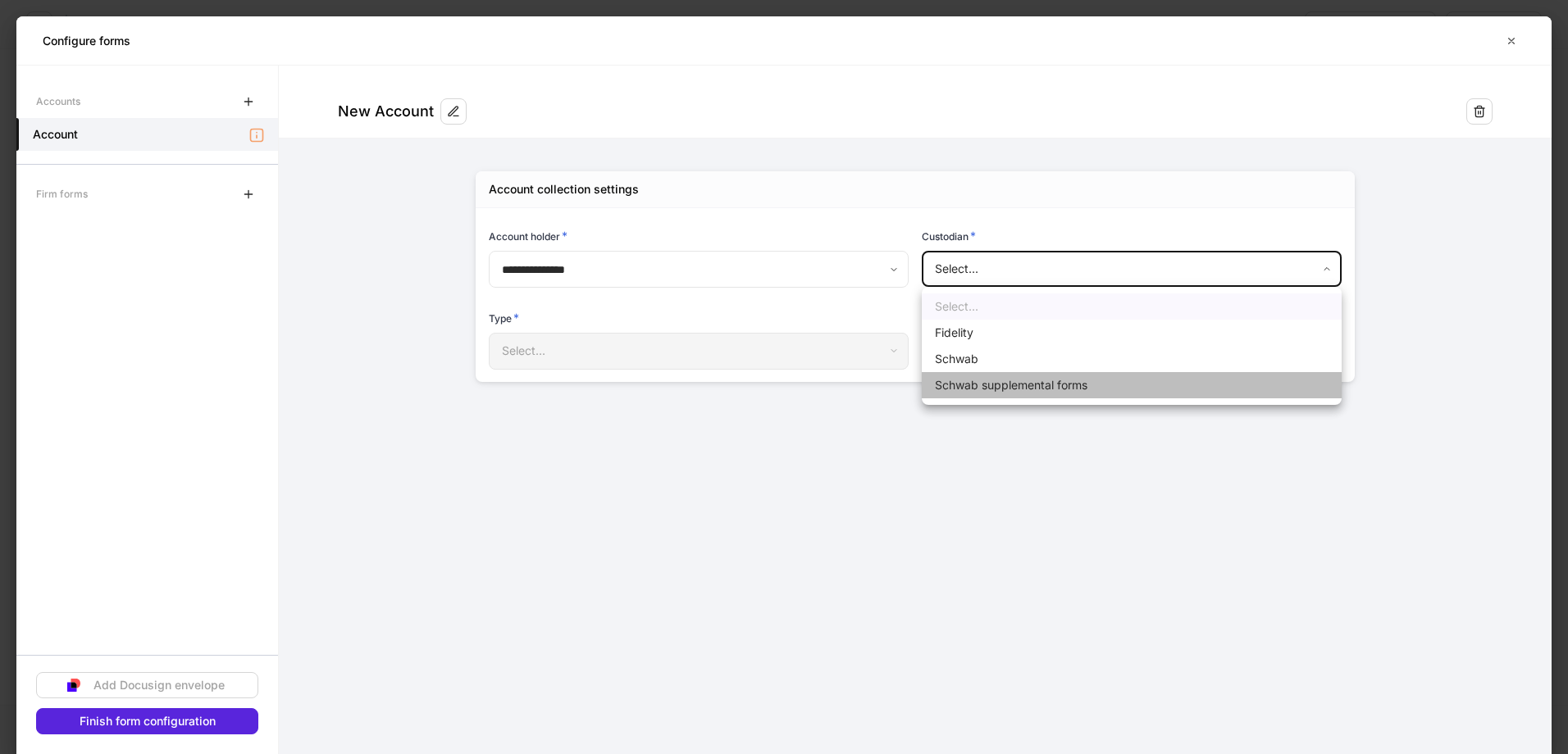 click on "Schwab supplemental forms" at bounding box center (1132, 385) 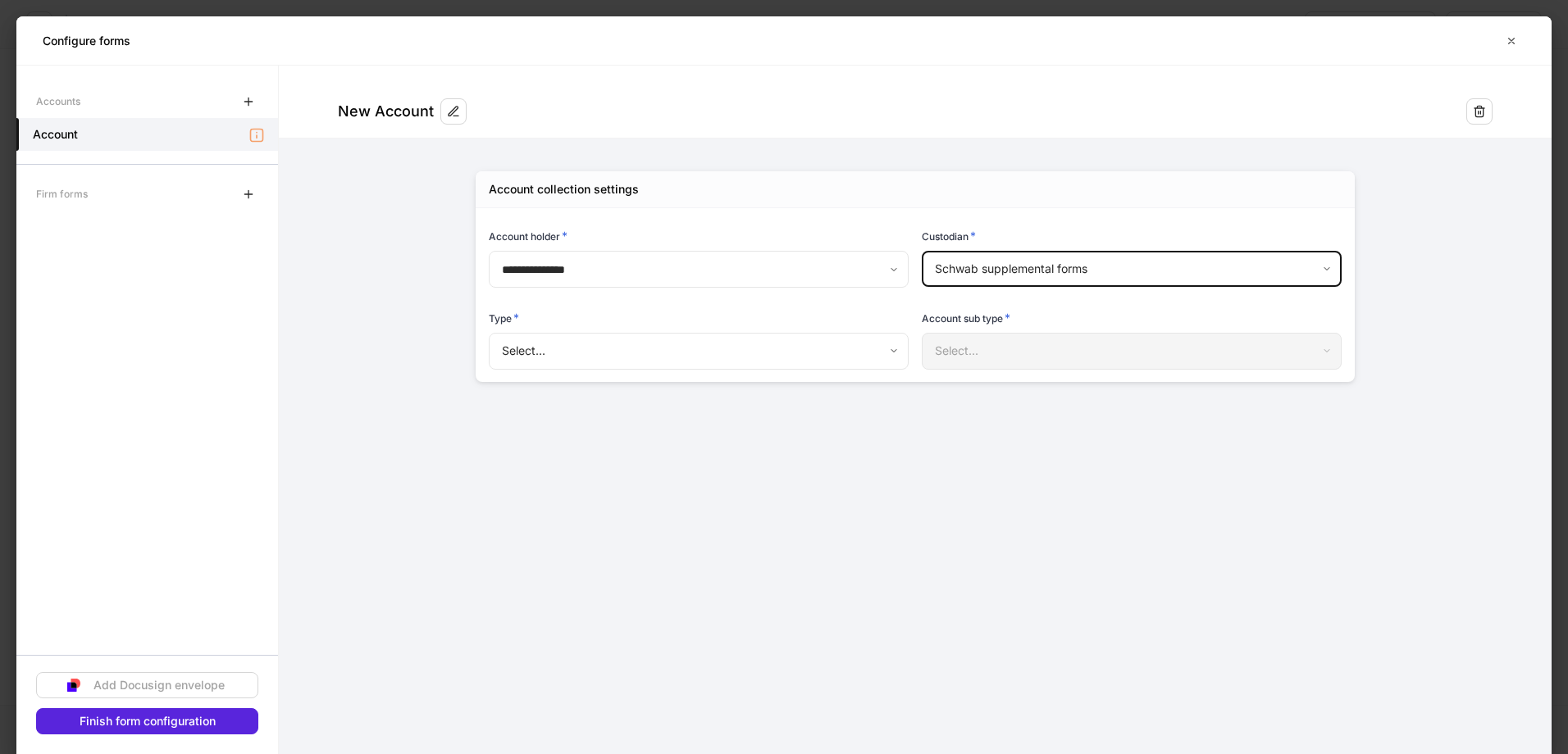 click on "**********" at bounding box center [784, 377] 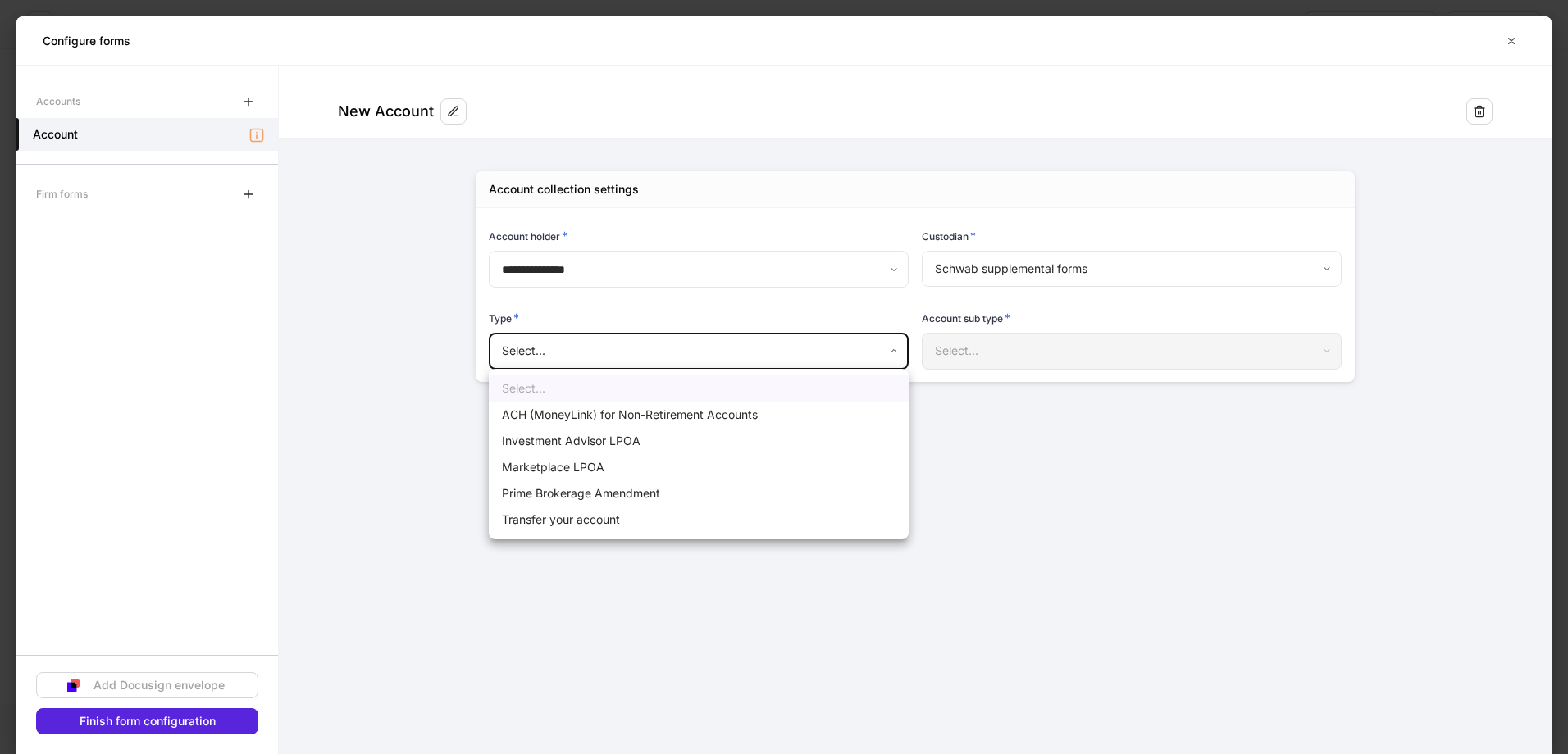 click on "Transfer your account" at bounding box center (699, 520) 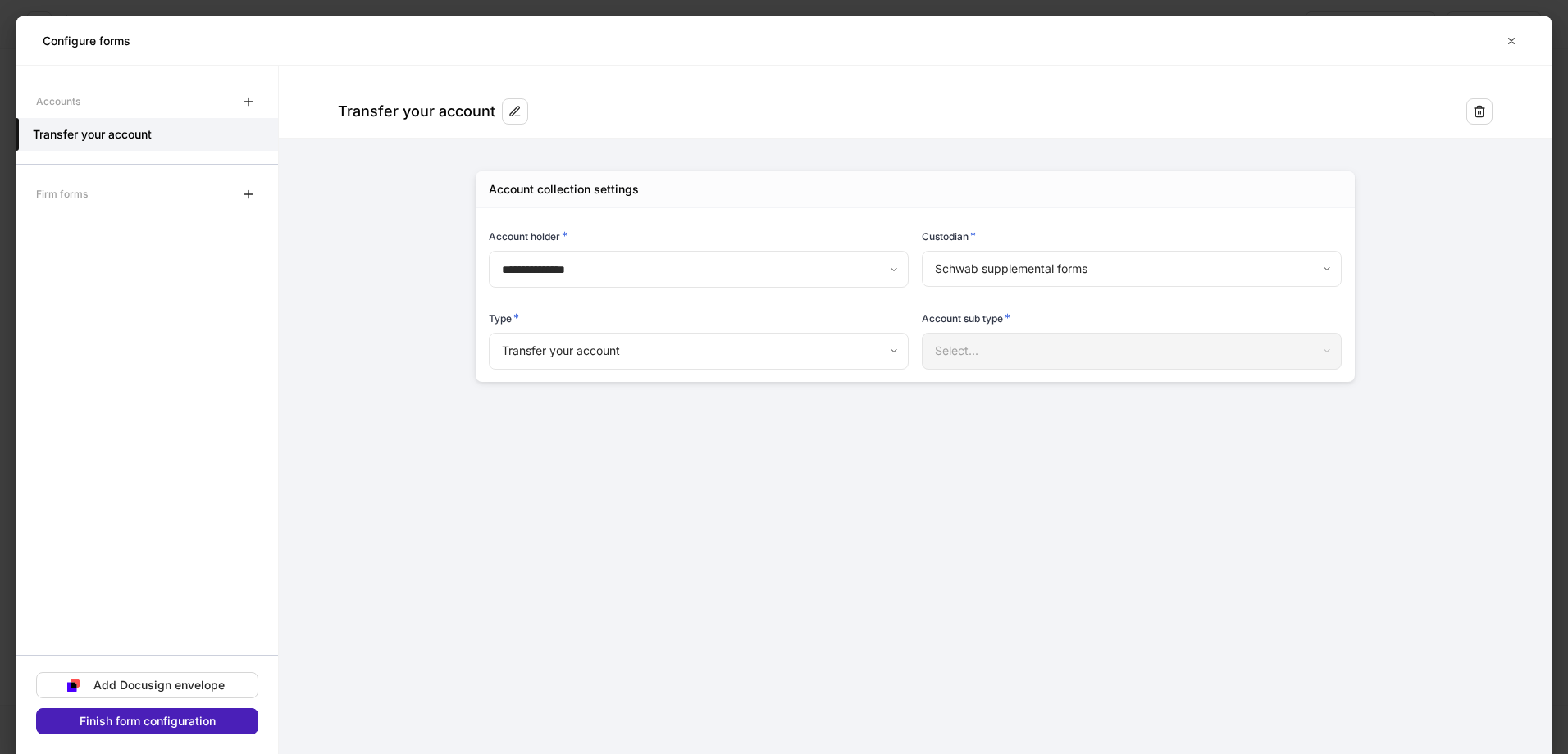 click on "Finish form configuration" at bounding box center (148, 721) 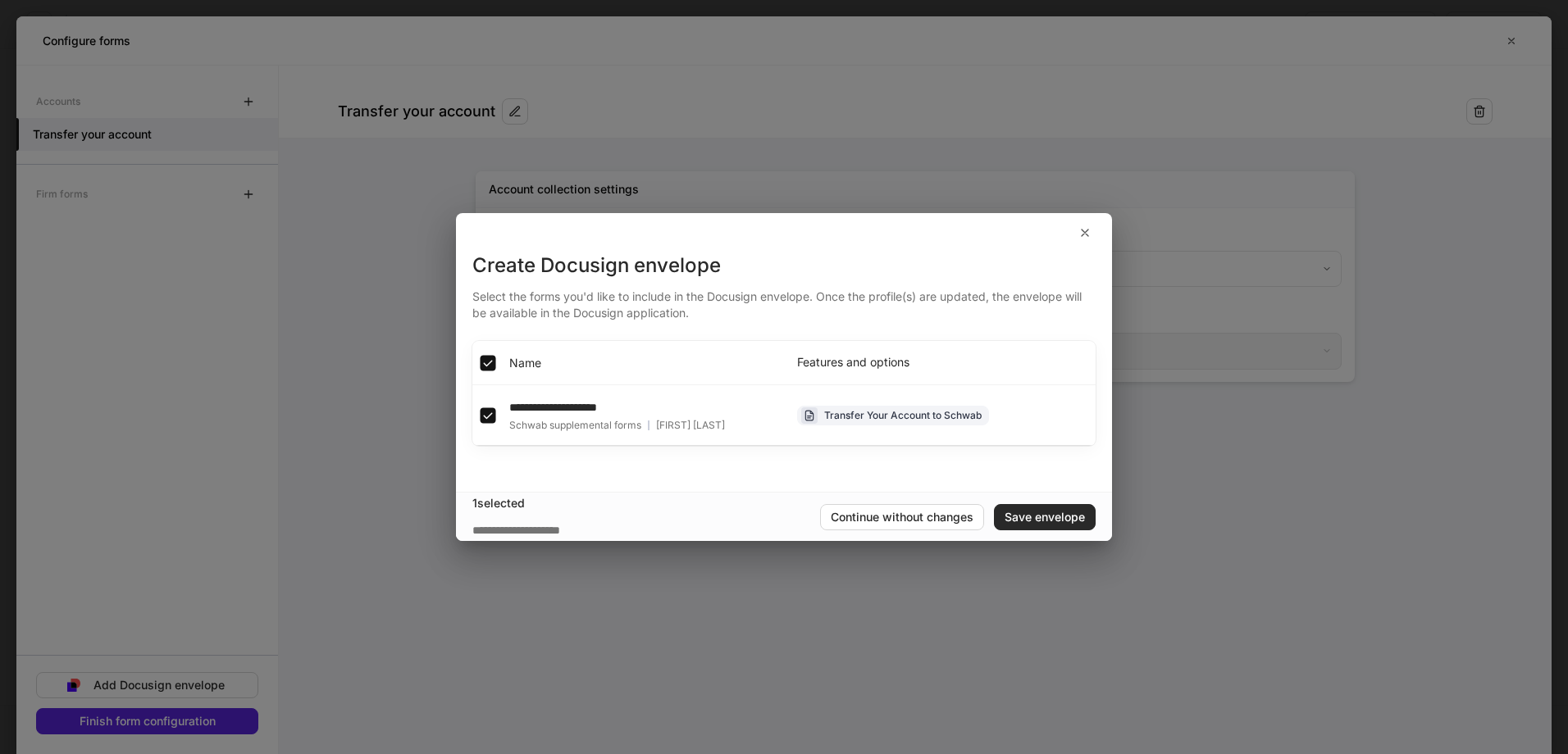 click on "Save envelope" at bounding box center (1045, 517) 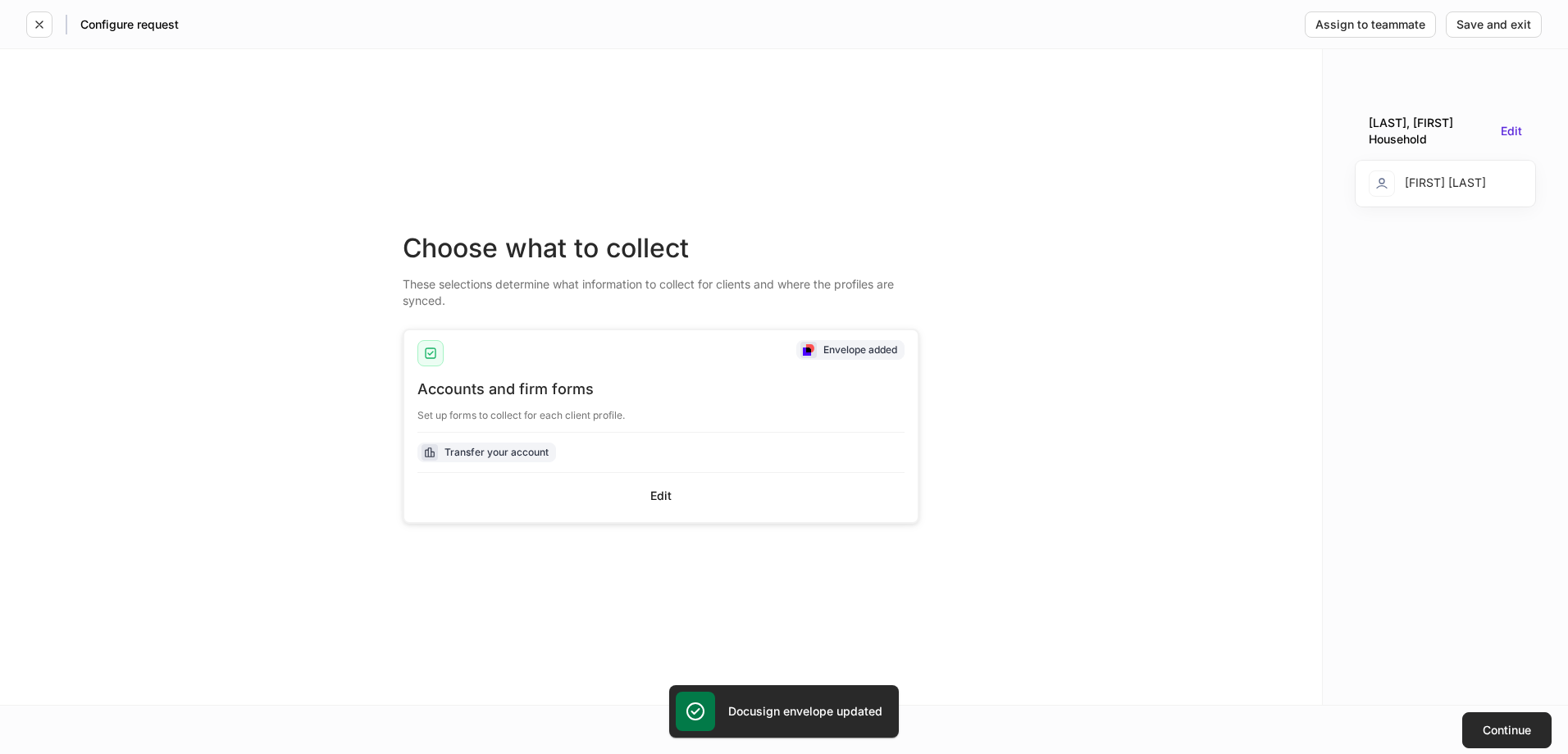 click on "Continue" at bounding box center [1506, 730] 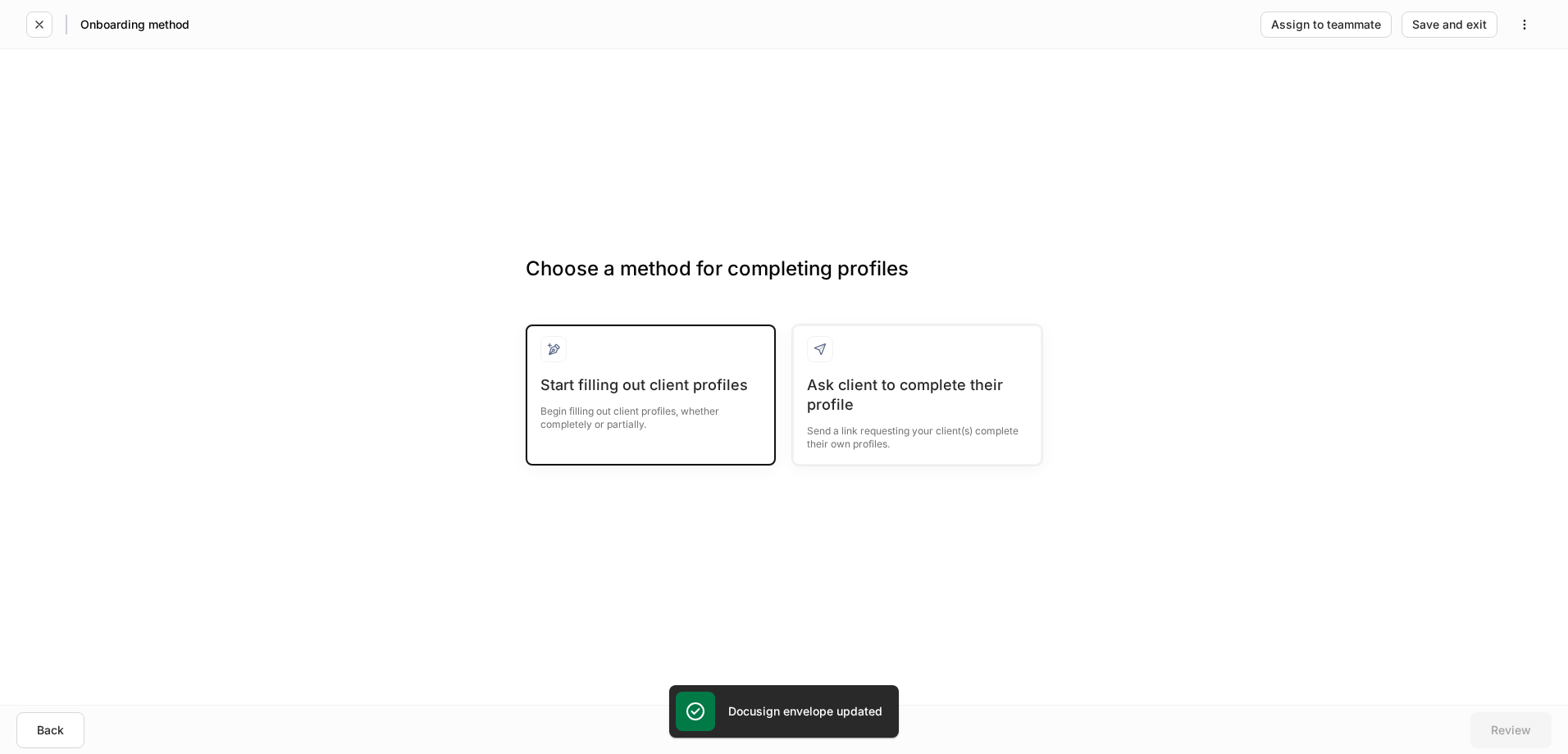 click on "Start filling out client profiles" at bounding box center [650, 385] 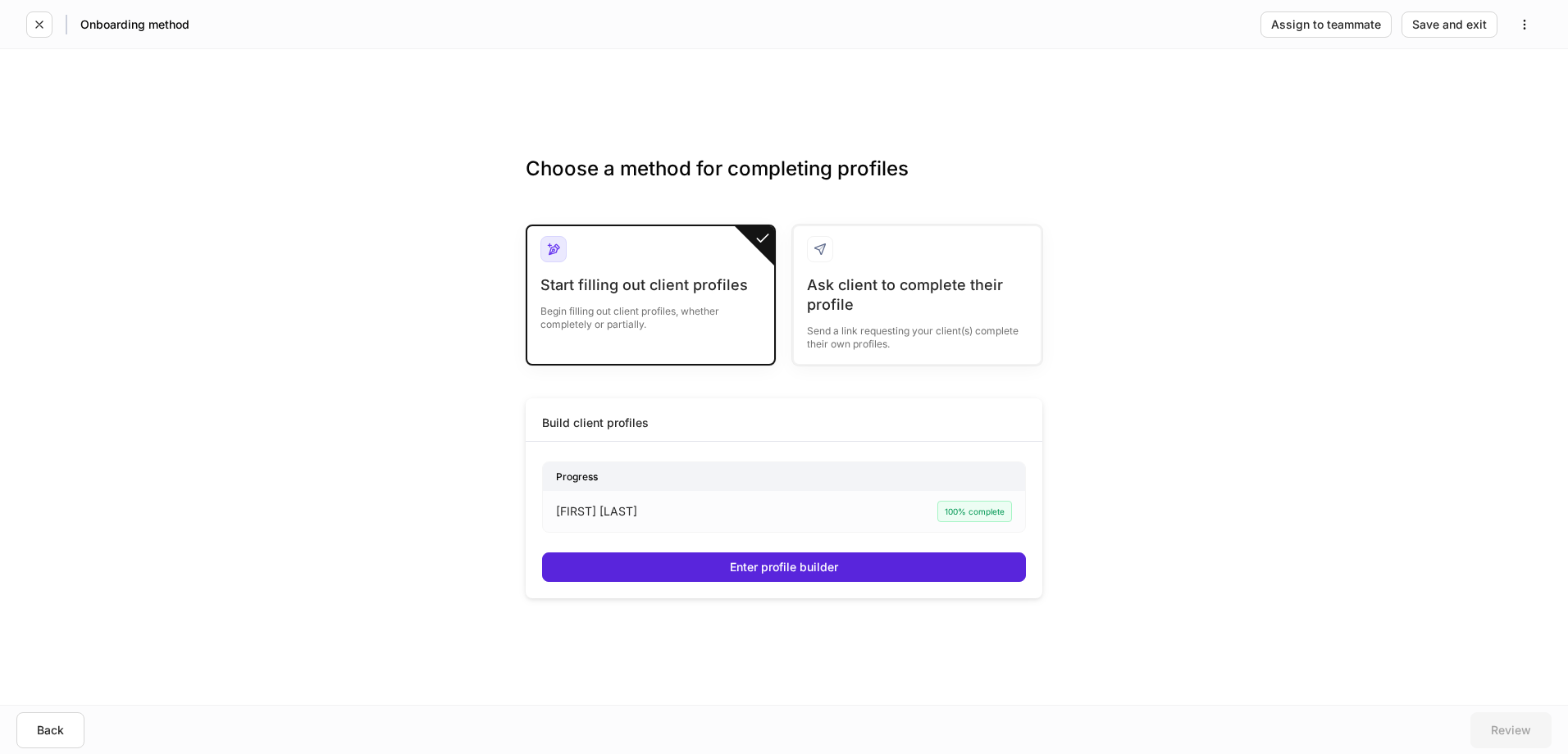 click on "Progress [FIRSTNAME] [LASTNAME] 100% complete Enter profile builder" at bounding box center (784, 515) 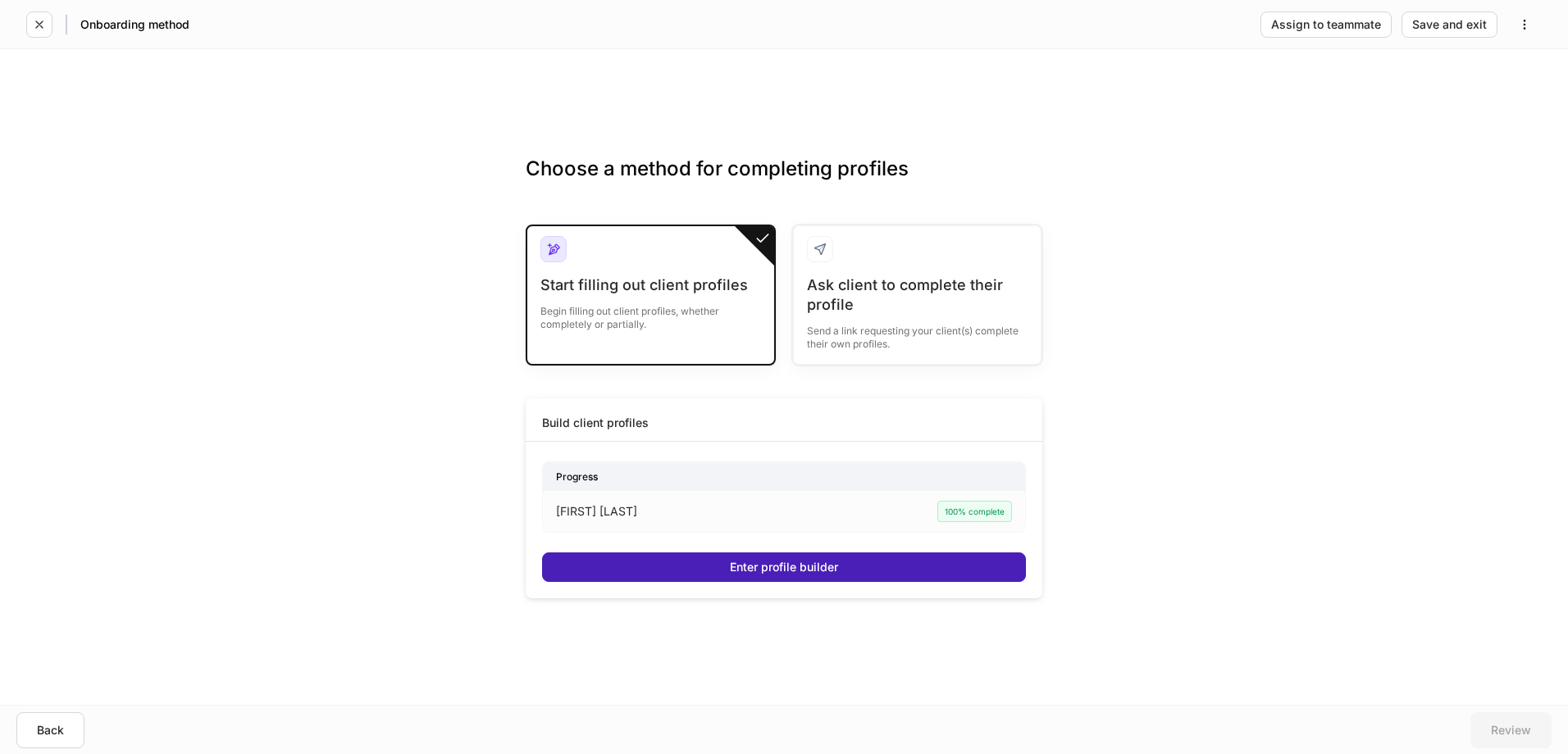 click on "Enter profile builder" at bounding box center (784, 567) 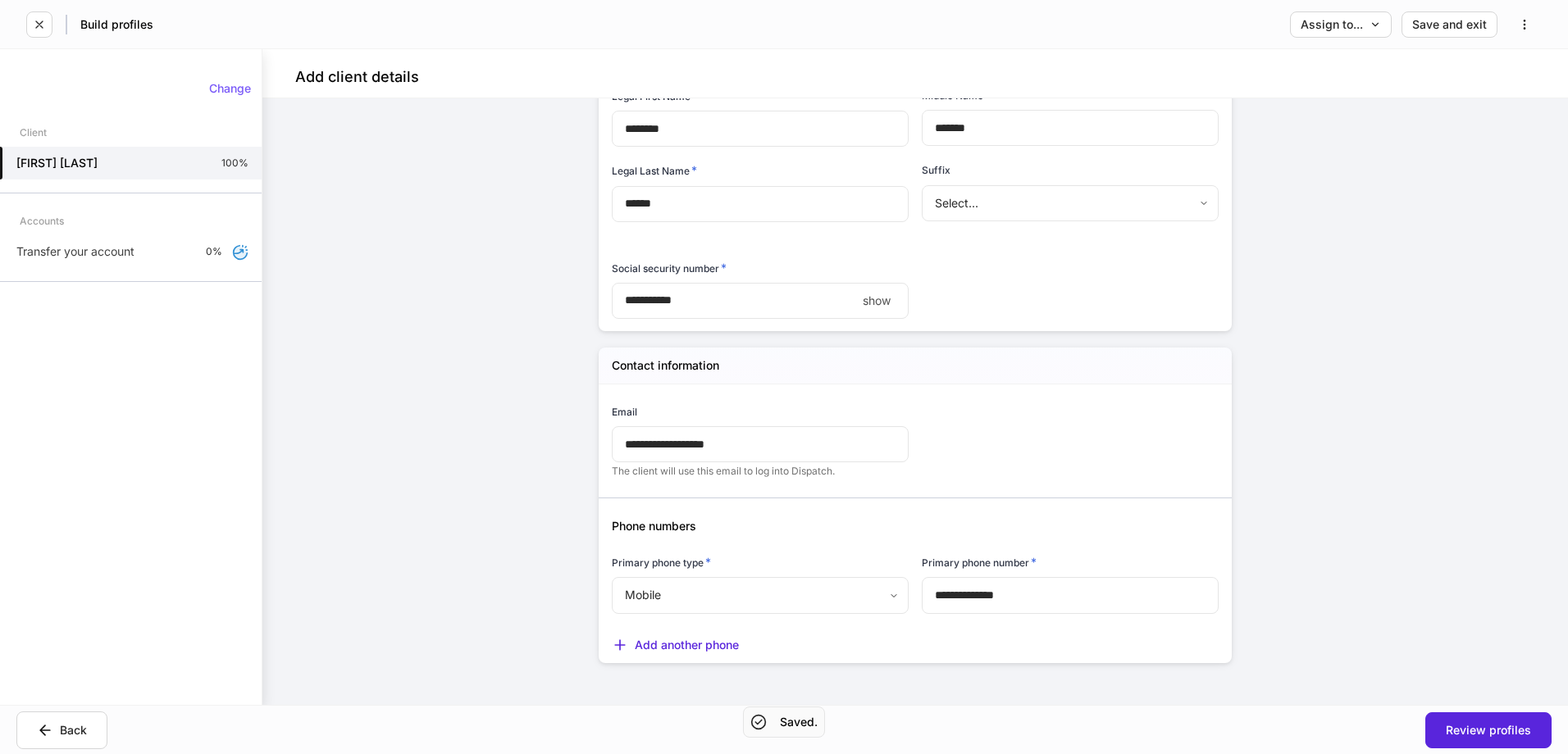 scroll, scrollTop: 219, scrollLeft: 0, axis: vertical 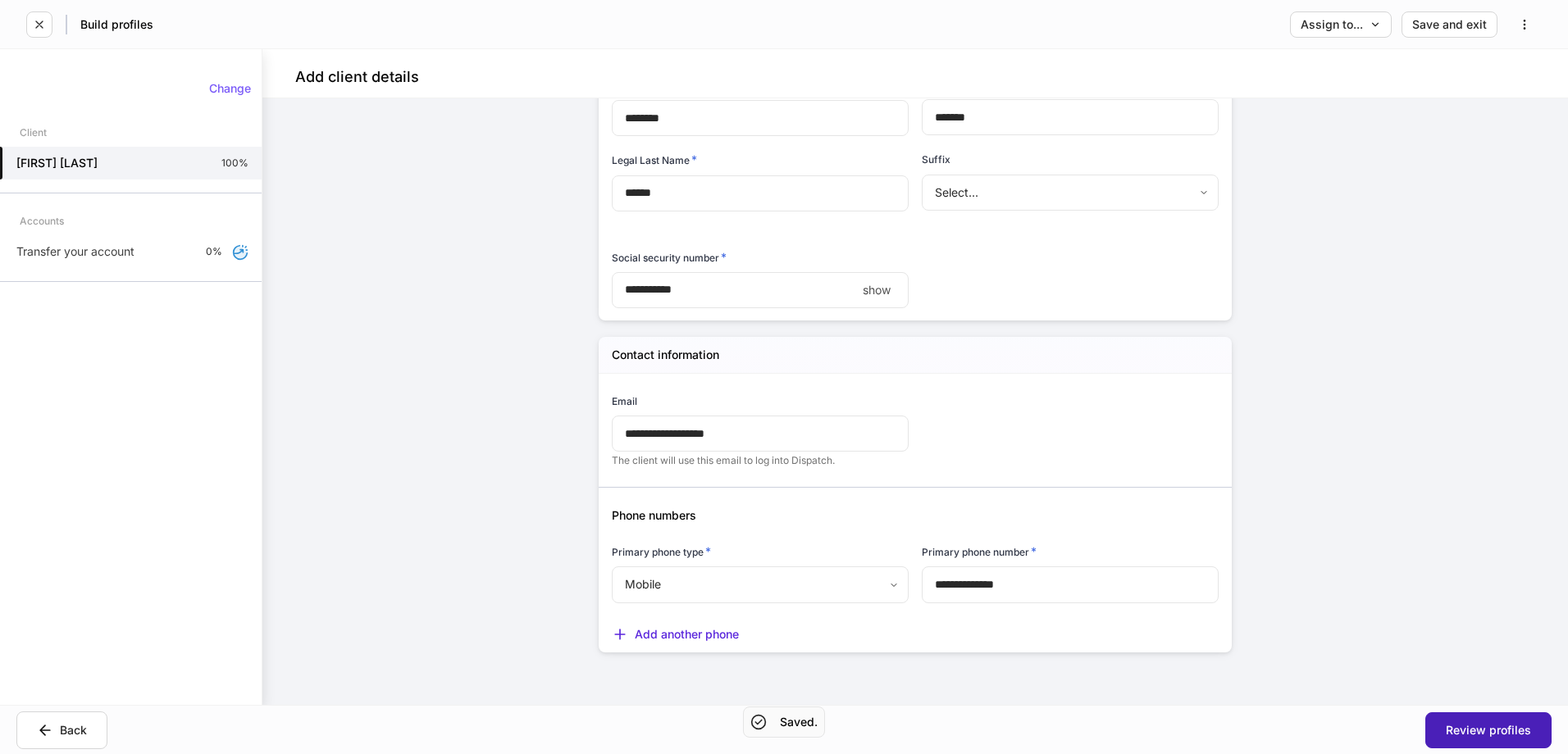 click on "Review profiles" at bounding box center [1488, 730] 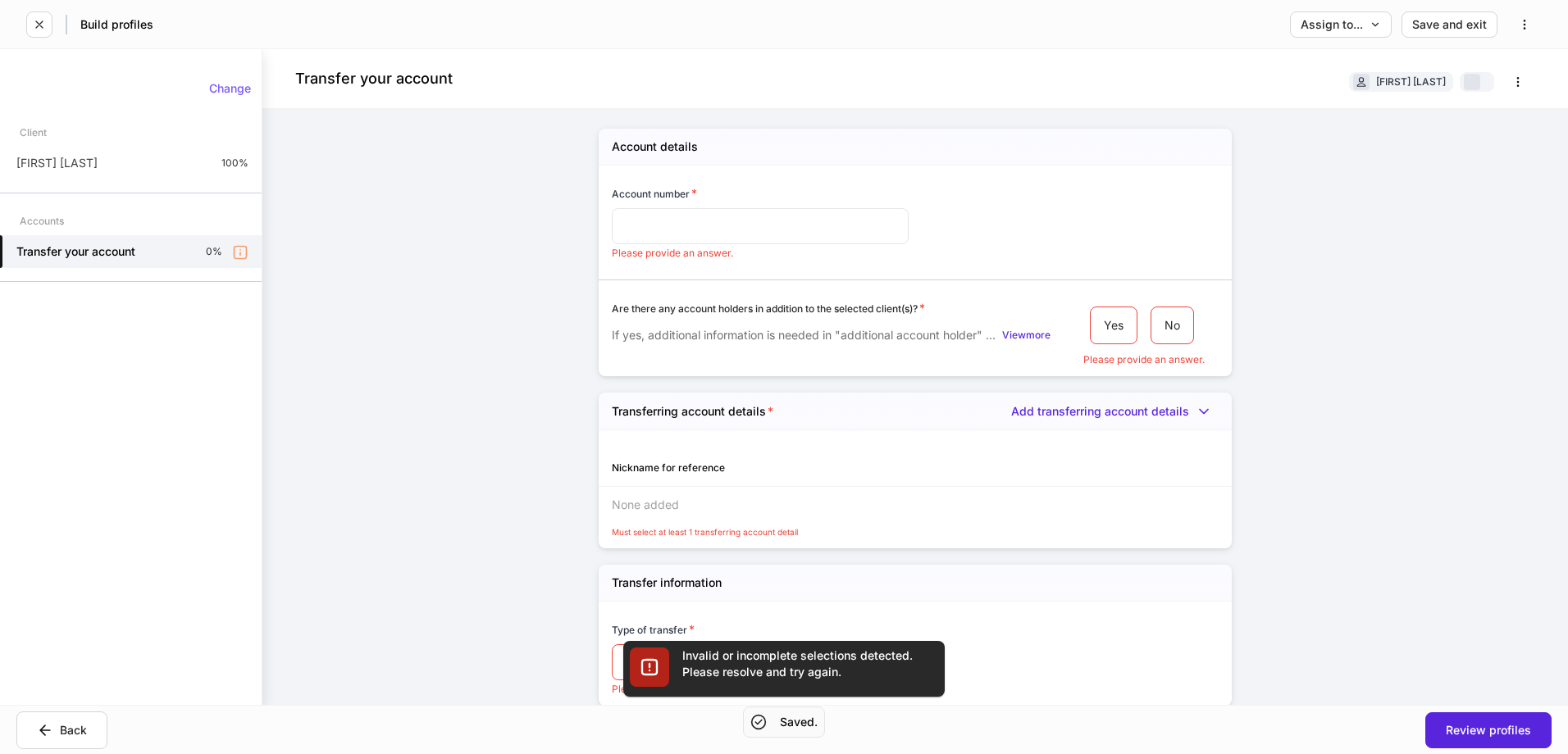 click at bounding box center [760, 226] 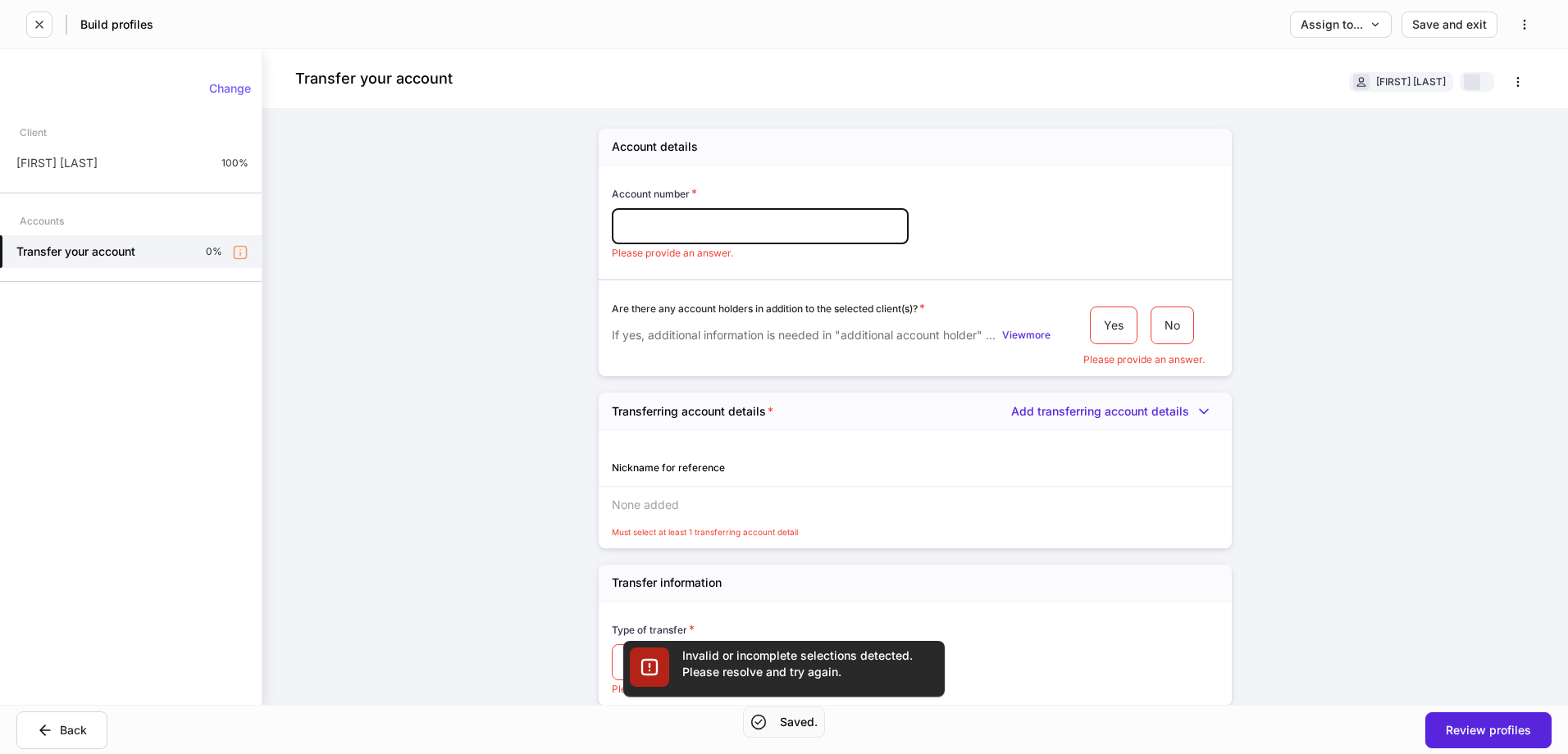 paste on "*********" 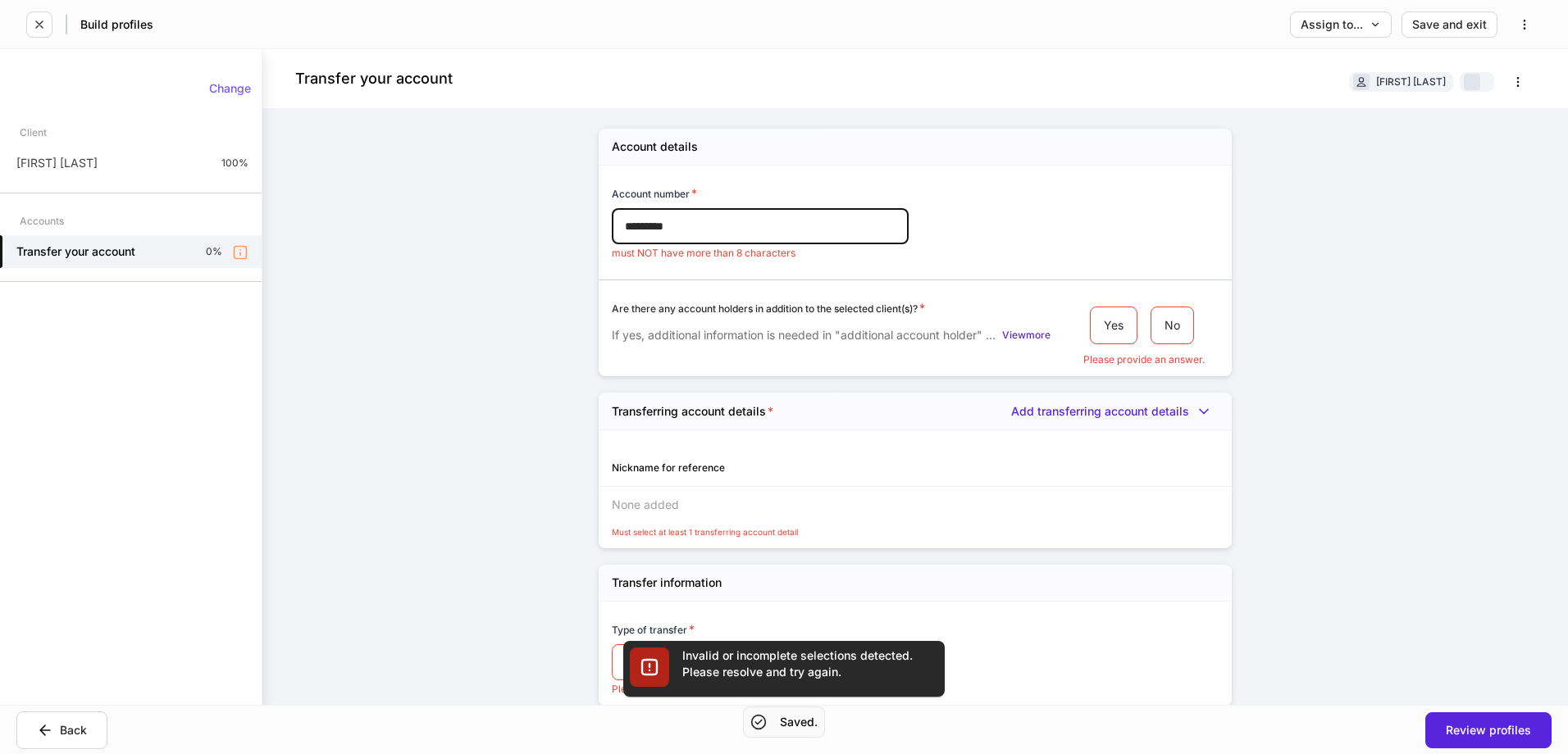 click on "*********" at bounding box center [760, 226] 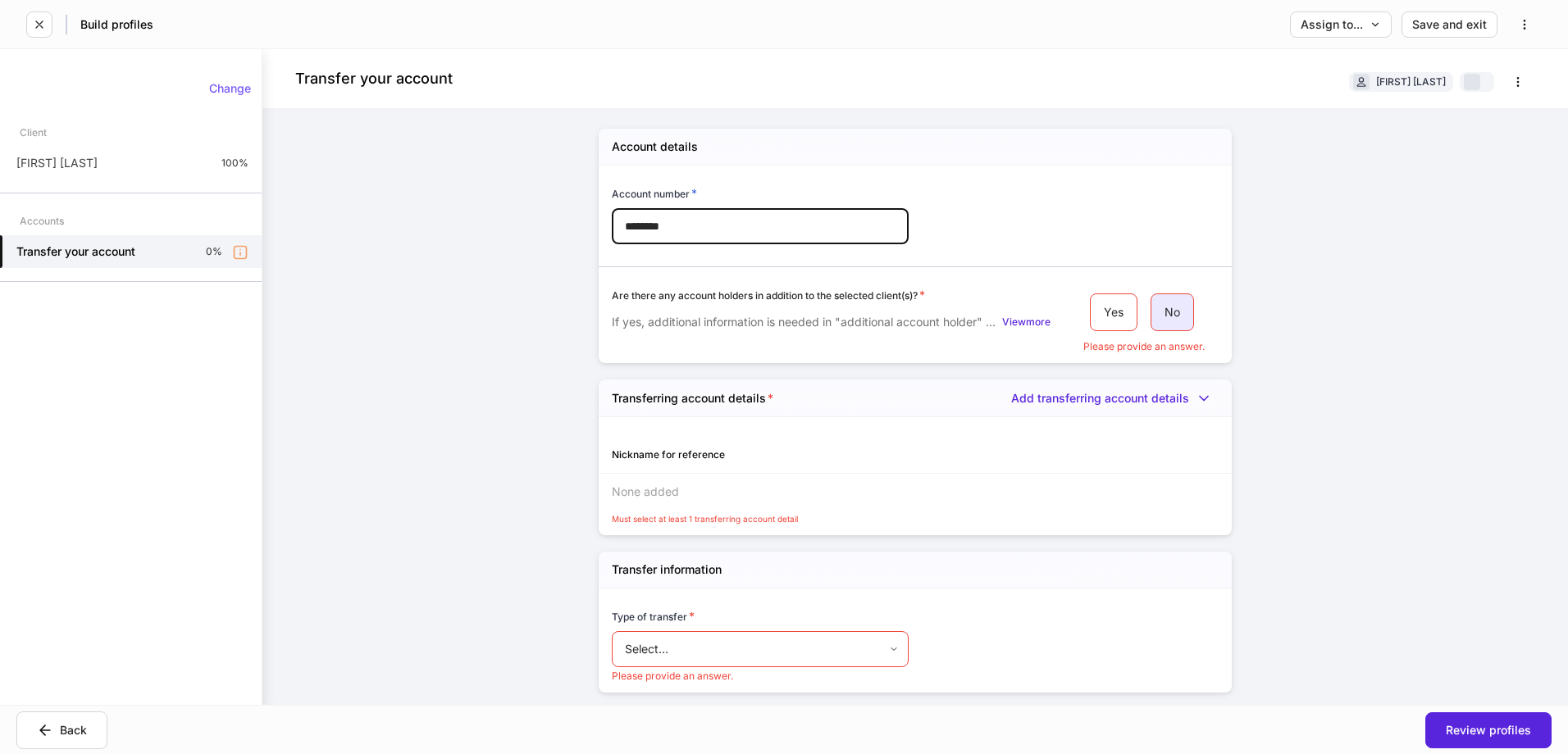 type on "********" 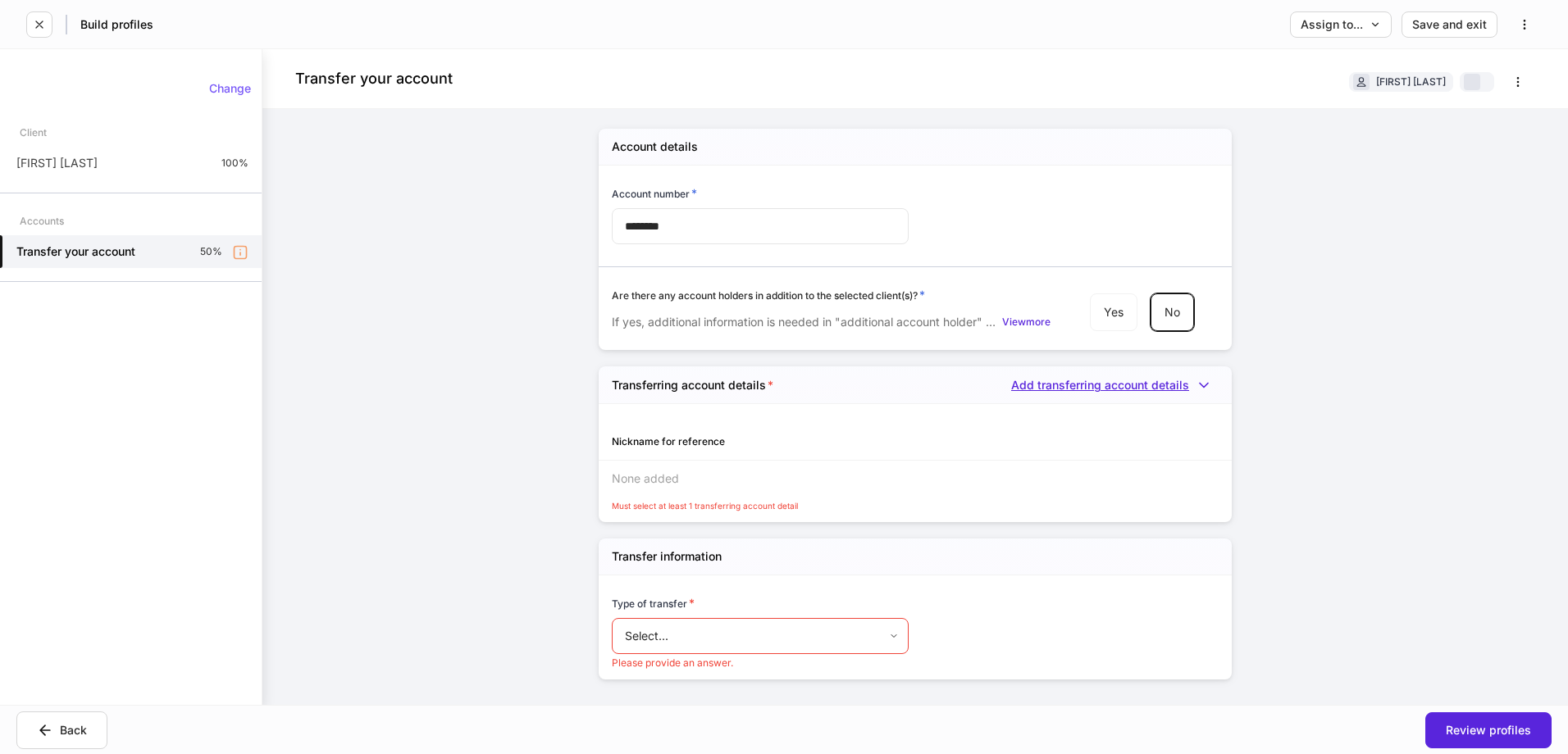 click on "Add transferring account details" at bounding box center (1114, 385) 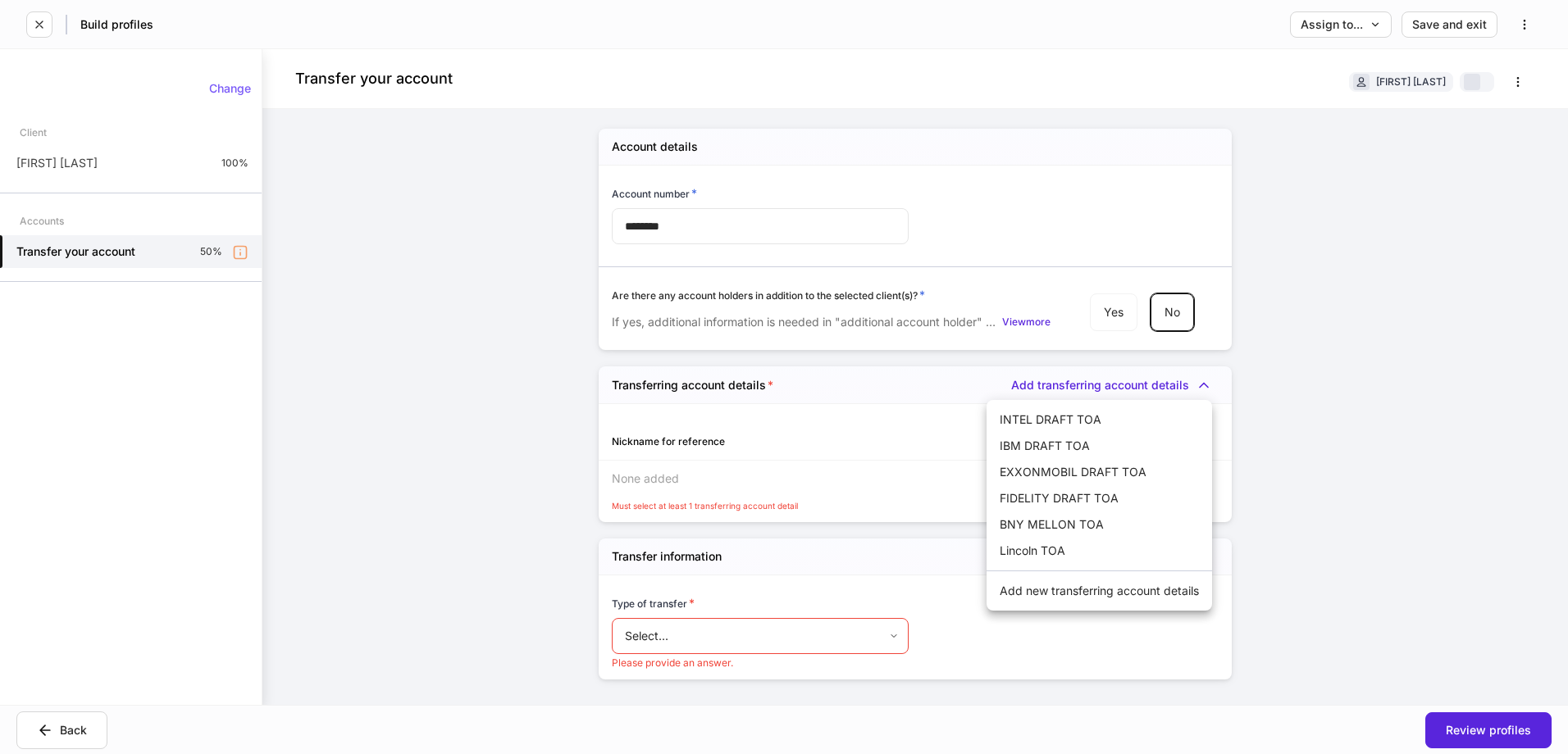 click on "Add new transferring account details" at bounding box center [1099, 591] 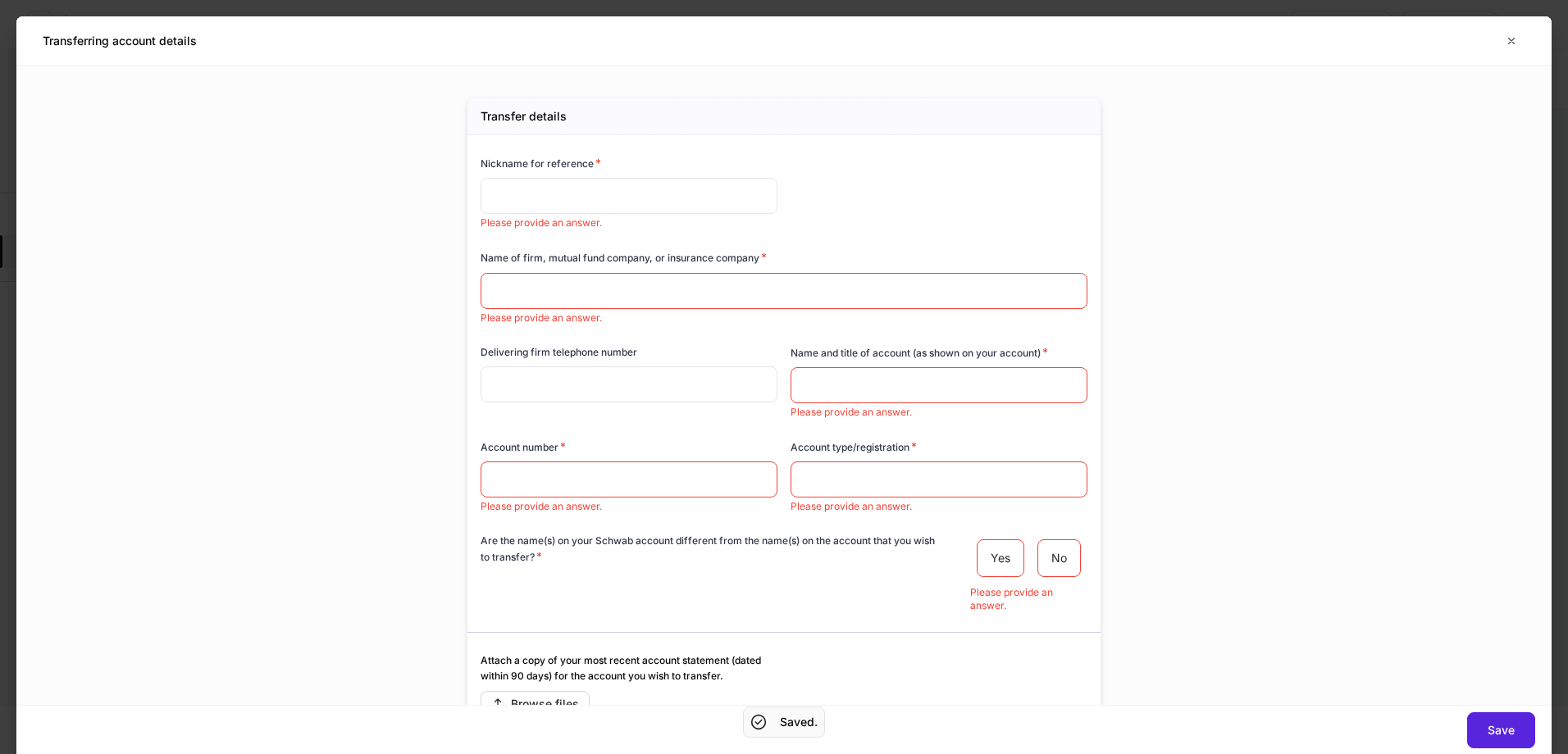 click at bounding box center [629, 196] 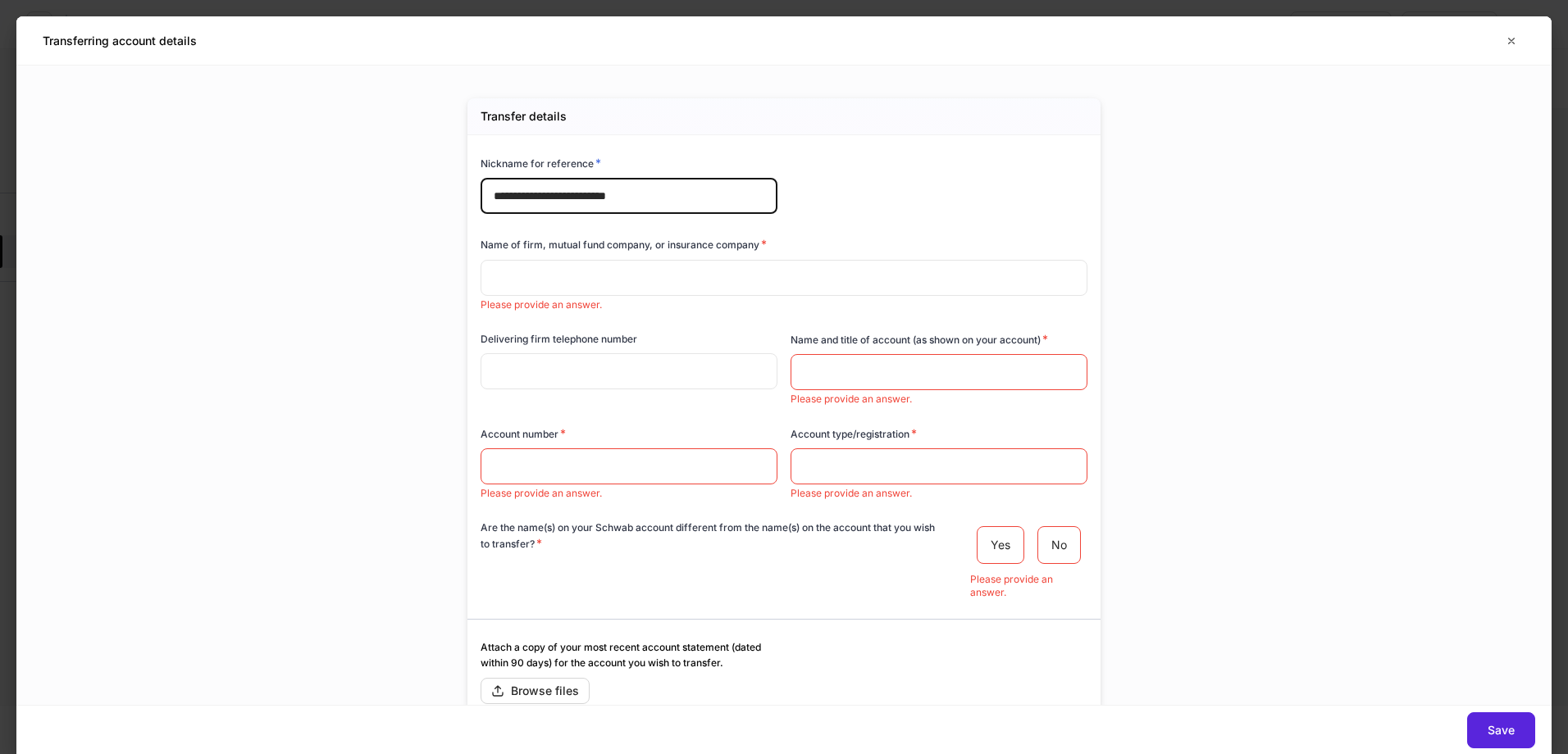 type on "**********" 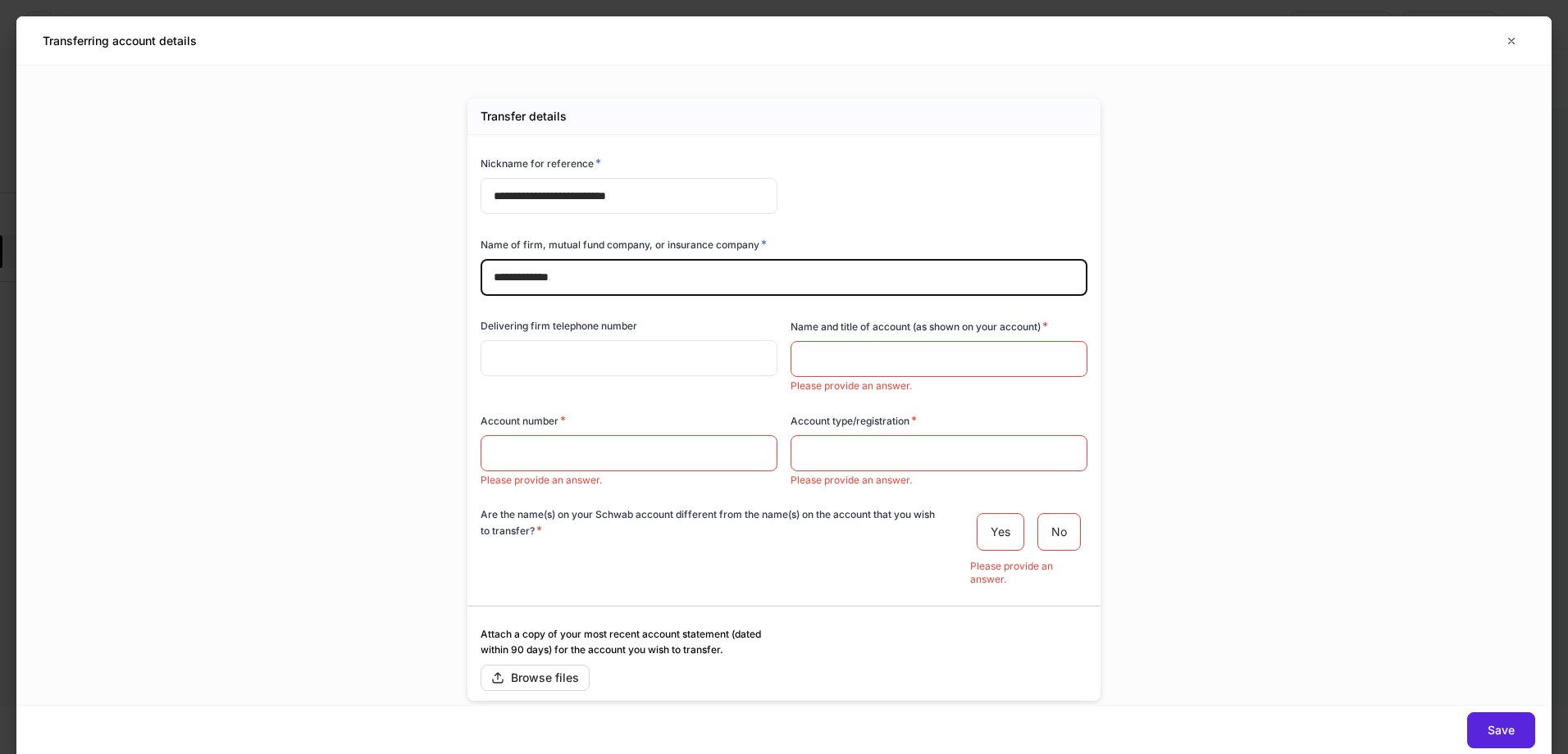 type on "**********" 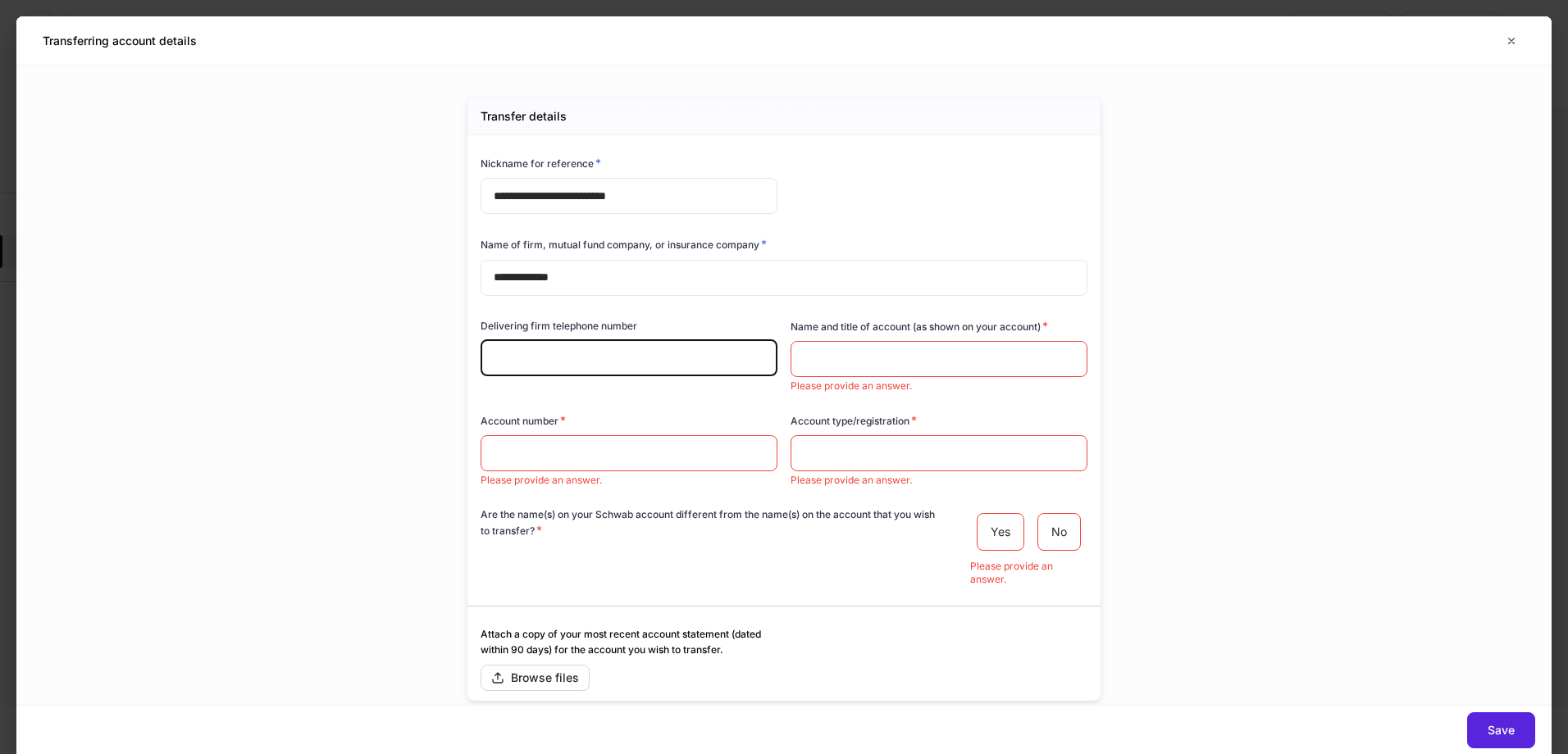 click at bounding box center [629, 358] 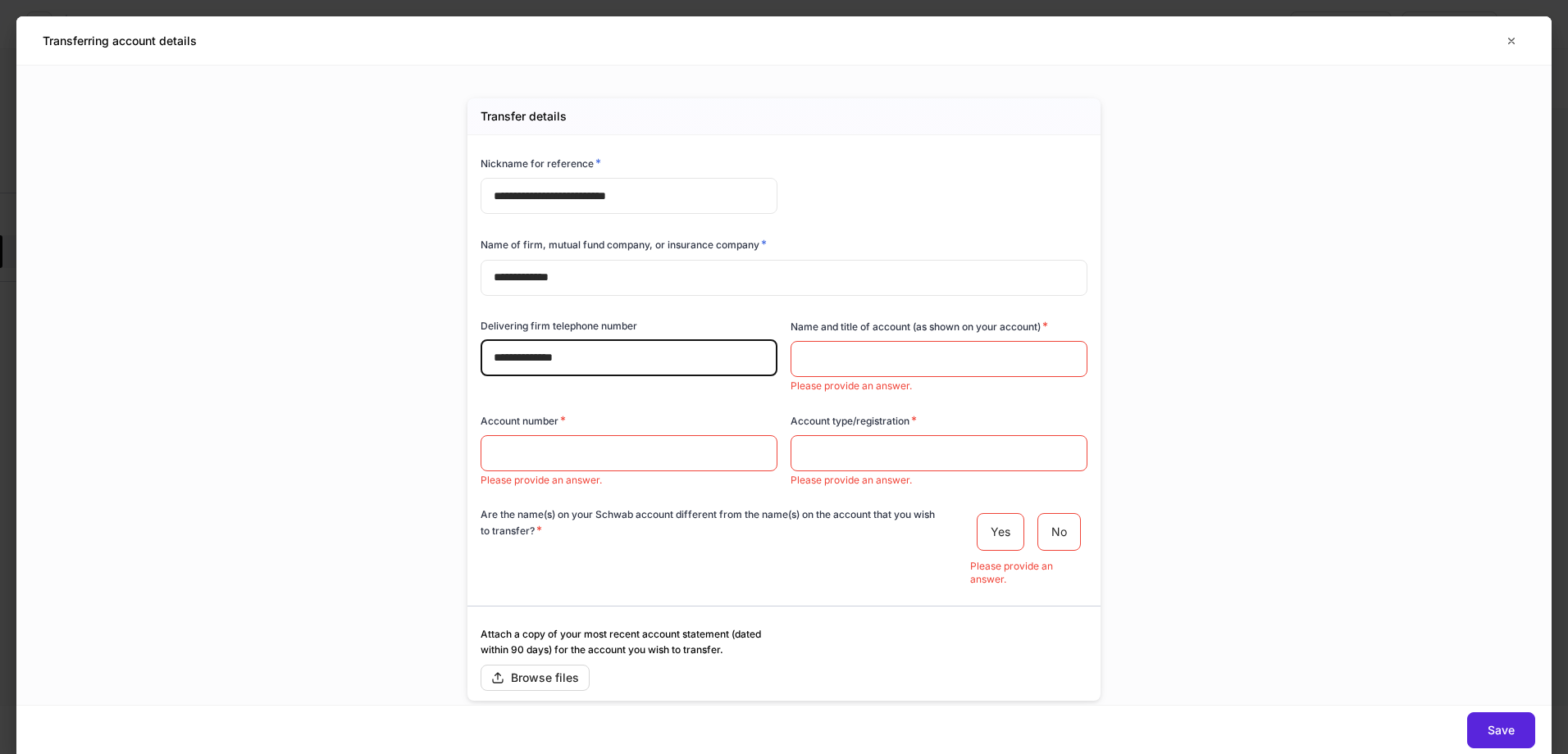 type on "**********" 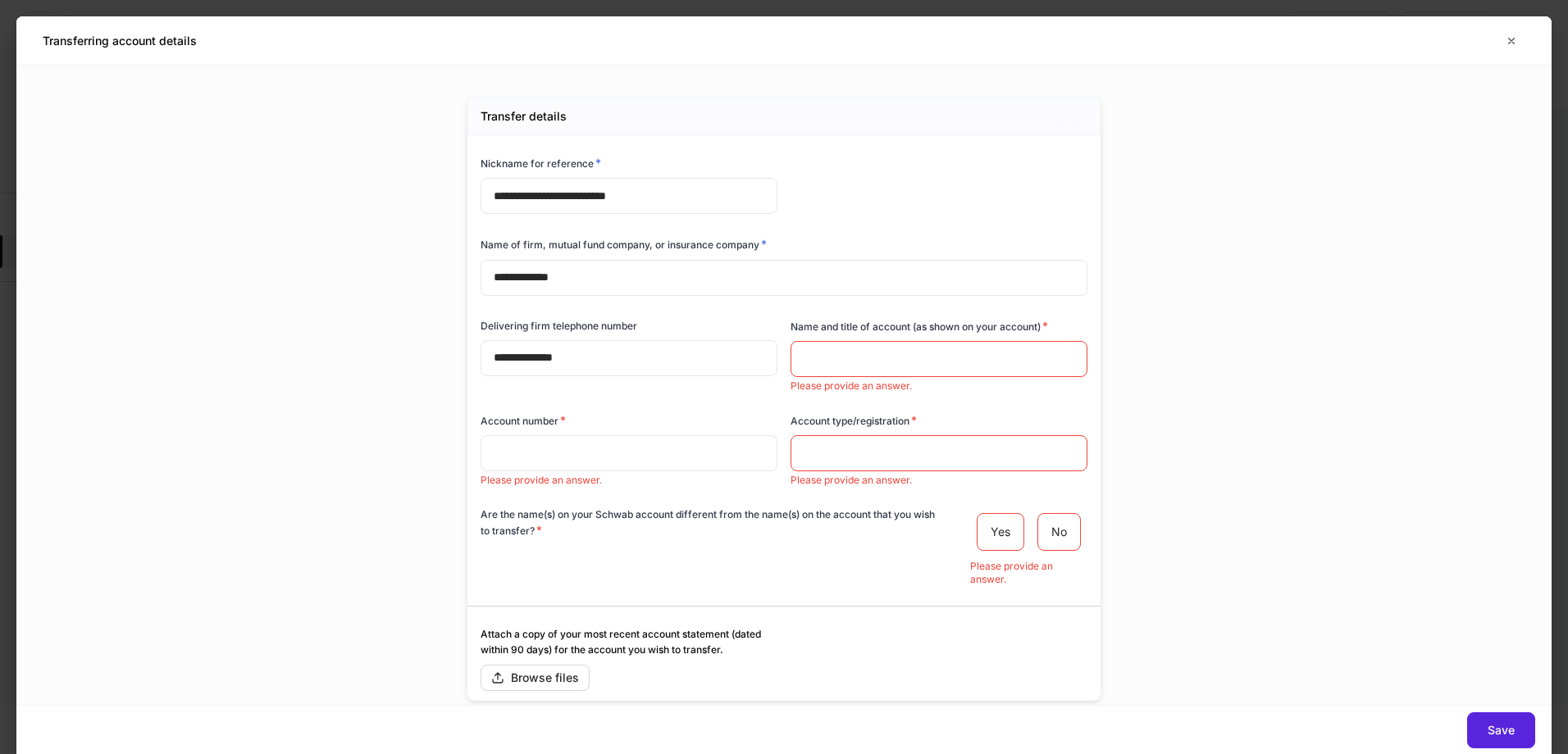 click at bounding box center [629, 453] 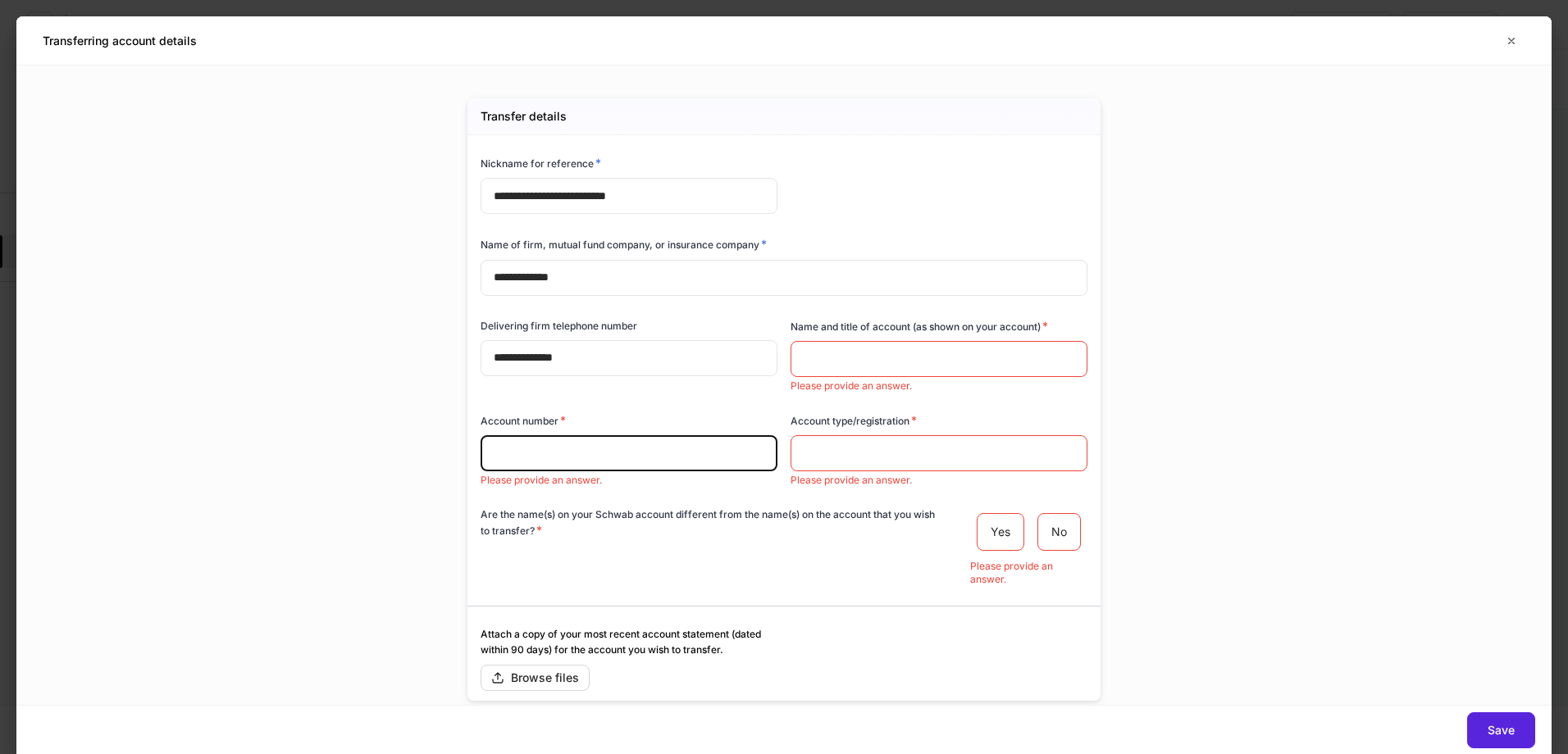 paste on "**********" 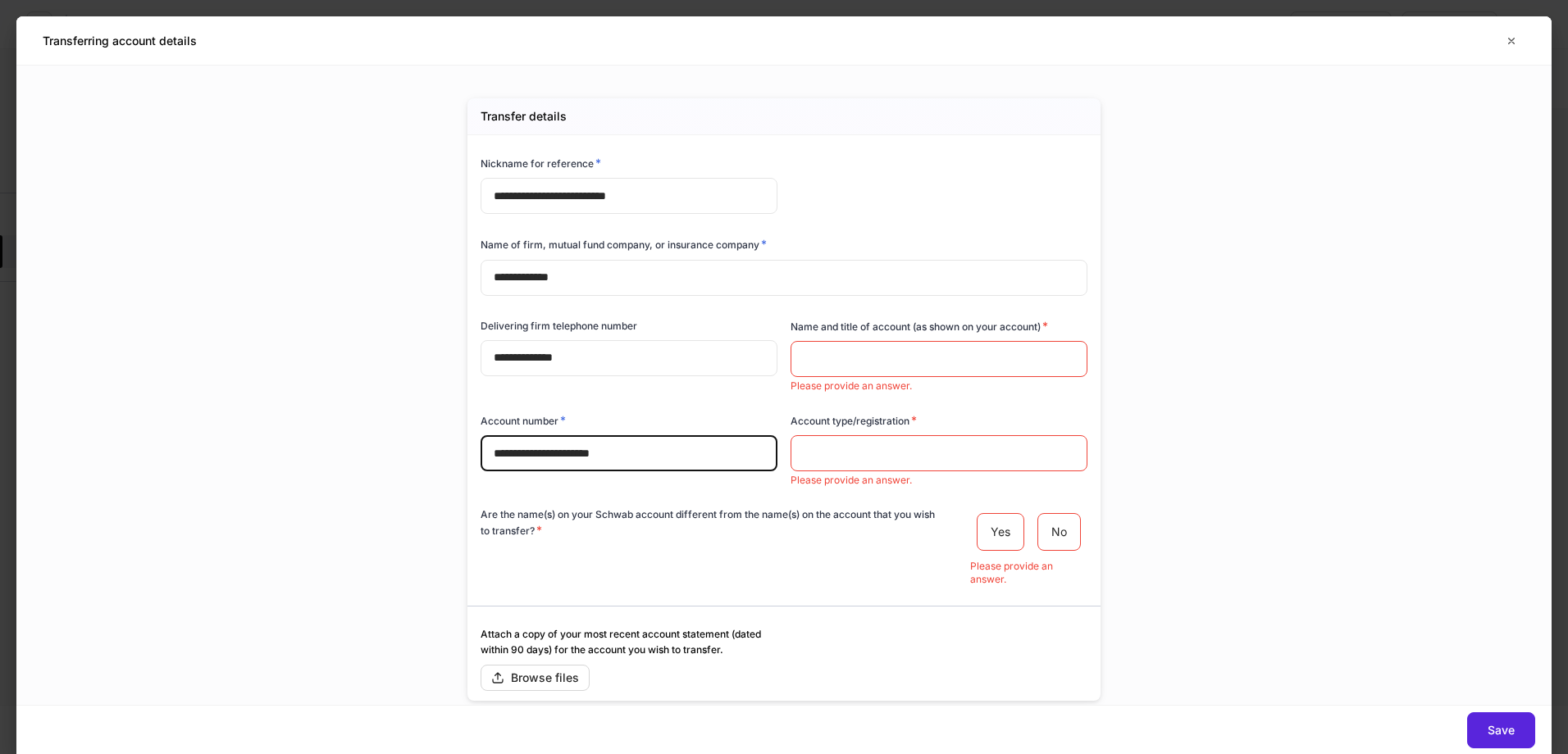 click on "**********" at bounding box center [629, 453] 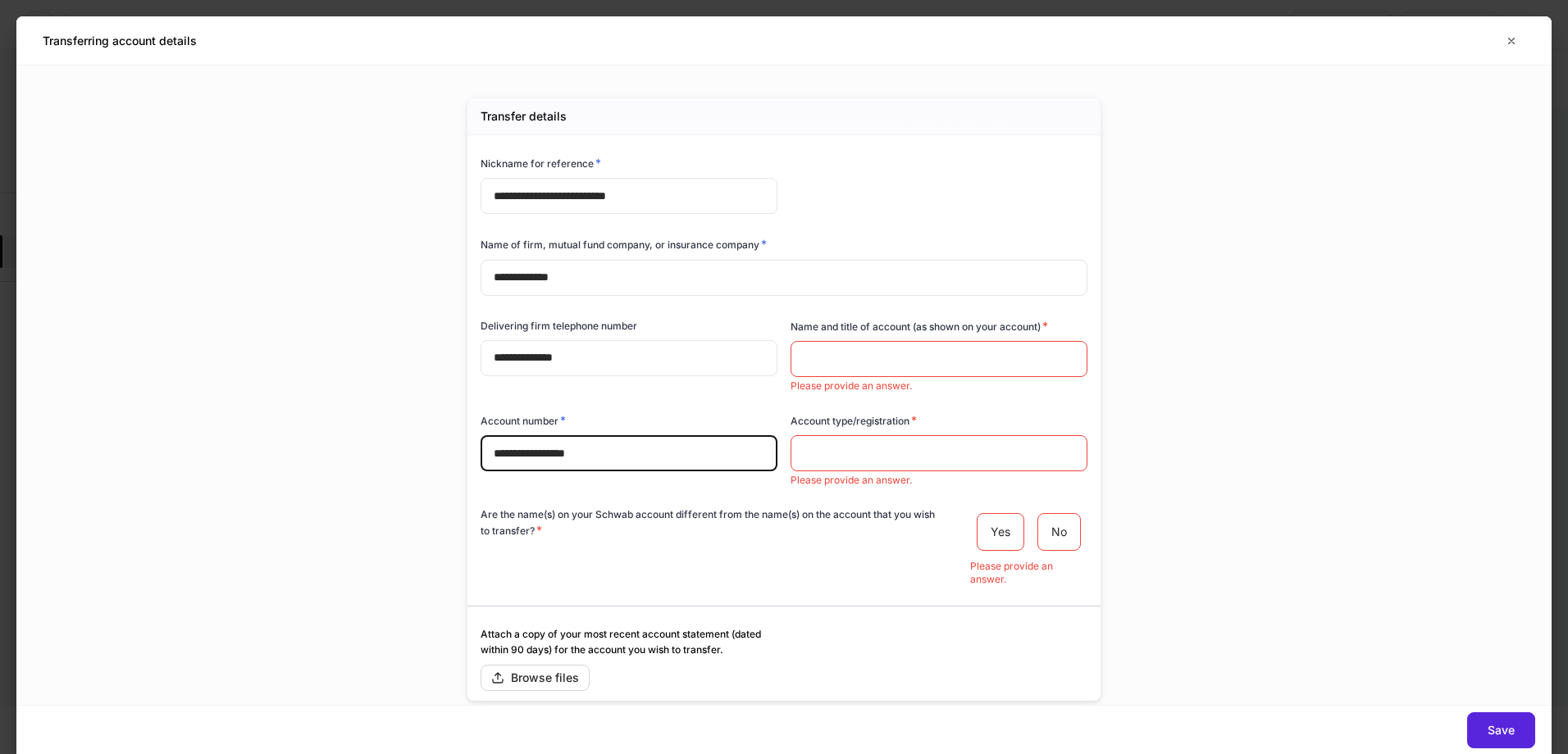 type on "**********" 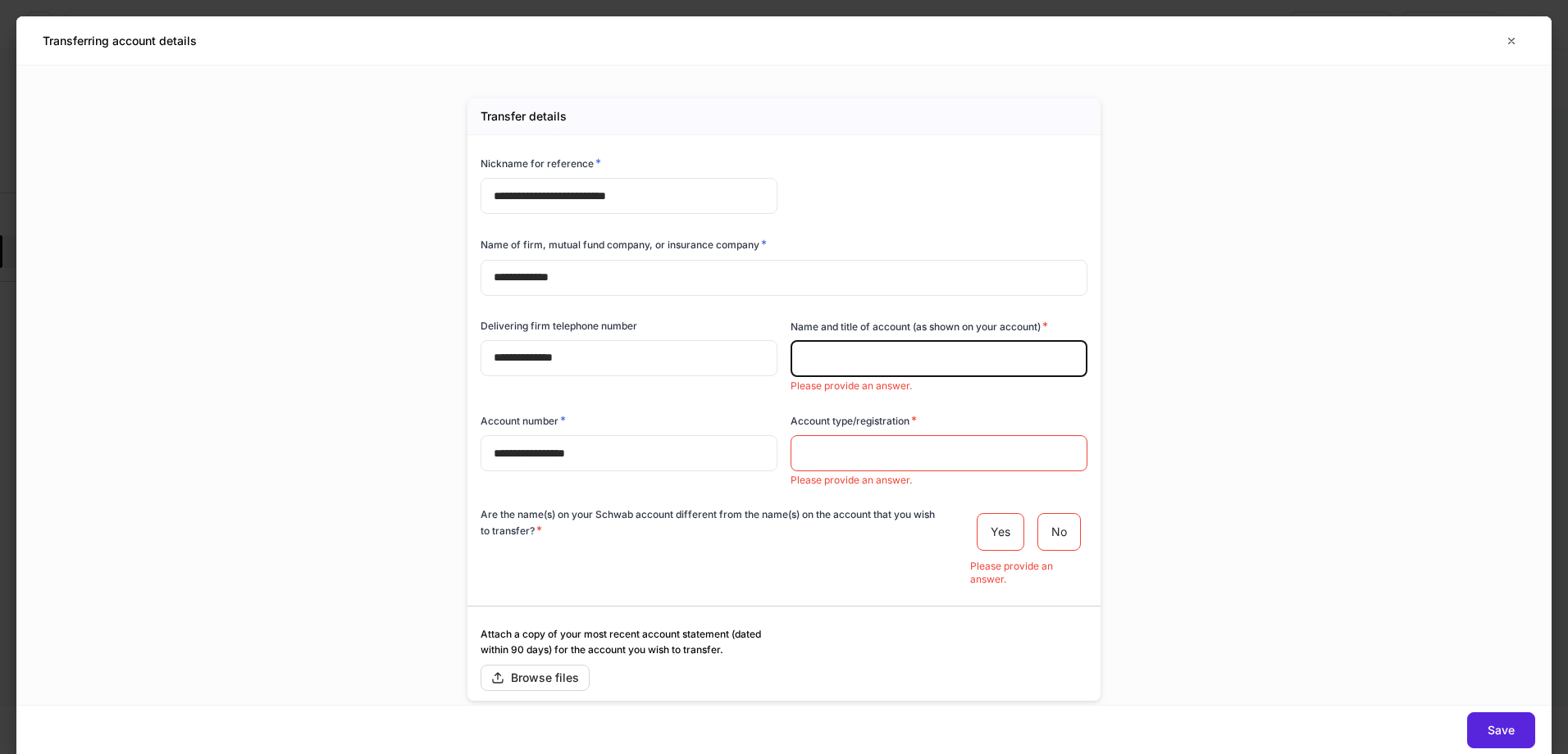 paste on "**********" 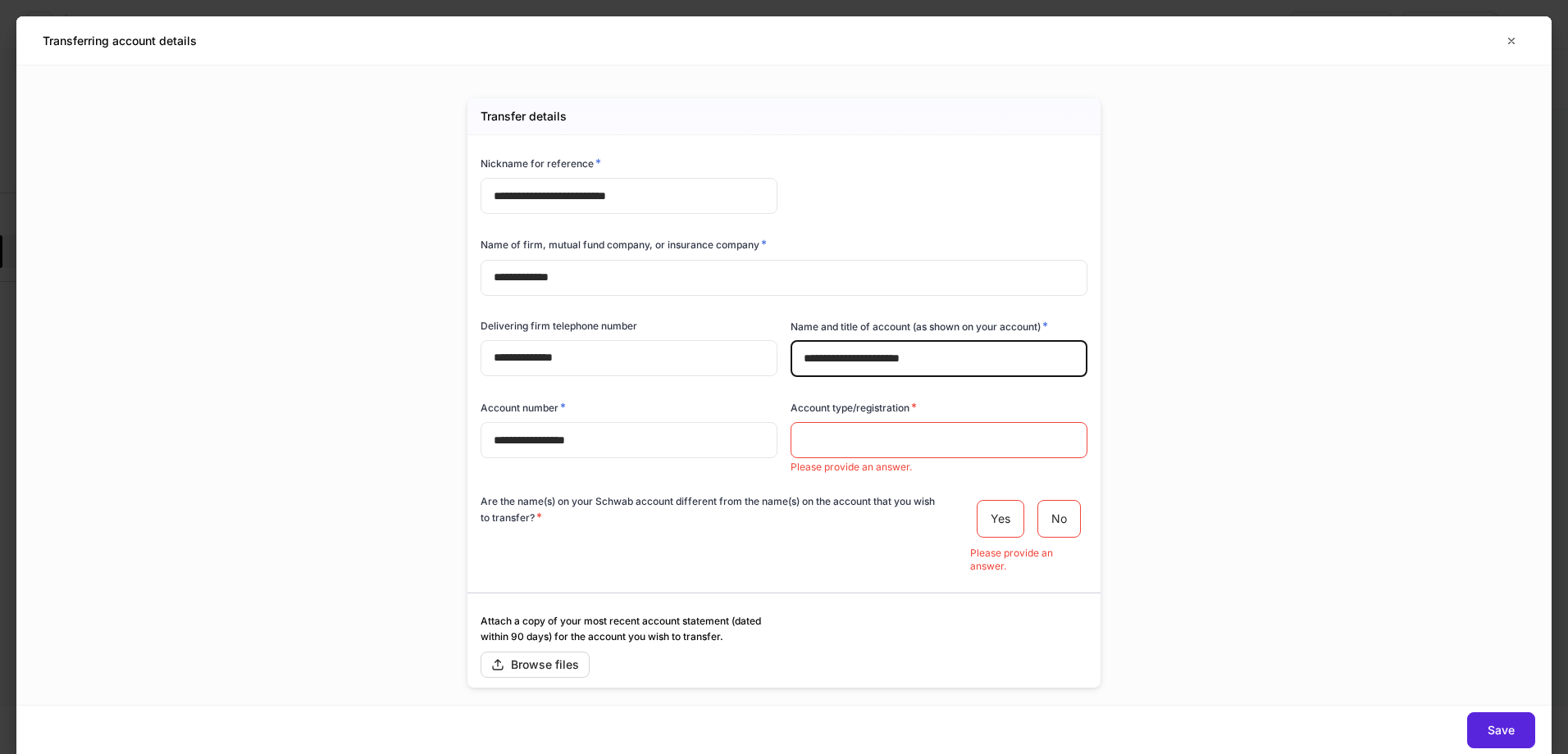 click on "**********" at bounding box center [939, 359] 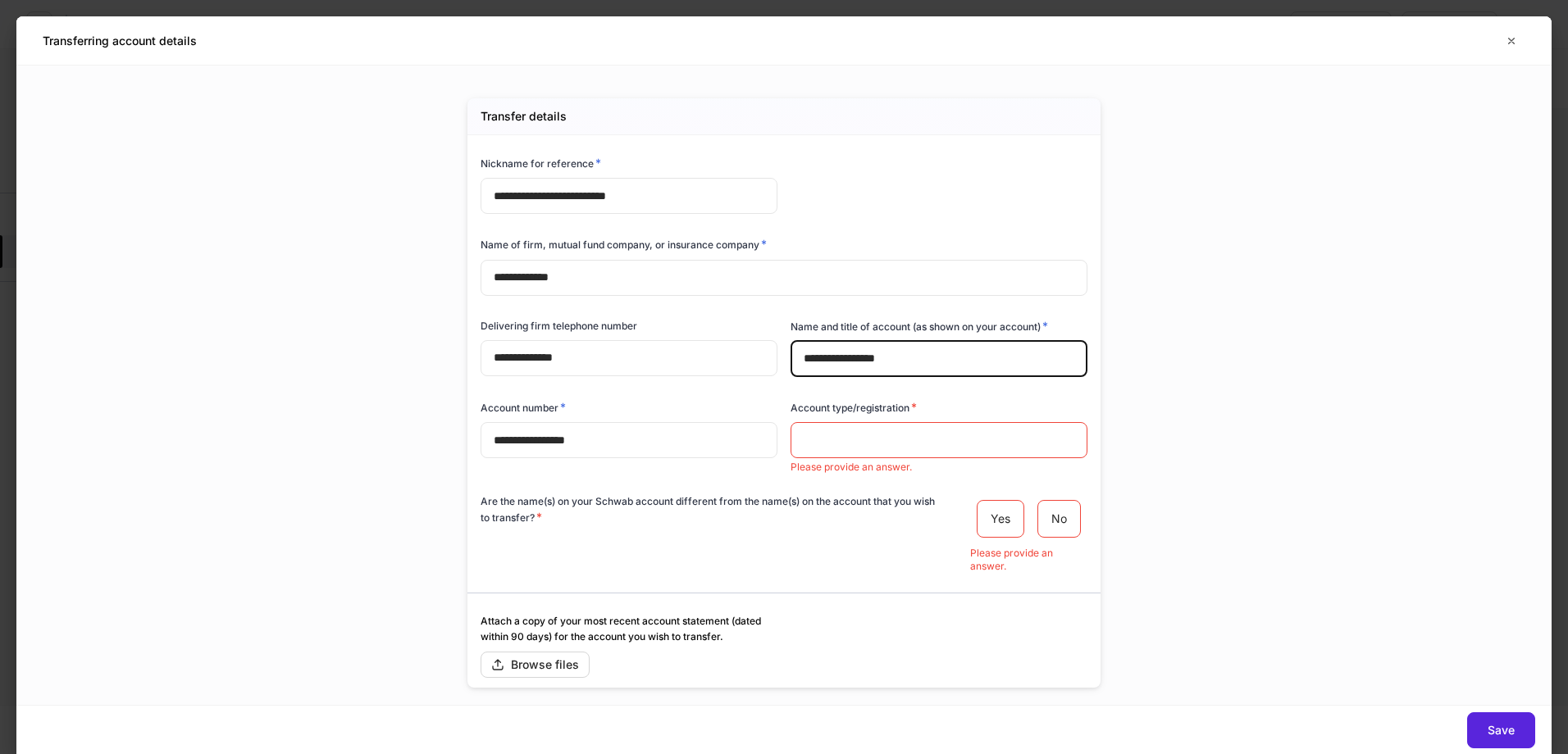 type on "**********" 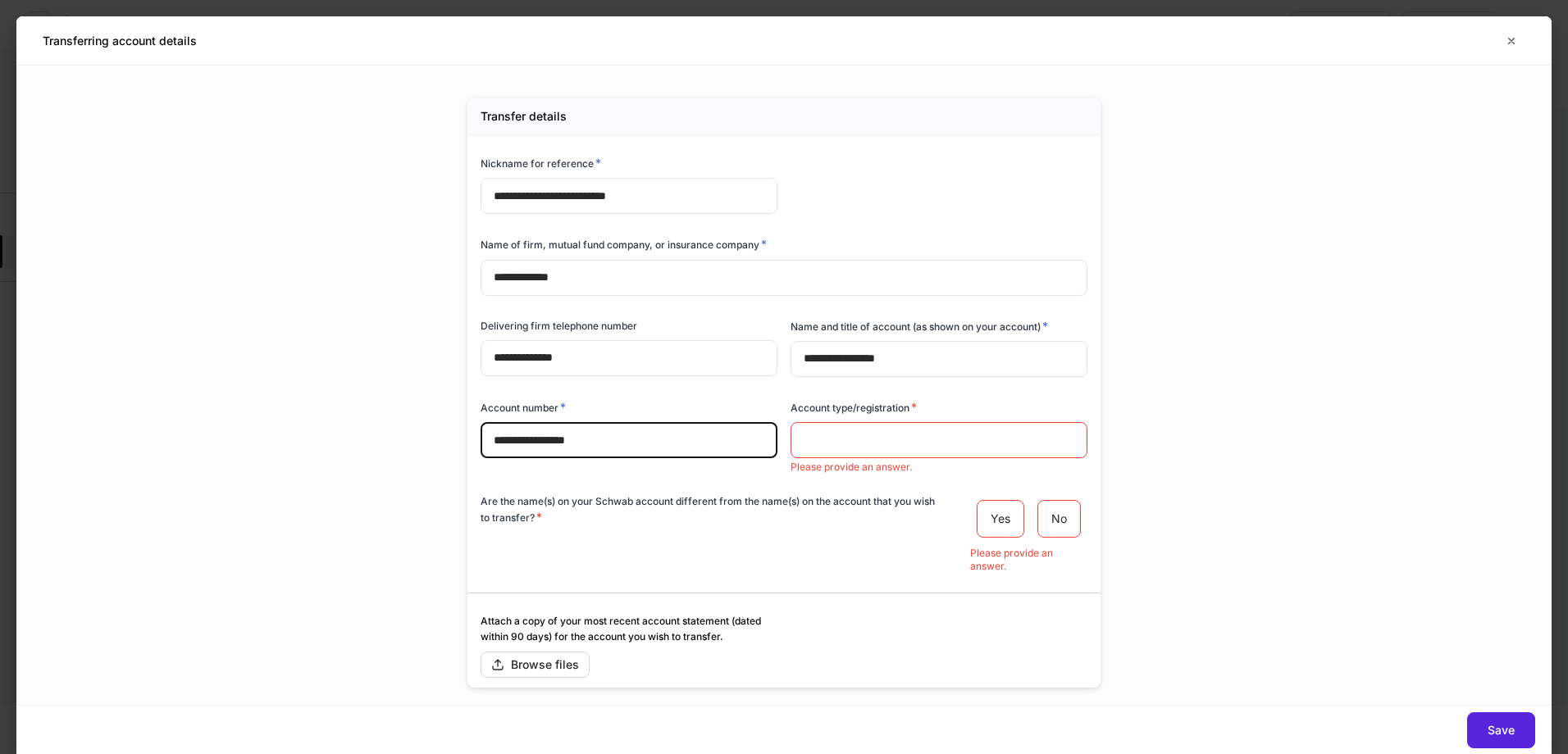 click on "**********" at bounding box center [629, 440] 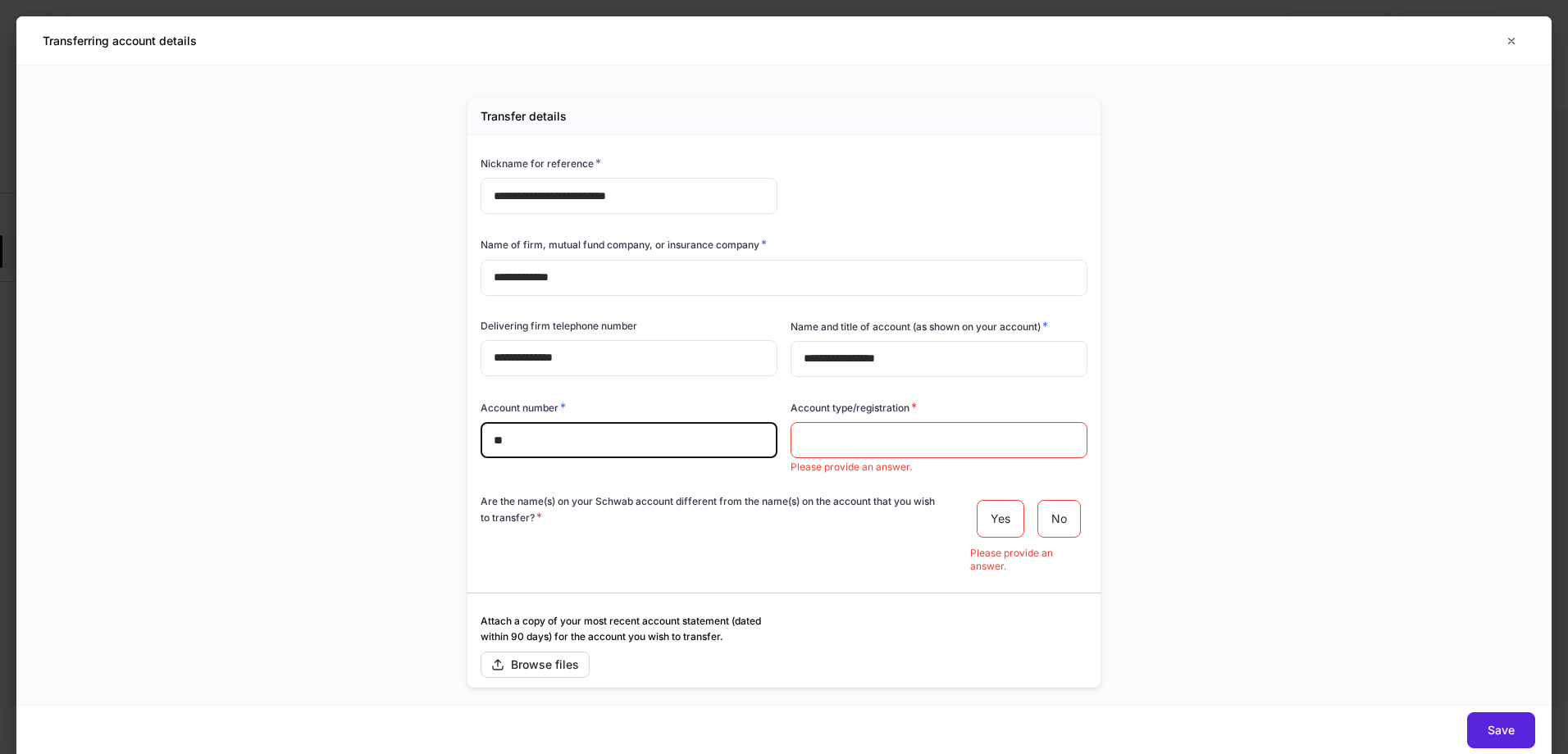 type on "*" 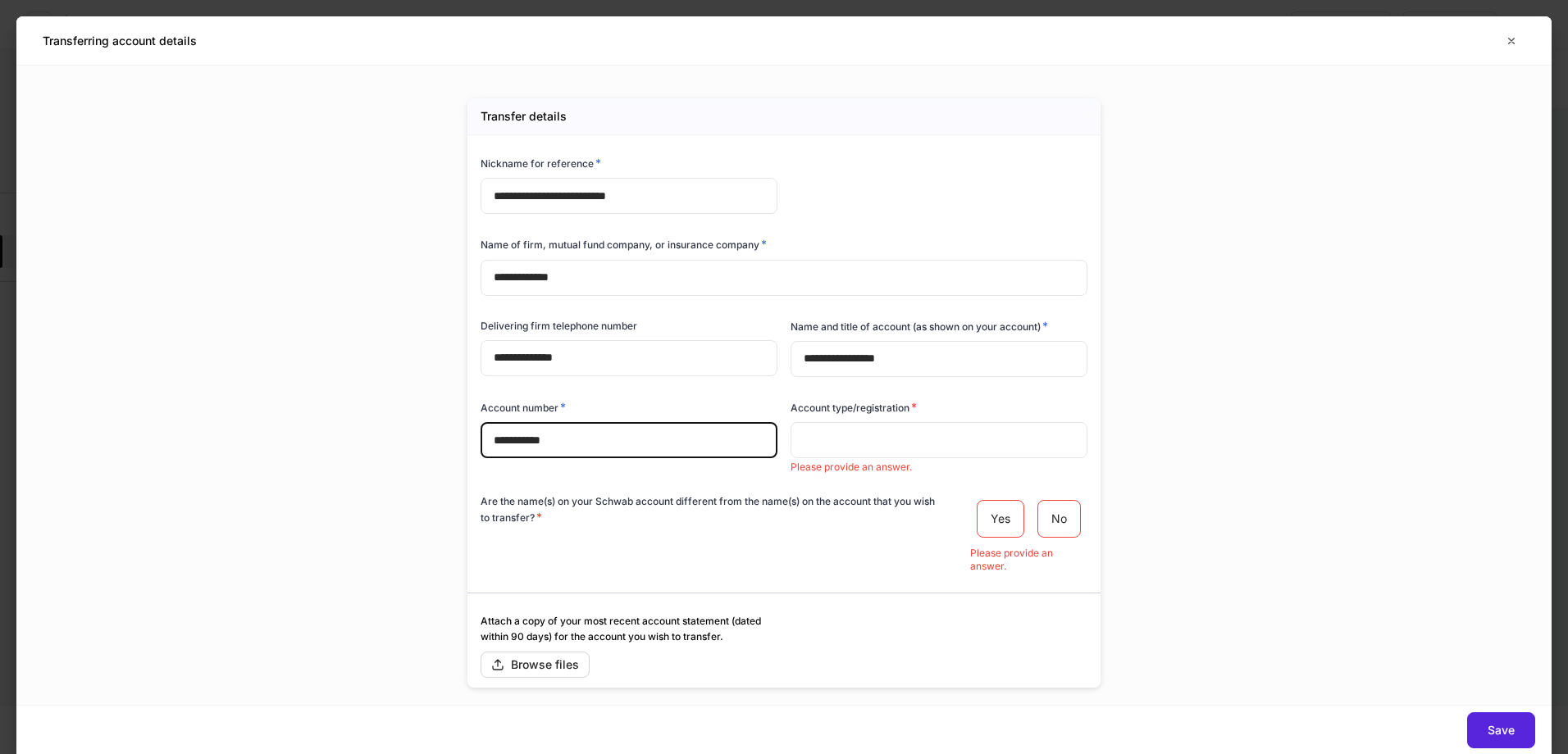 type on "**********" 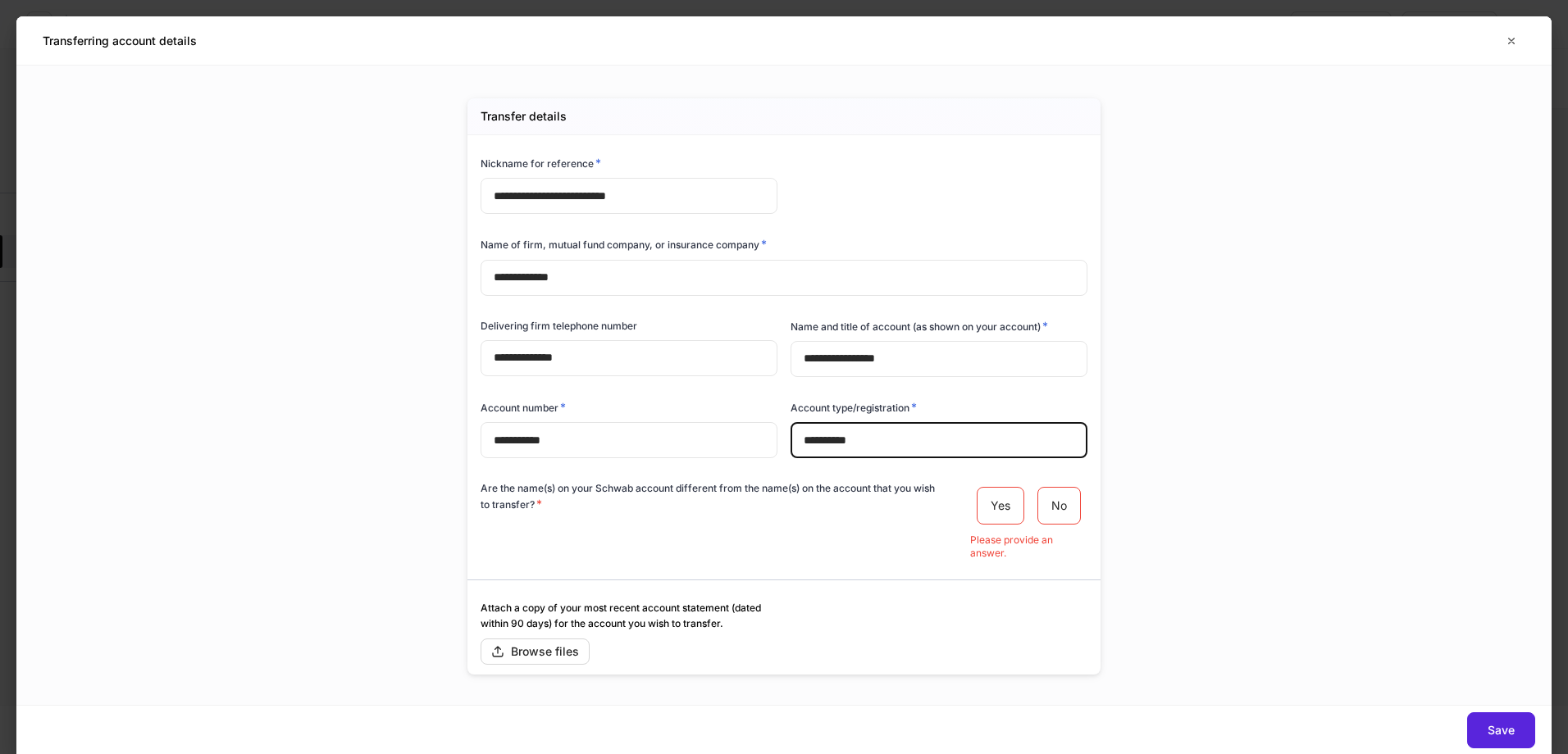 type on "**********" 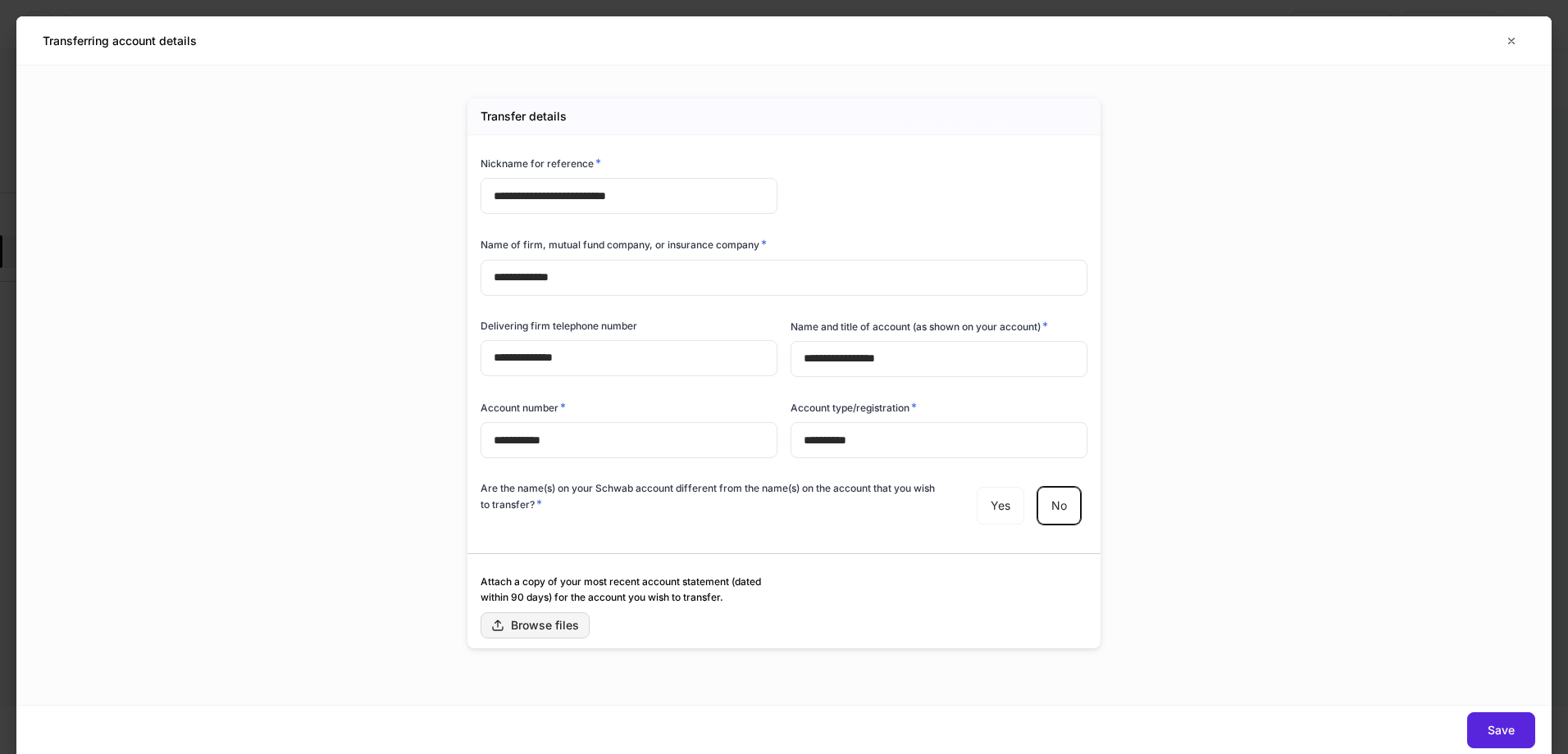 click on "Browse files" at bounding box center [535, 625] 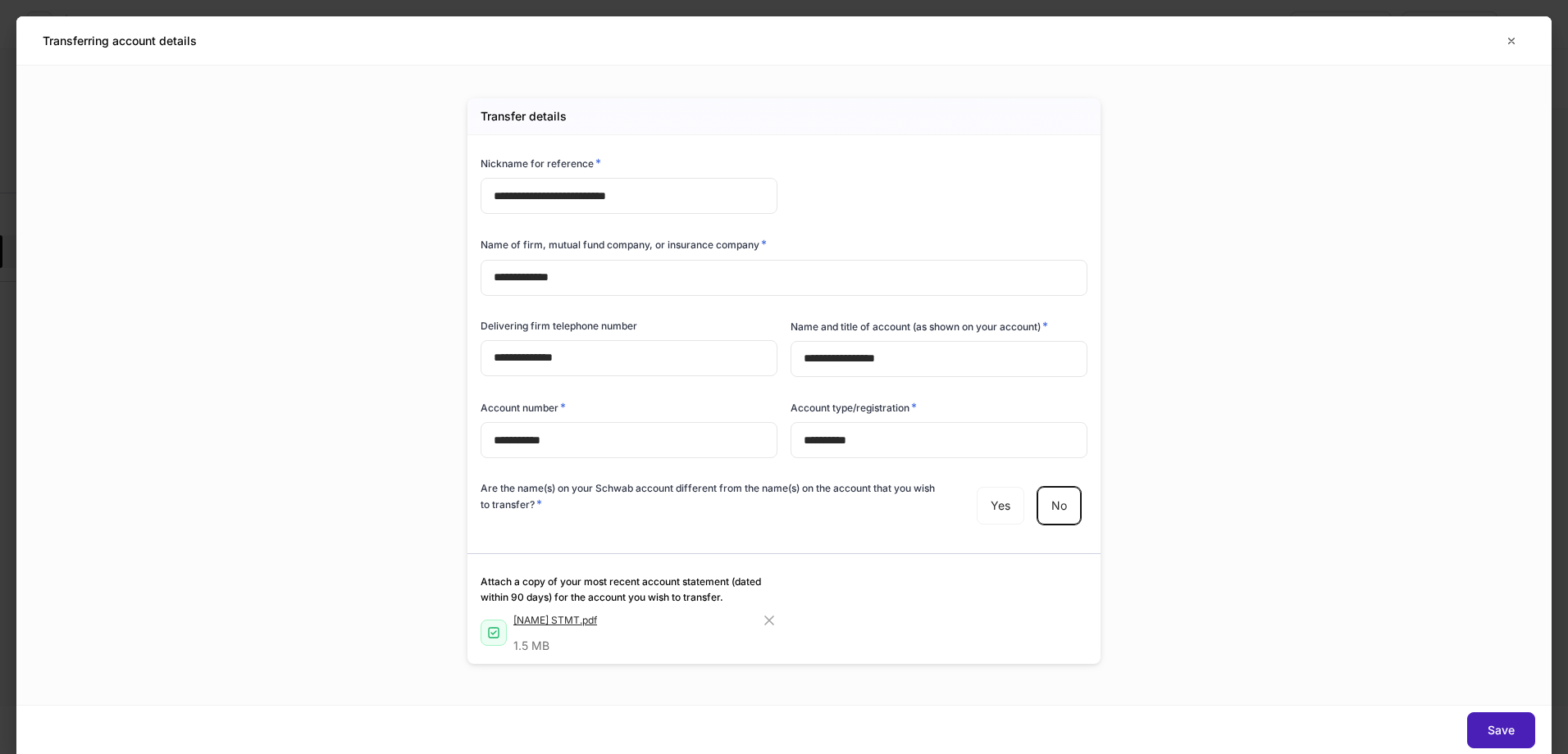 click on "Save" at bounding box center (1501, 730) 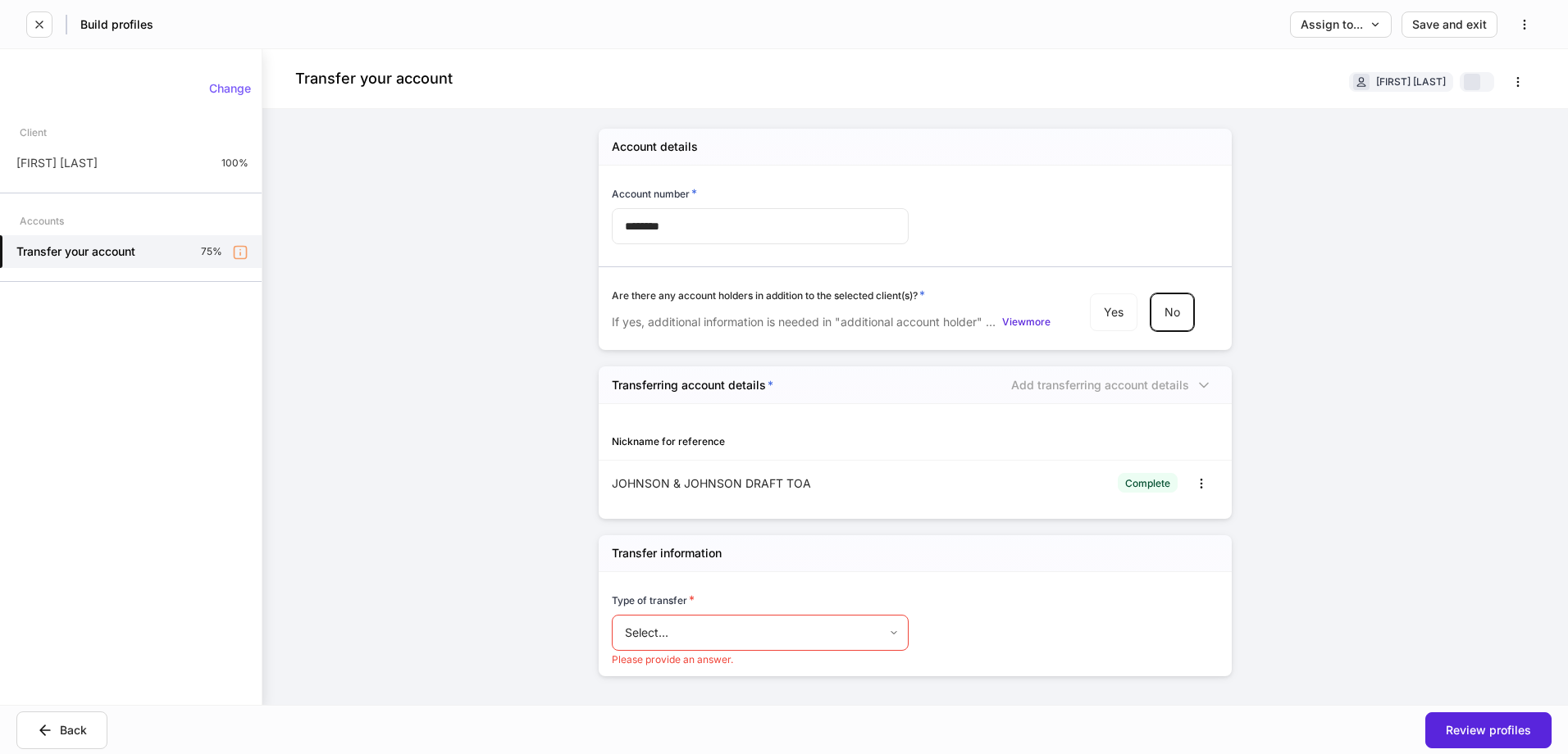 click on "Build profiles Assign to... Save and exit Transfer your account [FIRSTNAME] [LASTNAME] Account details Account number * ******** ​Are there any account holders in addition to the selected client(s)? * If yes, additional information is needed in "additional account holder" section below. View  more Yes No Transferring account details * Add transferring account details Nickname for reference JOHNSON & JOHNSON DRAFT TOA Complete Transfer information Type of transfer * Select... ​Please provide an answer. Change Client [FIRSTNAME] [LASTNAME] 100% Accounts Transfer your account 75% Back Review profiles Saving..." at bounding box center (784, 377) 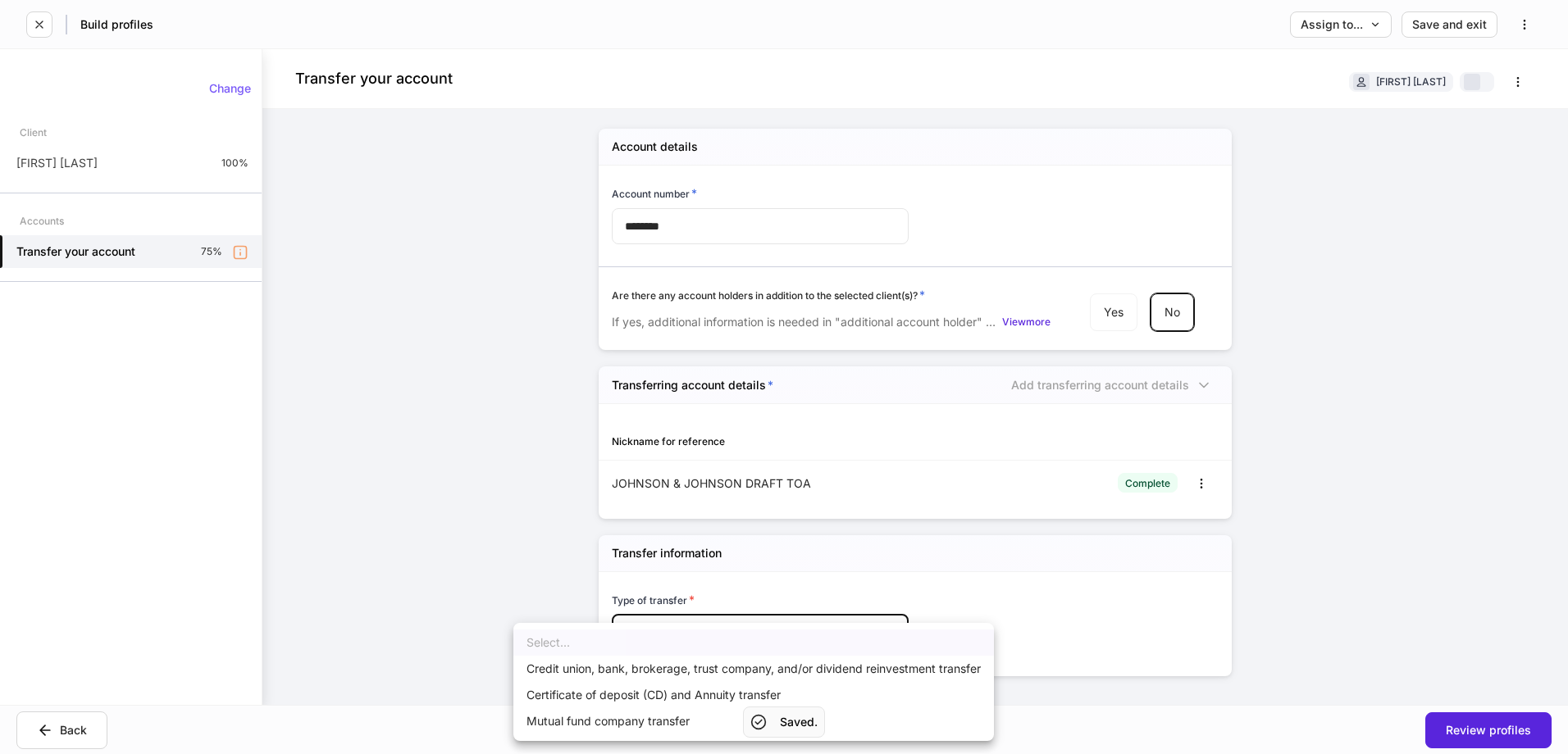 click on "Credit union, bank, brokerage, trust company, and/or dividend reinvestment transfer" at bounding box center [754, 669] 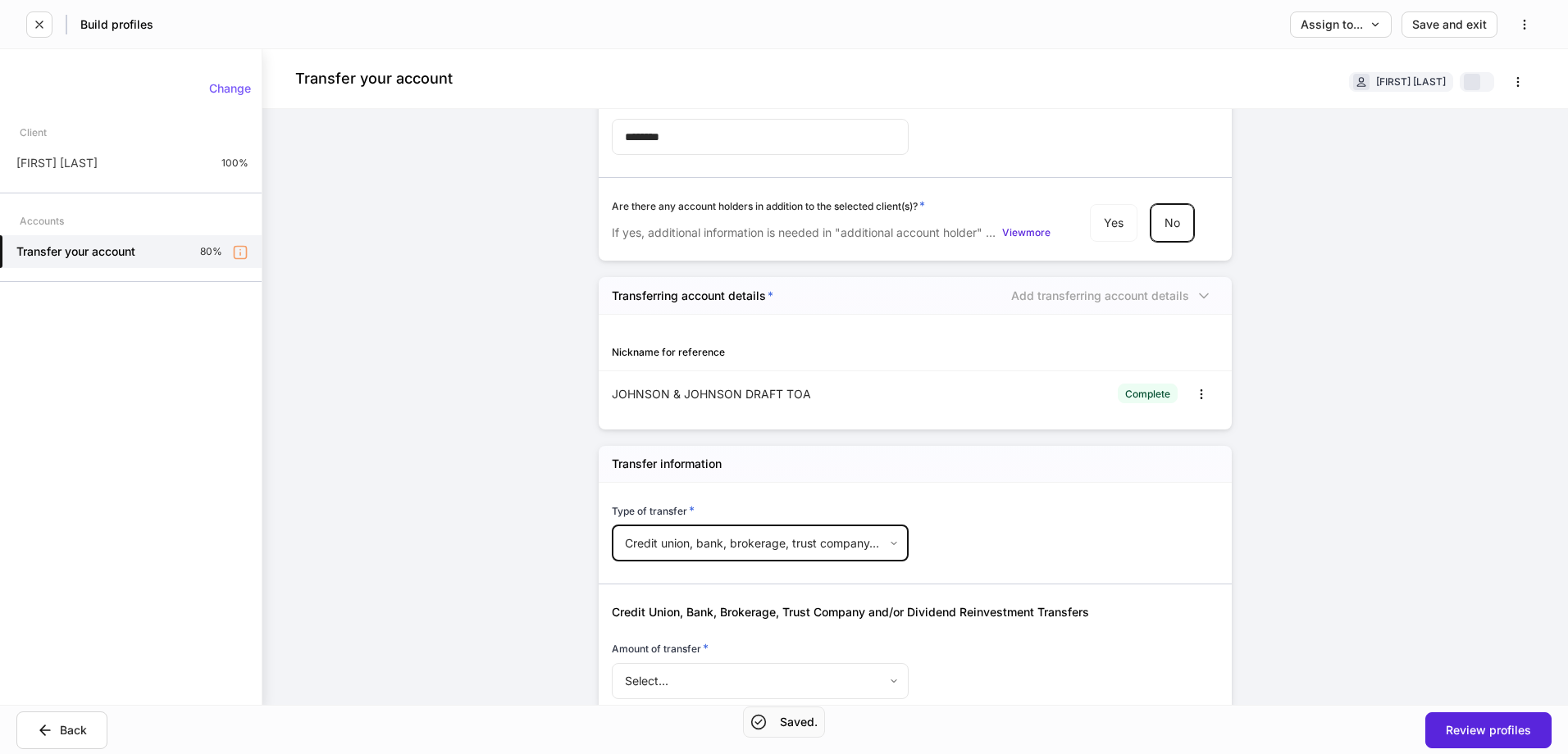 scroll, scrollTop: 148, scrollLeft: 0, axis: vertical 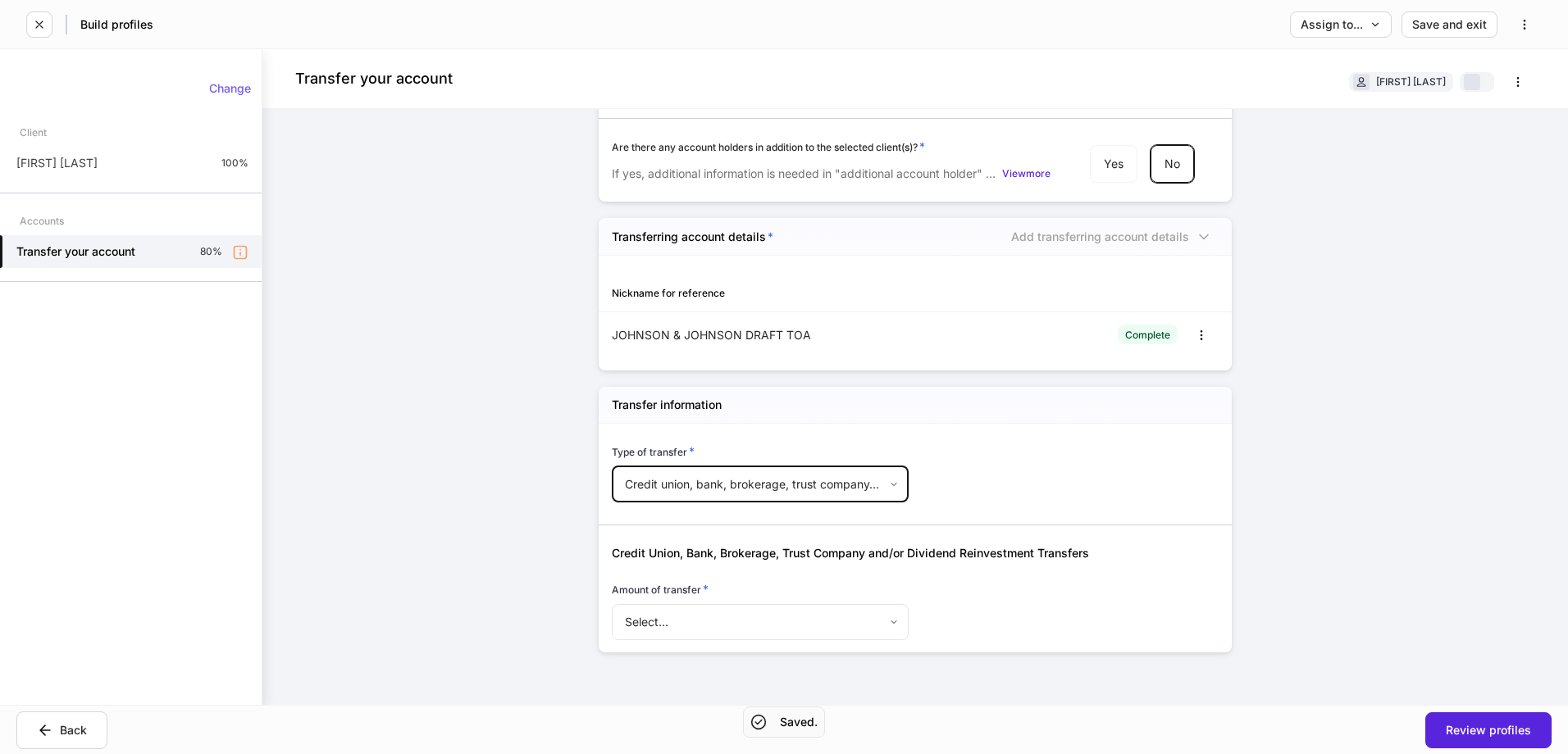 click on "Build profiles Assign to... Save and exit Transfer your account [FIRSTNAME] [LASTNAME] Account details Account number * ******** ​Are there any account holders in addition to the selected client(s)? * If yes, additional information is needed in "additional account holder" section below. View  more Yes No Transferring account details * Add transferring account details Nickname for reference JOHNSON & JOHNSON DRAFT TOA Complete Transfer information Type of transfer * Credit union, bank, brokerage, trust company, and/or dividend reinvestment transfer ** ​Credit Union, Bank, Brokerage, Trust Company and/or Dividend Reinvestment Transfers Amount of transfer * Select... ​Change Client [FIRSTNAME] [LASTNAME] 100% Accounts Transfer your account 80% Back Review profiles Saved." at bounding box center (784, 377) 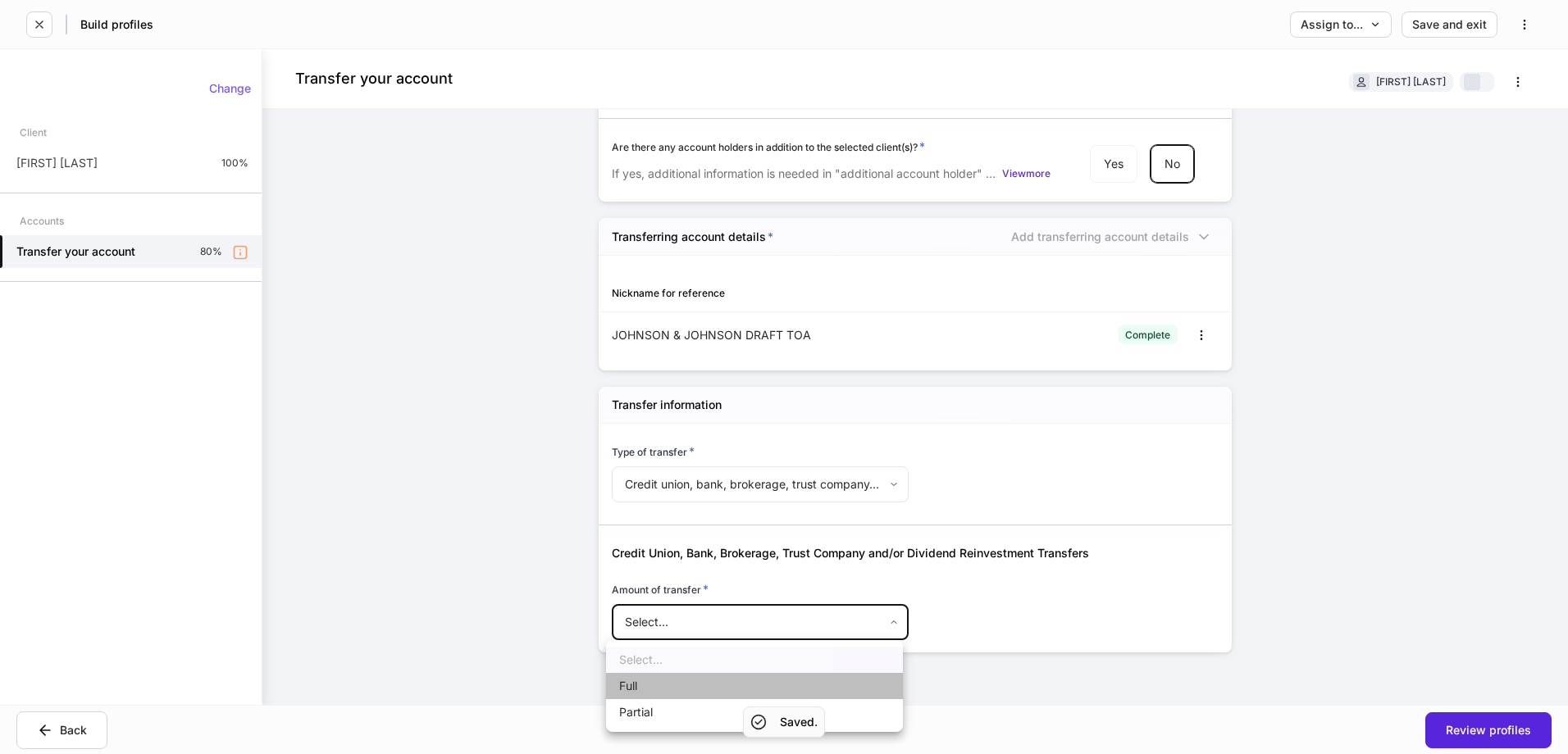 click on "Full" at bounding box center [754, 686] 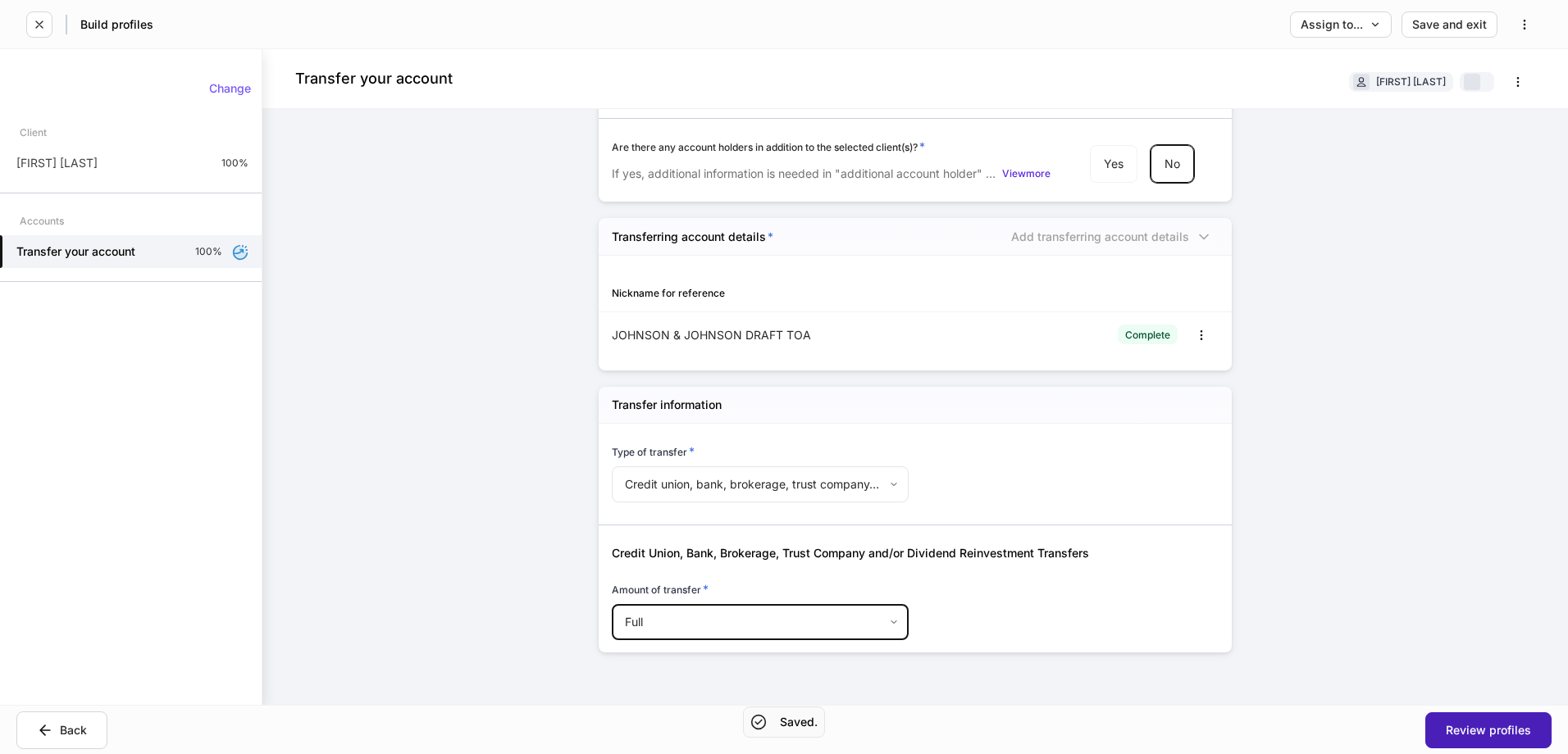 click on "Review profiles" at bounding box center (1488, 730) 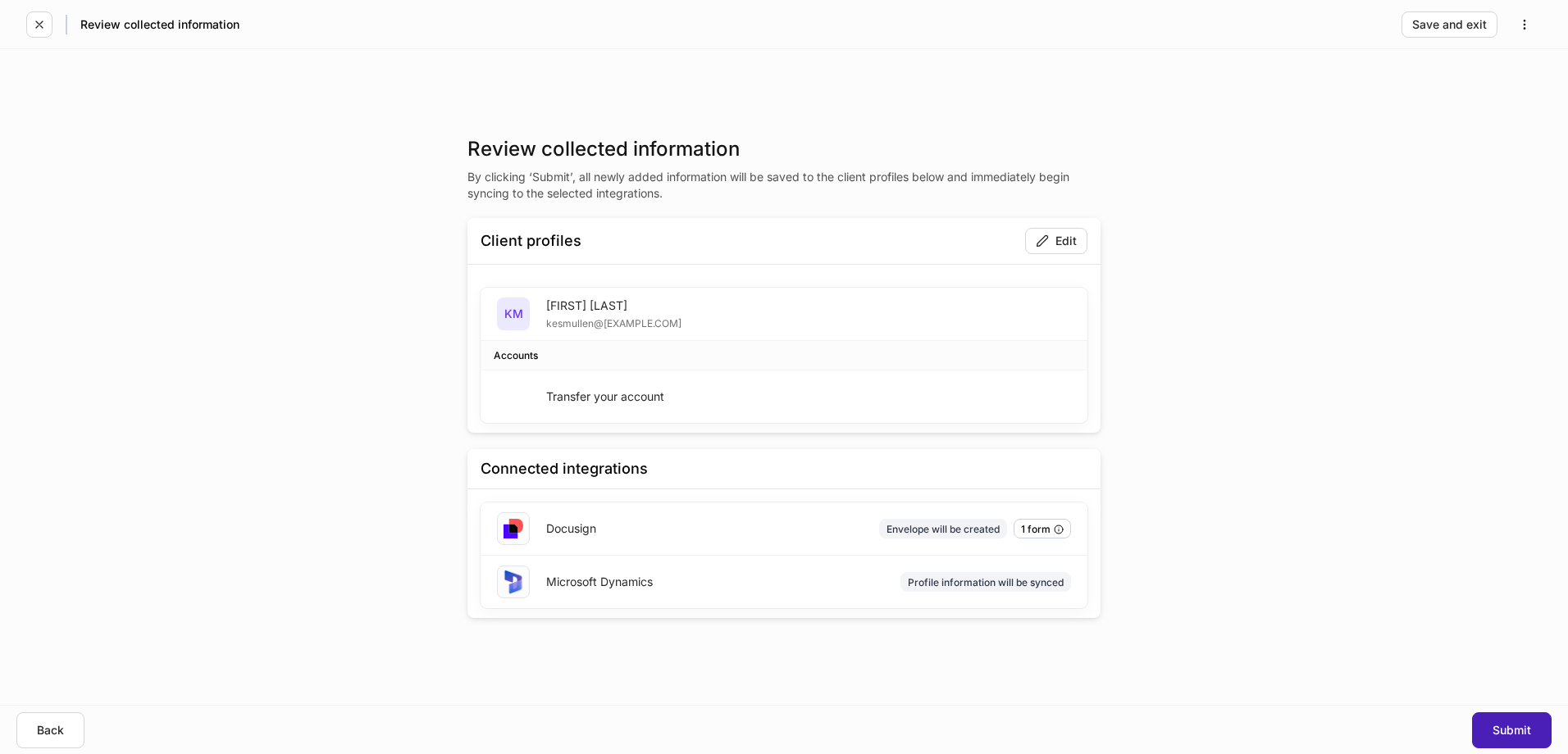 click on "Submit" at bounding box center (1511, 730) 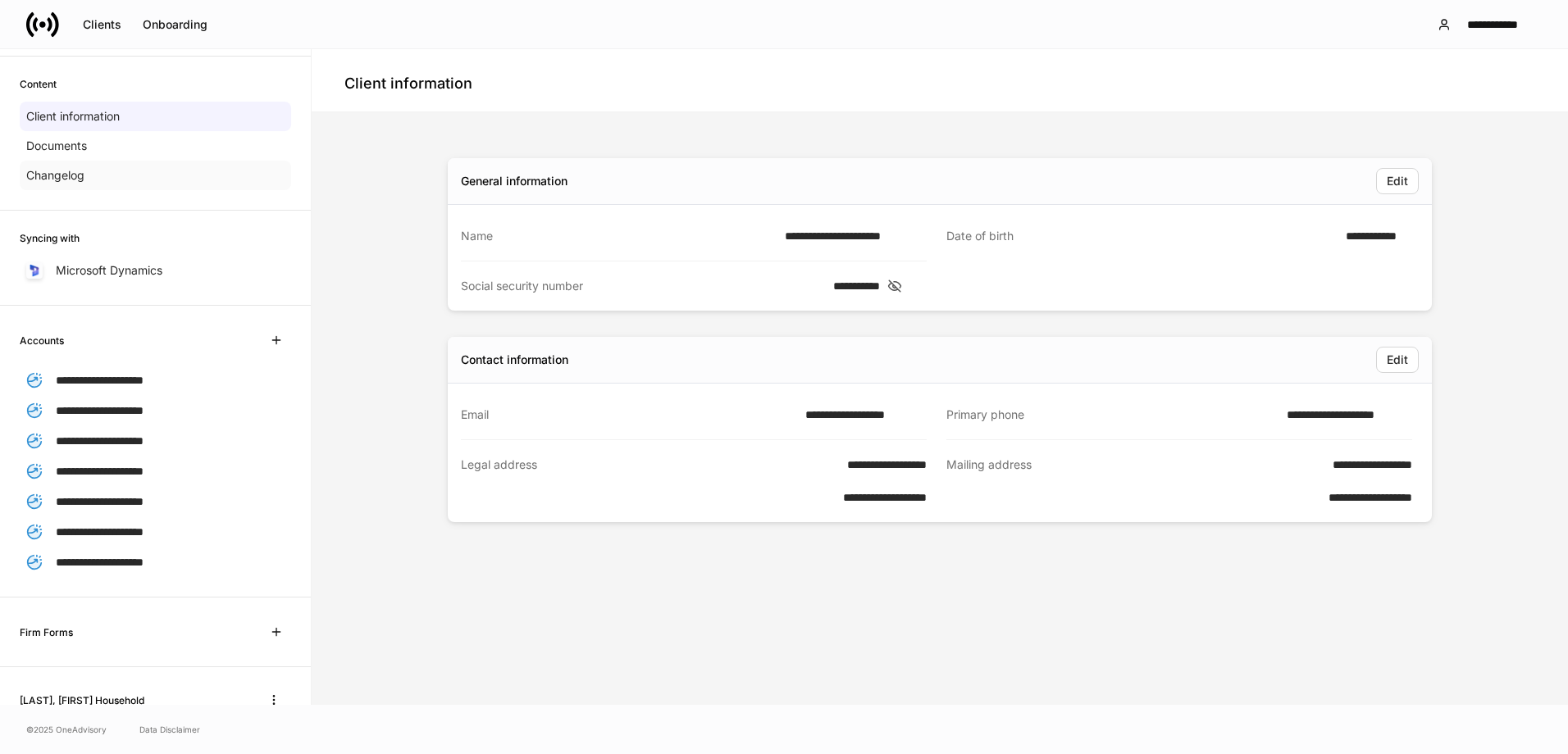 scroll, scrollTop: 0, scrollLeft: 0, axis: both 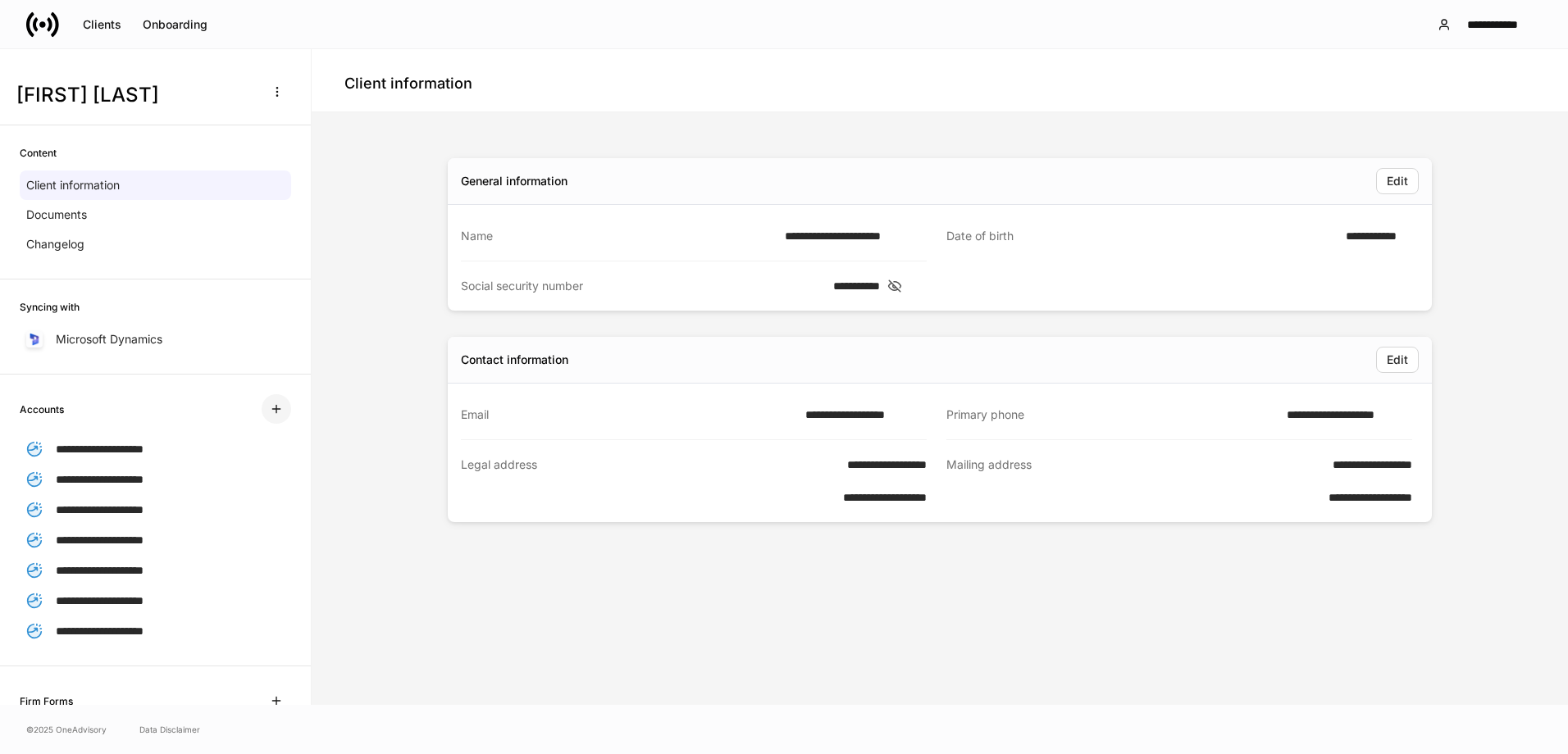 click 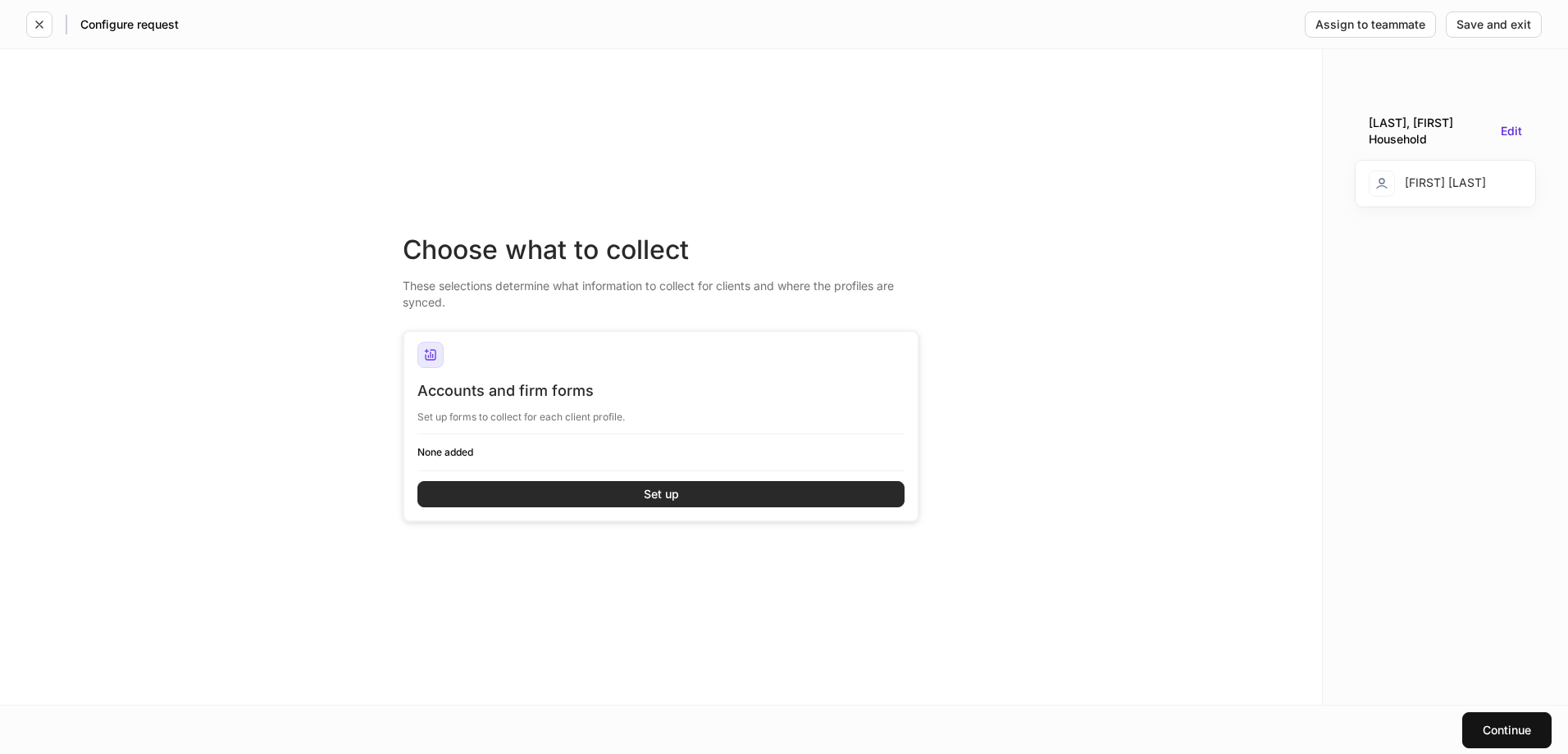 click on "Set up" at bounding box center (661, 494) 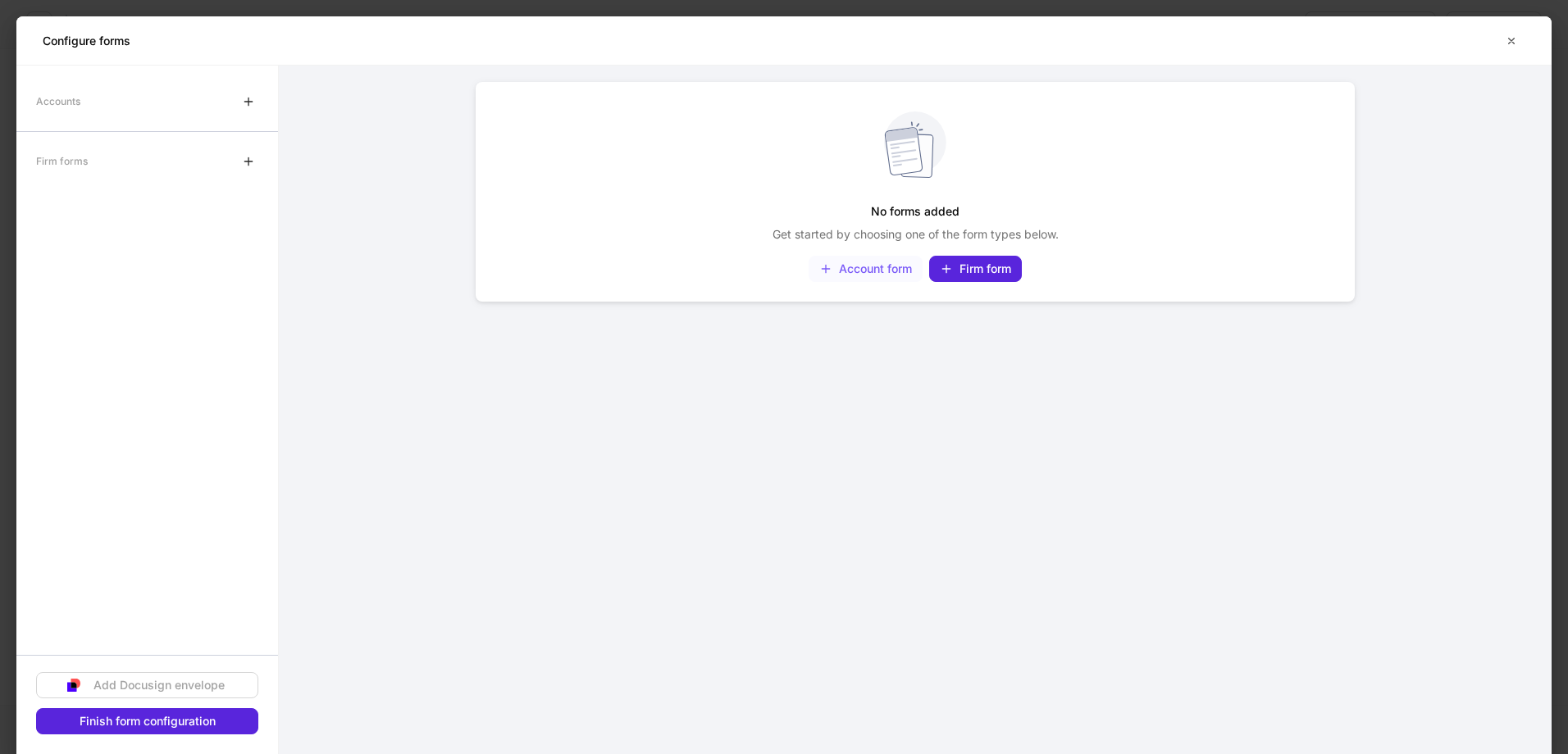 click on "Account form" at bounding box center [865, 269] 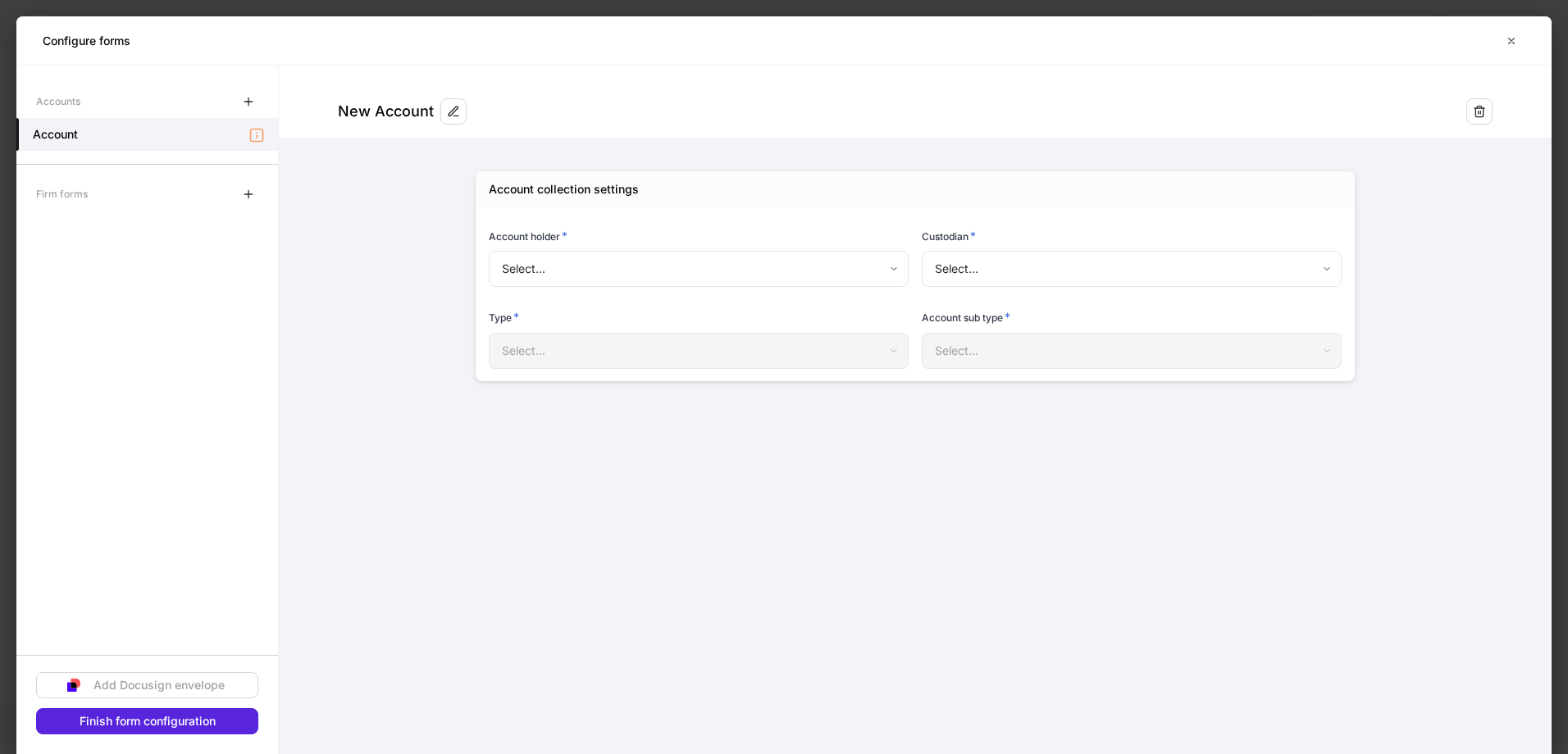 type on "**********" 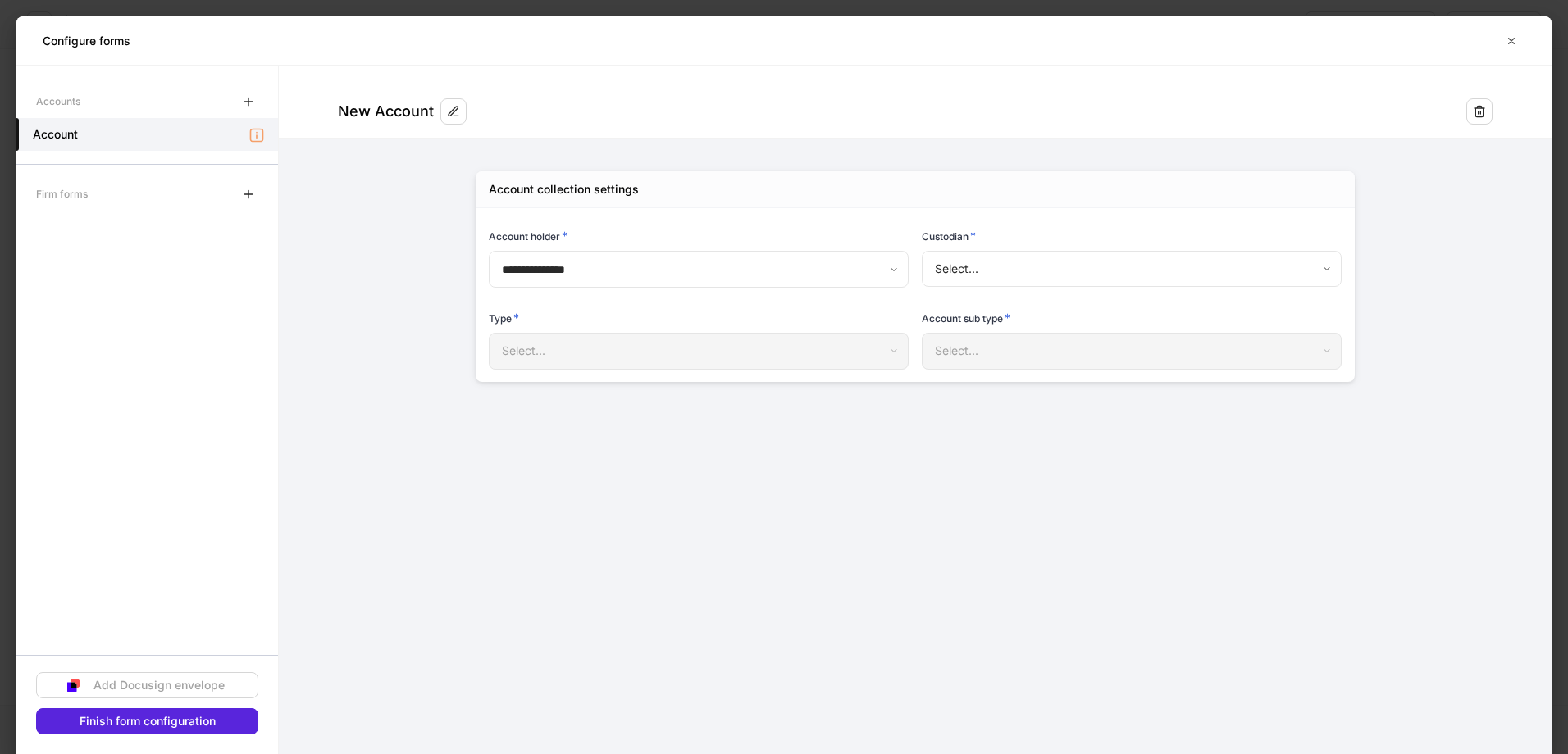 click on "**********" at bounding box center [784, 377] 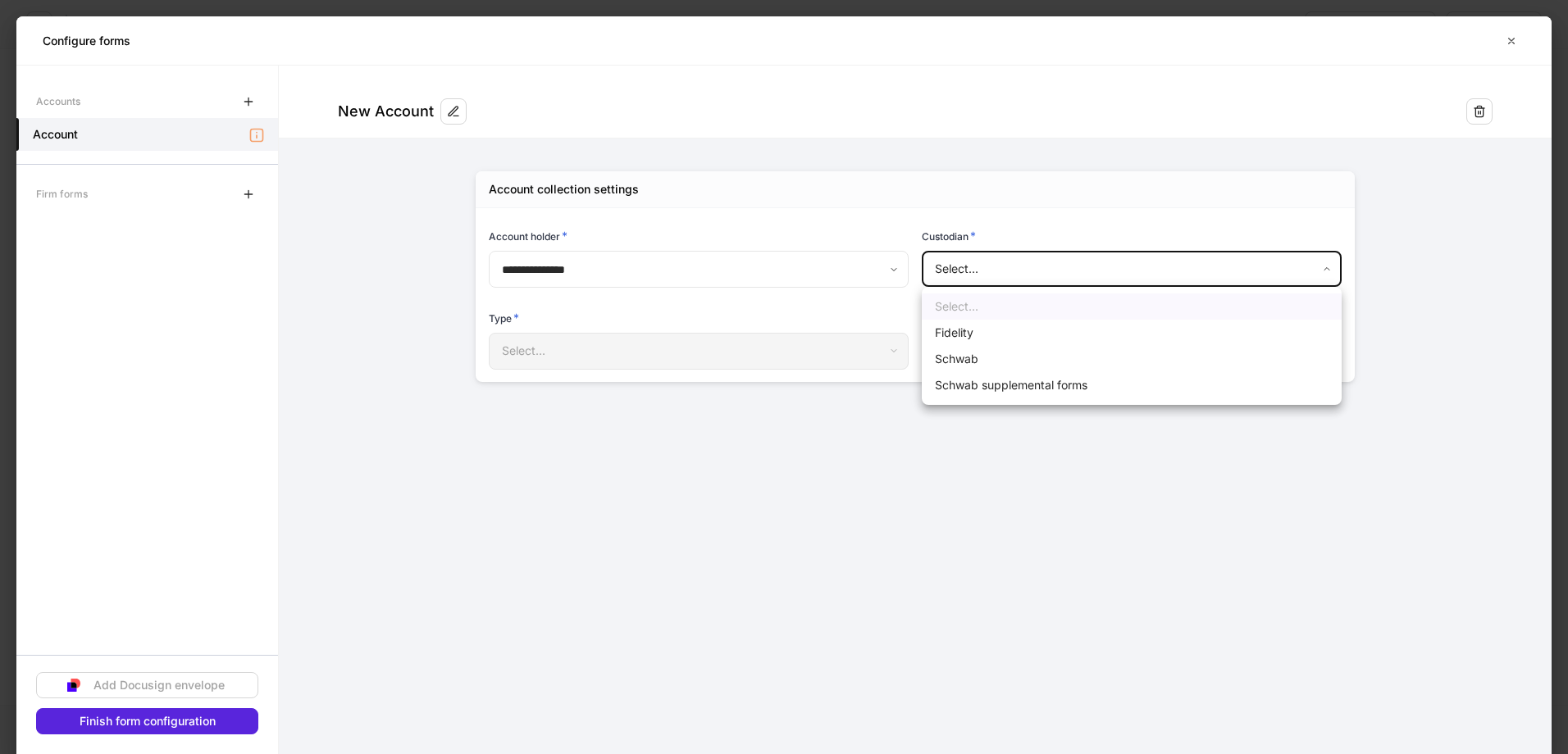 click on "Schwab supplemental forms" at bounding box center (1132, 385) 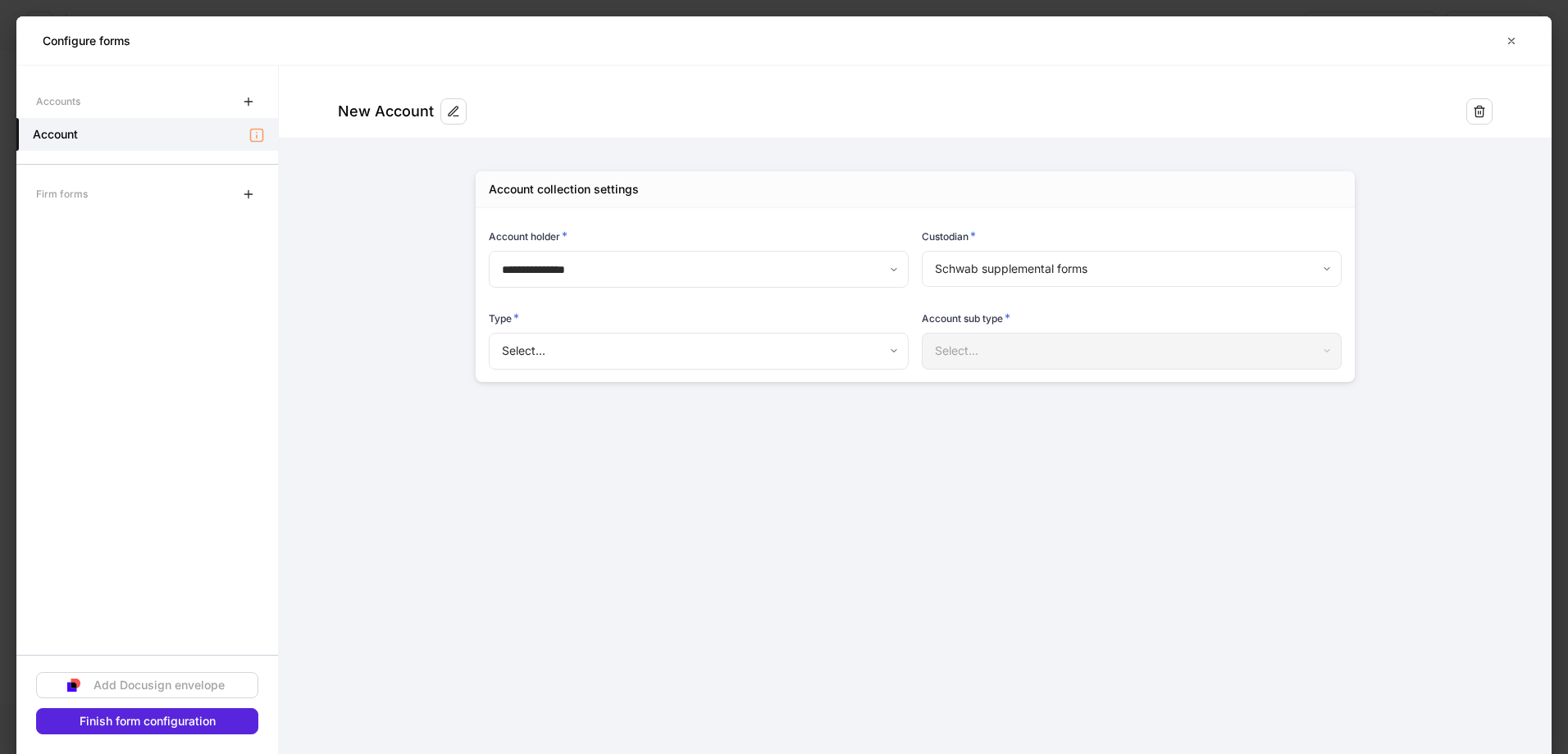 click on "**********" at bounding box center (784, 377) 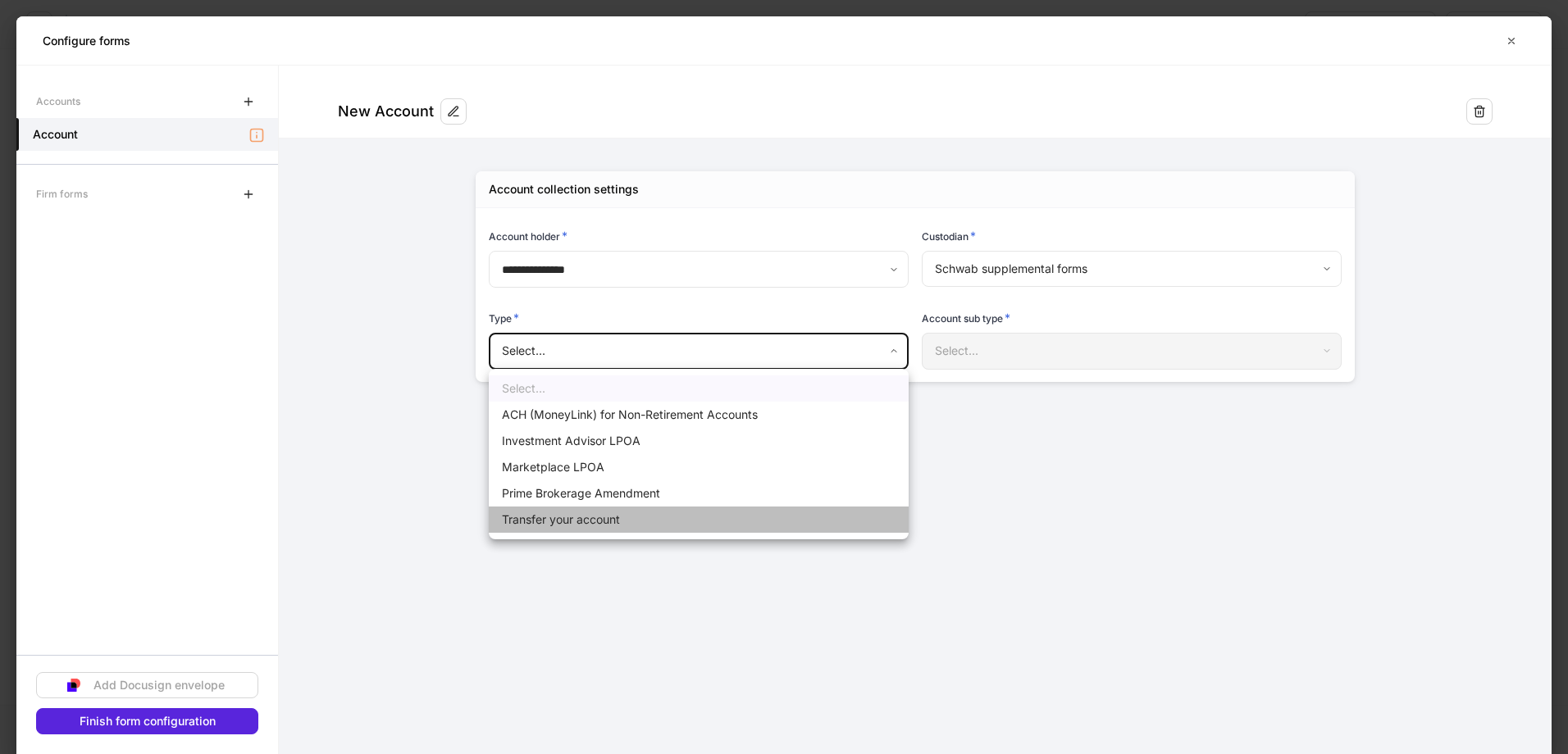 click on "Transfer your account" at bounding box center (699, 520) 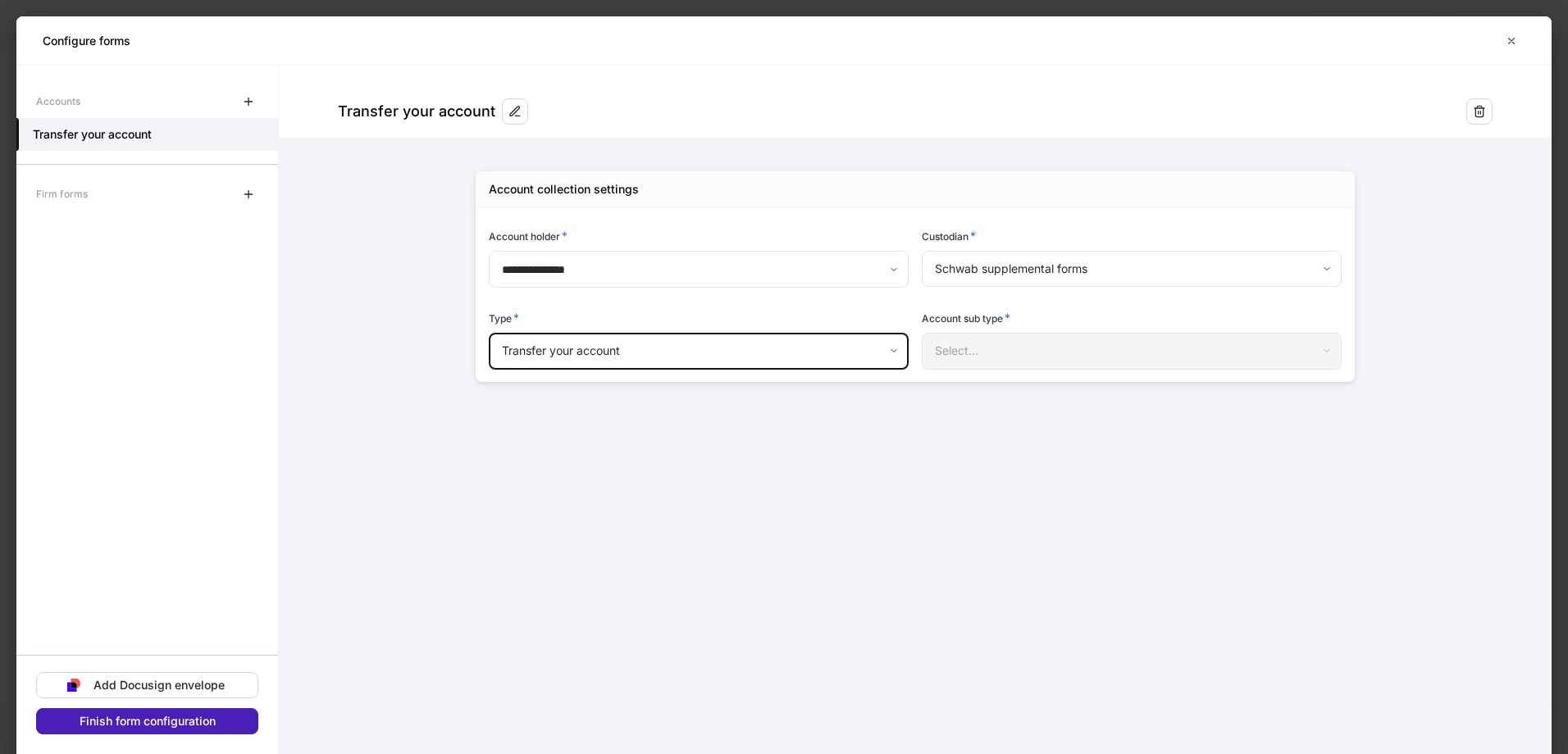 click on "Finish form configuration" at bounding box center (148, 721) 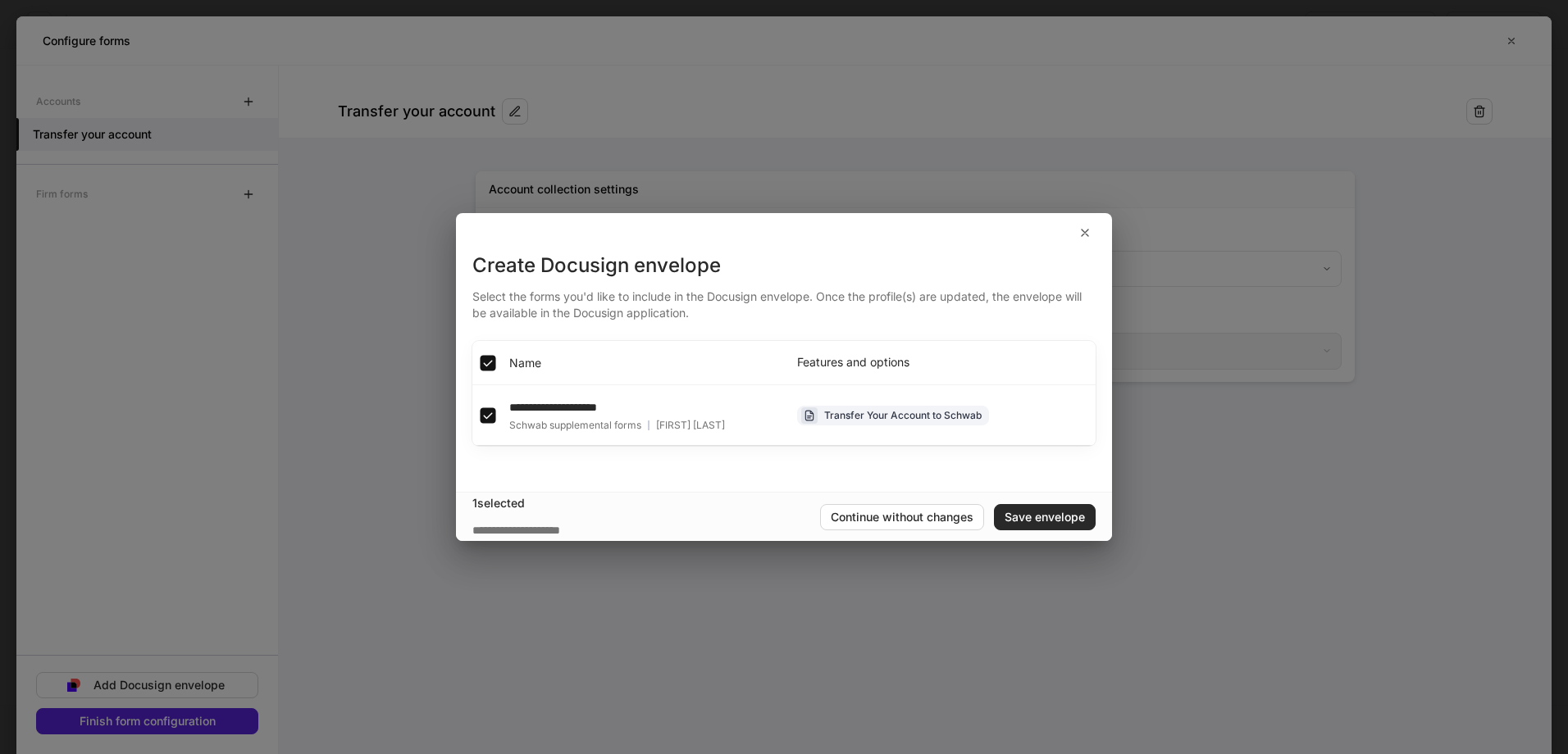 click on "Save envelope" at bounding box center [1045, 517] 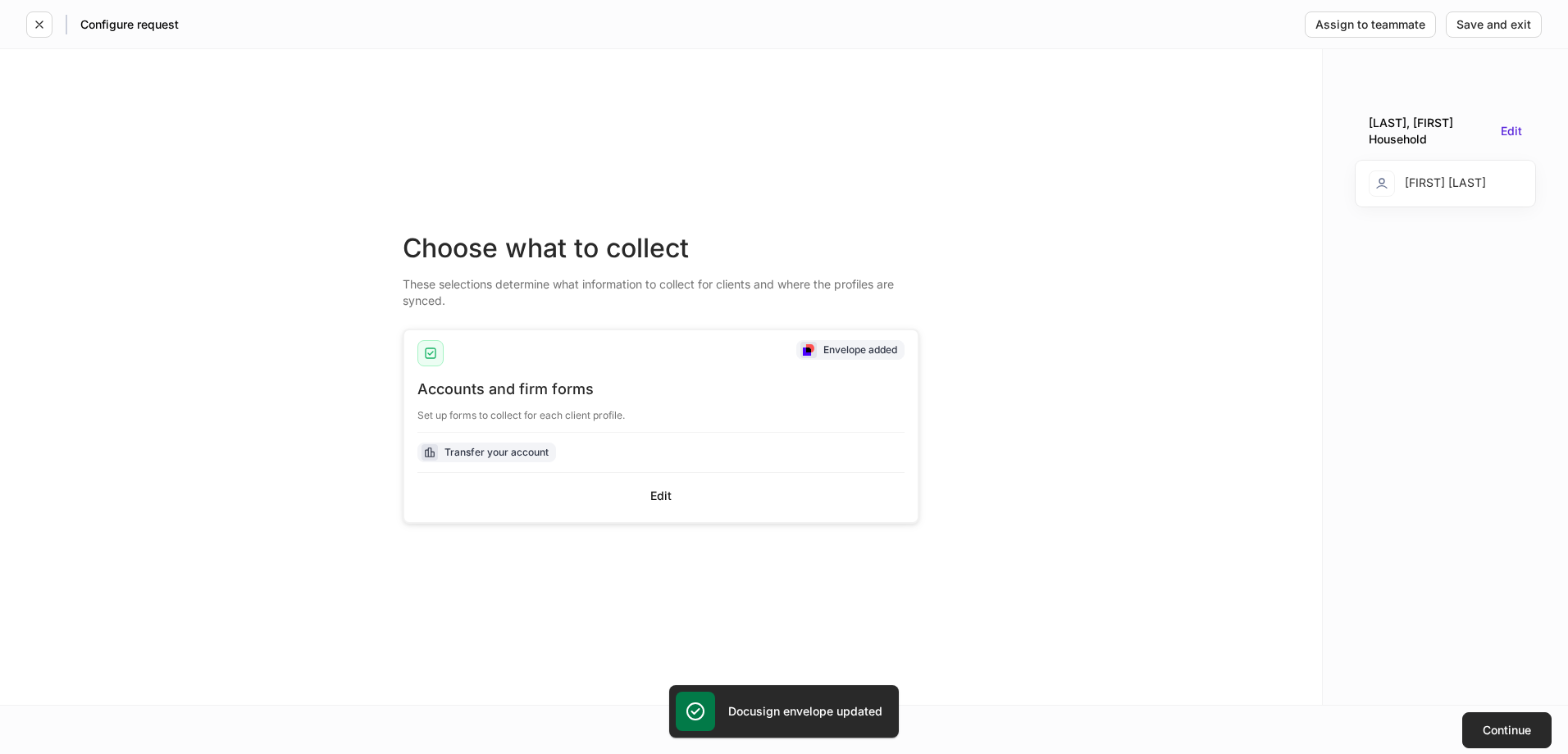 click on "Continue" at bounding box center (1506, 730) 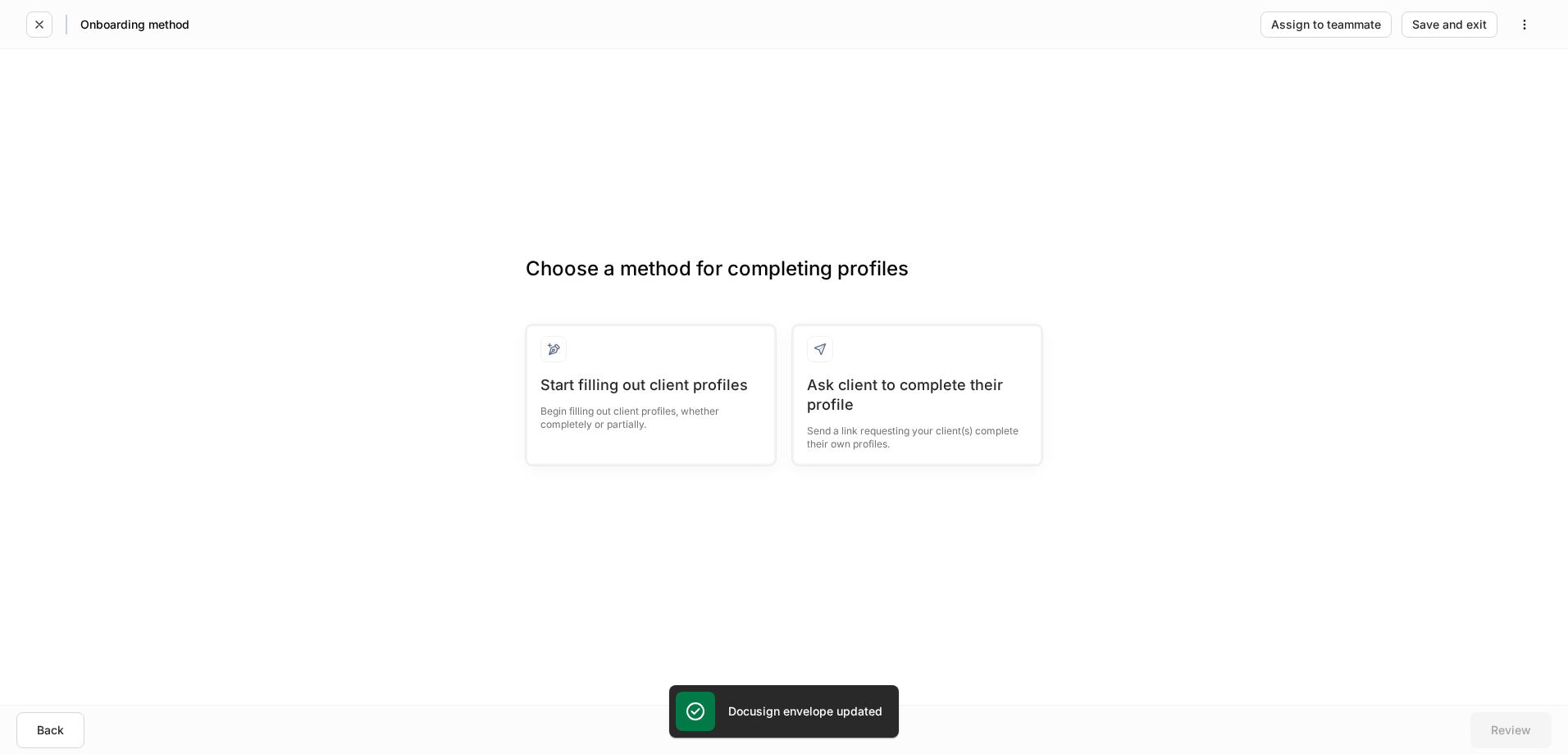 click on "Start filling out client profiles Begin filling out client profiles, whether completely or partially." at bounding box center [642, 387] 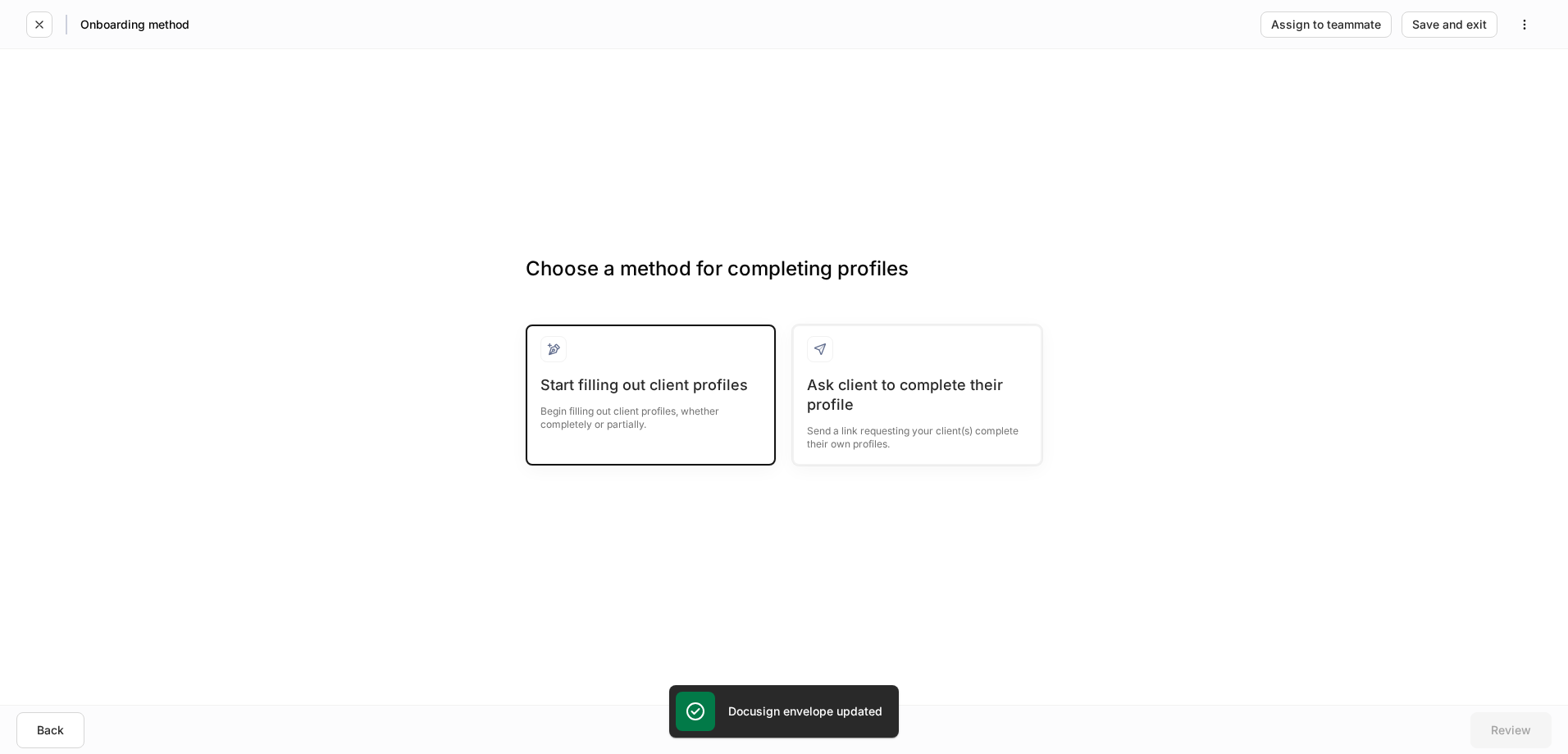 click on "Begin filling out client profiles, whether completely or partially." at bounding box center (650, 413) 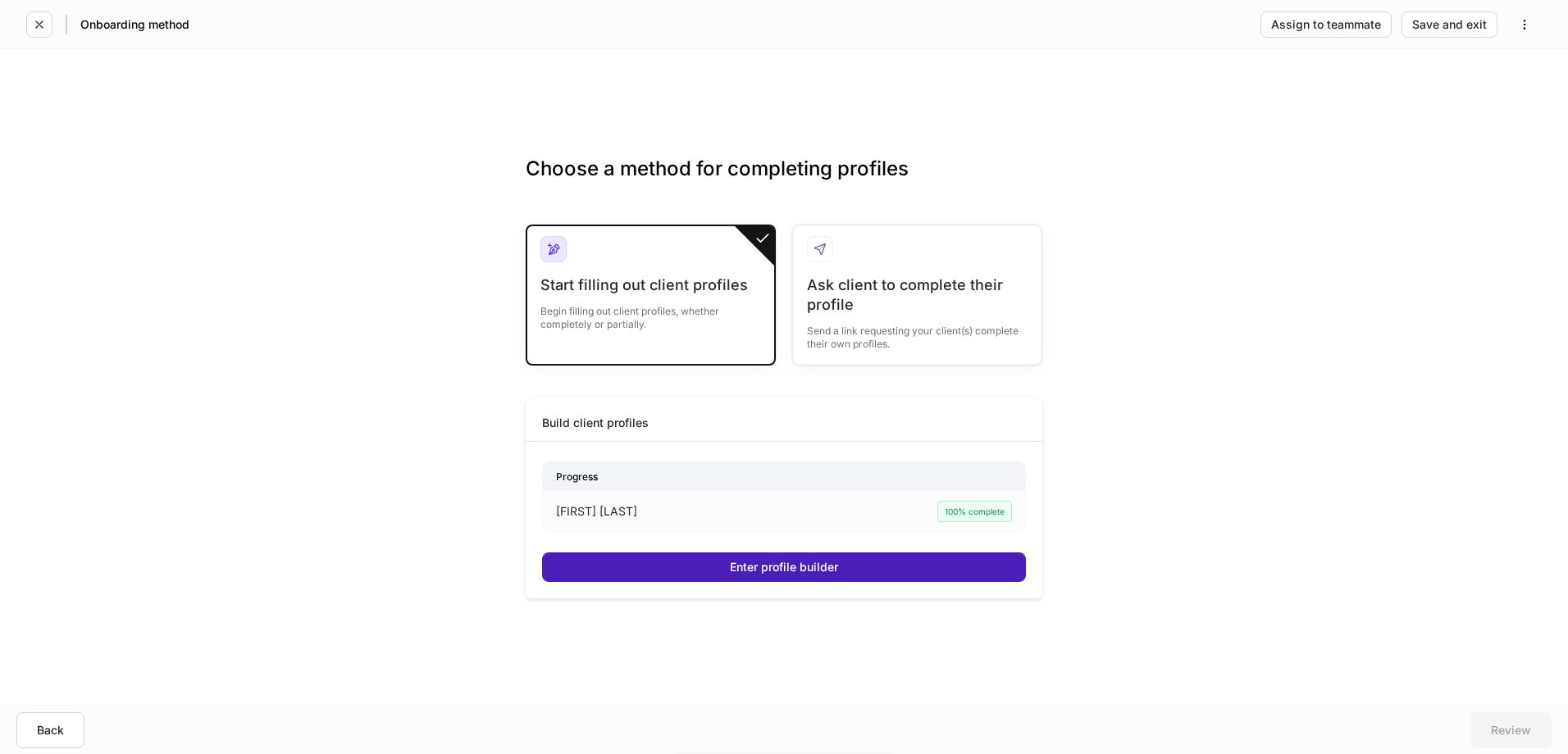 click on "Enter profile builder" at bounding box center [784, 567] 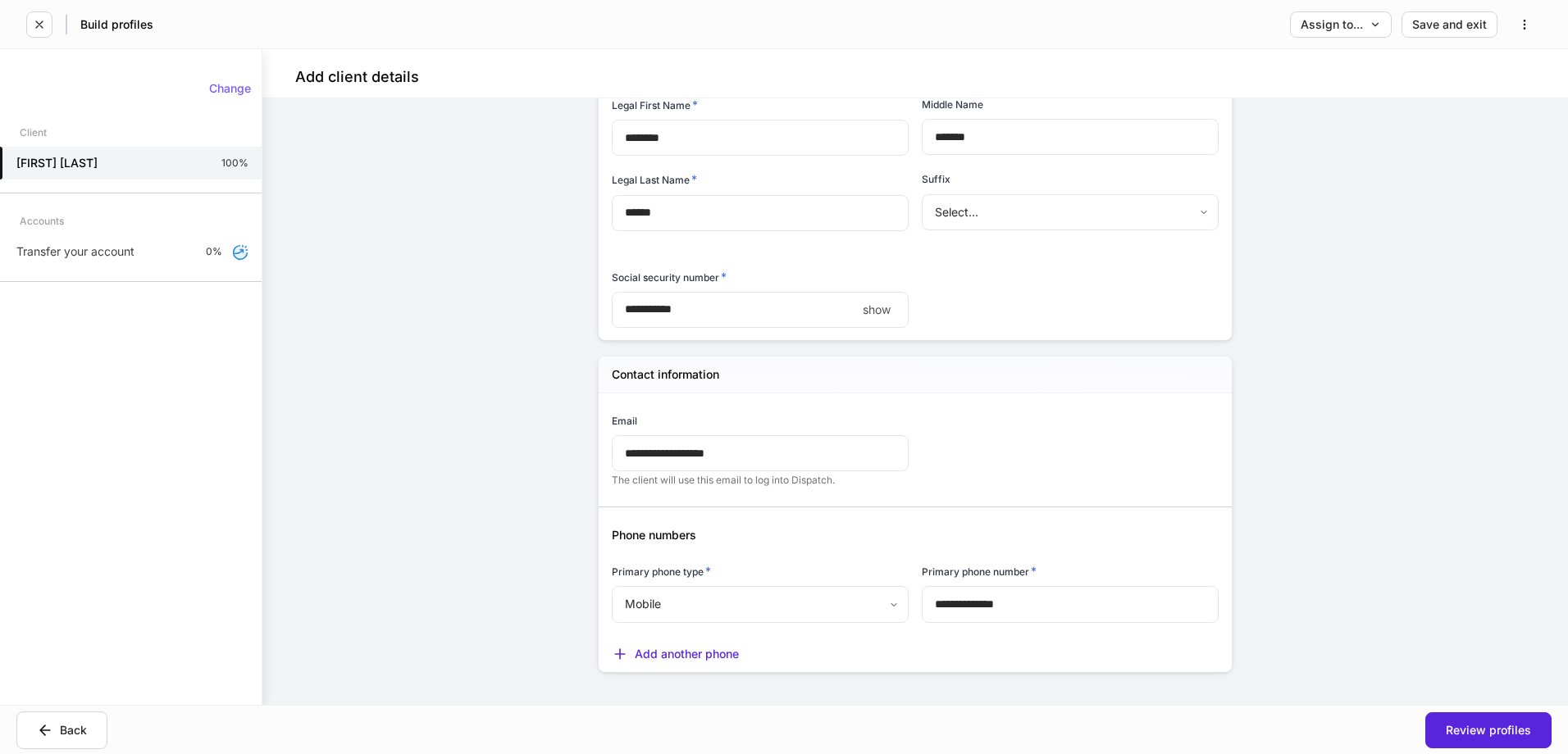 scroll, scrollTop: 219, scrollLeft: 0, axis: vertical 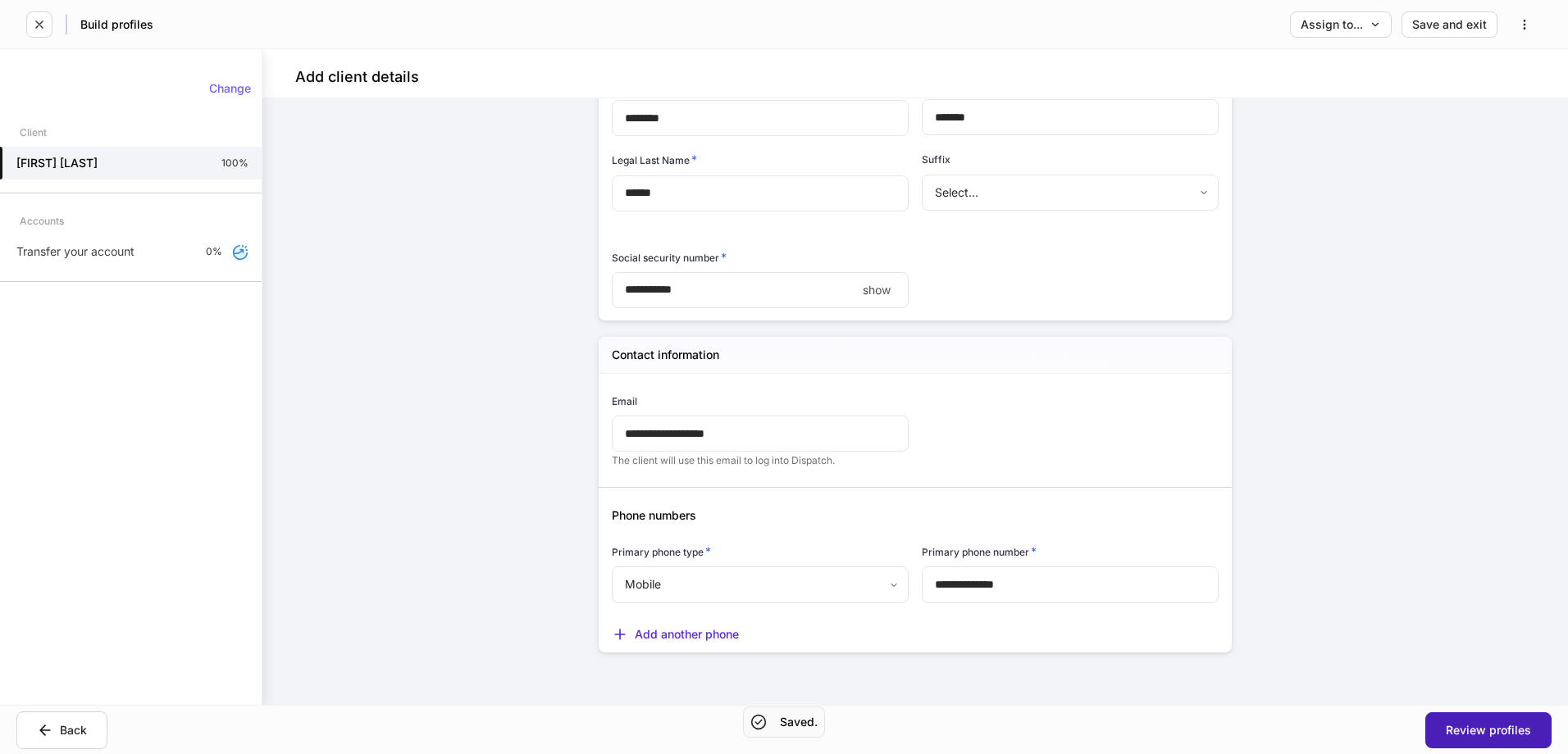 click on "Review profiles" at bounding box center (1488, 730) 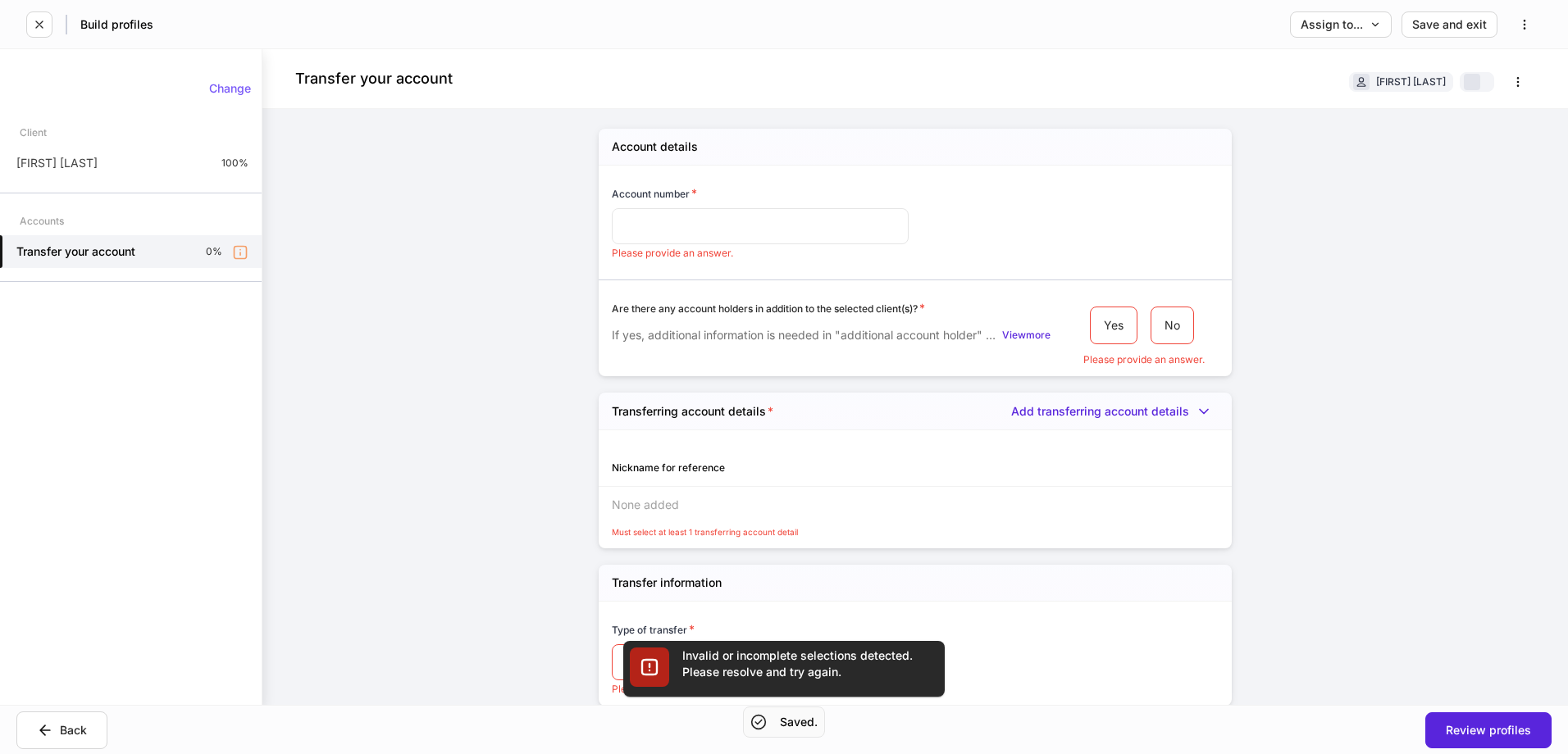 click at bounding box center [760, 226] 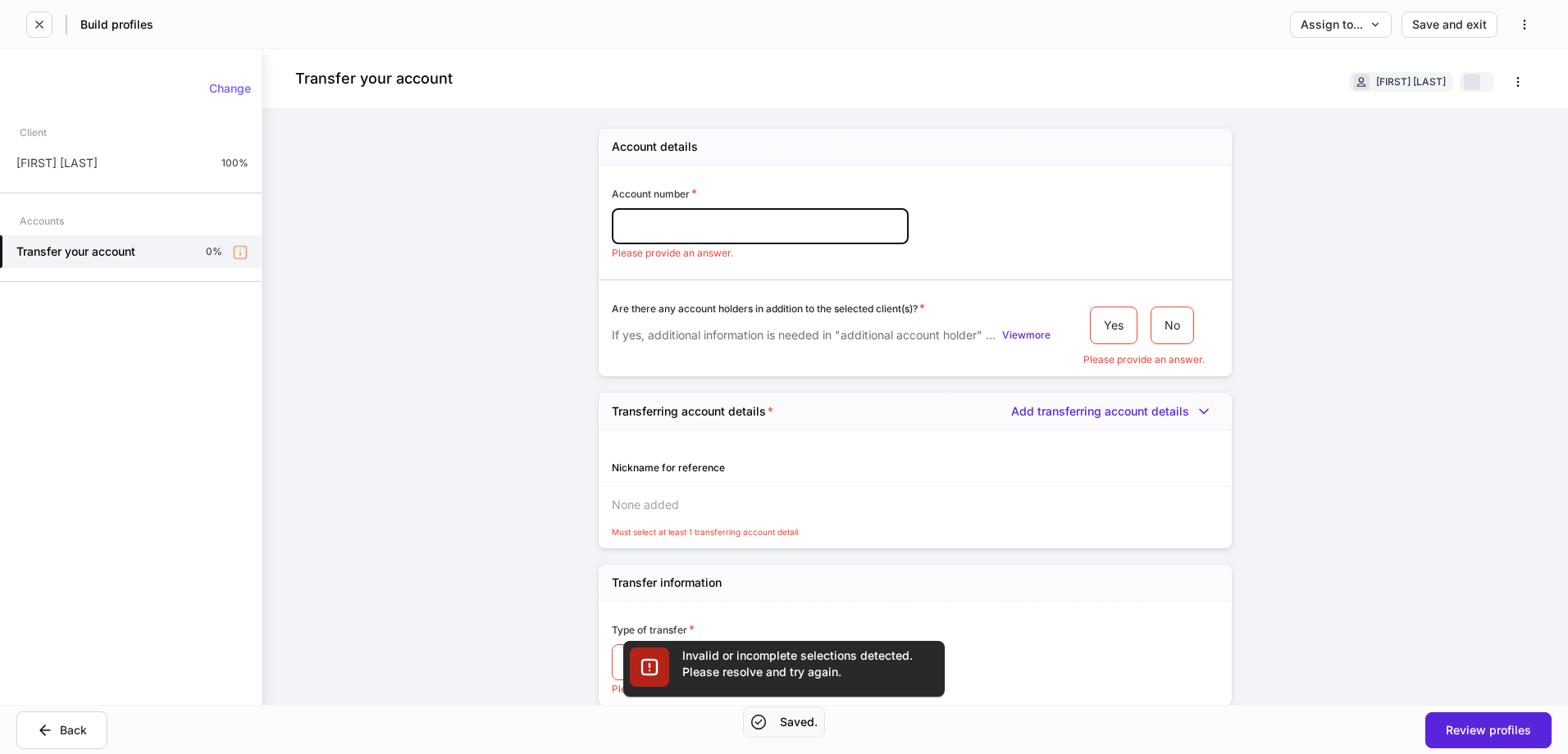 paste on "*********" 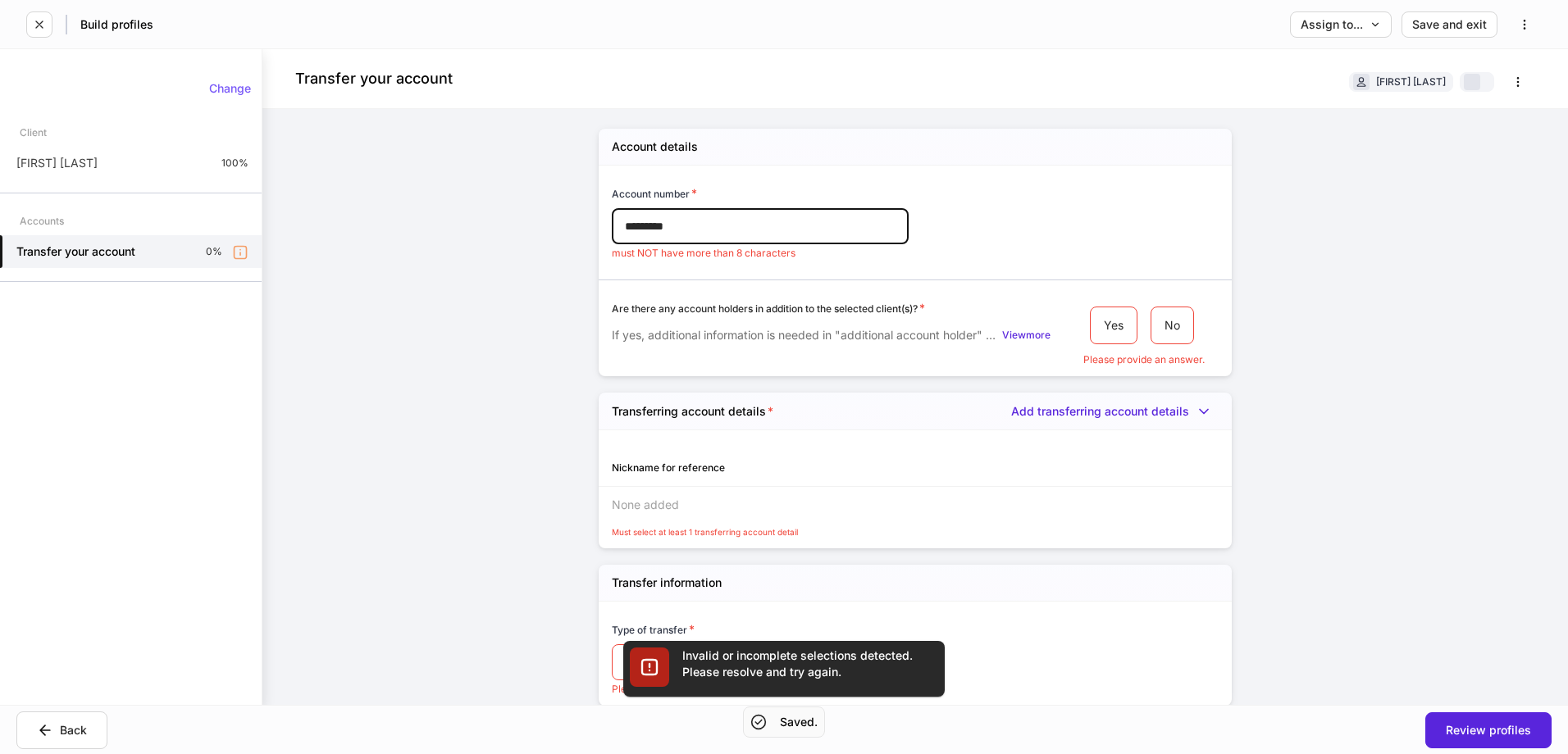 click on "*********" at bounding box center [760, 226] 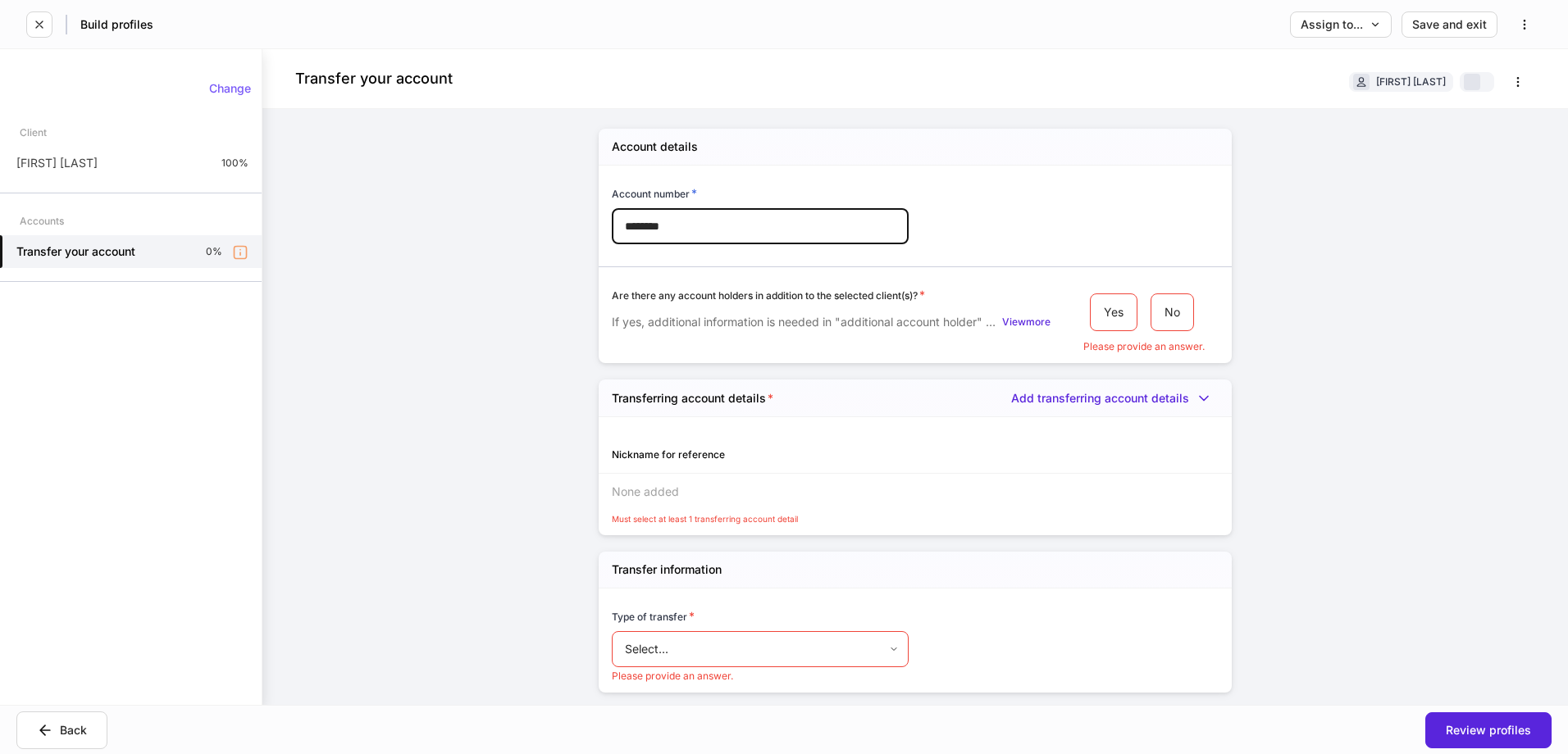 type on "********" 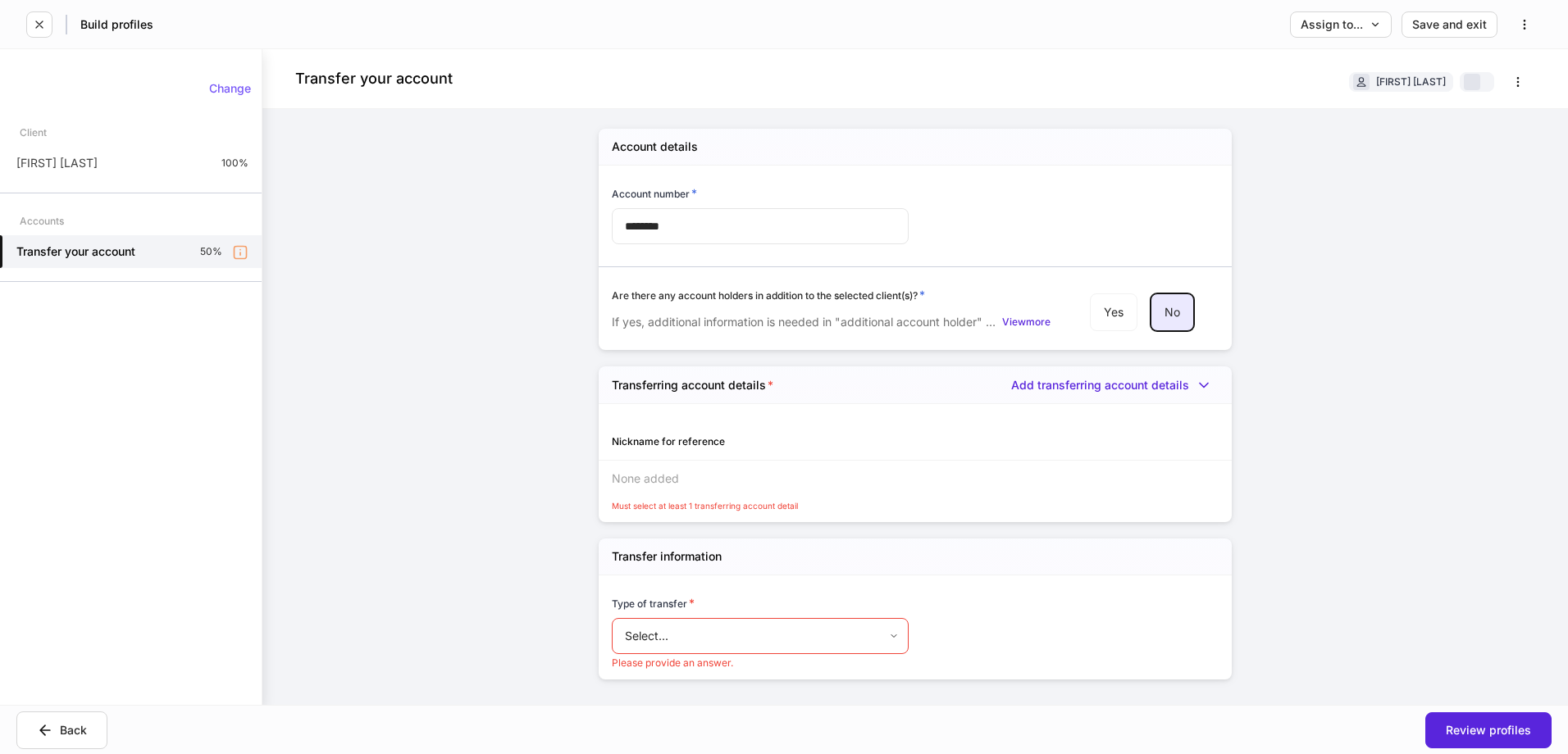 scroll, scrollTop: 60, scrollLeft: 0, axis: vertical 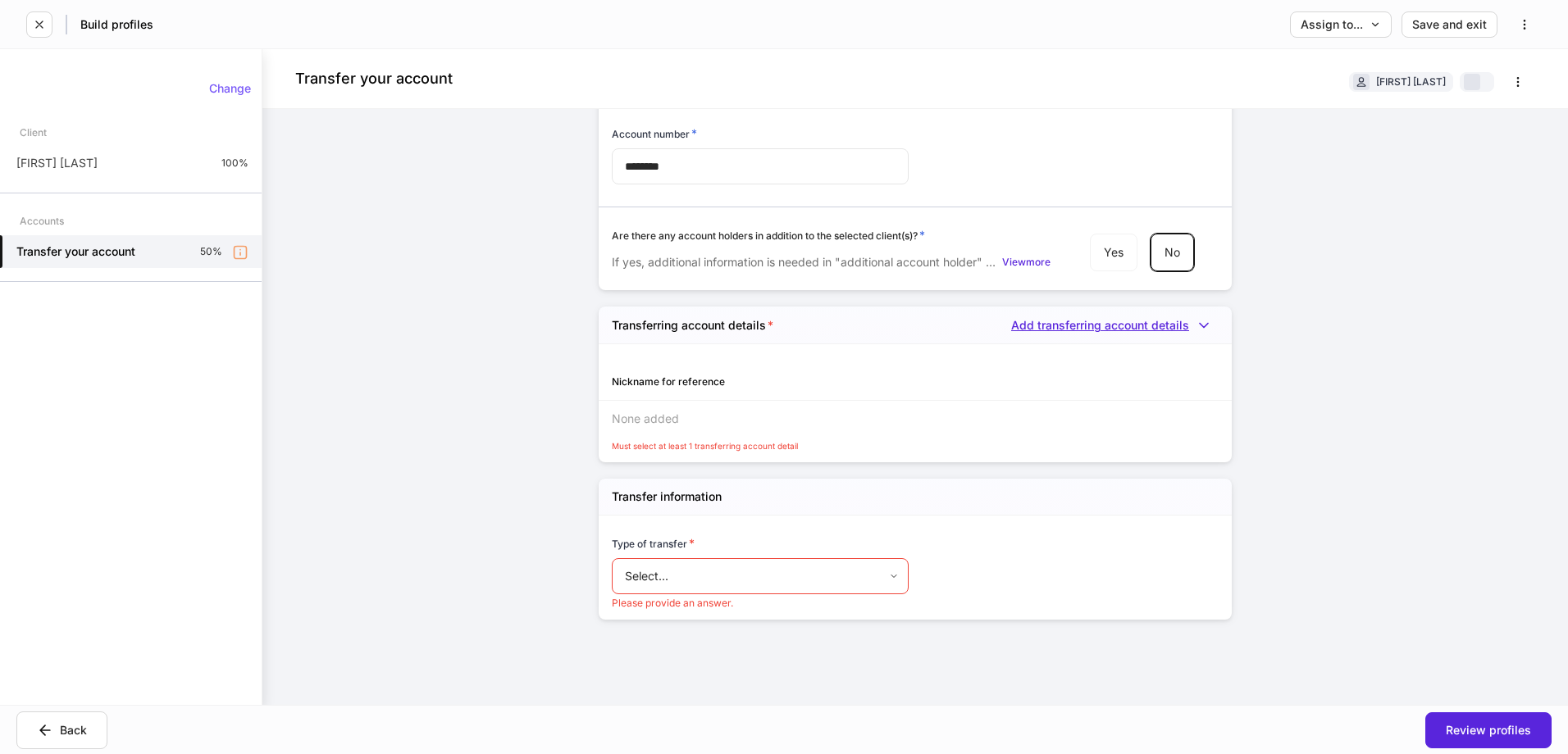 click on "Add transferring account details" at bounding box center [1114, 325] 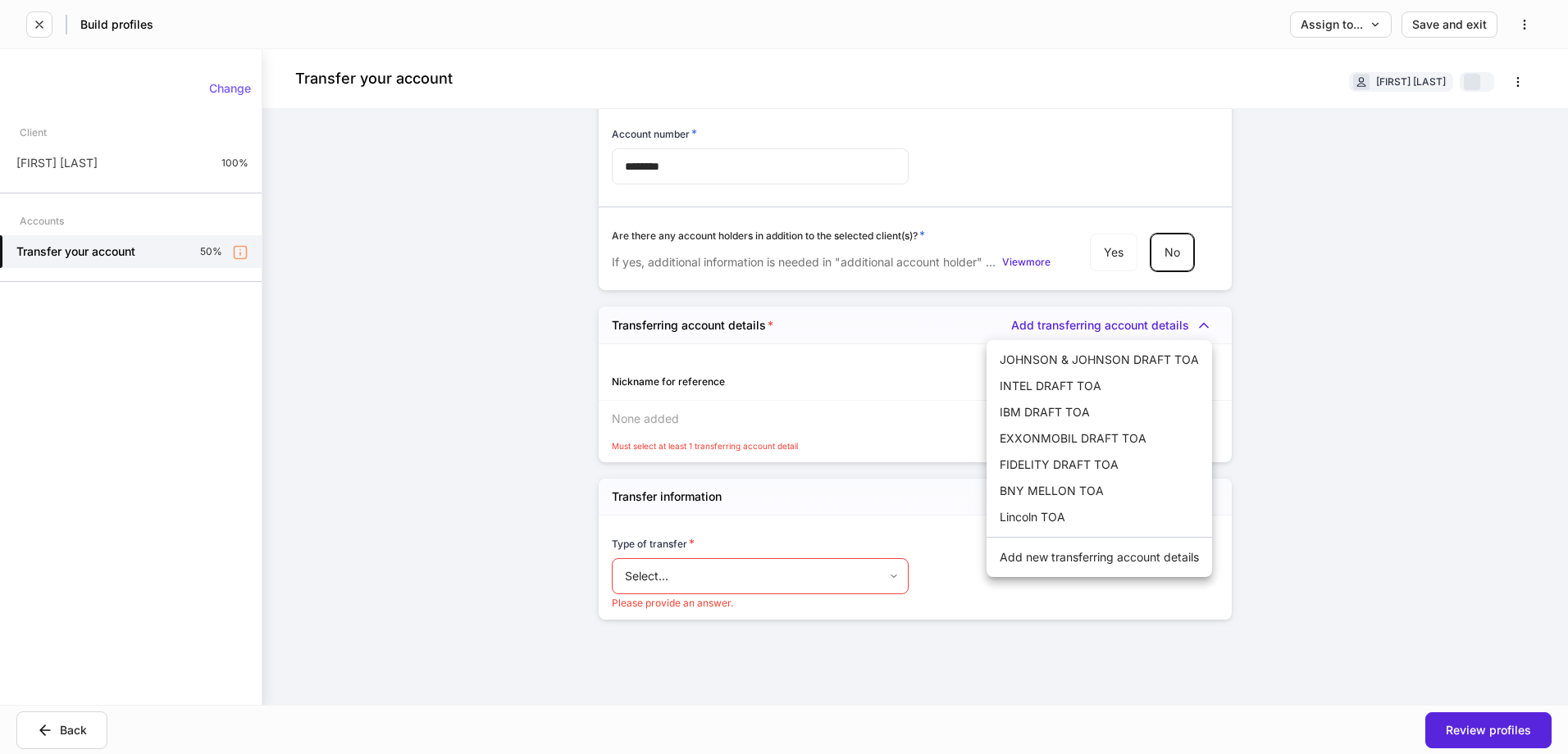 click on "Add new transferring account details" at bounding box center (1099, 557) 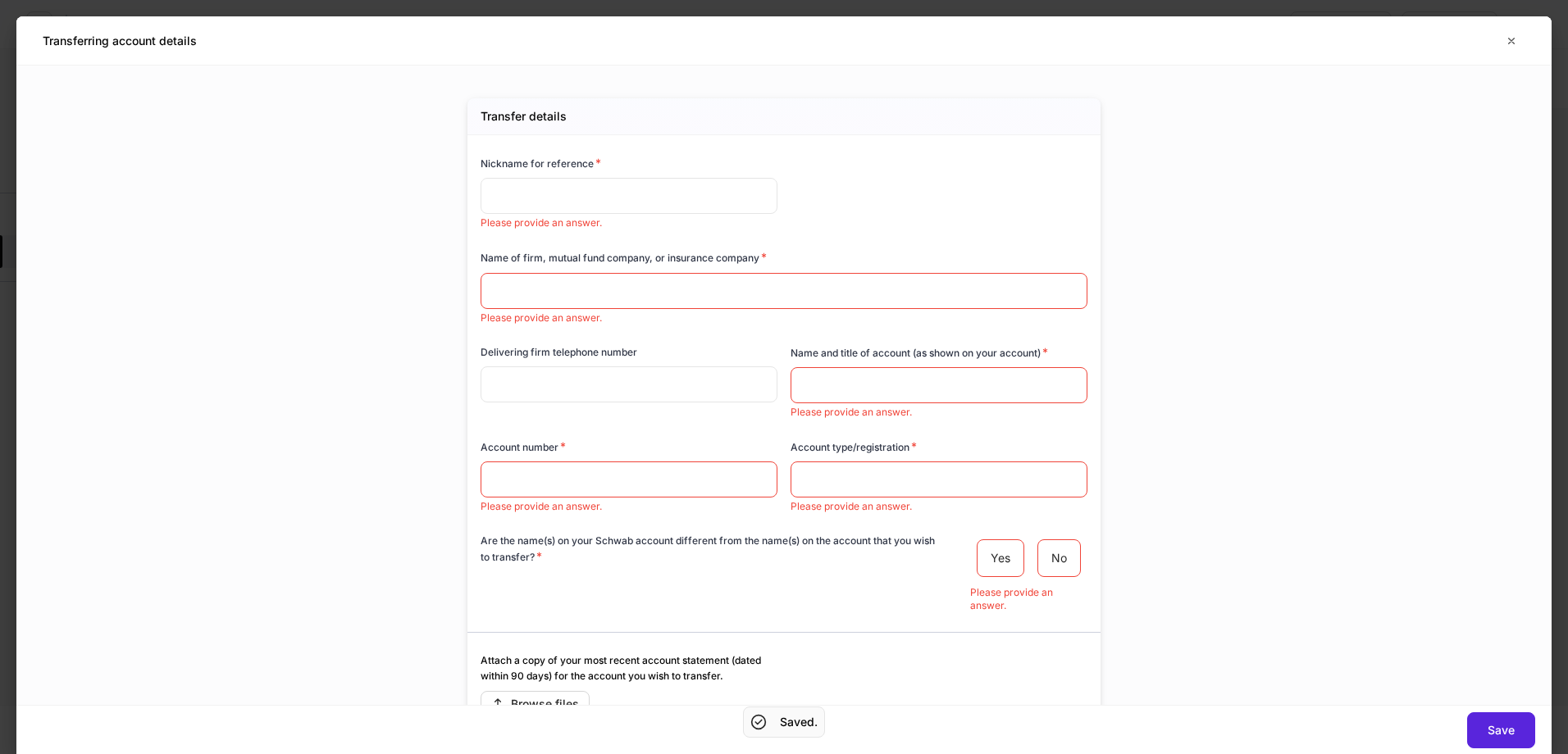 click at bounding box center (629, 196) 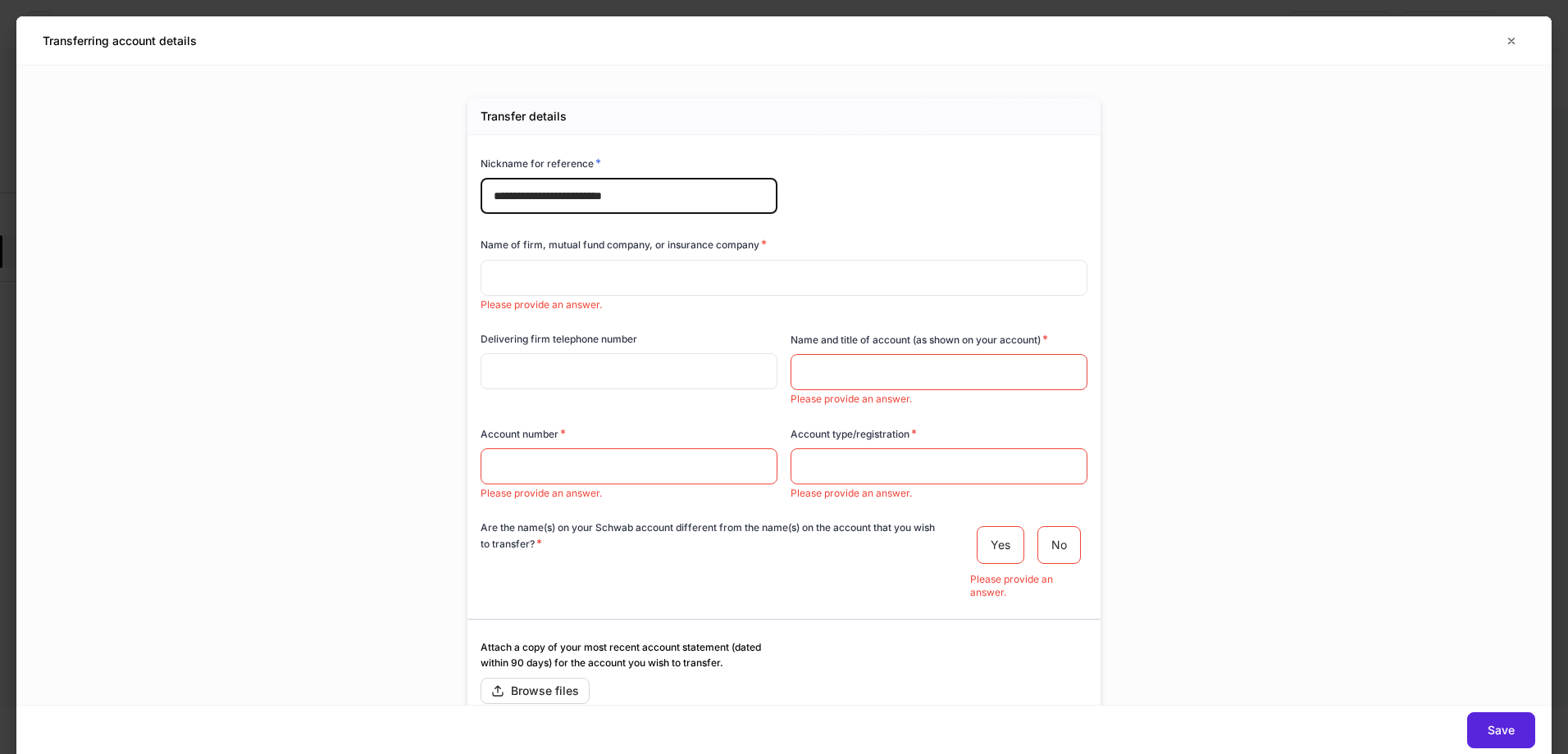 type on "**********" 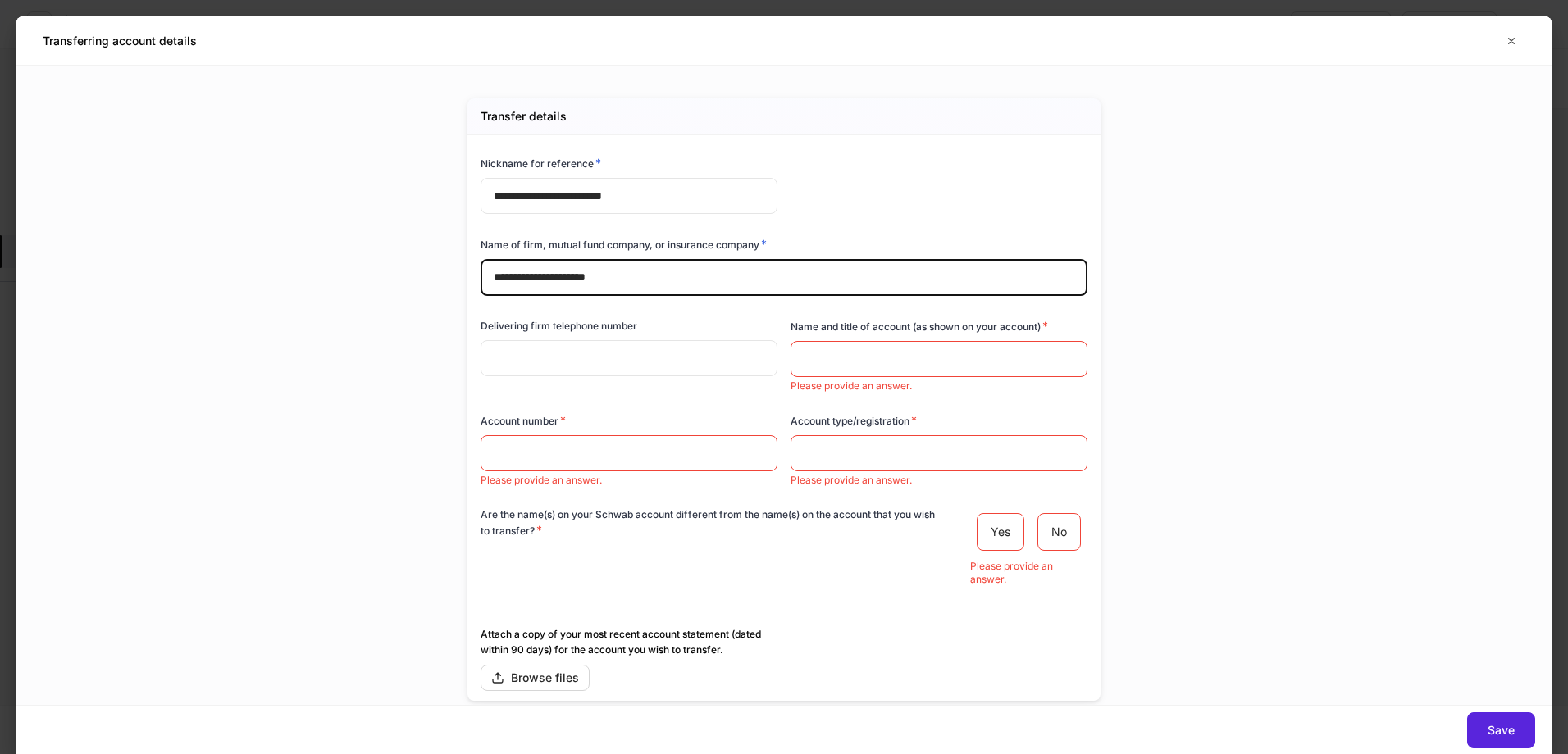 type on "**********" 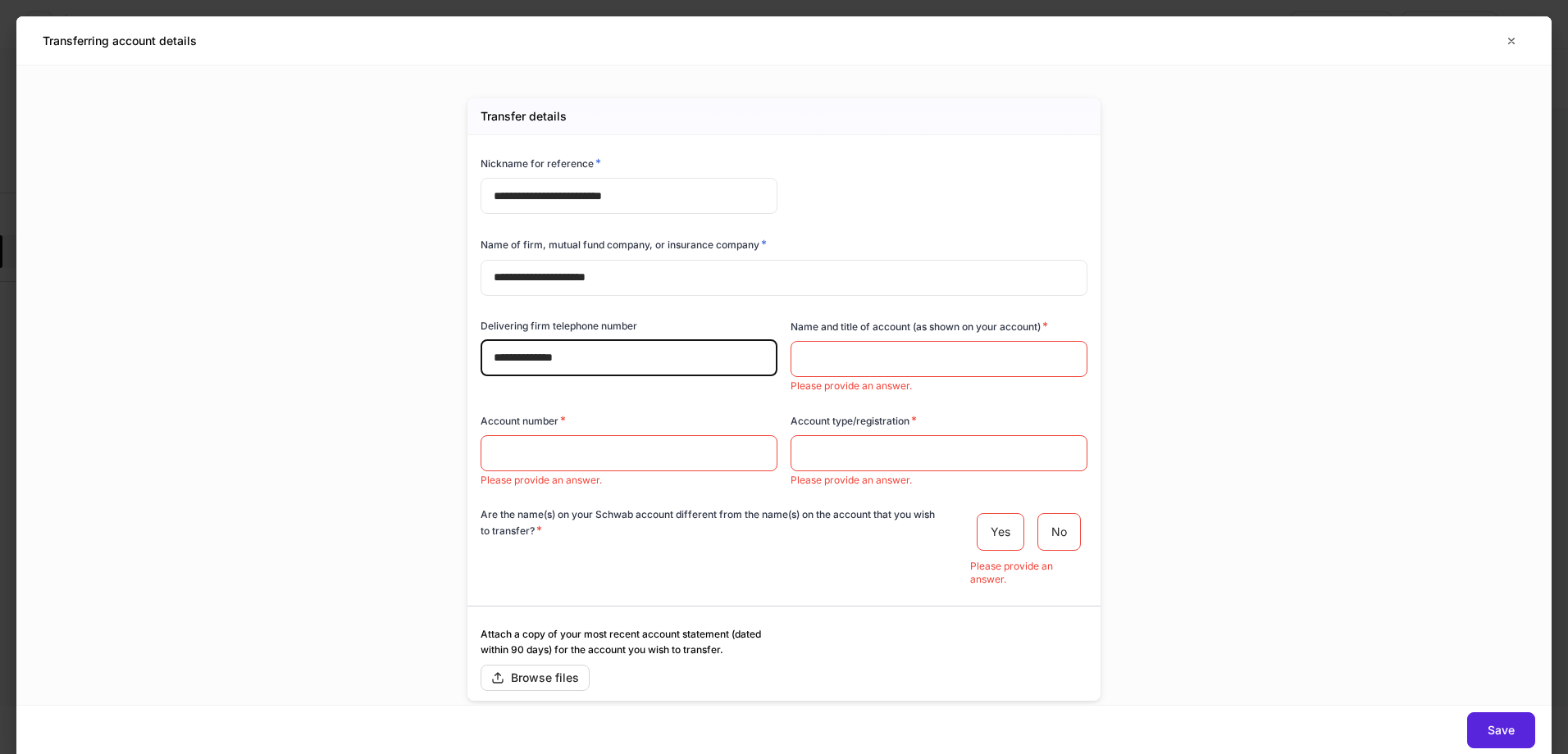 type on "**********" 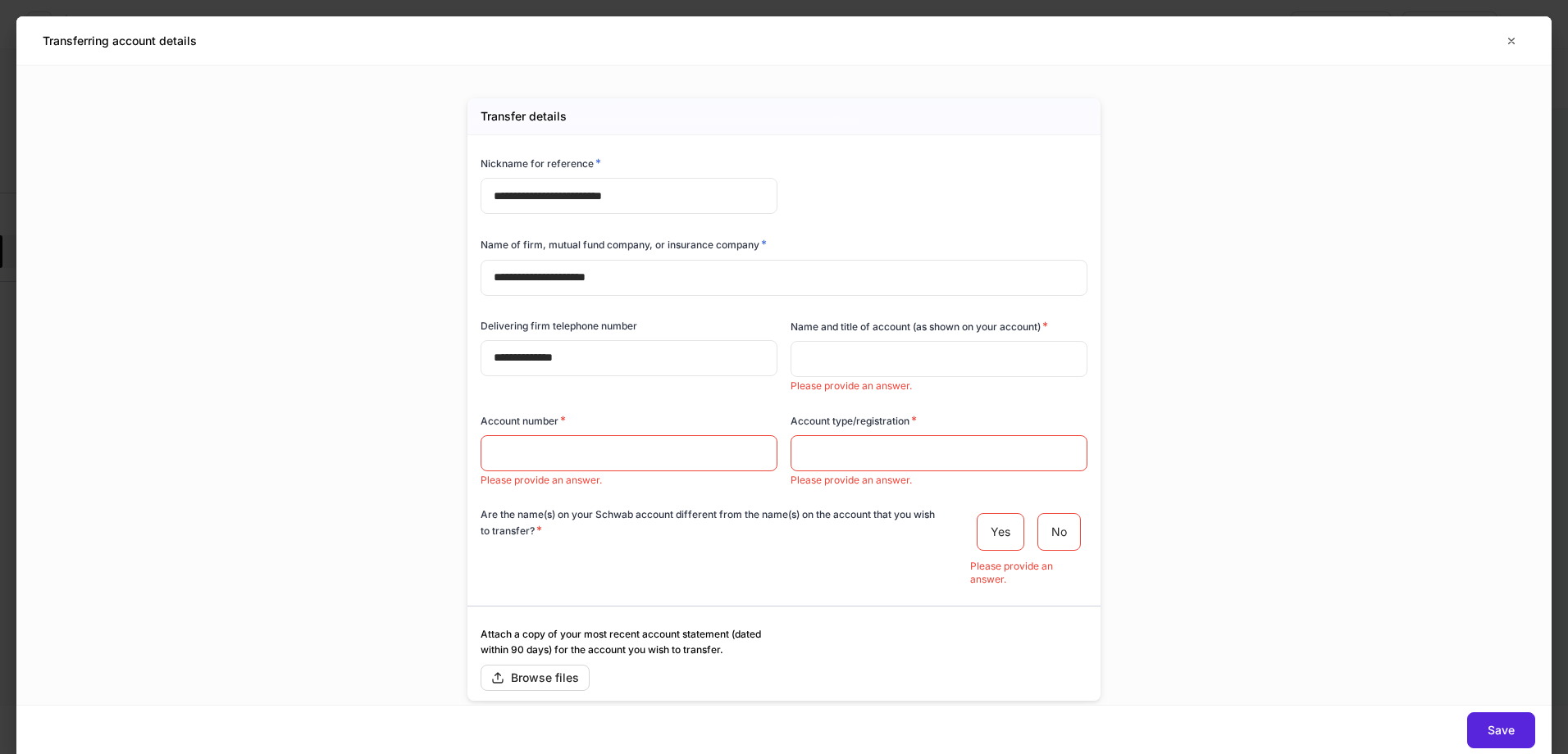 click at bounding box center (939, 359) 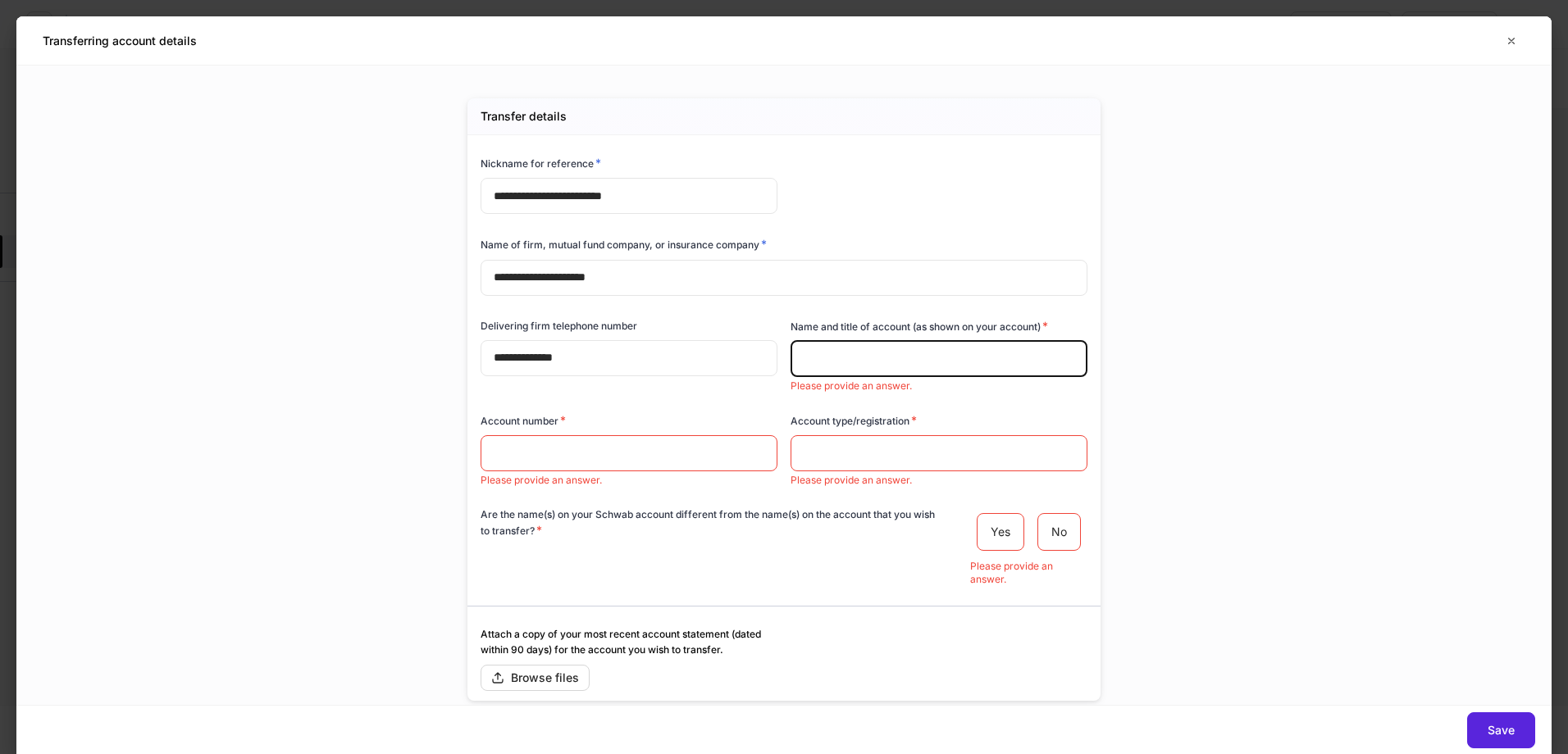 paste on "**********" 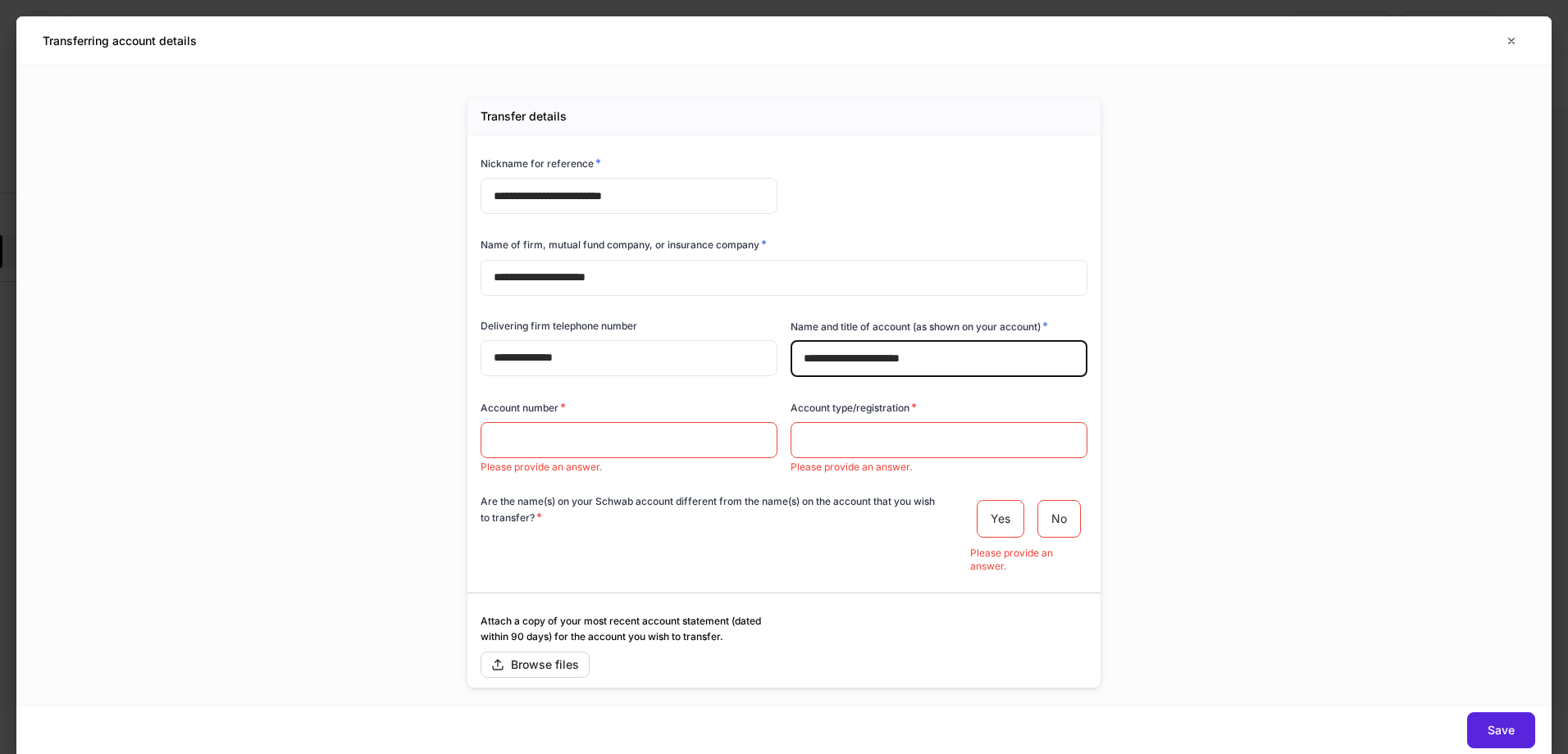 click on "**********" at bounding box center (939, 359) 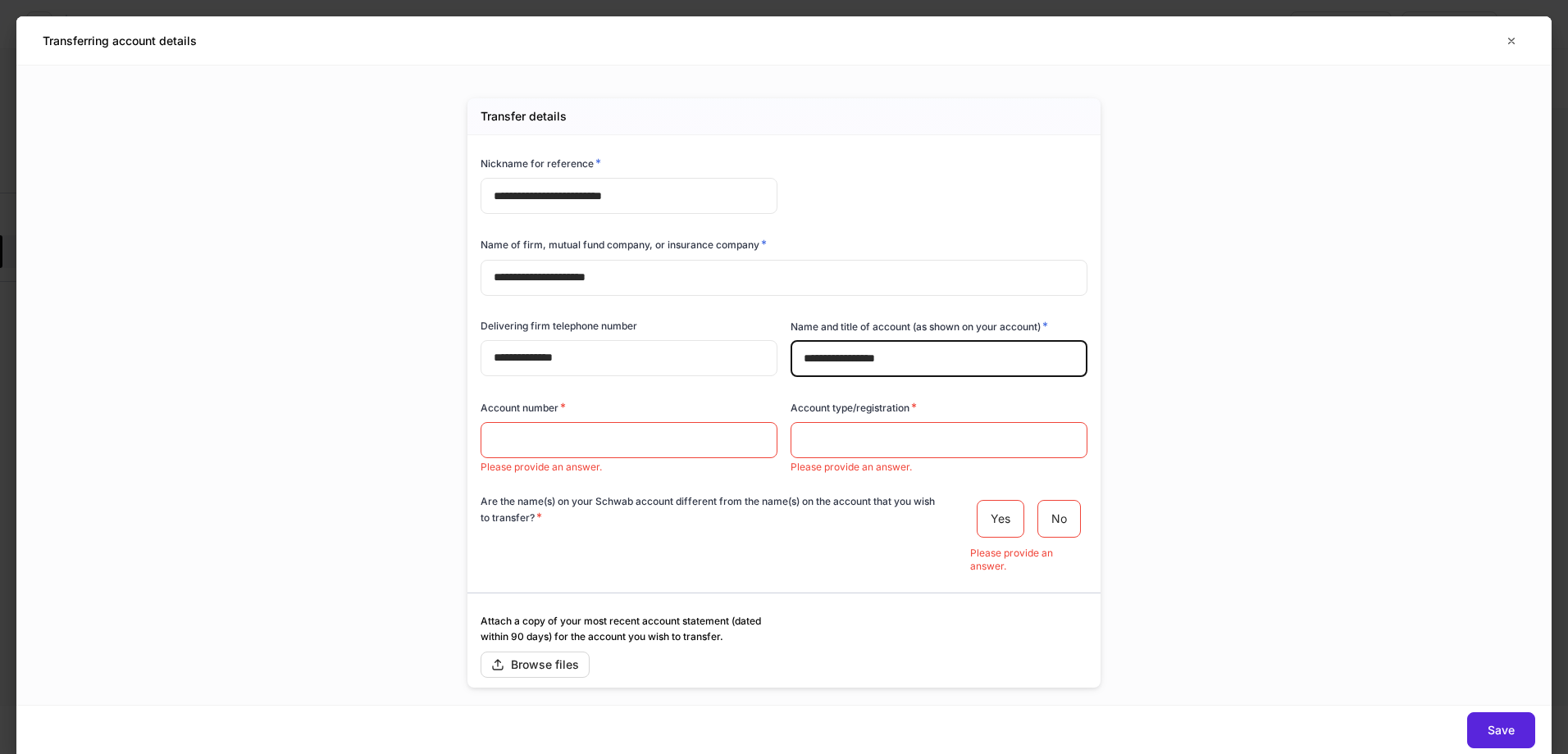 type on "**********" 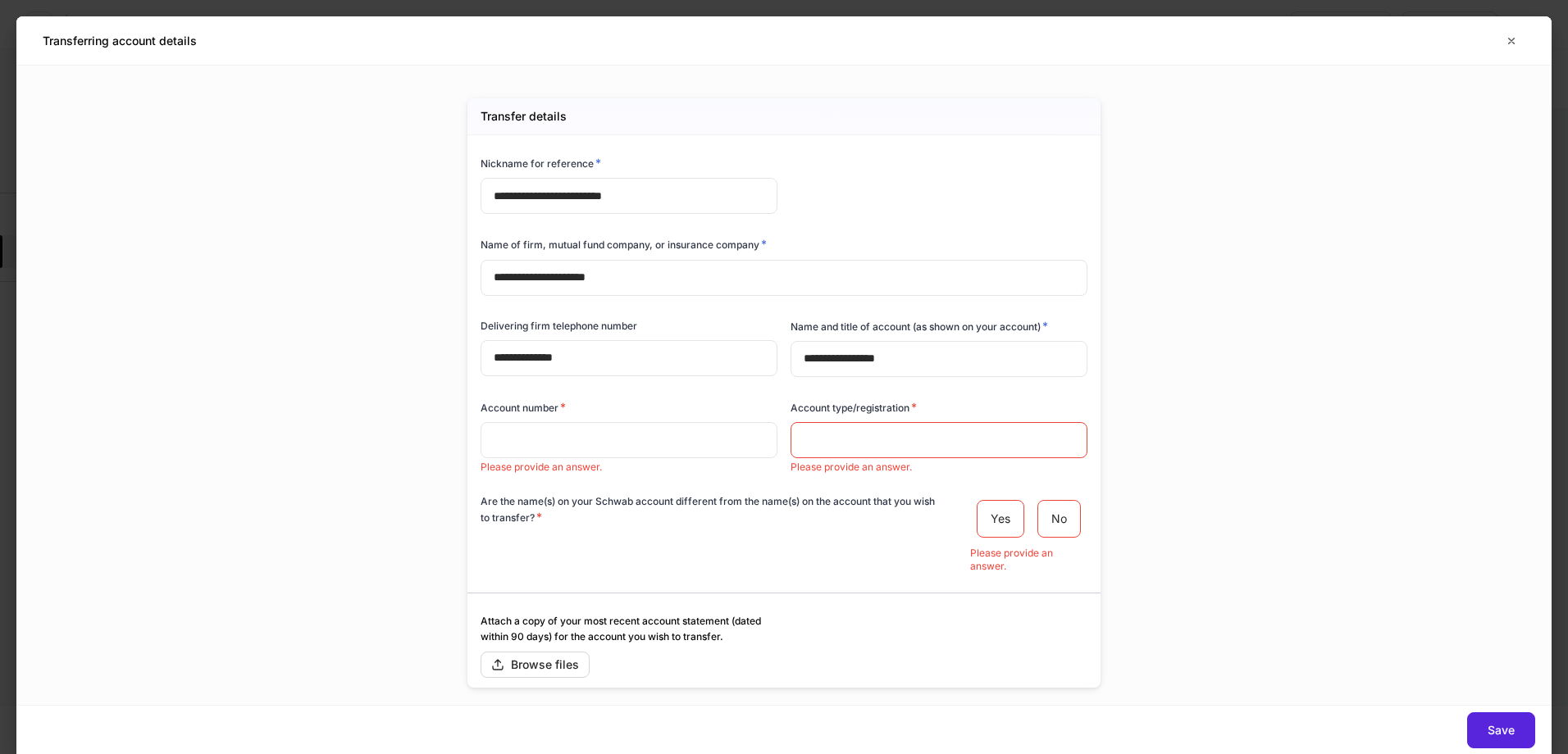 click at bounding box center [629, 440] 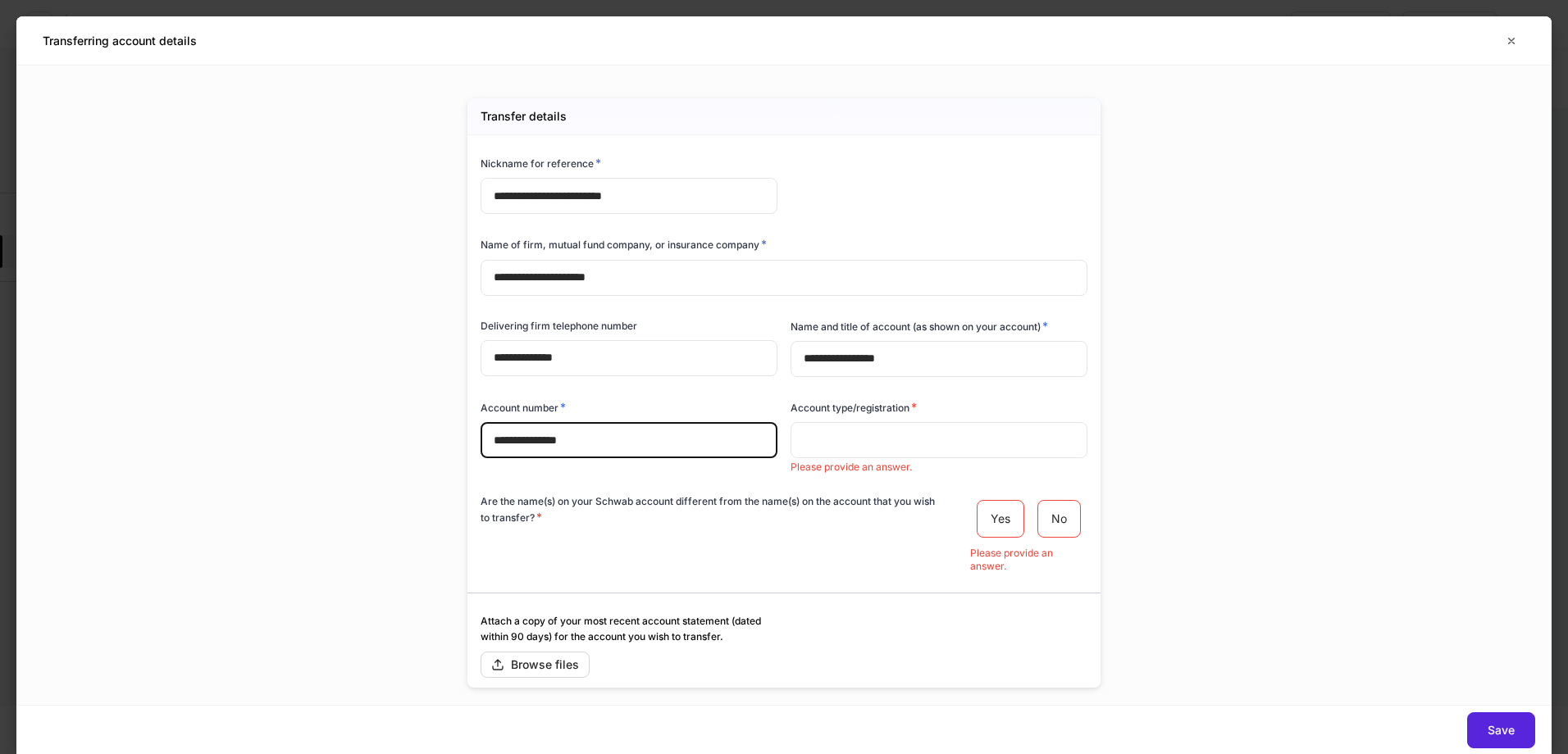 type on "**********" 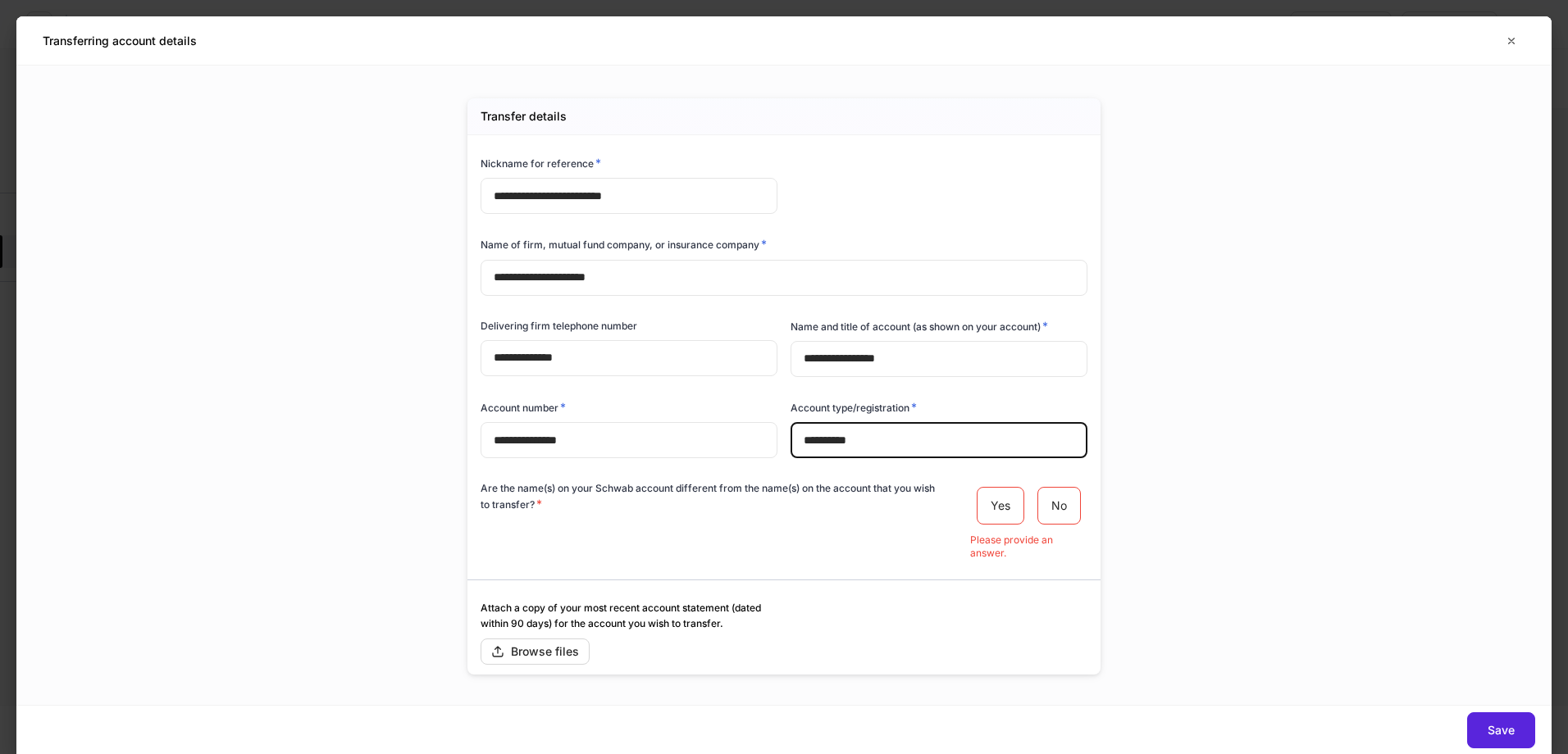 type on "**********" 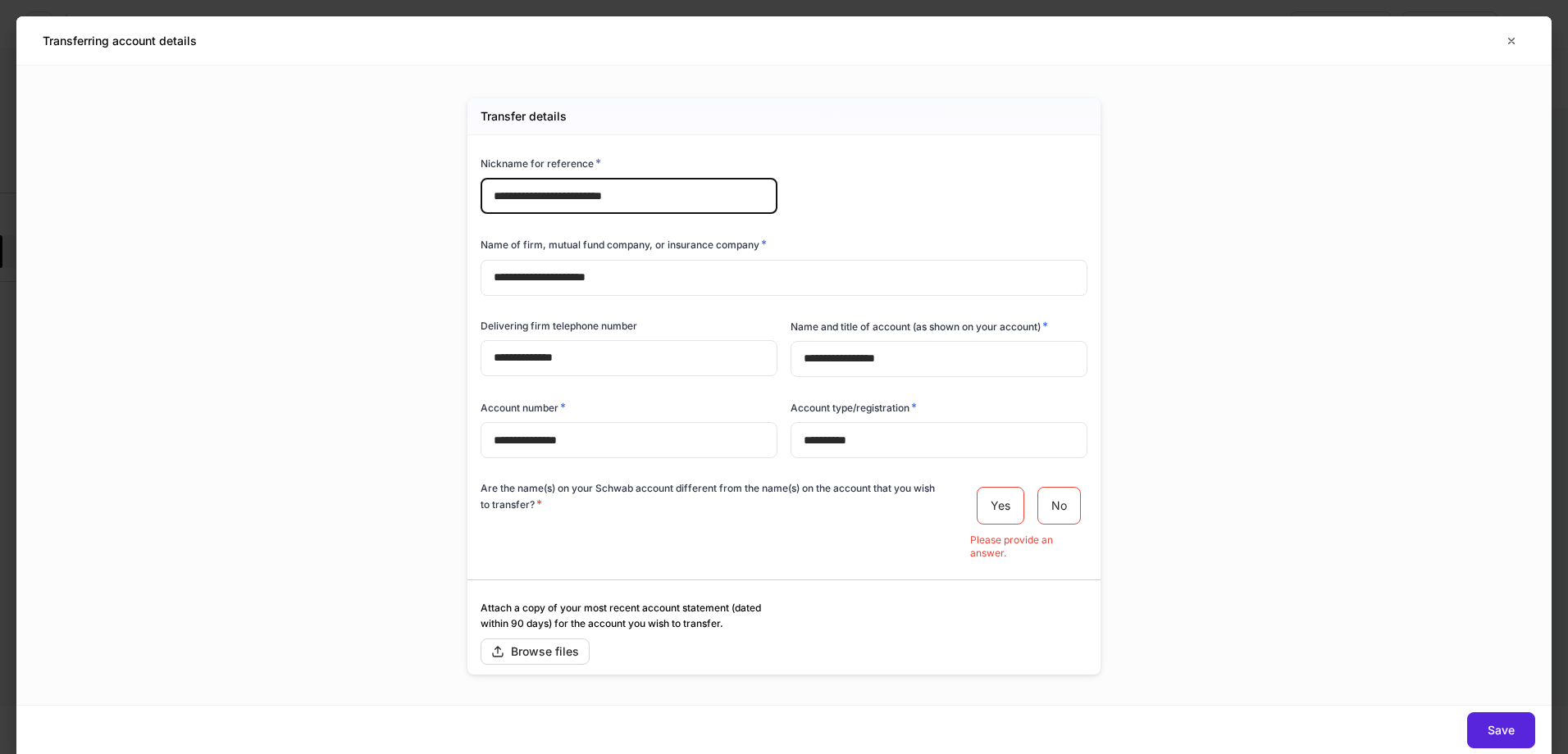 click on "**********" at bounding box center [629, 196] 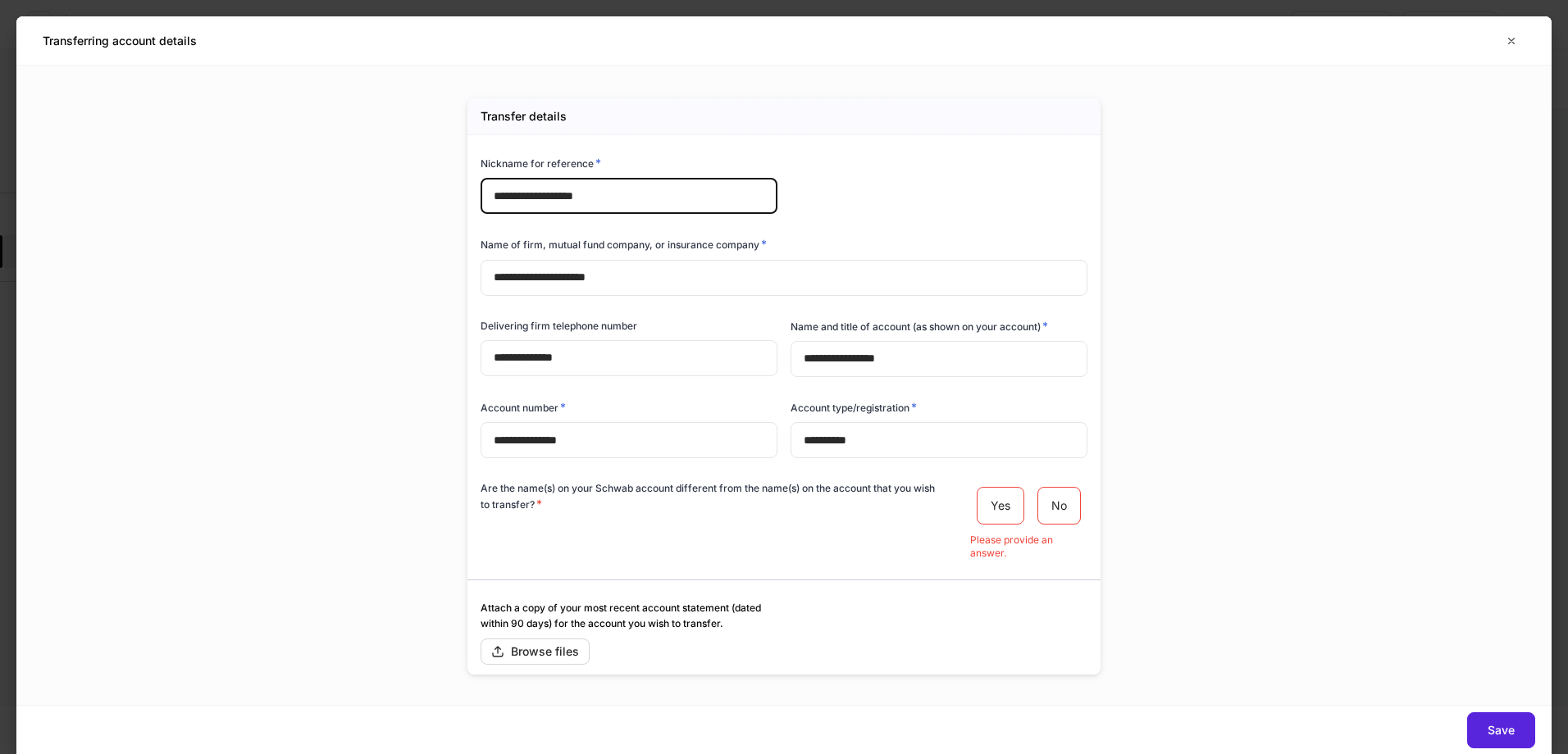 type on "**********" 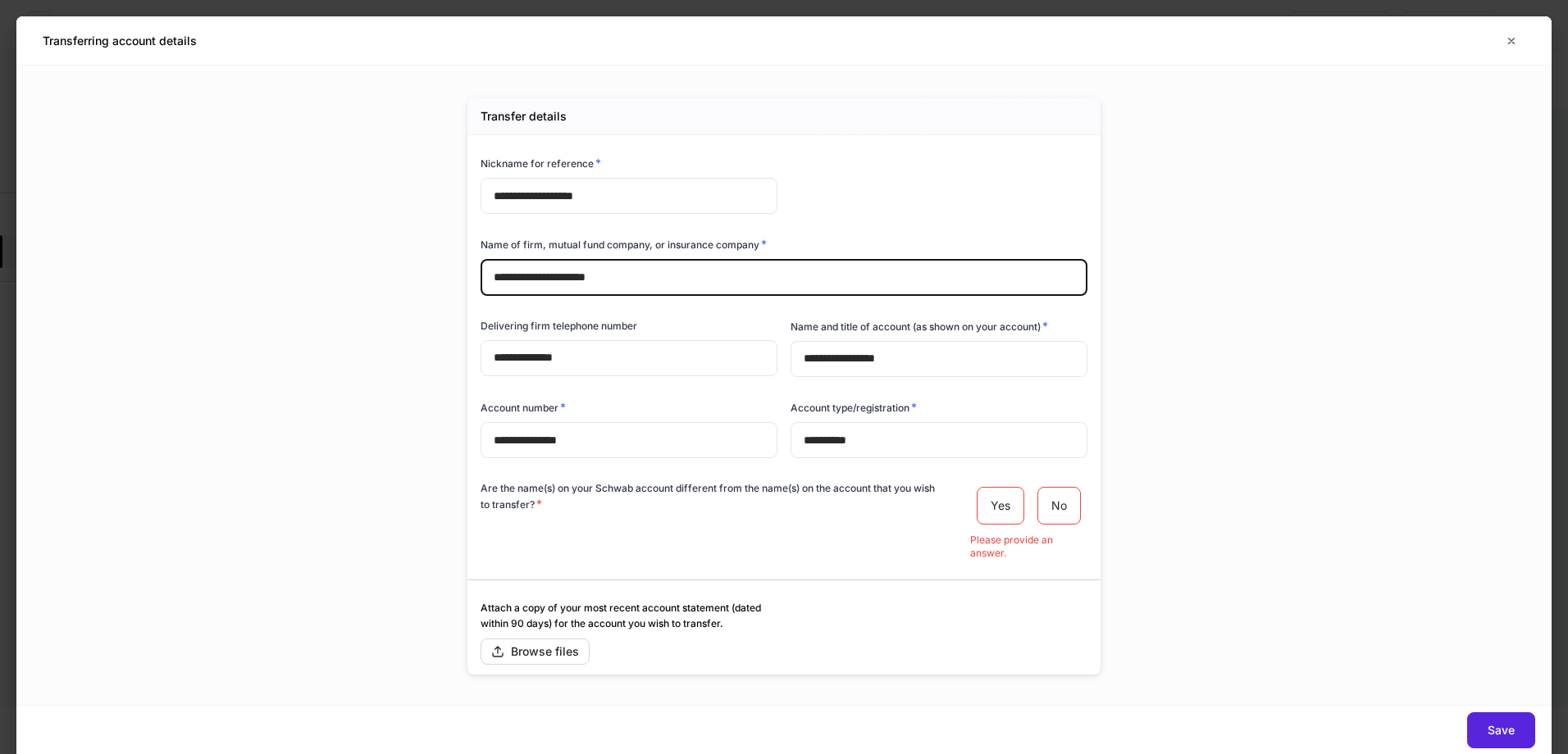 click on "**********" at bounding box center (784, 278) 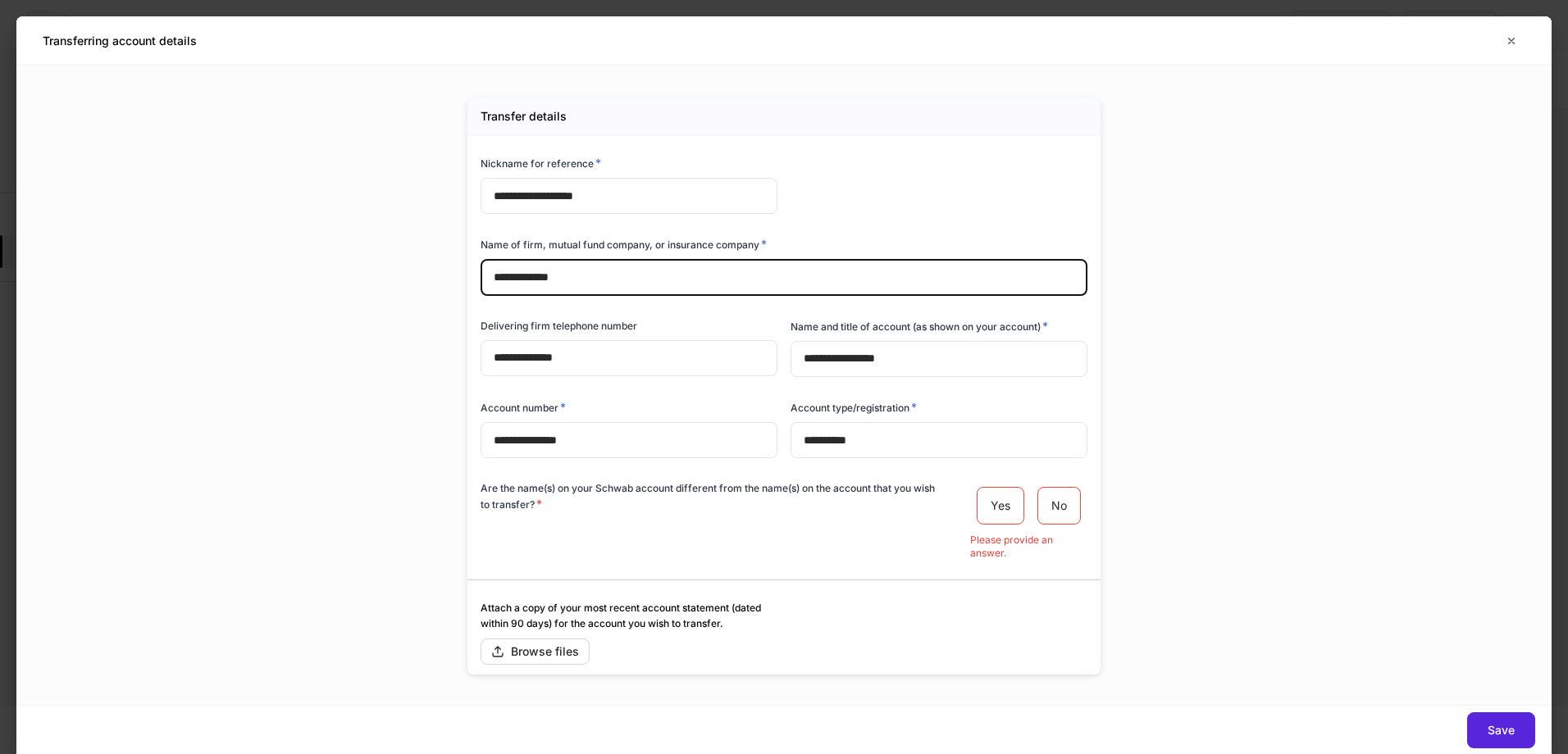 type on "**********" 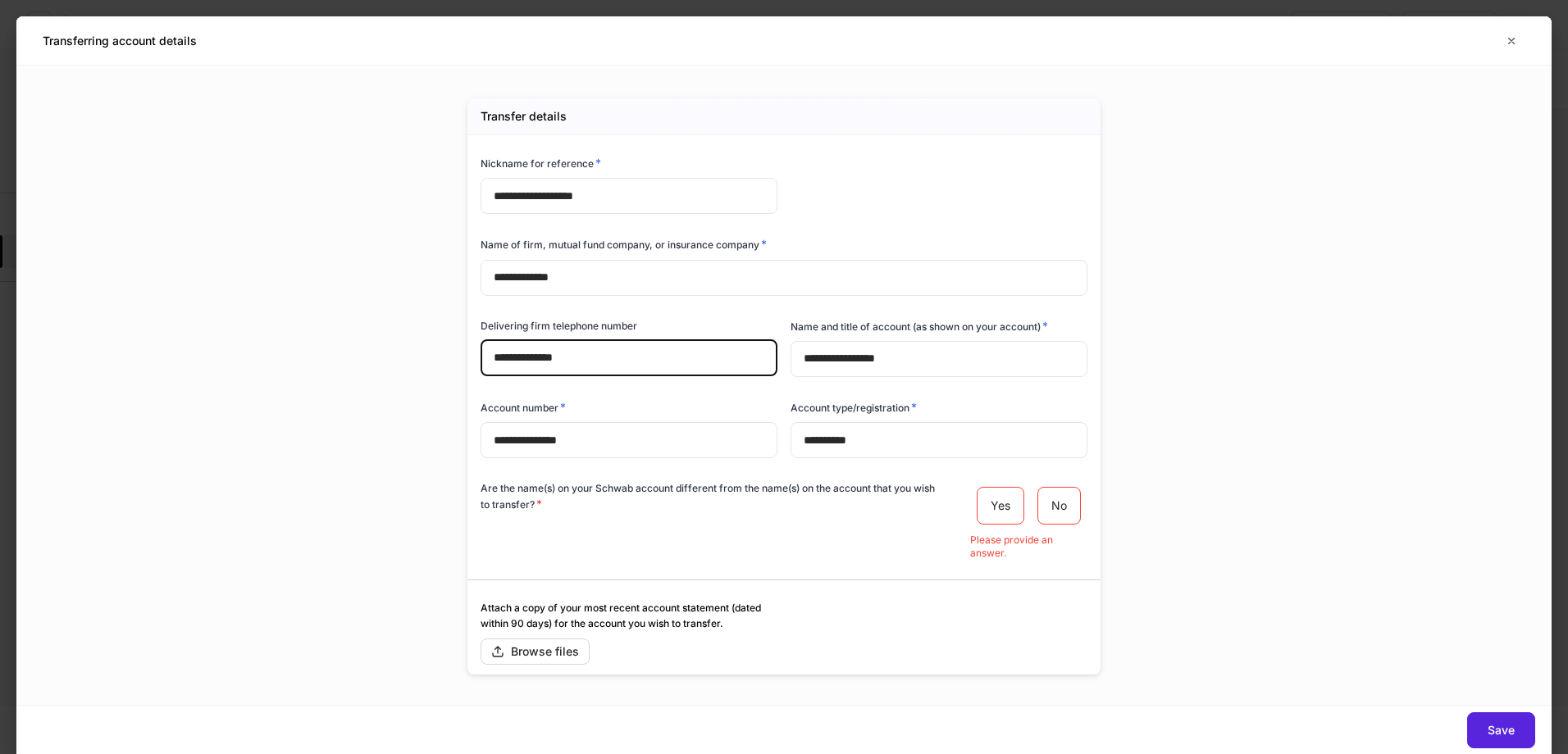 click on "**********" at bounding box center (629, 358) 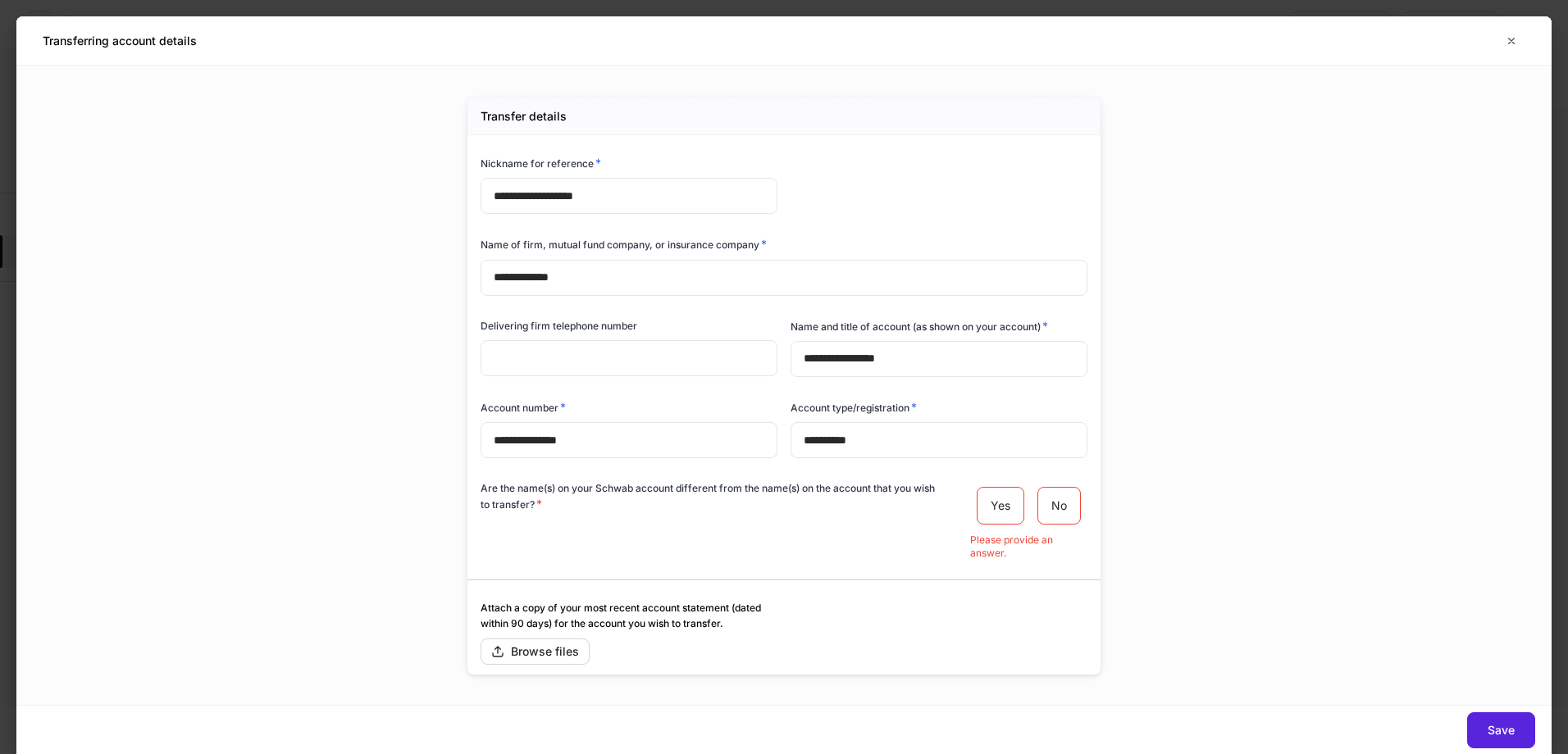 click at bounding box center (629, 358) 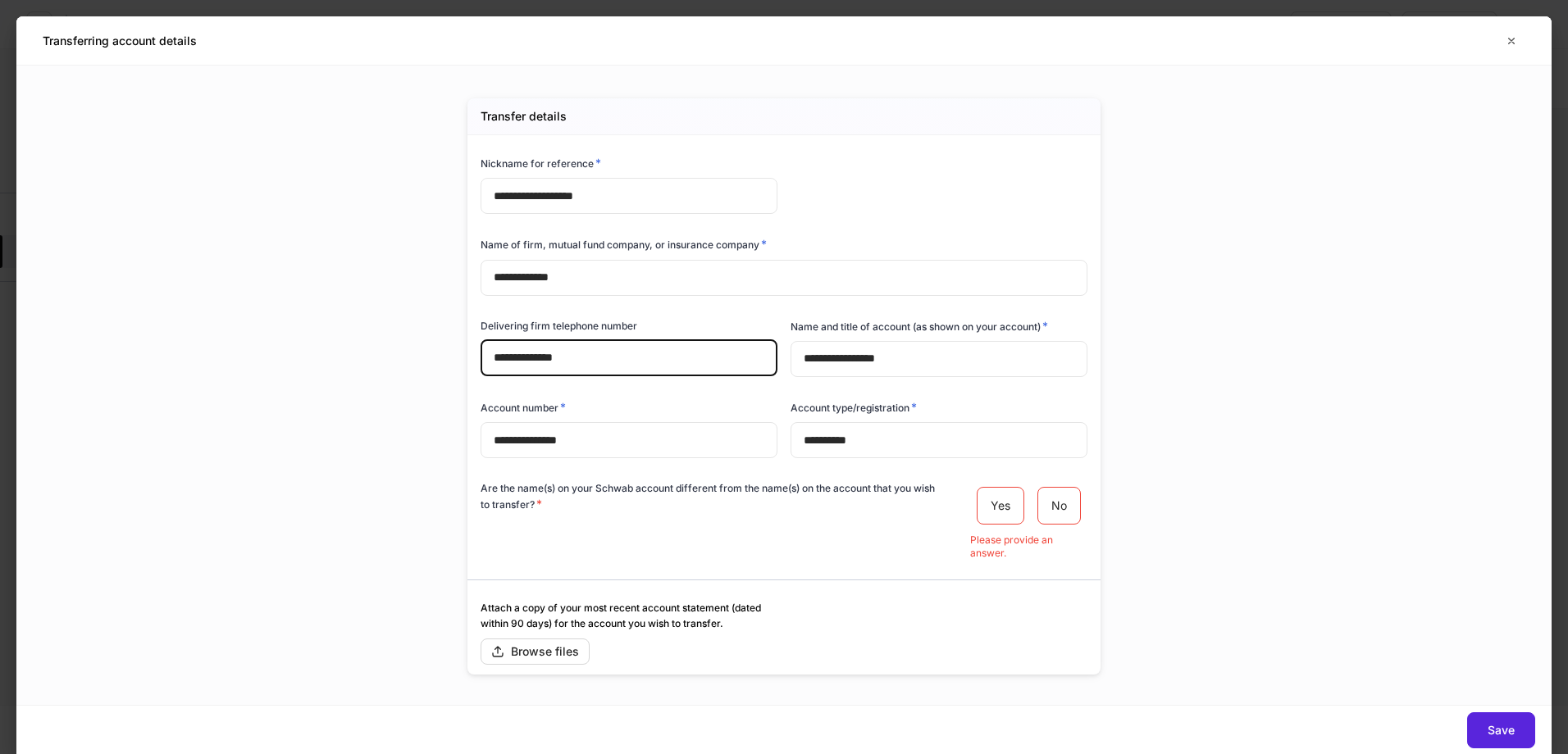 type on "**********" 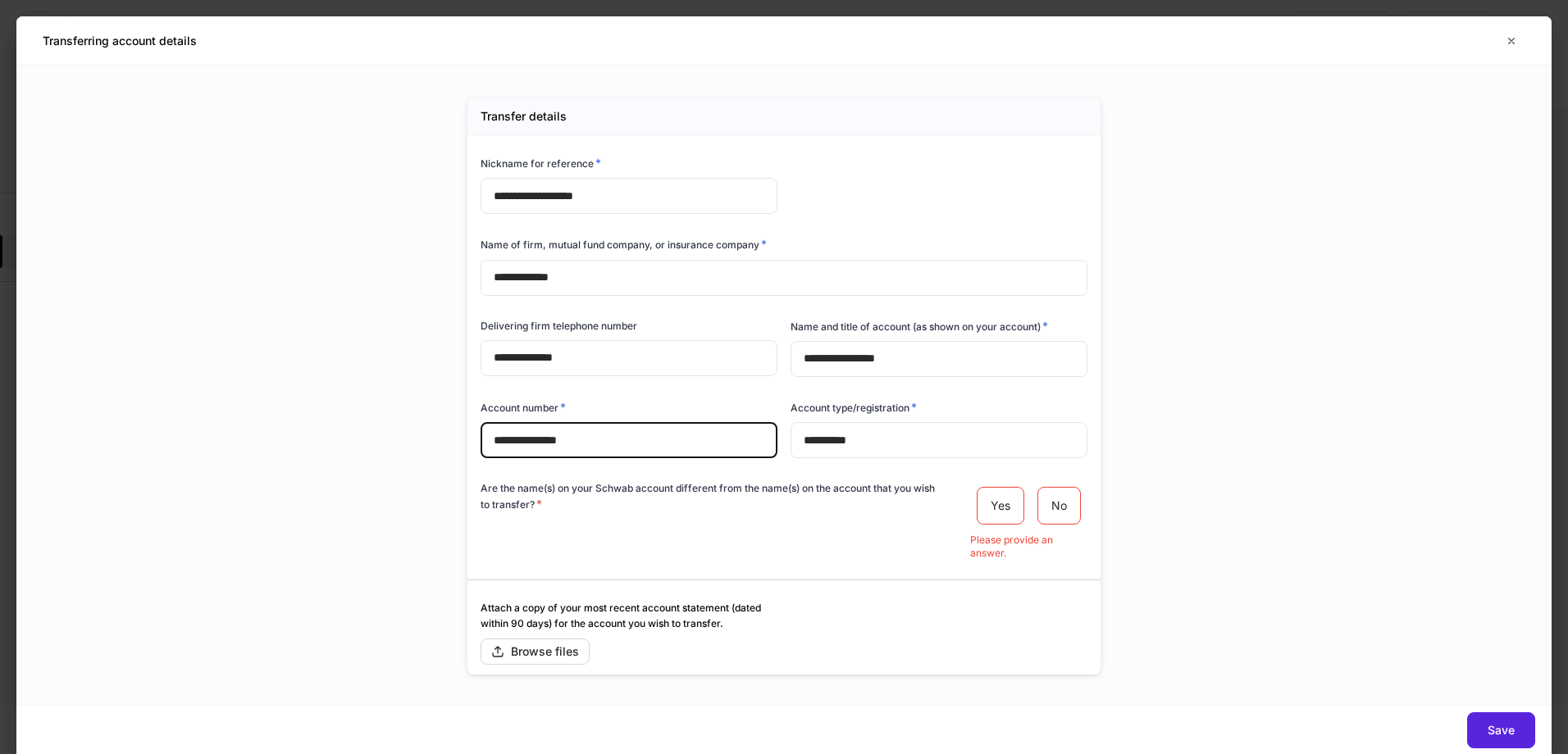 click on "**********" at bounding box center [629, 440] 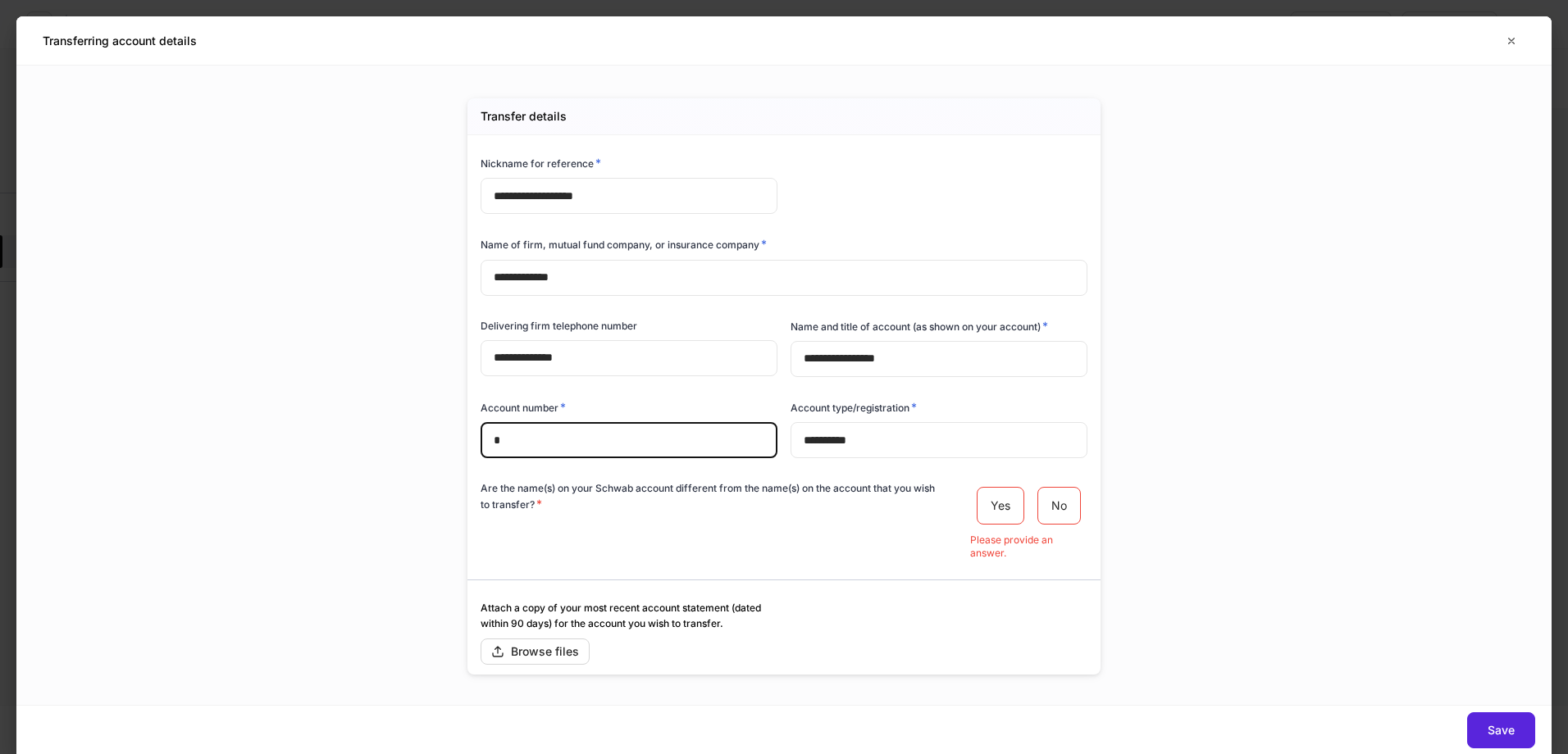 click on "*" at bounding box center (629, 440) 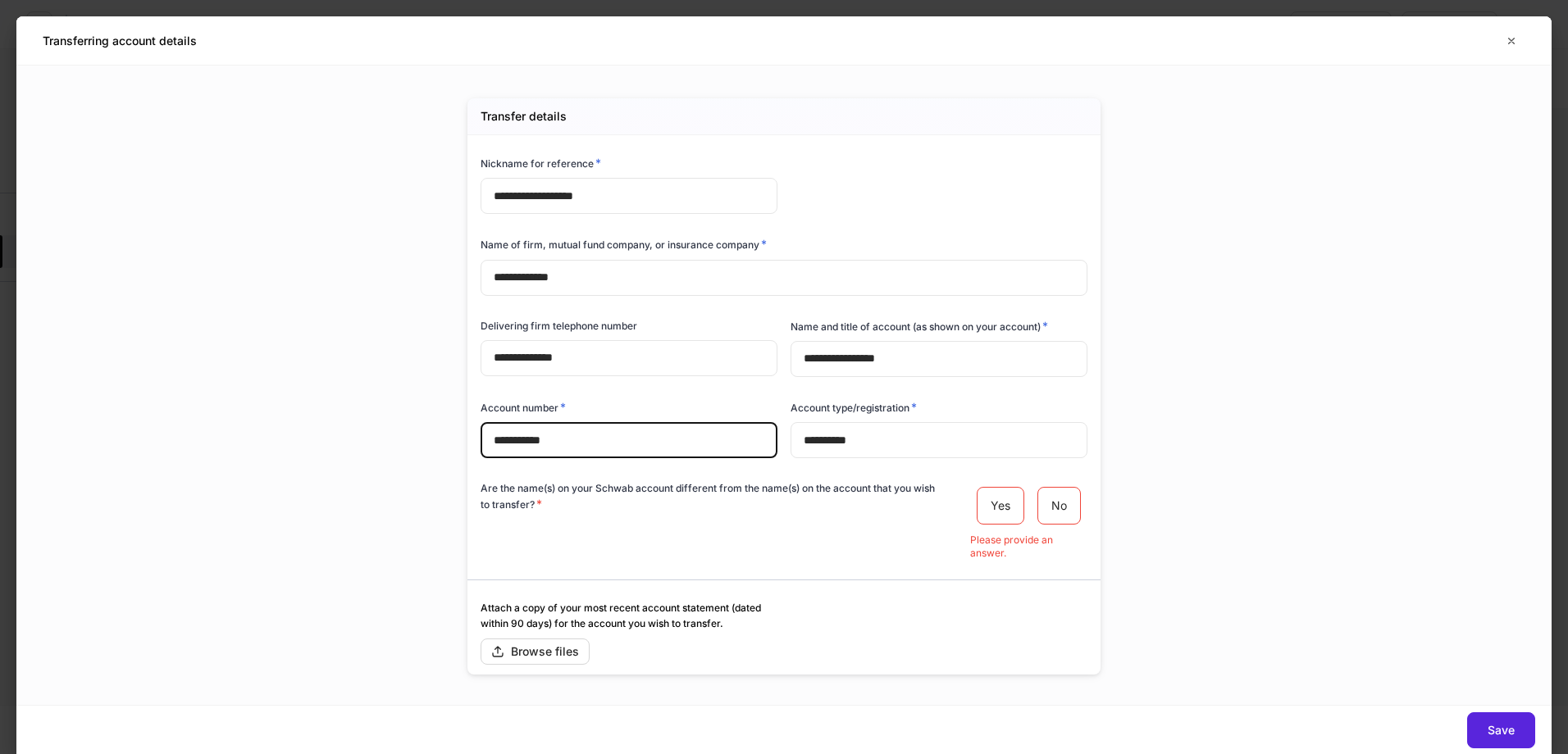 type on "**********" 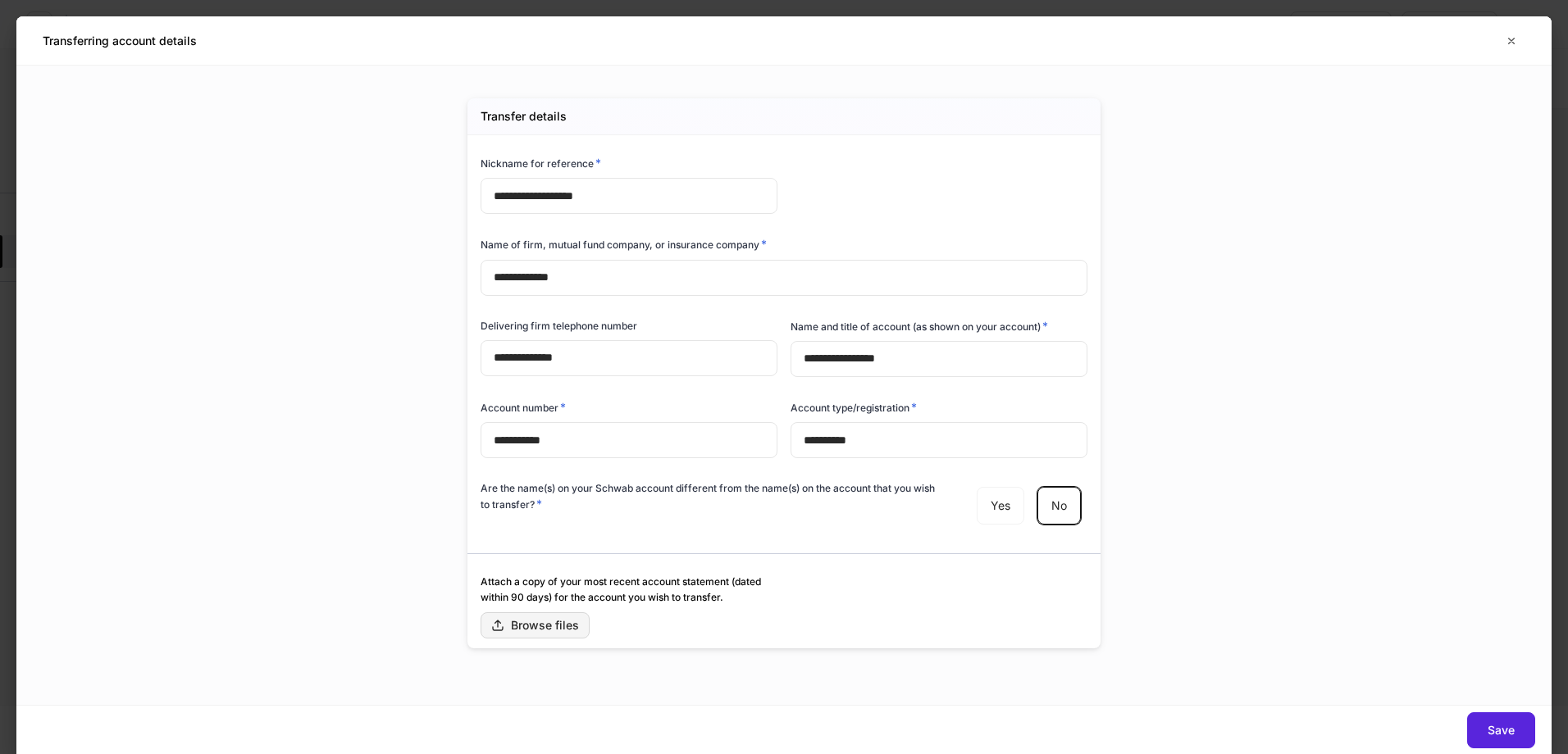 click 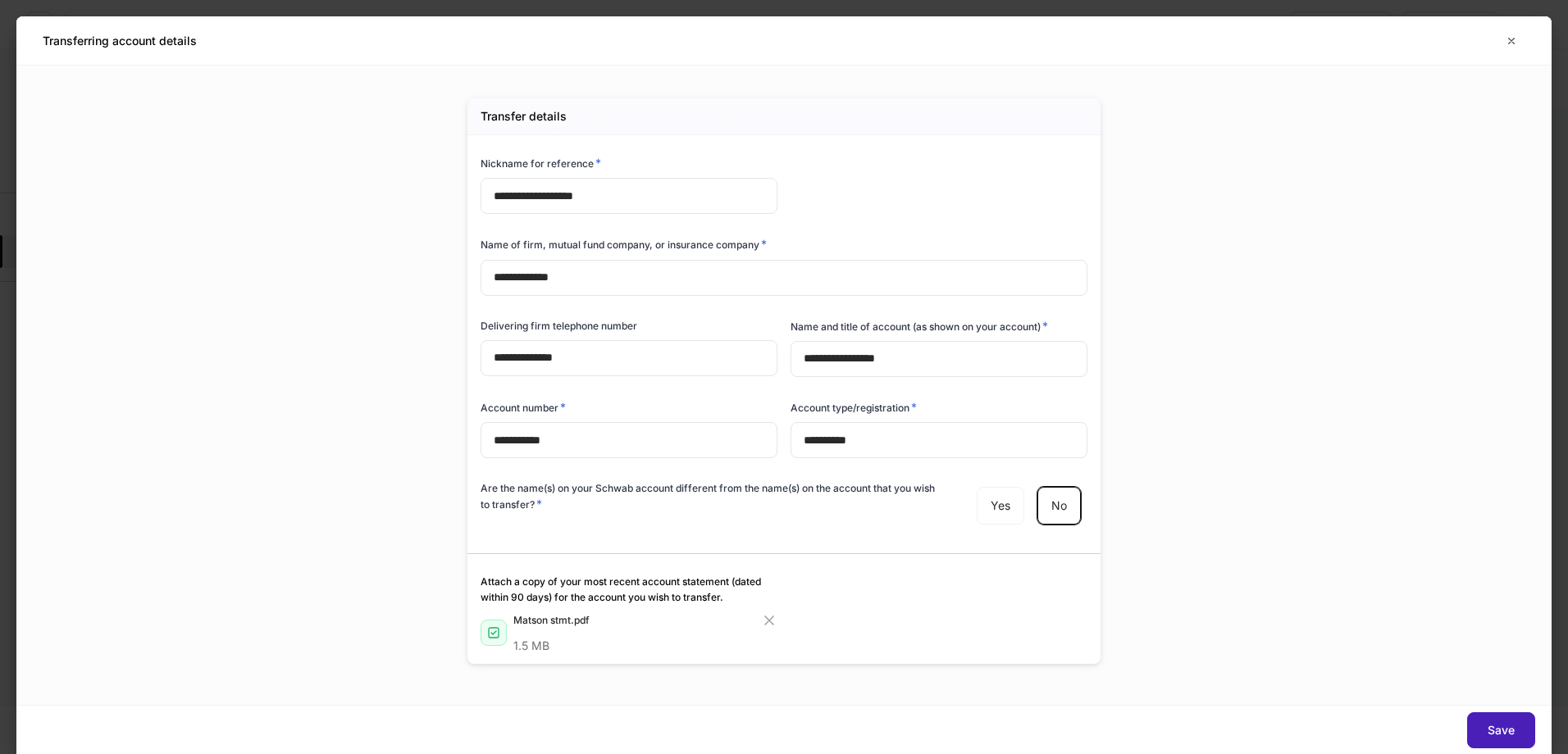 click on "Save" at bounding box center [1501, 730] 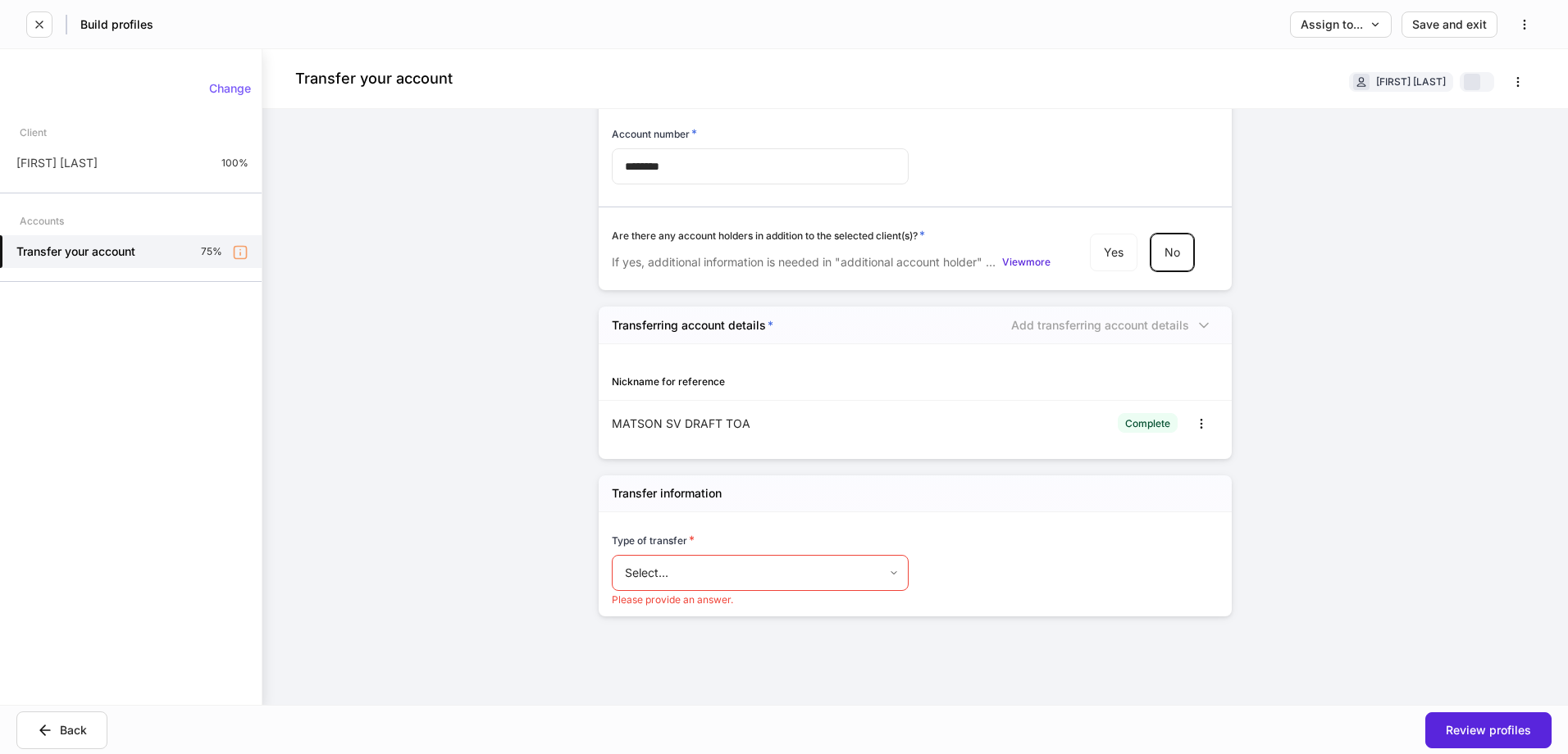click on "Build profiles Assign to... Save and exit Transfer your account [FIRST] [LAST] Account details Account number * ******** ​ Are there any account holders in addition to the selected client(s)? * If yes, additional information is needed in "additional account holder" section below. View  more Yes No Transferring account details * Add transferring account details Nickname for reference MATSON SV DRAFT TOA Complete Transfer information Type of transfer * Select... ​ Please provide an answer. Change Client [FIRST] [LAST] 100% Accounts Transfer your account 75% Back Review profiles Saving..." at bounding box center (784, 377) 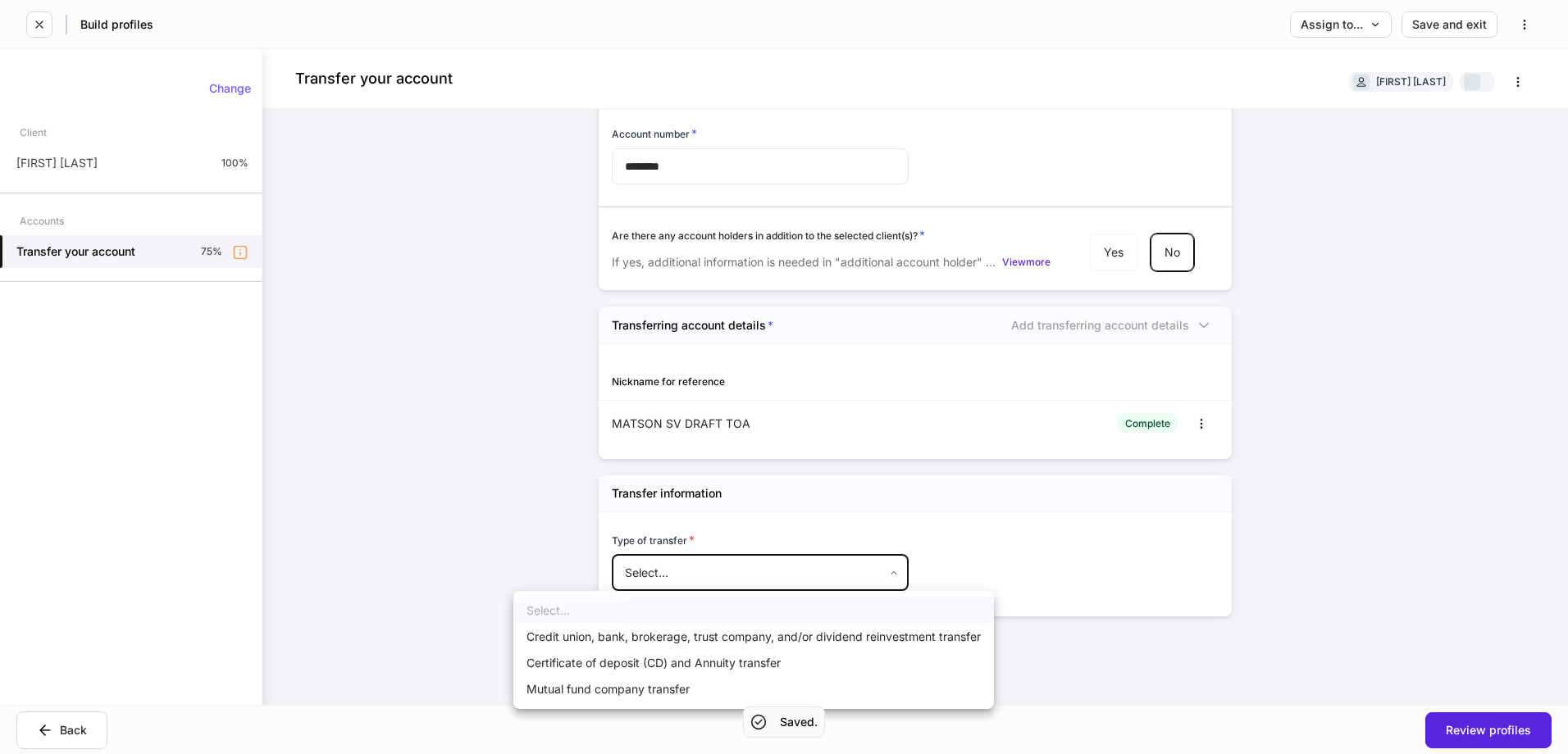 click on "Credit union, bank, brokerage, trust company, and/or dividend reinvestment transfer" at bounding box center (754, 637) 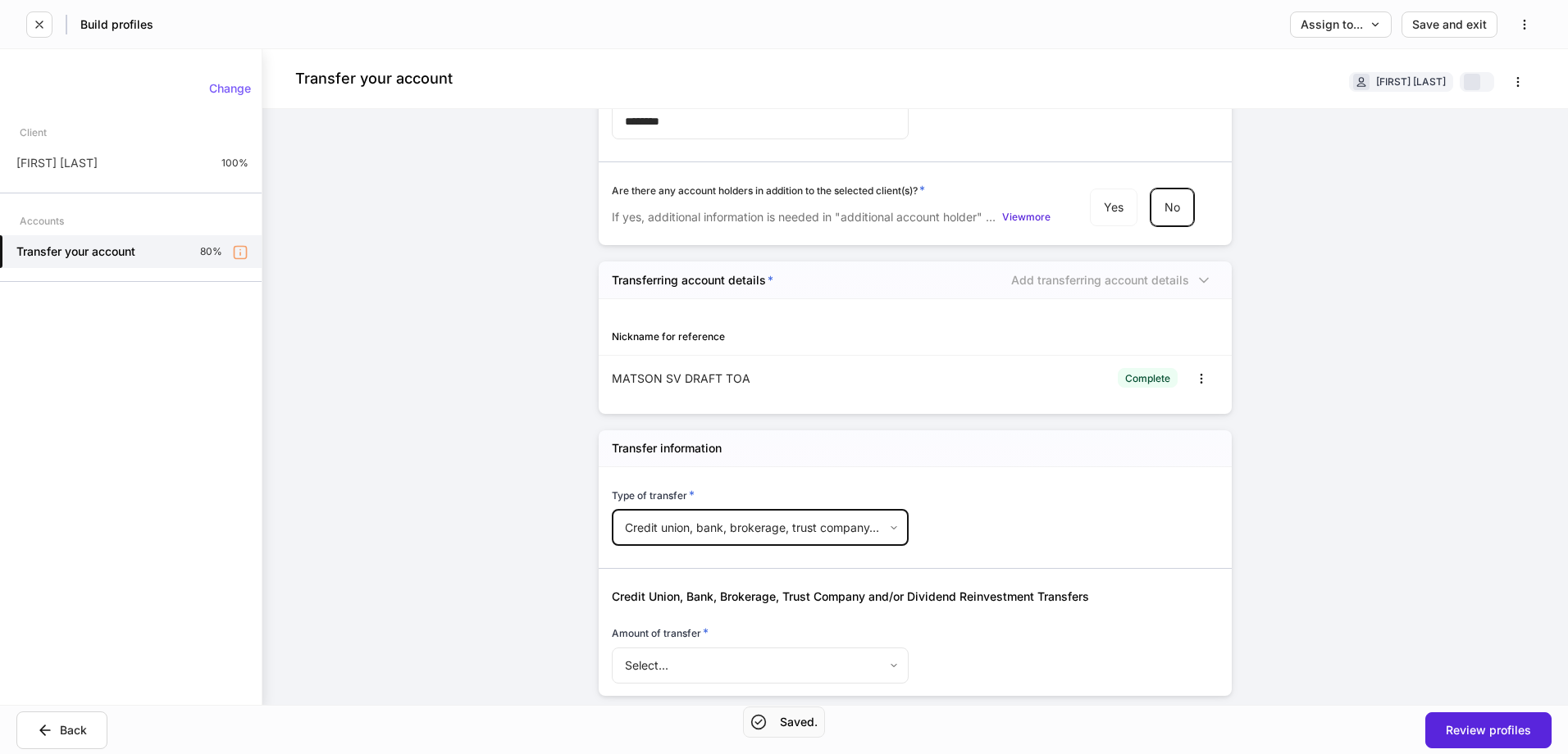scroll, scrollTop: 148, scrollLeft: 0, axis: vertical 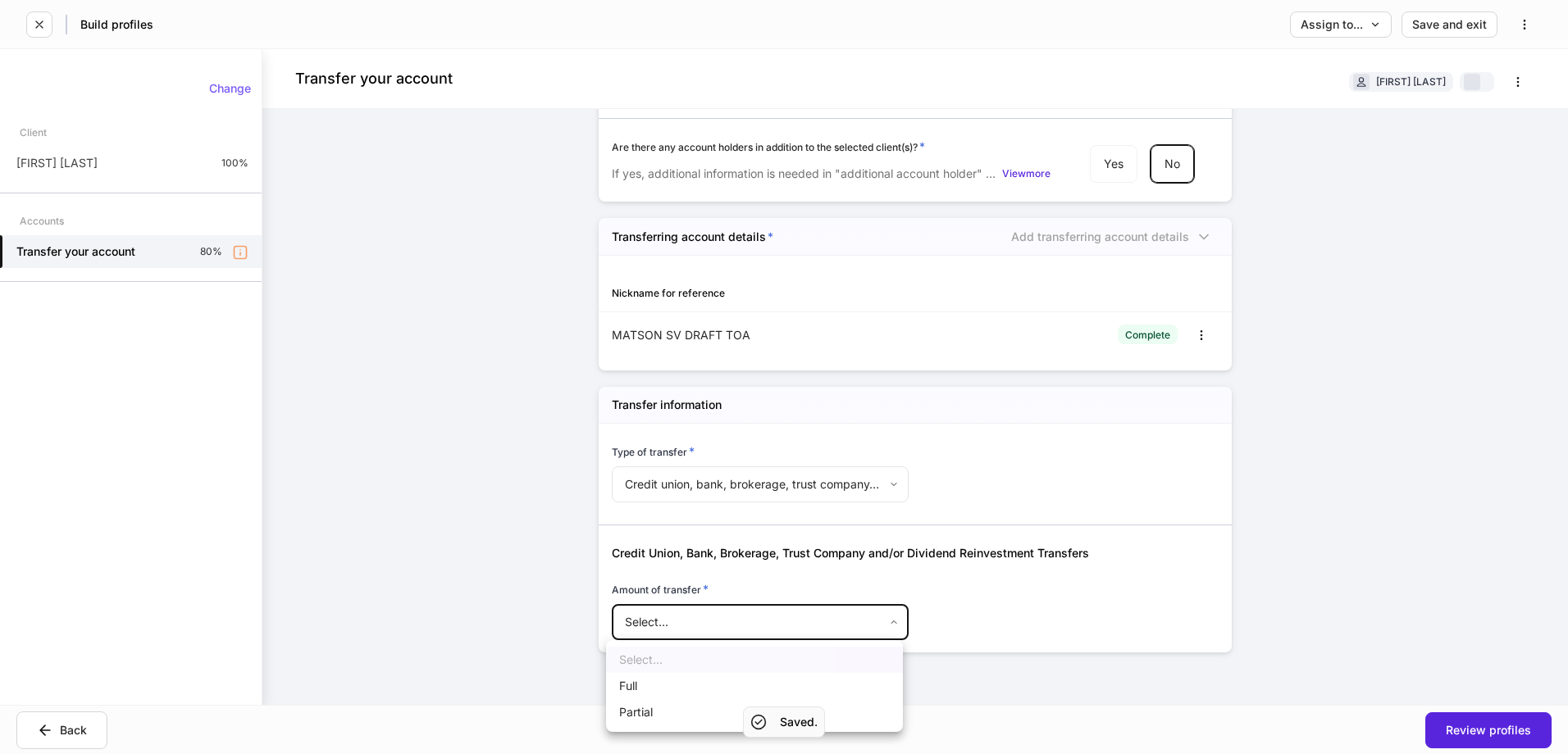 click on "Build profiles Assign to... Save and exit Transfer your account [FIRST] [LAST] Account details Account number * ******** ​ Are there any account holders in addition to the selected client(s)? * If yes, additional information is needed in "additional account holder" section below. View  more Yes No Transferring account details * Add transferring account details Nickname for reference MATSON SV DRAFT TOA Complete Transfer information Type of transfer * Credit union, bank, brokerage, trust company, and/or dividend reinvestment transfer ** ​ Credit Union, Bank, Brokerage, Trust Company and/or Dividend Reinvestment Transfers Amount of transfer * Select... ​ Change Client [FIRST] [LAST] 100% Accounts Transfer your account 80% Back Review profiles Saved.
Select... Full Partial" at bounding box center [784, 377] 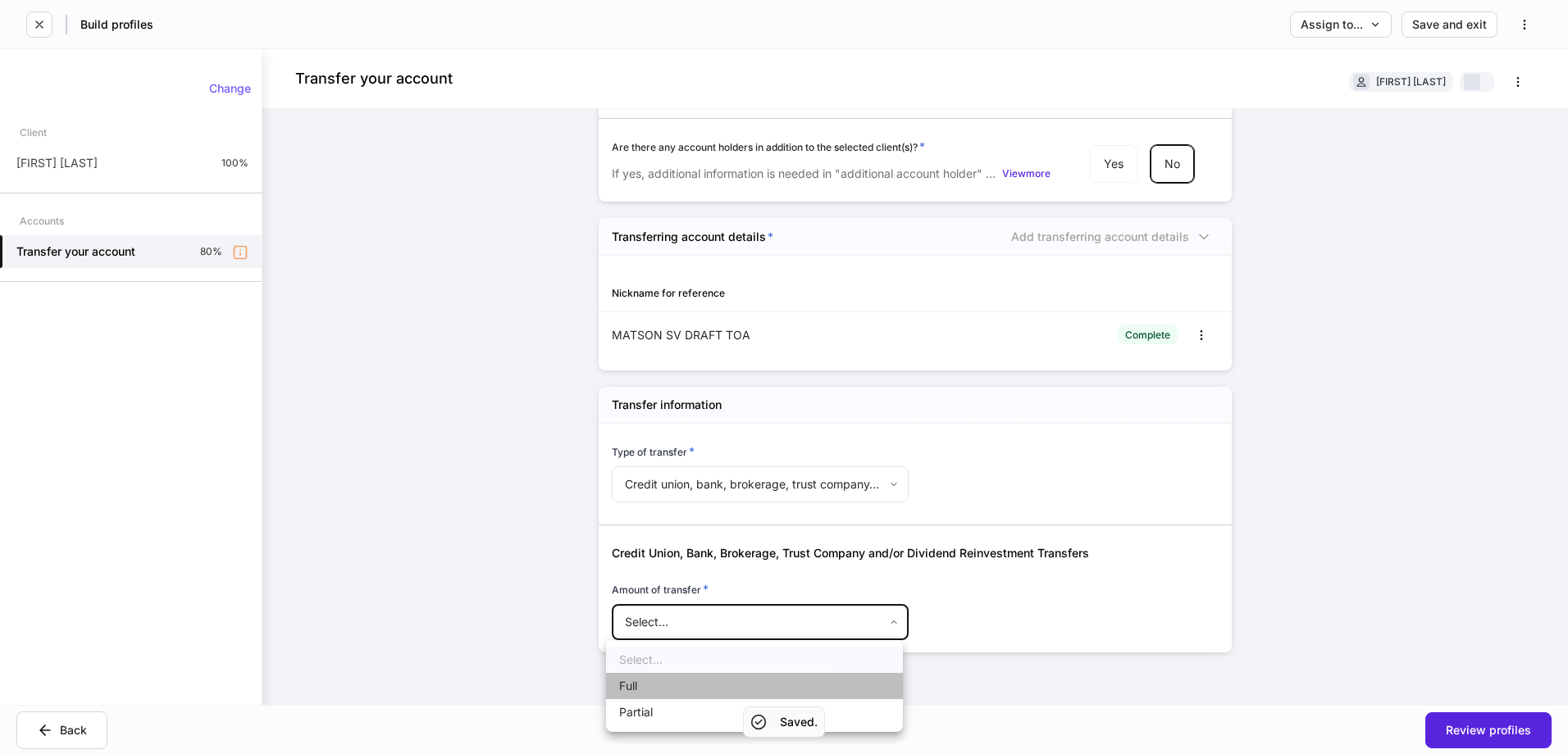 click on "Full" at bounding box center [754, 686] 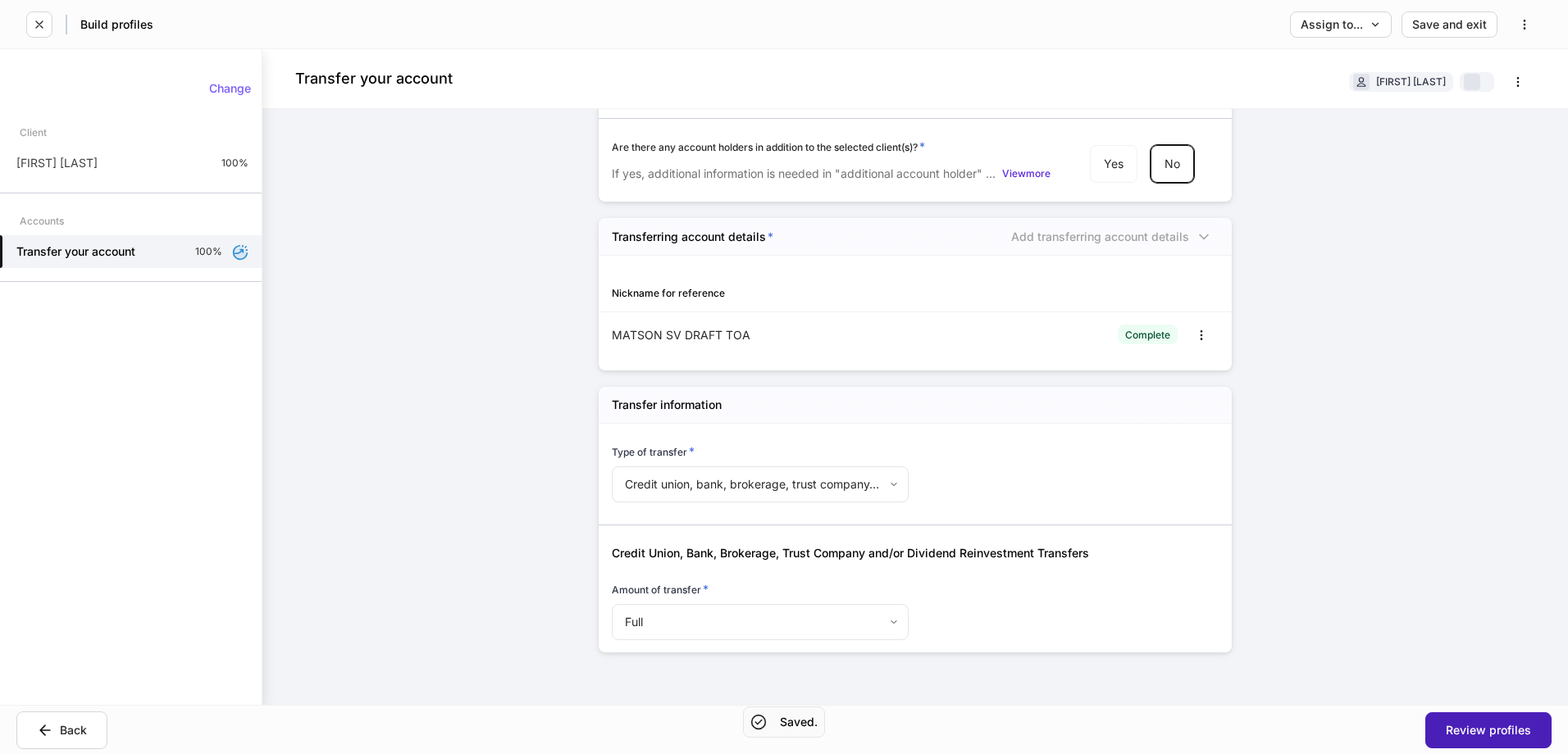 click on "Review profiles" at bounding box center (1488, 730) 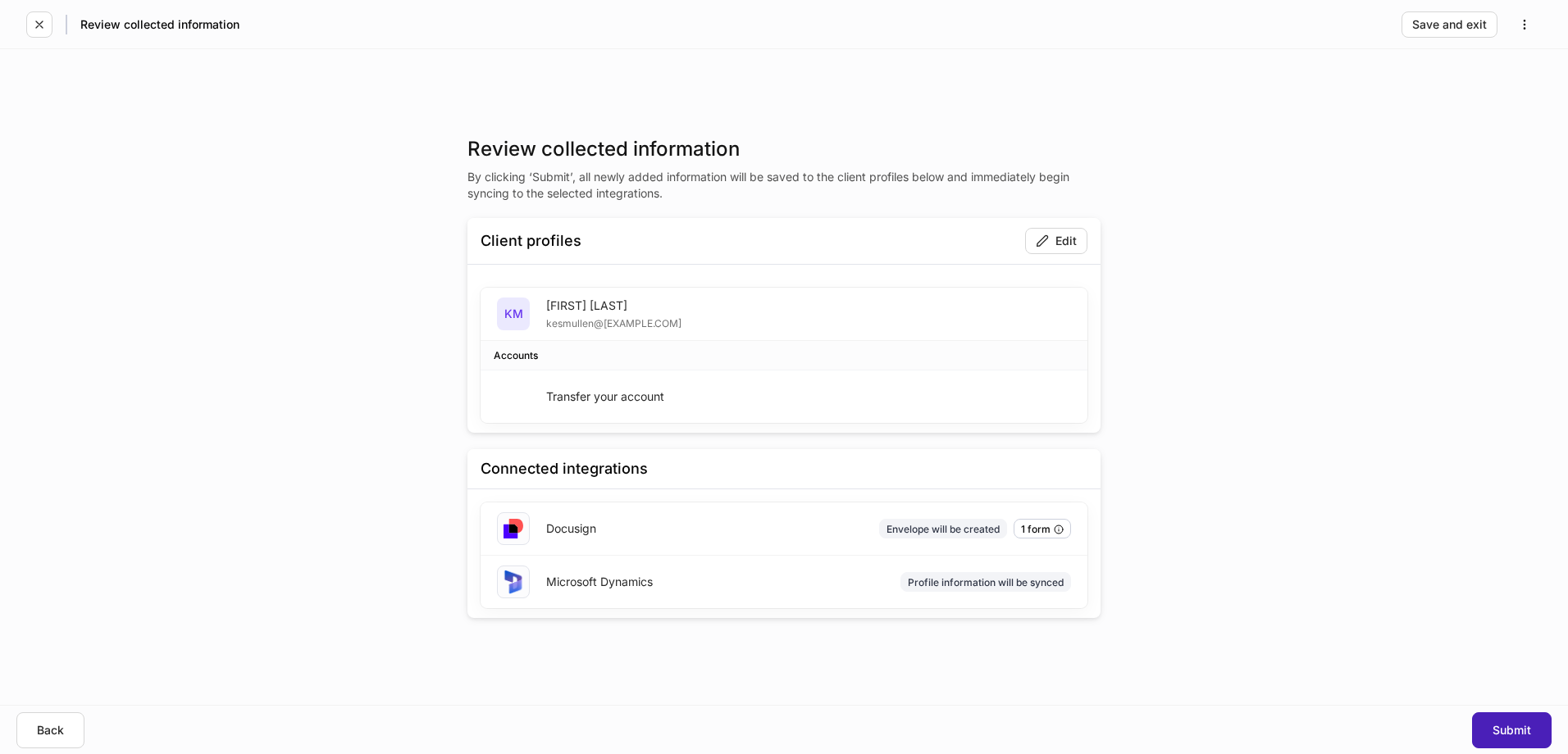 click on "Submit" at bounding box center (1511, 730) 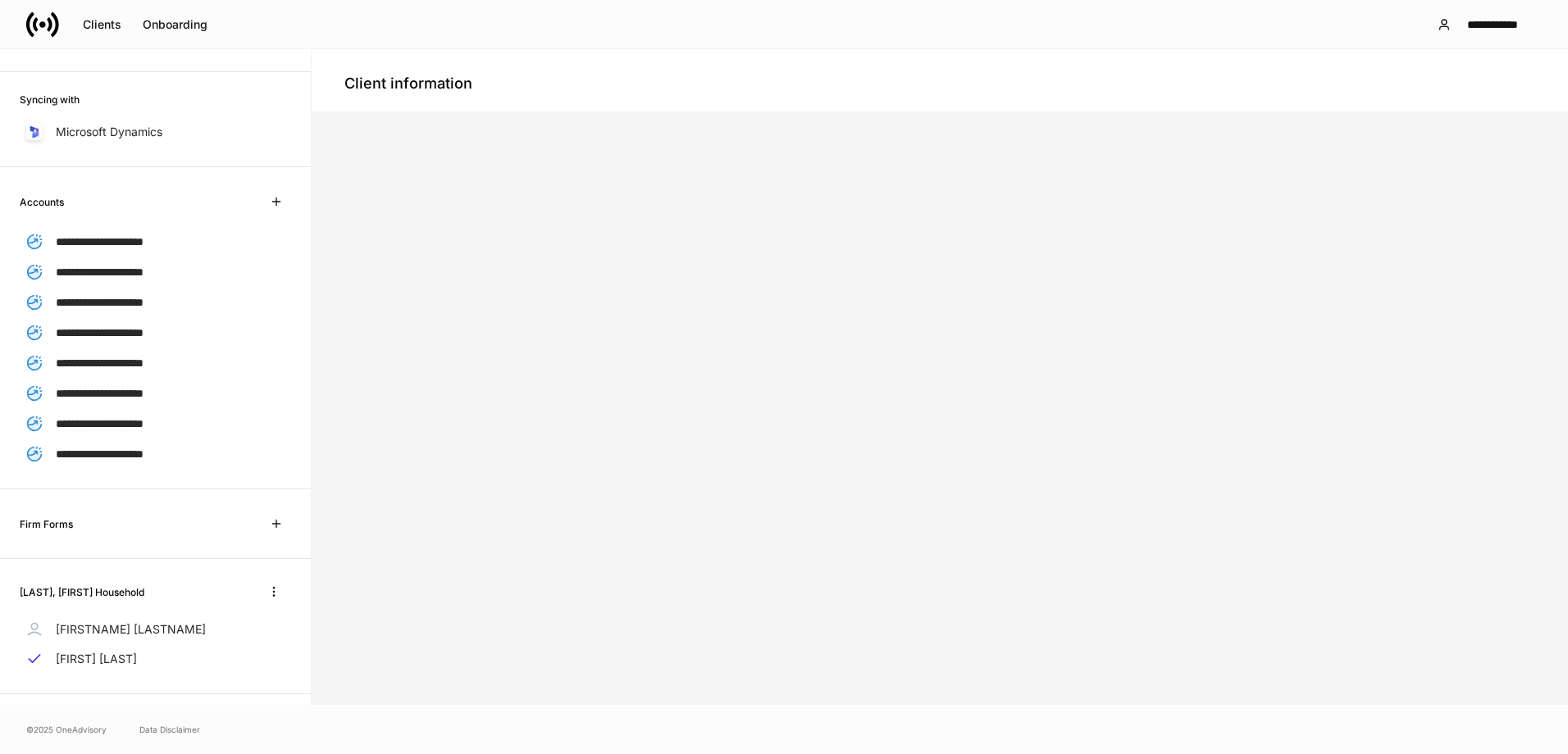 scroll, scrollTop: 216, scrollLeft: 0, axis: vertical 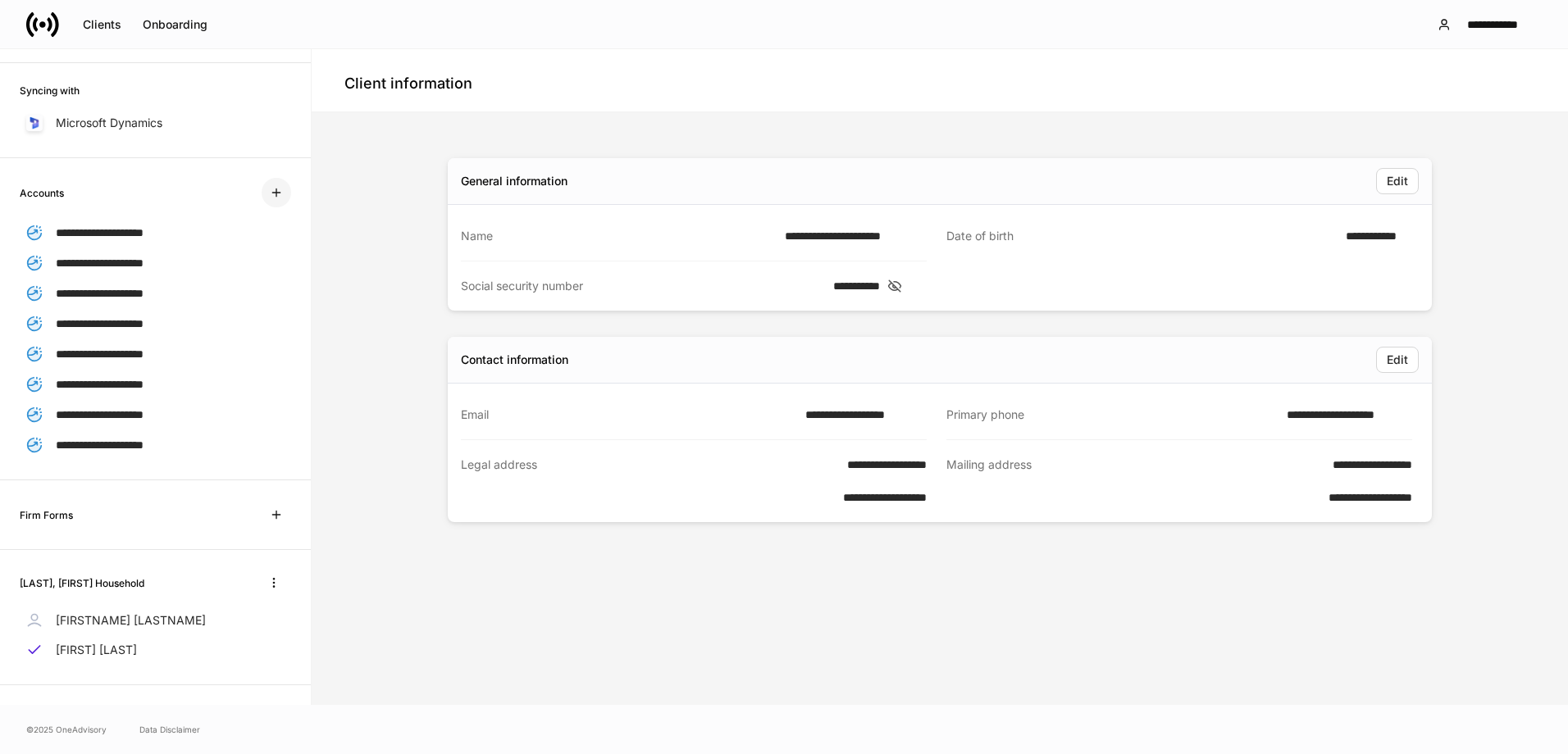click 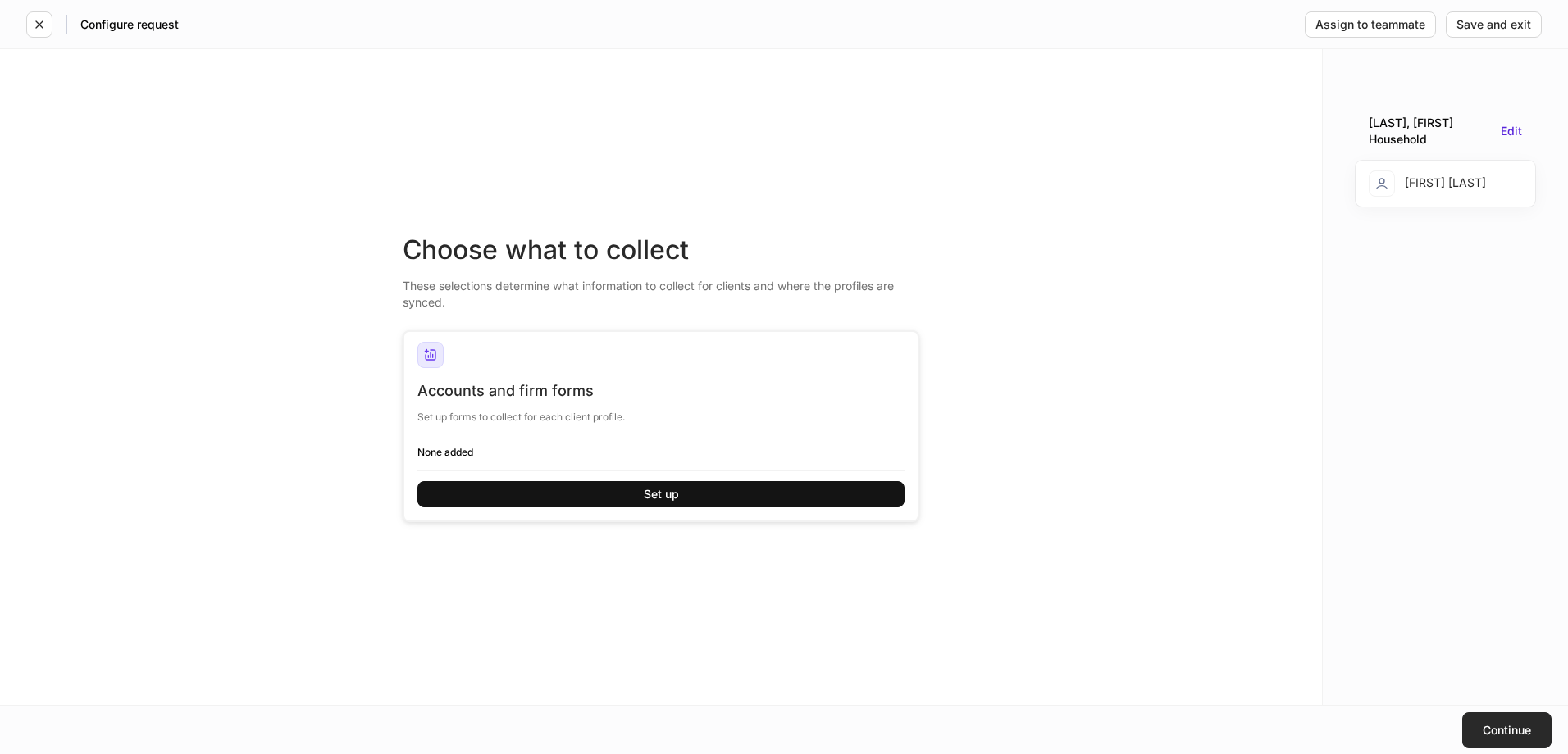 click on "Continue" at bounding box center (1506, 730) 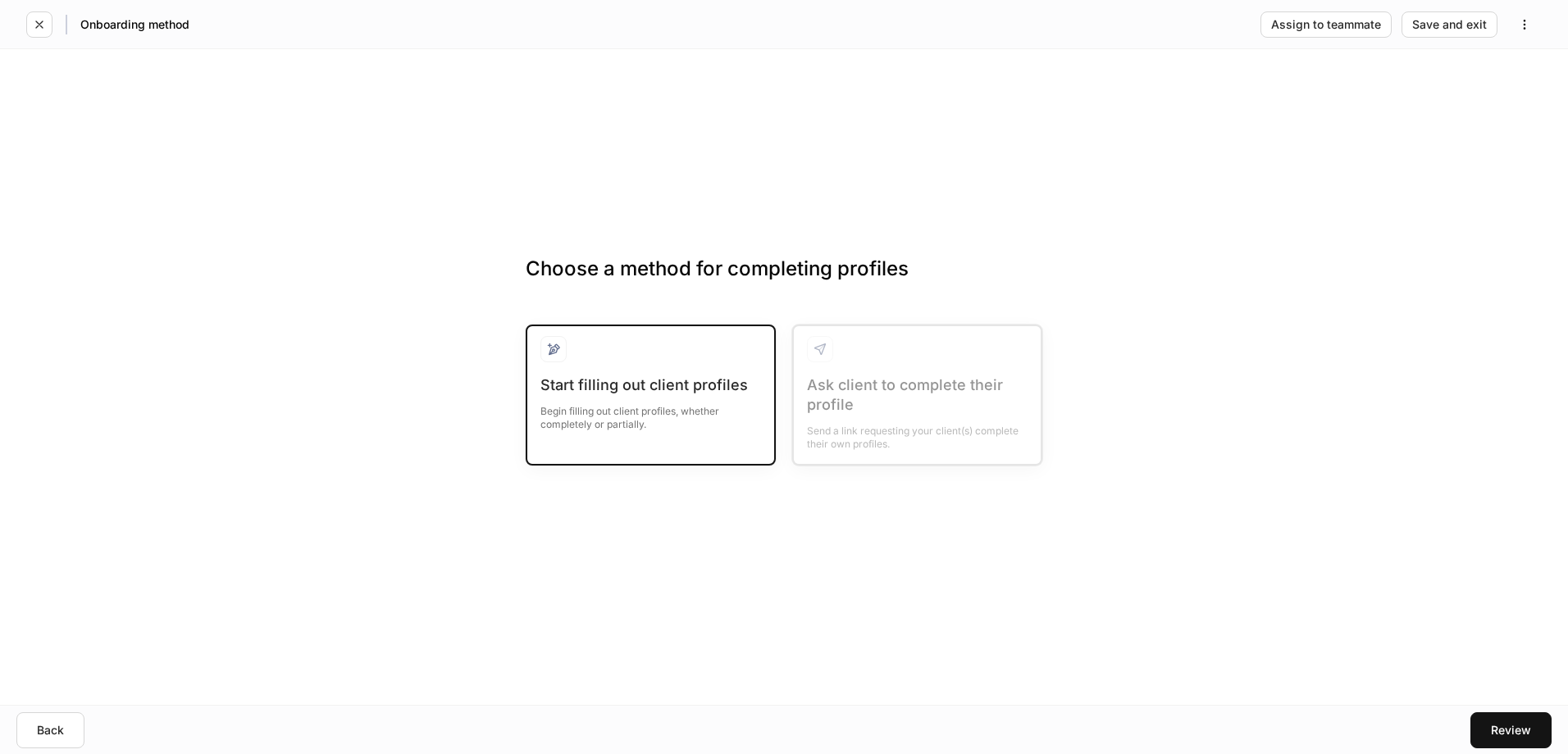click on "Start filling out client profiles" at bounding box center [650, 385] 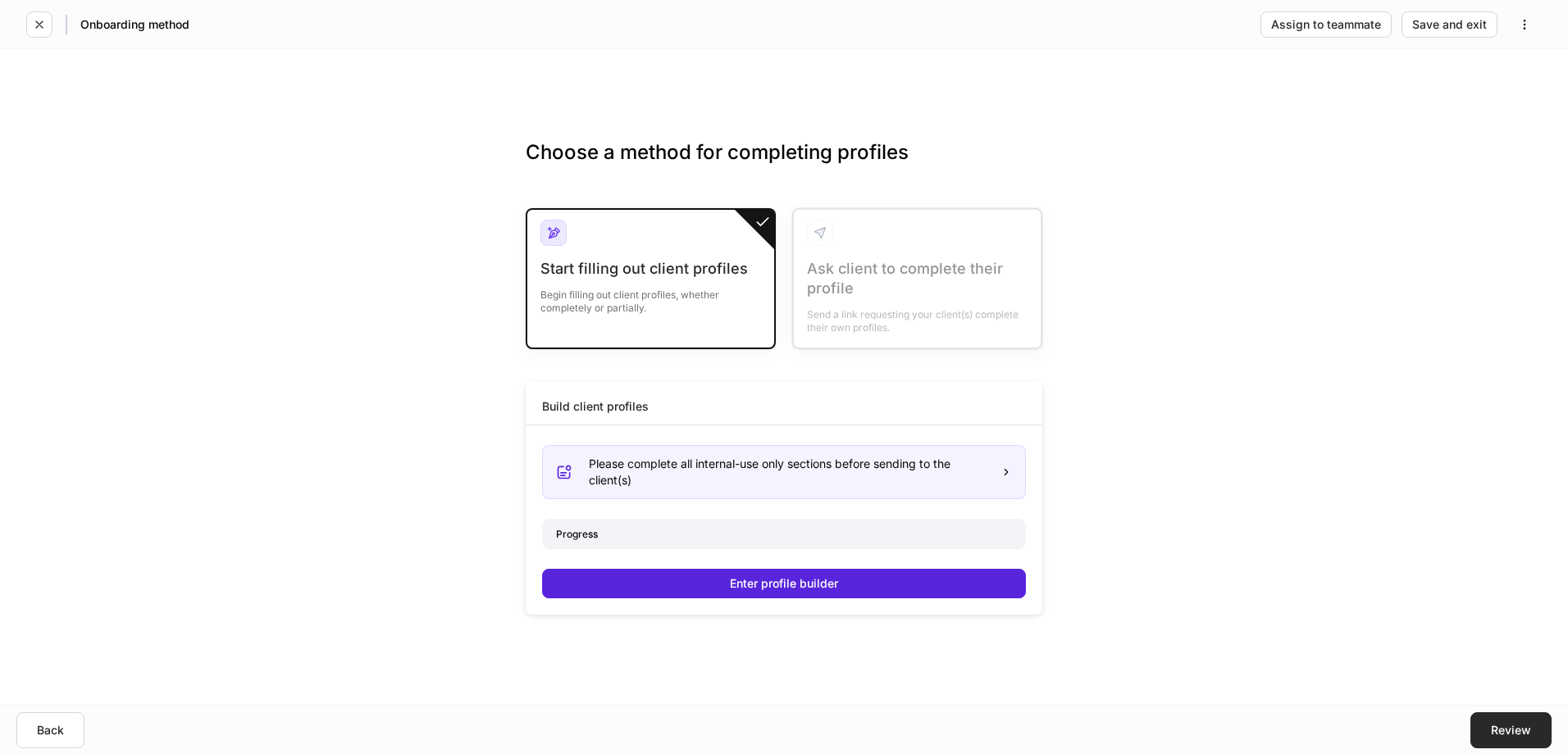 click on "Review" at bounding box center (1511, 730) 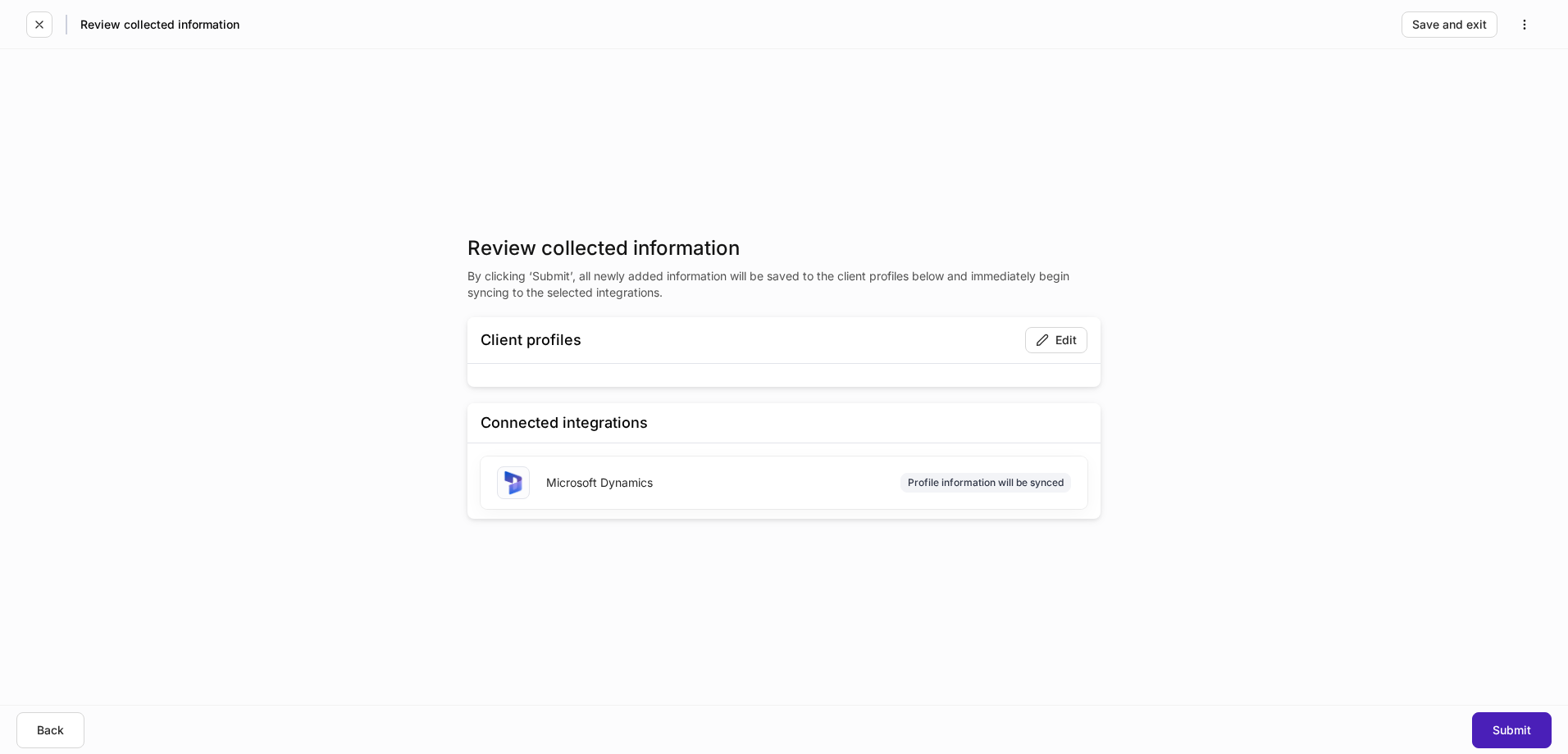click on "Submit" at bounding box center (1511, 730) 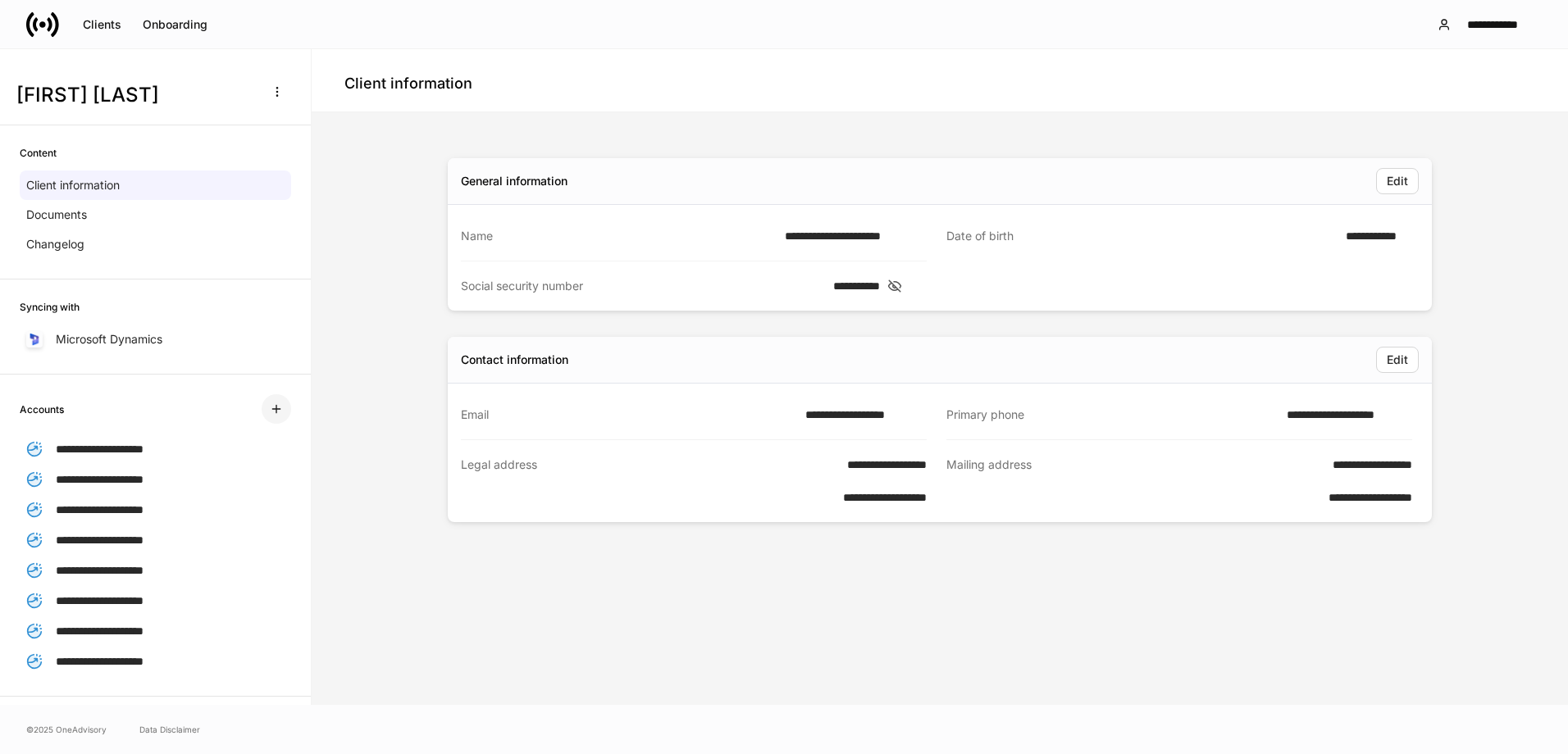 click at bounding box center (276, 409) 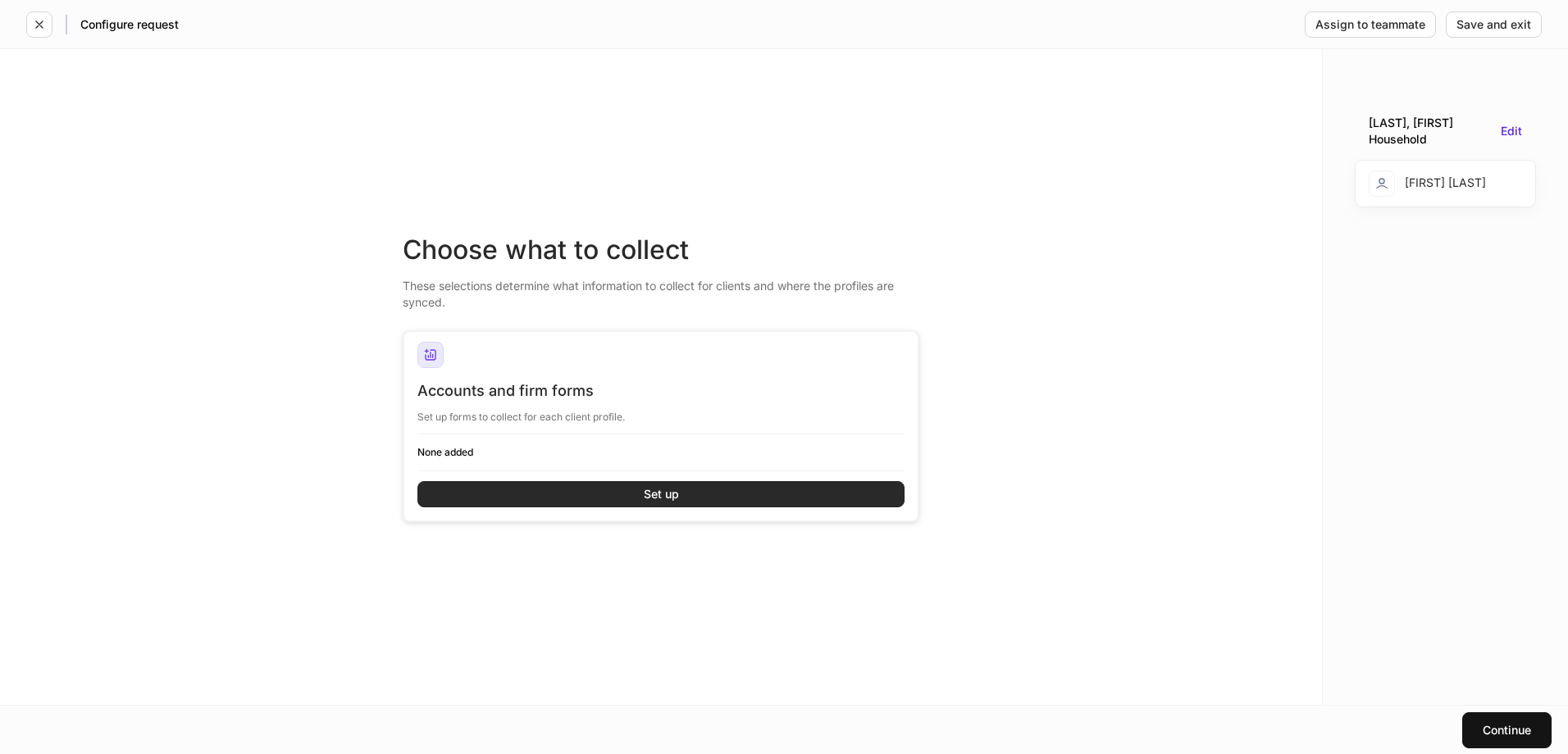 click on "Set up" at bounding box center [661, 494] 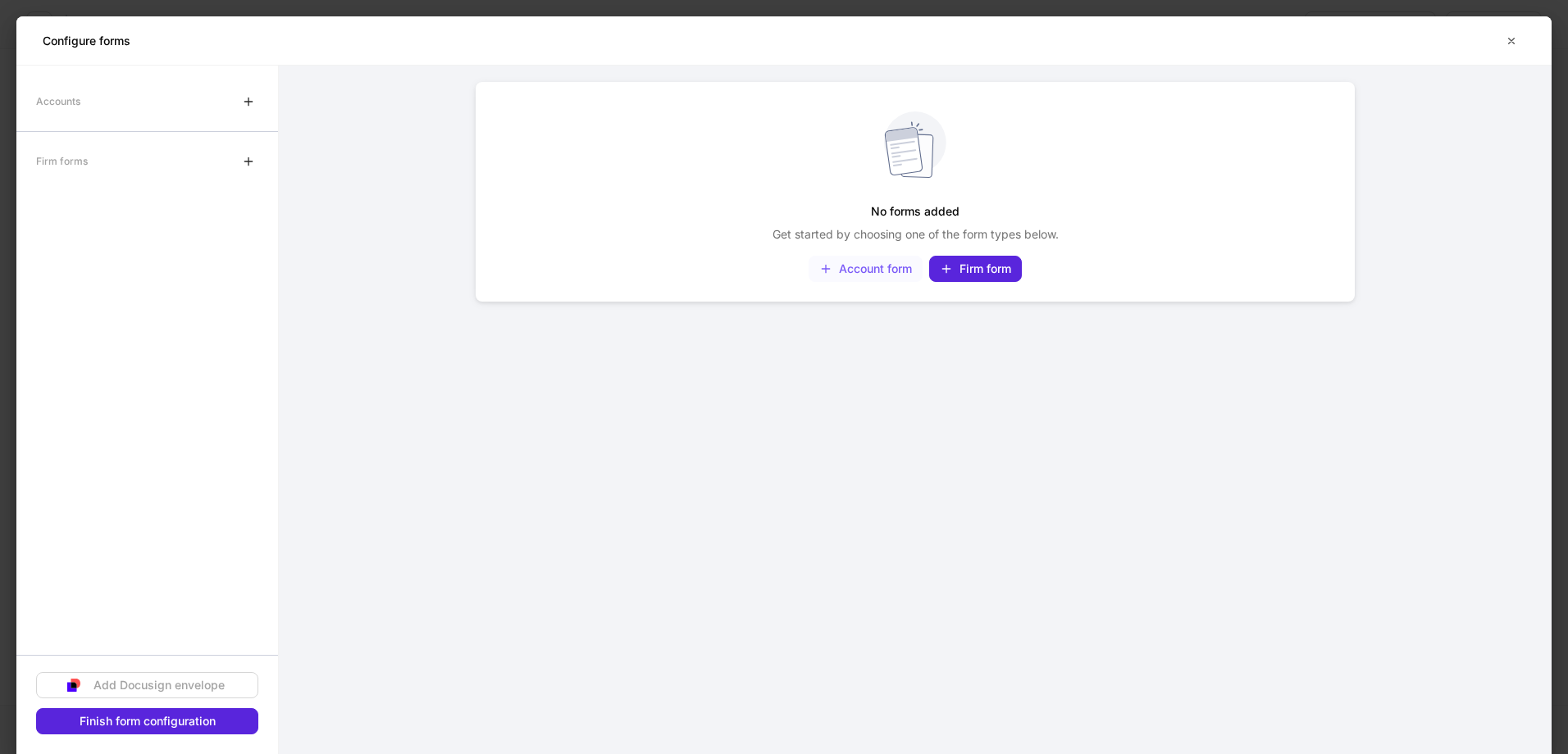 click on "Account form" at bounding box center (865, 269) 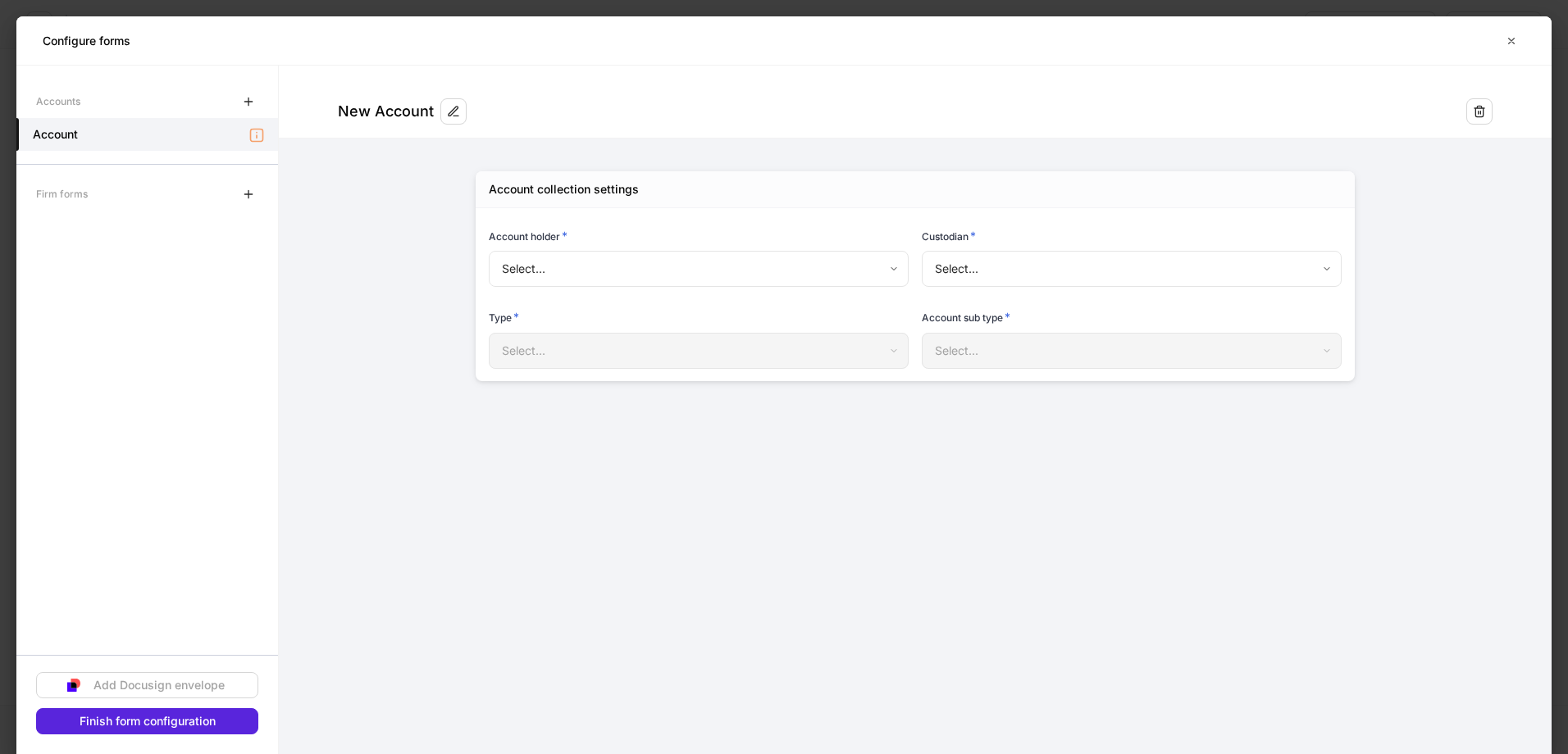 type on "**********" 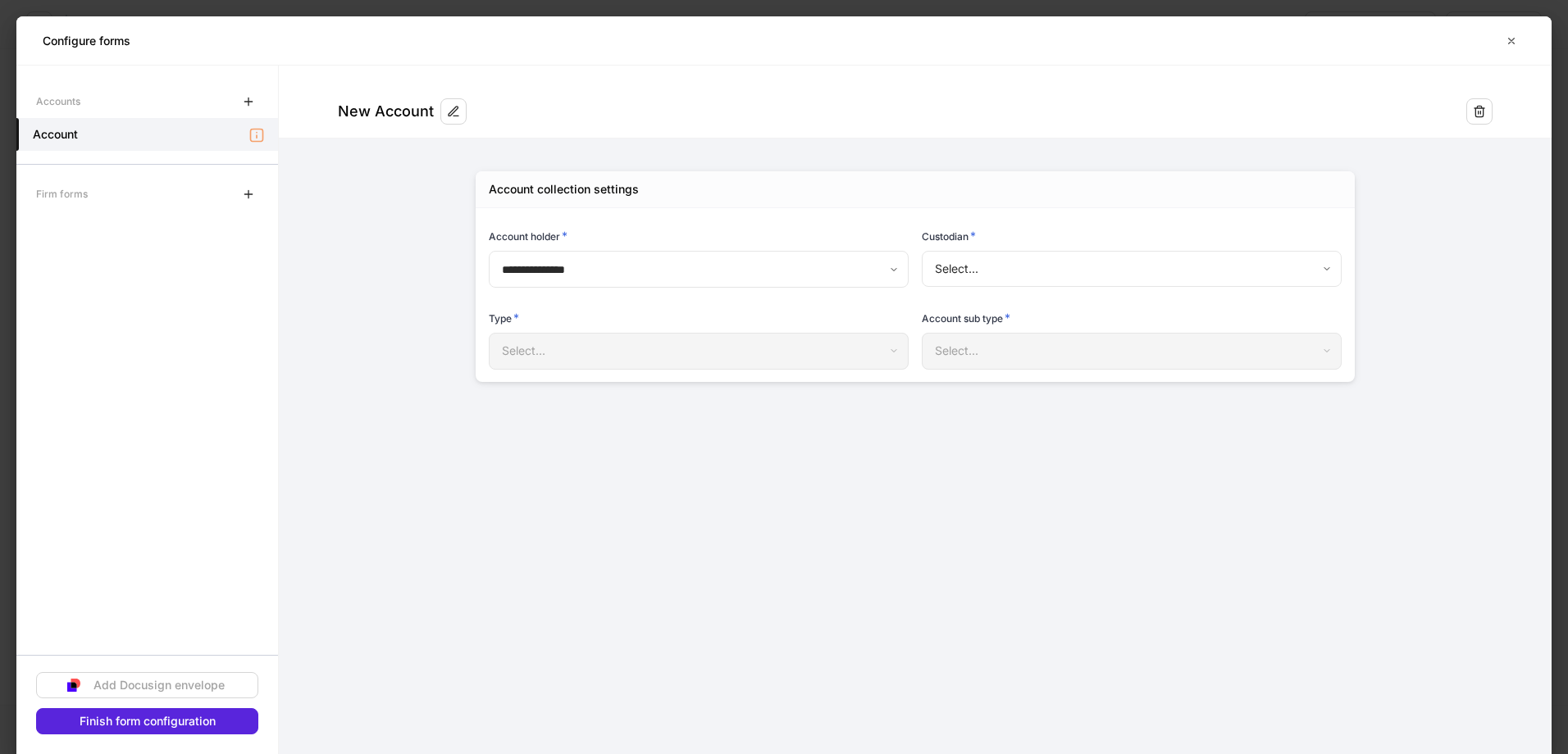 click on "**********" at bounding box center [784, 377] 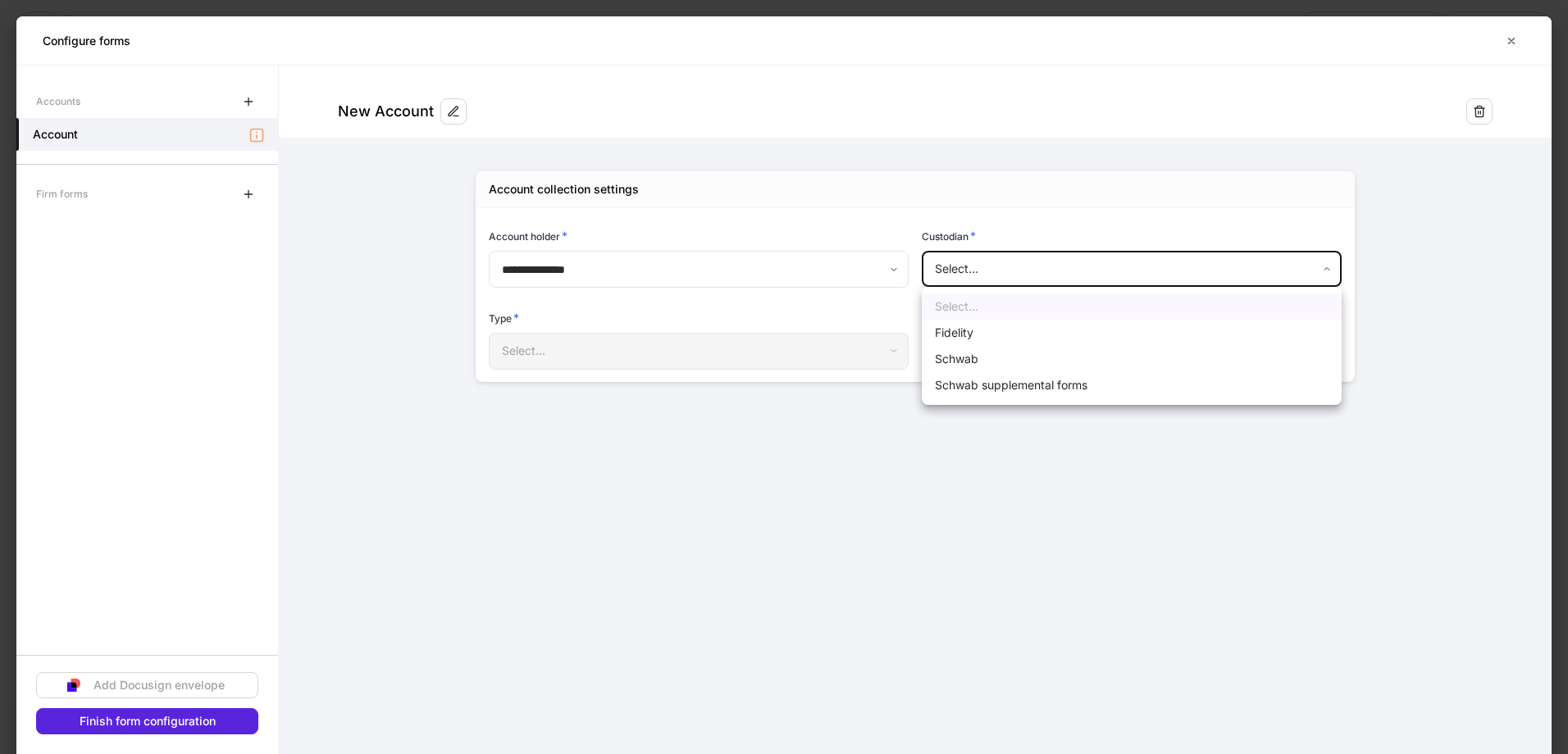 click on "Schwab supplemental forms" at bounding box center (1132, 385) 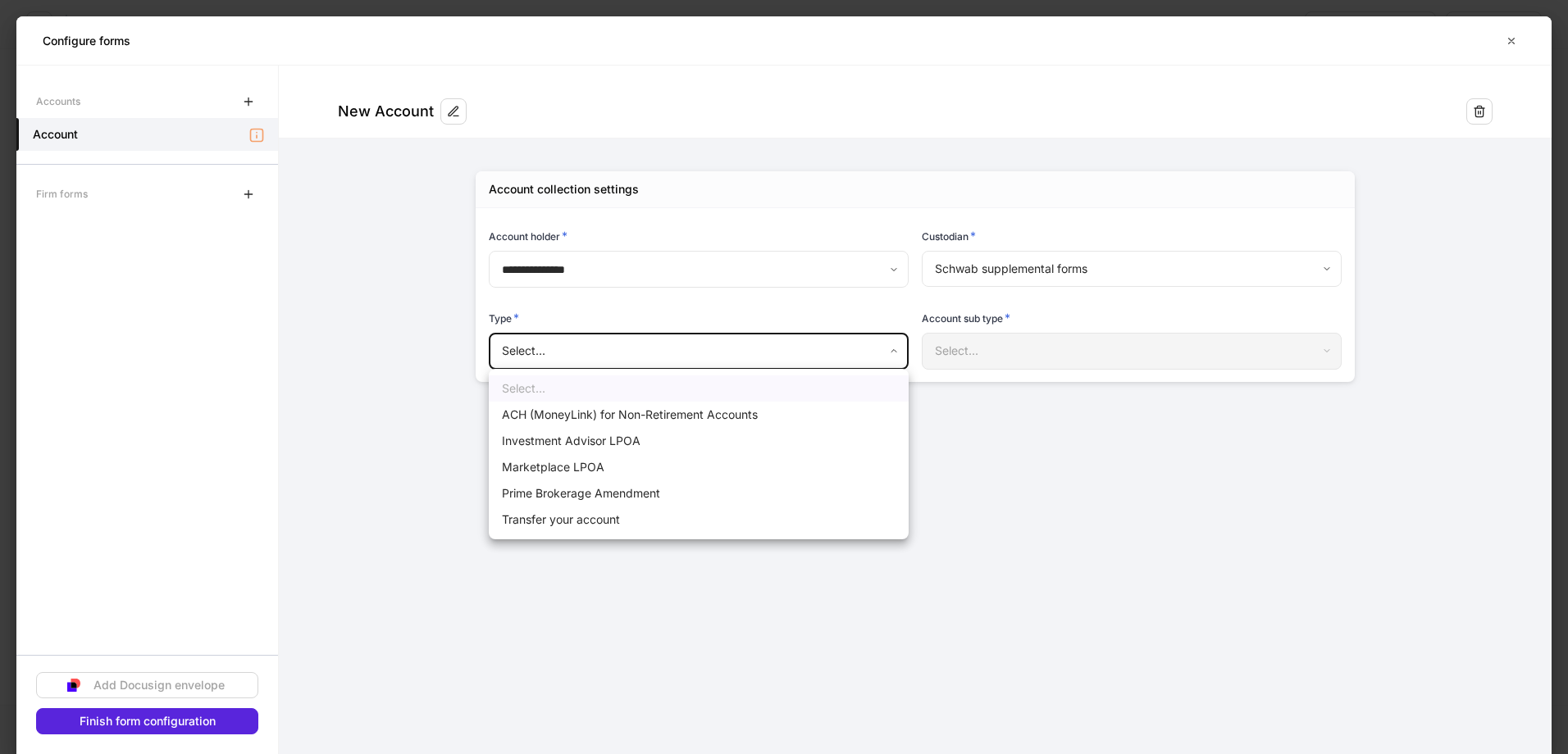 click on "**********" at bounding box center [784, 377] 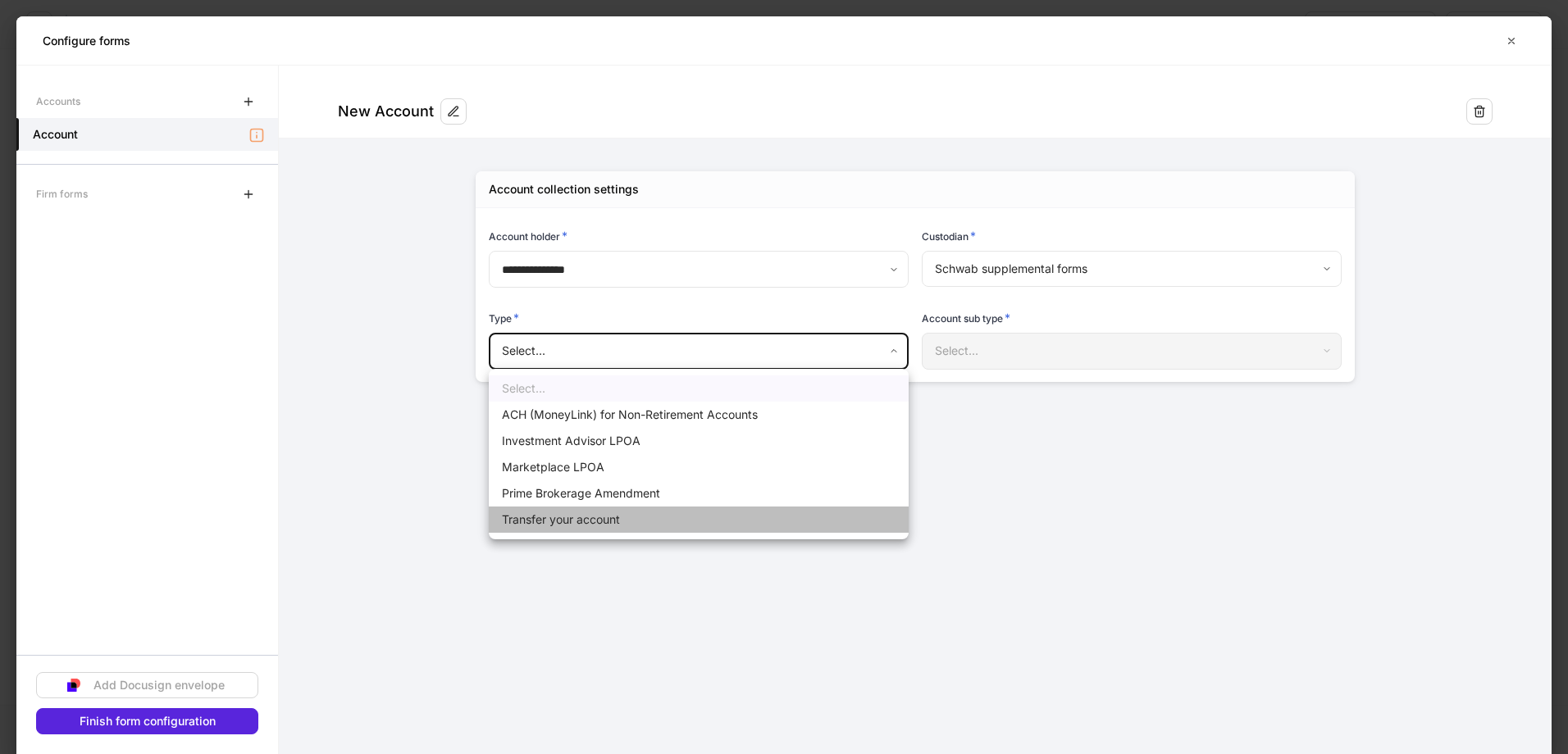 click on "Transfer your account" at bounding box center (699, 520) 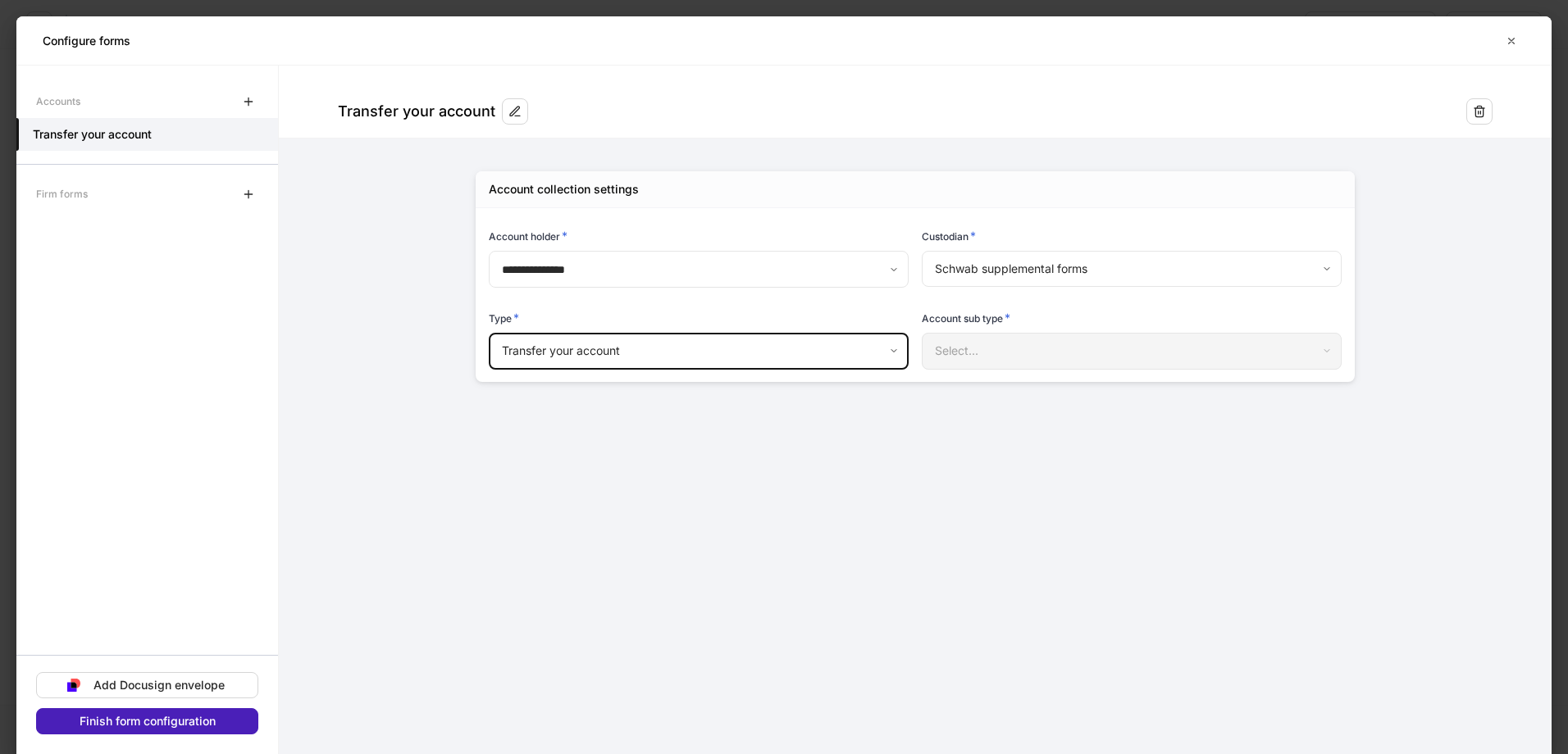 click on "Finish form configuration" at bounding box center [148, 721] 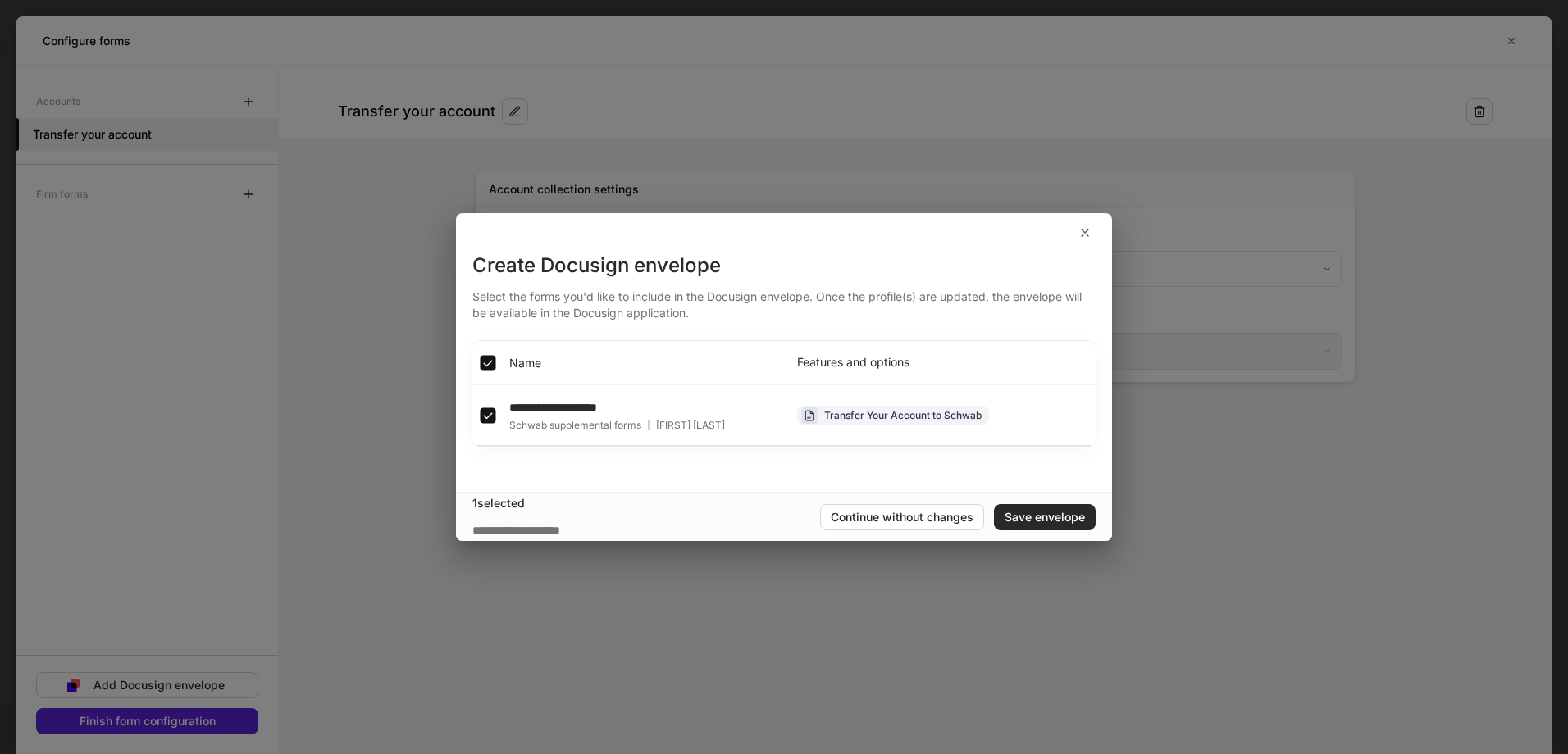 click on "Save envelope" at bounding box center [1045, 517] 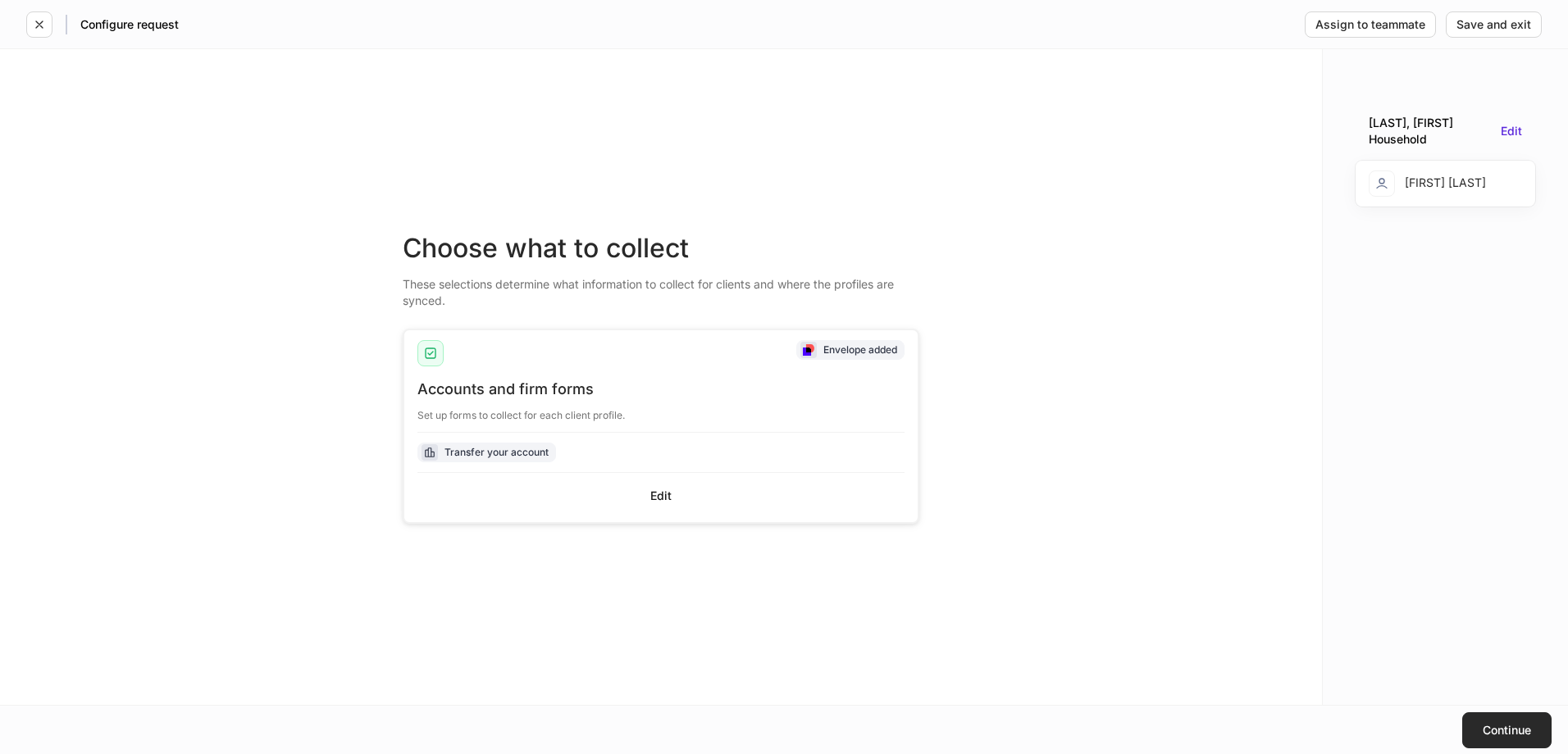 click on "Continue" at bounding box center [1506, 730] 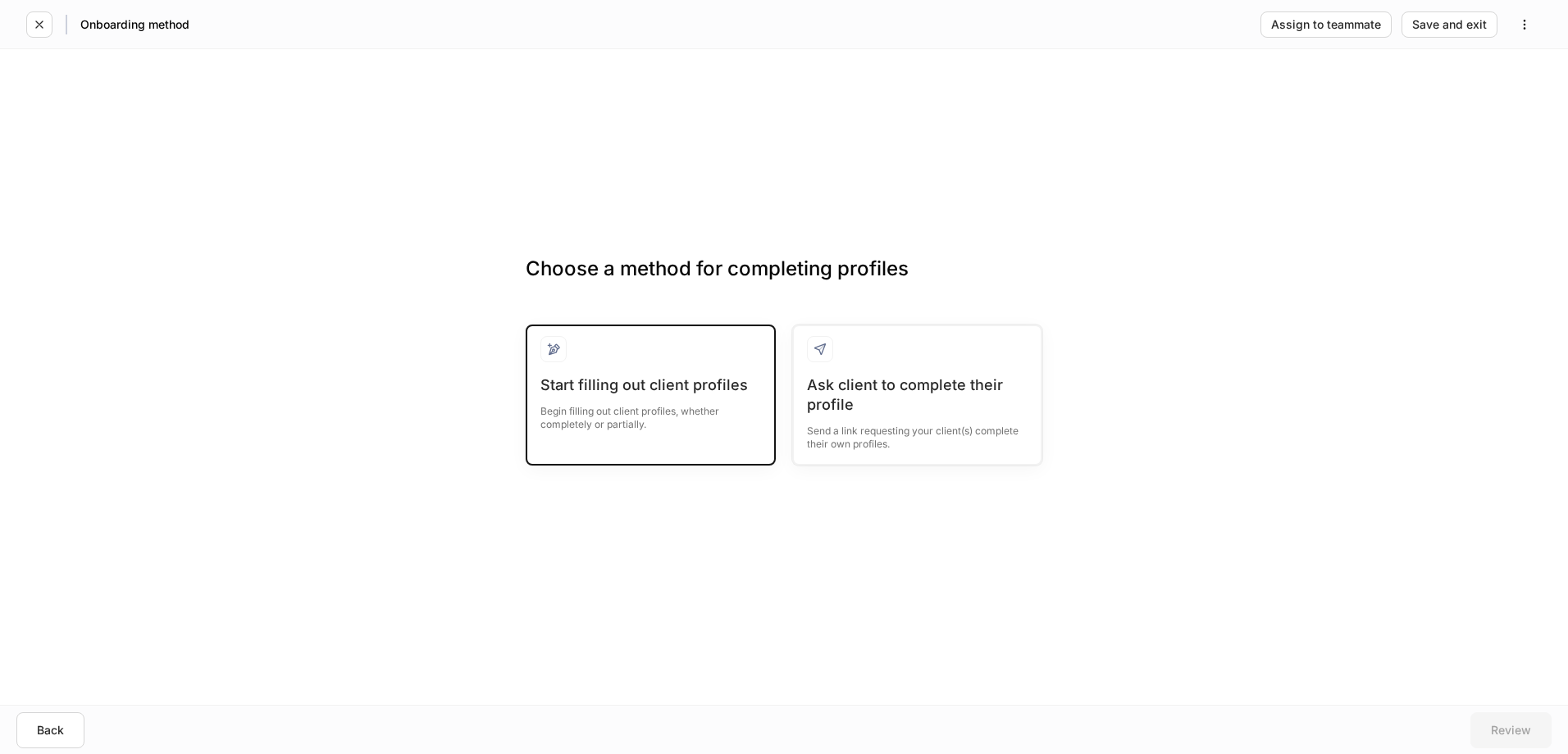 click on "Begin filling out client profiles, whether completely or partially." at bounding box center (650, 413) 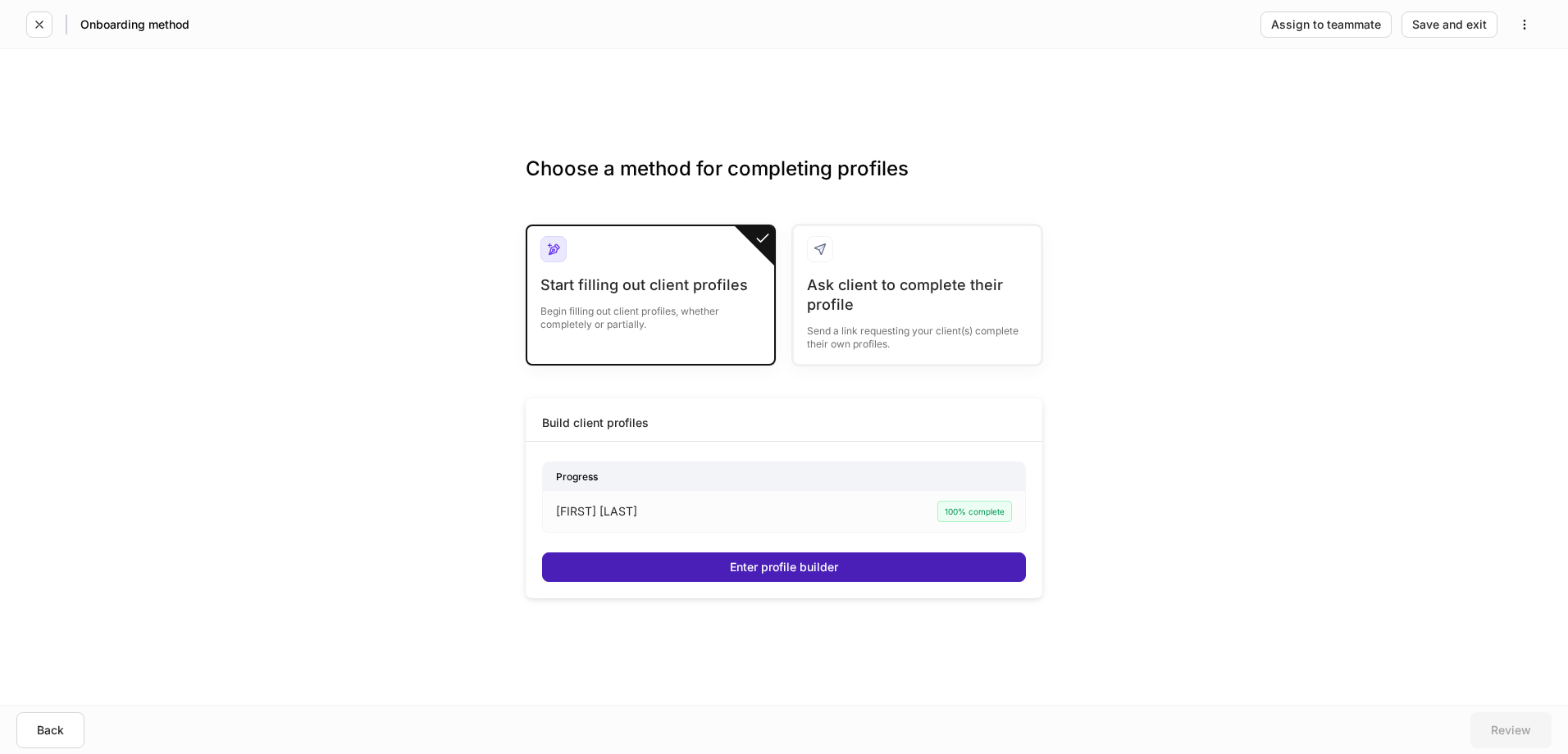 click on "Enter profile builder" at bounding box center (784, 567) 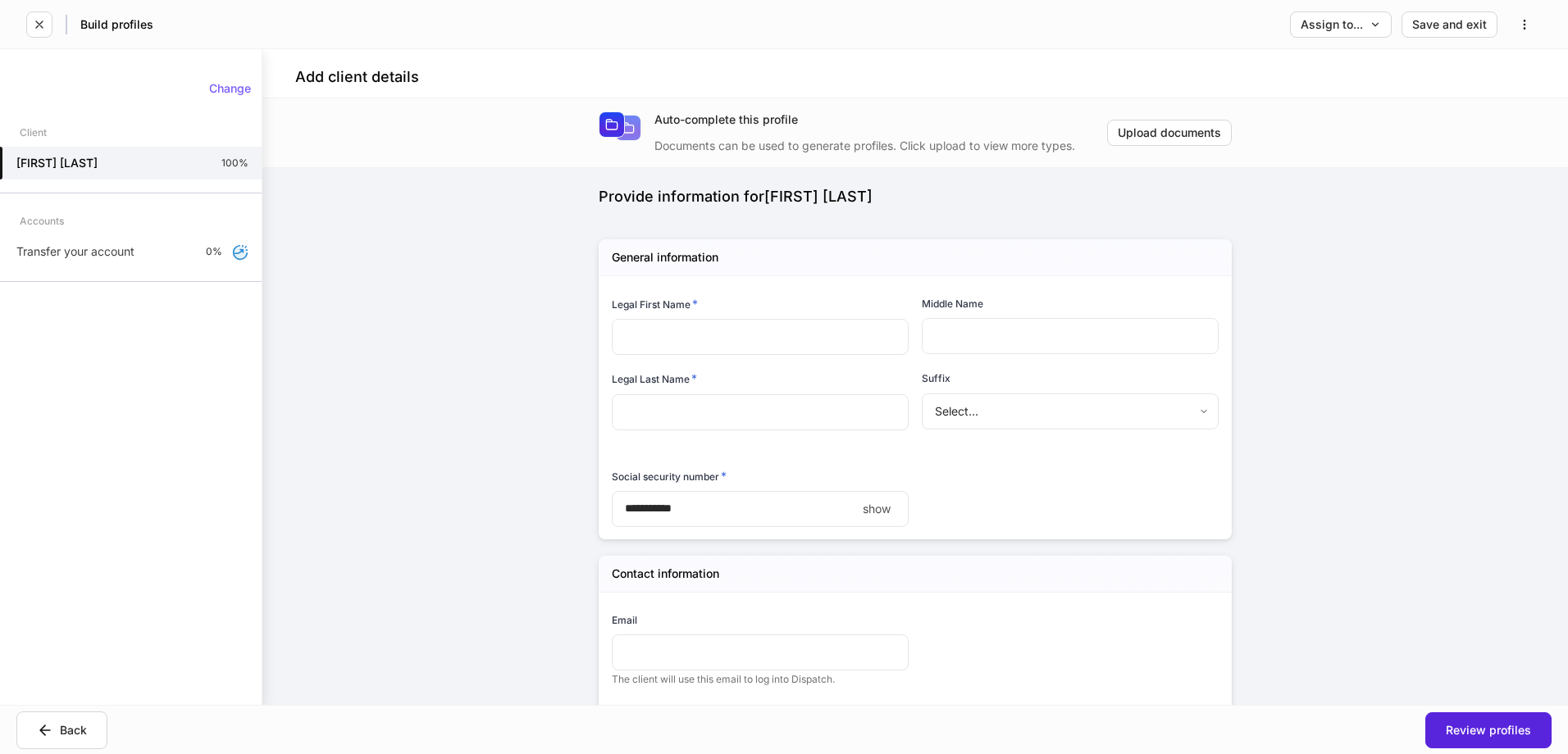 type on "********" 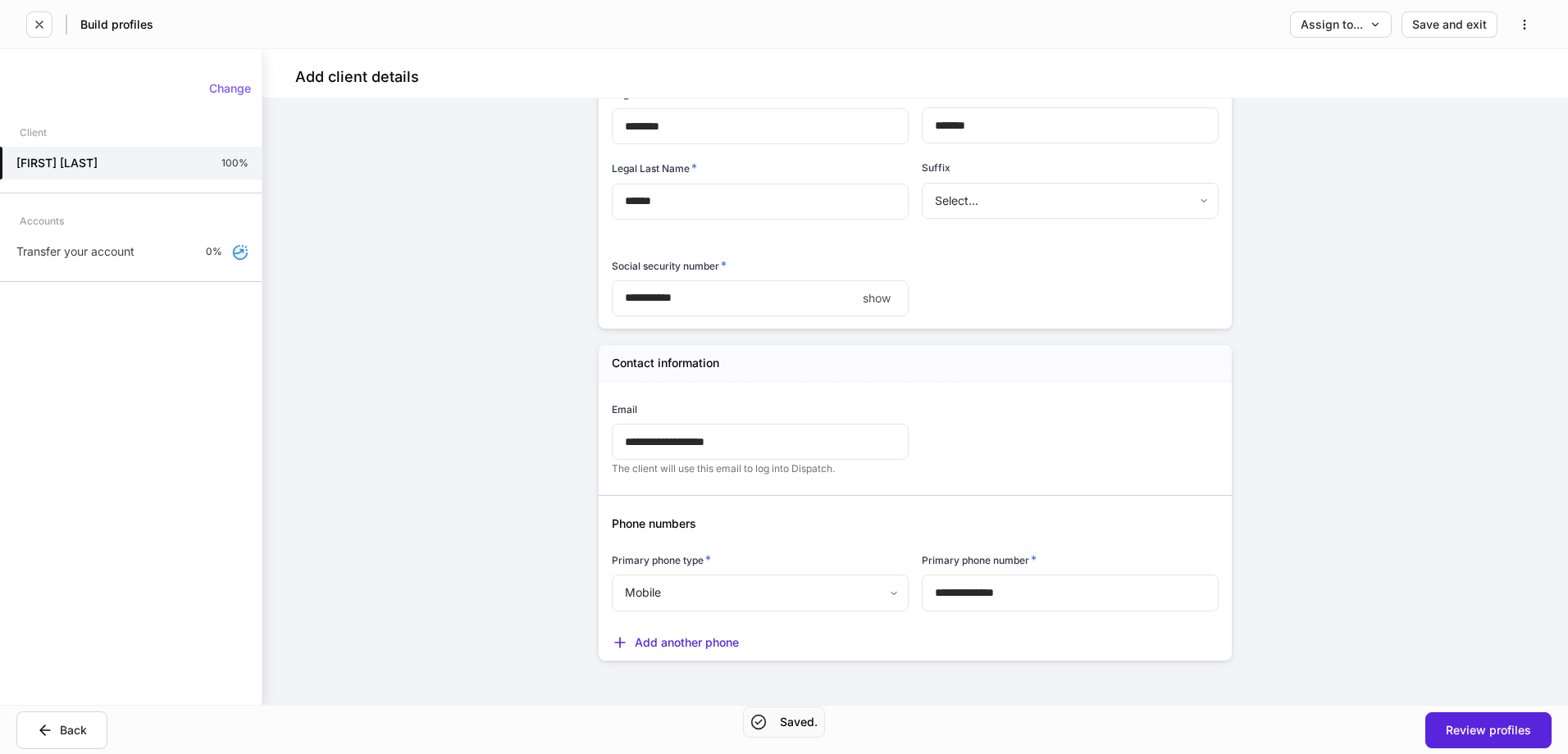 scroll, scrollTop: 219, scrollLeft: 0, axis: vertical 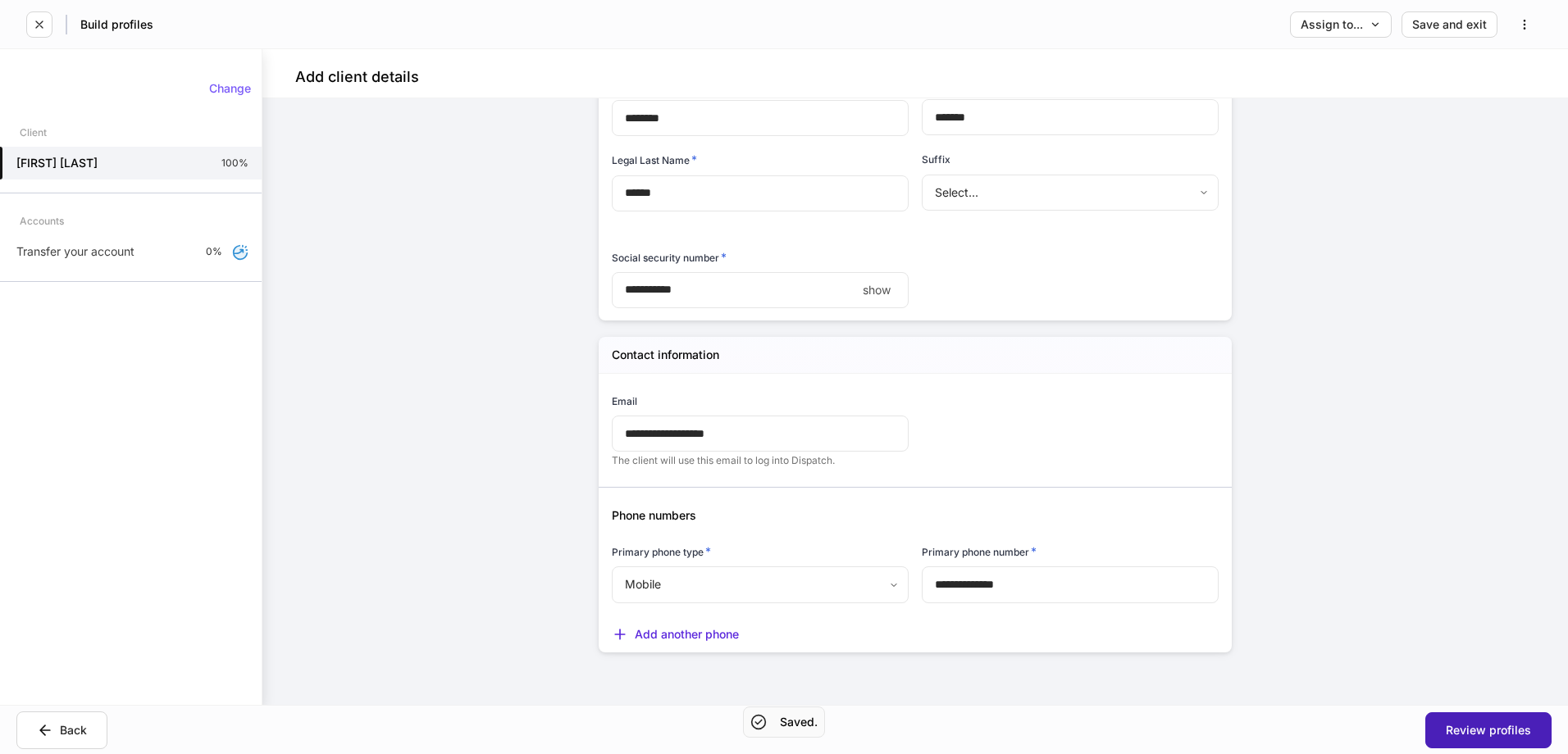 click on "Review profiles" at bounding box center [1488, 730] 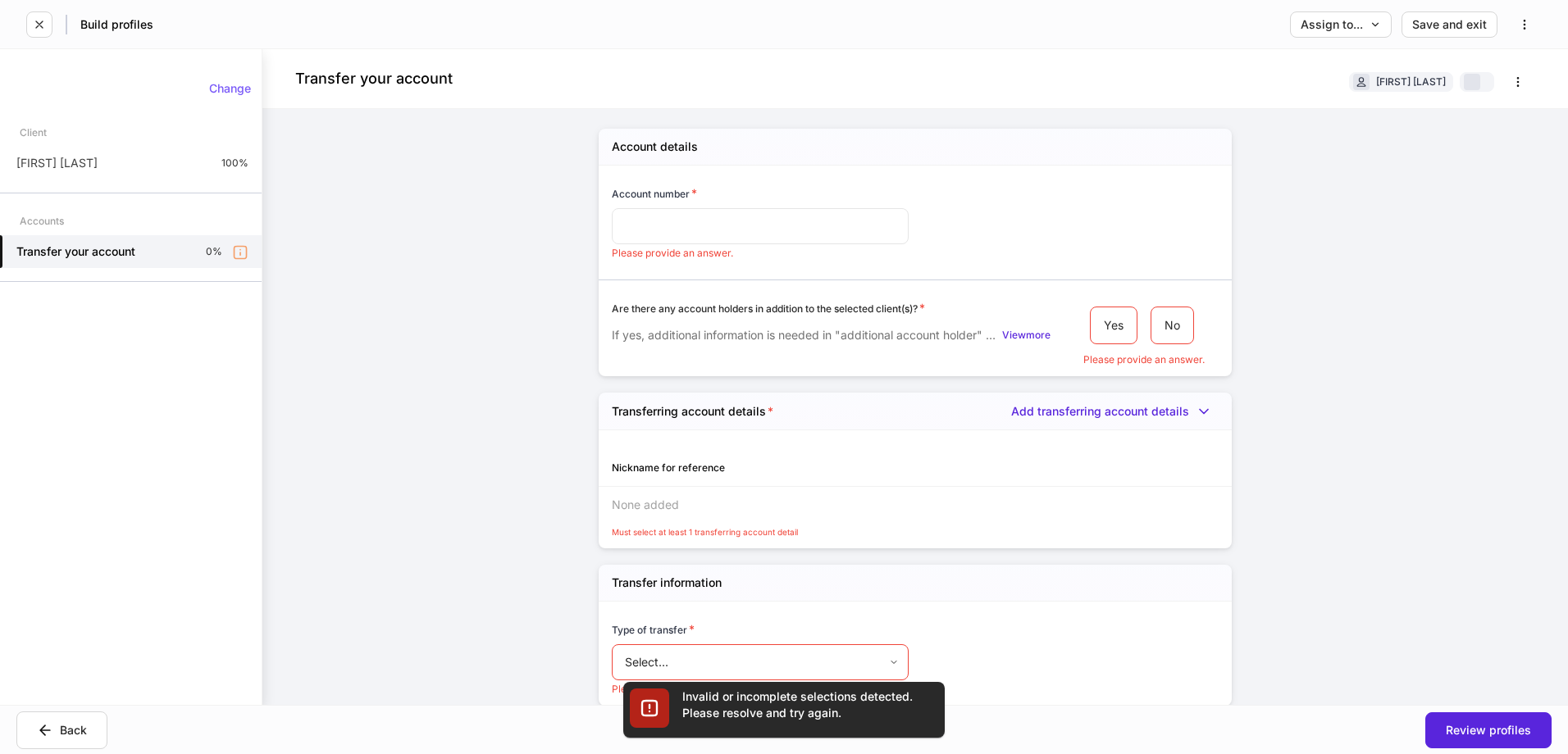 click at bounding box center (760, 226) 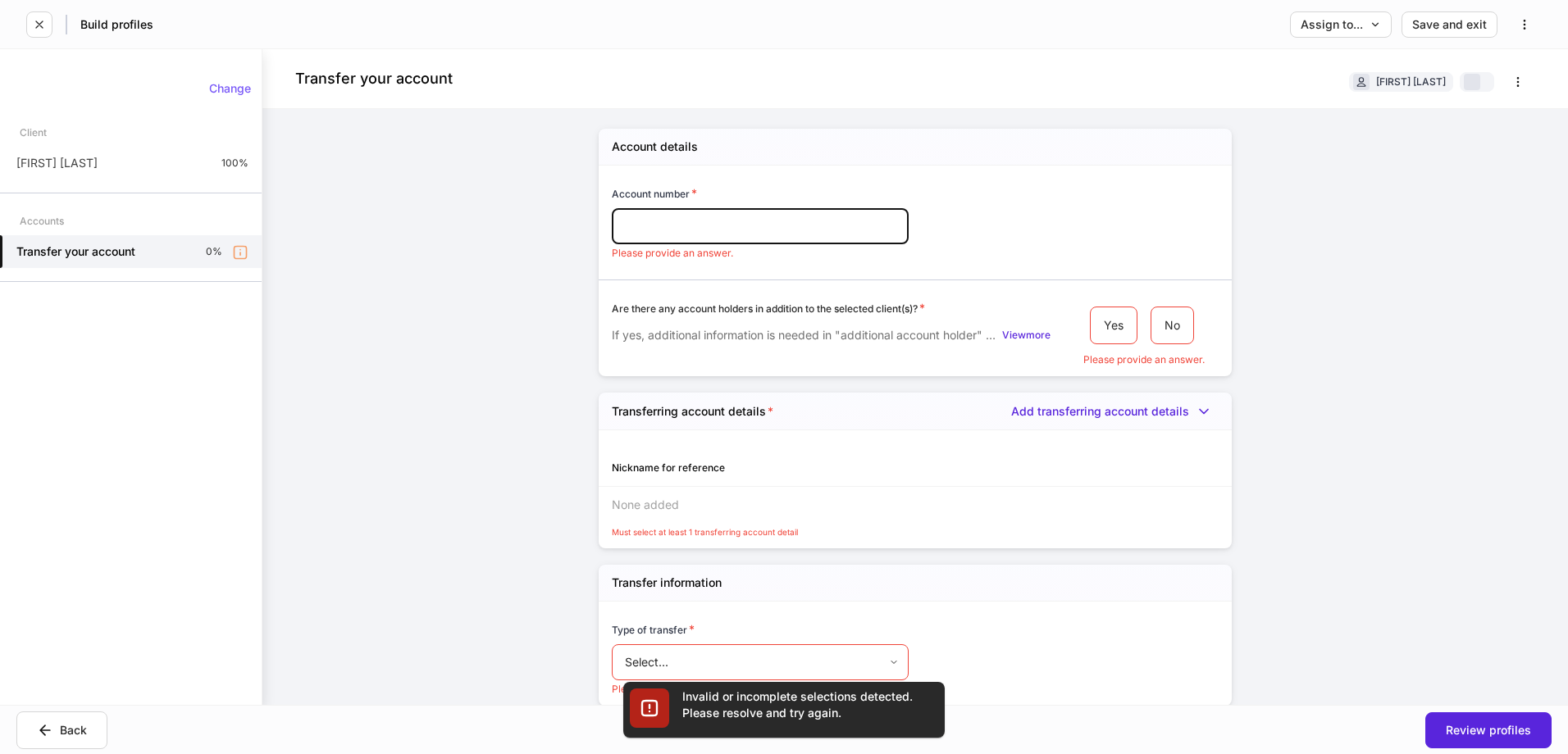 paste on "*********" 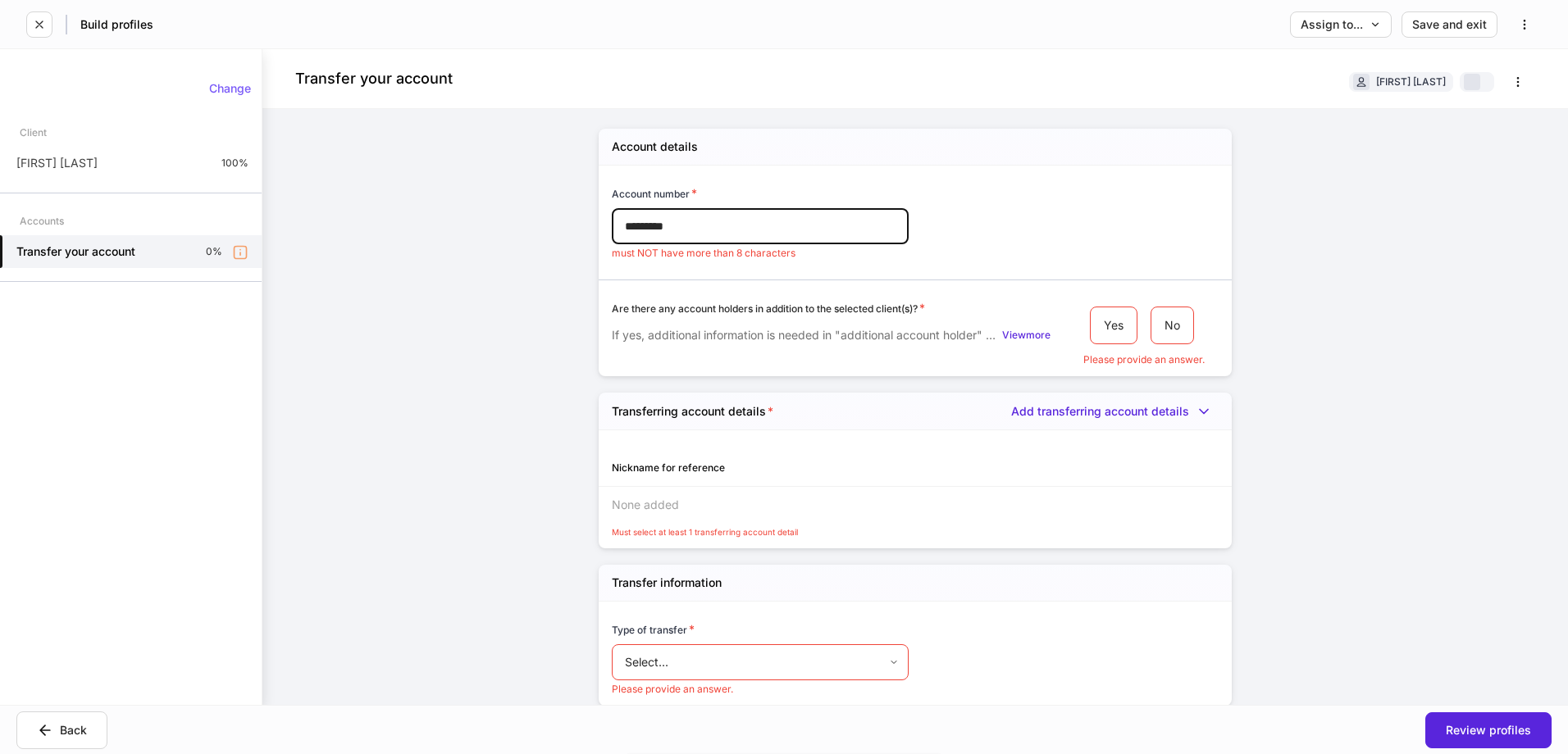 click on "*********" at bounding box center (760, 226) 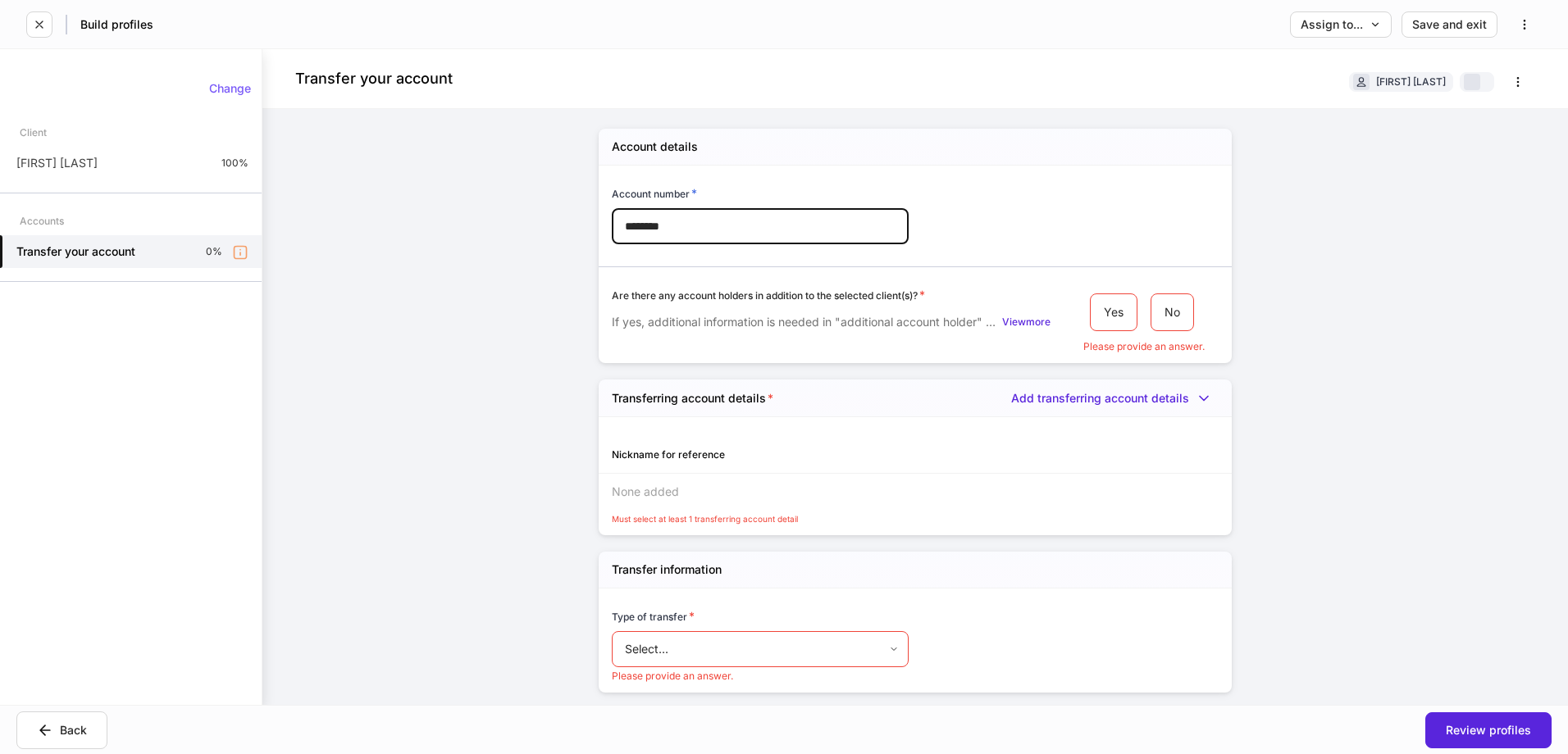 type on "********" 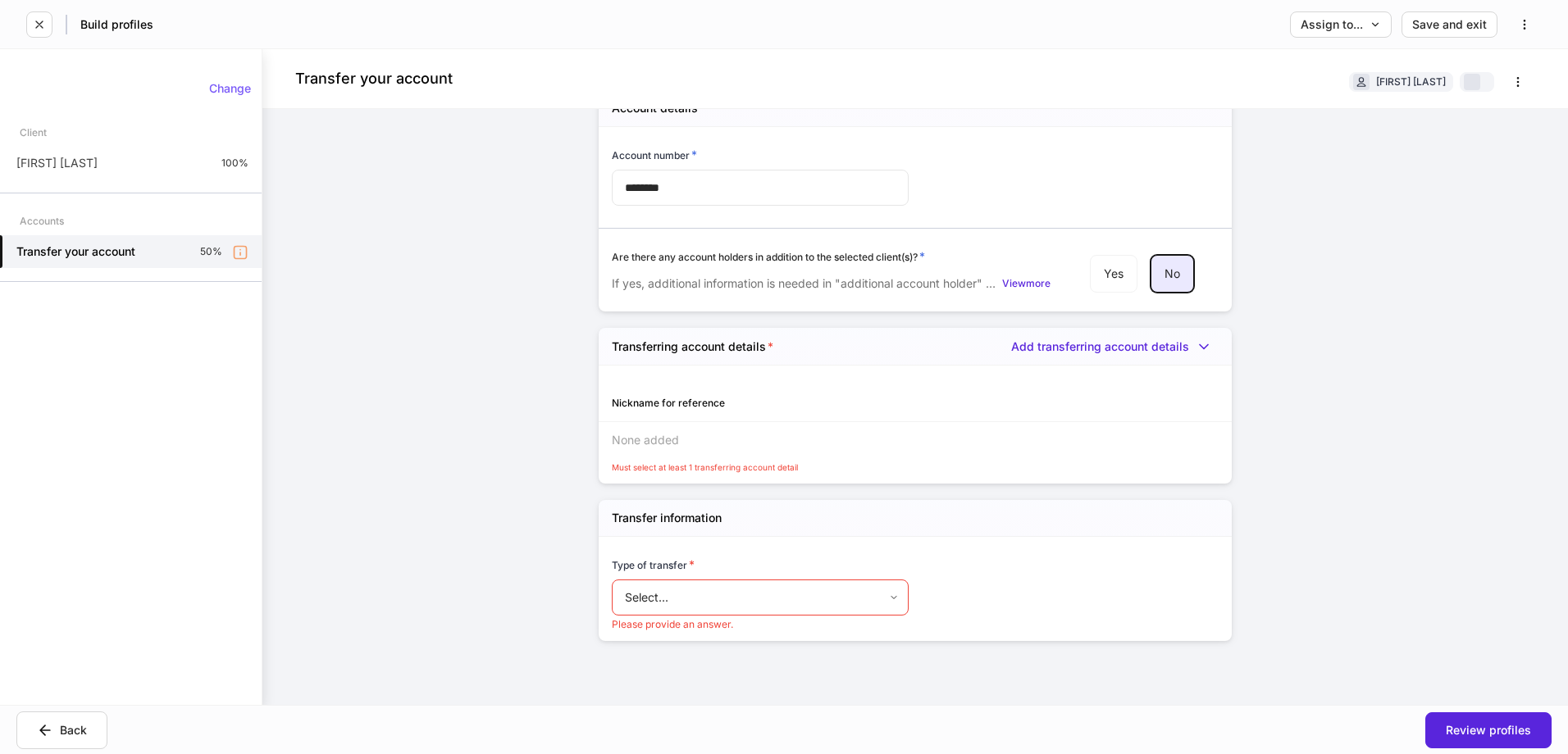 scroll, scrollTop: 60, scrollLeft: 0, axis: vertical 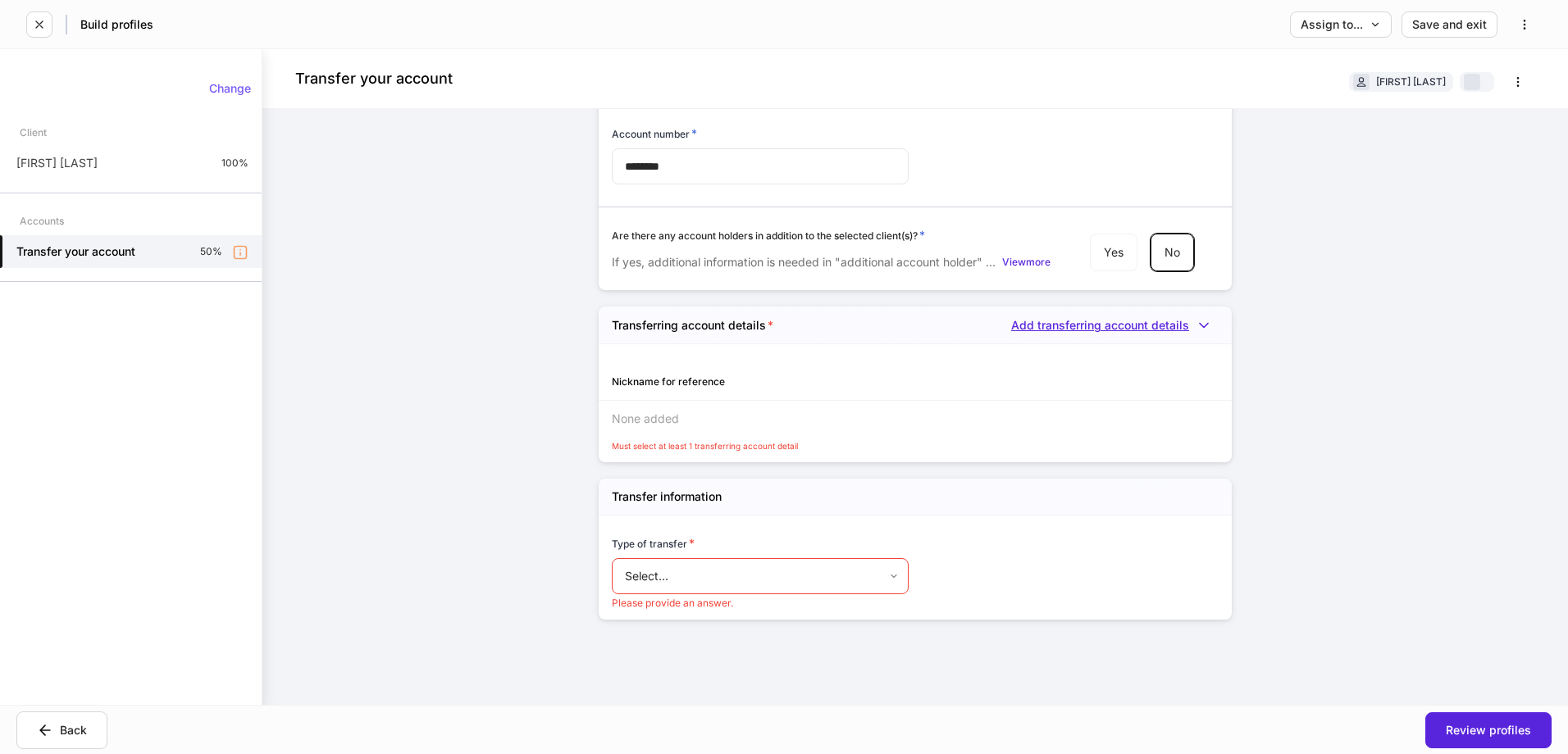 click on "Add transferring account details" at bounding box center (1114, 325) 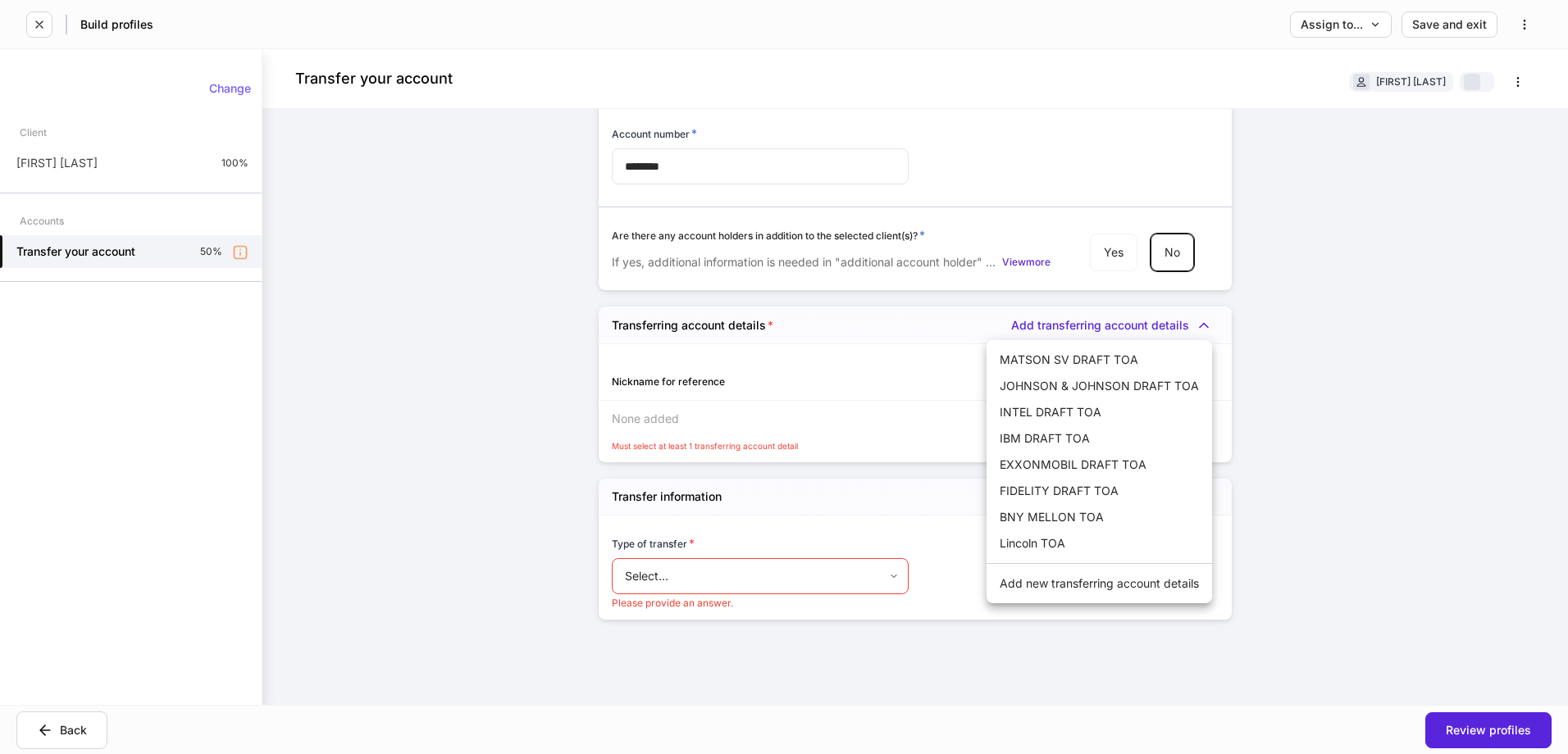drag, startPoint x: 1034, startPoint y: 592, endPoint x: 1019, endPoint y: 584, distance: 17 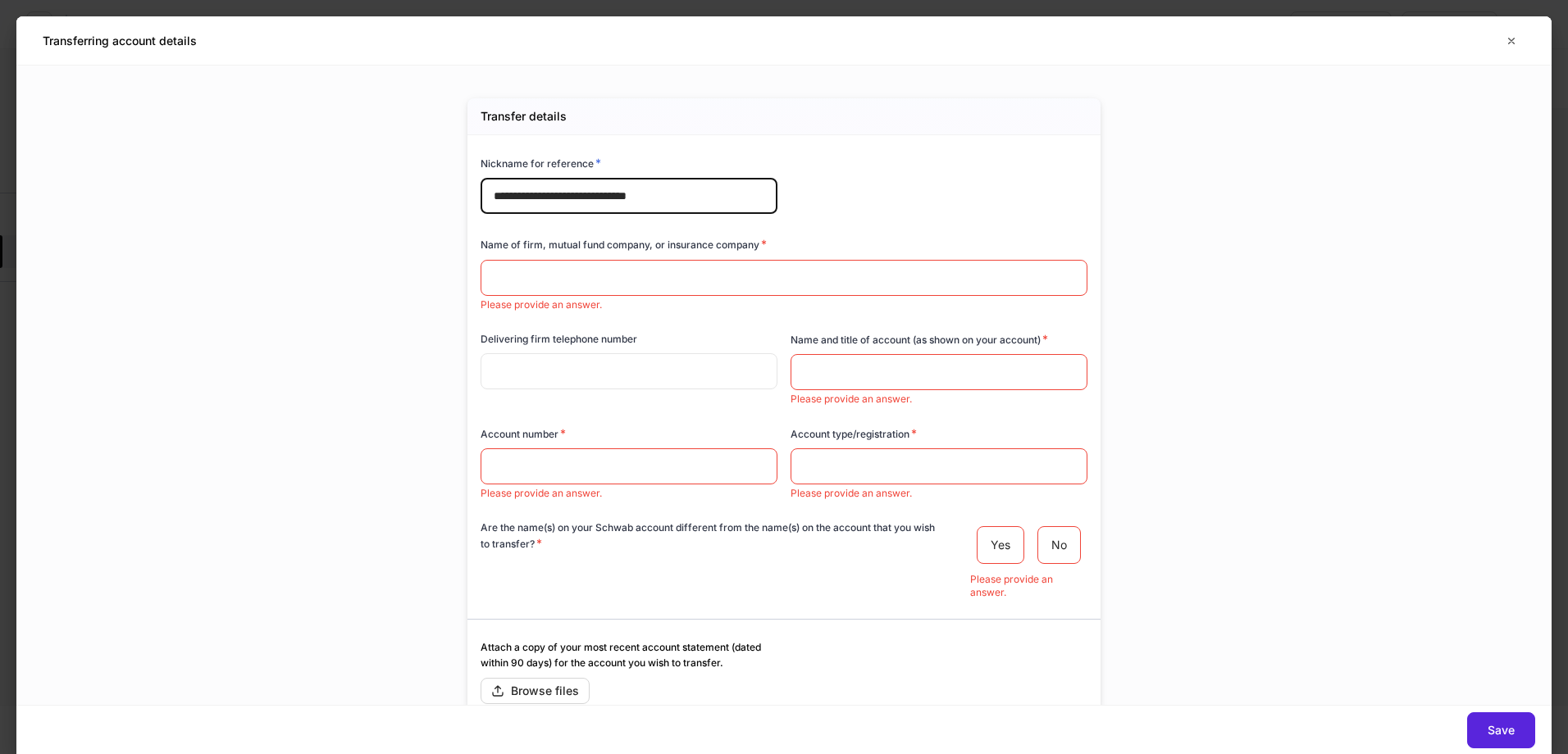 type on "**********" 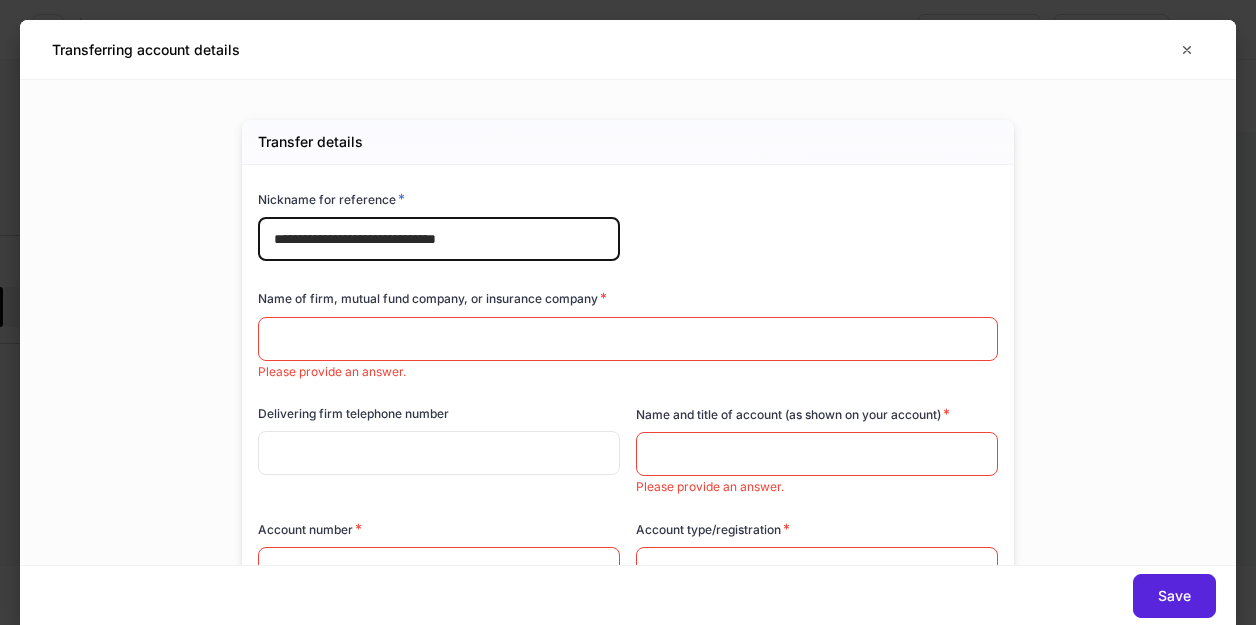 drag, startPoint x: 262, startPoint y: 244, endPoint x: 457, endPoint y: 241, distance: 195.02307 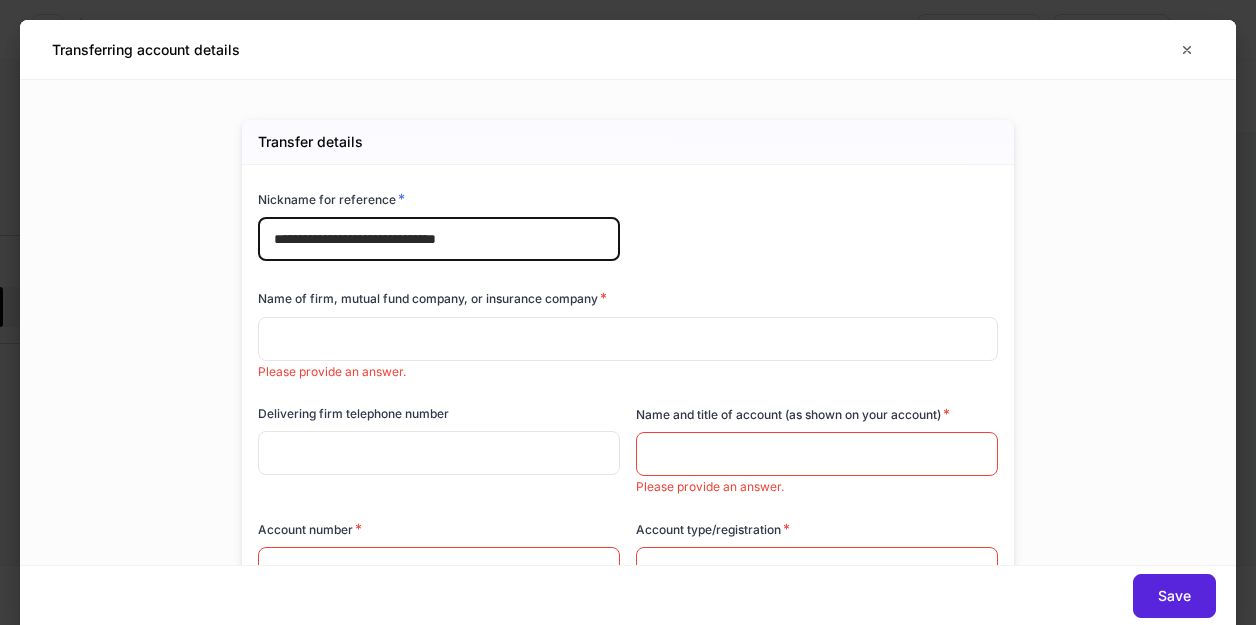 click at bounding box center [628, 339] 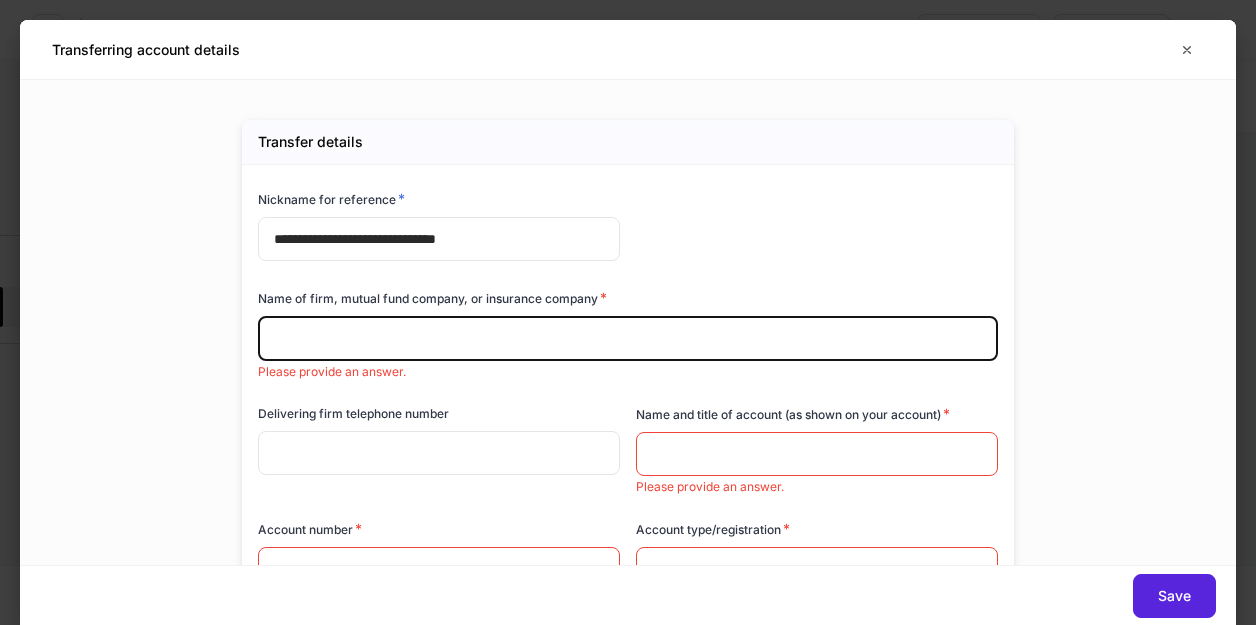 paste on "**********" 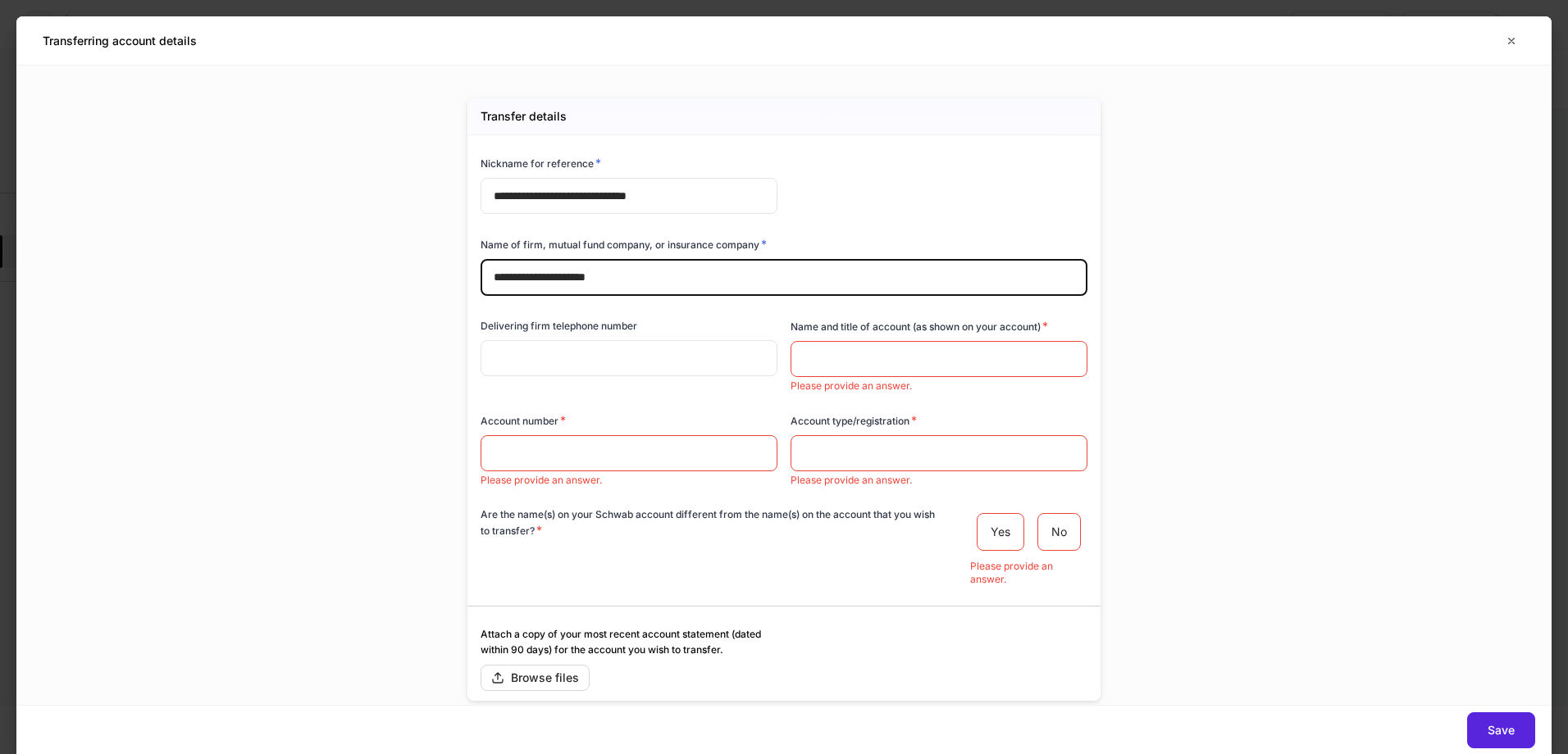 type on "**********" 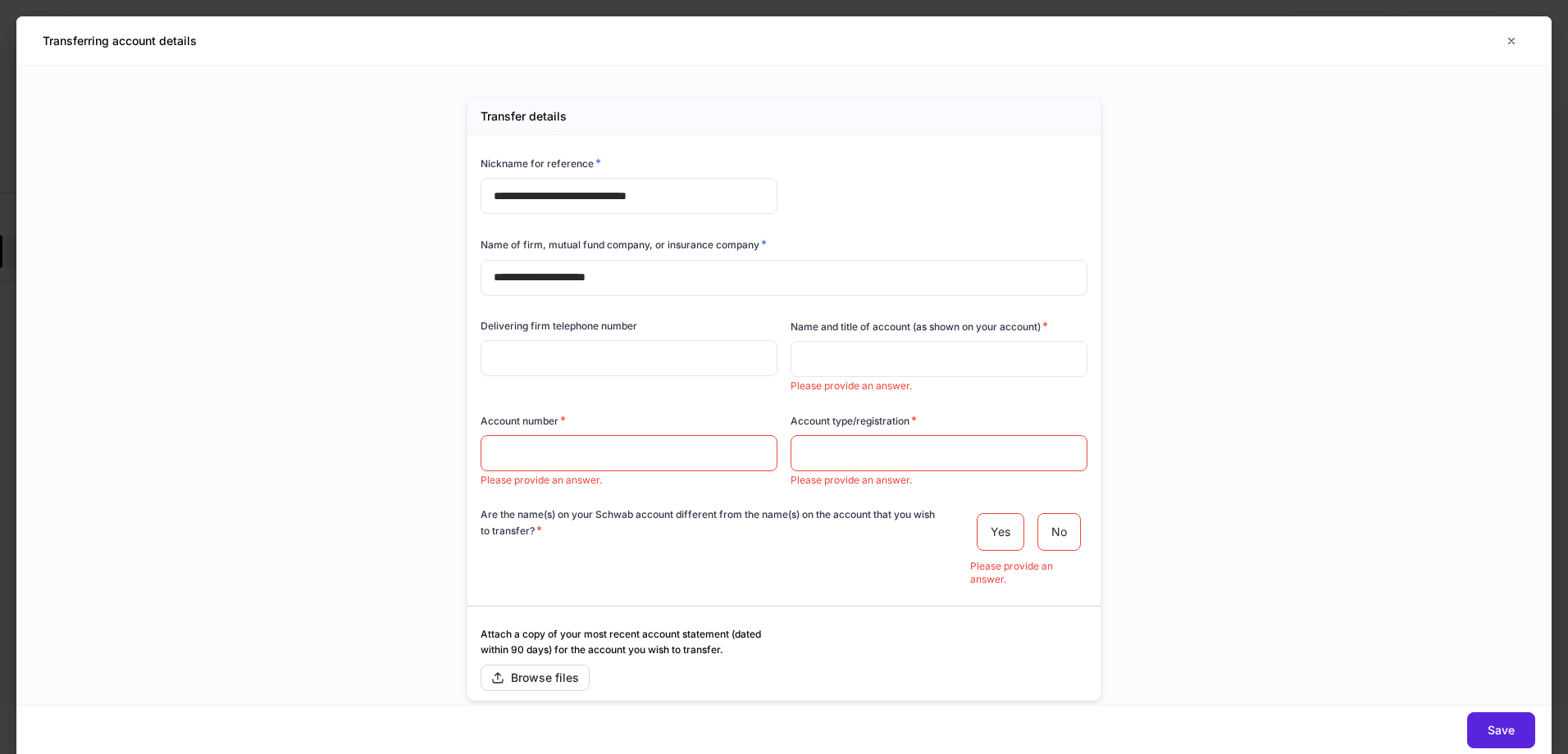 click at bounding box center [939, 359] 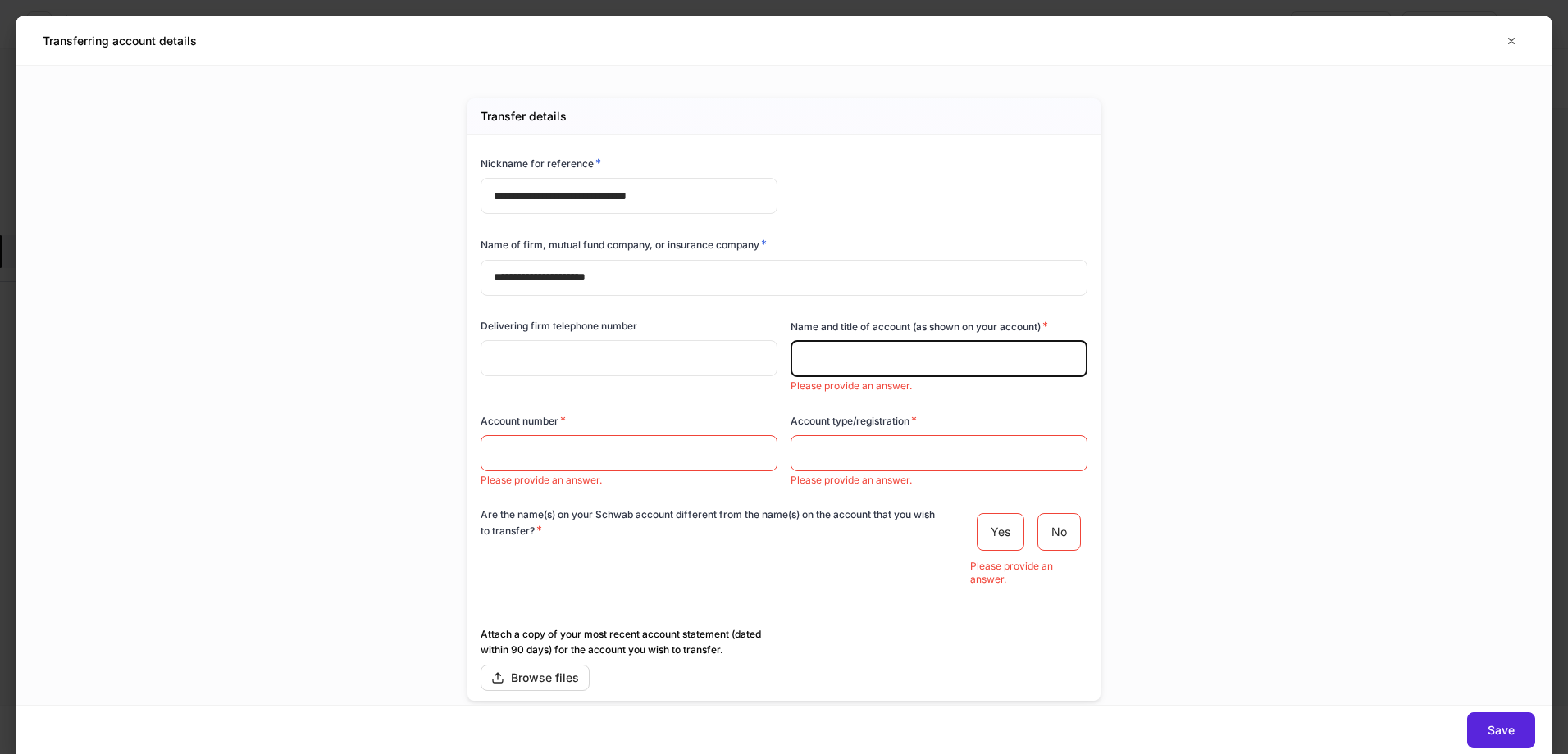 paste on "**********" 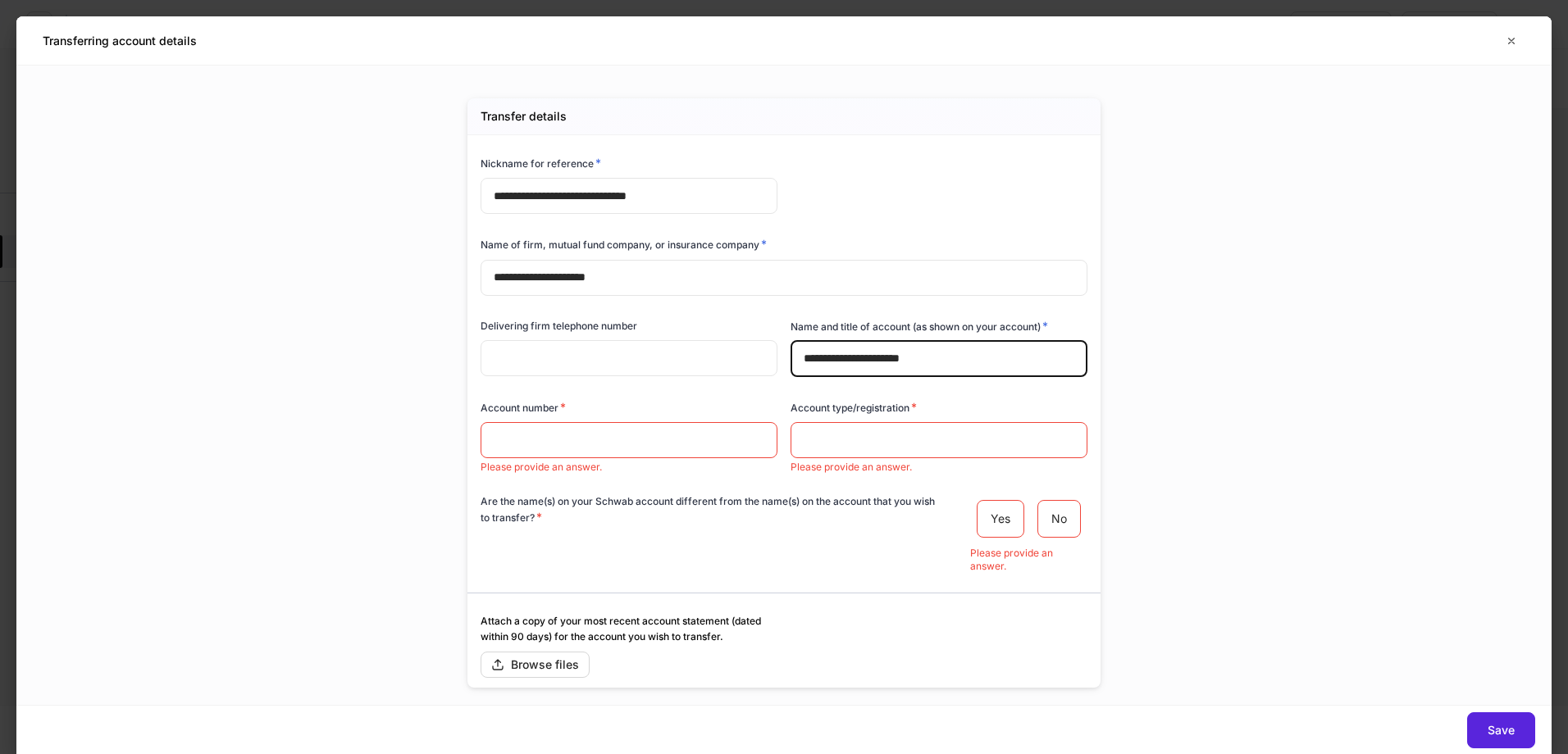 click on "**********" at bounding box center (939, 359) 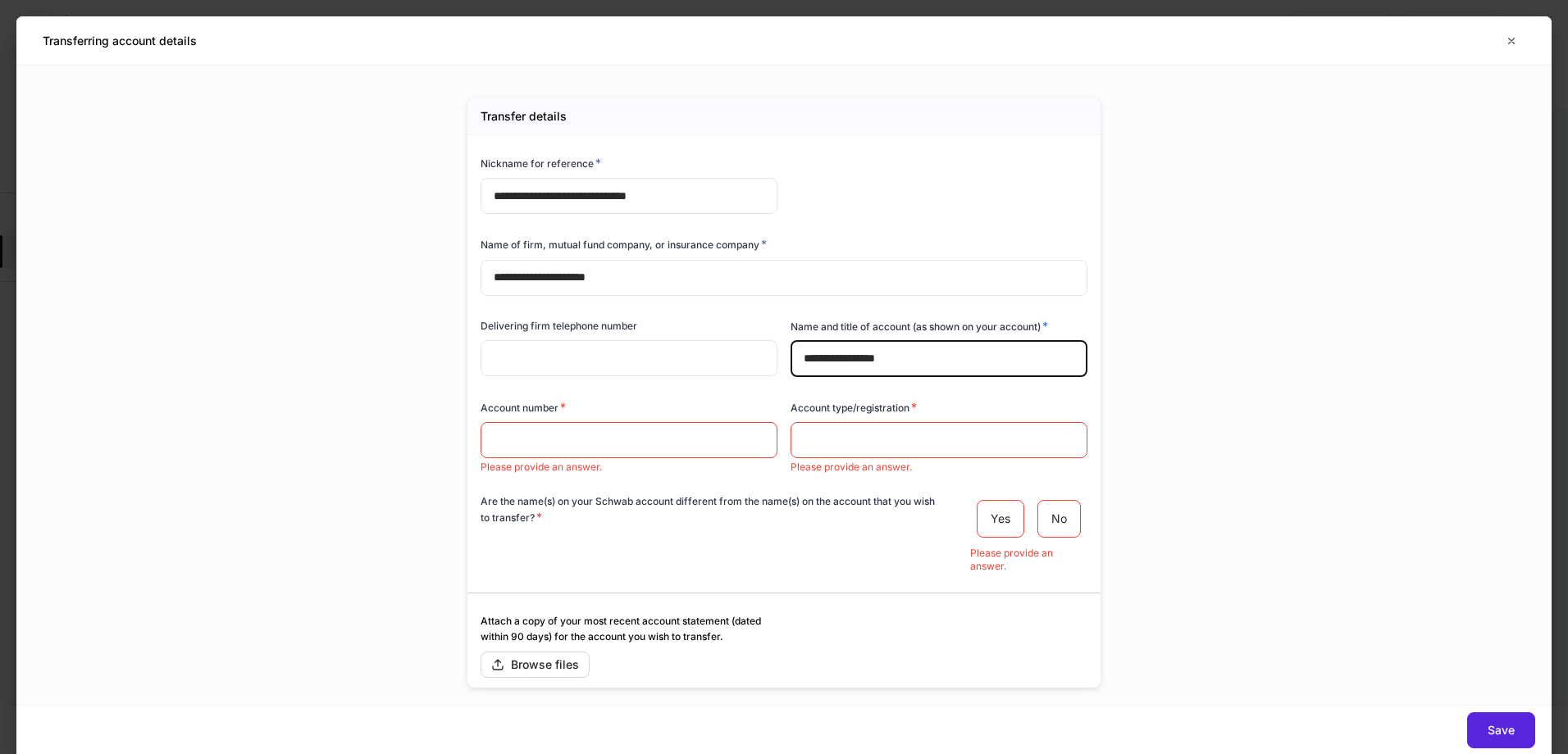 type on "**********" 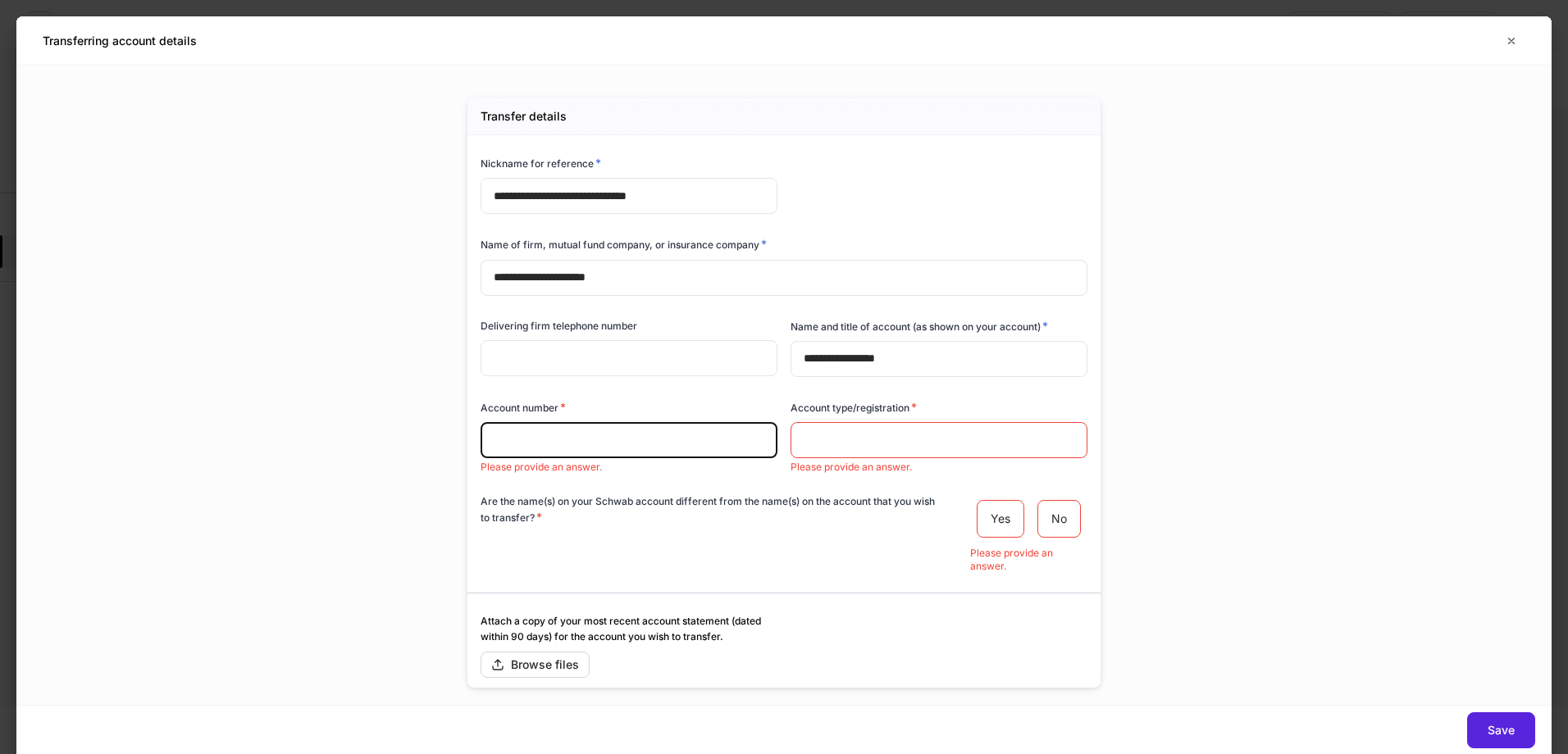 click at bounding box center [629, 440] 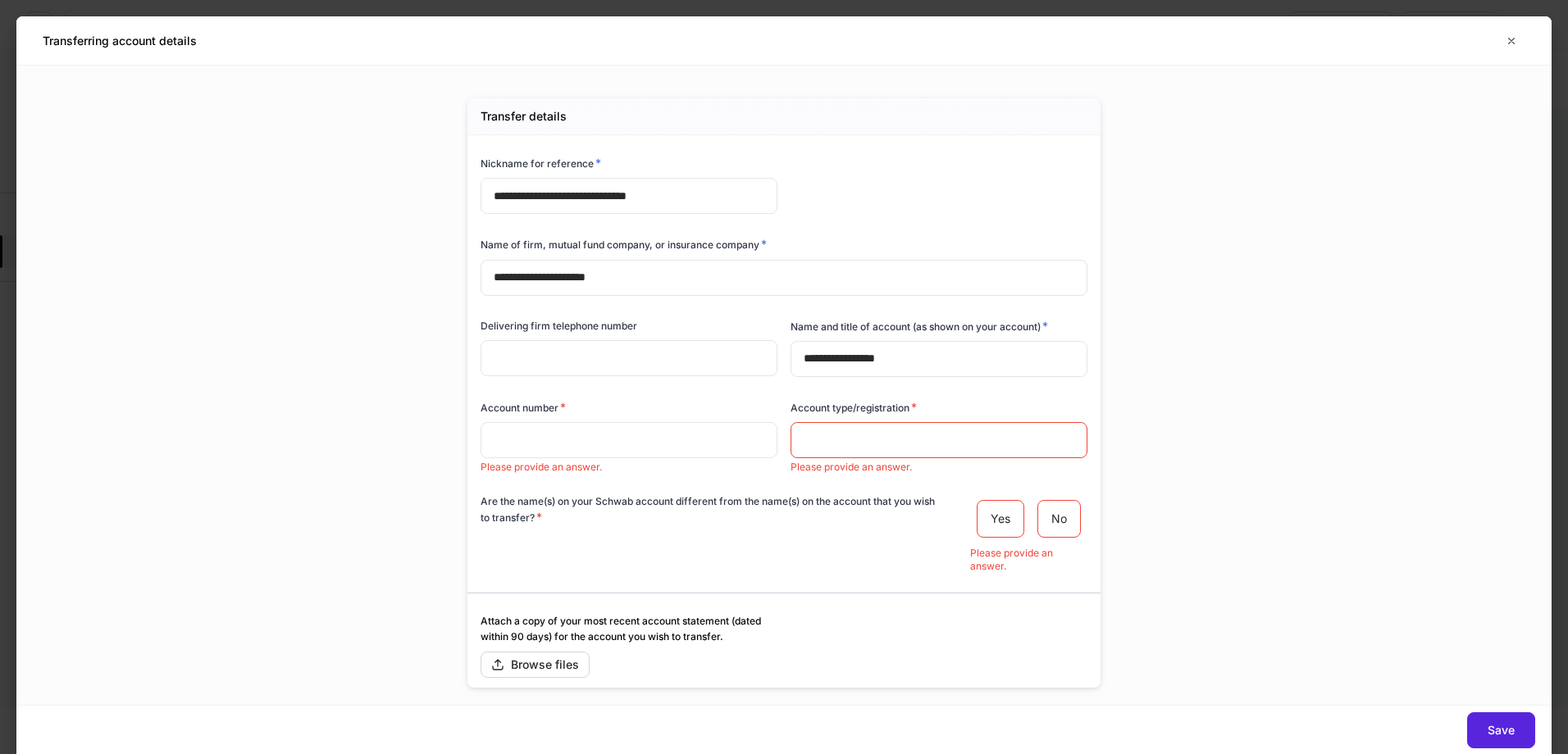 click at bounding box center (629, 440) 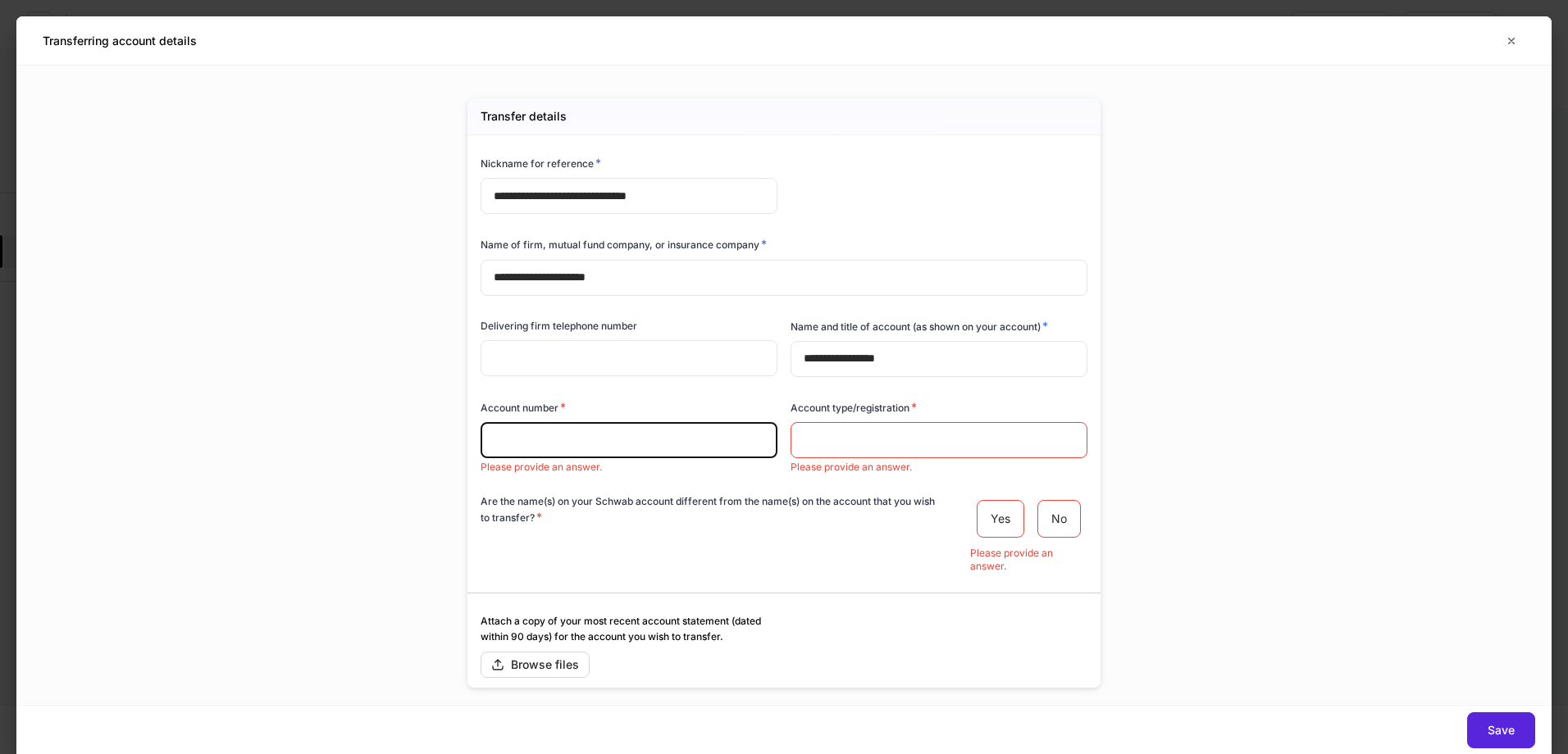 type on "*" 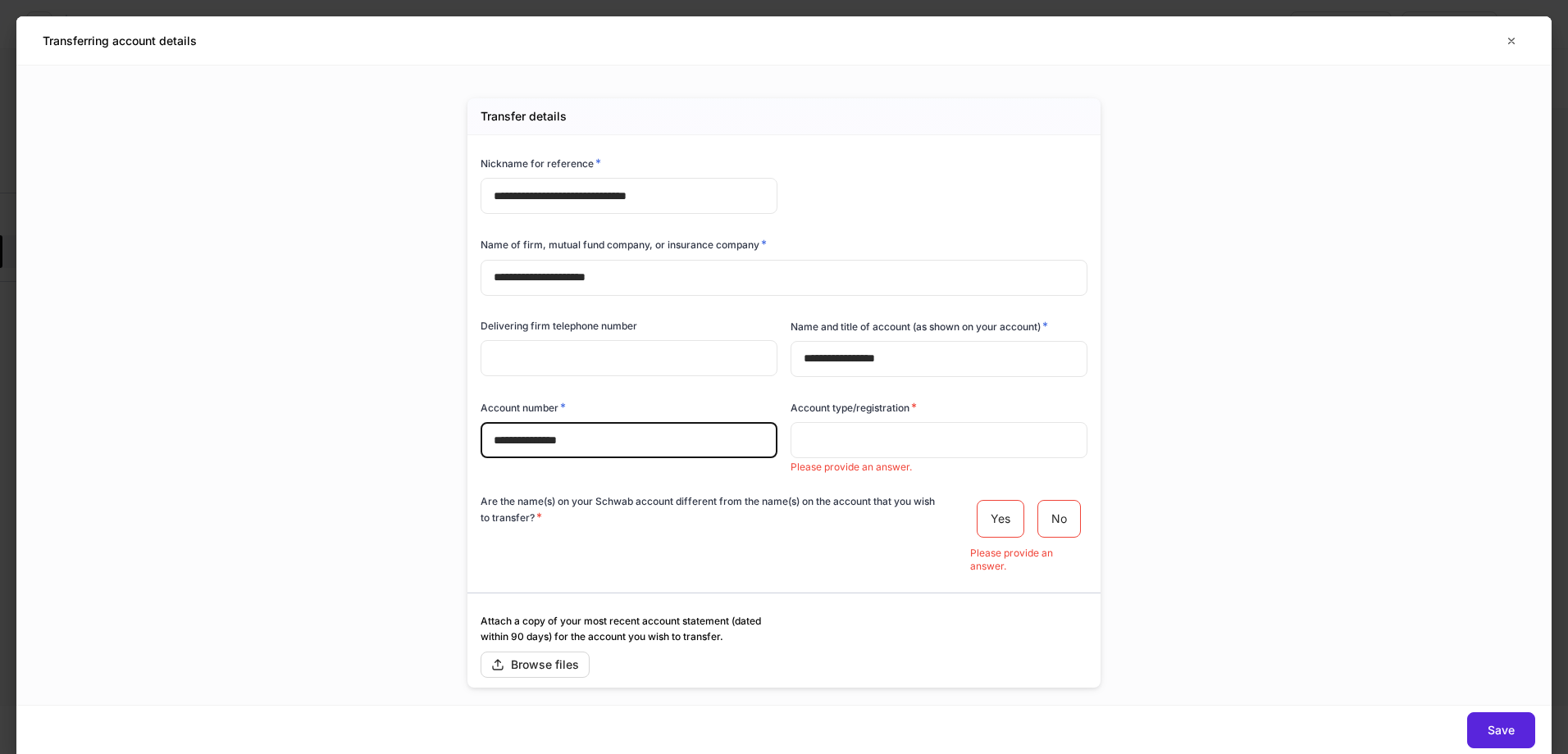 type on "**********" 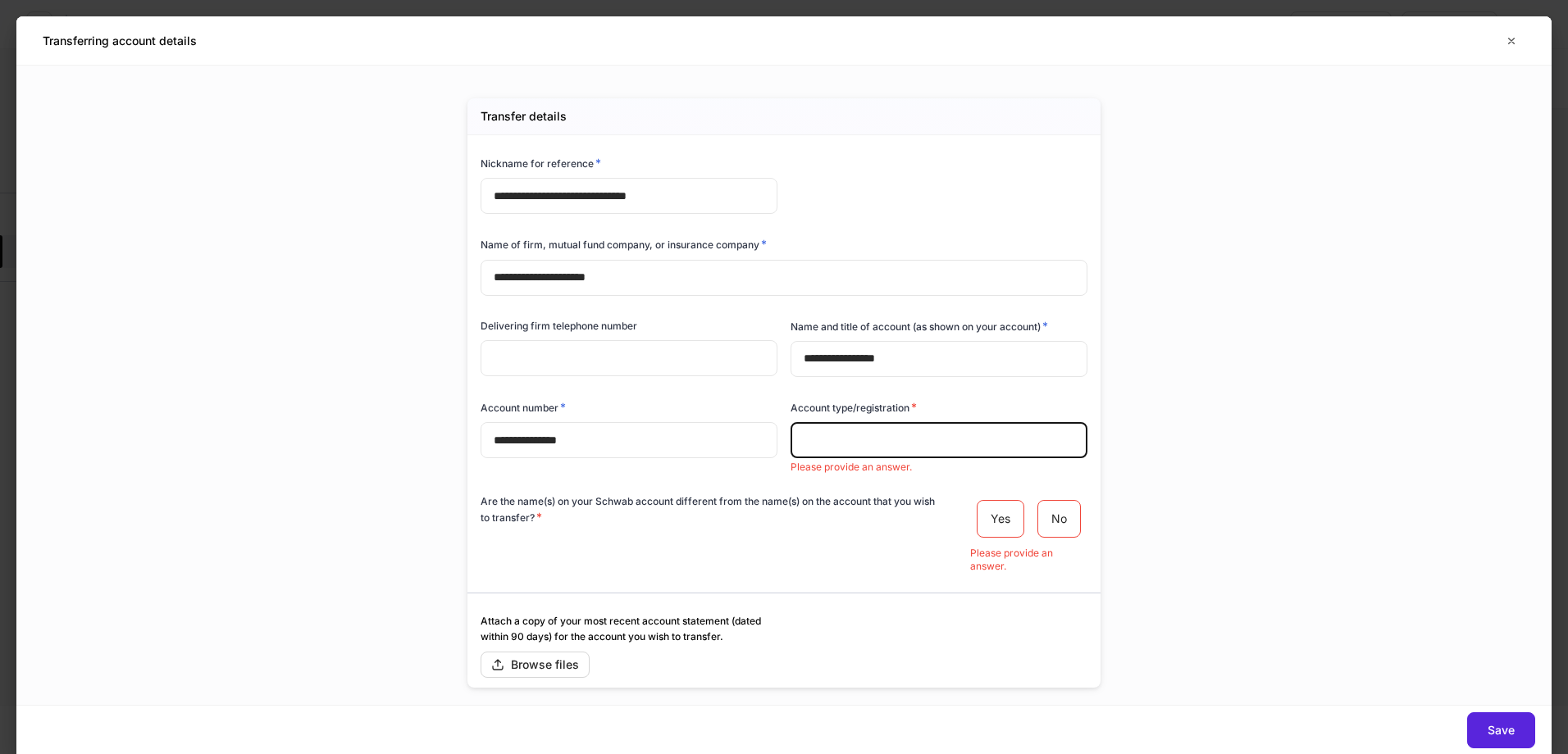 click at bounding box center (939, 440) 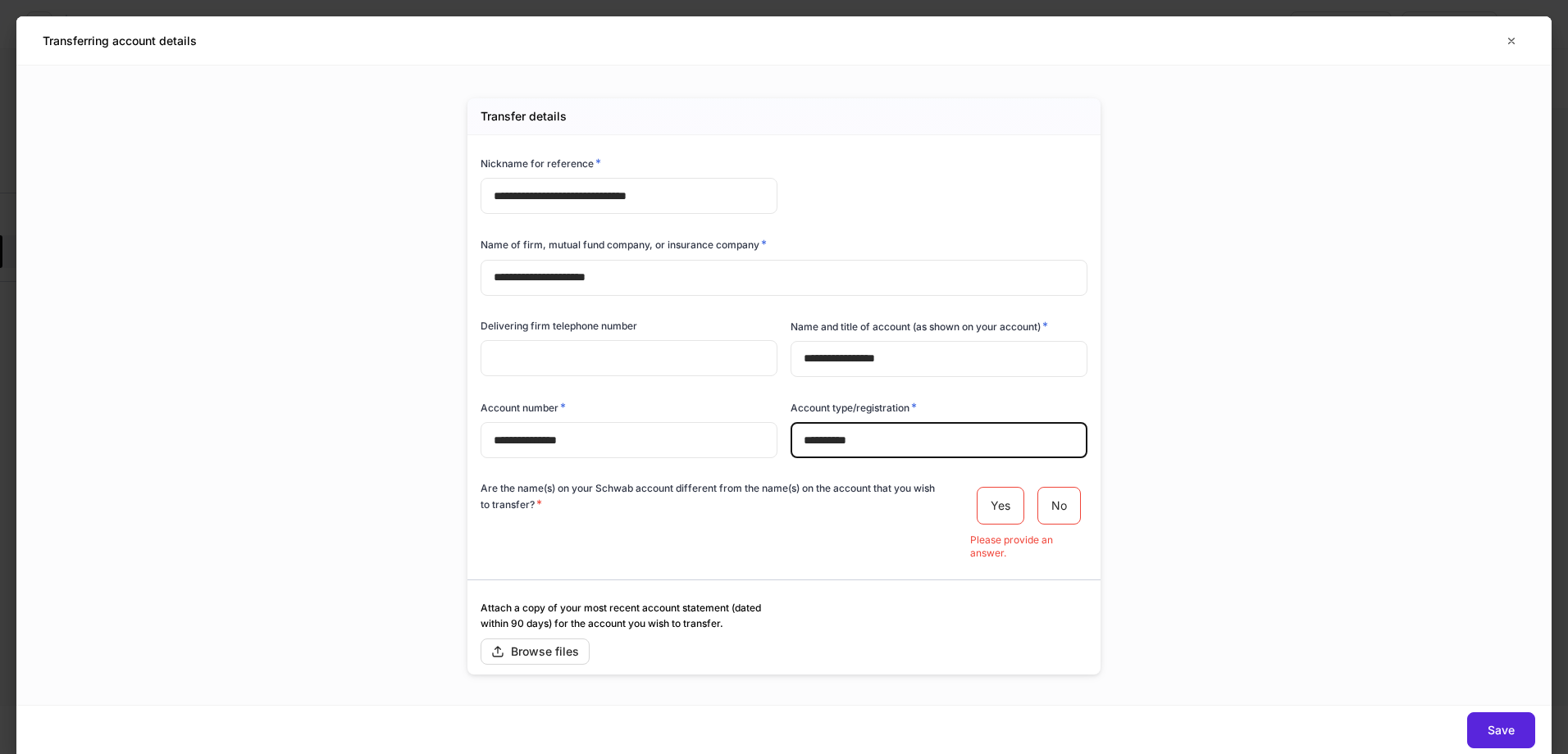 type on "**********" 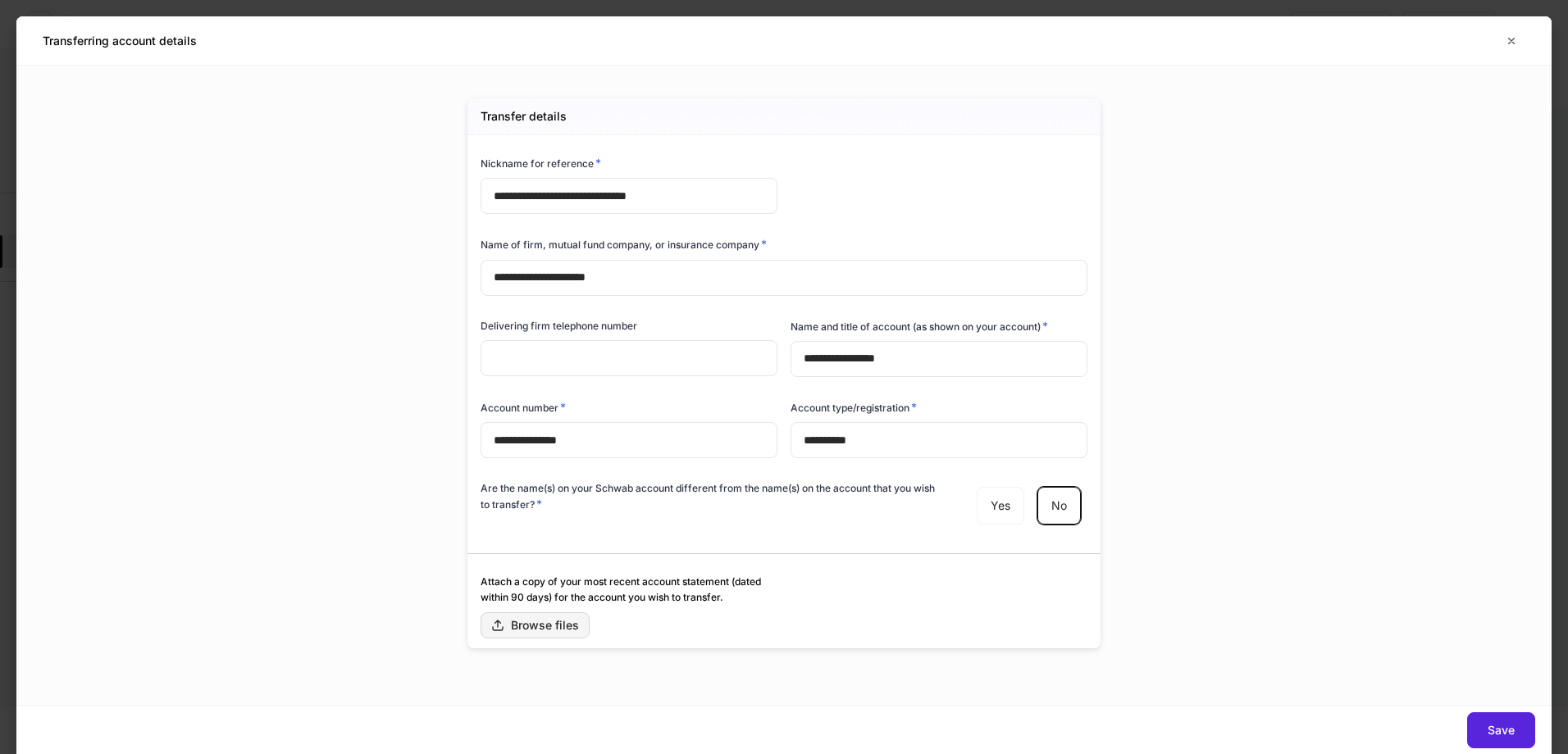 click on "Browse files" at bounding box center (535, 625) 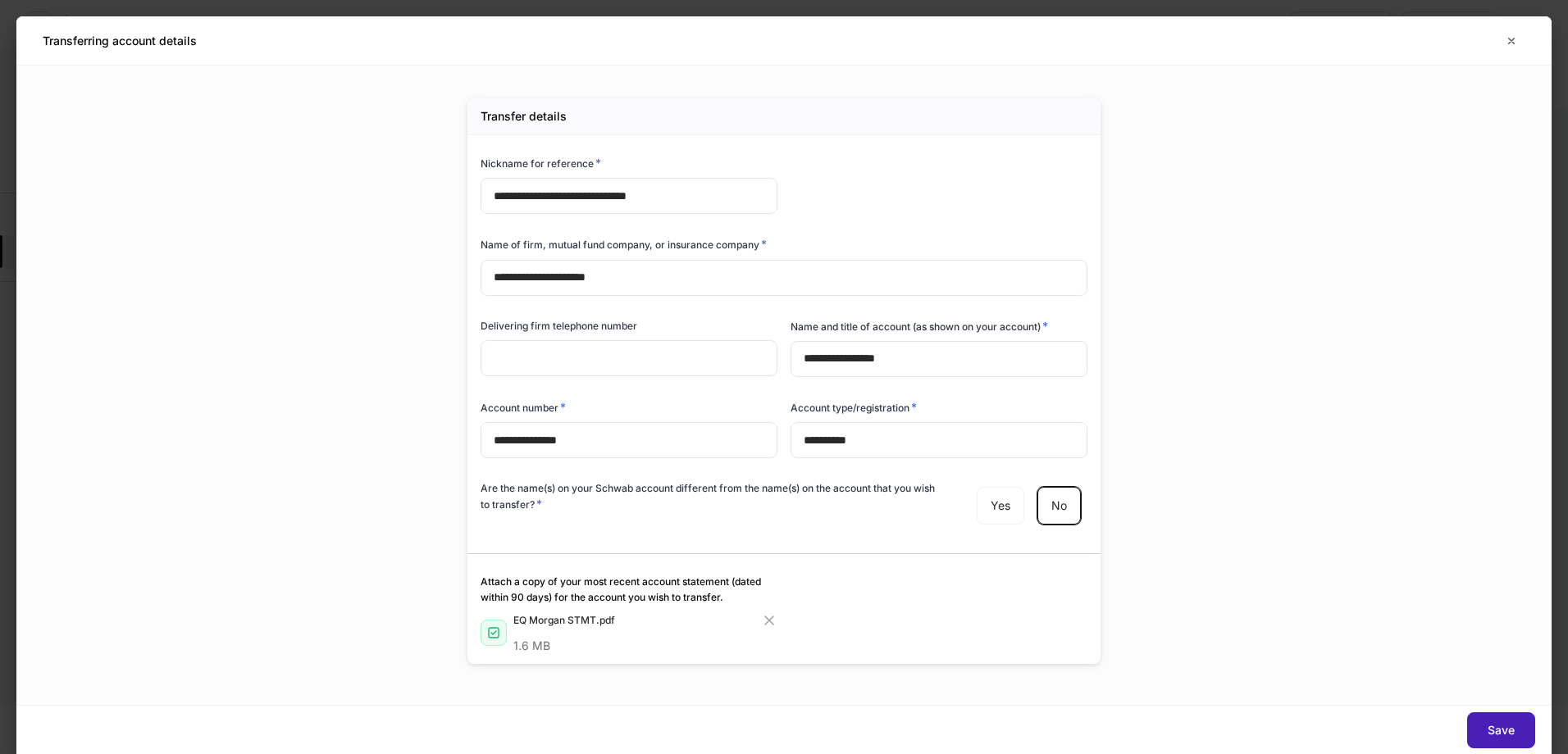 click on "Save" at bounding box center [1501, 730] 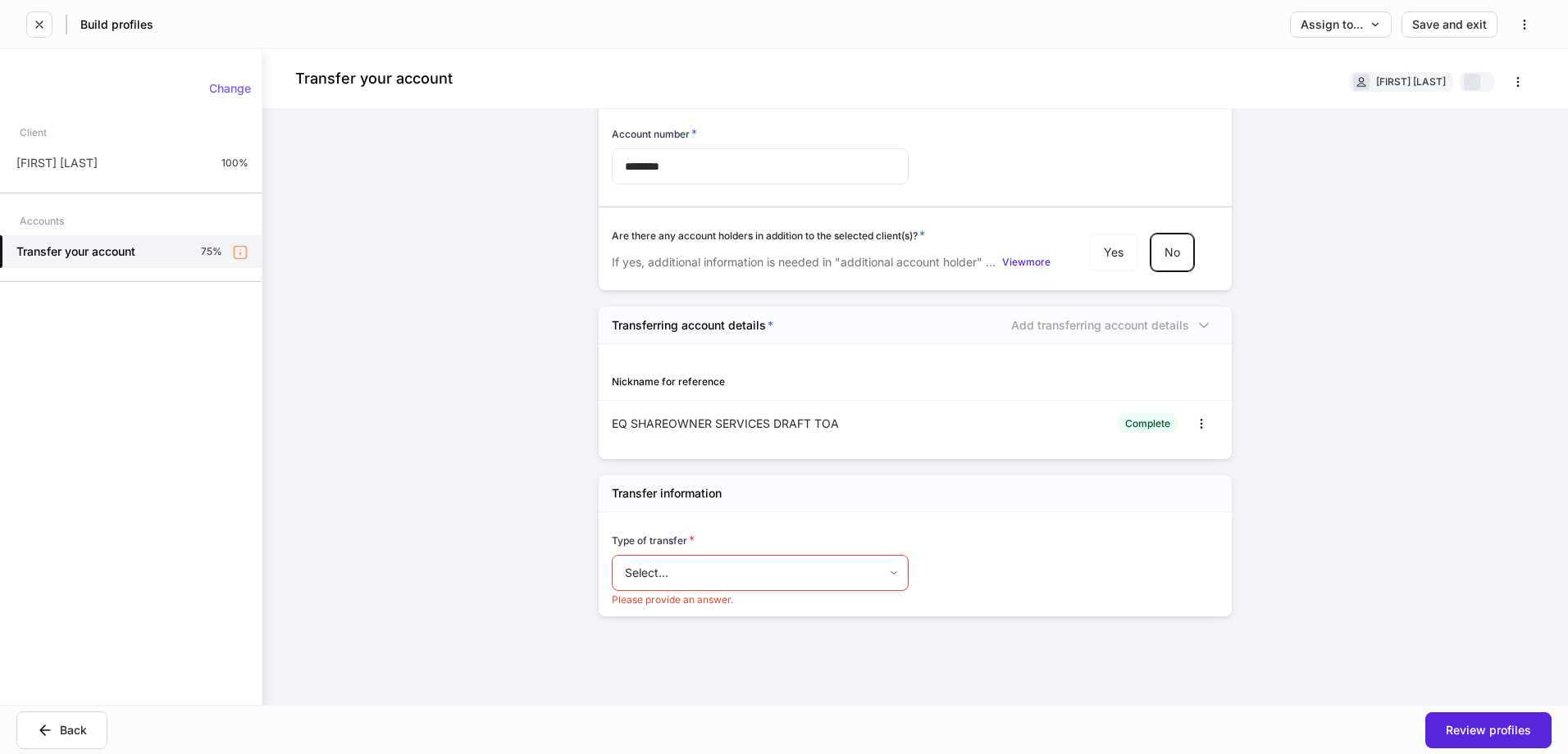 click on "Build profiles Assign to... Save and exit Transfer your account [FIRSTNAME] [LASTNAME] Account details Account number * ******** ​Are there any account holders in addition to the selected client(s)? * If yes, additional information is needed in "additional account holder" section below. View  more Yes No Transferring account details * Add transferring account details Nickname for reference EQ SHAREOWNER SERVICES DRAFT TOA Complete Transfer information Type of transfer * Select... ​Please provide an answer. Change Client [FIRSTNAME] [LASTNAME] 100% Accounts Transfer your account 75% Back Review profiles Saving..." at bounding box center (784, 377) 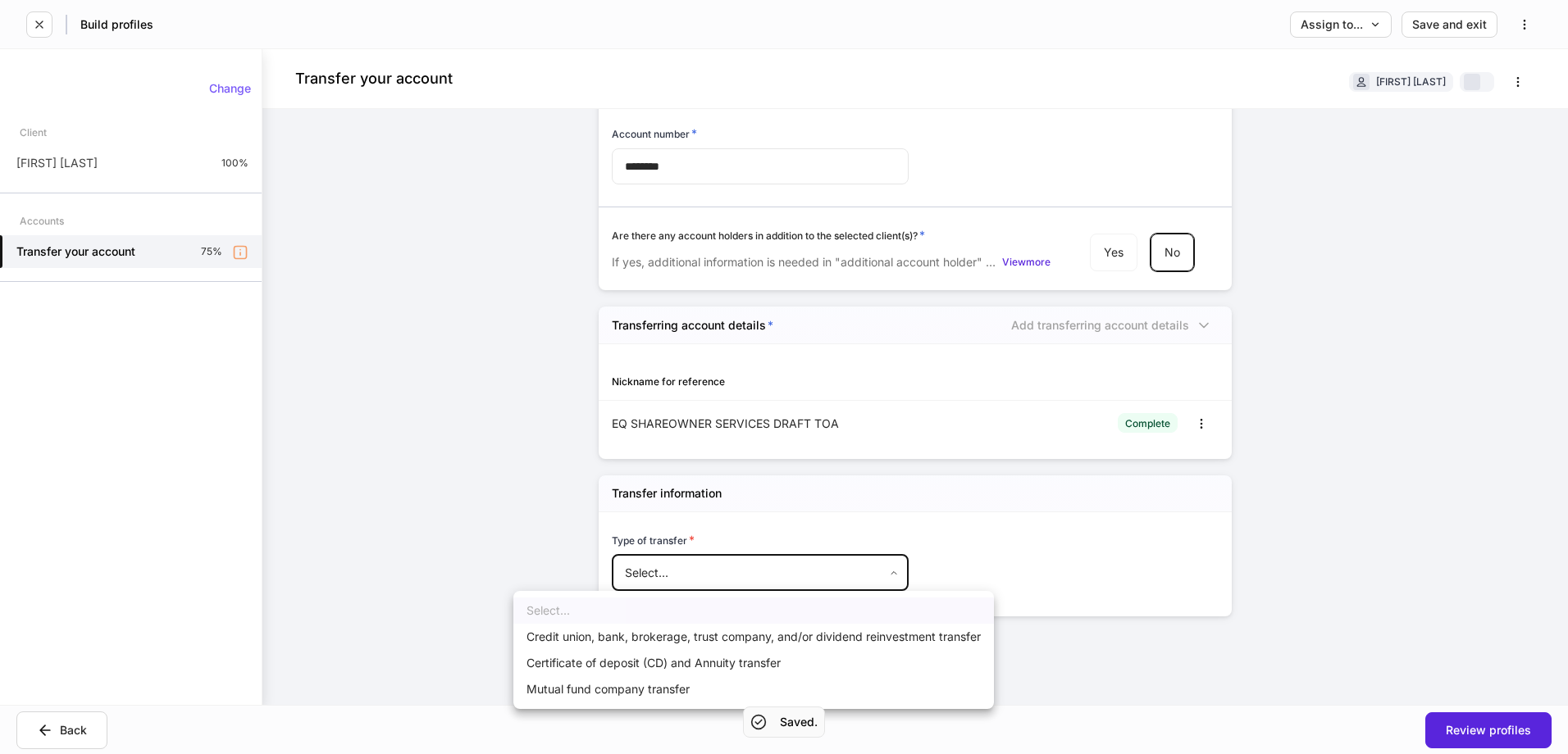 click on "Credit union, bank, brokerage, trust company, and/or dividend reinvestment transfer" at bounding box center (754, 637) 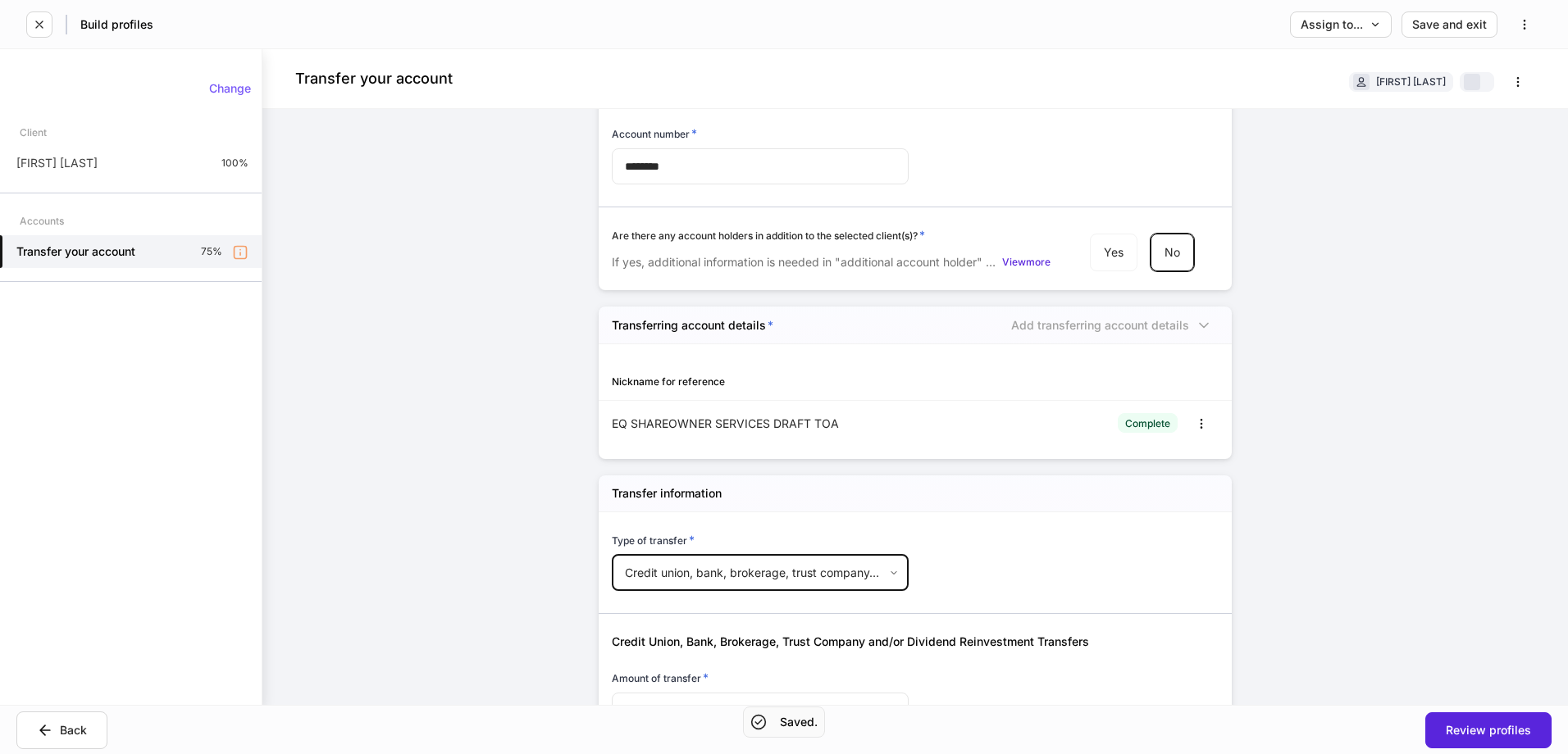type on "**" 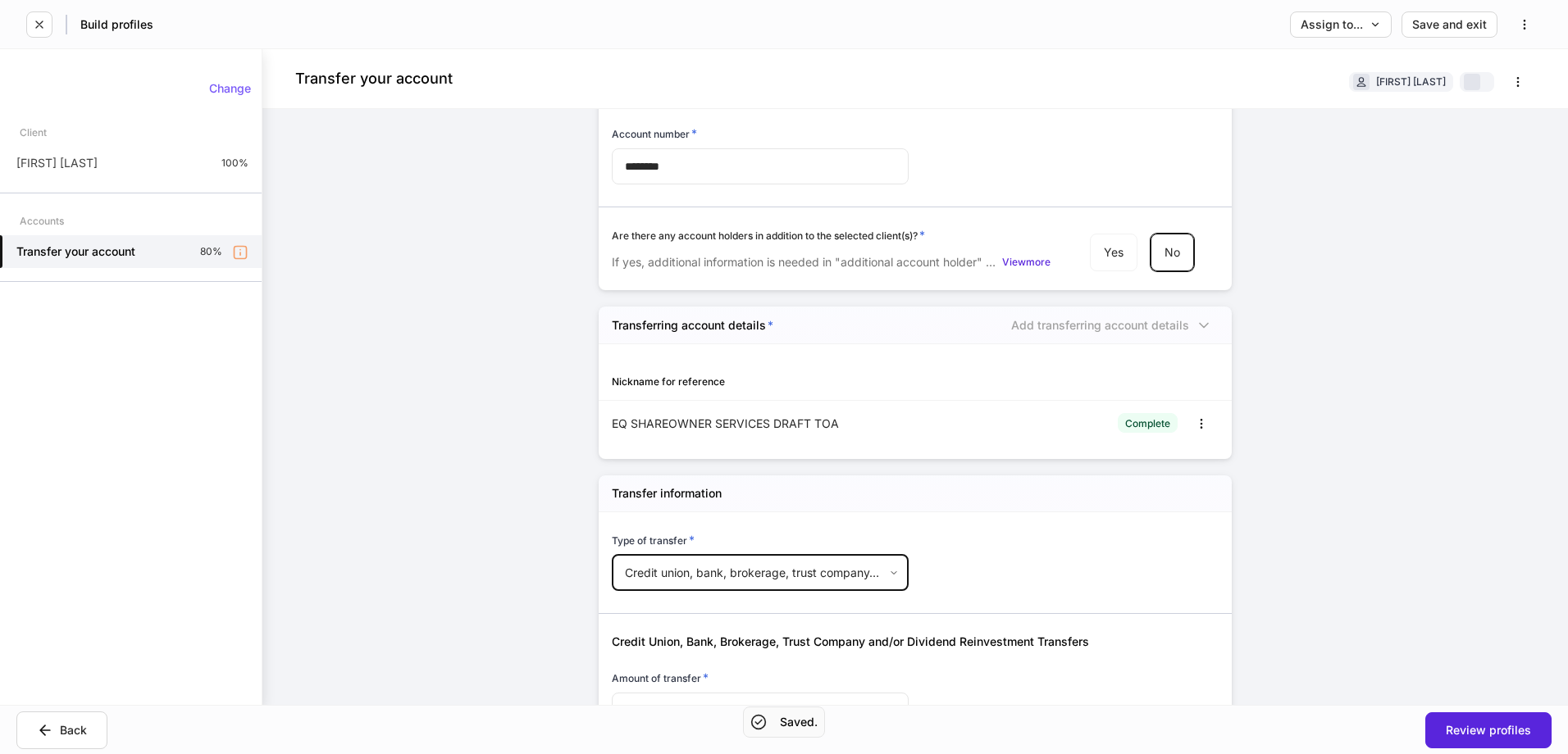 scroll, scrollTop: 148, scrollLeft: 0, axis: vertical 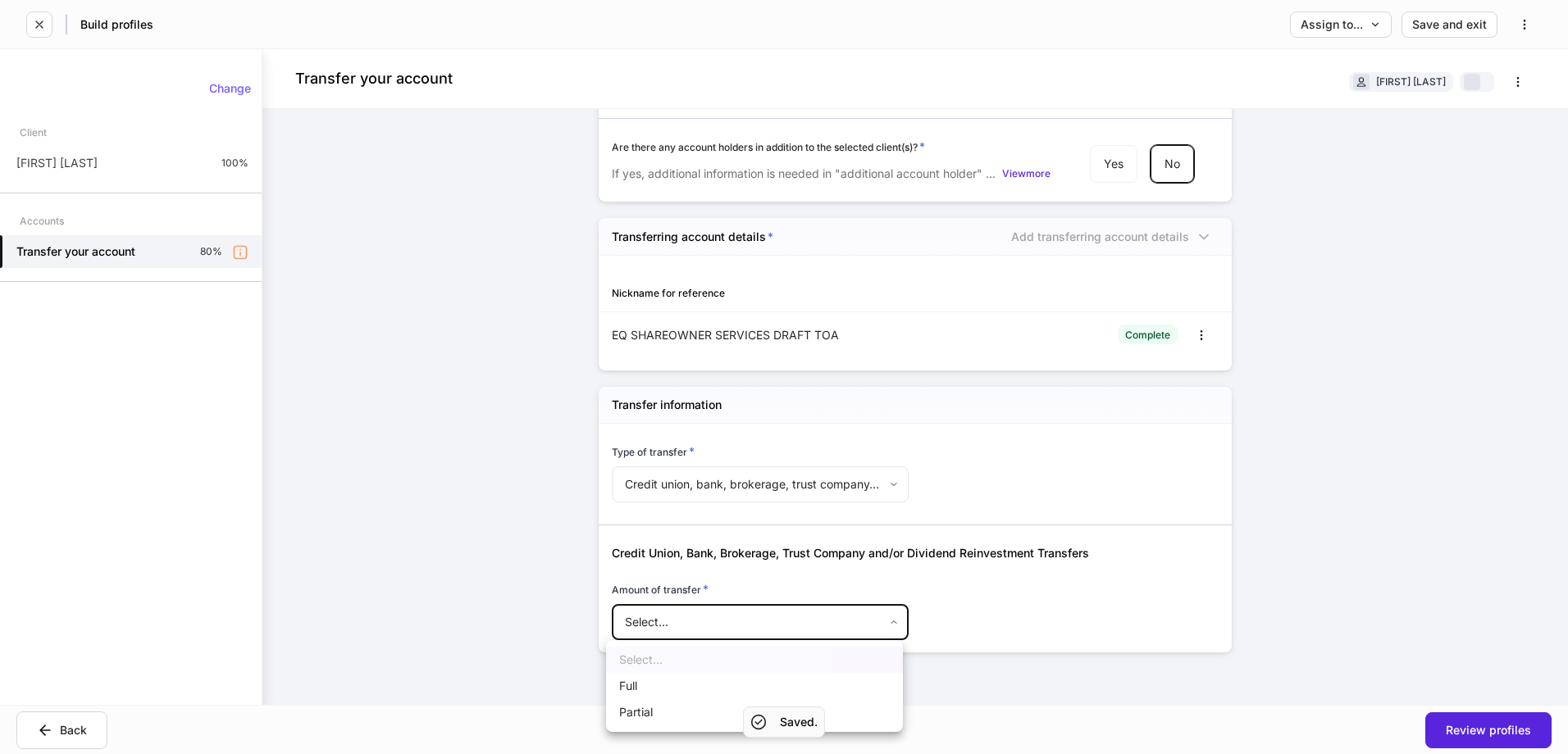 click on "Transfer your account [FIRST] [LAST] Account details Account number * ******** ​ Are there any account holders in addition to the selected client(s)? * If yes, additional information is needed in "additional account holder" section below. View  more Yes No Transferring account details * Add transferring account details Nickname for reference EQ SHAREOWNER SERVICES DRAFT TOA Complete Transfer information Type of transfer * Credit union, bank, brokerage, trust company, and/or dividend reinvestment transfer ** ​ Credit Union, Bank, Brokerage, Trust Company and/or Dividend Reinvestment Transfers Amount of transfer * Select... ​ Change Client [FIRST] [LAST] 100% Accounts Transfer your account 80% Back Review profiles Saved.
Select... Full Partial" at bounding box center (784, 377) 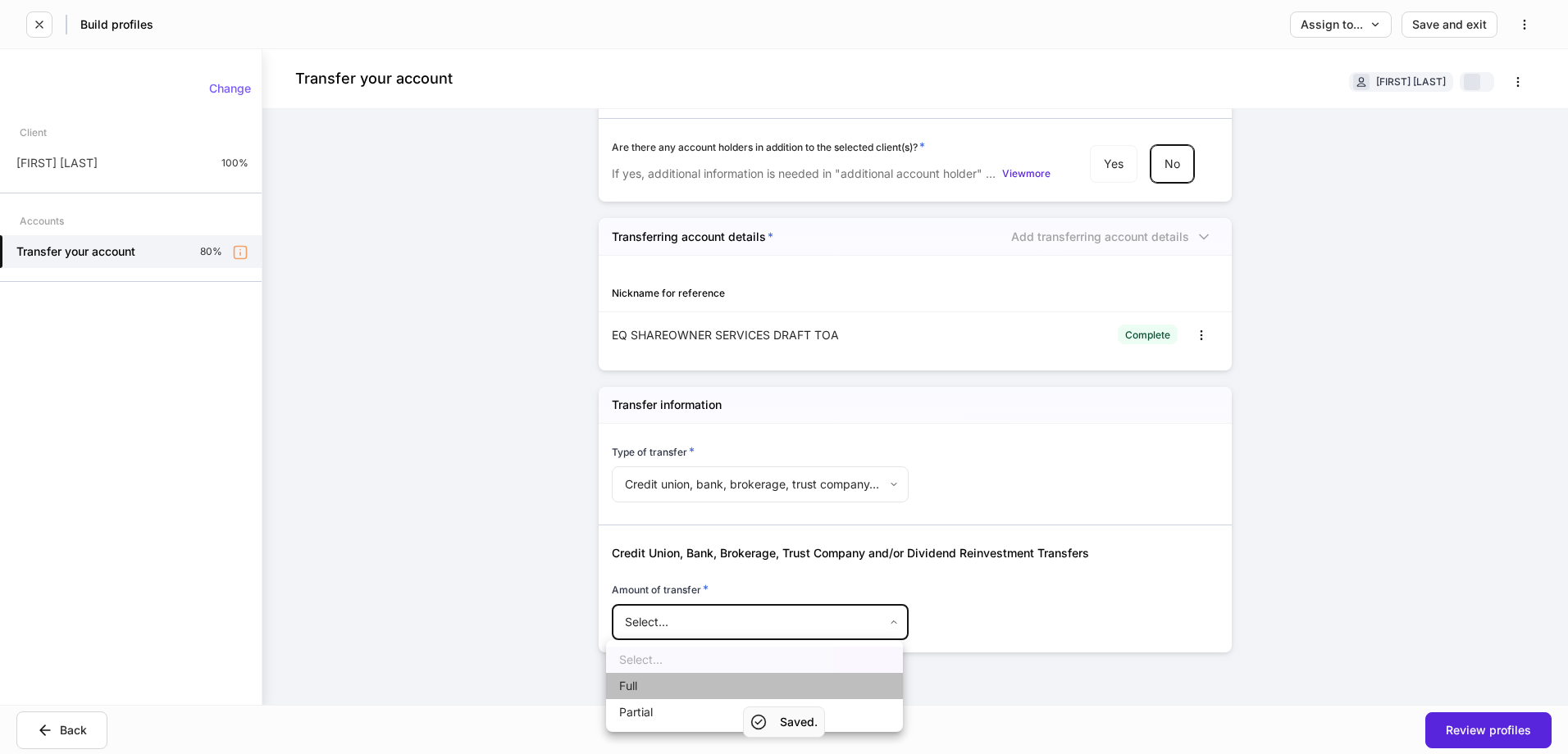 click on "Full" at bounding box center [754, 686] 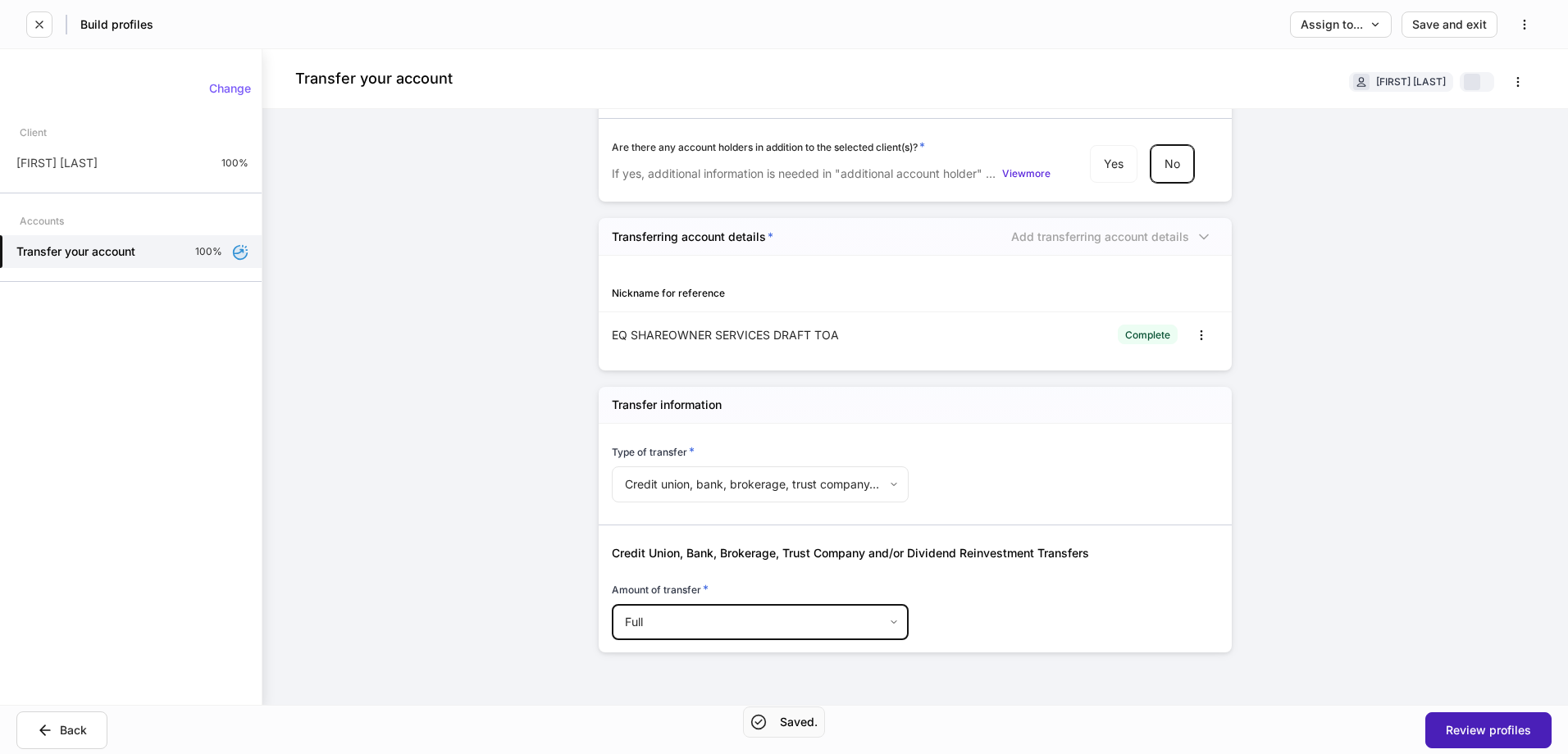 click on "Review profiles" at bounding box center [1488, 730] 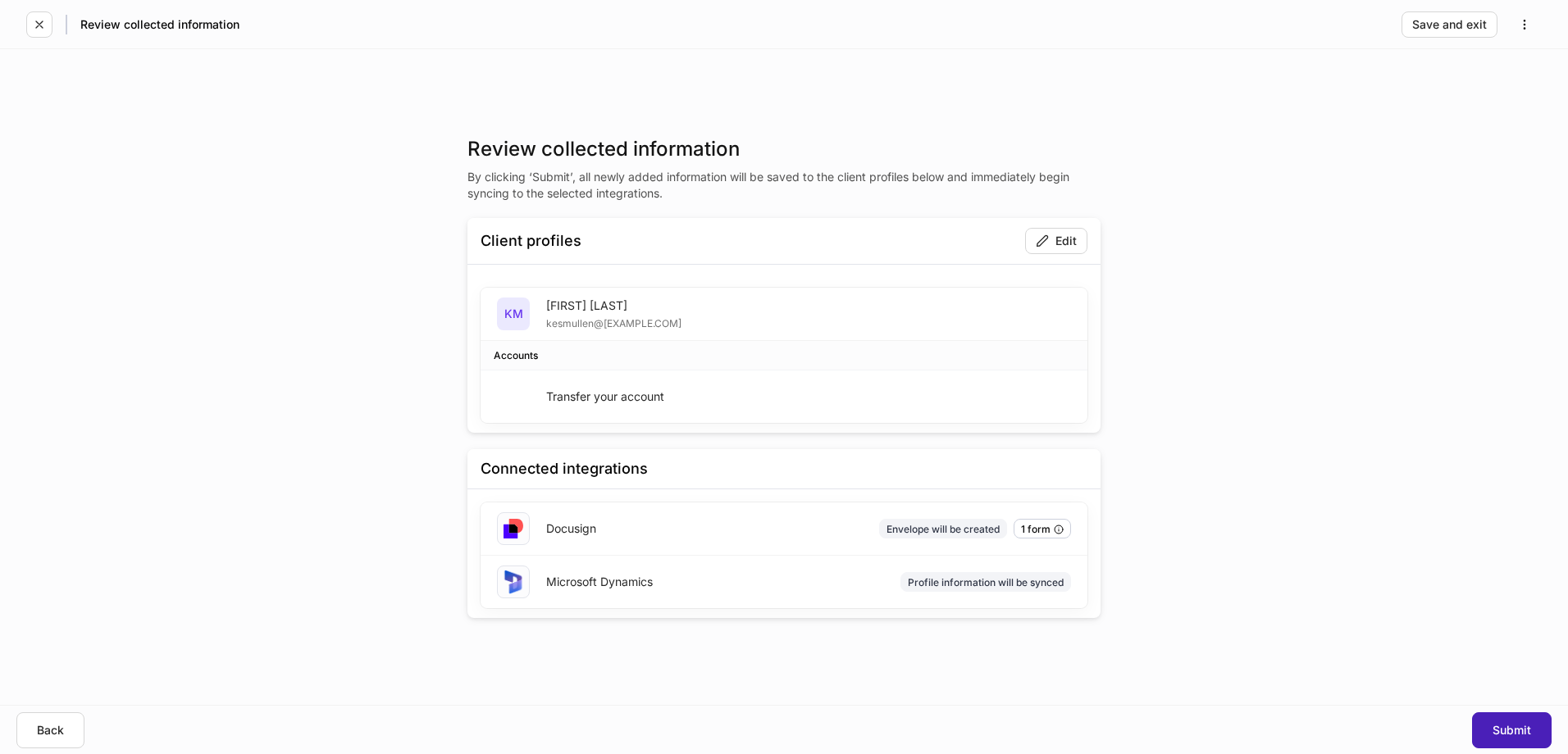 click on "Submit" at bounding box center [1511, 730] 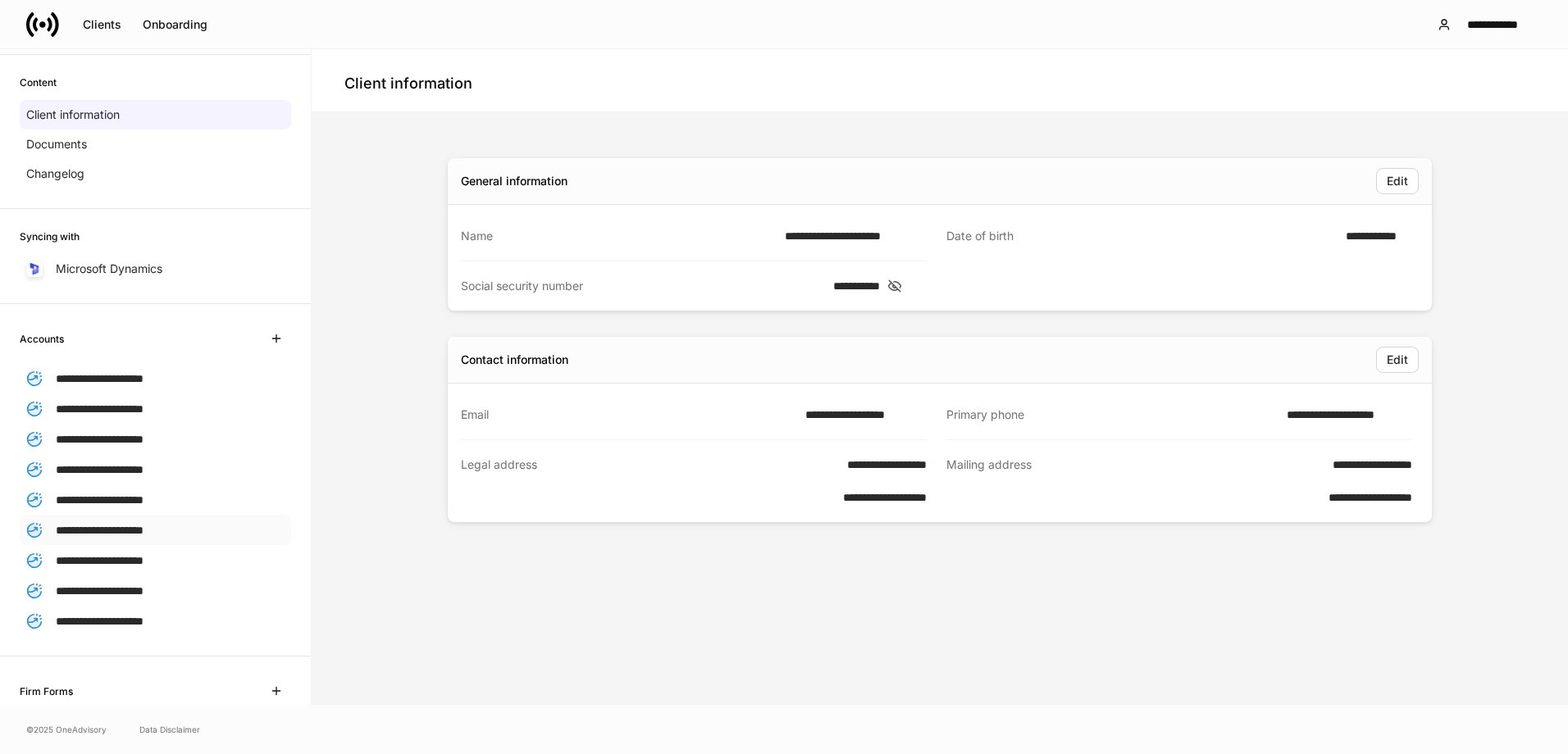 scroll, scrollTop: 164, scrollLeft: 0, axis: vertical 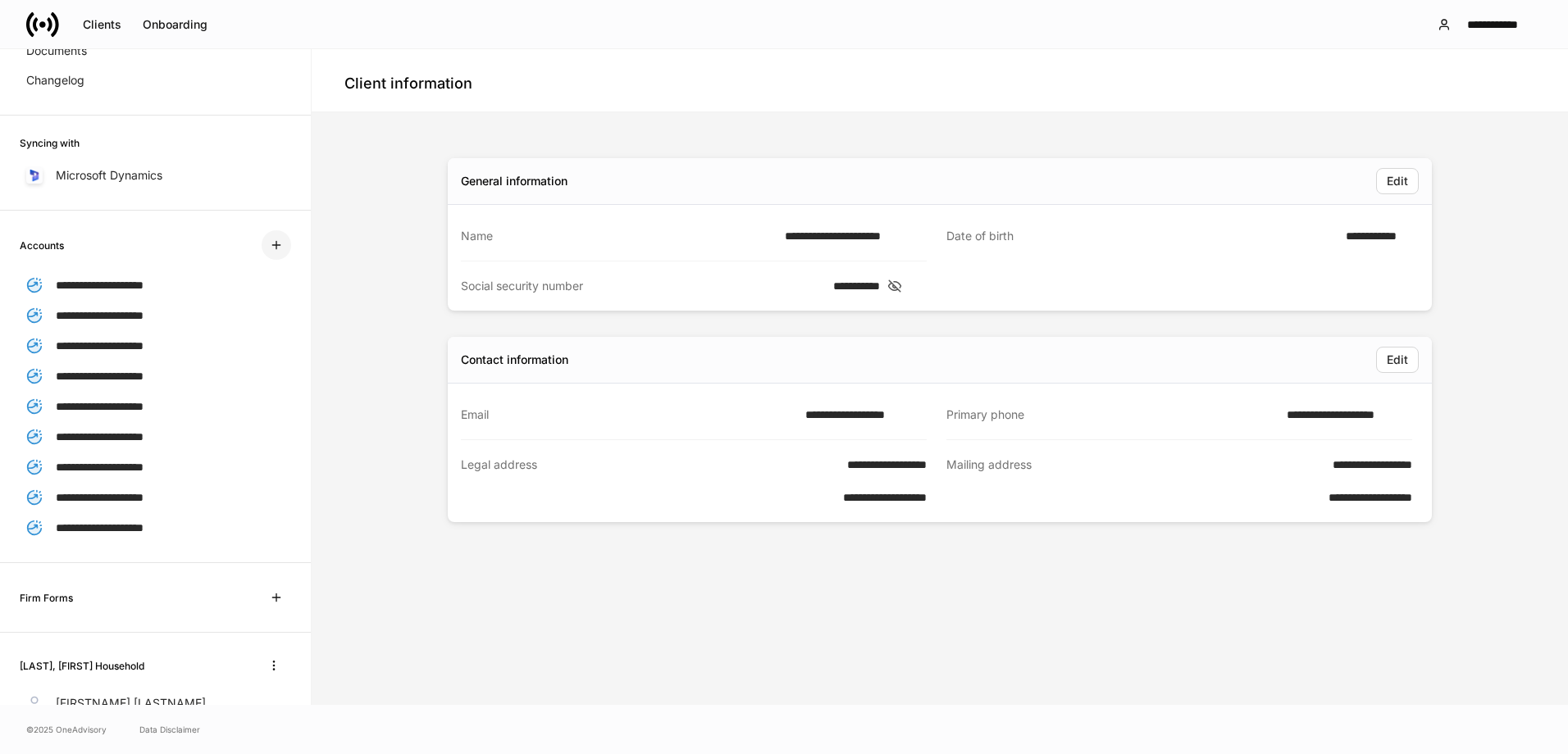 click 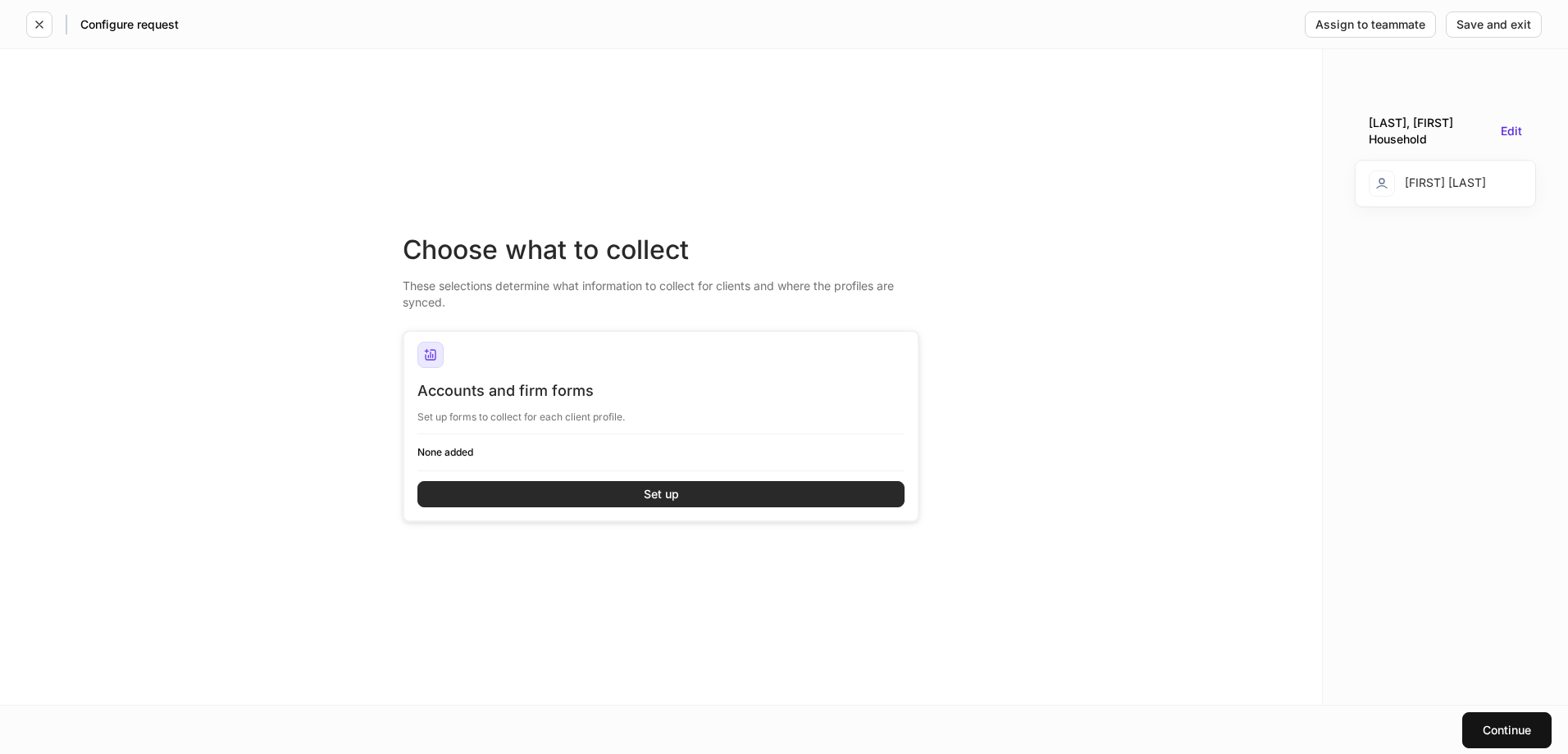 click on "Set up" at bounding box center (661, 494) 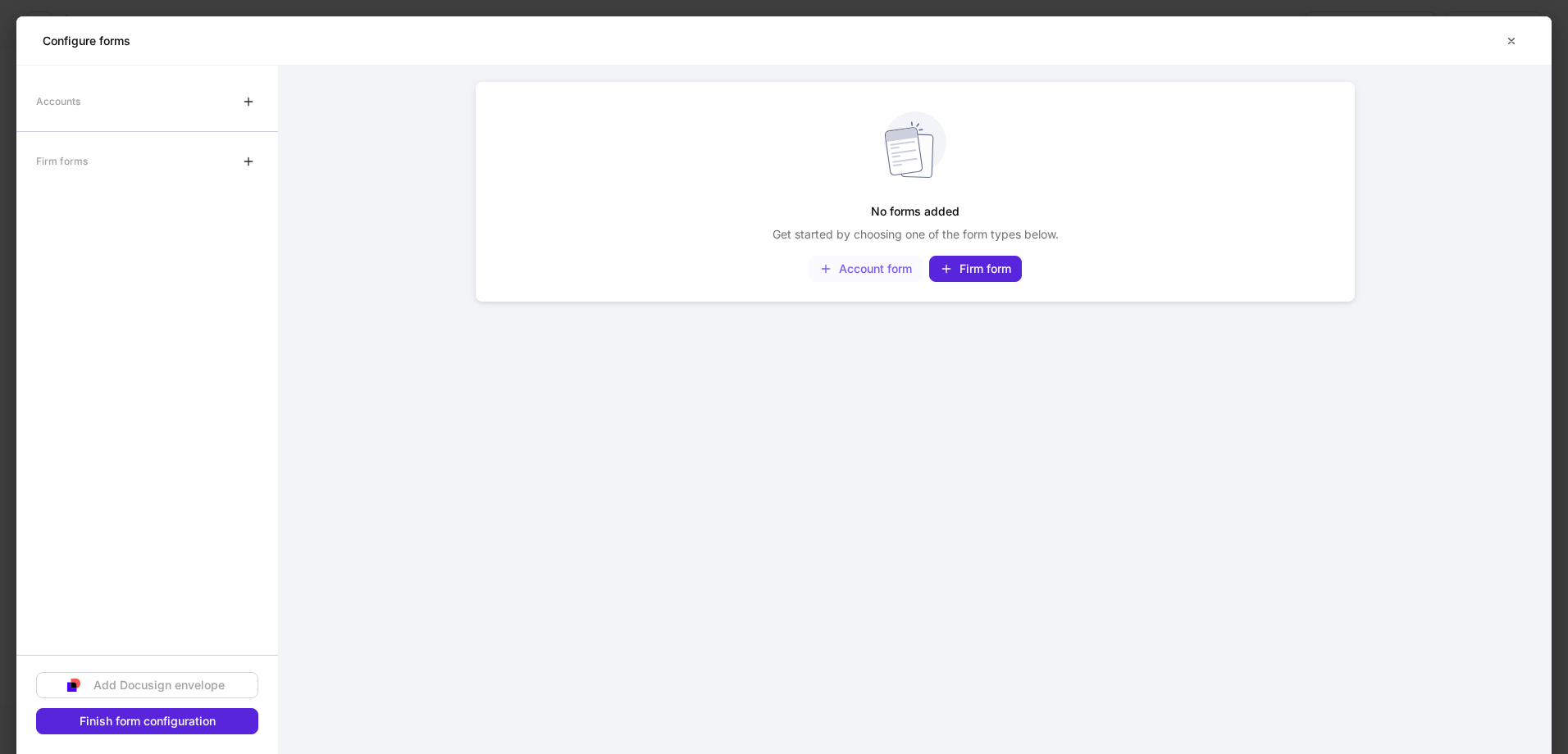 click on "Account form" at bounding box center (865, 269) 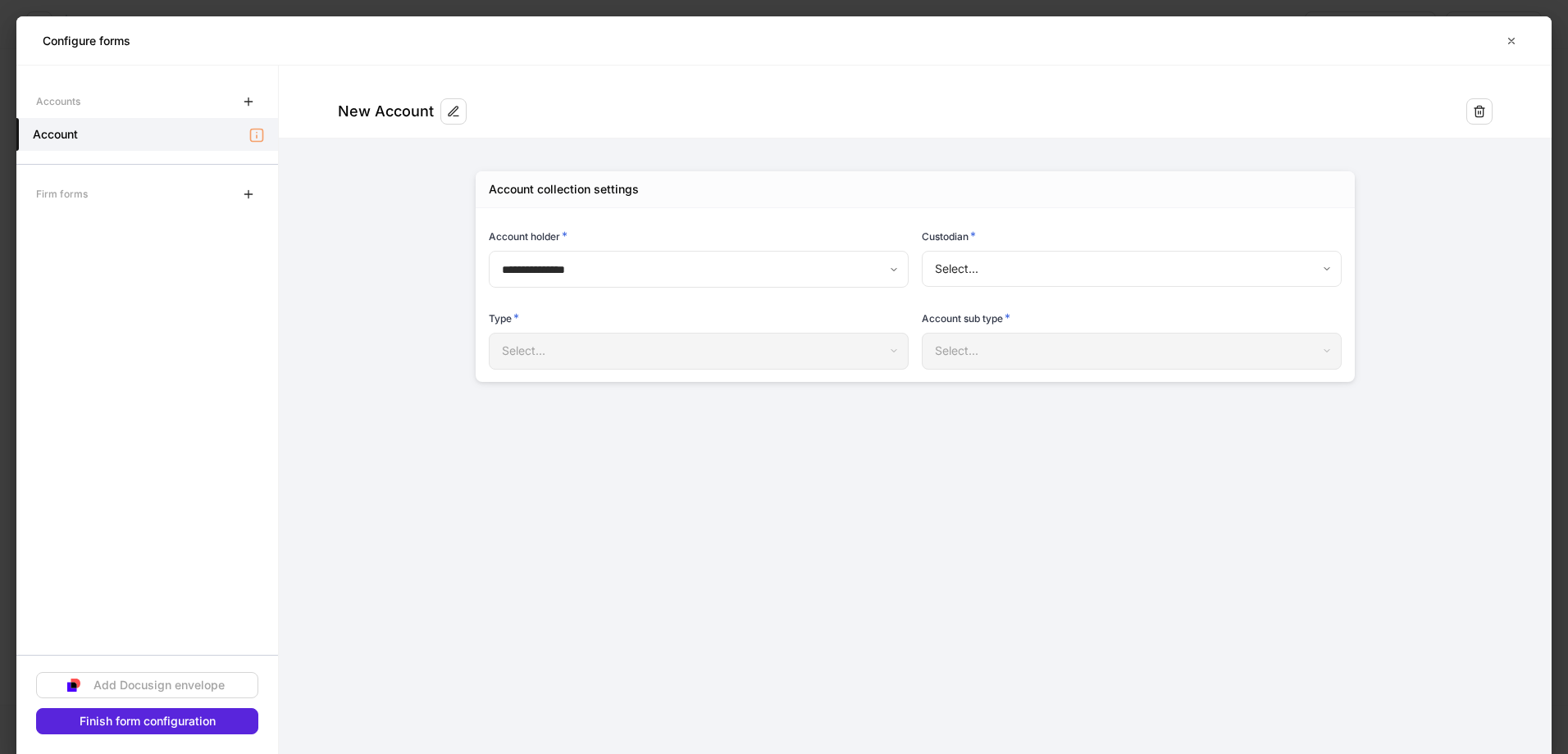 click on "**********" at bounding box center [784, 377] 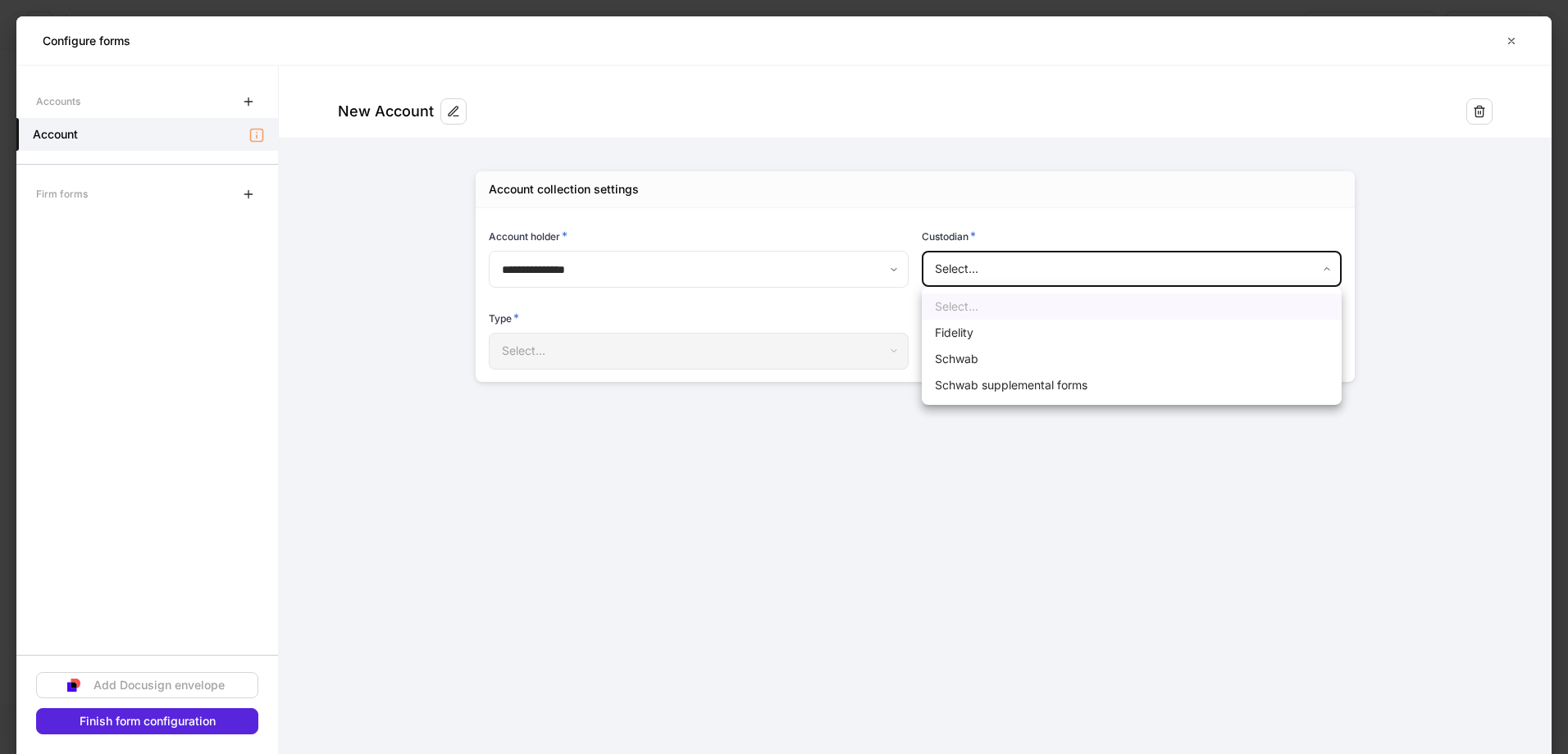 click on "Schwab supplemental forms" at bounding box center [1132, 385] 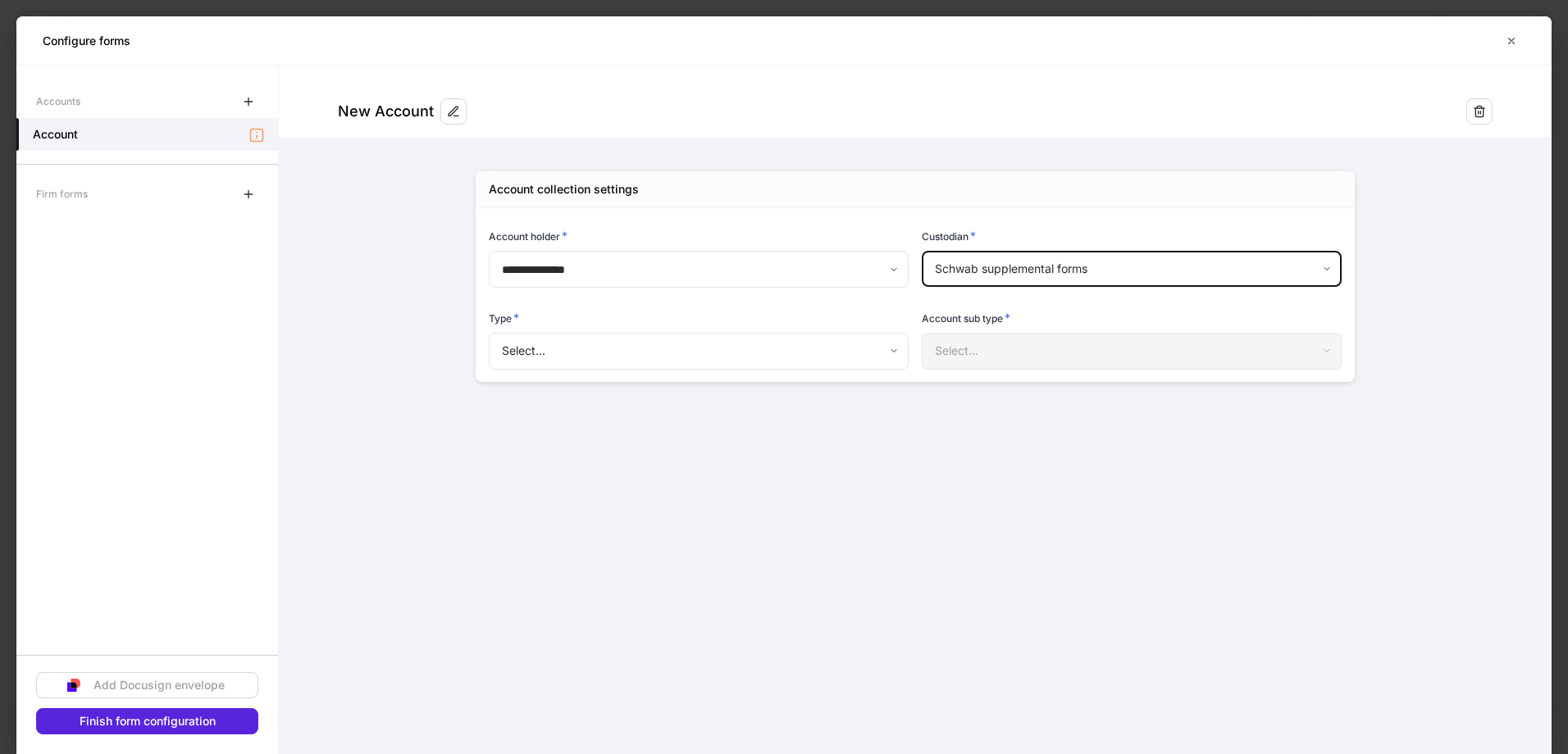 click on "Select... ​" at bounding box center (699, 352) 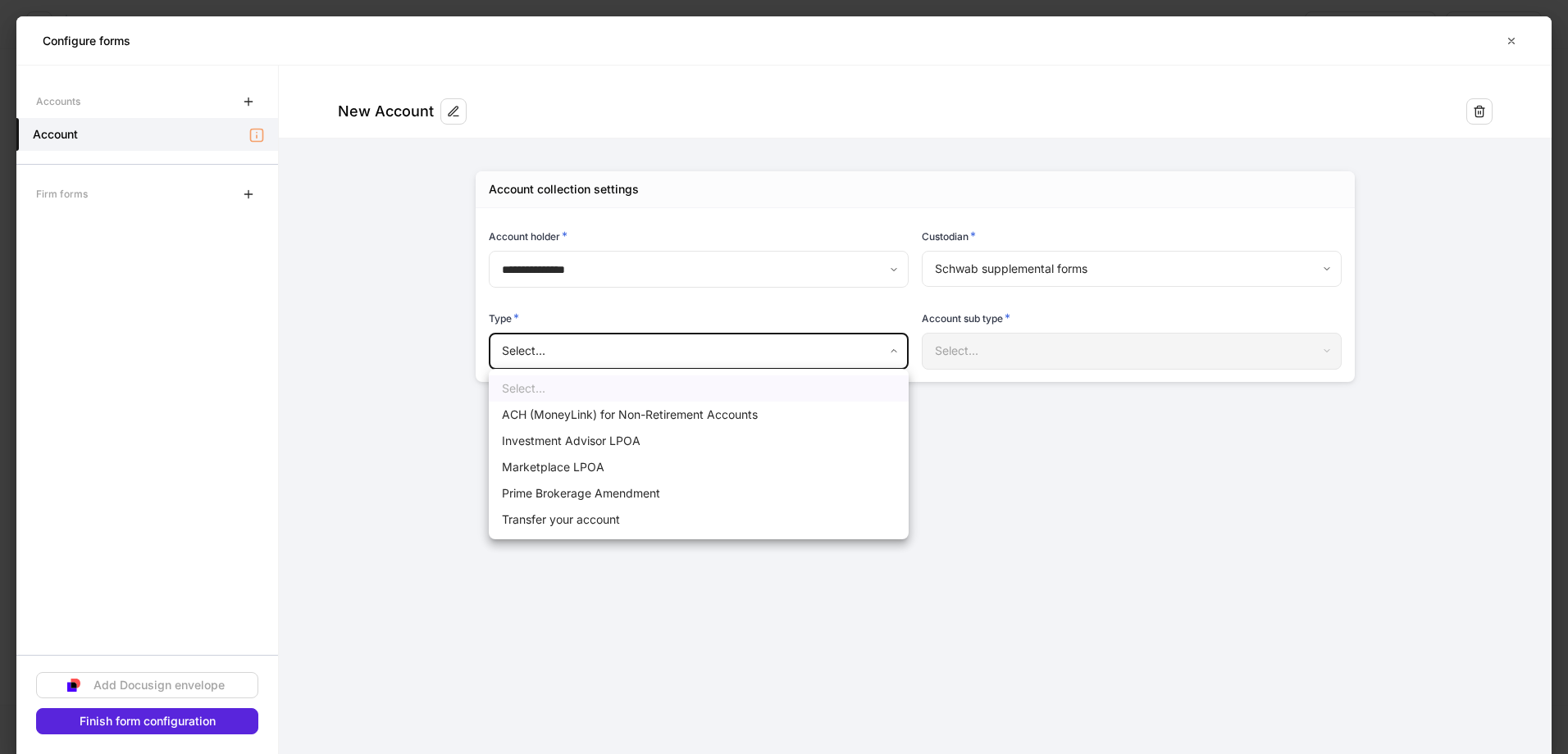 click on "**********" at bounding box center (784, 377) 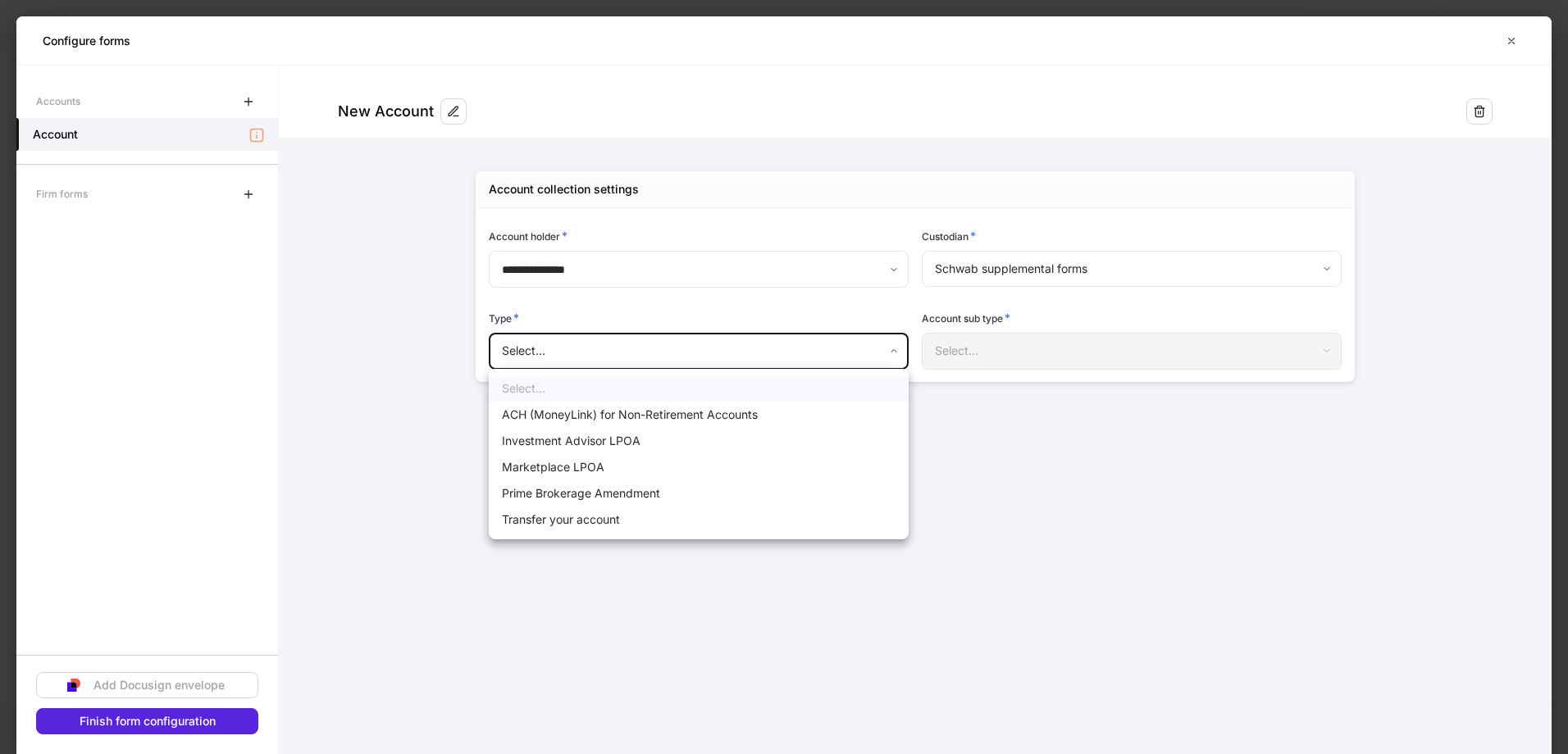 click on "Transfer your account" at bounding box center (699, 520) 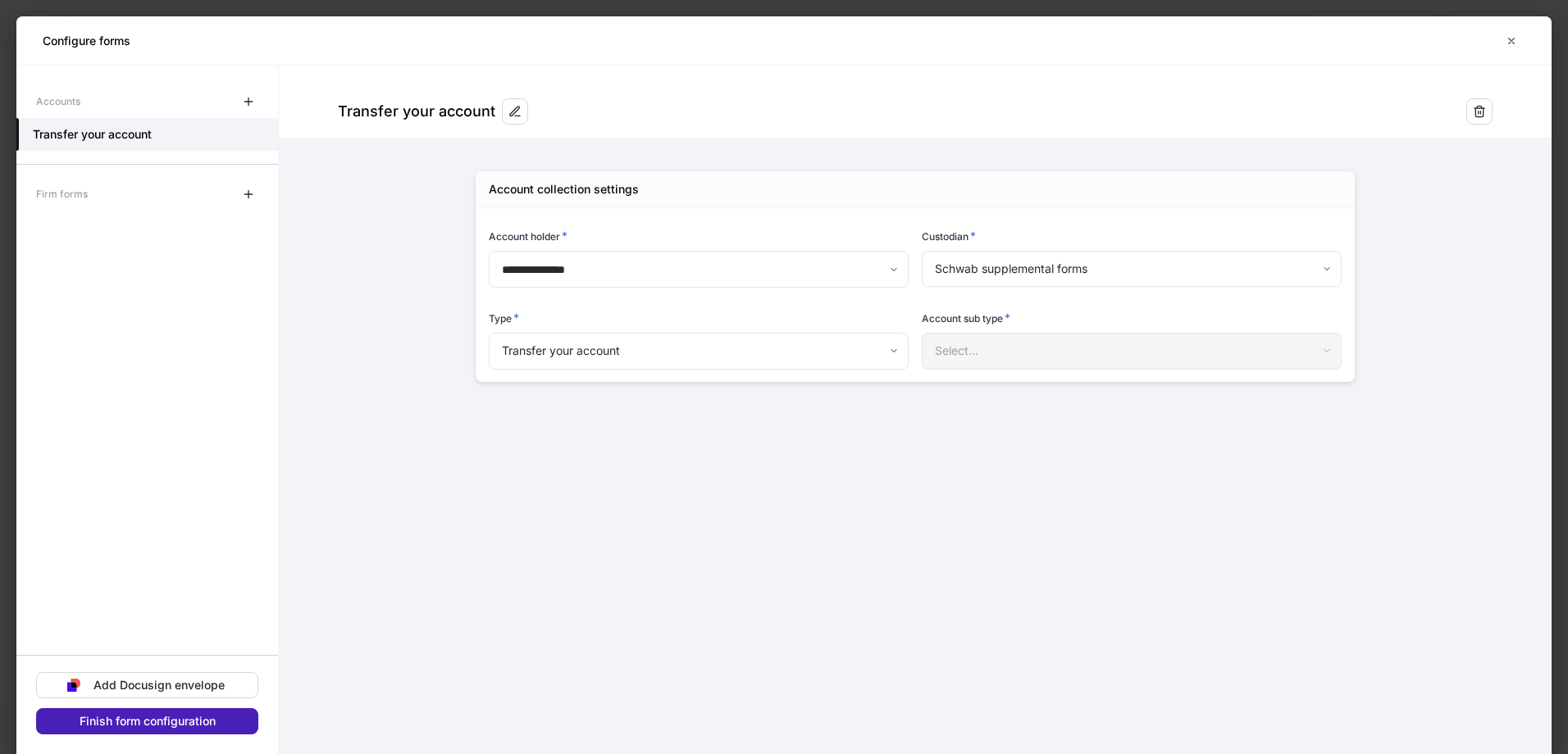 click on "Finish form configuration" at bounding box center (148, 721) 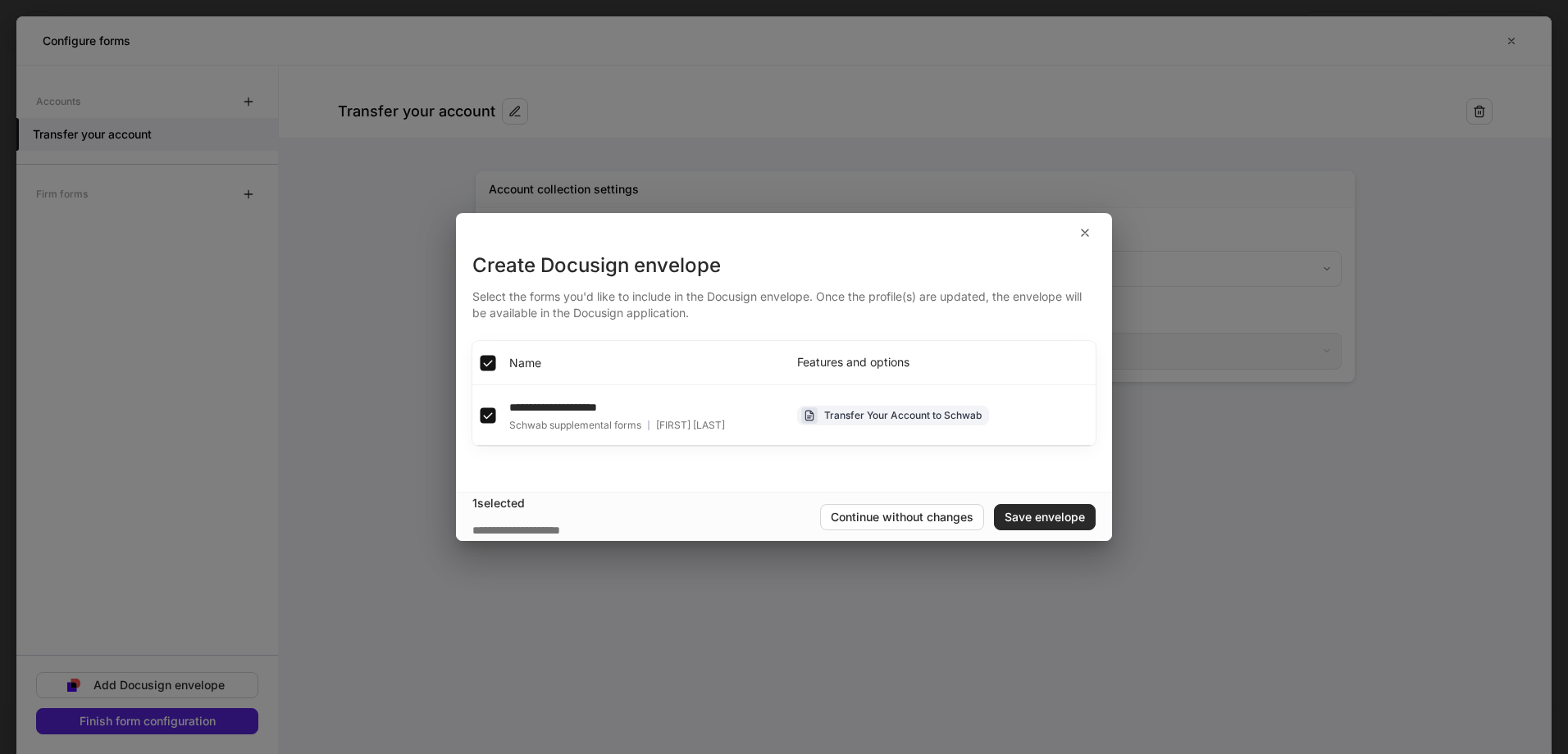 click on "Save envelope" at bounding box center (1045, 517) 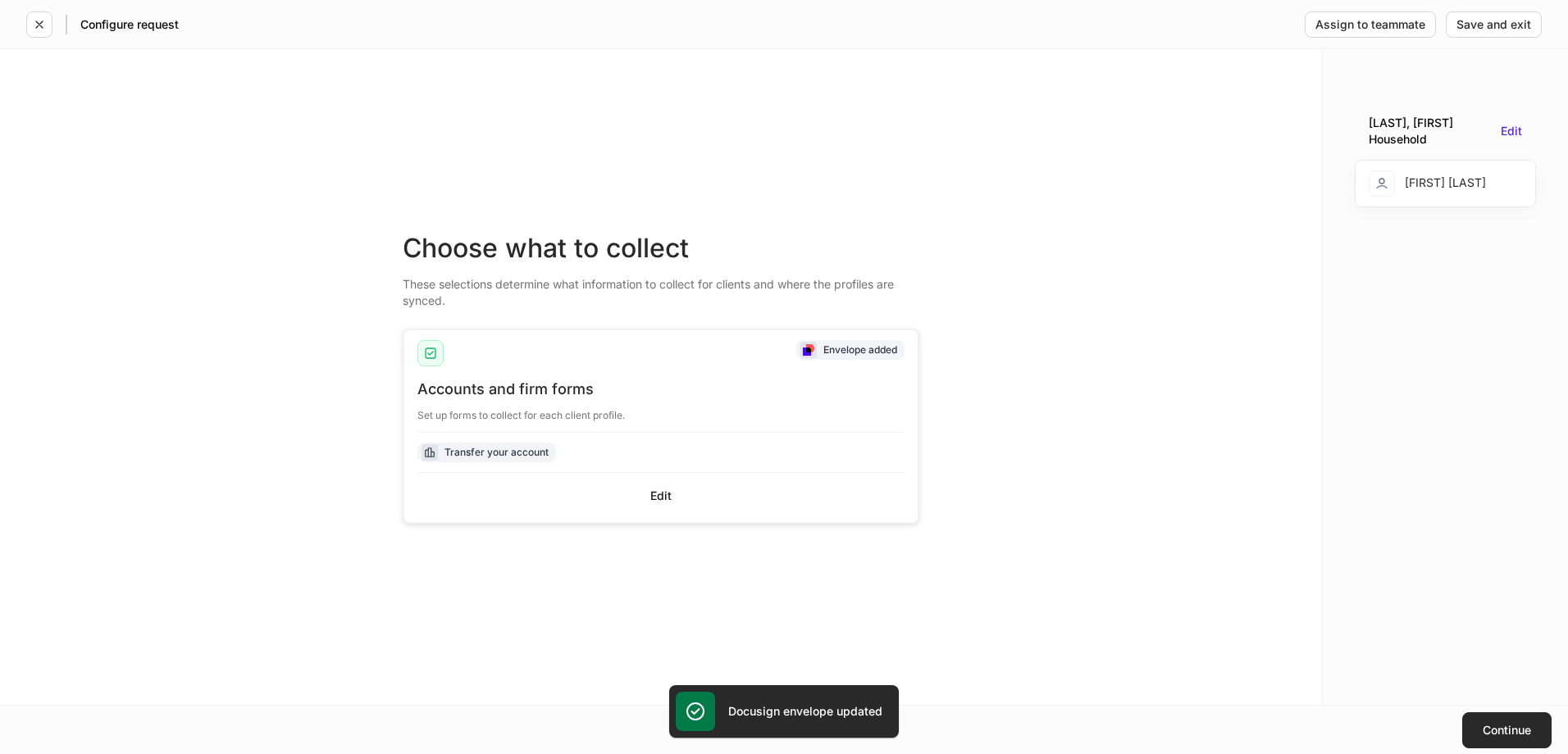 click on "Continue" at bounding box center (1506, 730) 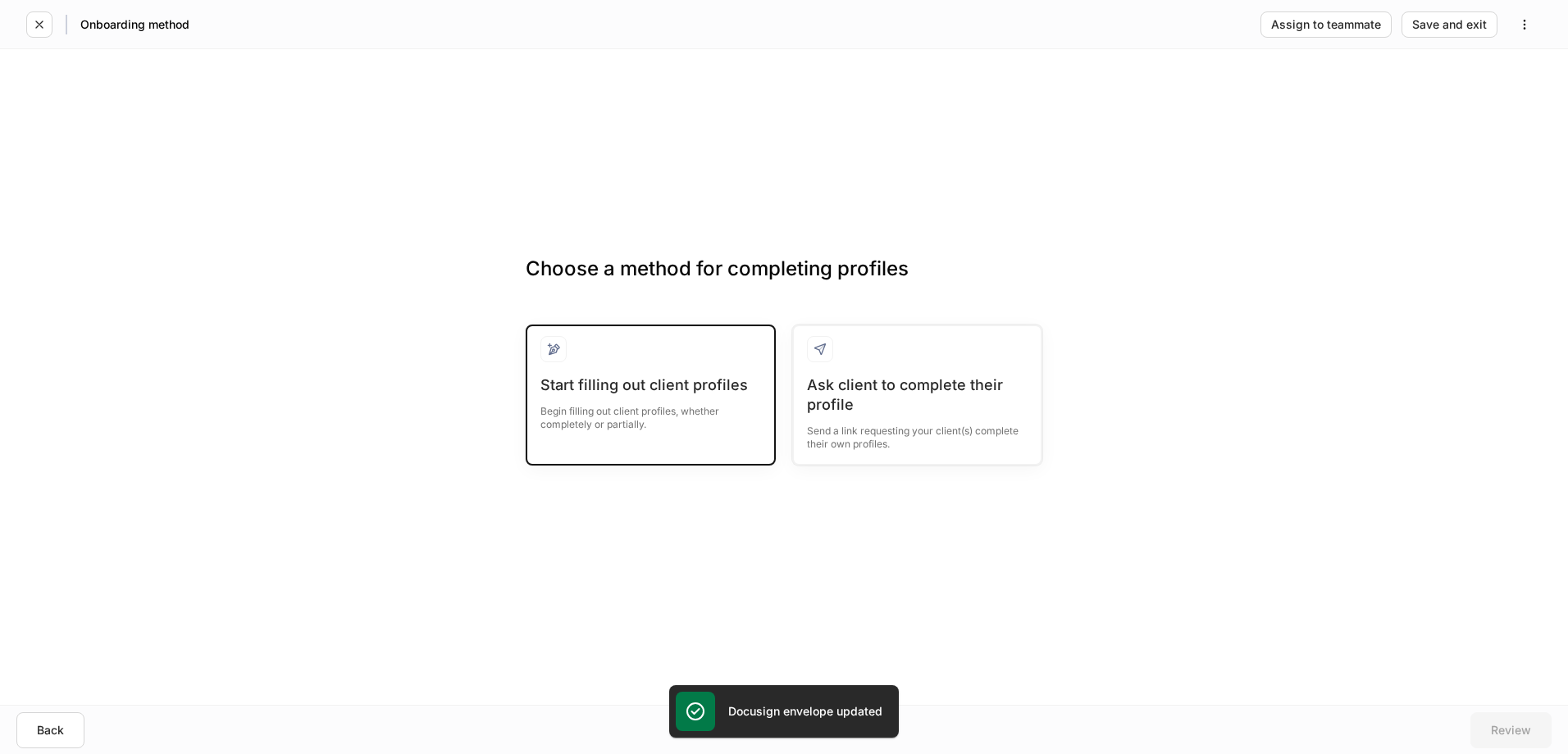 click on "Begin filling out client profiles, whether completely or partially." at bounding box center (650, 413) 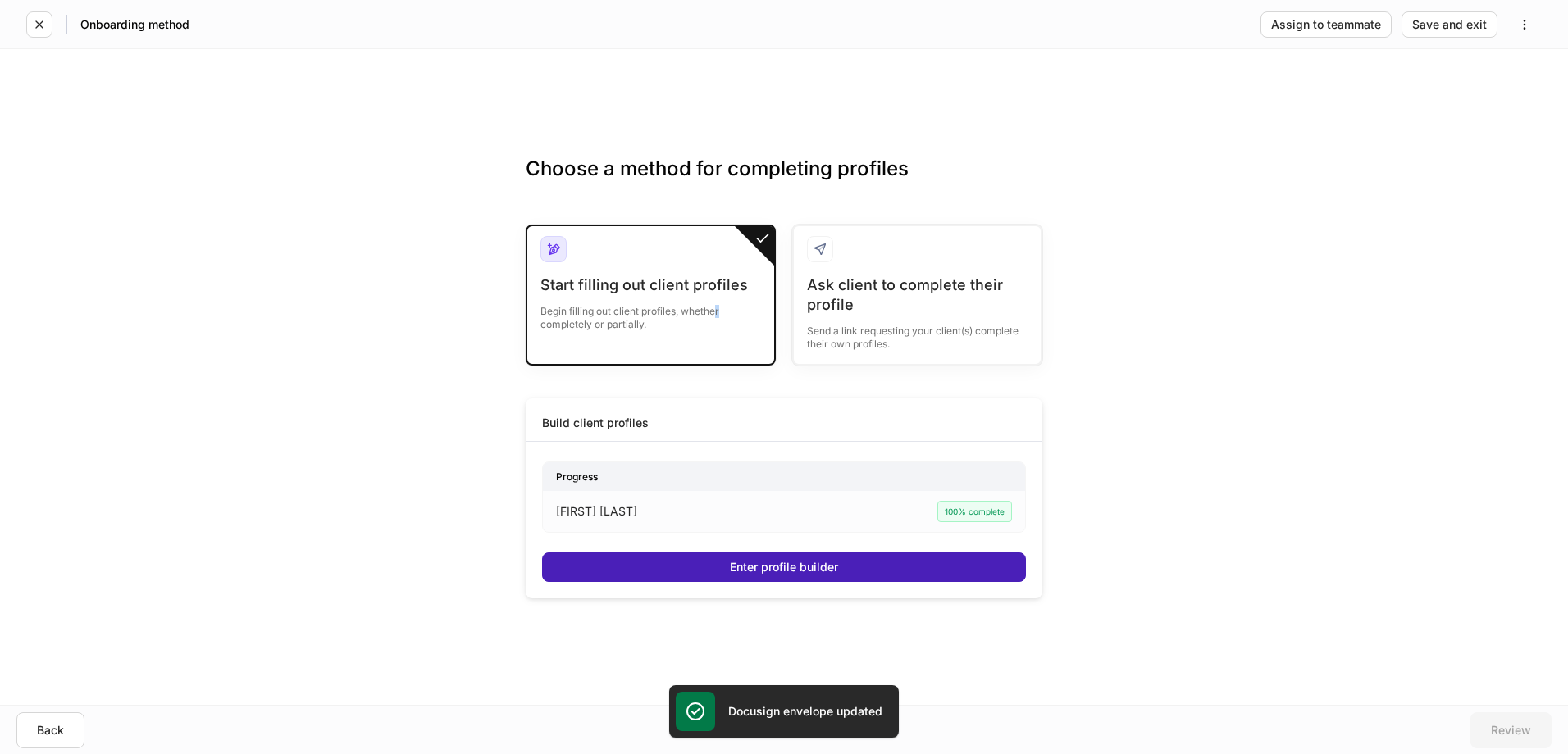 click on "Enter profile builder" at bounding box center [784, 567] 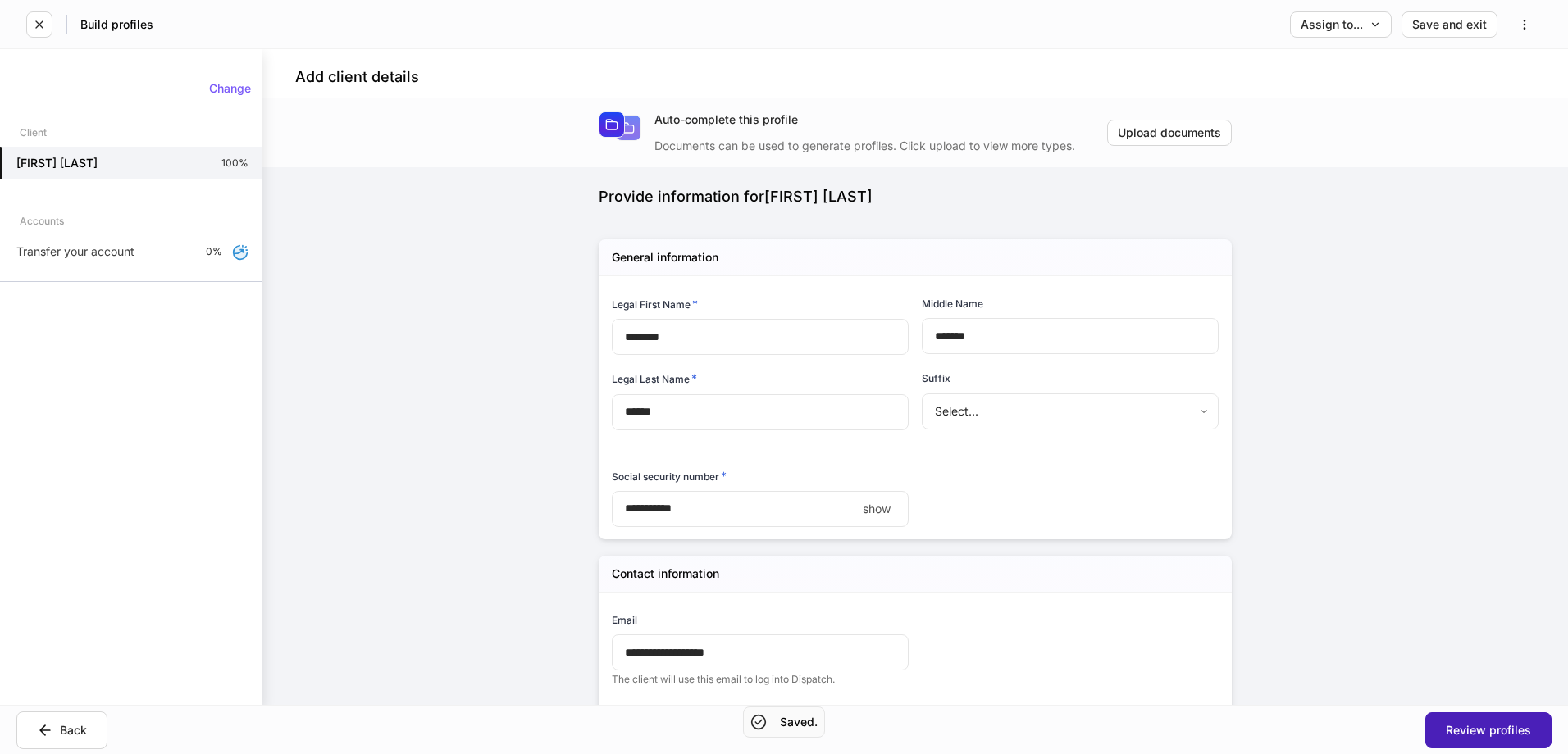click on "Review profiles" at bounding box center [1488, 730] 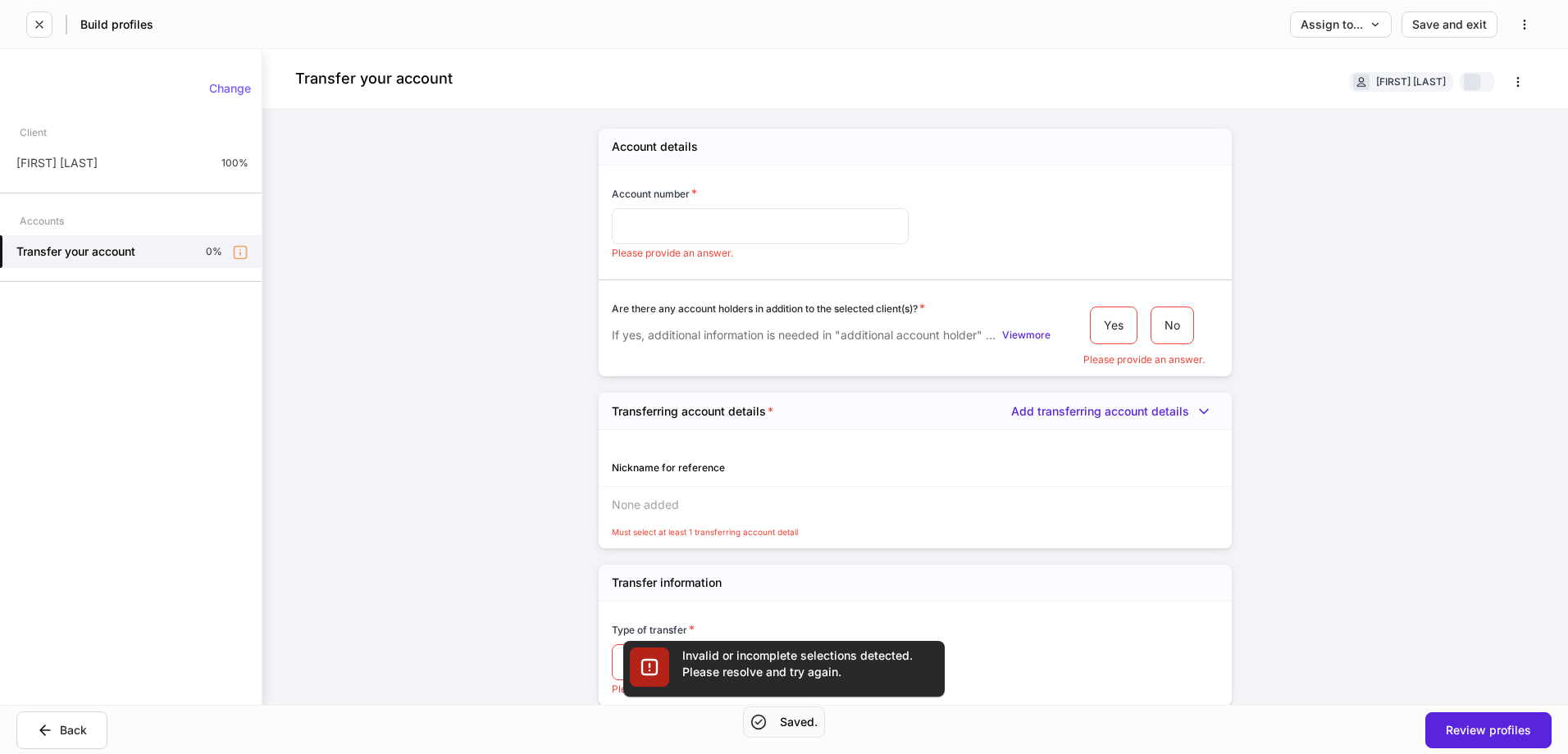 click at bounding box center (760, 226) 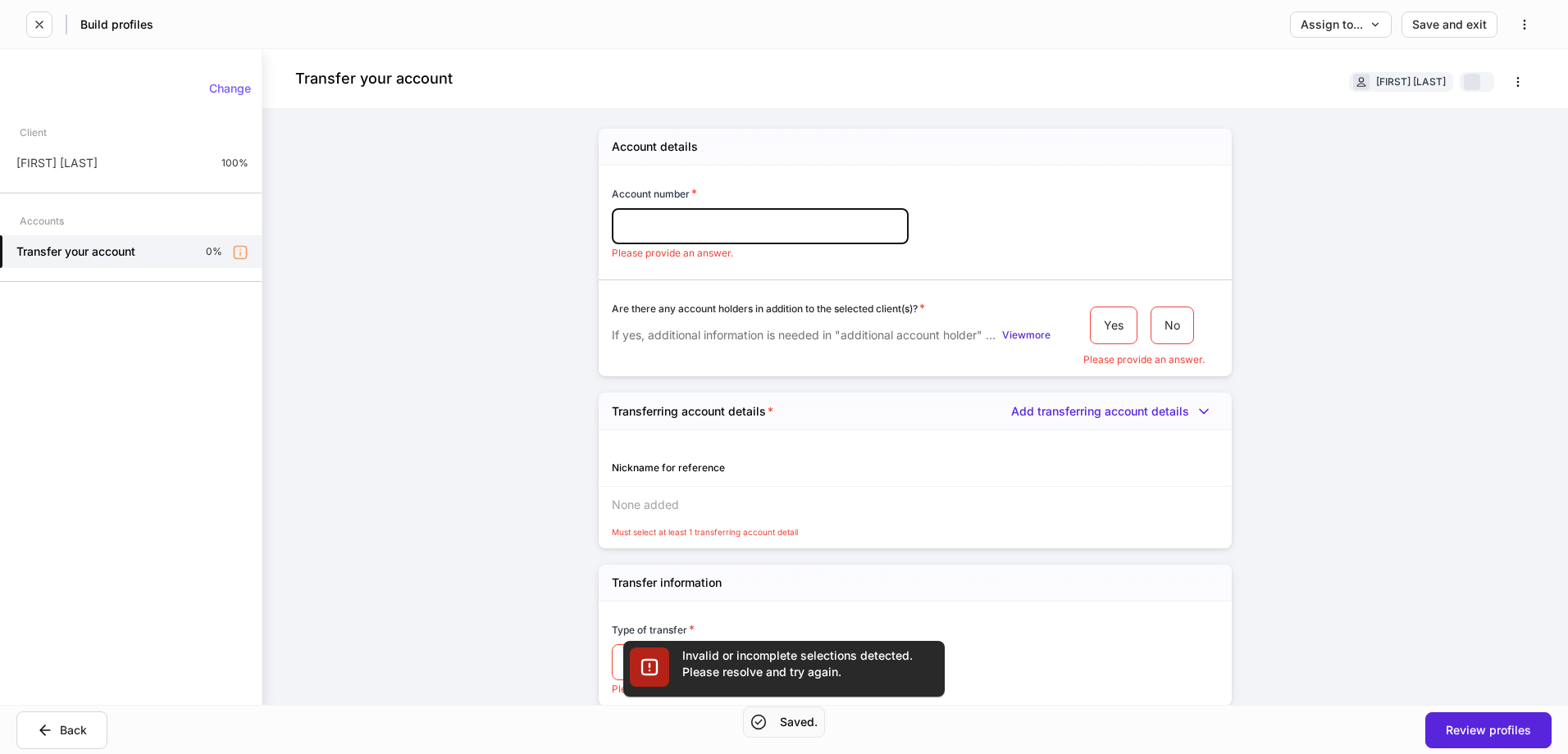 paste on "*********" 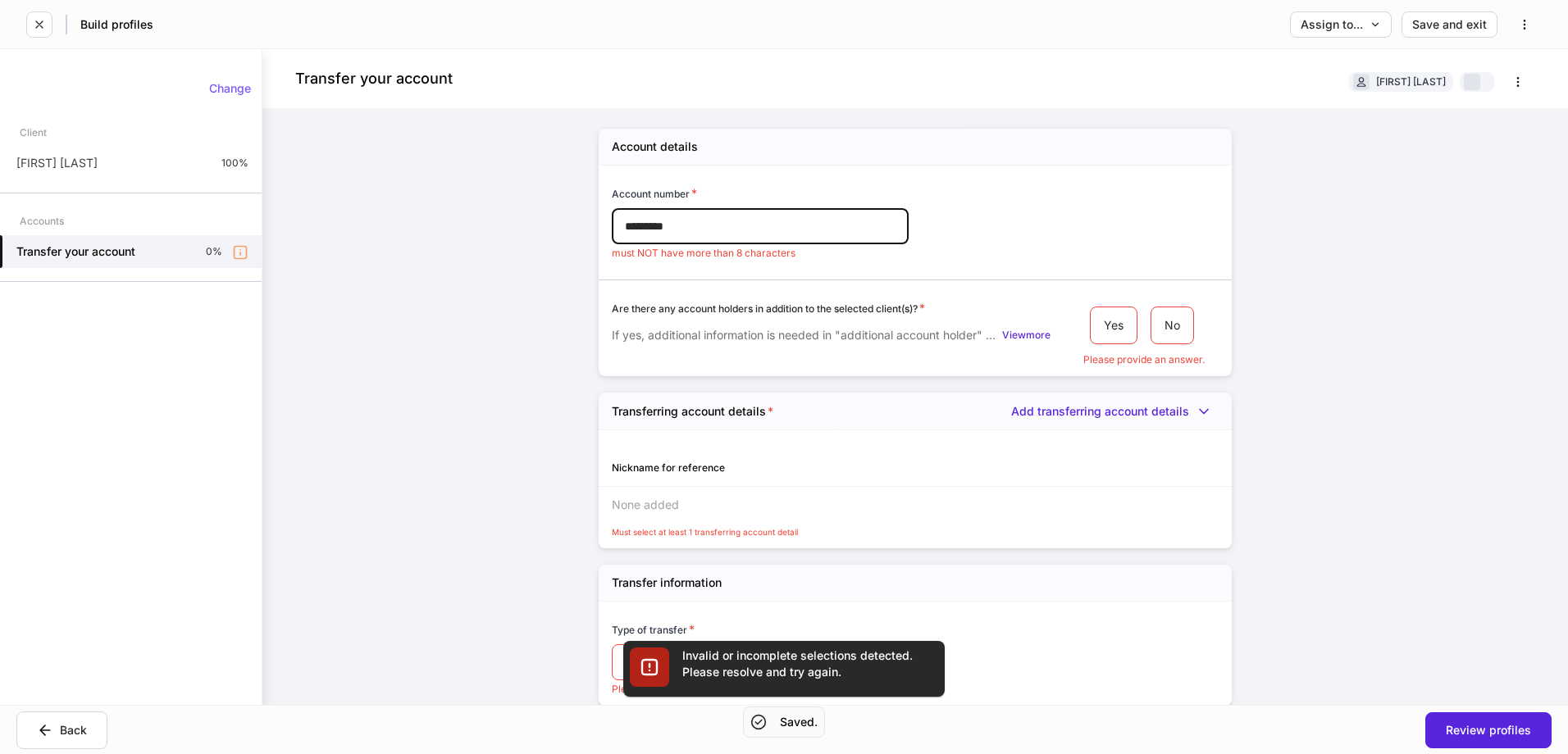 click on "*********" at bounding box center [760, 226] 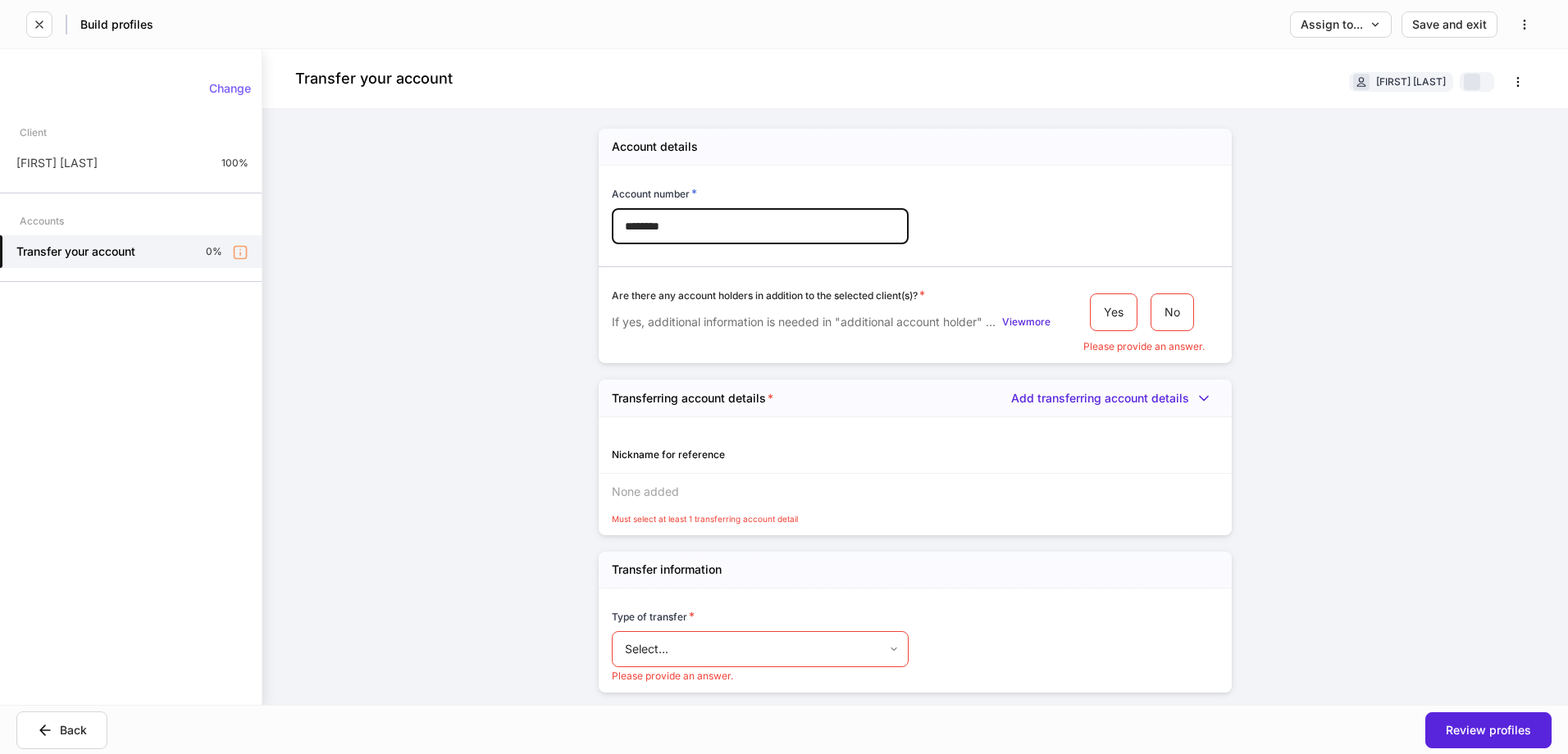 type on "********" 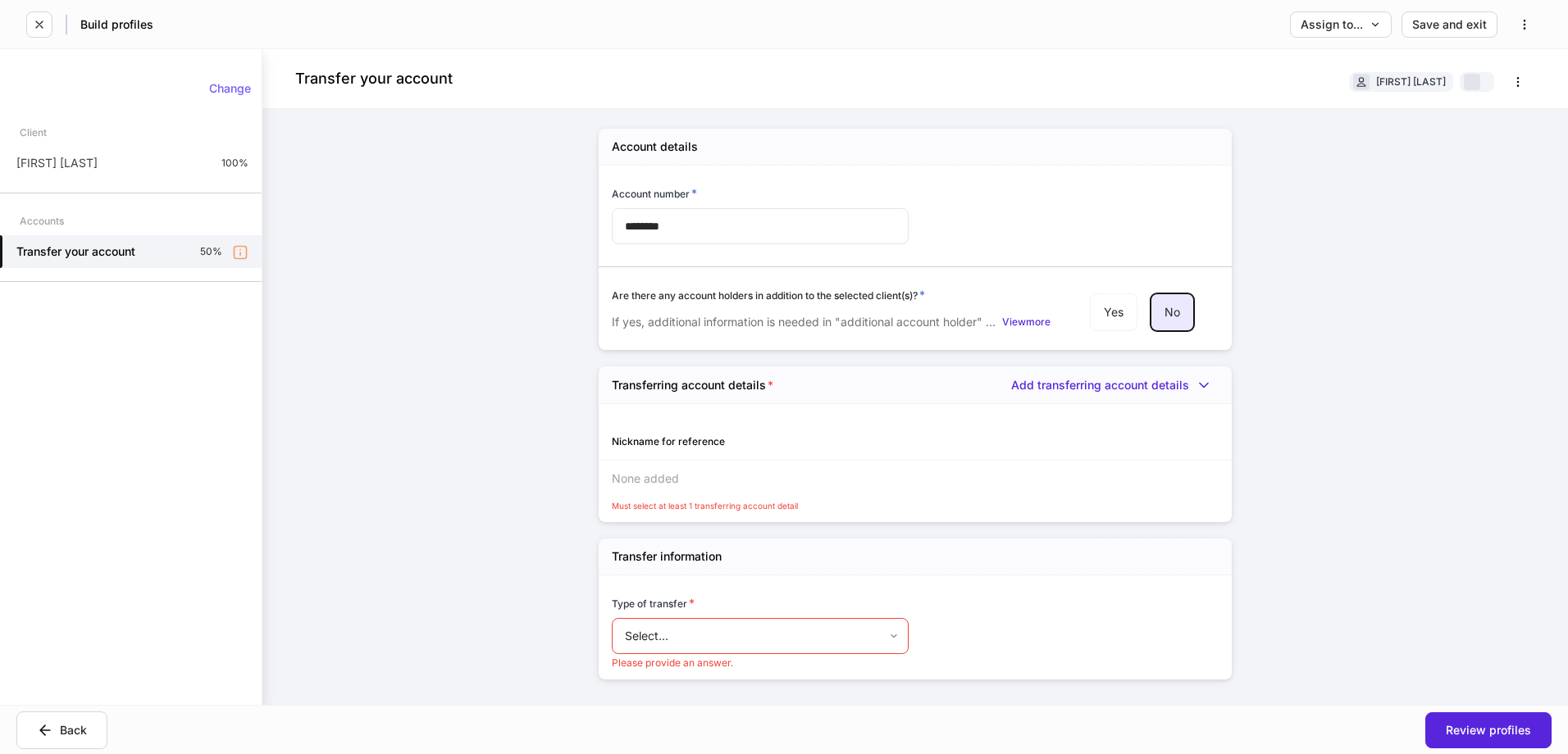 scroll, scrollTop: 60, scrollLeft: 0, axis: vertical 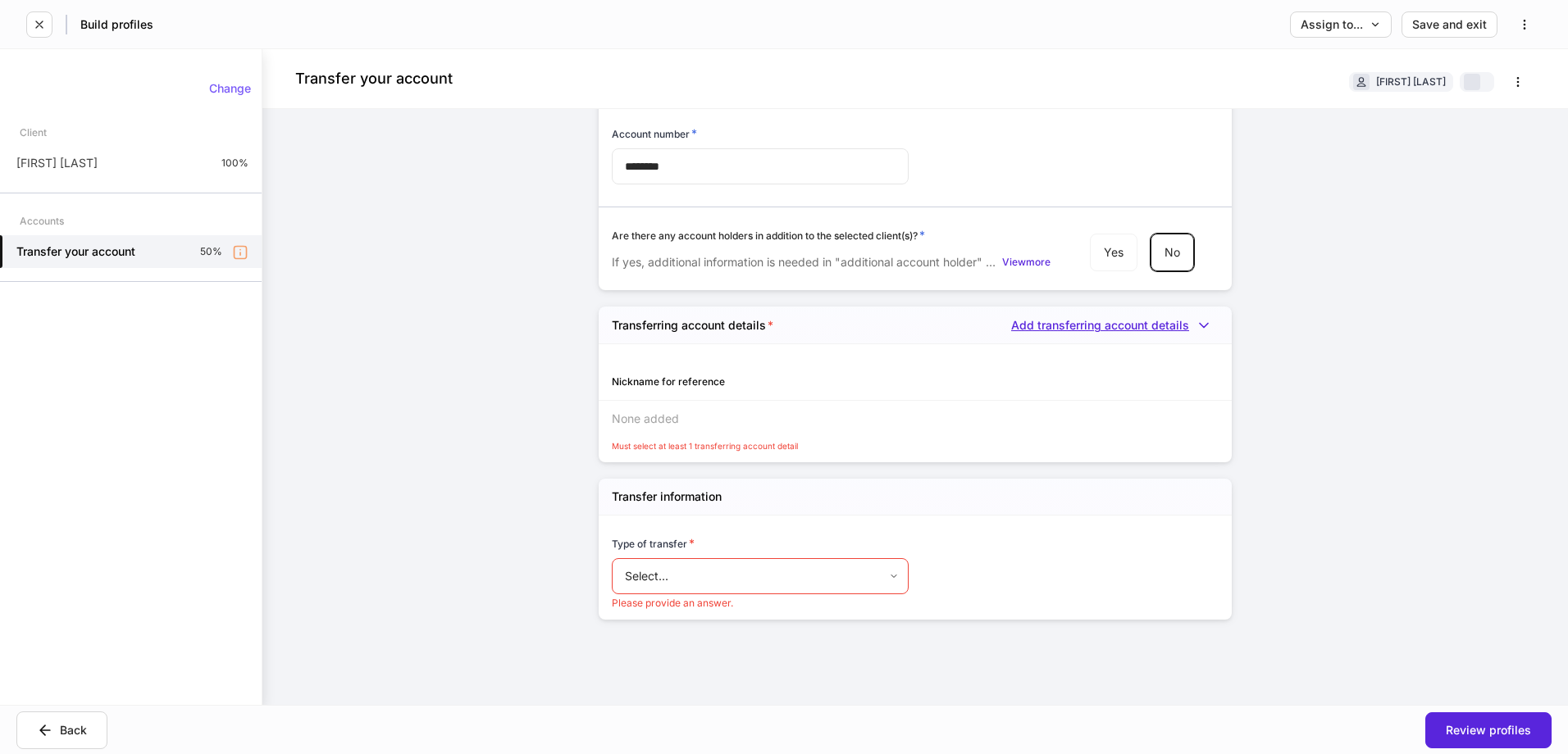 click on "Add transferring account details" at bounding box center [1114, 325] 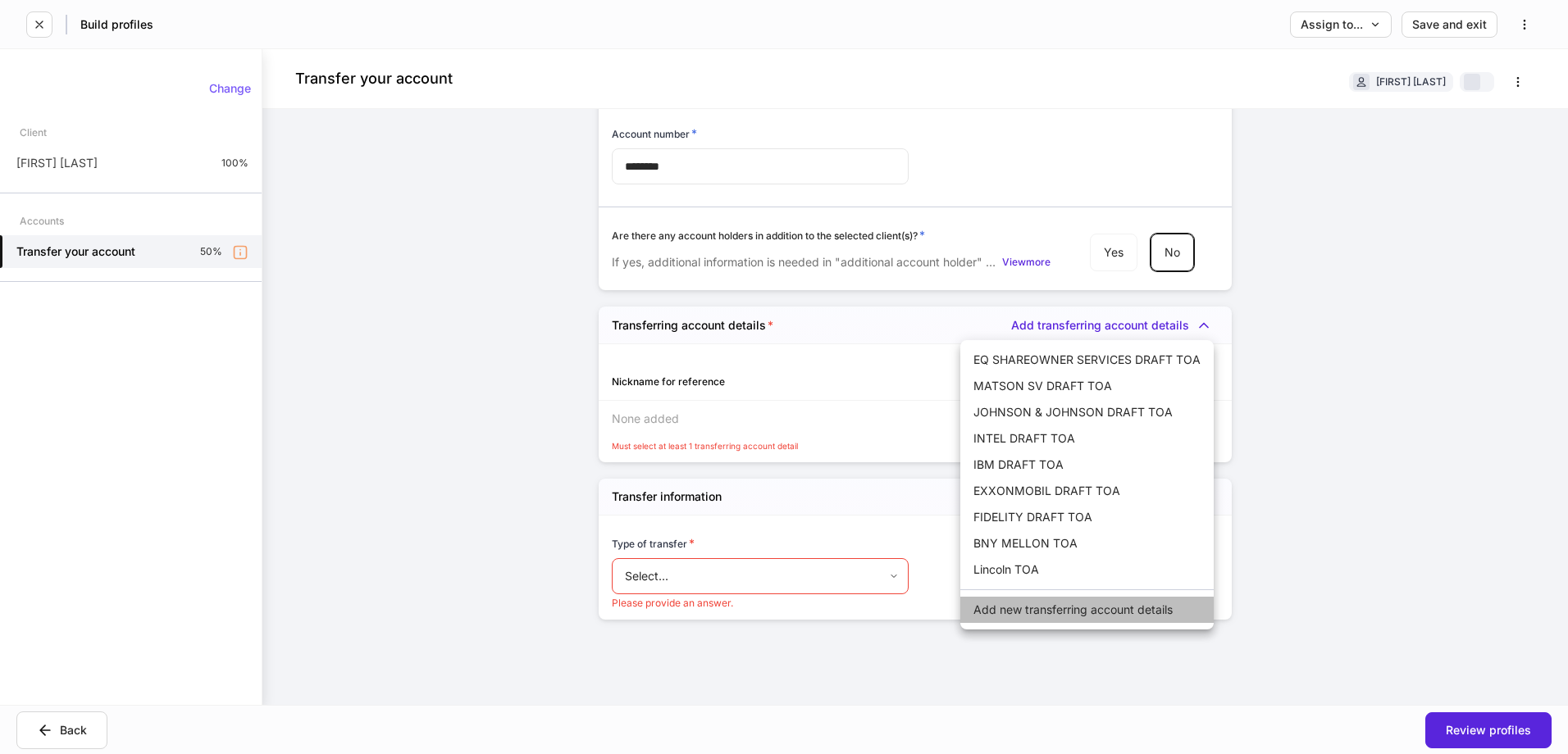 click on "Add new transferring account details" at bounding box center (1087, 610) 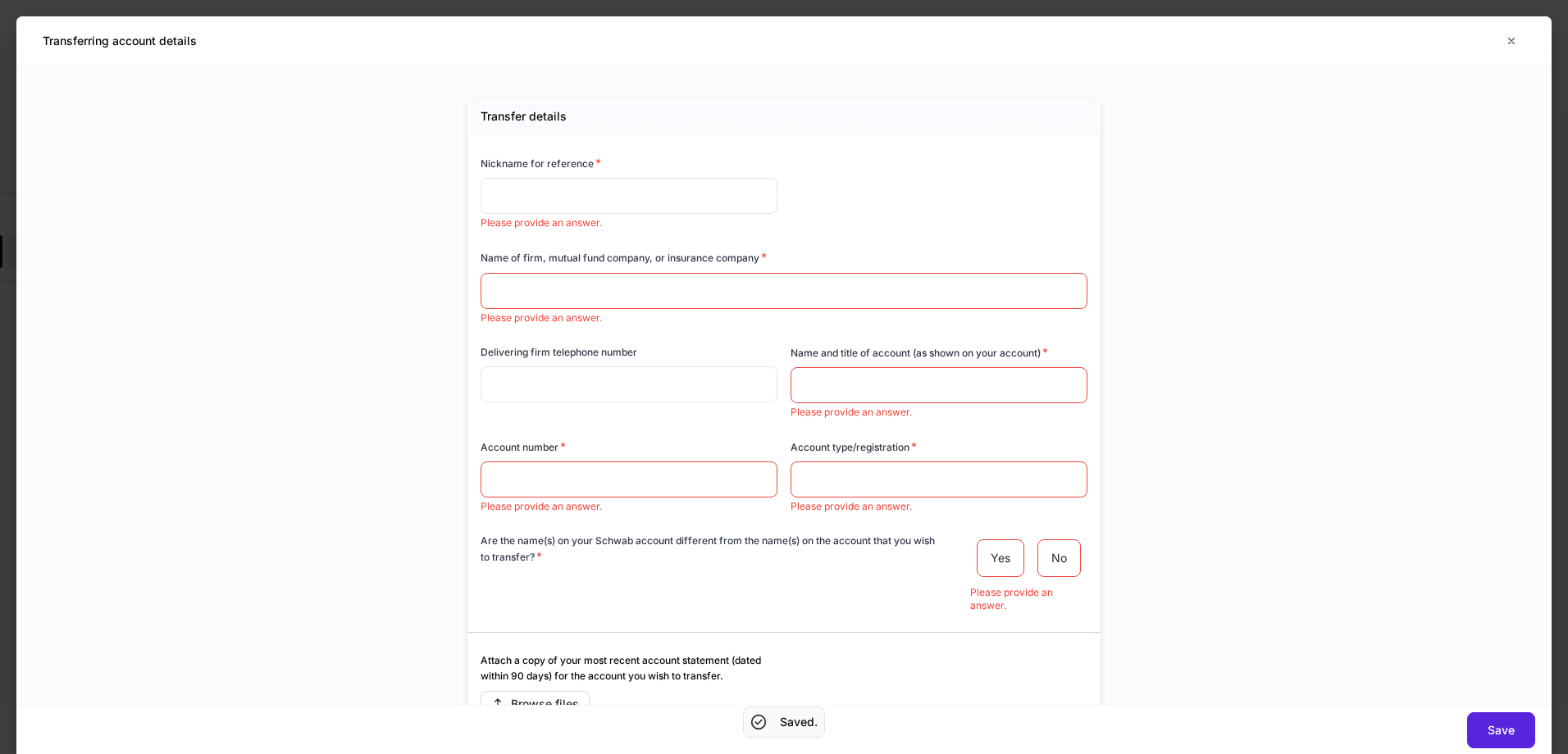click at bounding box center (629, 196) 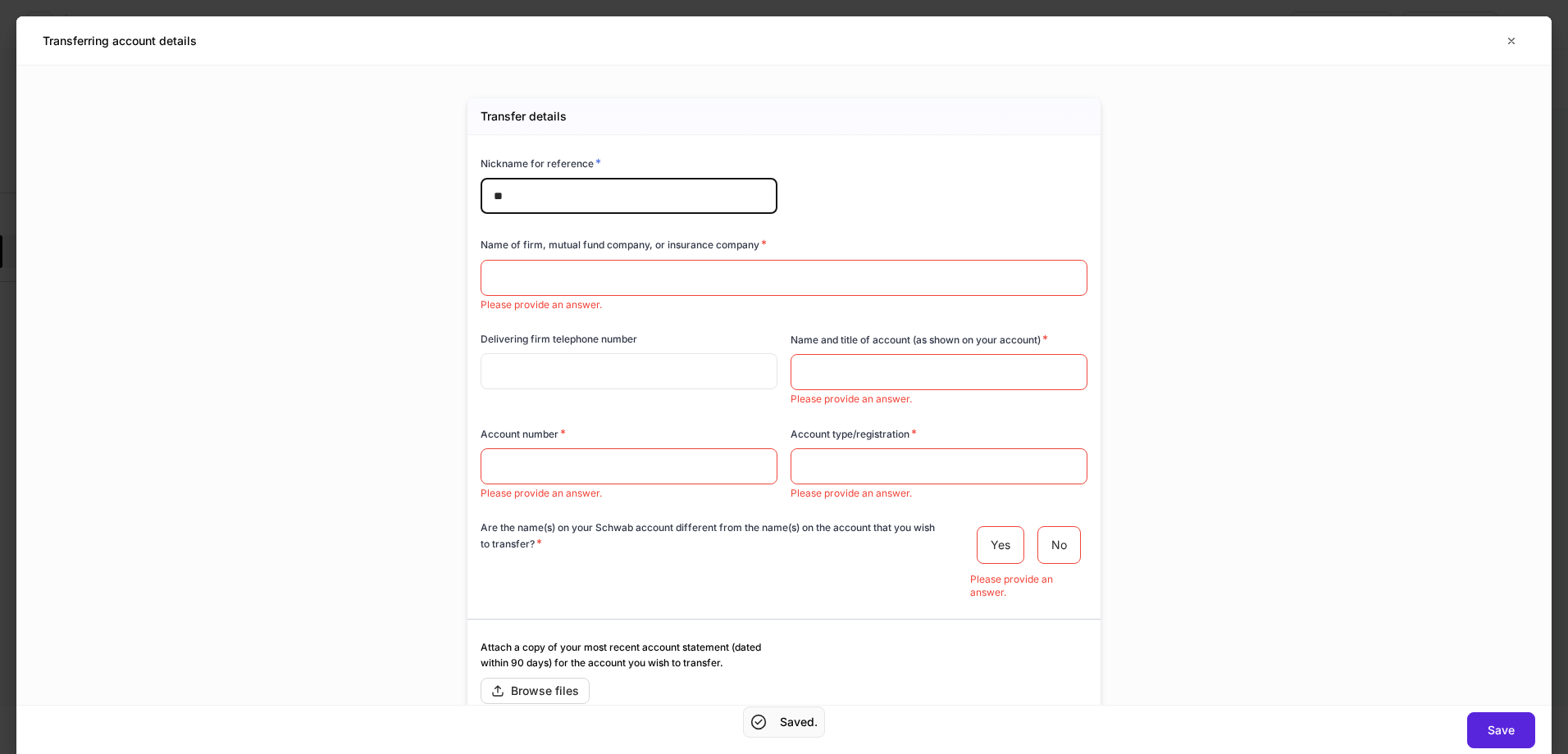 type on "*" 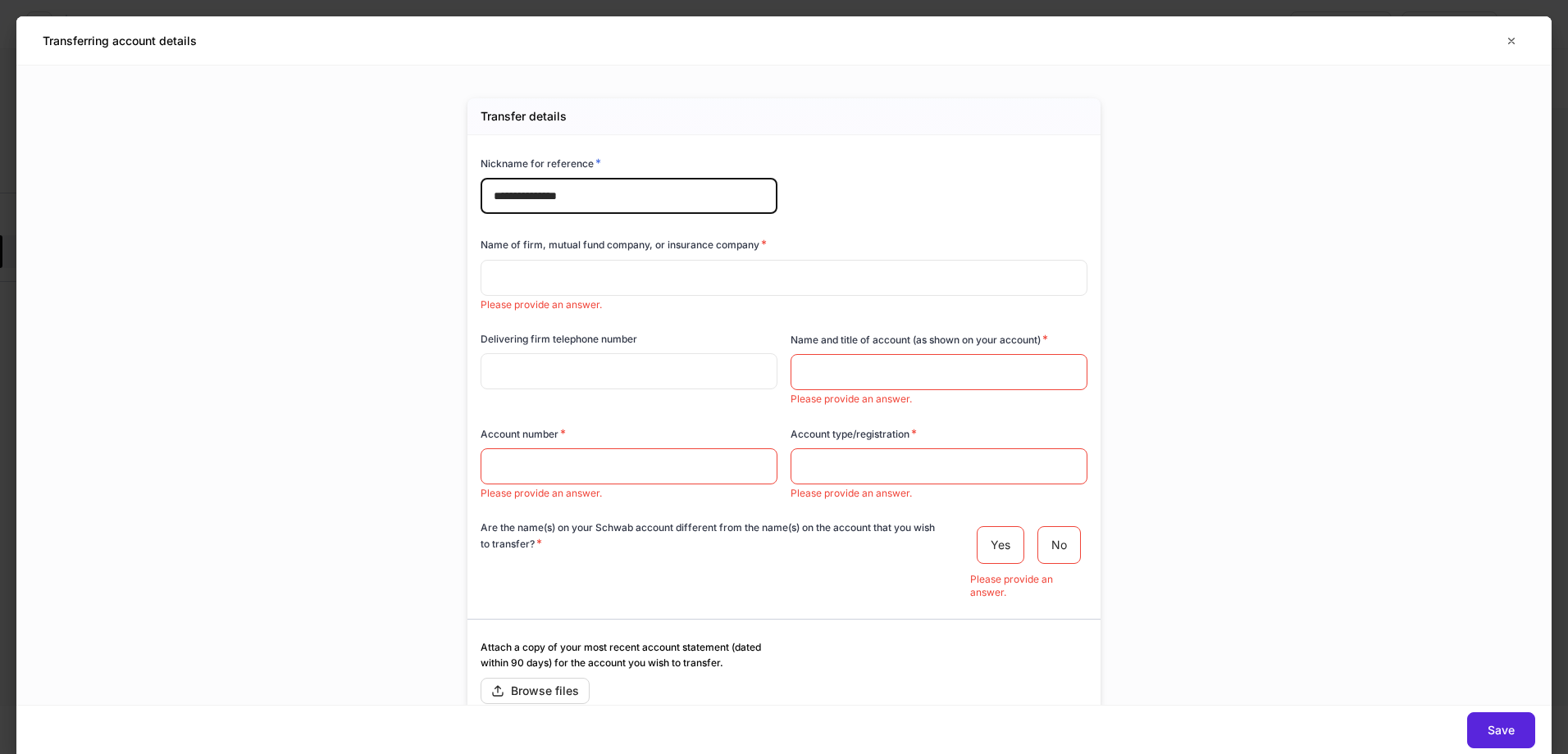 type on "**********" 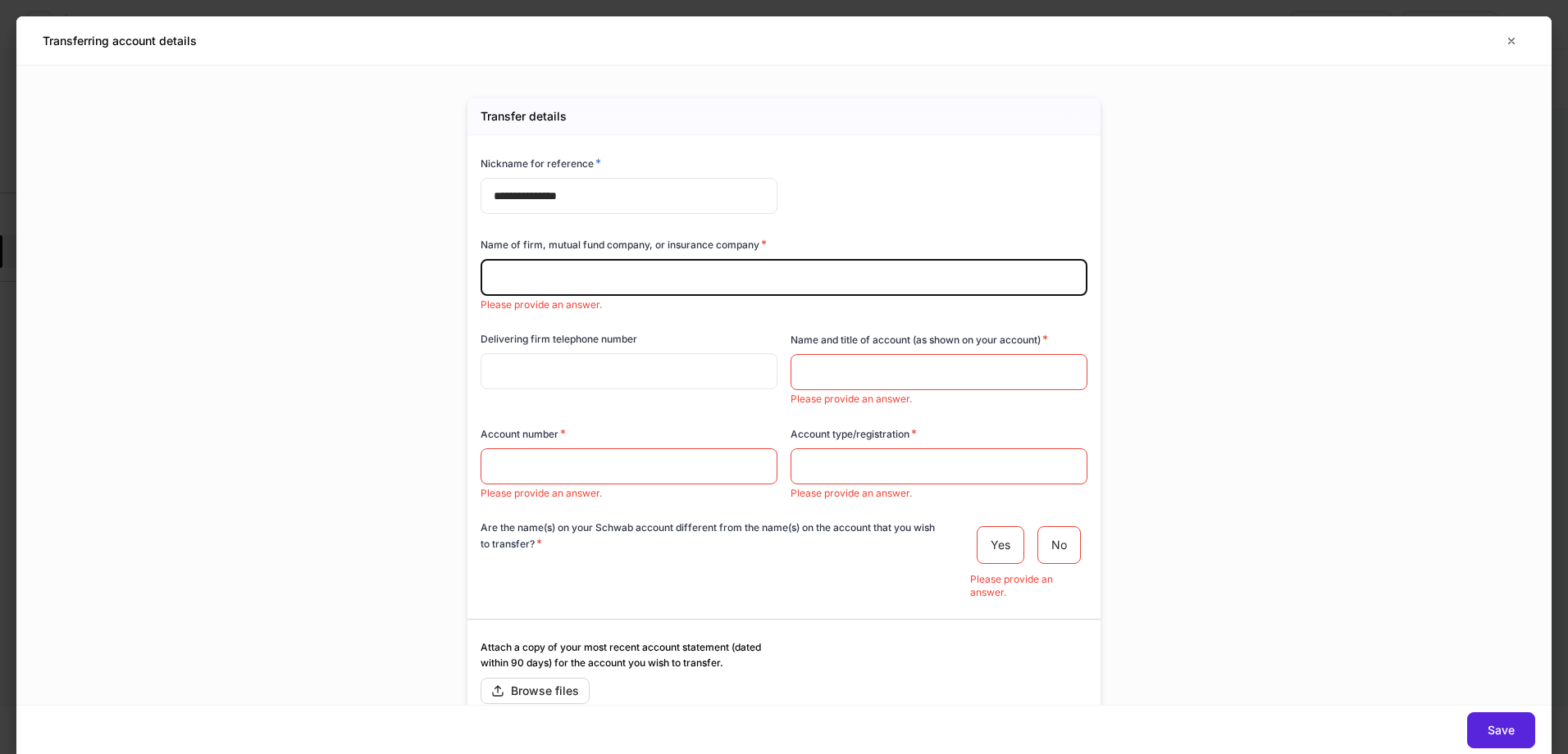 click at bounding box center [784, 278] 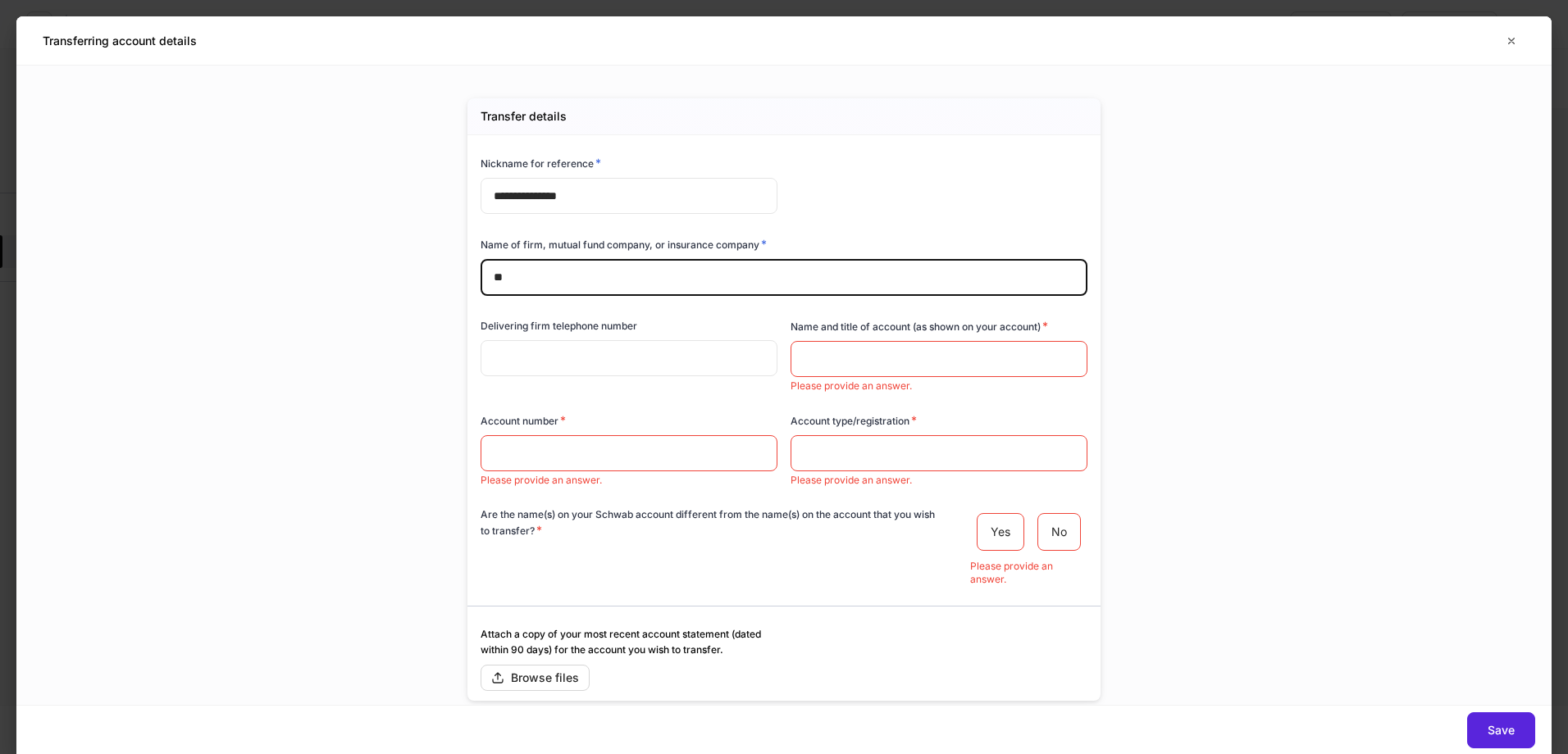 type on "**" 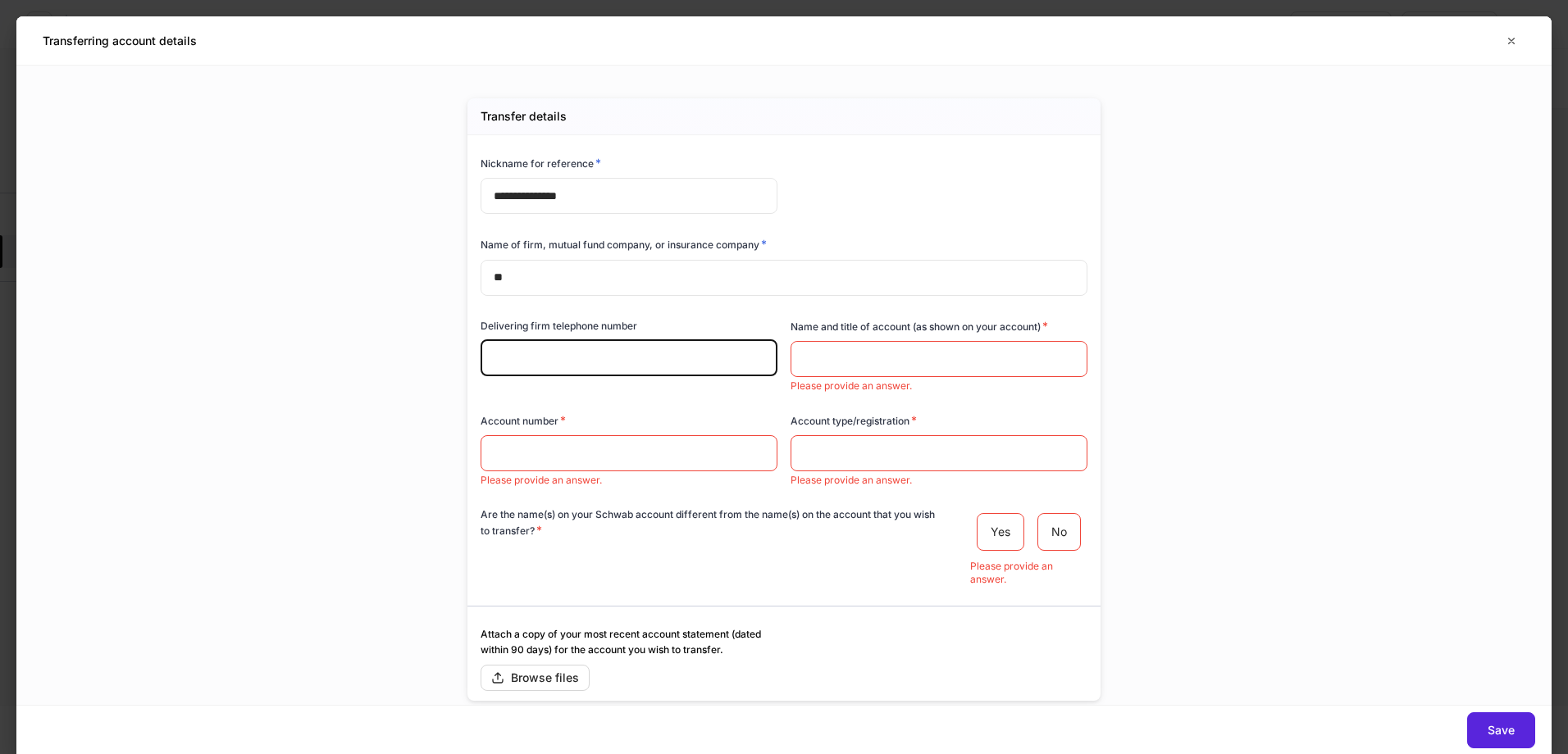 click at bounding box center (629, 358) 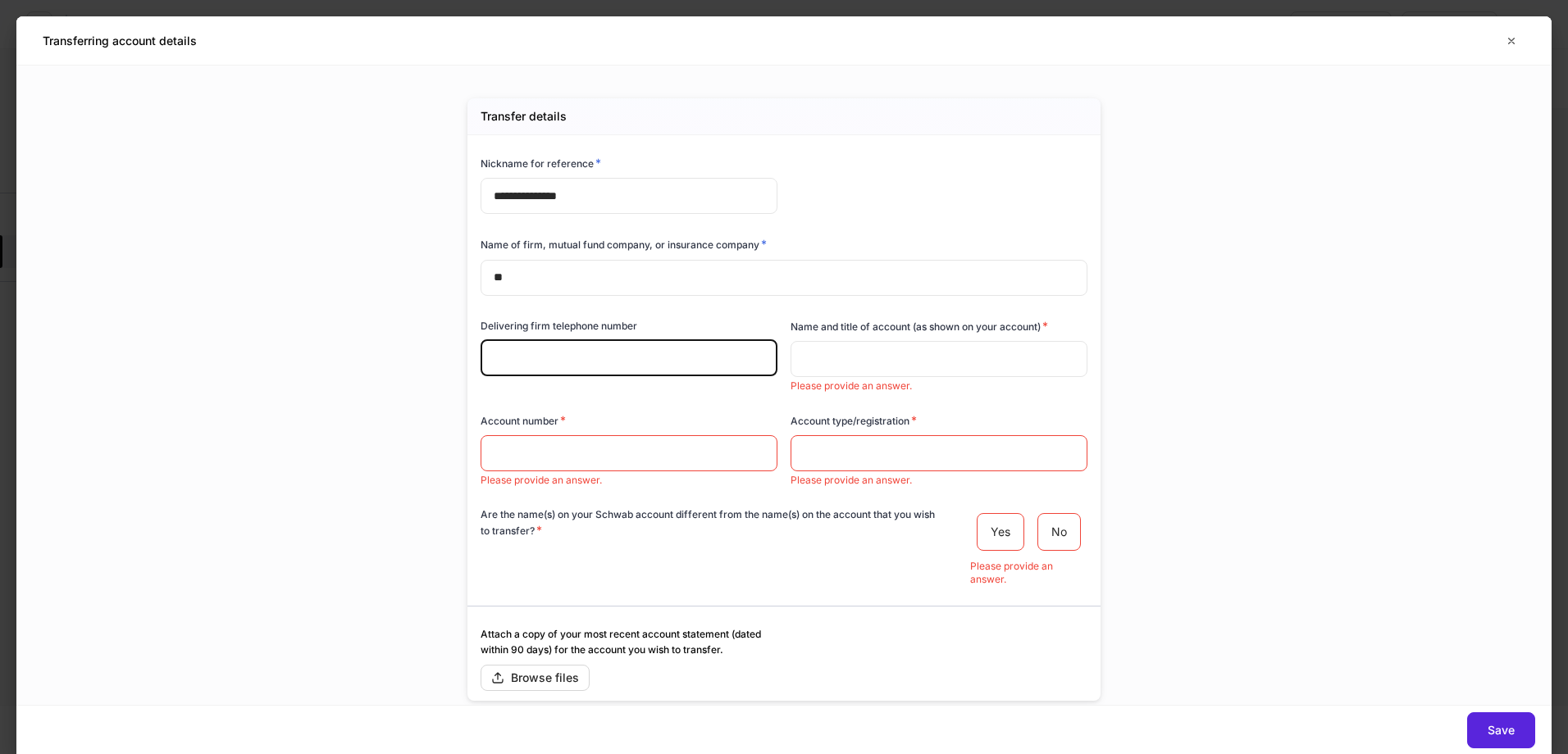 click at bounding box center (939, 359) 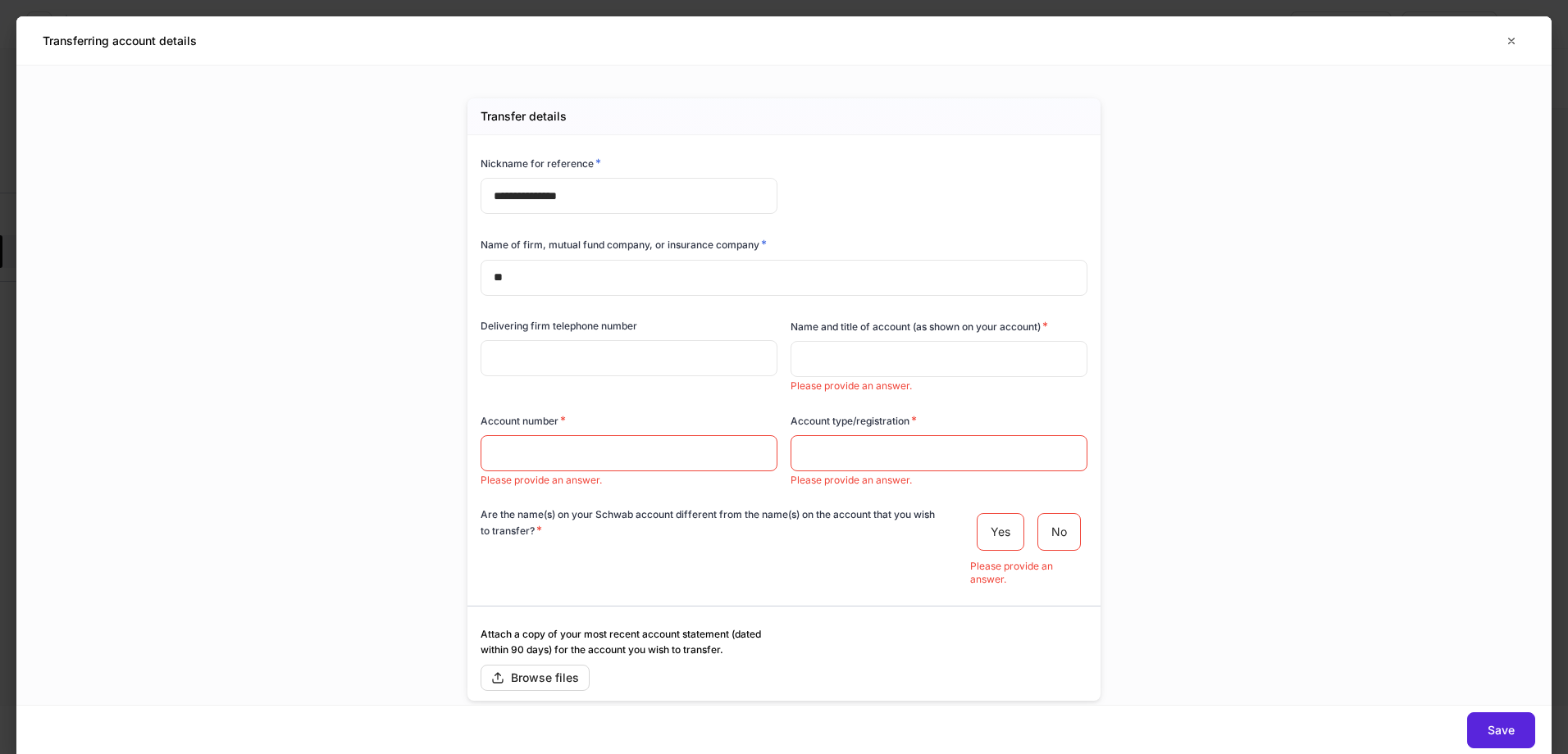 click at bounding box center [939, 359] 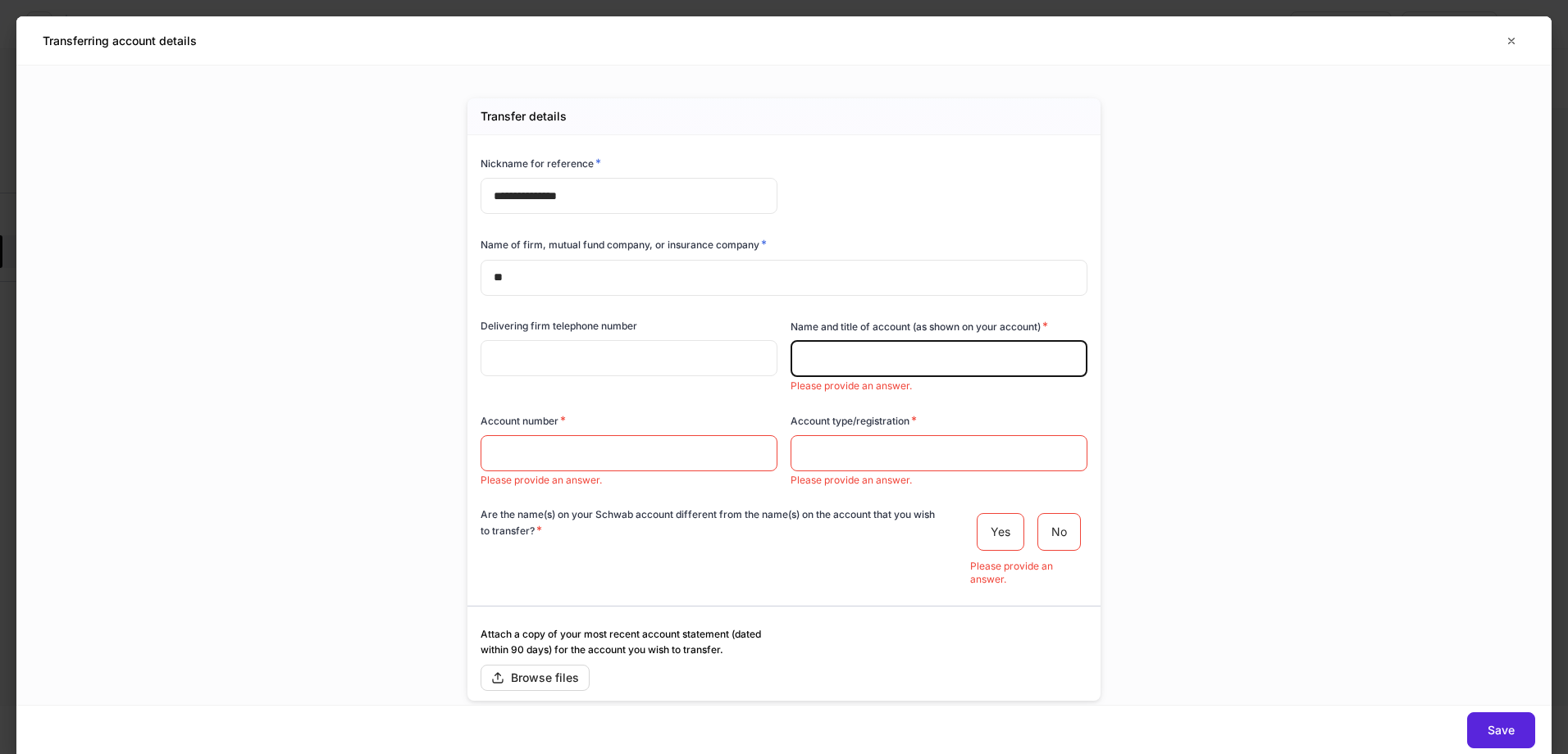paste on "**********" 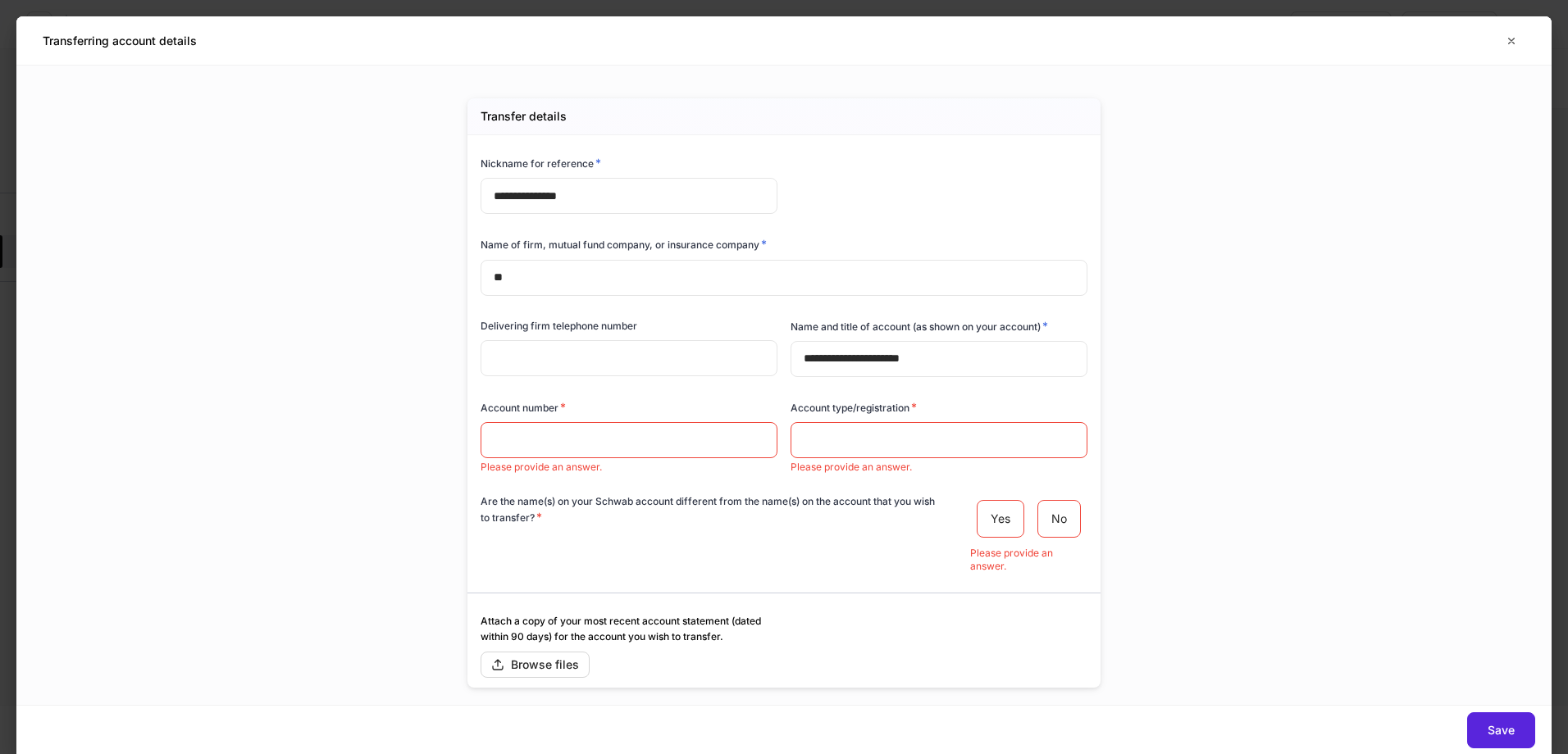 click on "**********" at bounding box center (939, 359) 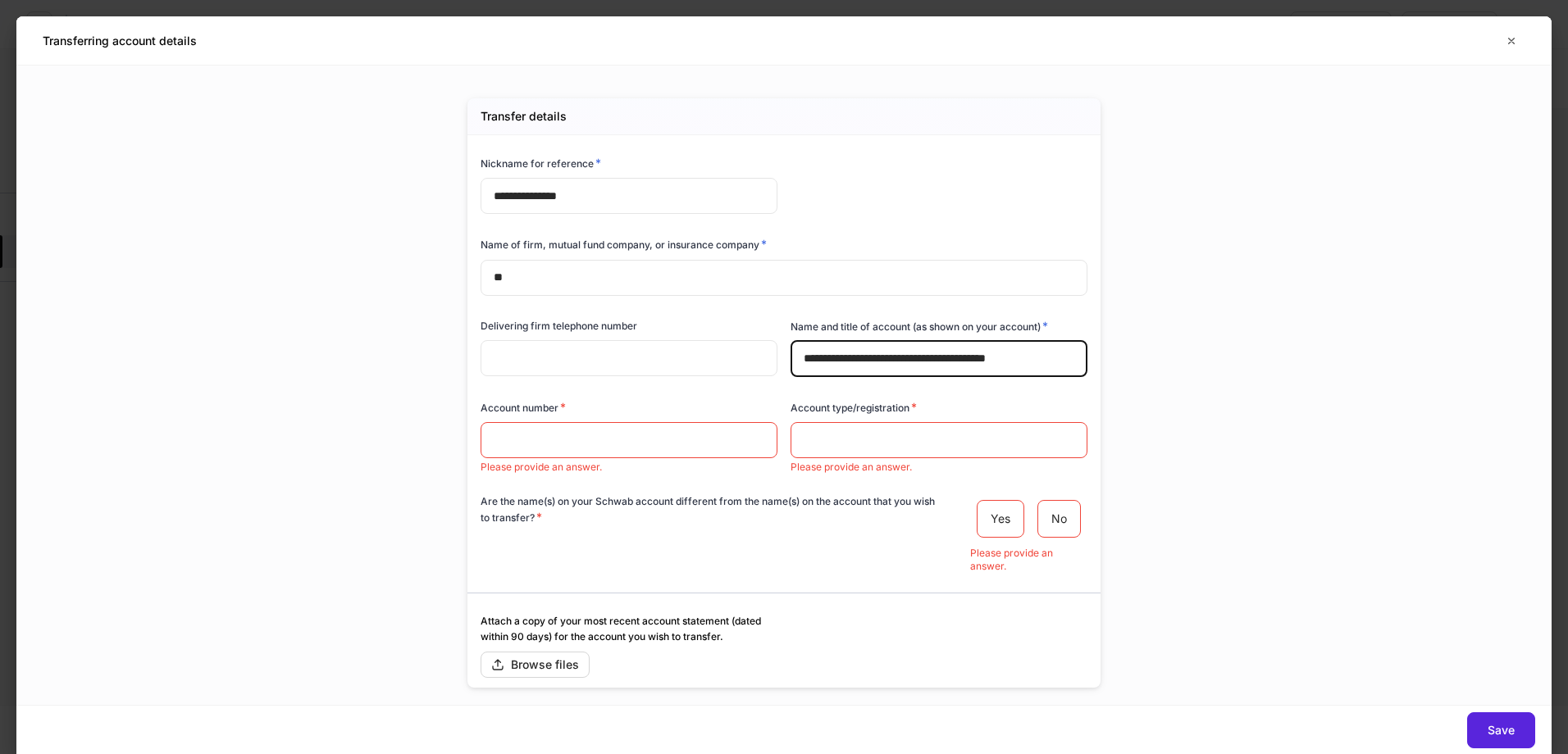 type on "**********" 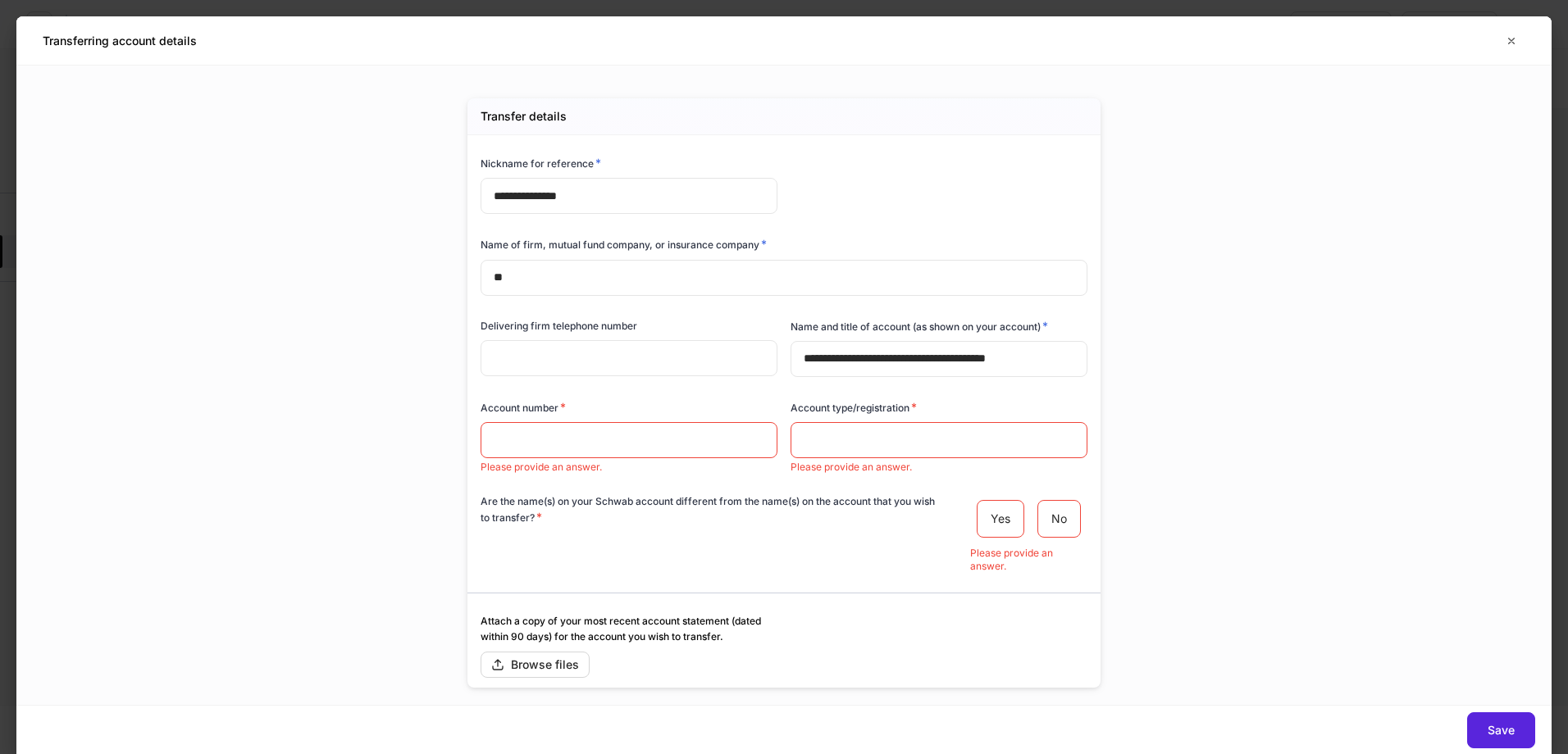 click at bounding box center (629, 358) 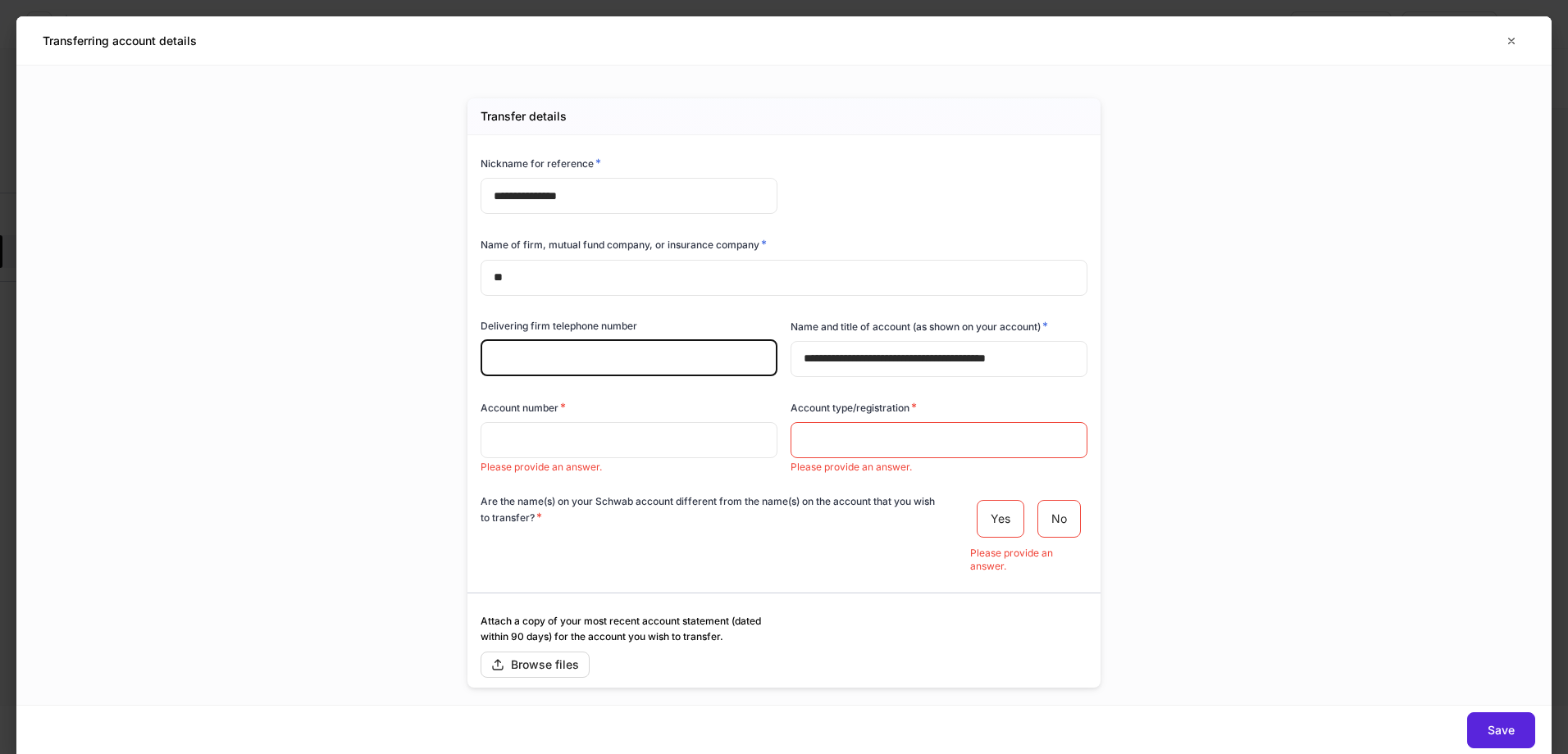 click at bounding box center [629, 440] 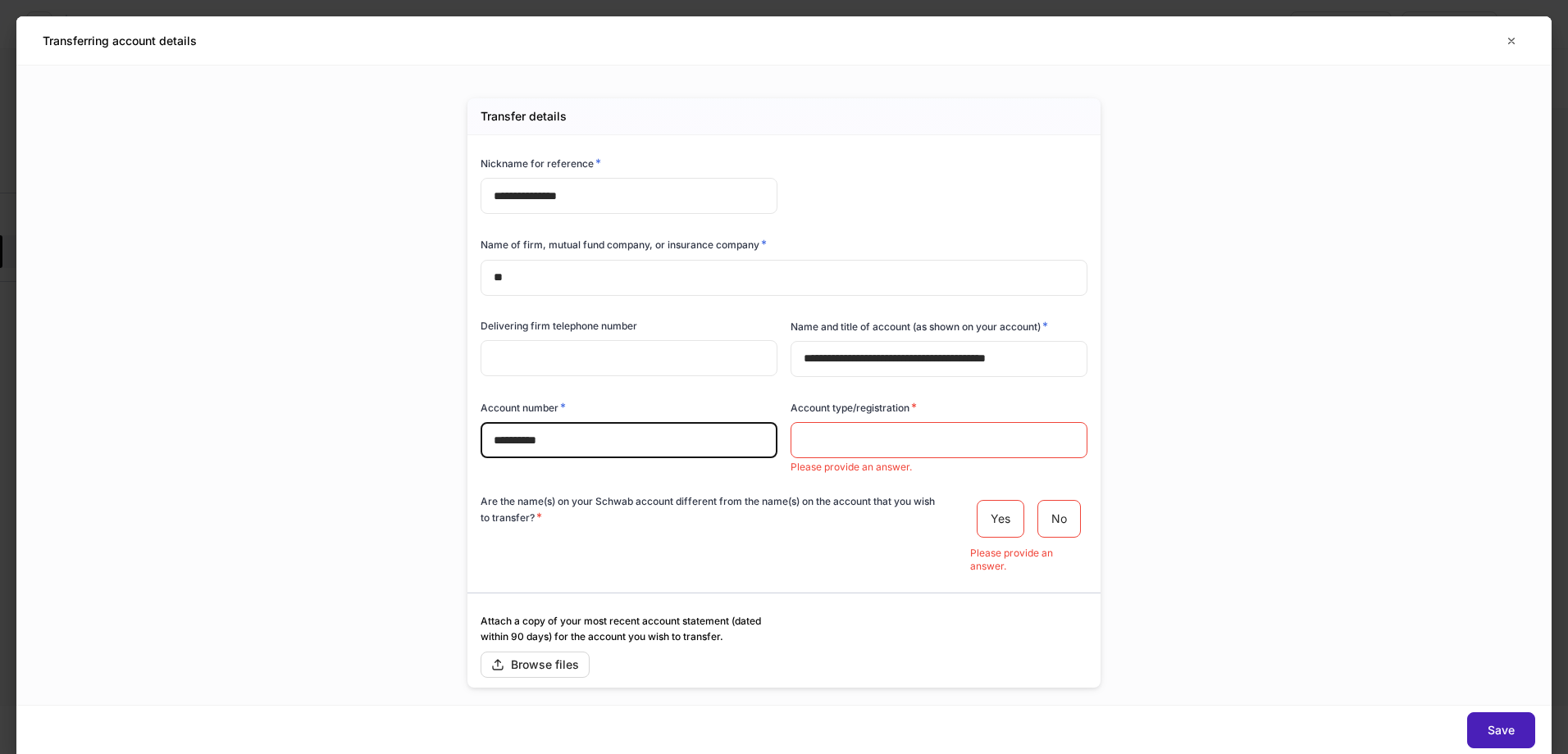 type on "**********" 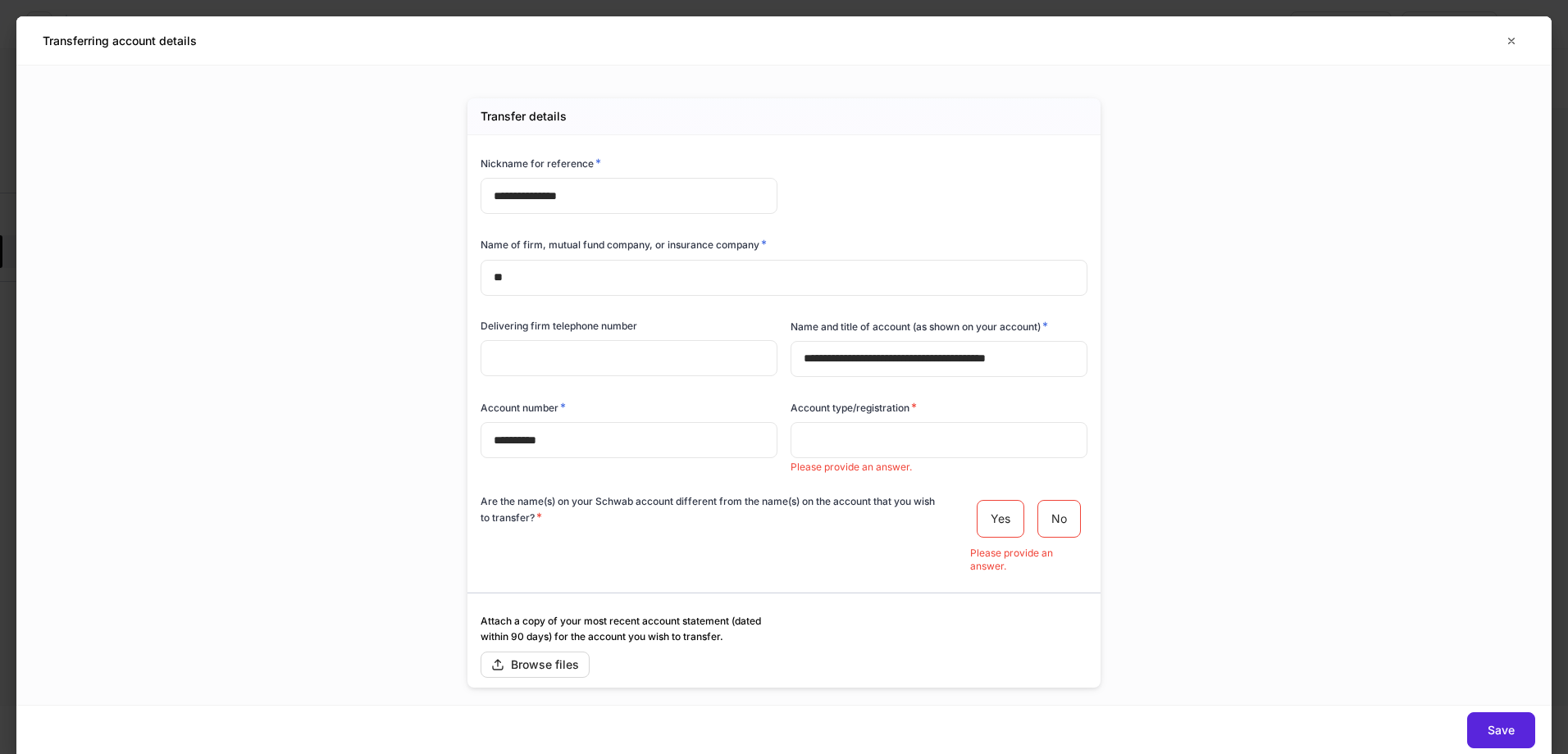 click at bounding box center (939, 440) 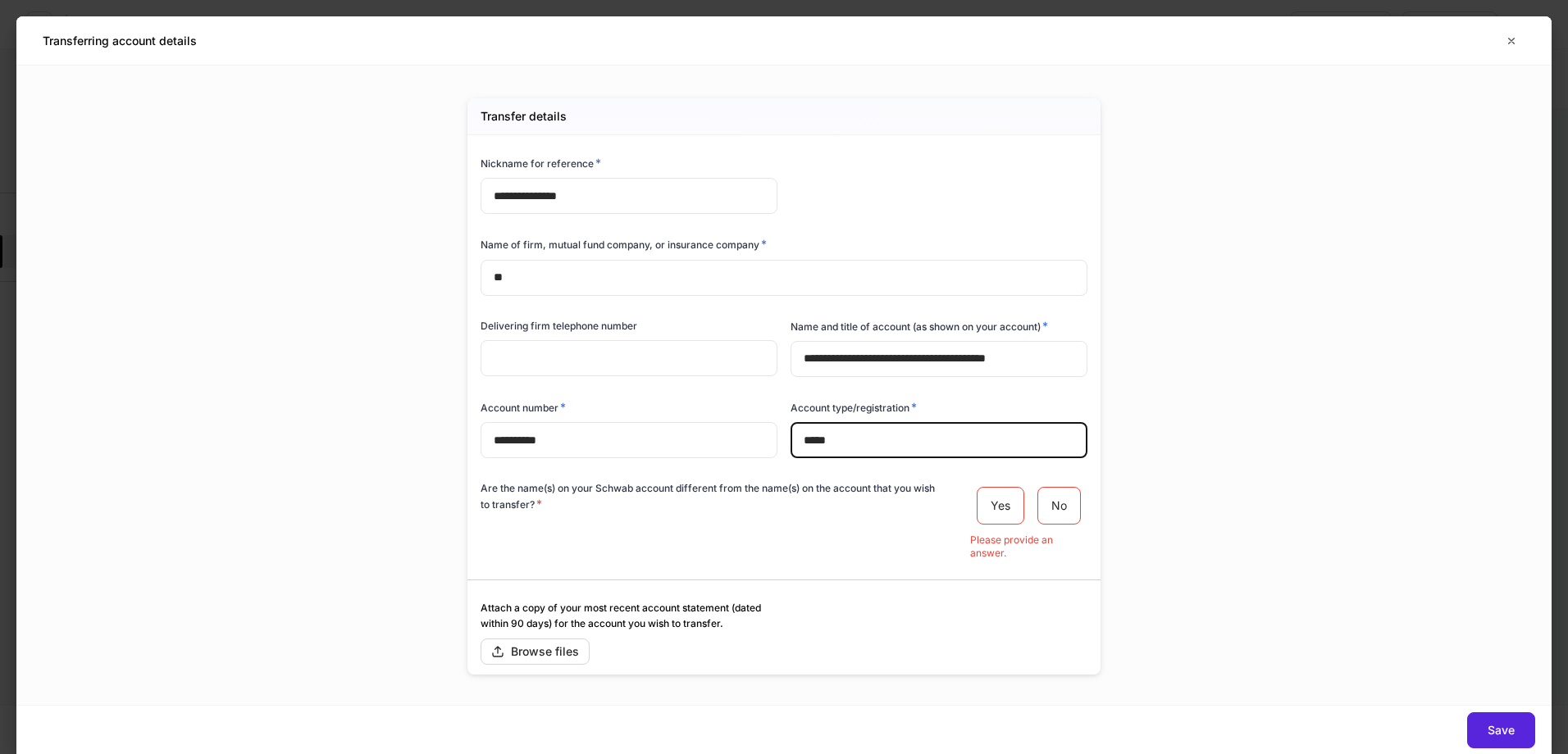 type on "*****" 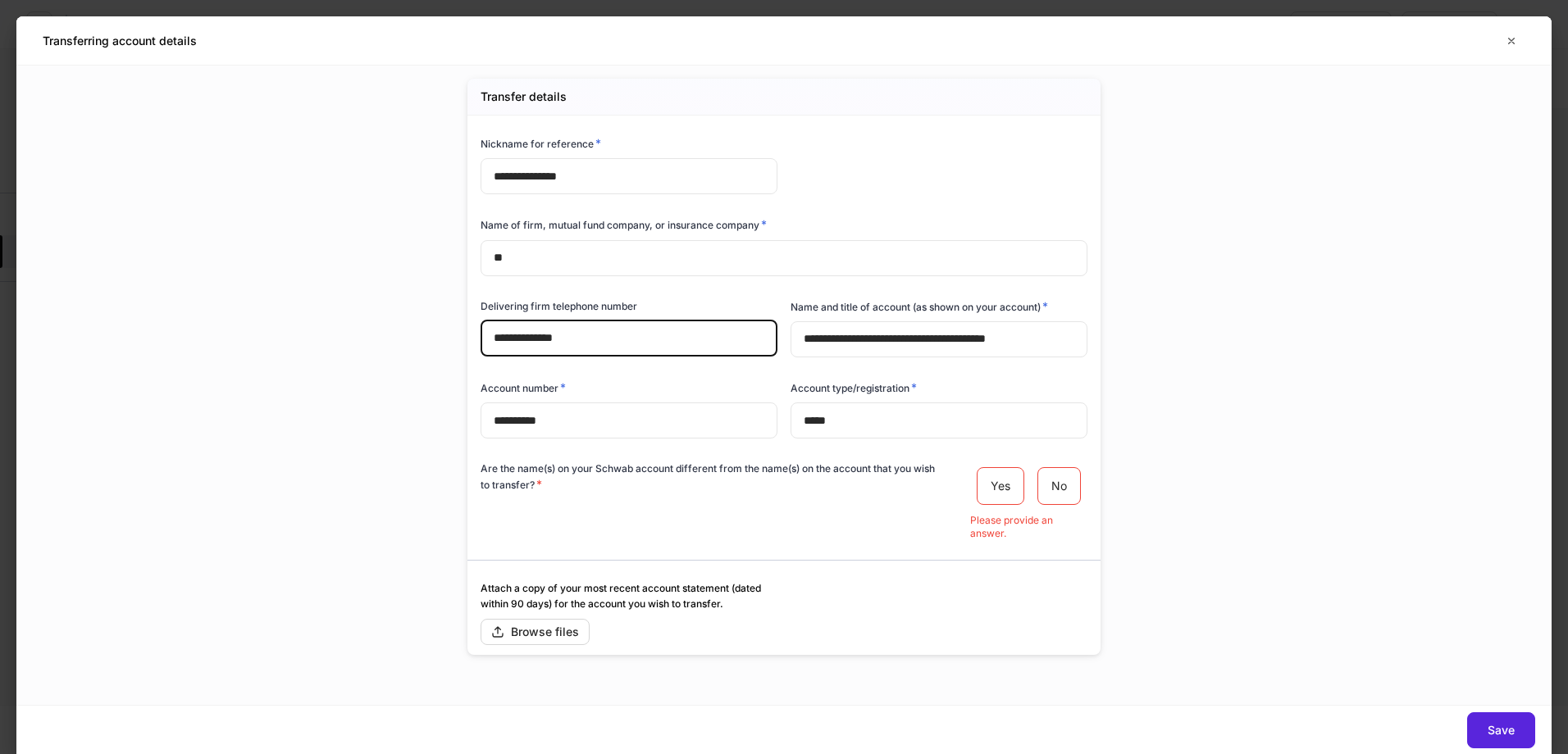 scroll, scrollTop: 35, scrollLeft: 0, axis: vertical 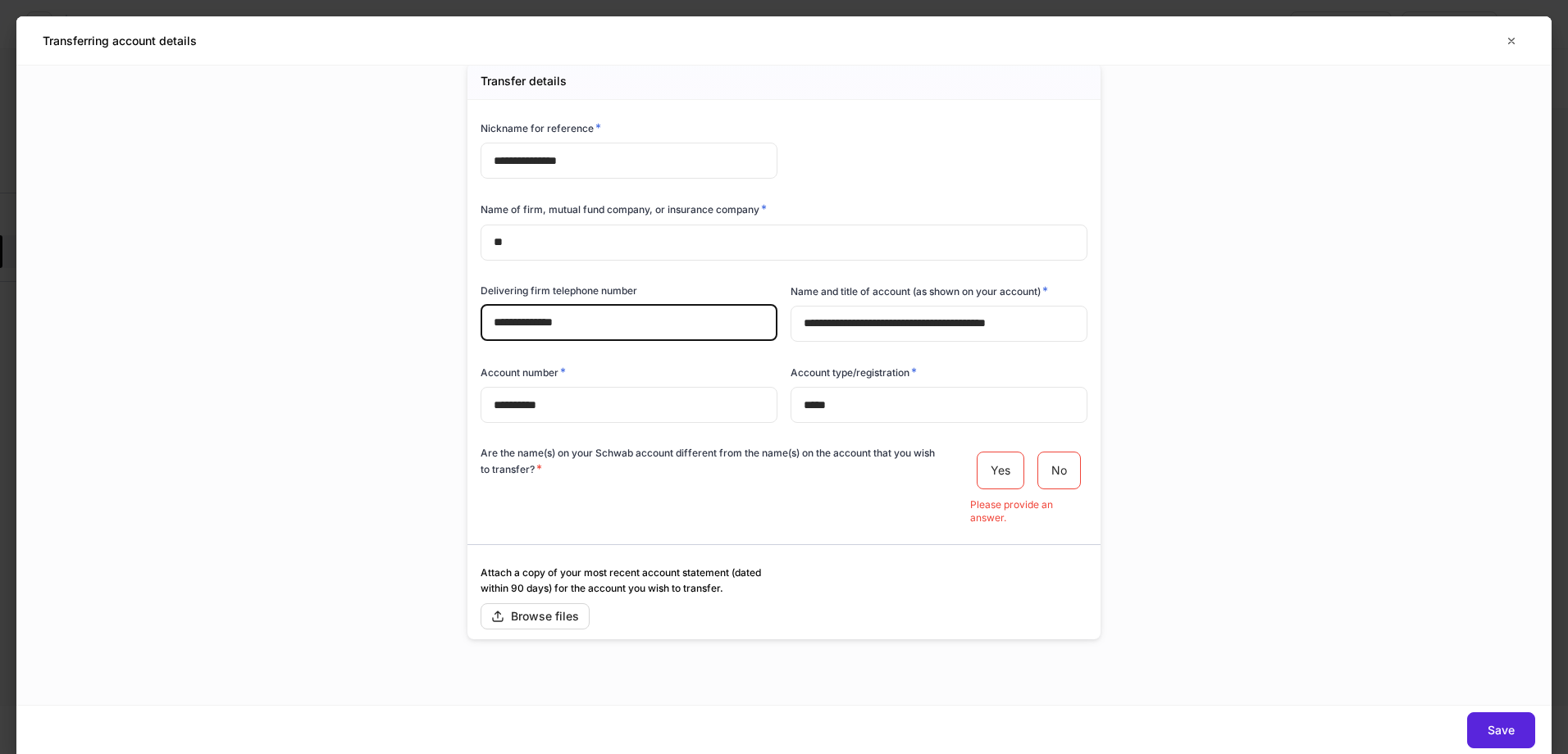 type on "**********" 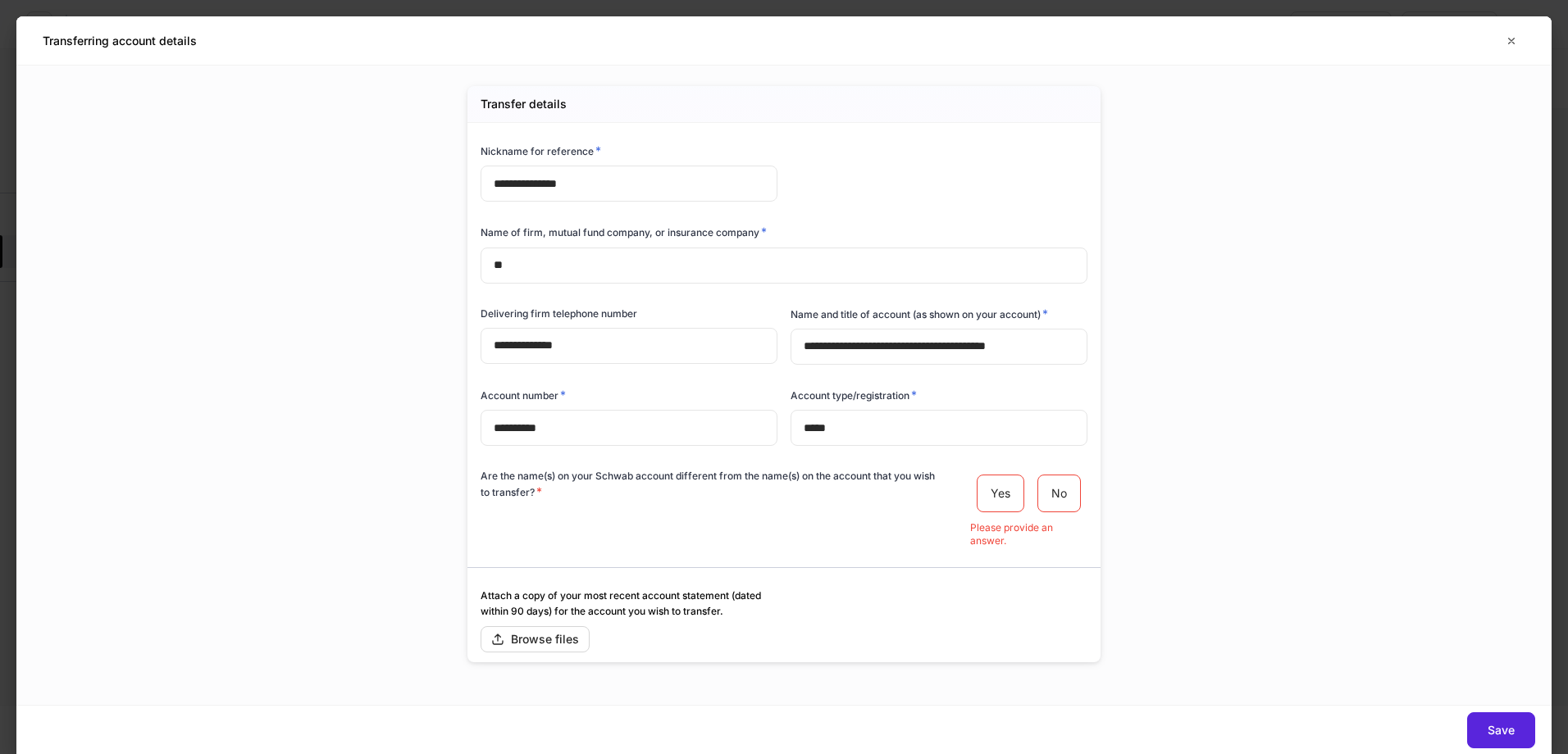 scroll, scrollTop: 0, scrollLeft: 0, axis: both 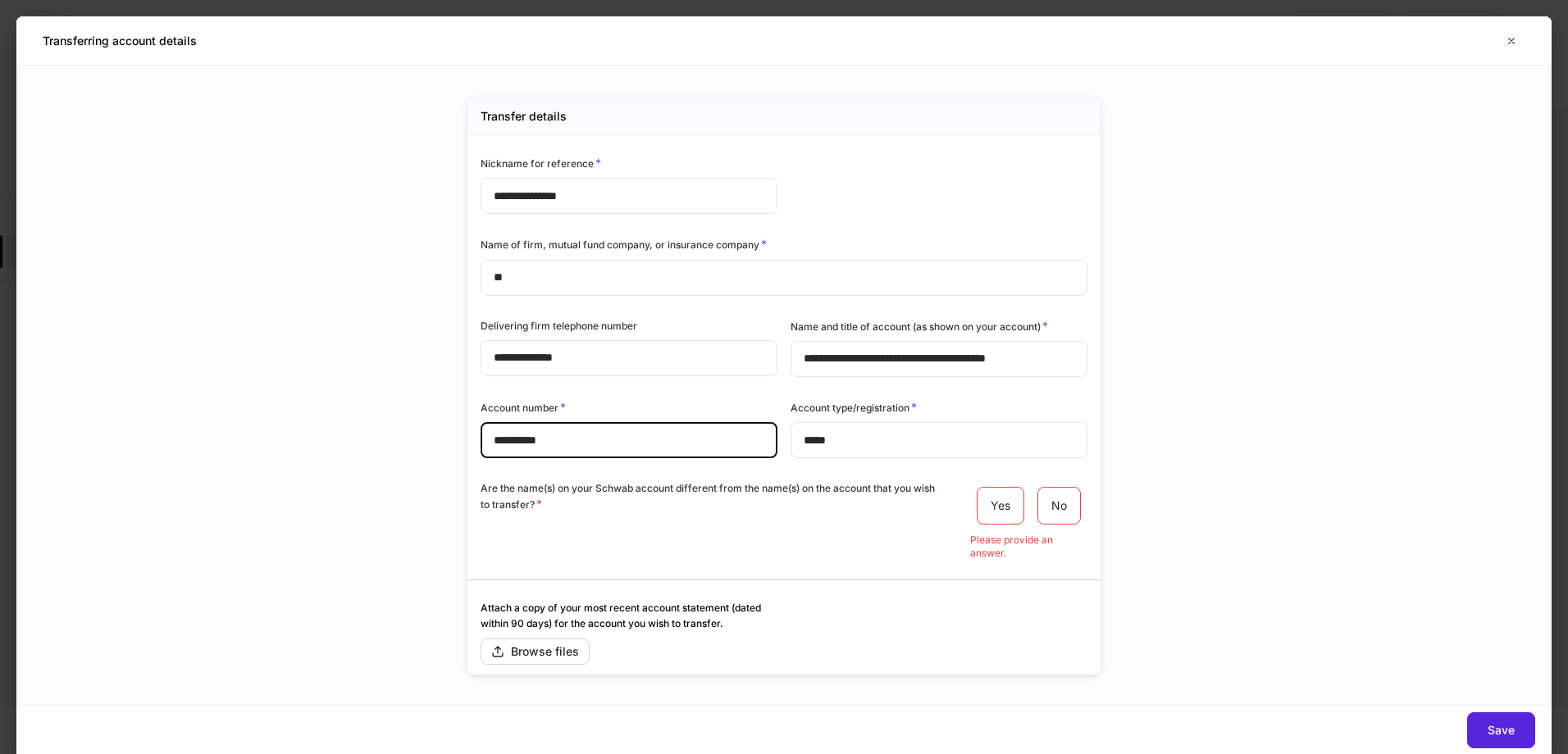 drag, startPoint x: 566, startPoint y: 437, endPoint x: 423, endPoint y: 432, distance: 143.08739 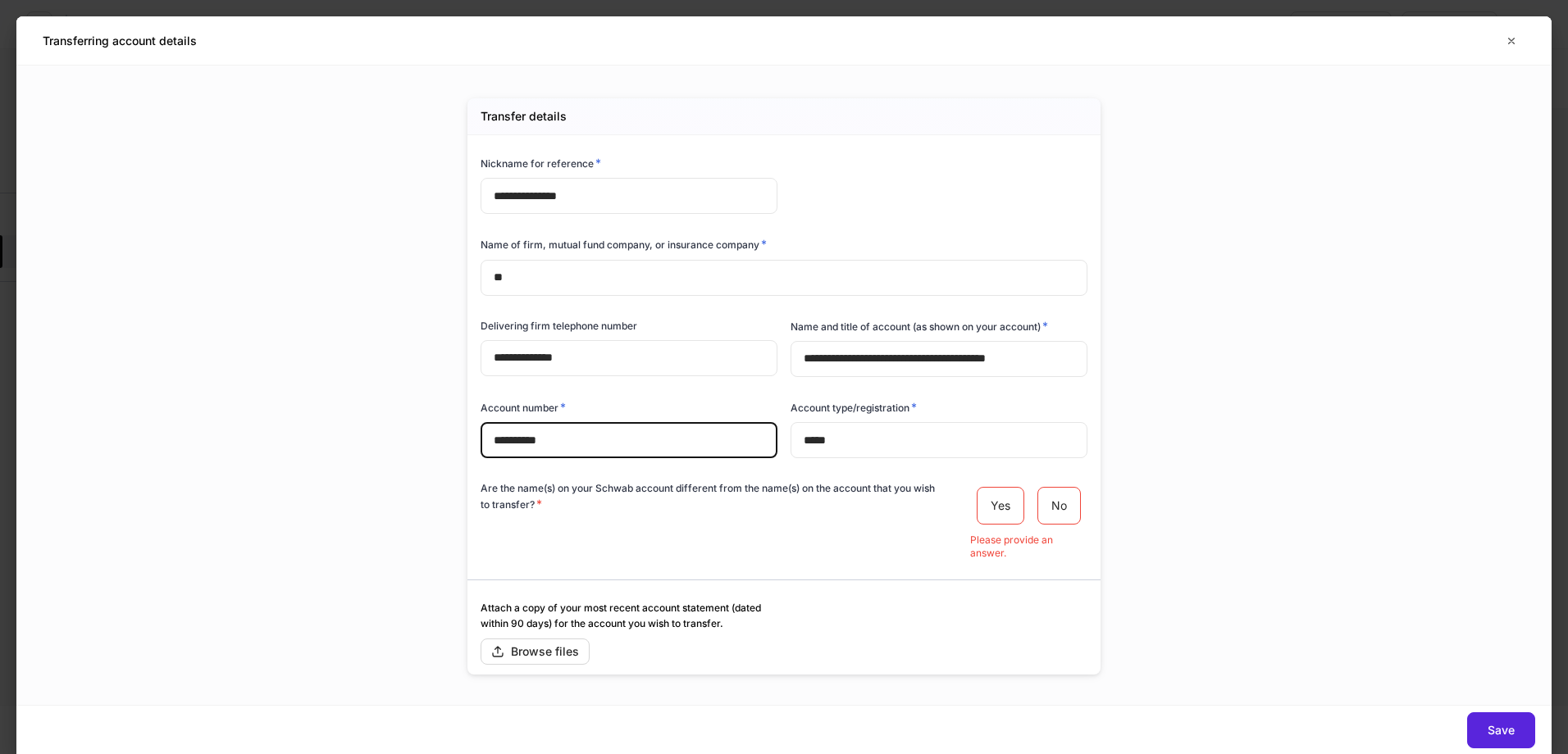 type on "**********" 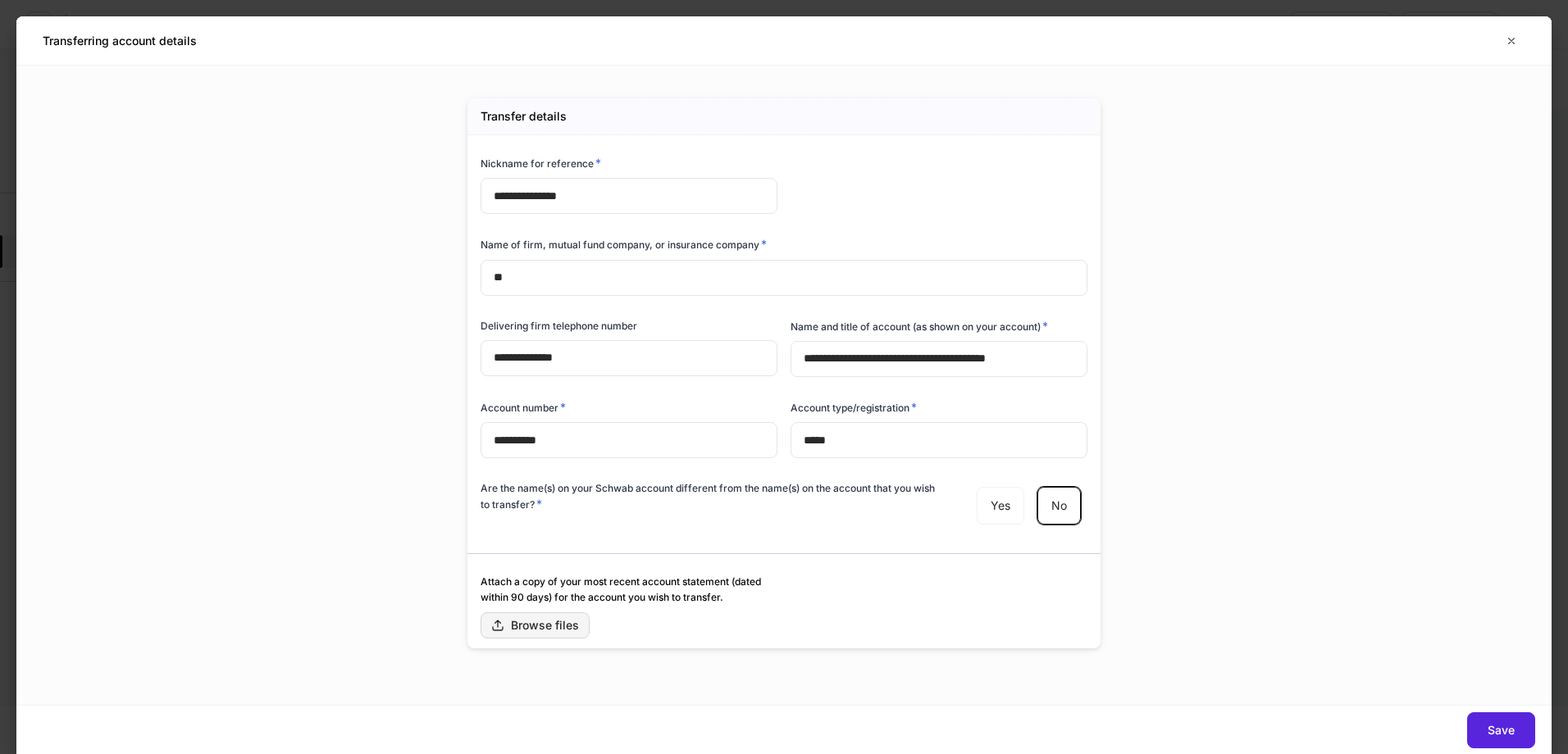 click on "Browse files" at bounding box center [535, 625] 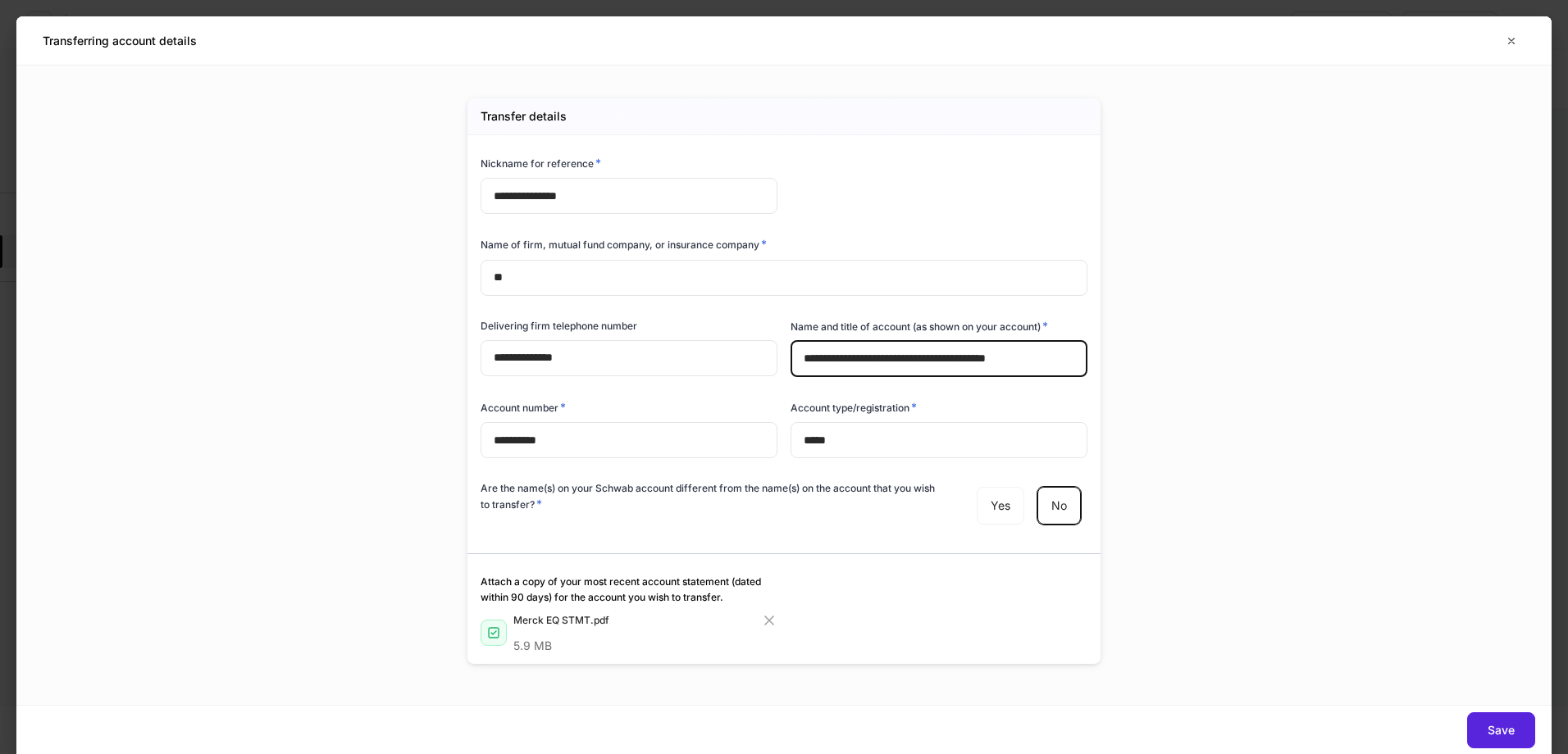 click on "**********" at bounding box center [939, 359] 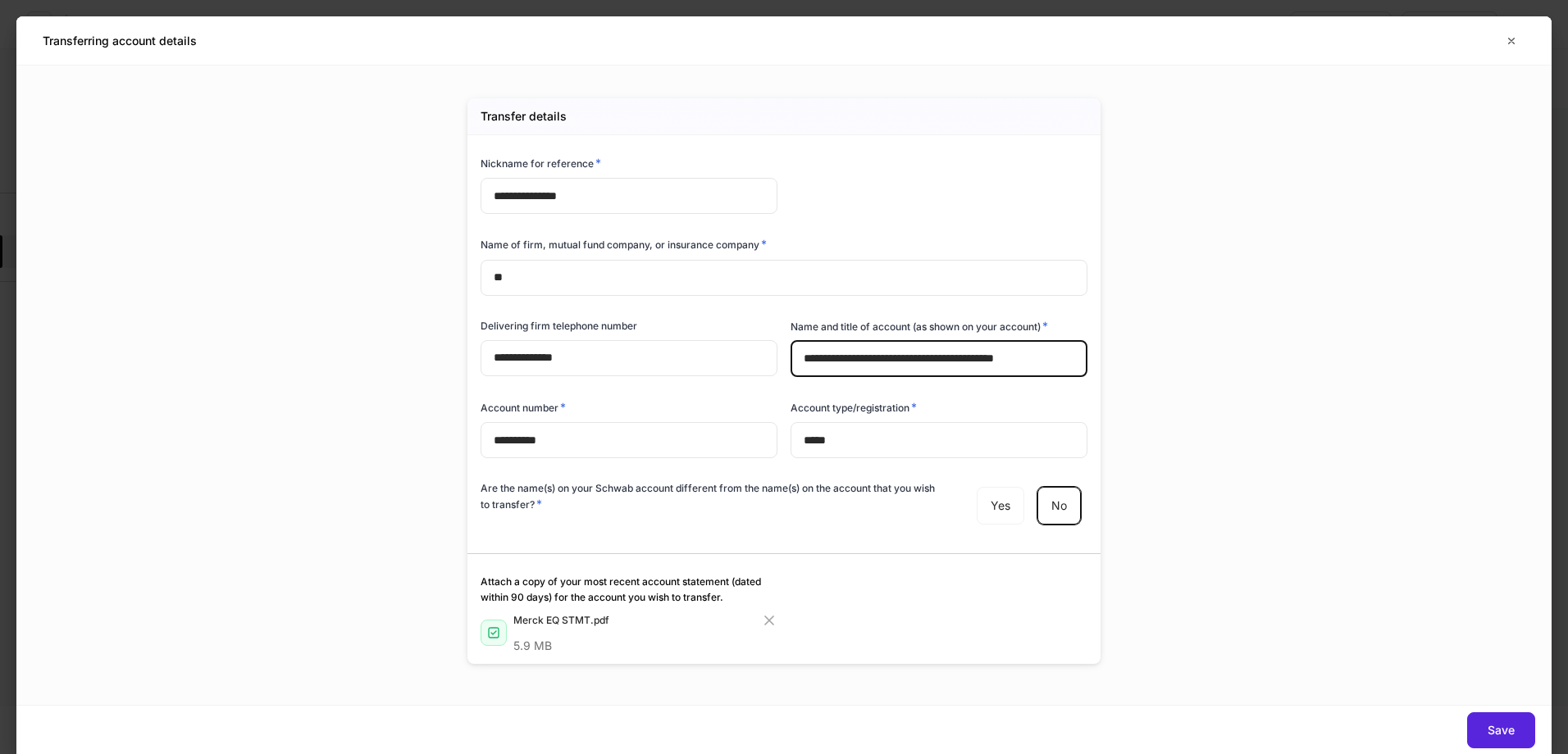 type on "**********" 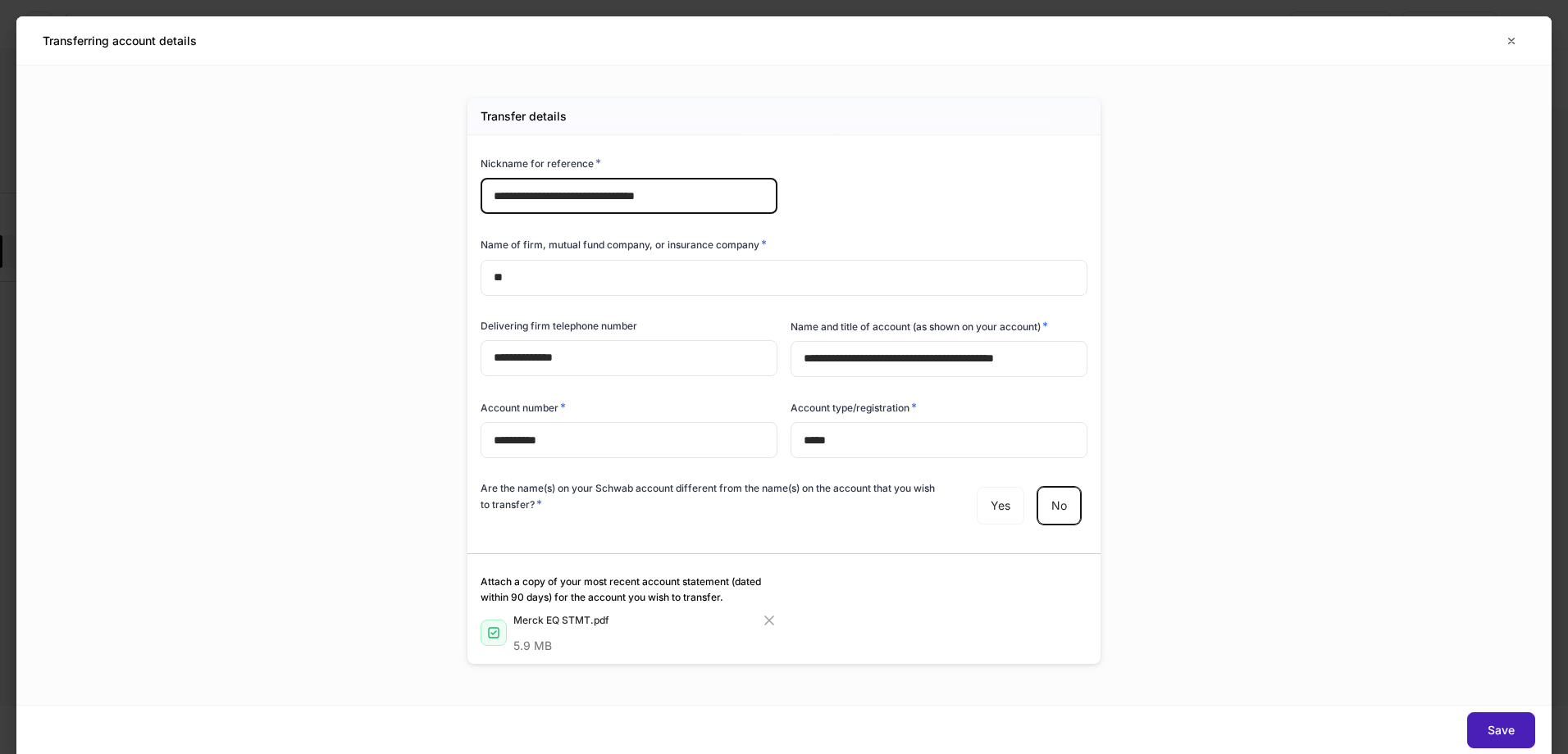 type on "**********" 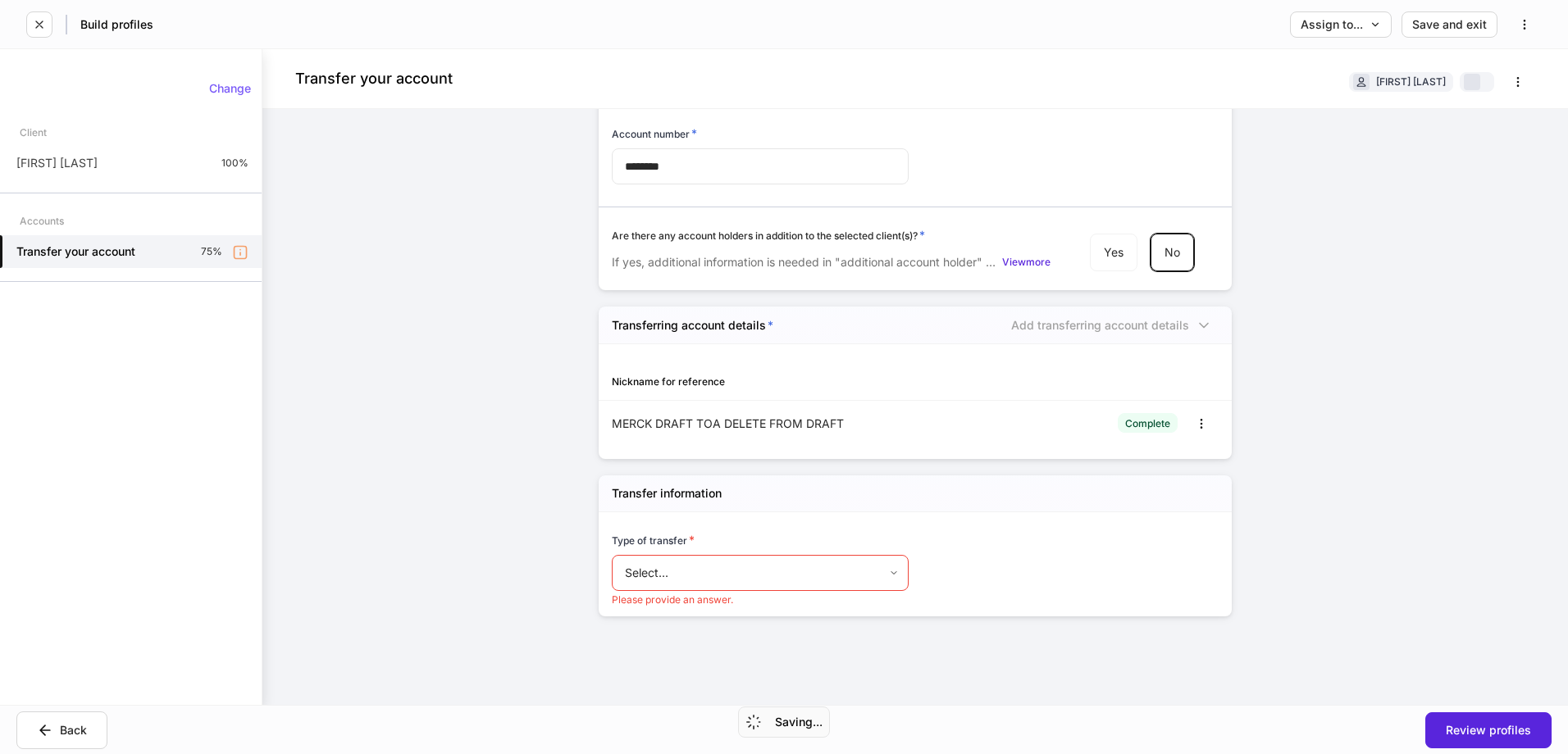 click on "Build profiles Assign to... Save and exit Transfer your account [FIRSTNAME] [LASTNAME] Account details Account number * ******** ​Are there any account holders in addition to the selected client(s)? * If yes, additional information is needed in "additional account holder" section below. View  more Yes No Transferring account details * Add transferring account details Nickname for reference MERCK DRAFT TOA DELETE FROM DRAFT  Complete Transfer information Type of transfer * Select... ​Please provide an answer. Change Client [FIRSTNAME] [LASTNAME] 100% Accounts Transfer your account 75% Back Review profiles Saving..." at bounding box center [784, 377] 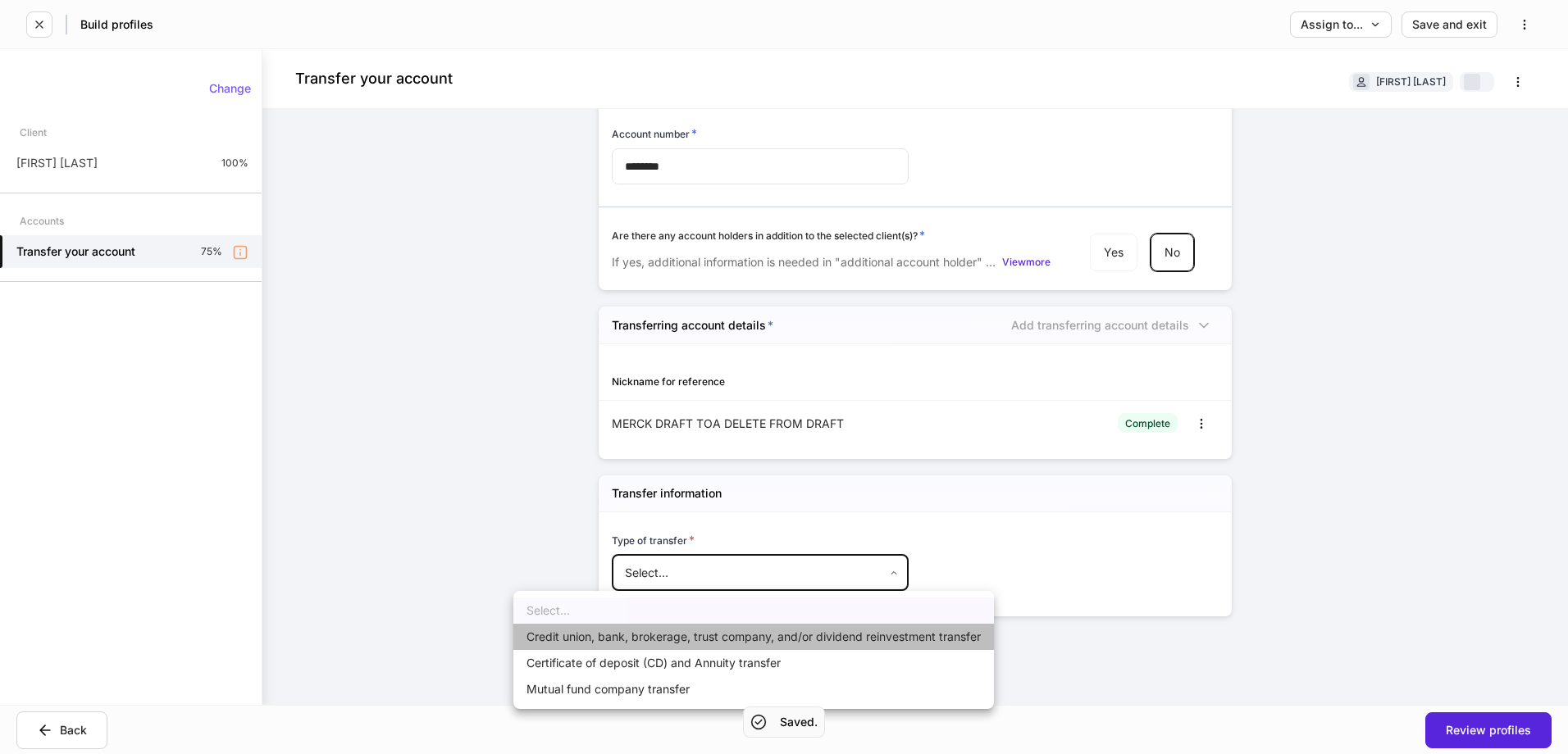 click on "Credit union, bank, brokerage, trust company, and/or dividend reinvestment transfer" at bounding box center (754, 637) 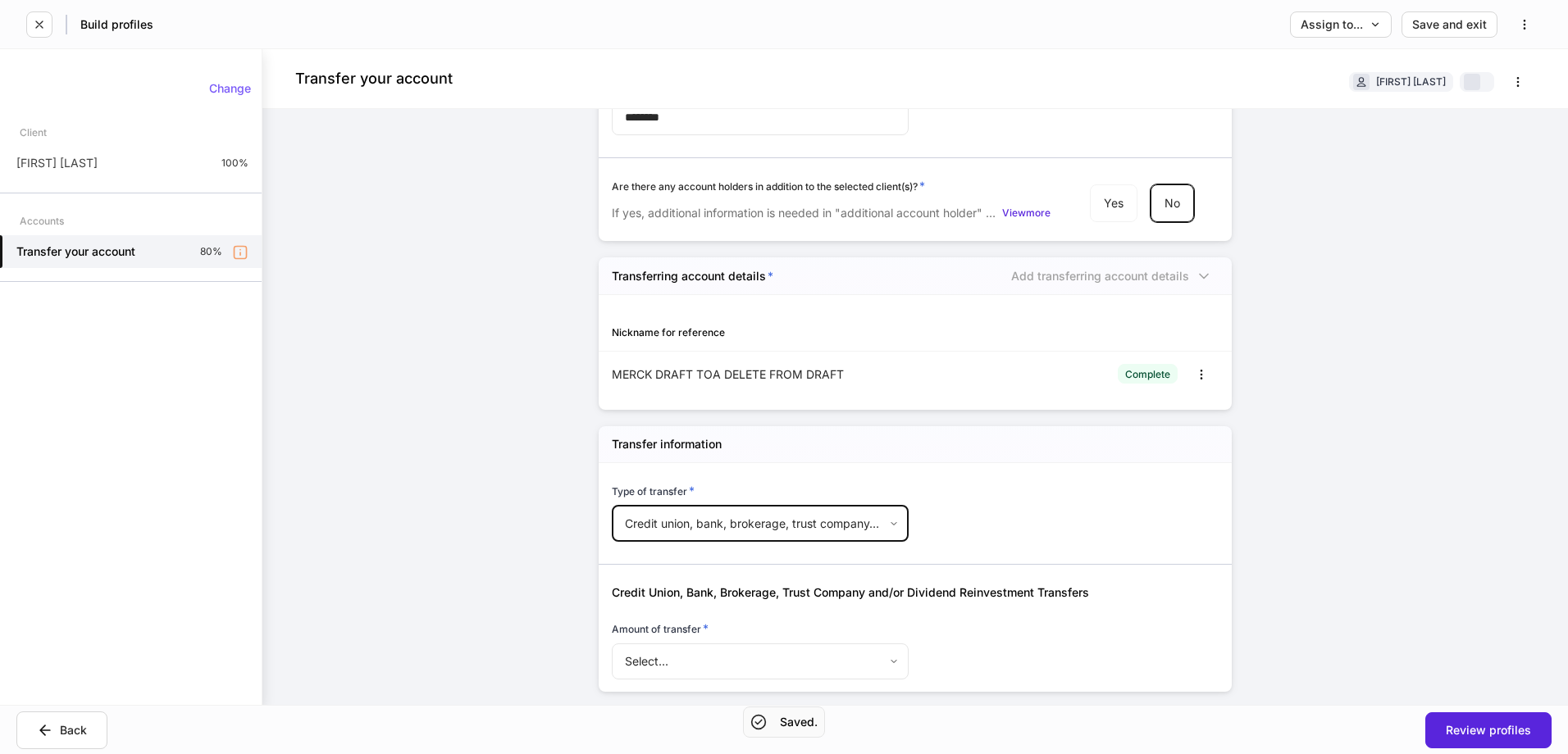 scroll, scrollTop: 148, scrollLeft: 0, axis: vertical 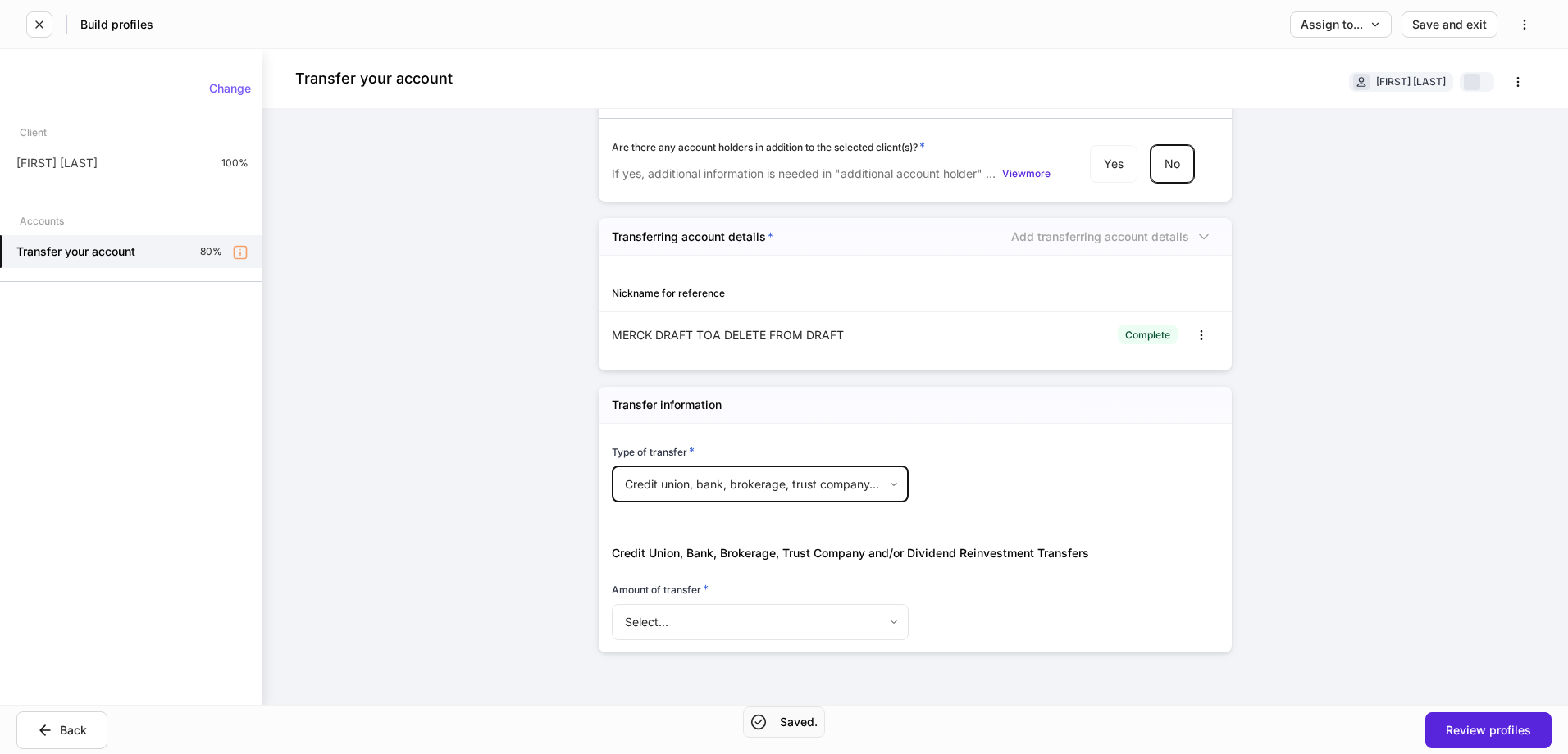 click on "Build profiles Assign to... Save and exit Transfer your account [FIRST] [LAST] Account details Account number * ******** ​ Are there any account holders in addition to the selected client(s)? * If yes, additional information is needed in "additional account holder" section below. View  more Yes No Transferring account details * Add transferring account details Nickname for reference MERCK DRAFT TOA DELETE FROM DRAFT  Complete Transfer information Type of transfer * Credit union, bank, brokerage, trust company, and/or dividend reinvestment transfer ** ​ Credit Union, Bank, Brokerage, Trust Company and/or Dividend Reinvestment Transfers Amount of transfer * Select... ​ Change Client [FIRST] [LAST] 100% Accounts Transfer your account 80% Back Review profiles Saved." at bounding box center [784, 377] 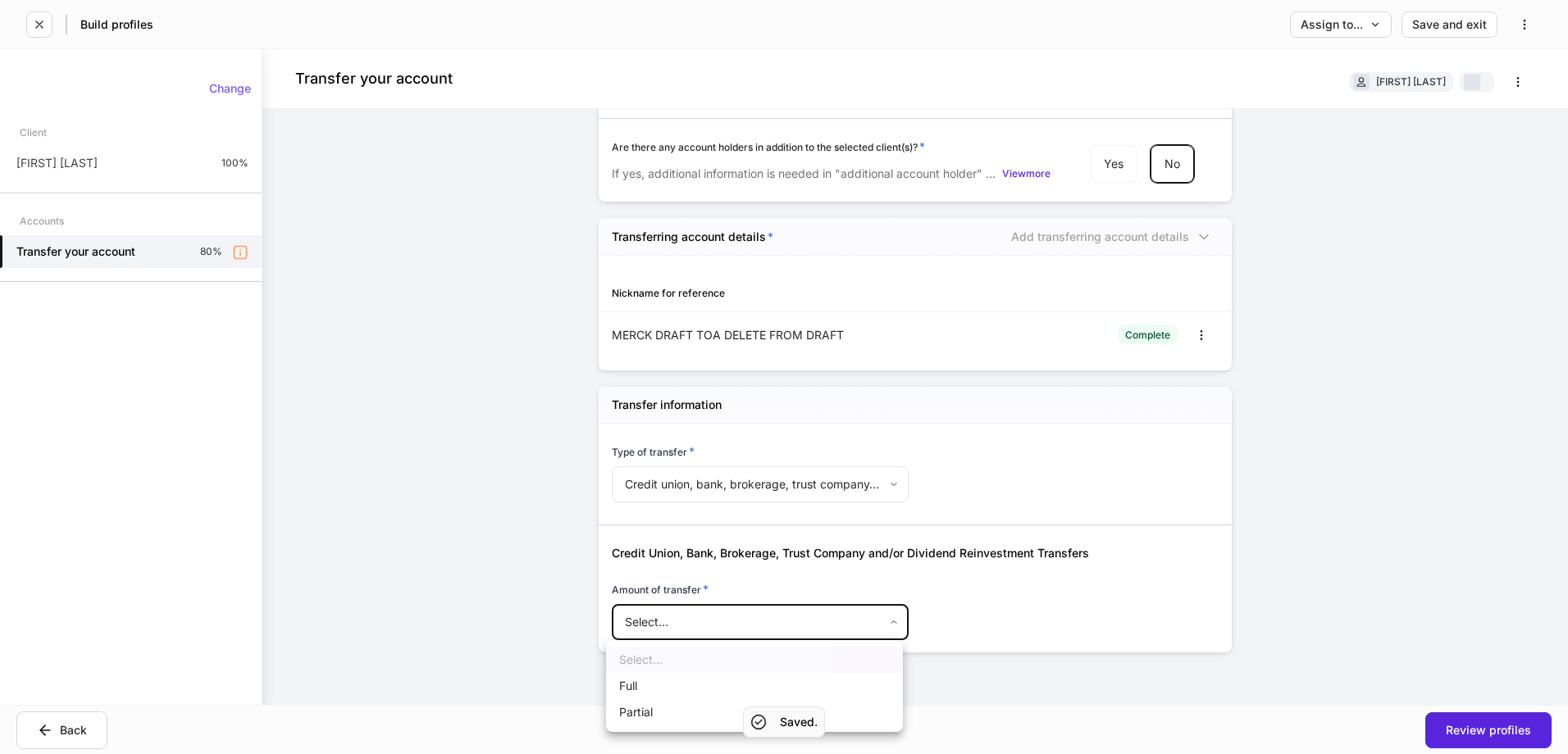 click on "Full" at bounding box center [754, 686] 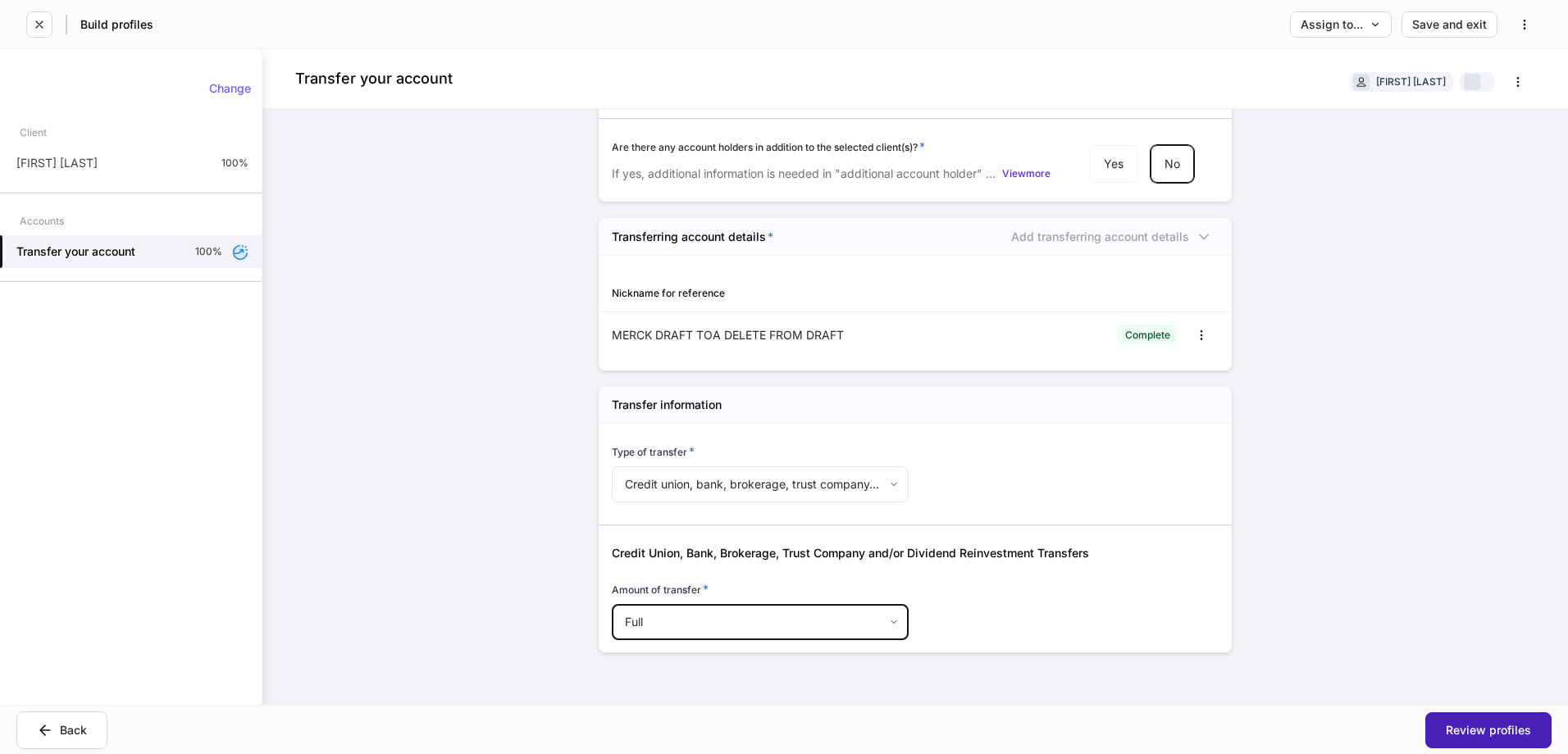 click on "Review profiles" at bounding box center [1488, 730] 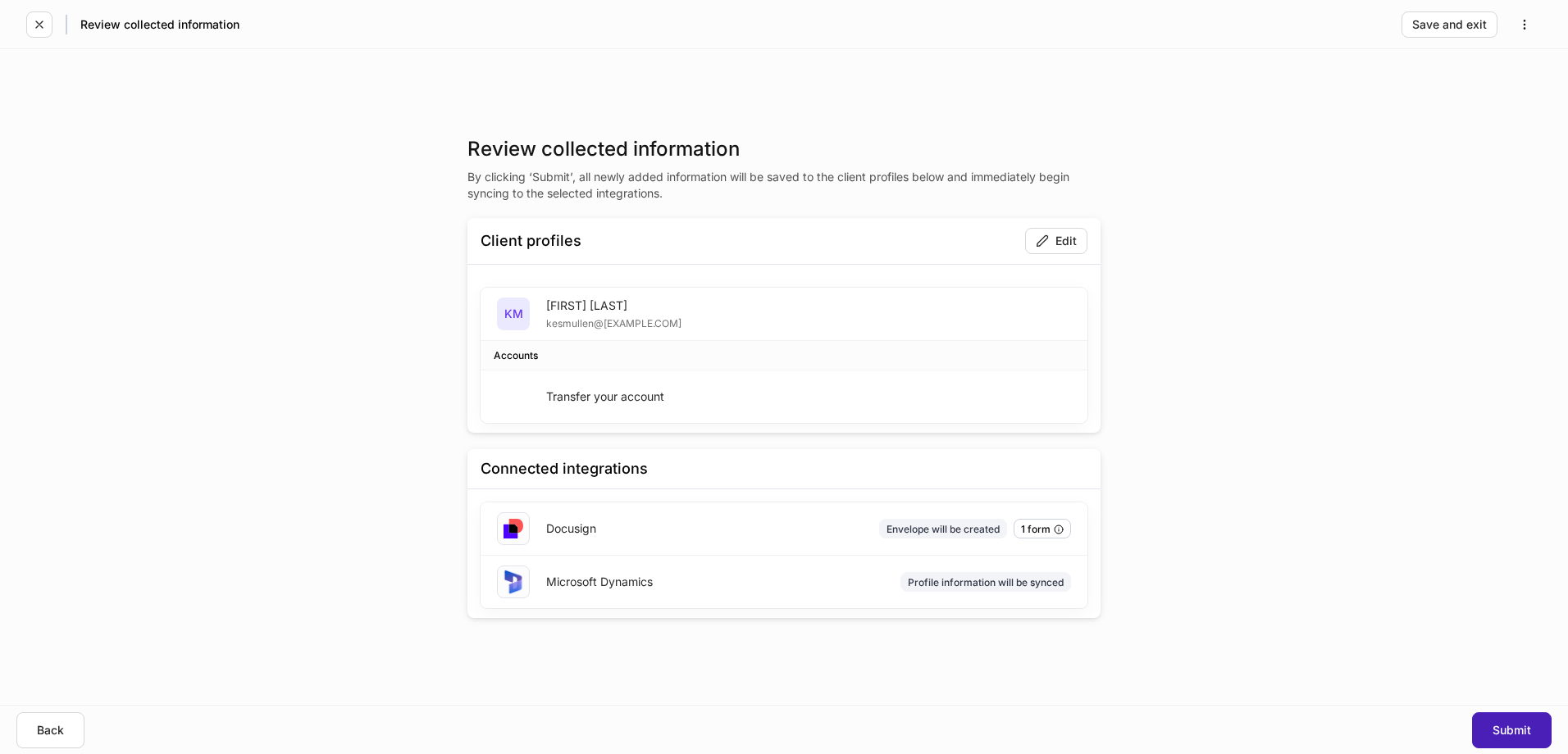 click on "Submit" at bounding box center (1511, 730) 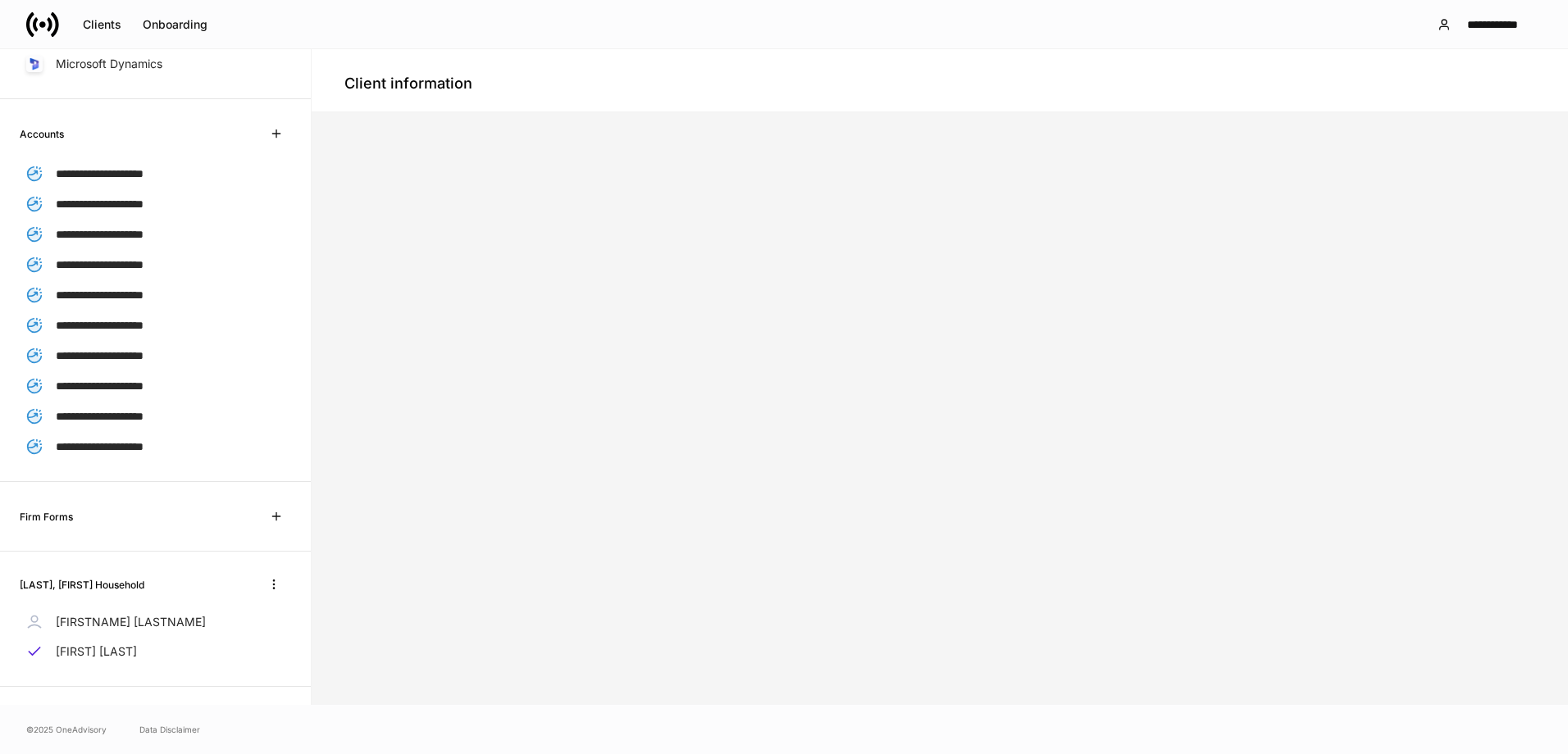 scroll, scrollTop: 30, scrollLeft: 0, axis: vertical 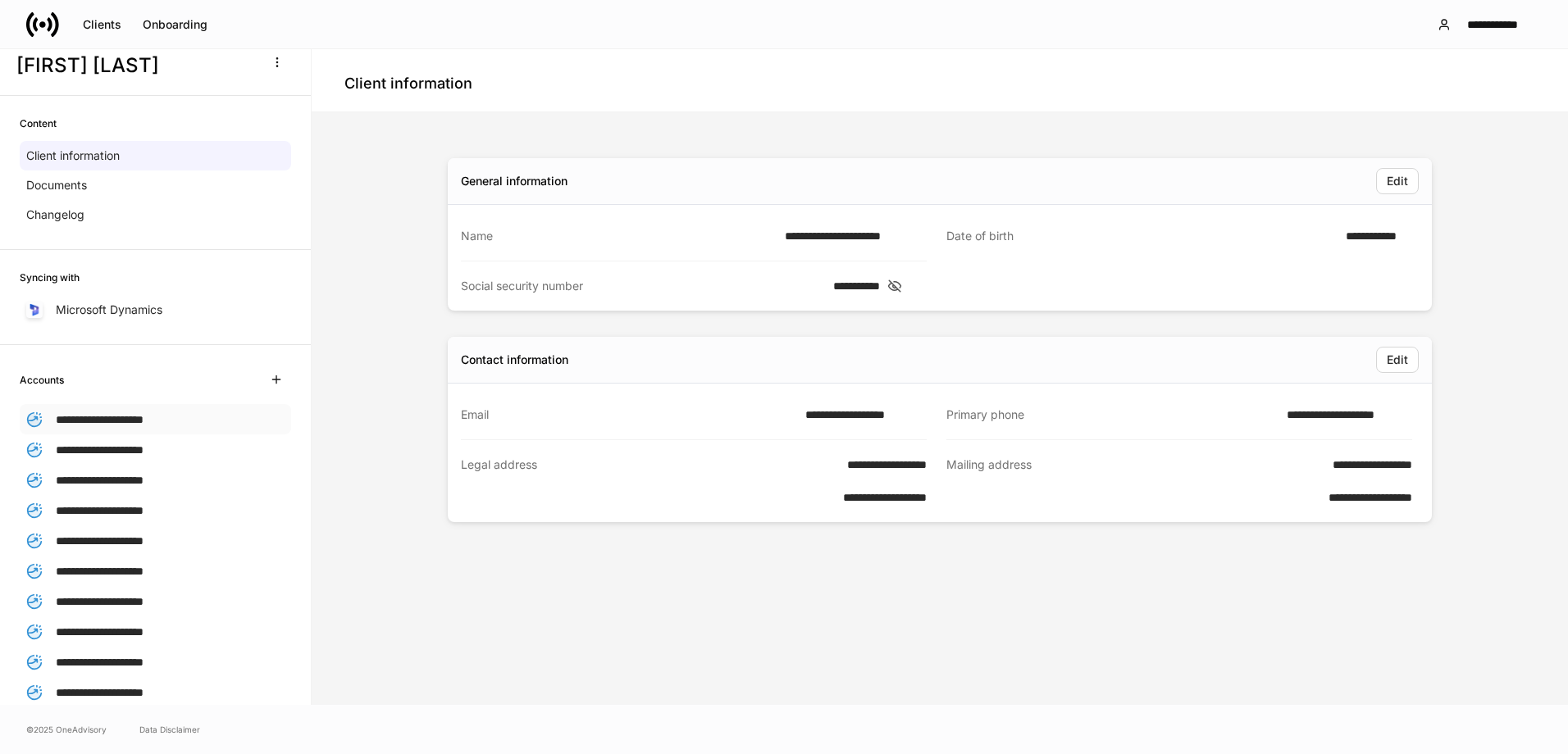 click on "**********" at bounding box center (99, 420) 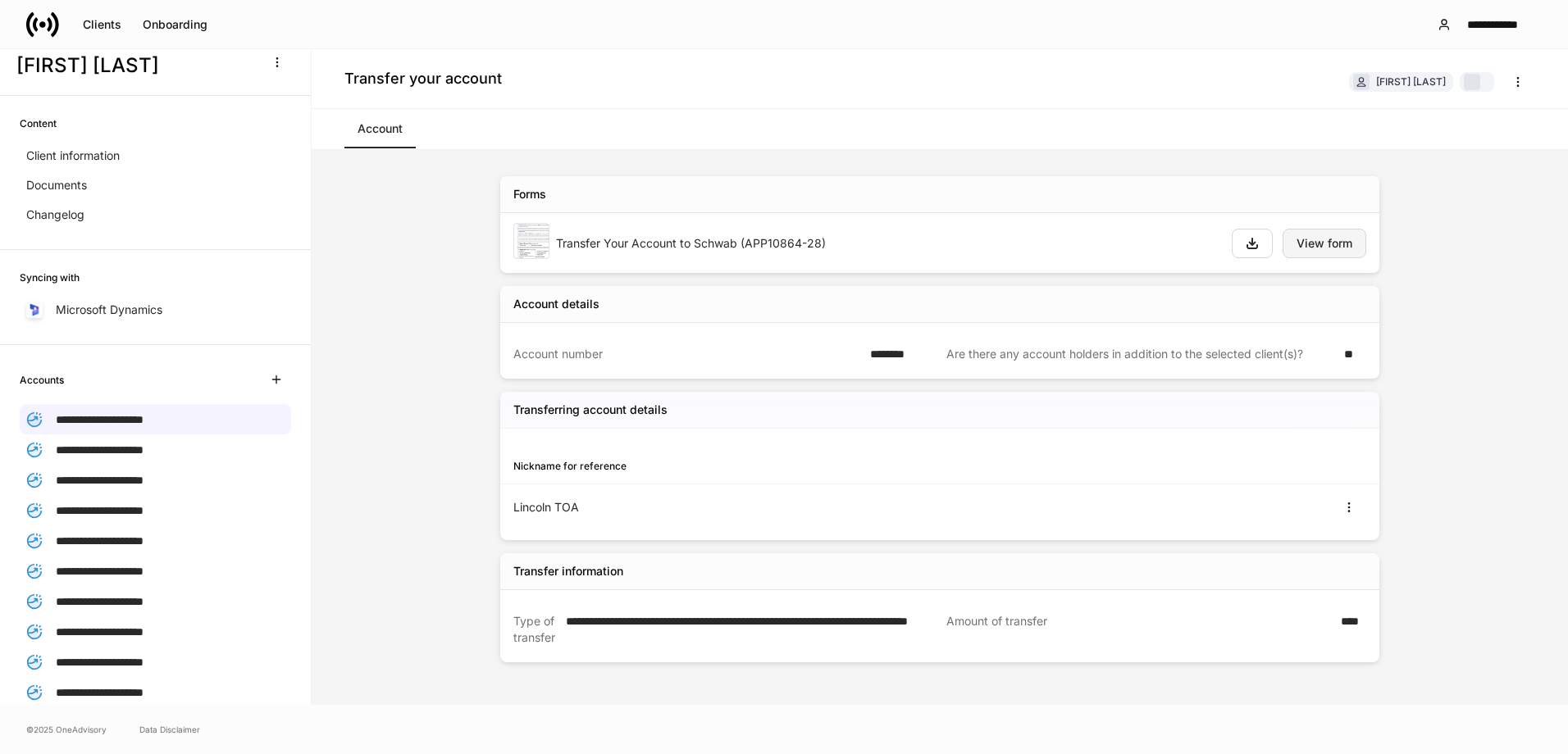 click on "View form" at bounding box center [1324, 243] 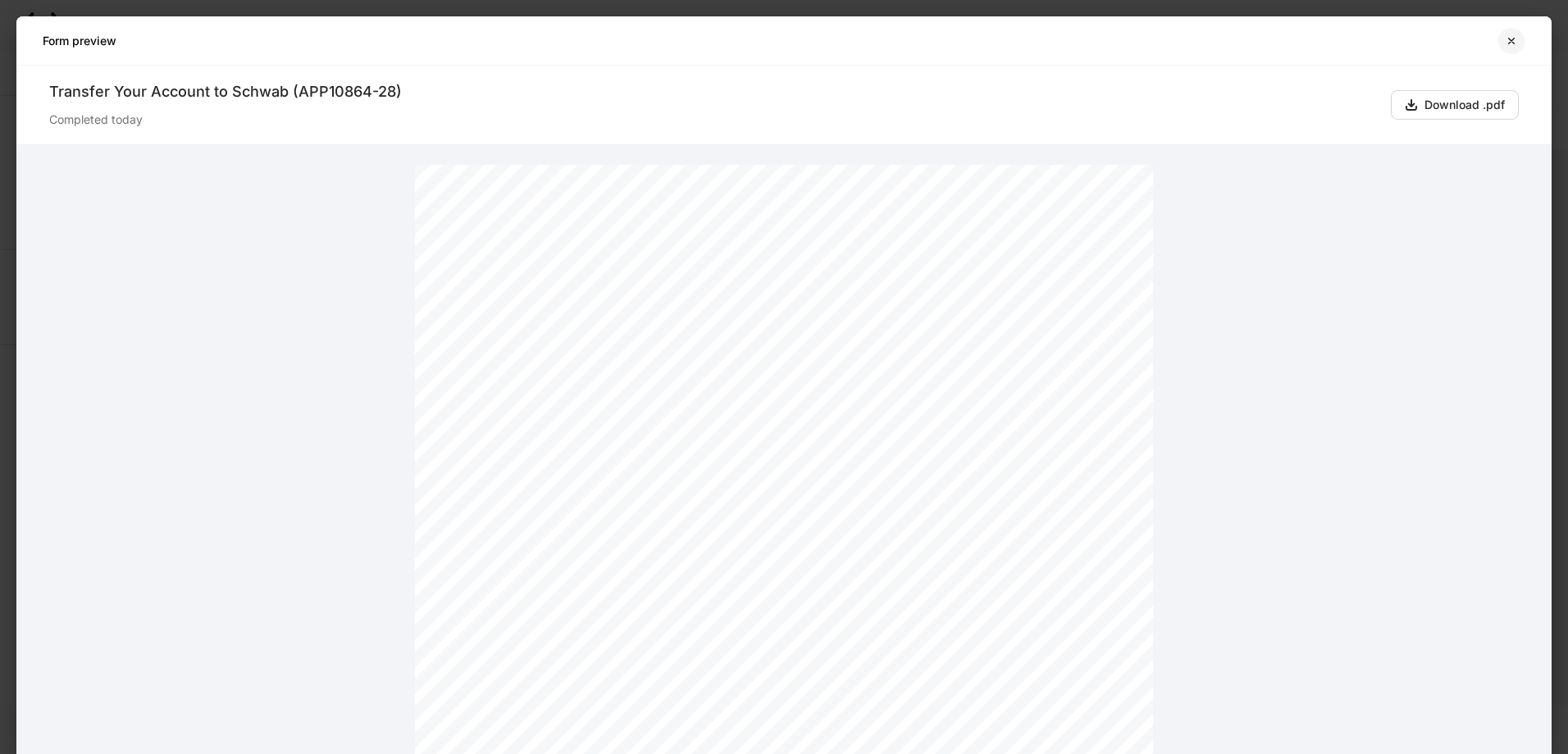 click at bounding box center (1511, 41) 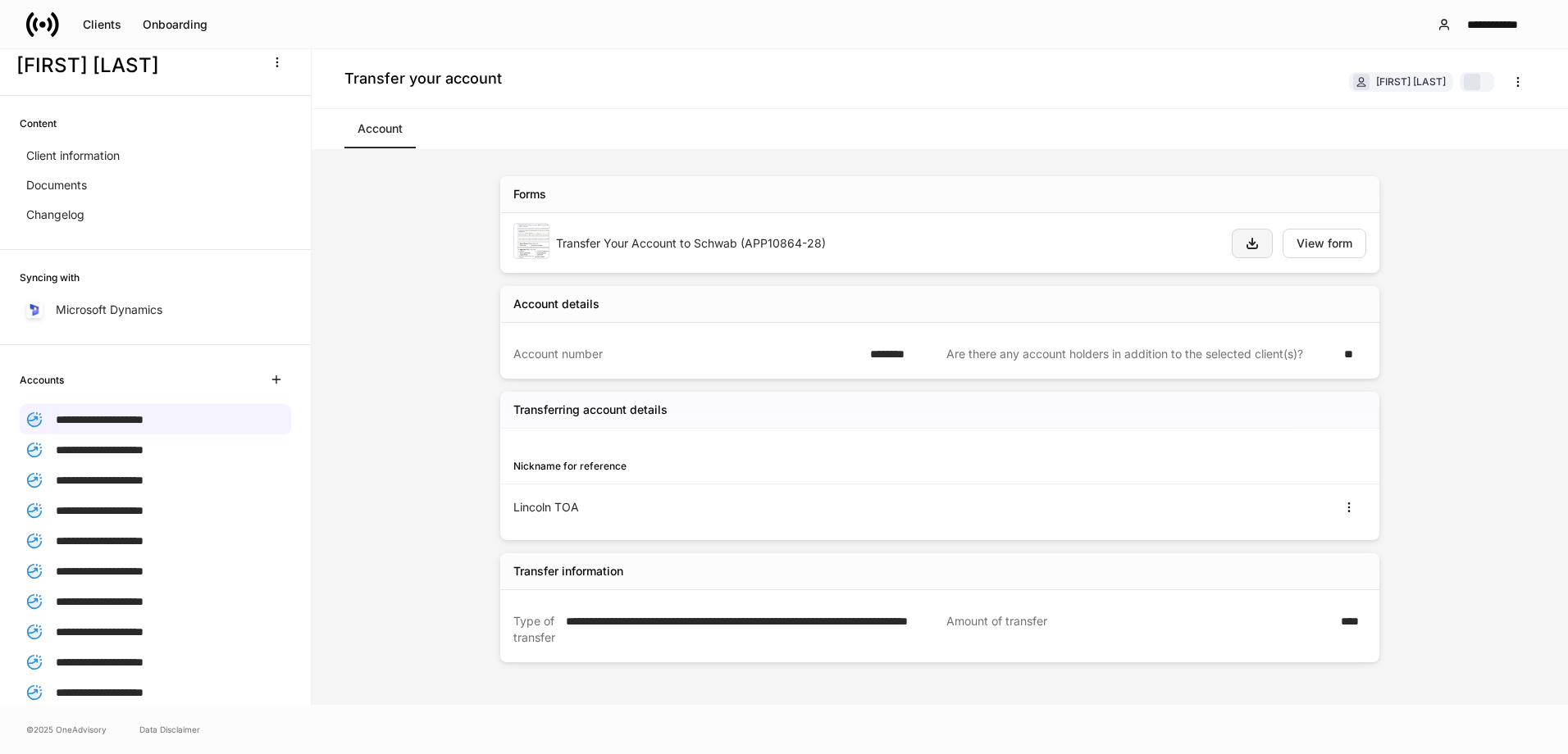 click at bounding box center [1252, 243] 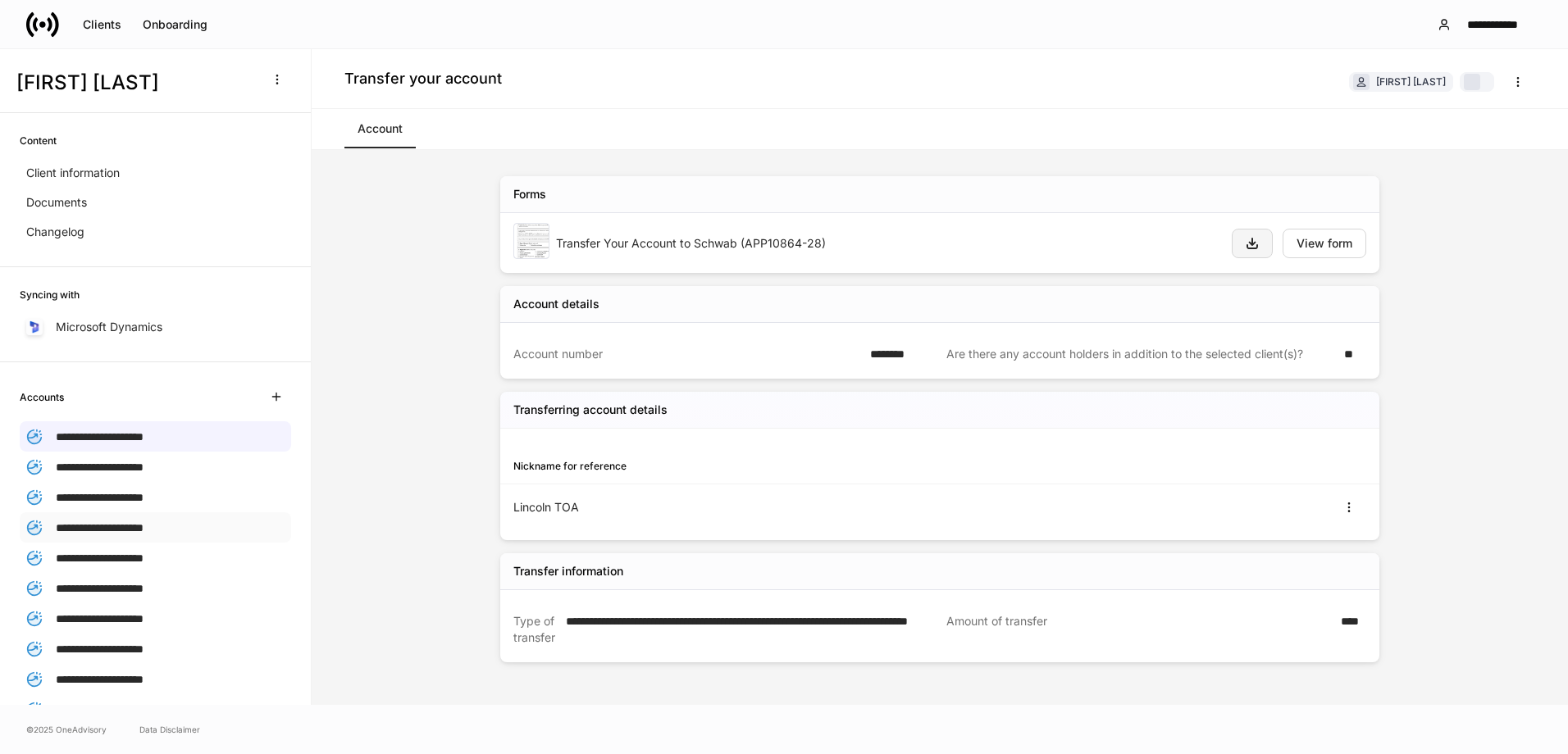scroll, scrollTop: 0, scrollLeft: 0, axis: both 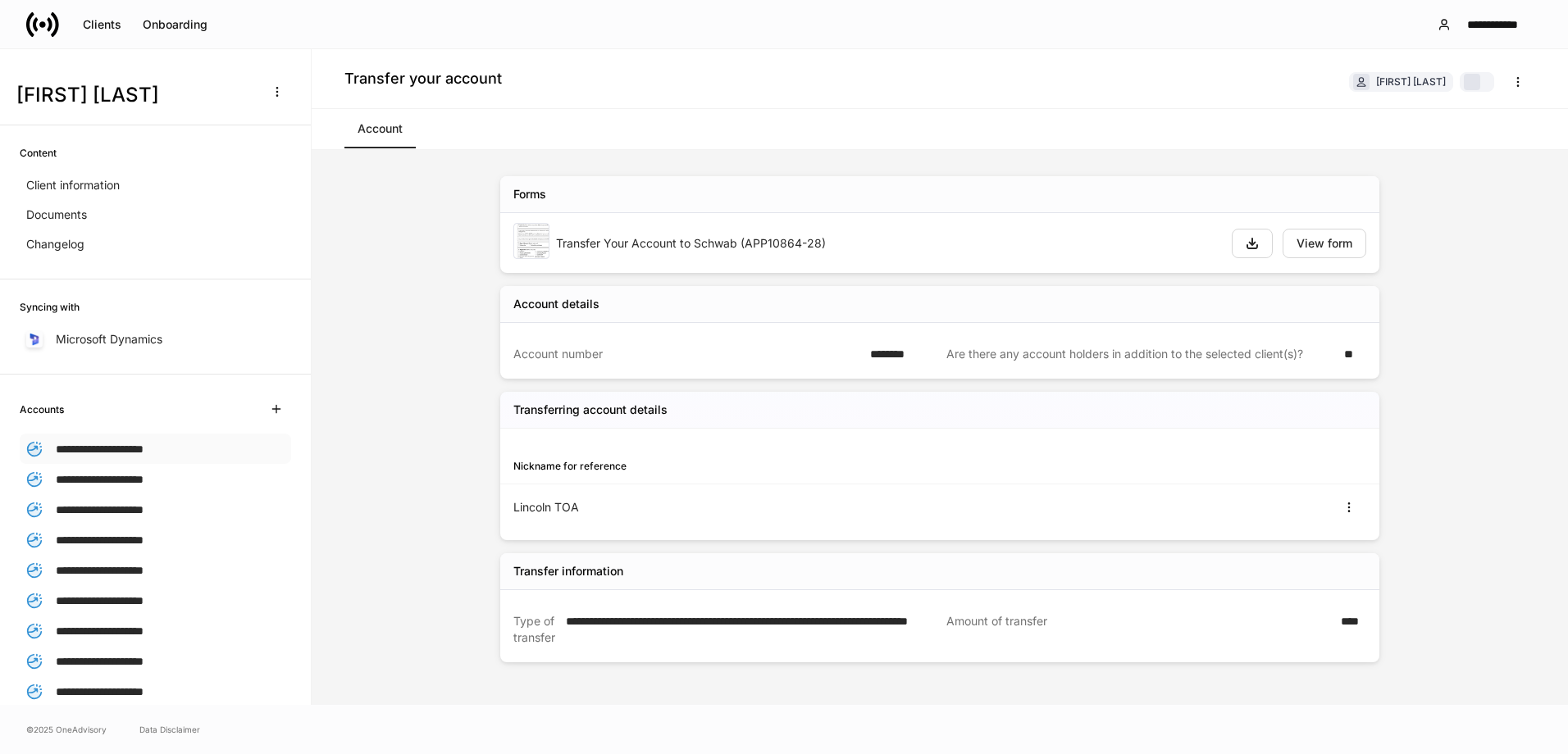 click on "**********" at bounding box center (99, 449) 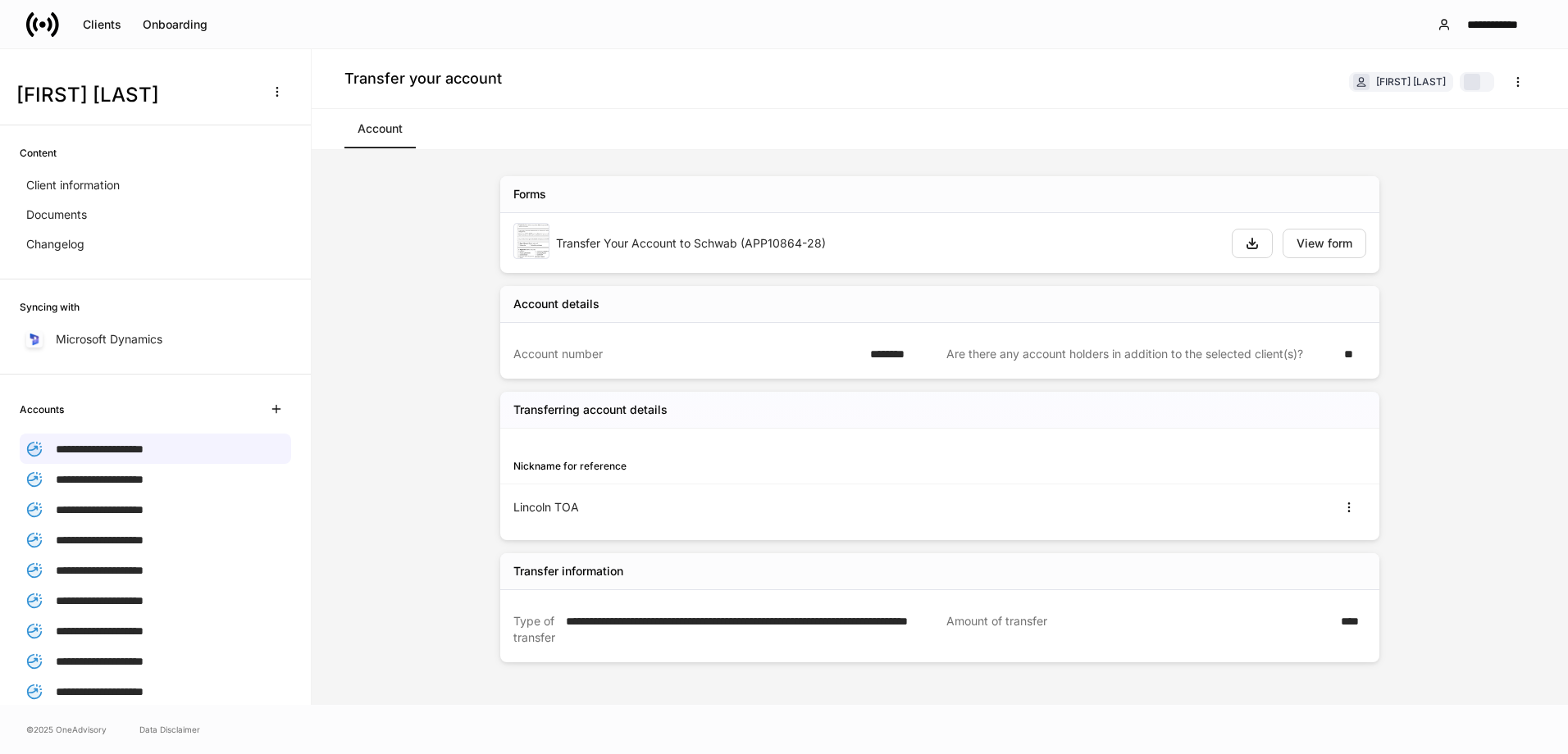 click on "Transfer Your Account to Schwab (APP10864-28)" at bounding box center (887, 243) 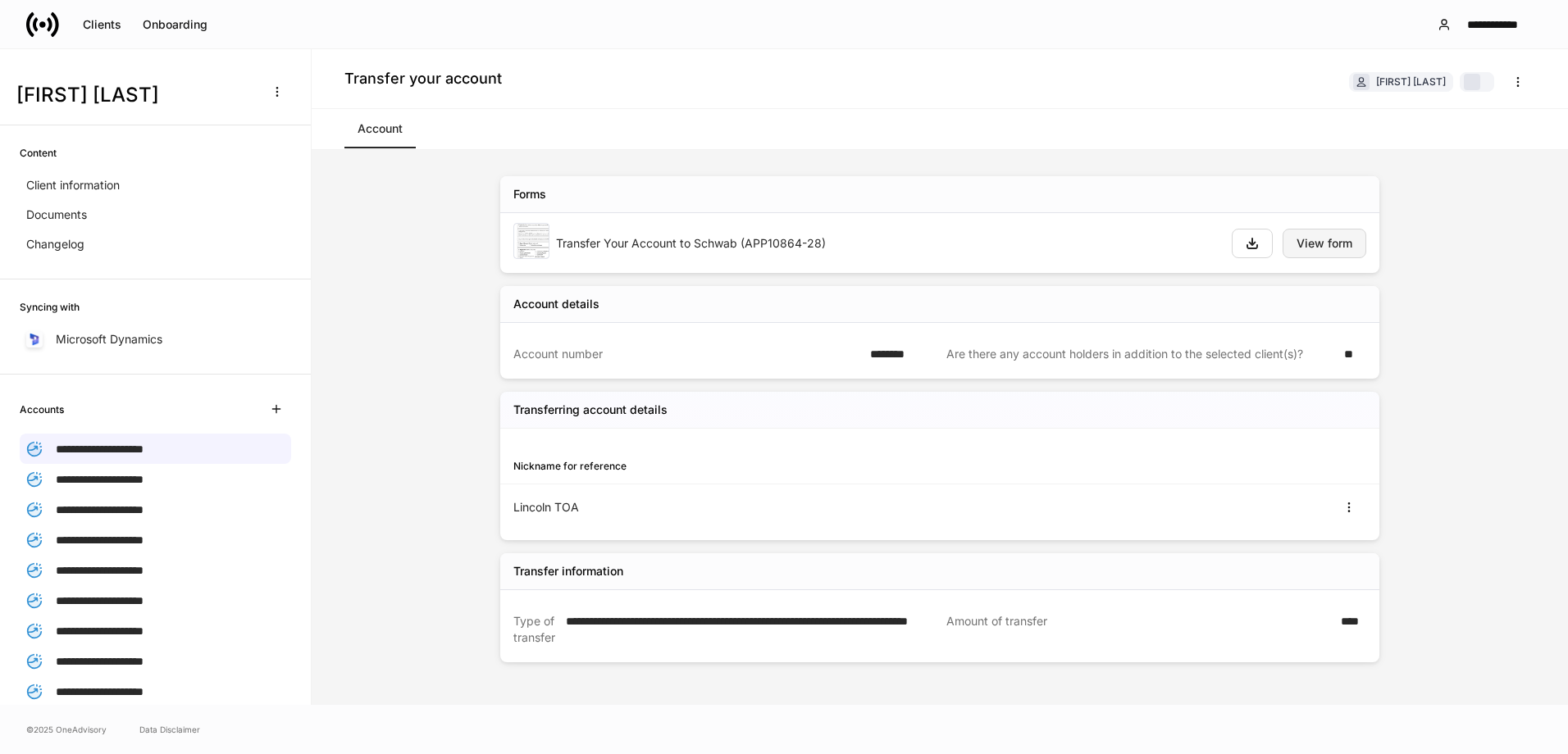 click on "View form" at bounding box center (1324, 243) 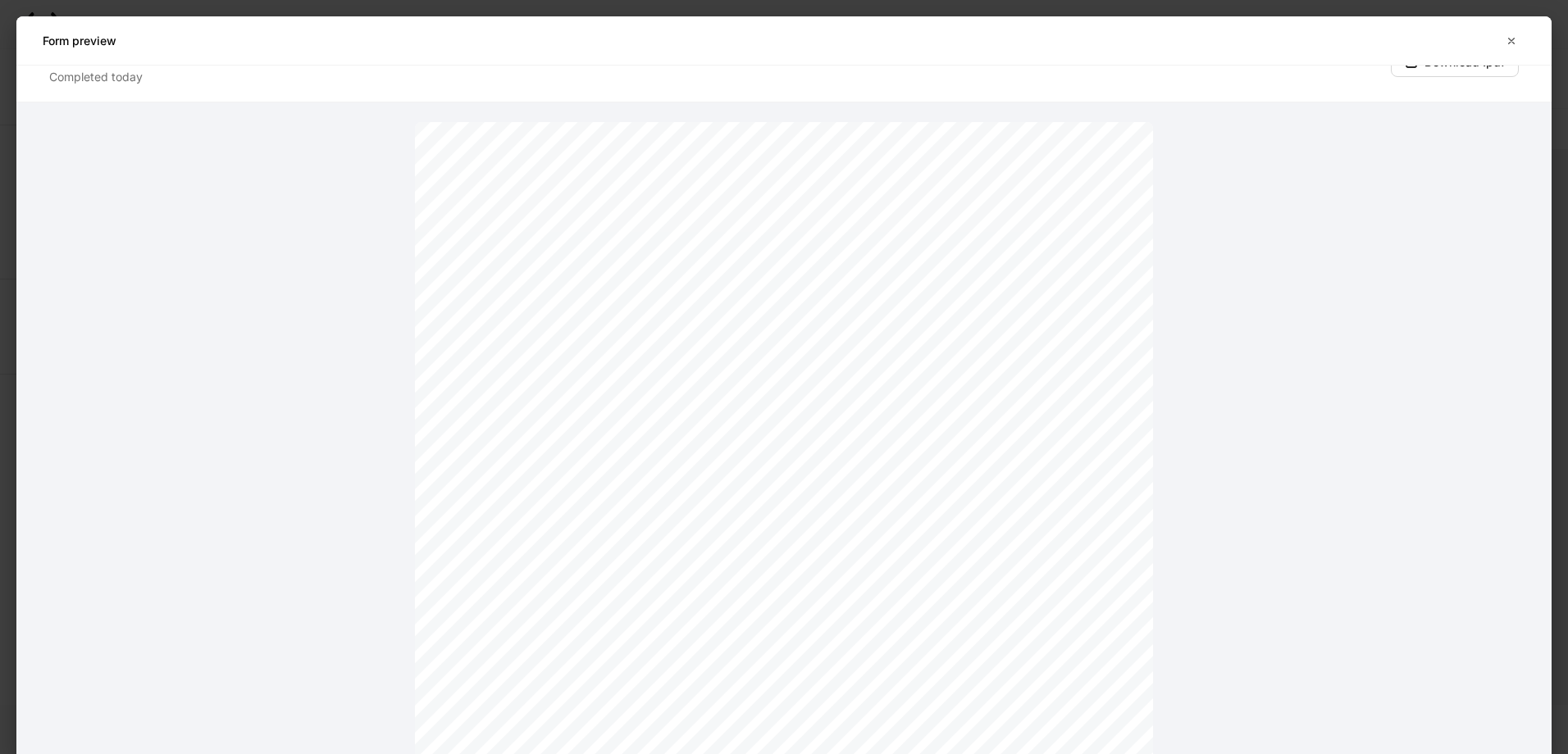 scroll, scrollTop: 82, scrollLeft: 0, axis: vertical 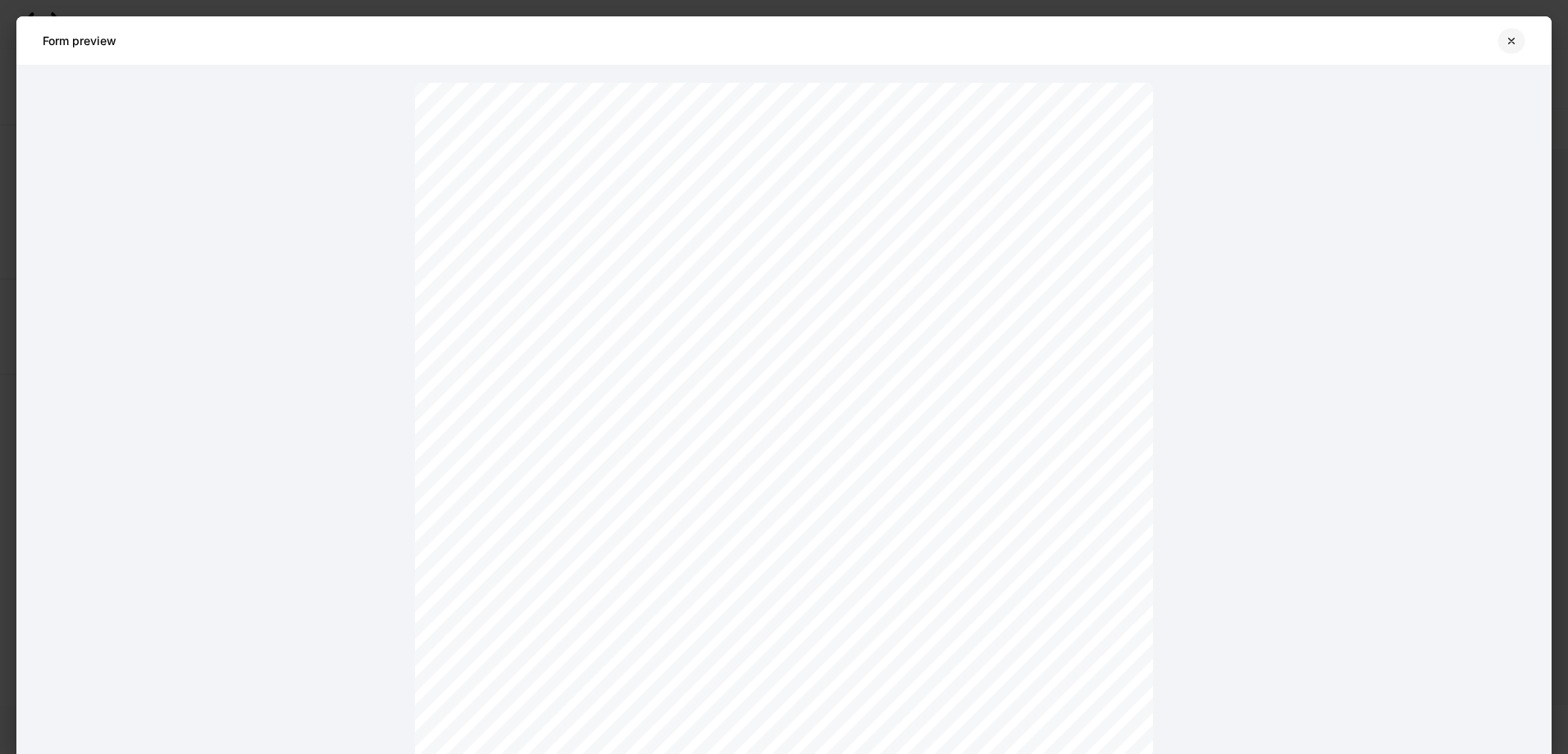 click 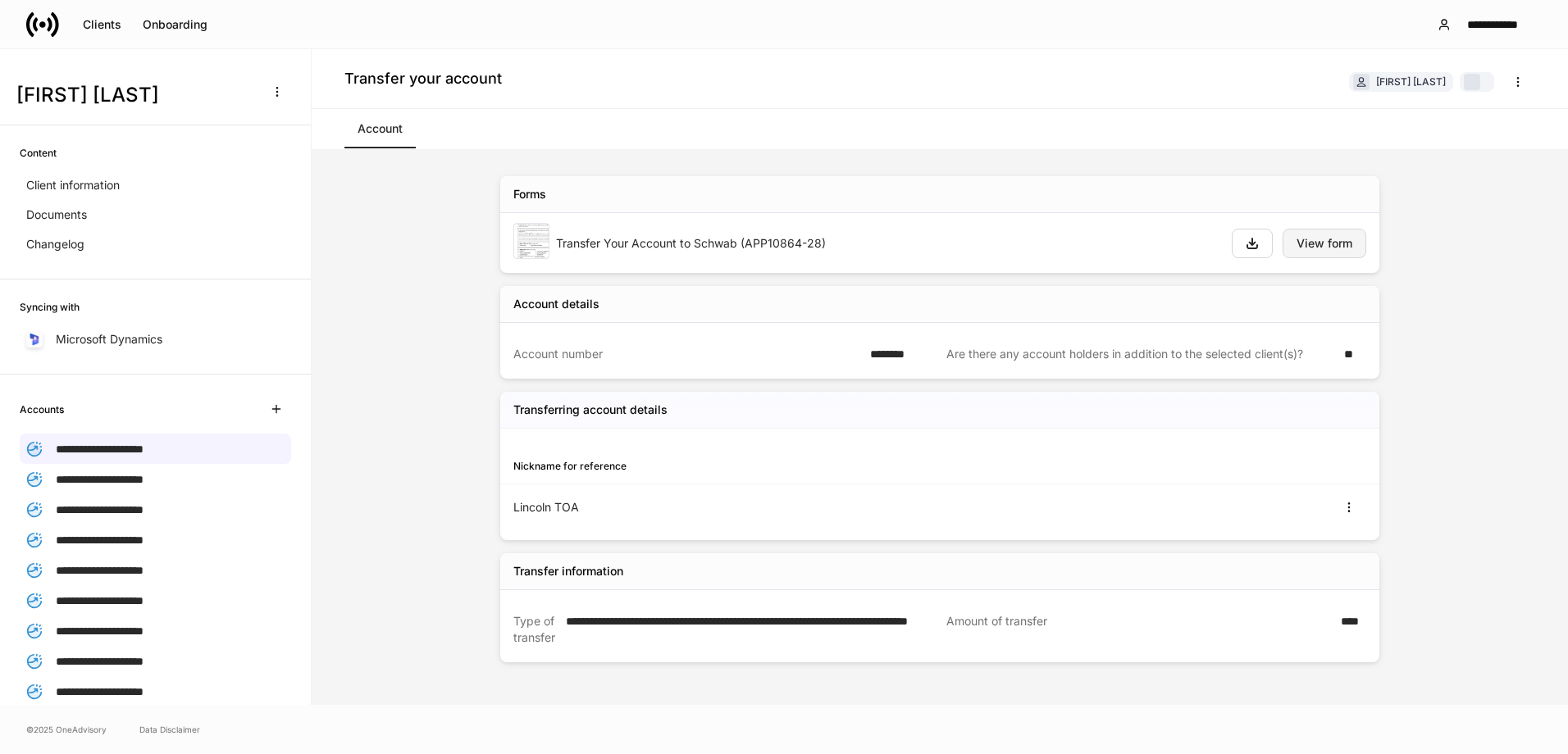 click on "View form" at bounding box center [1324, 243] 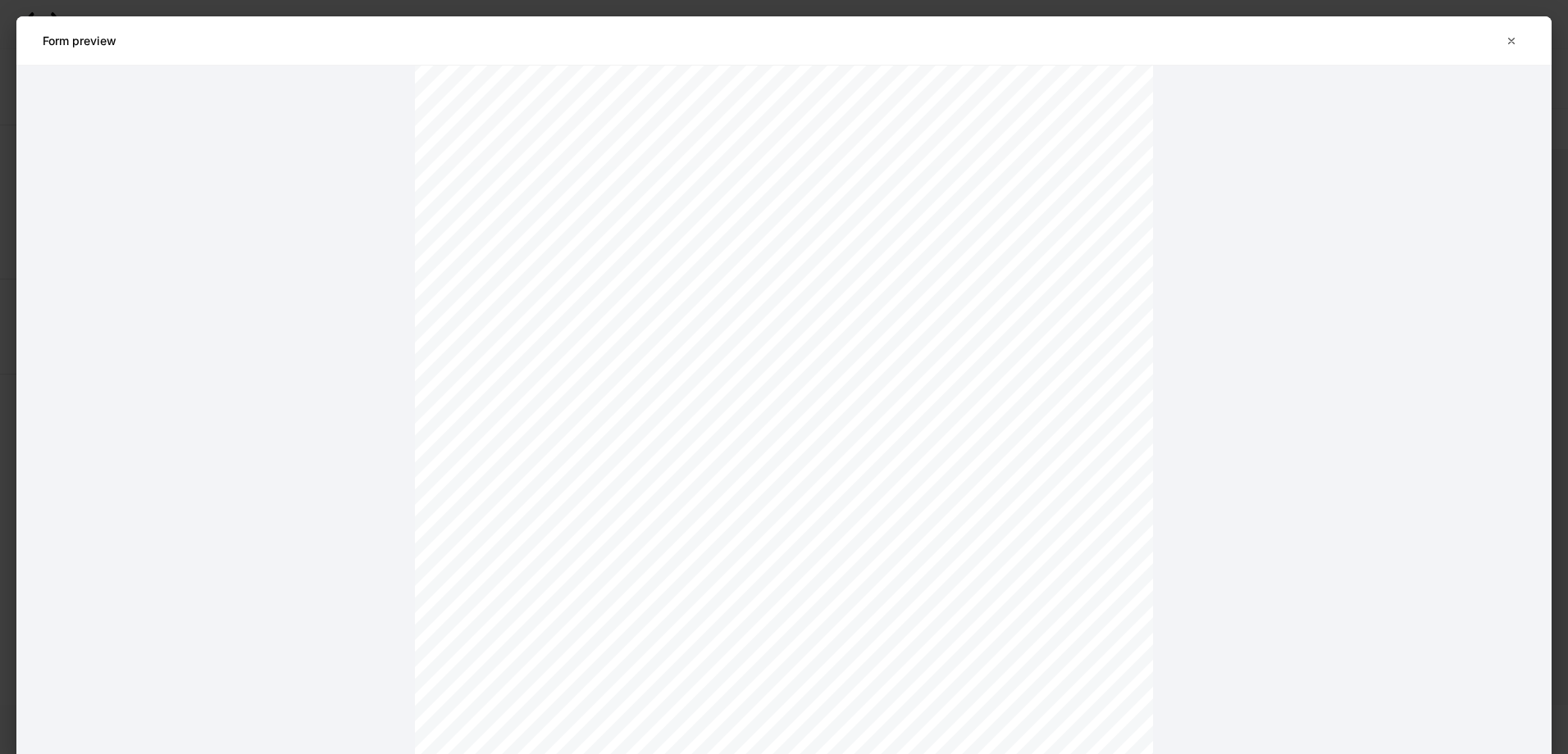 scroll, scrollTop: 164, scrollLeft: 0, axis: vertical 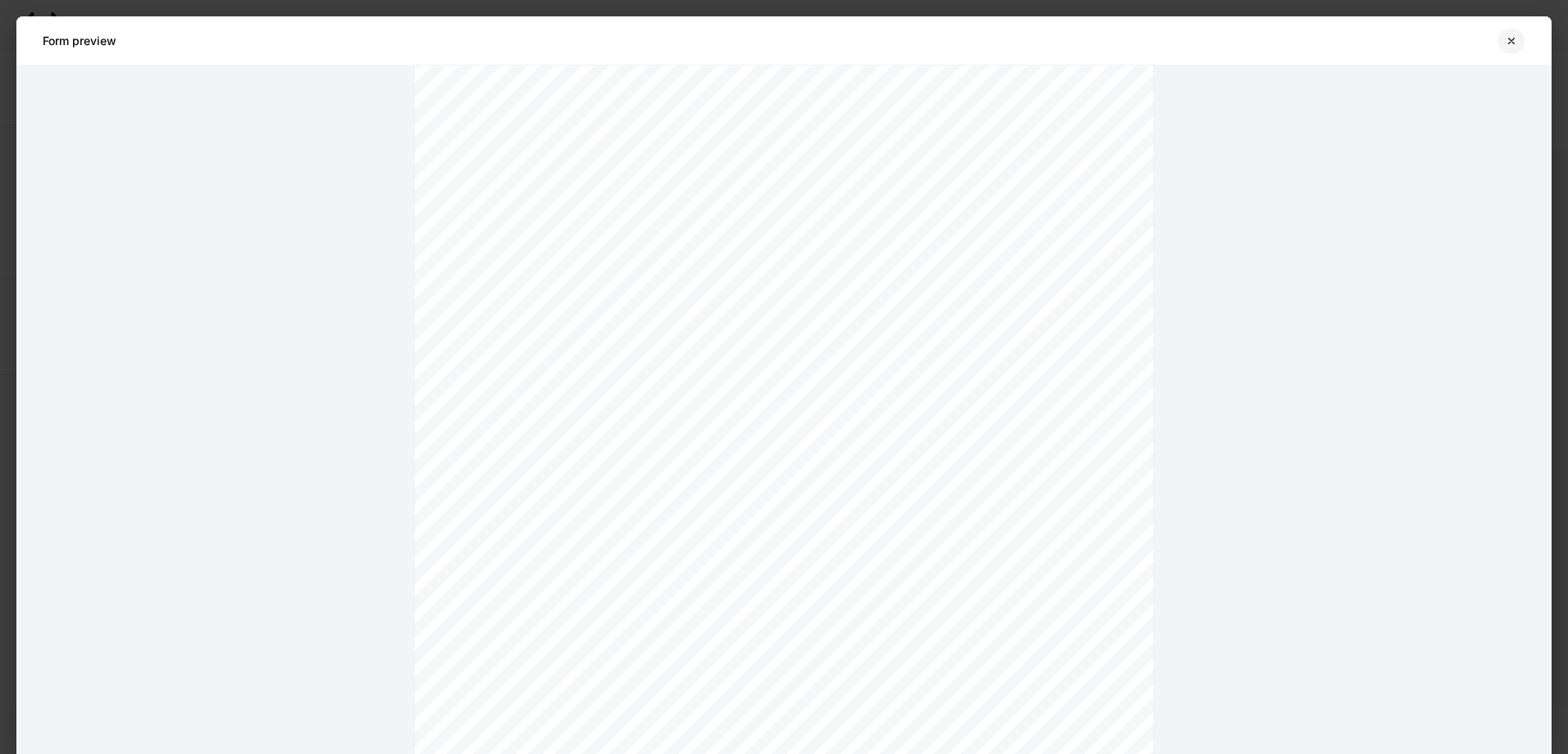 click 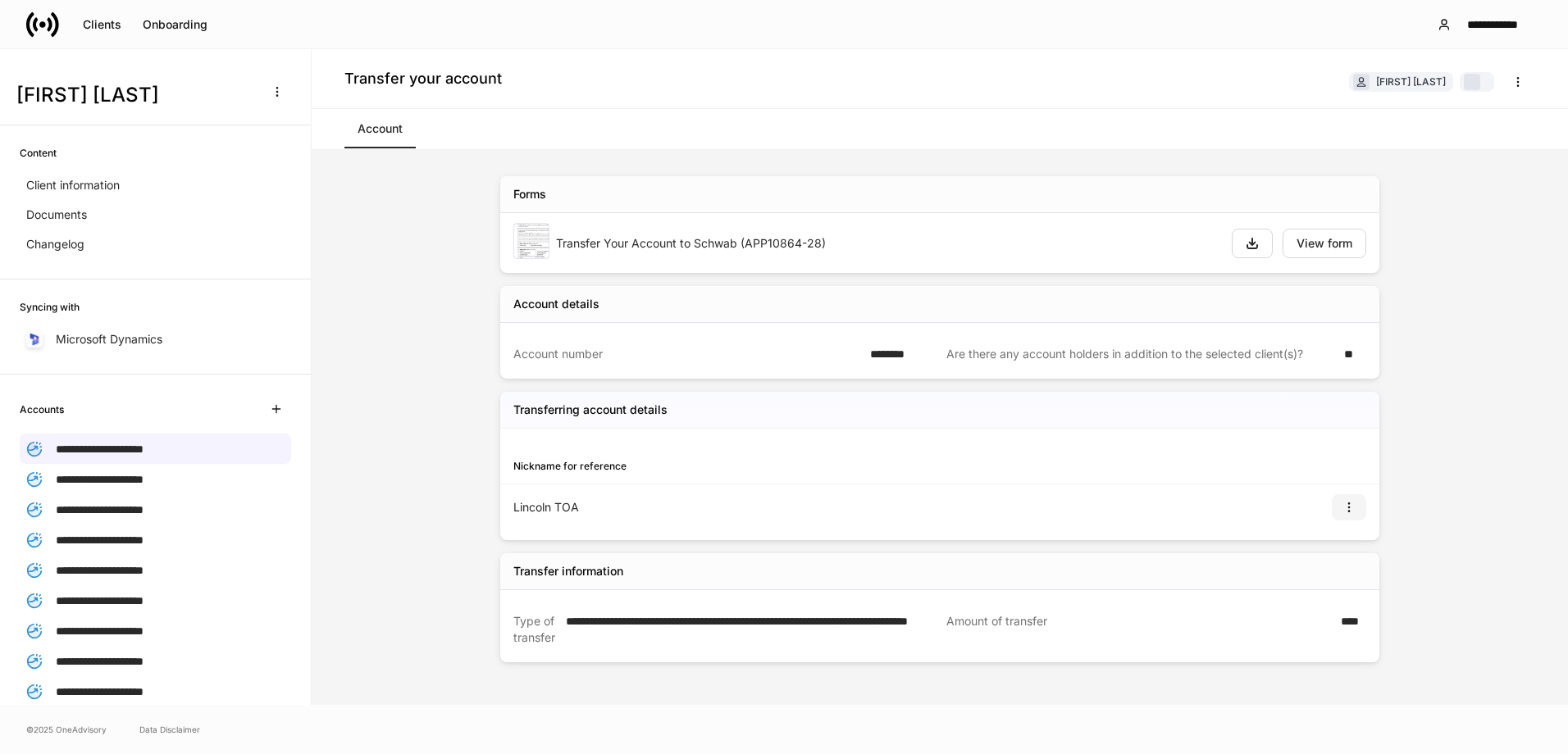 click 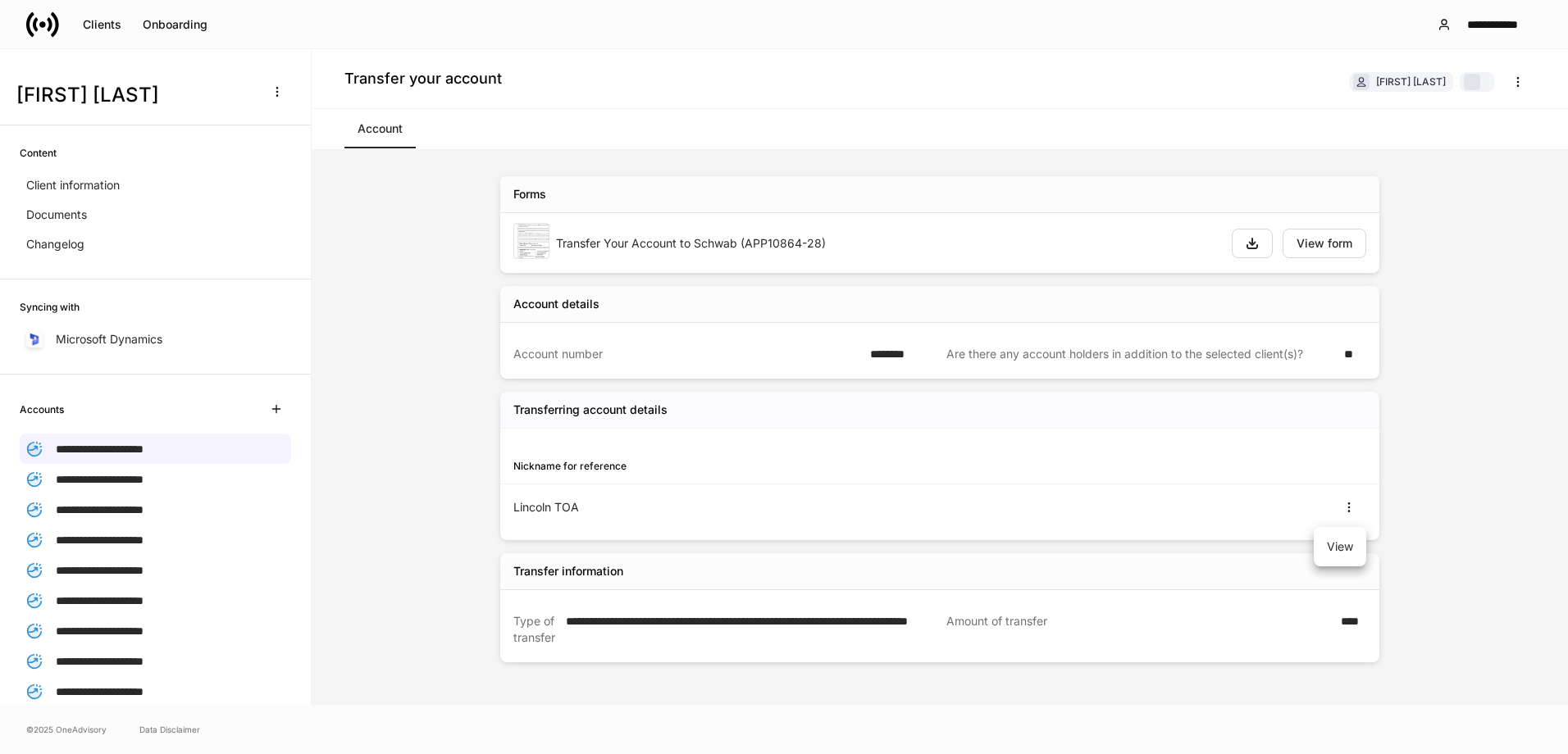 click at bounding box center [784, 377] 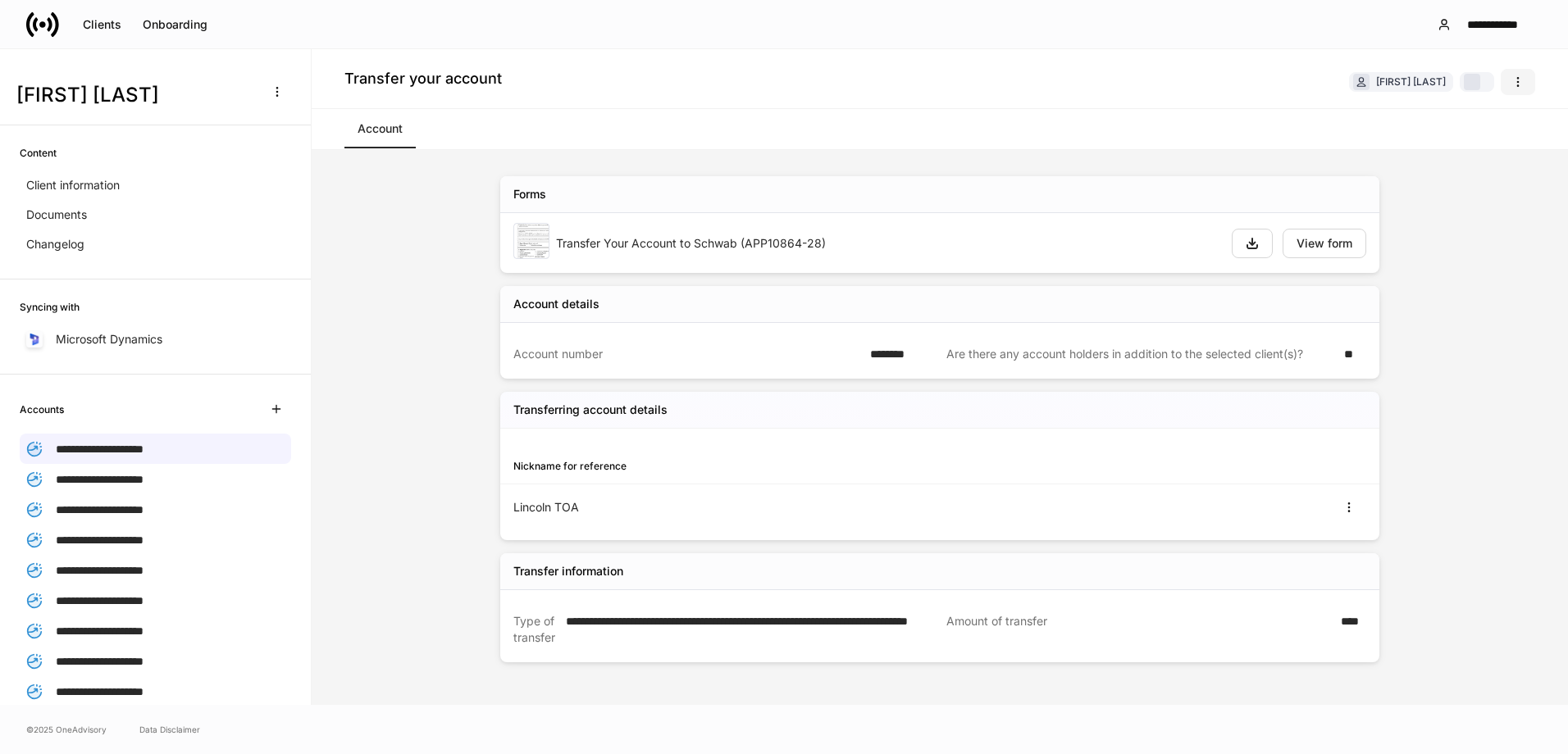 click 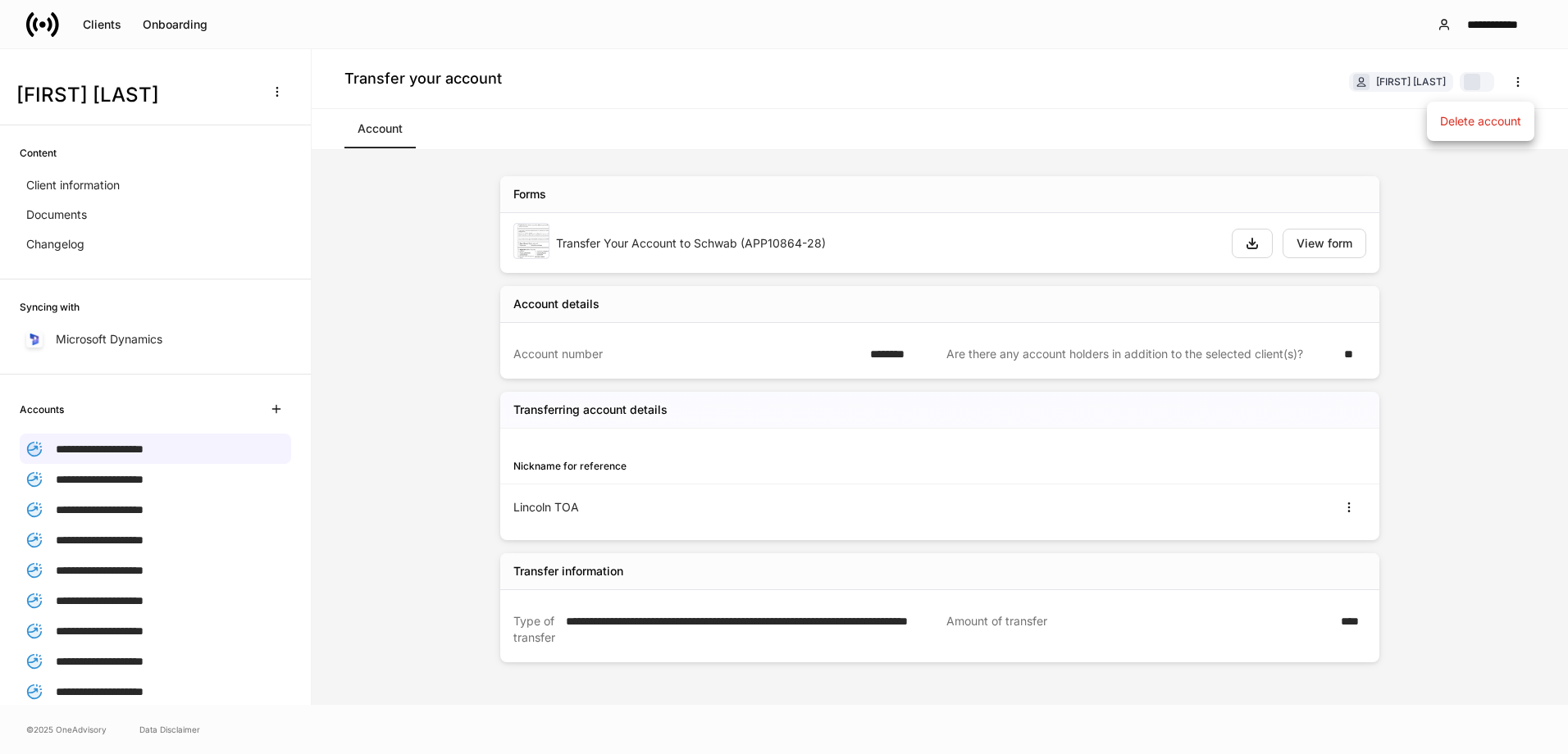 click at bounding box center (784, 377) 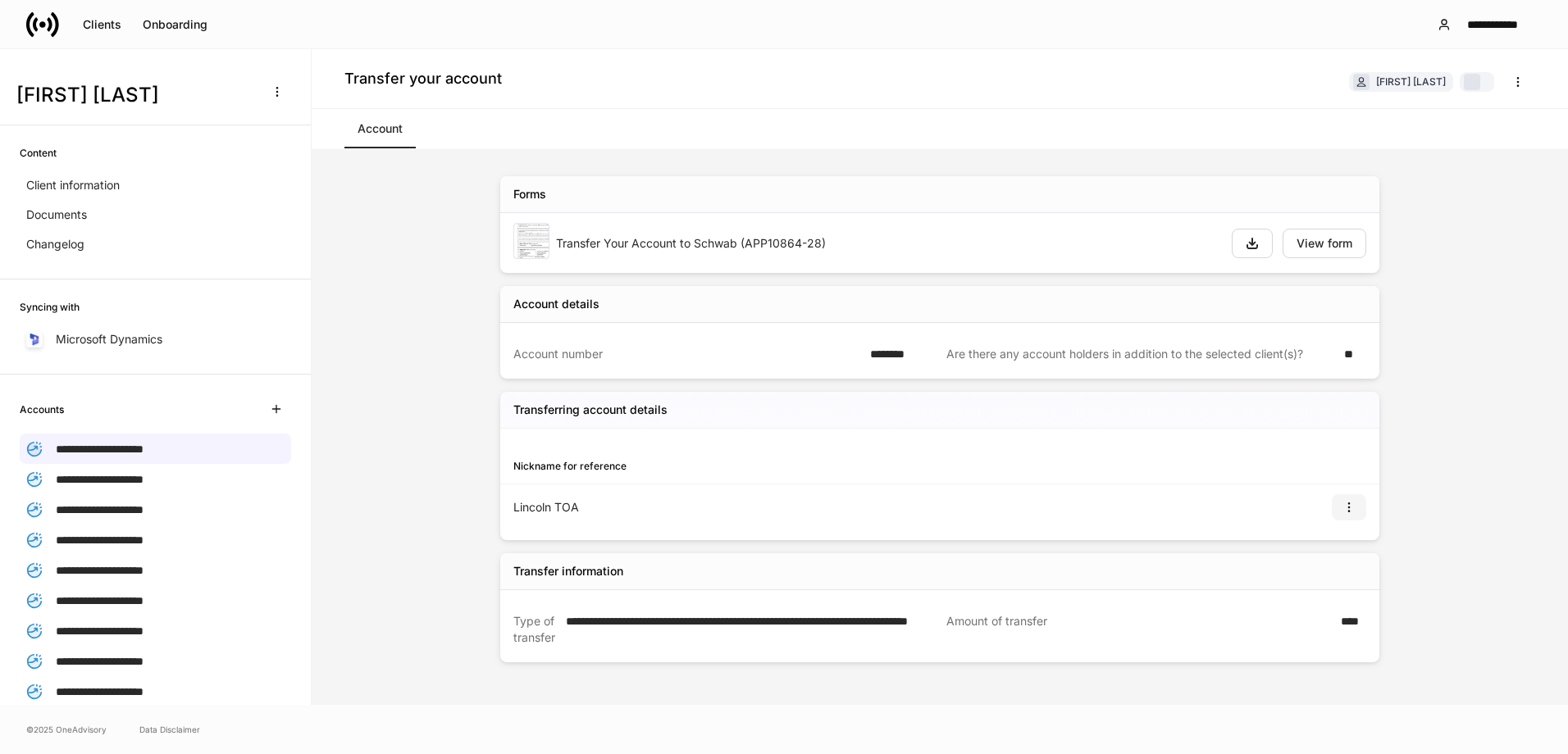 click 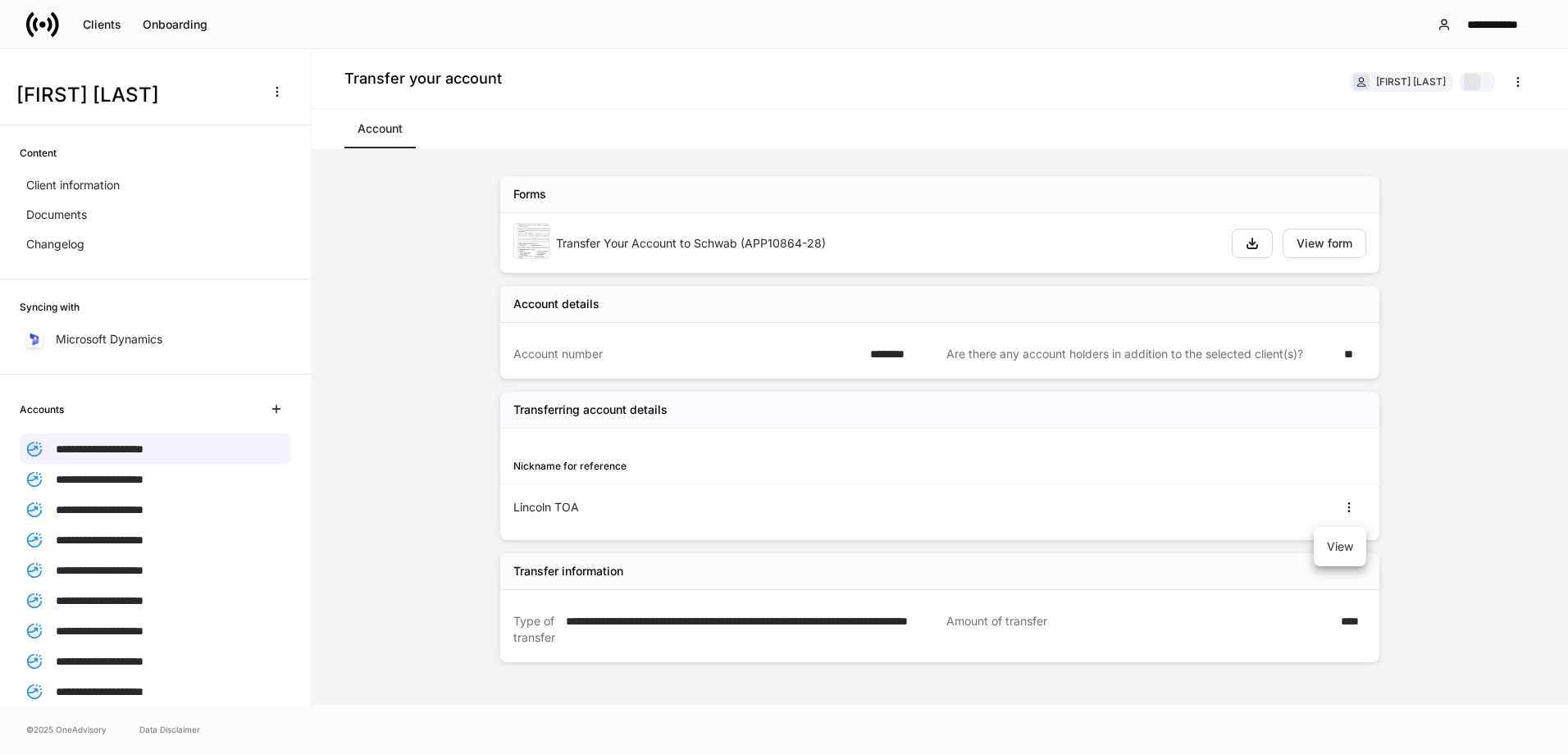 click on "View" at bounding box center [1340, 547] 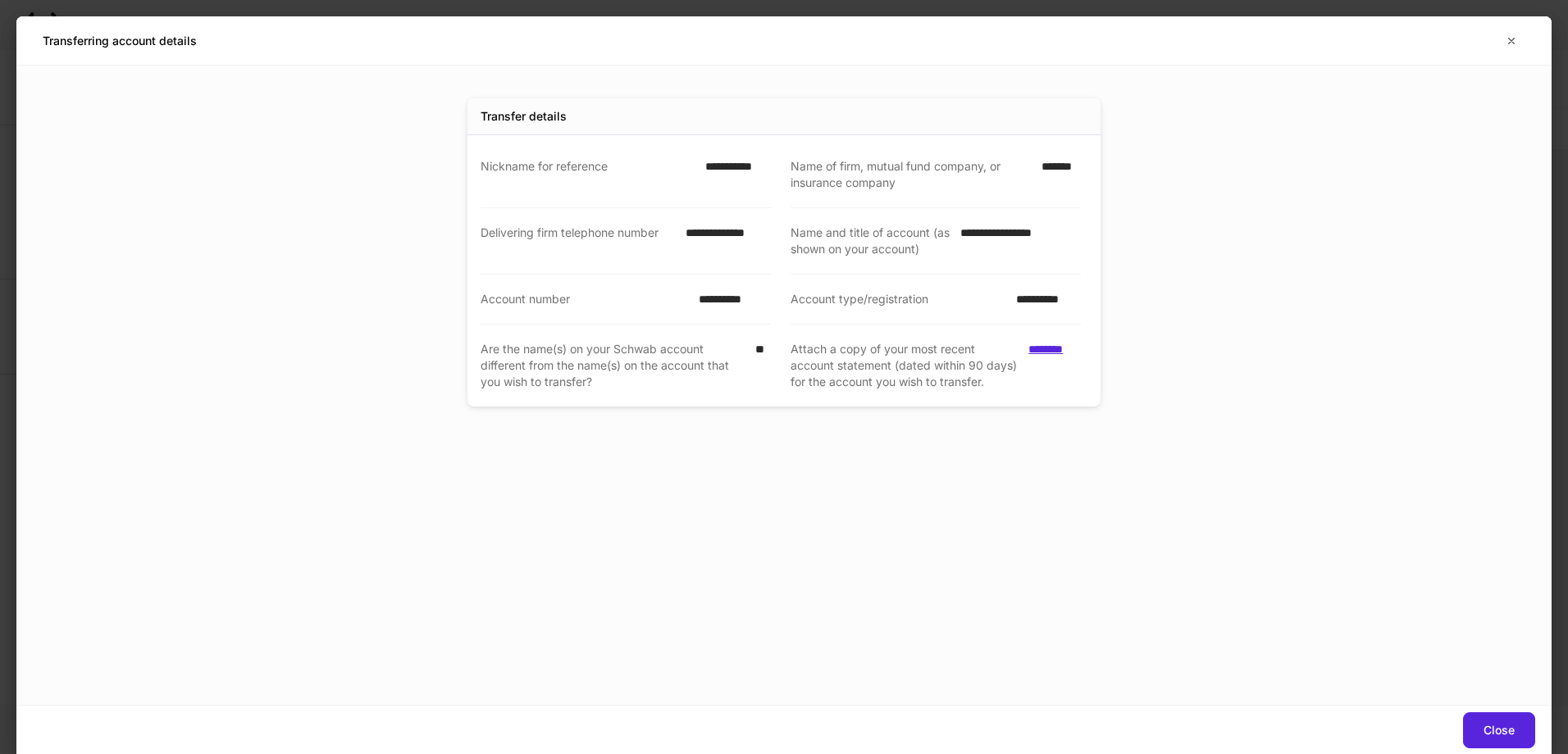 click on "********" at bounding box center [1055, 349] 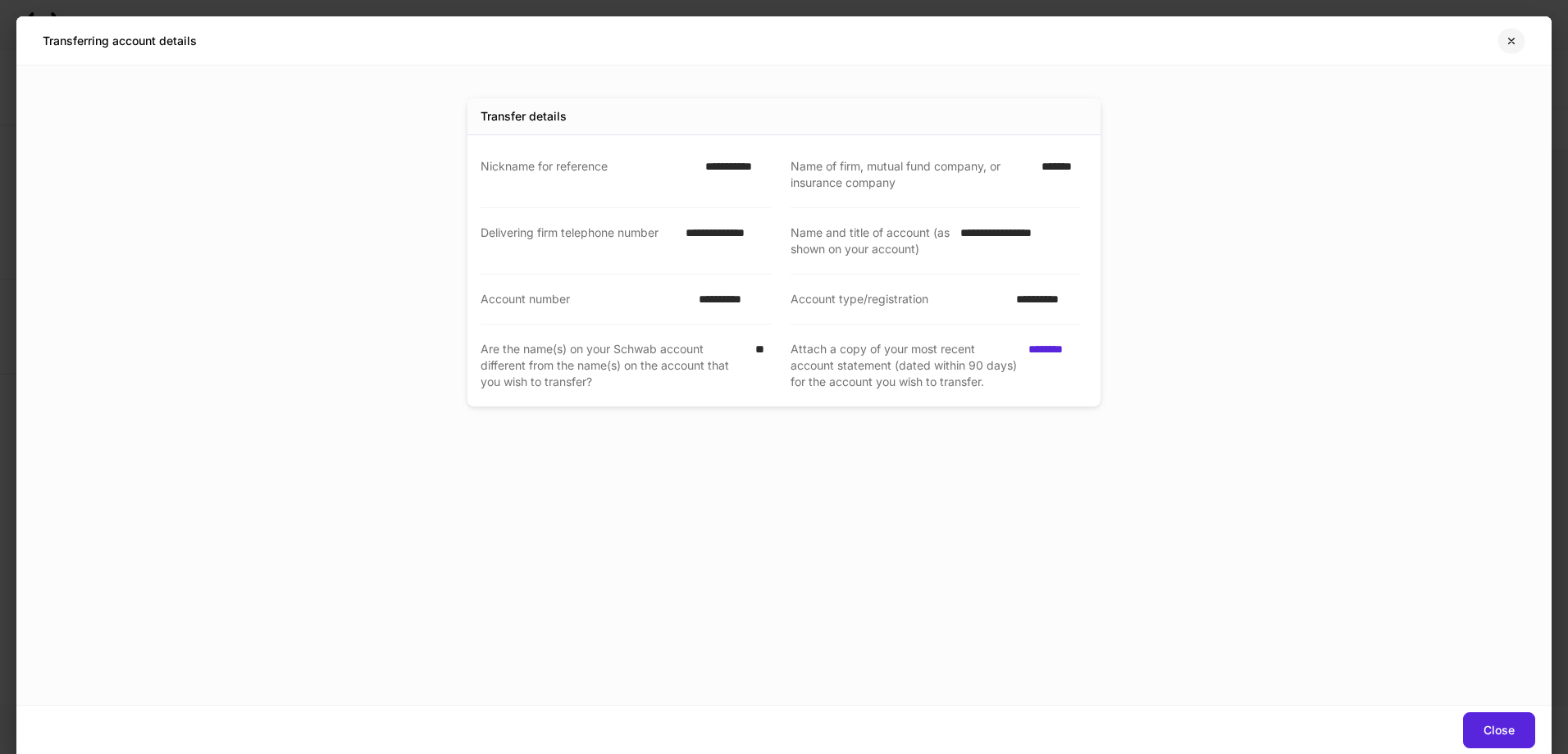 click 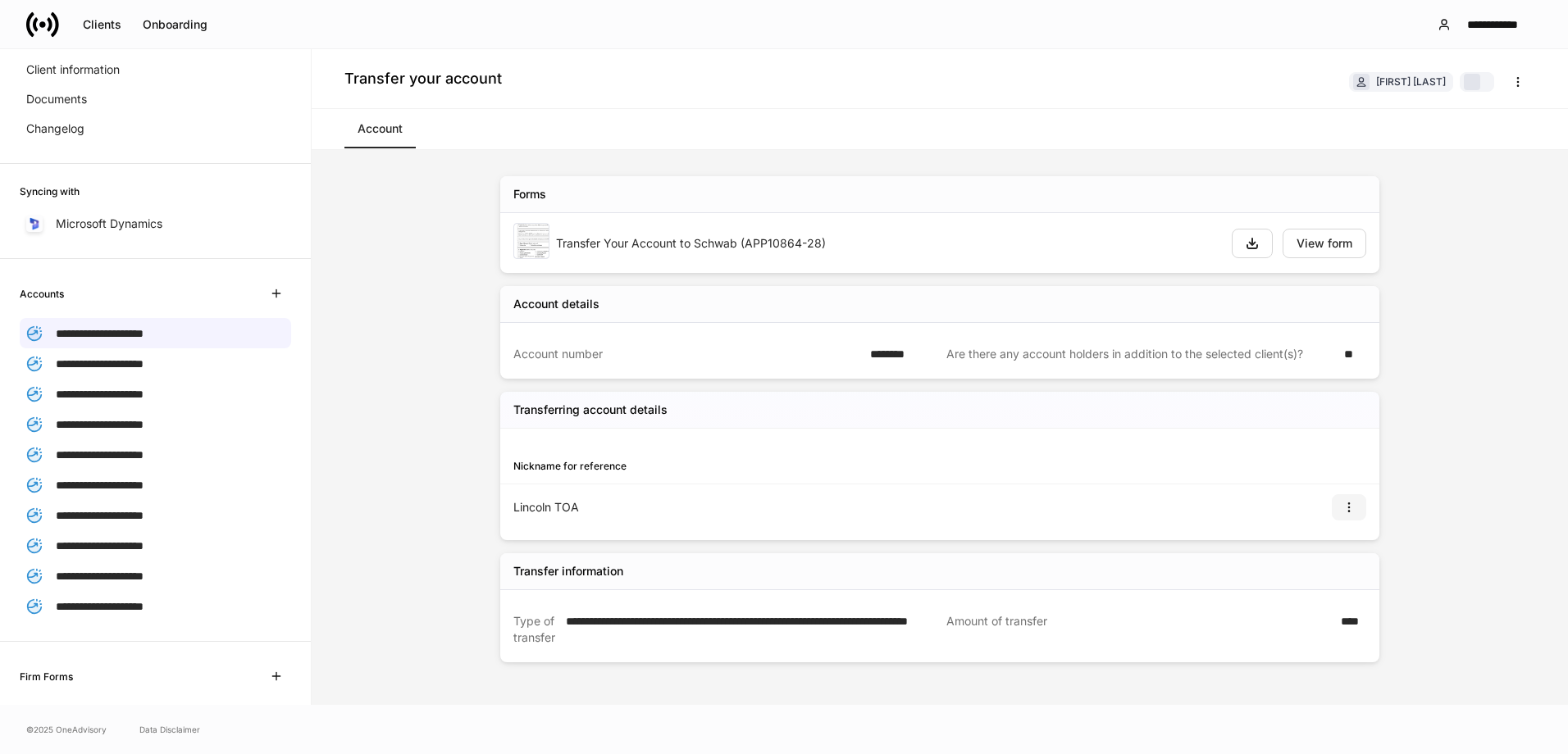 scroll, scrollTop: 164, scrollLeft: 0, axis: vertical 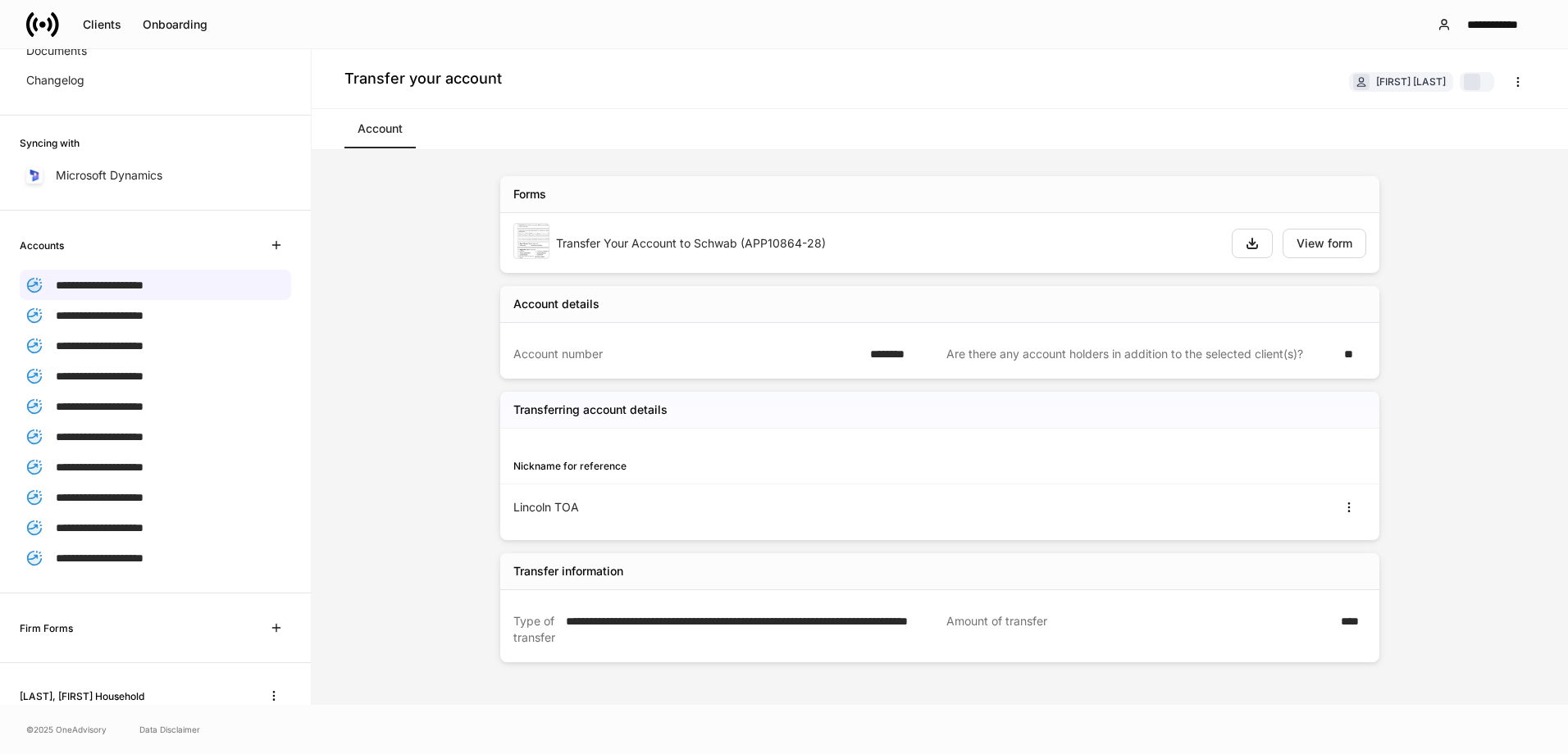 drag, startPoint x: 131, startPoint y: 279, endPoint x: 401, endPoint y: 277, distance: 270.00741 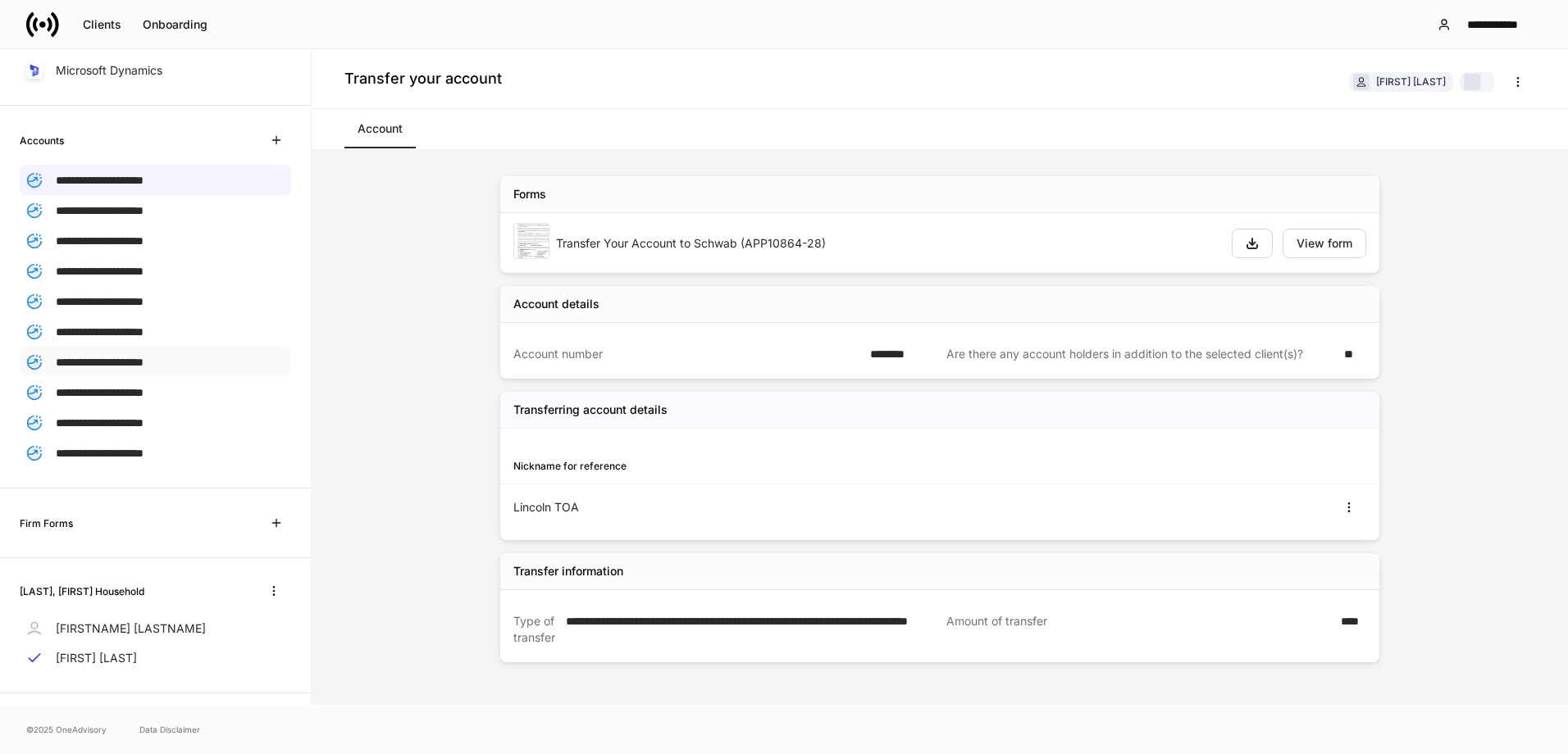 scroll, scrollTop: 275, scrollLeft: 0, axis: vertical 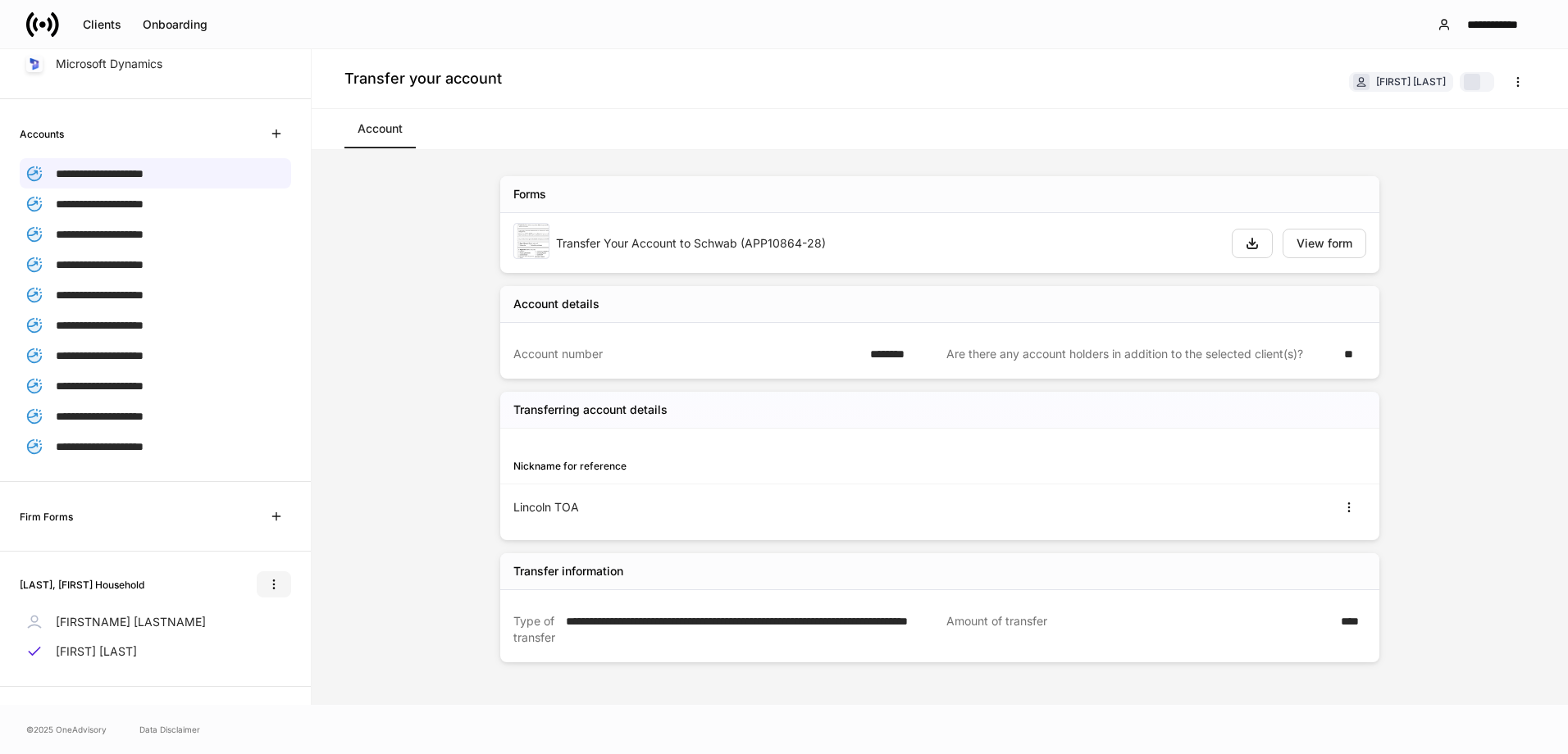 click 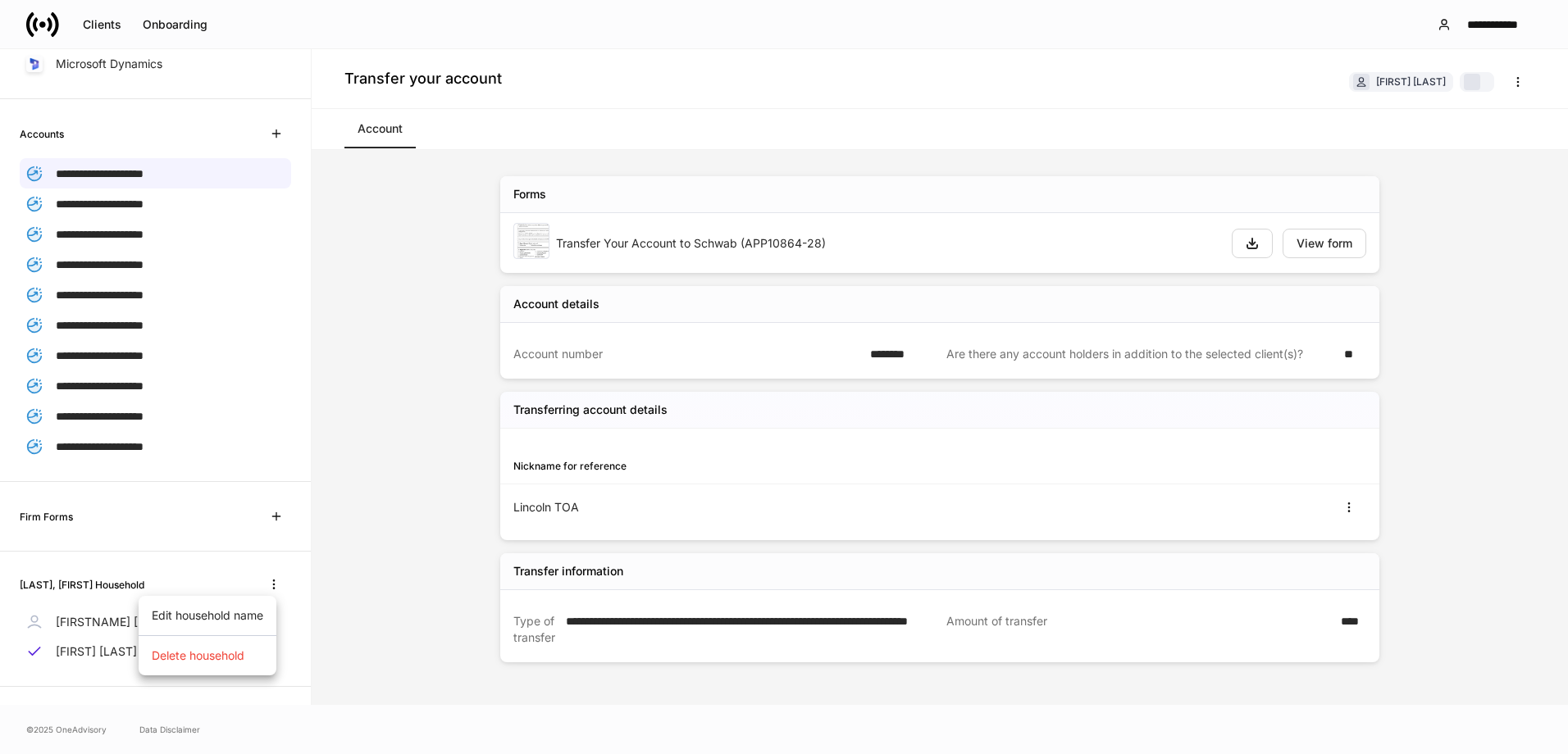 click at bounding box center (784, 377) 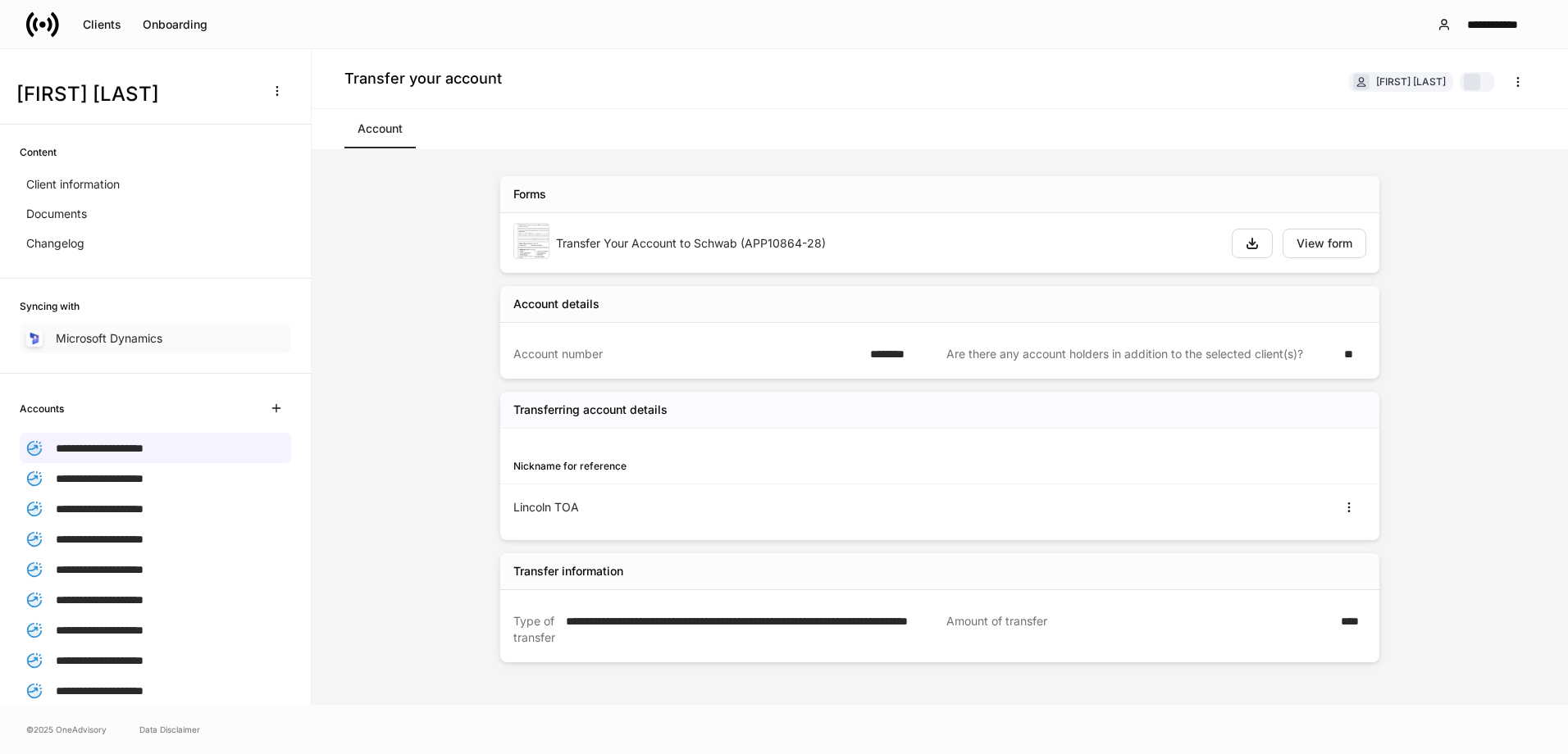 scroll, scrollTop: 0, scrollLeft: 0, axis: both 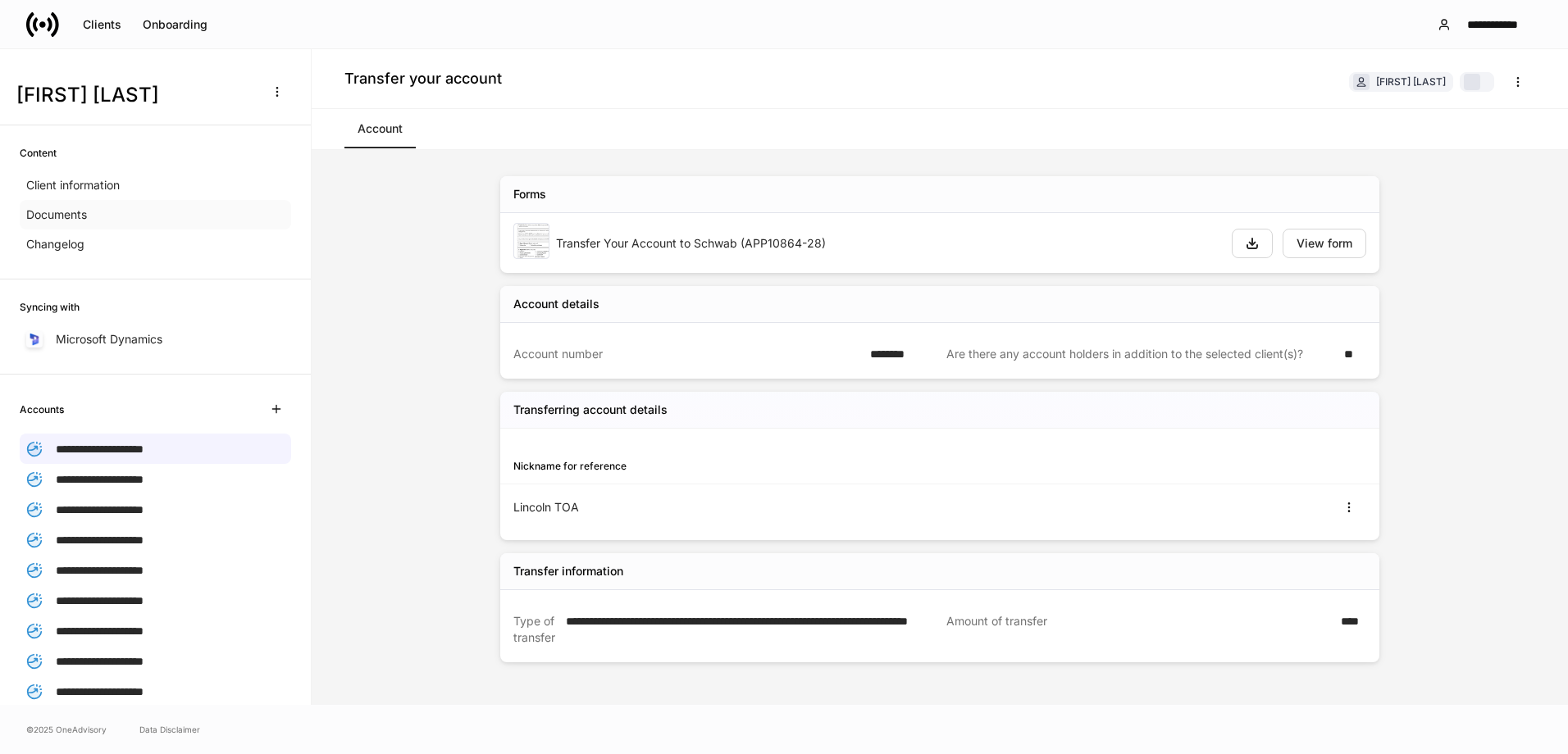 click on "Documents" at bounding box center [57, 215] 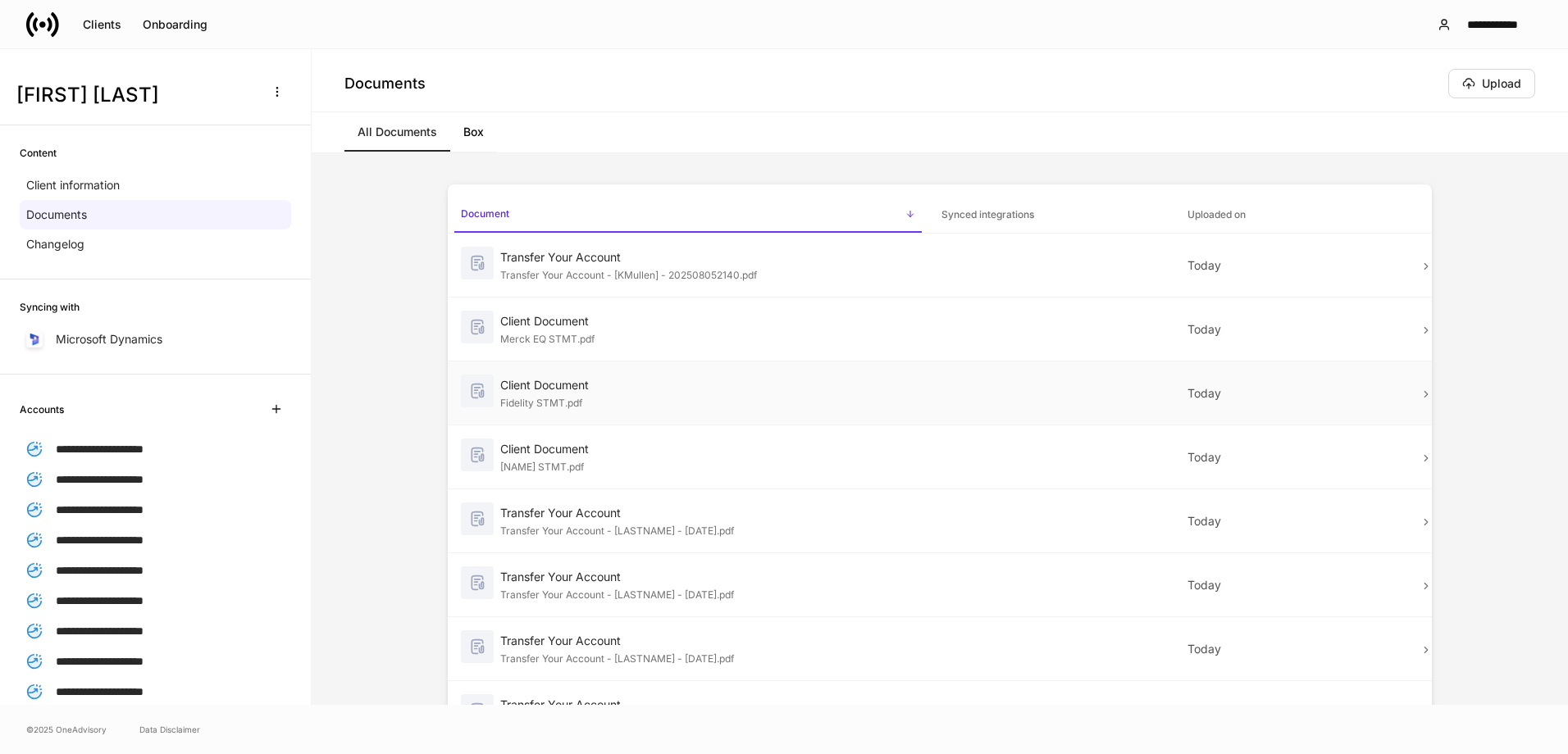 scroll, scrollTop: 0, scrollLeft: 0, axis: both 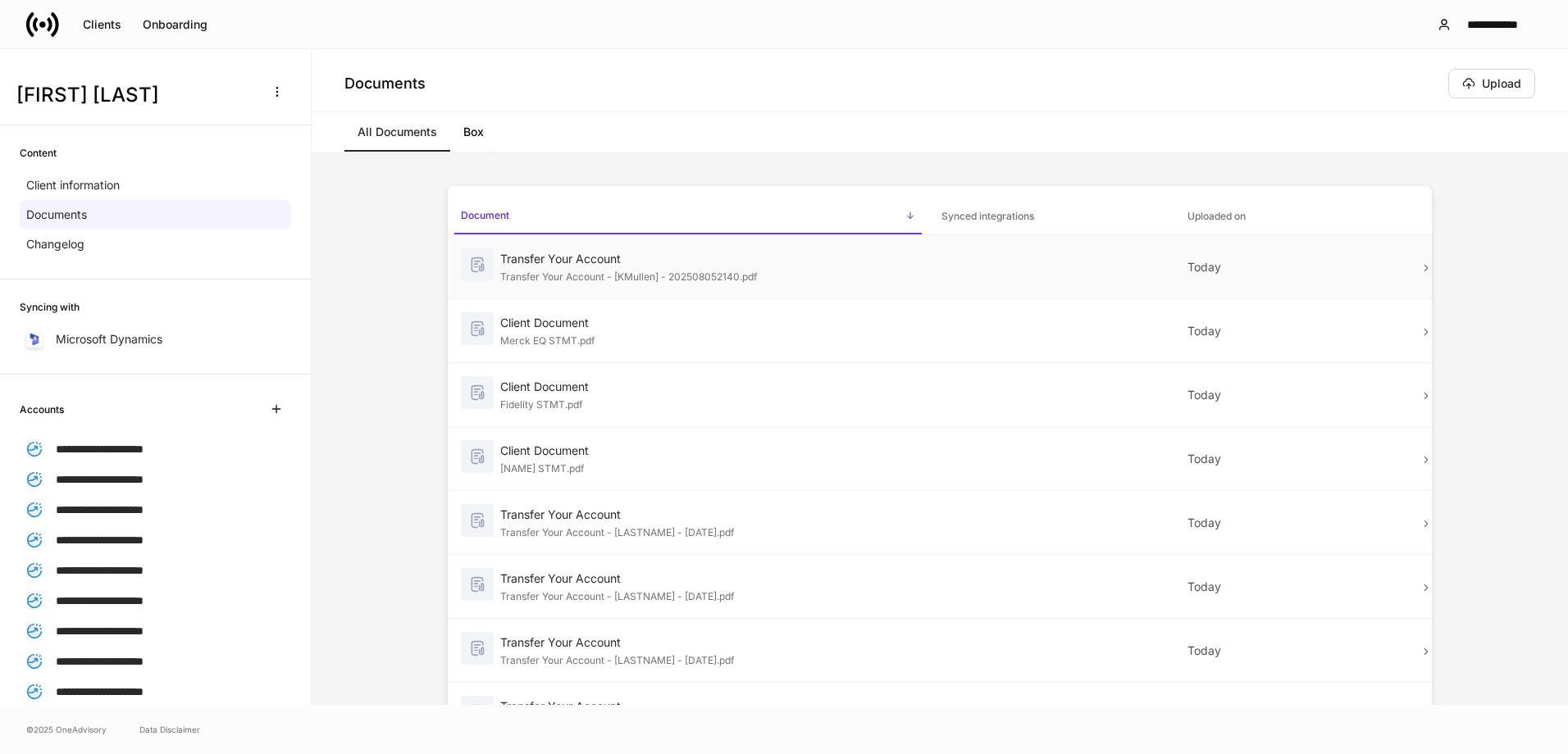 click 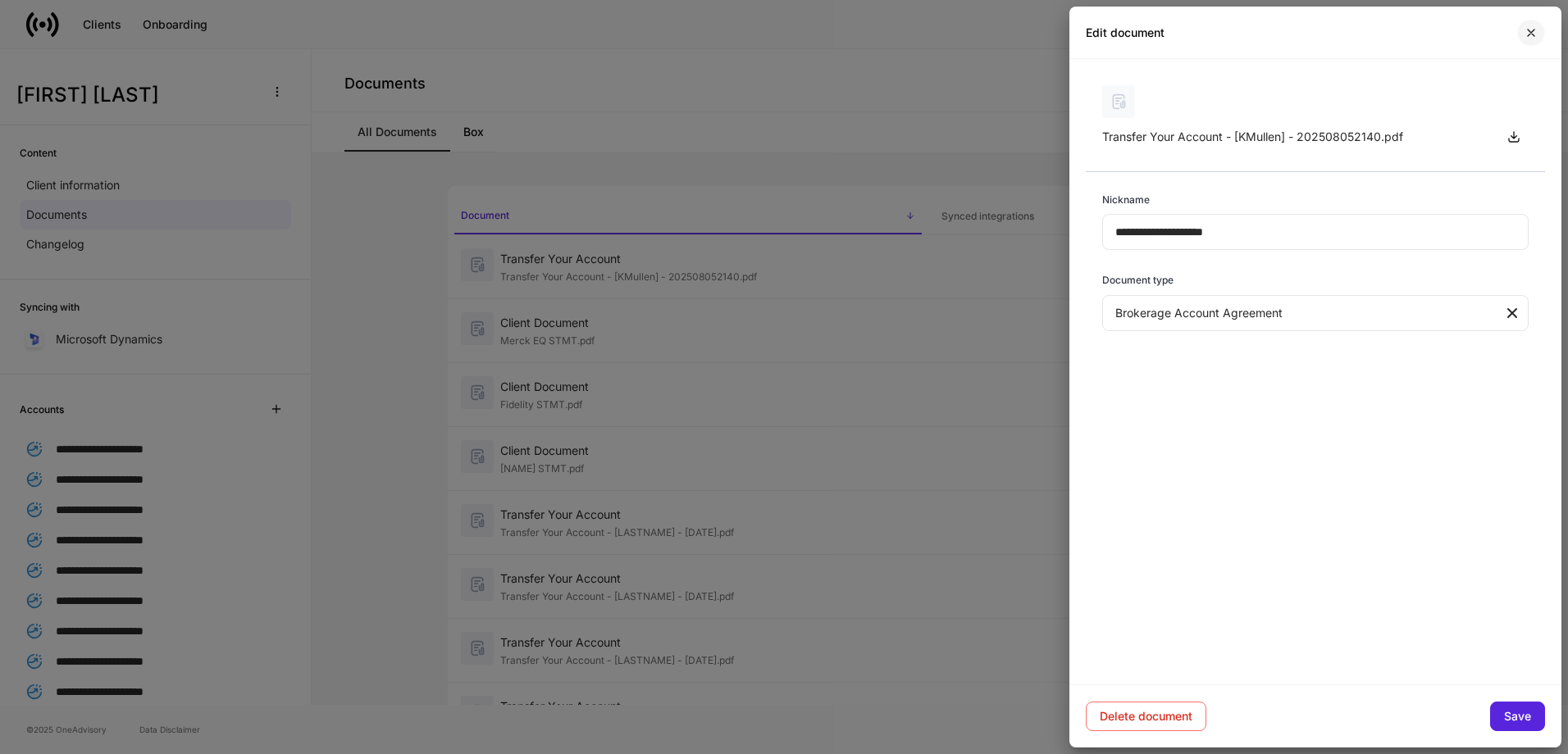 click 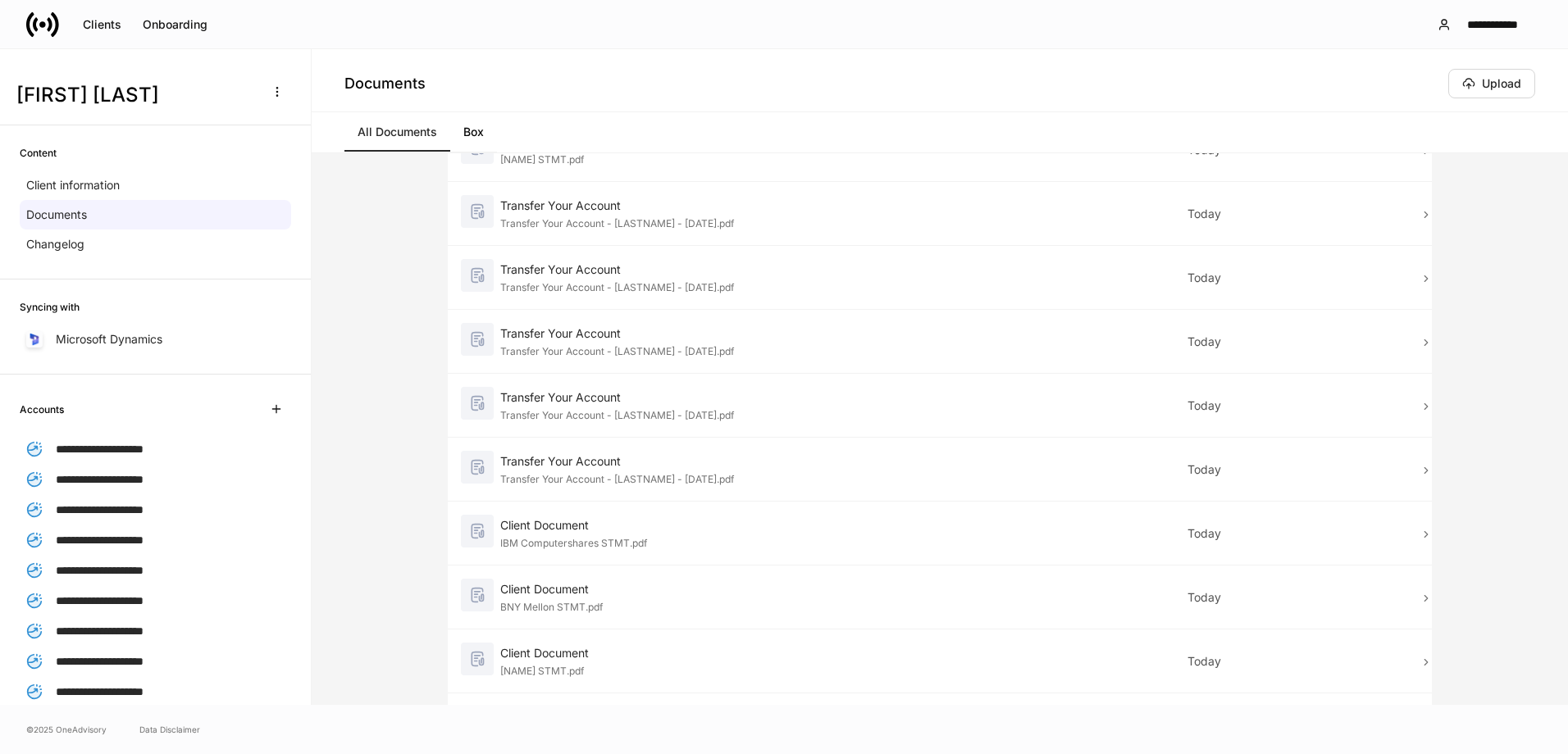 scroll, scrollTop: 0, scrollLeft: 0, axis: both 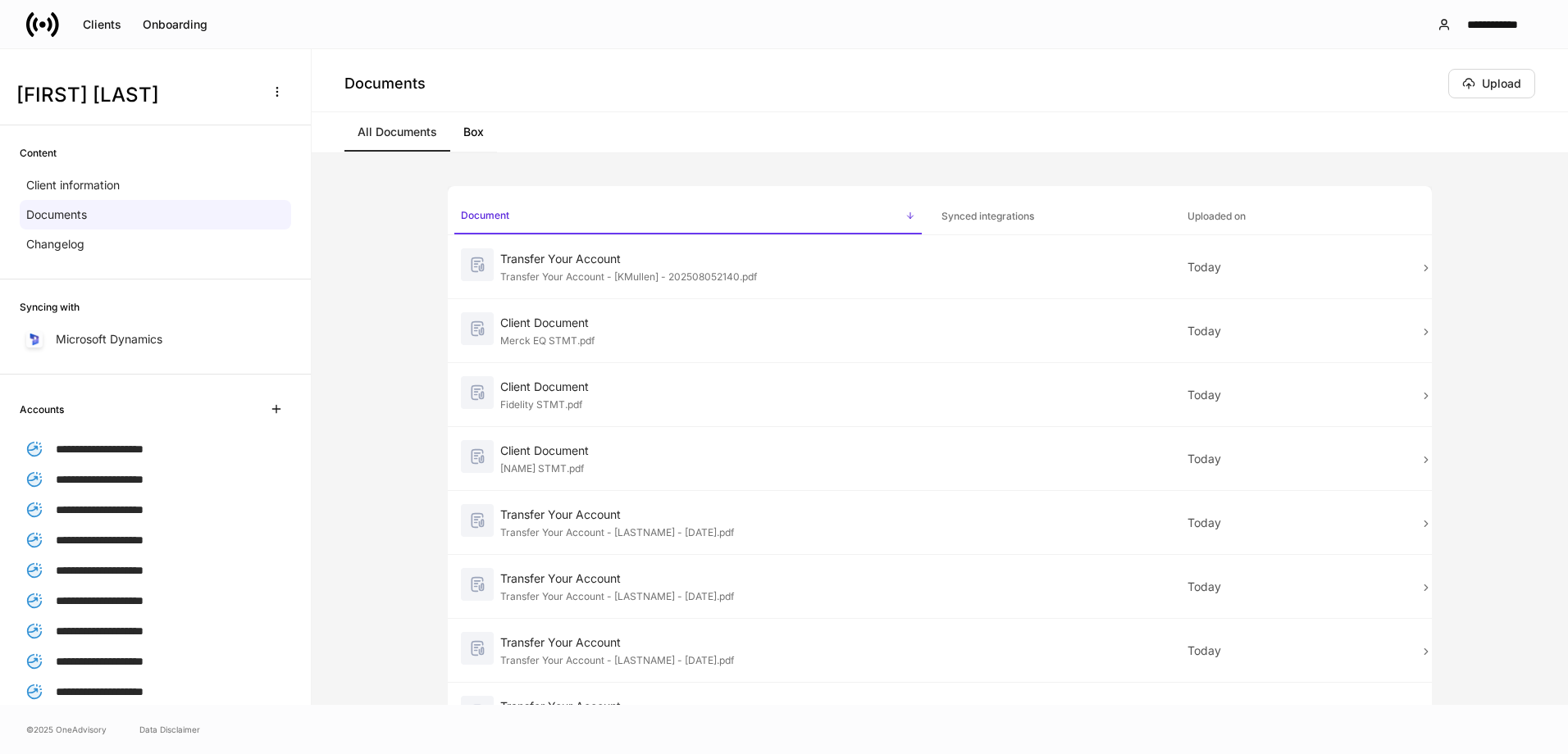 drag, startPoint x: 768, startPoint y: 273, endPoint x: 794, endPoint y: 168, distance: 108.17116 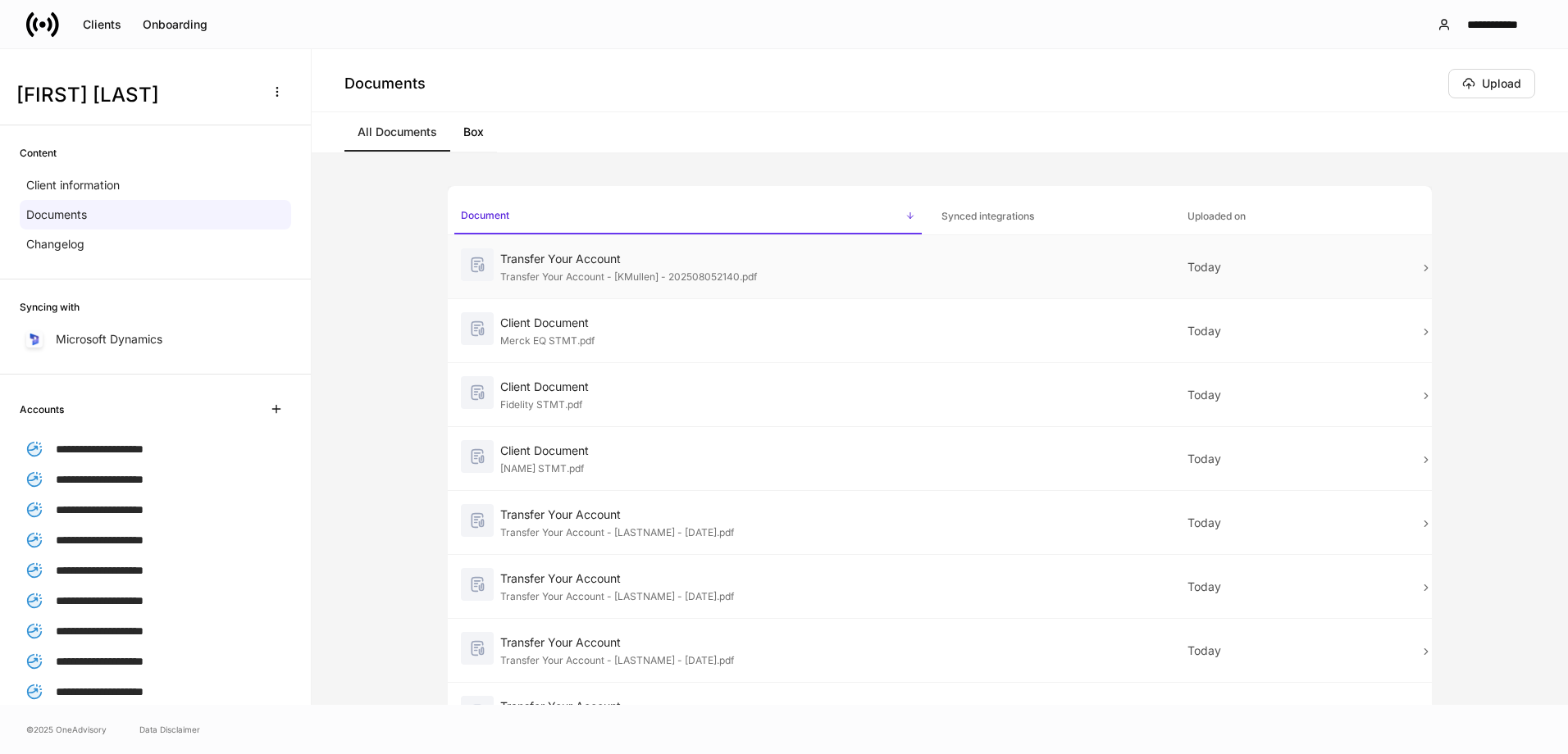 click 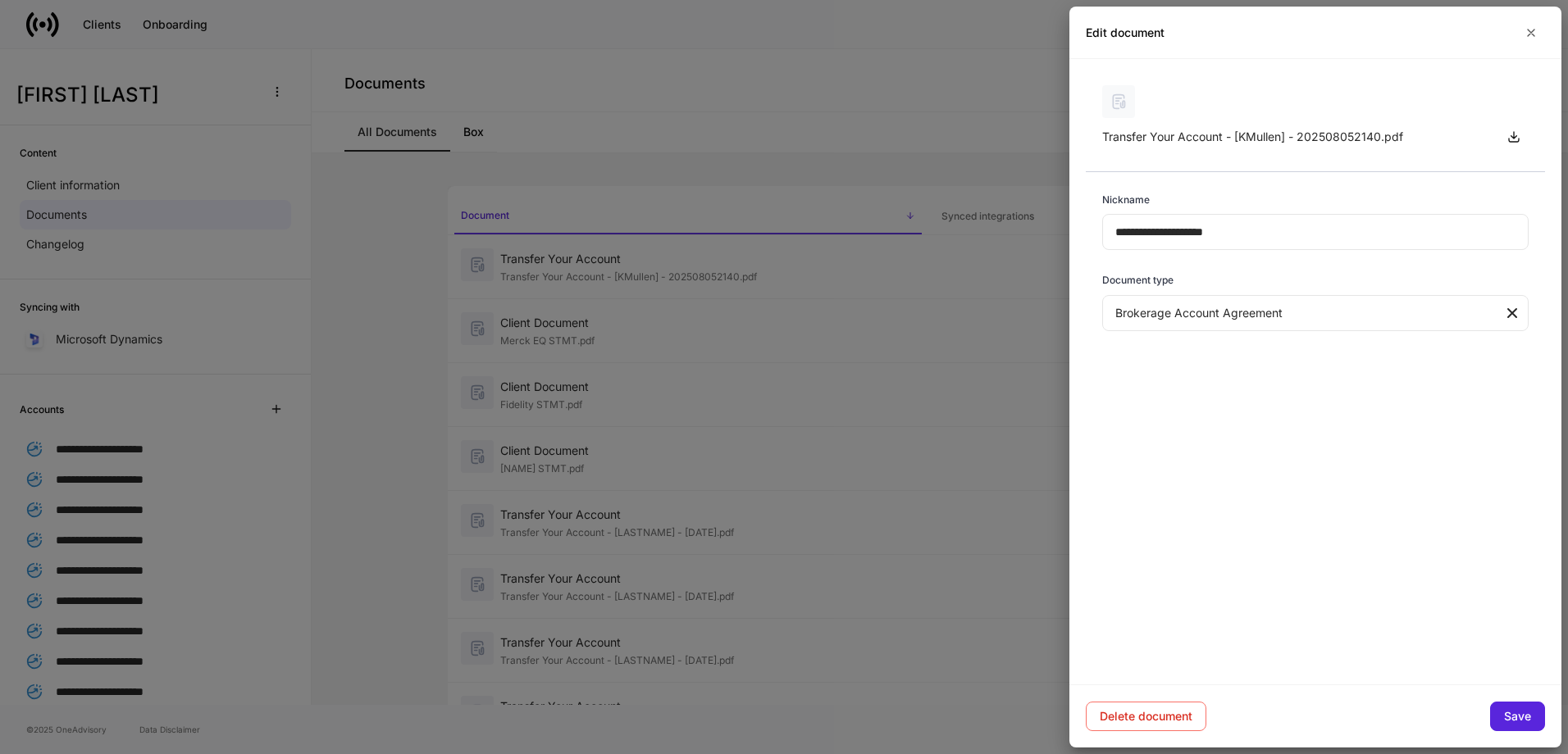 click at bounding box center (784, 377) 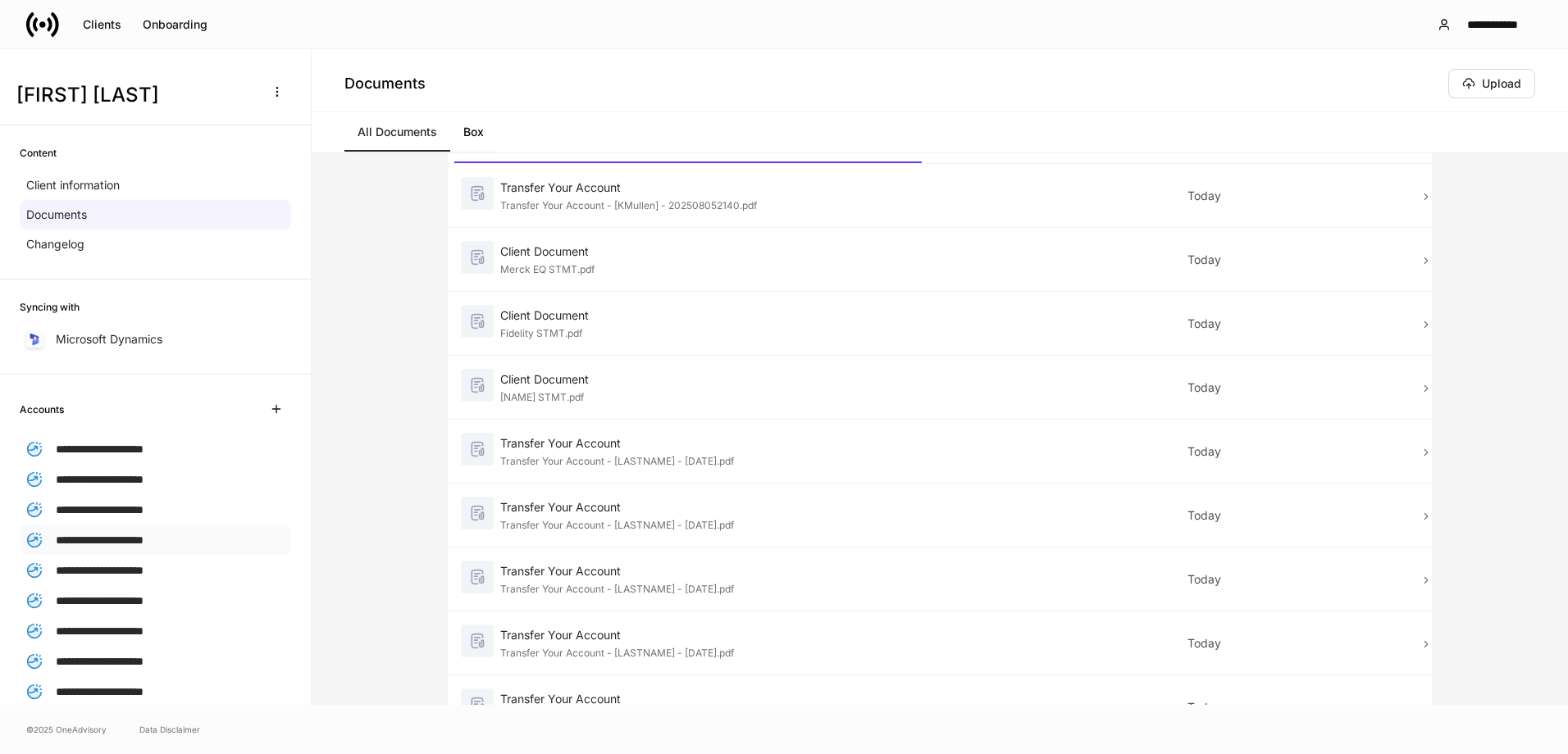scroll, scrollTop: 164, scrollLeft: 0, axis: vertical 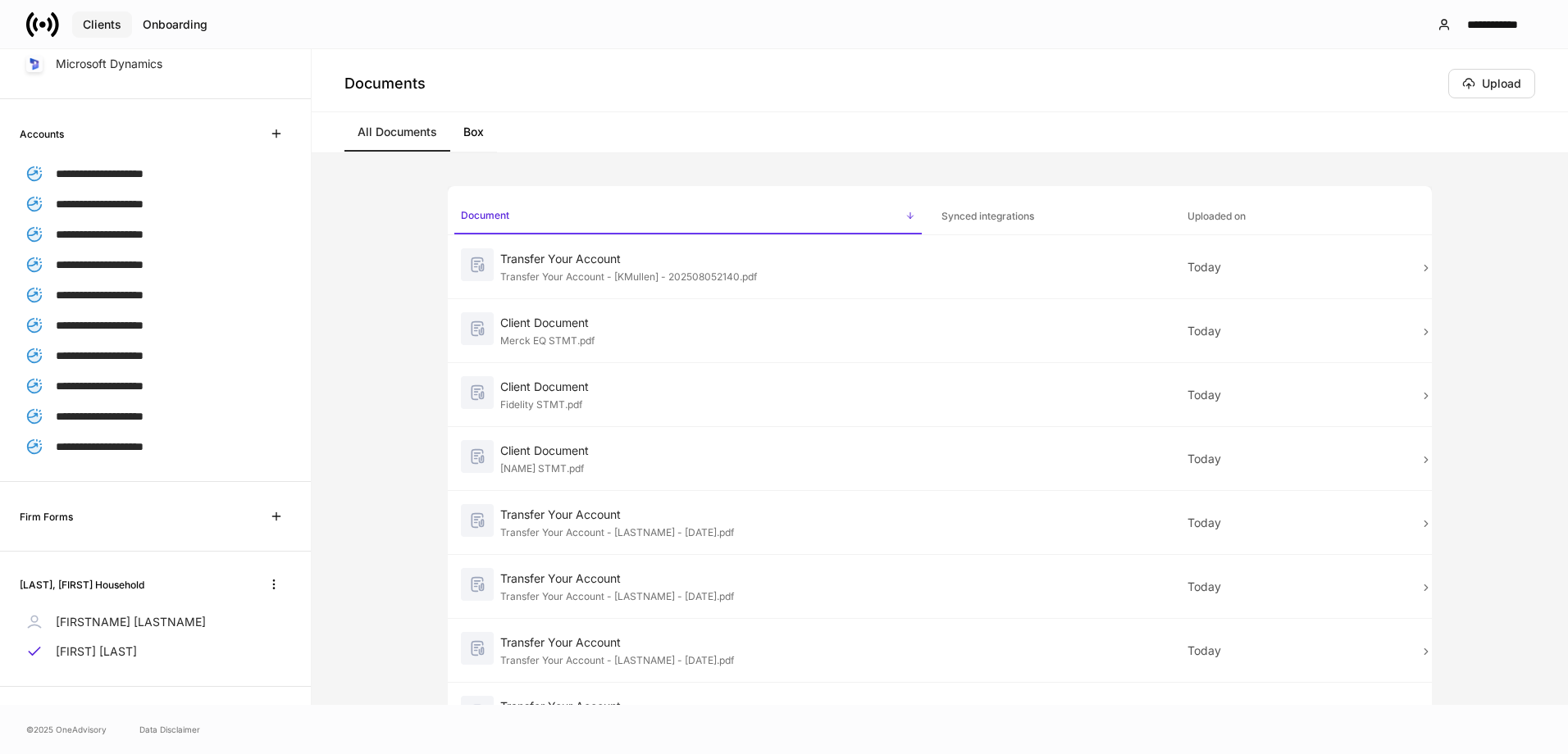 drag, startPoint x: 100, startPoint y: 22, endPoint x: 107, endPoint y: 30, distance: 10.630146 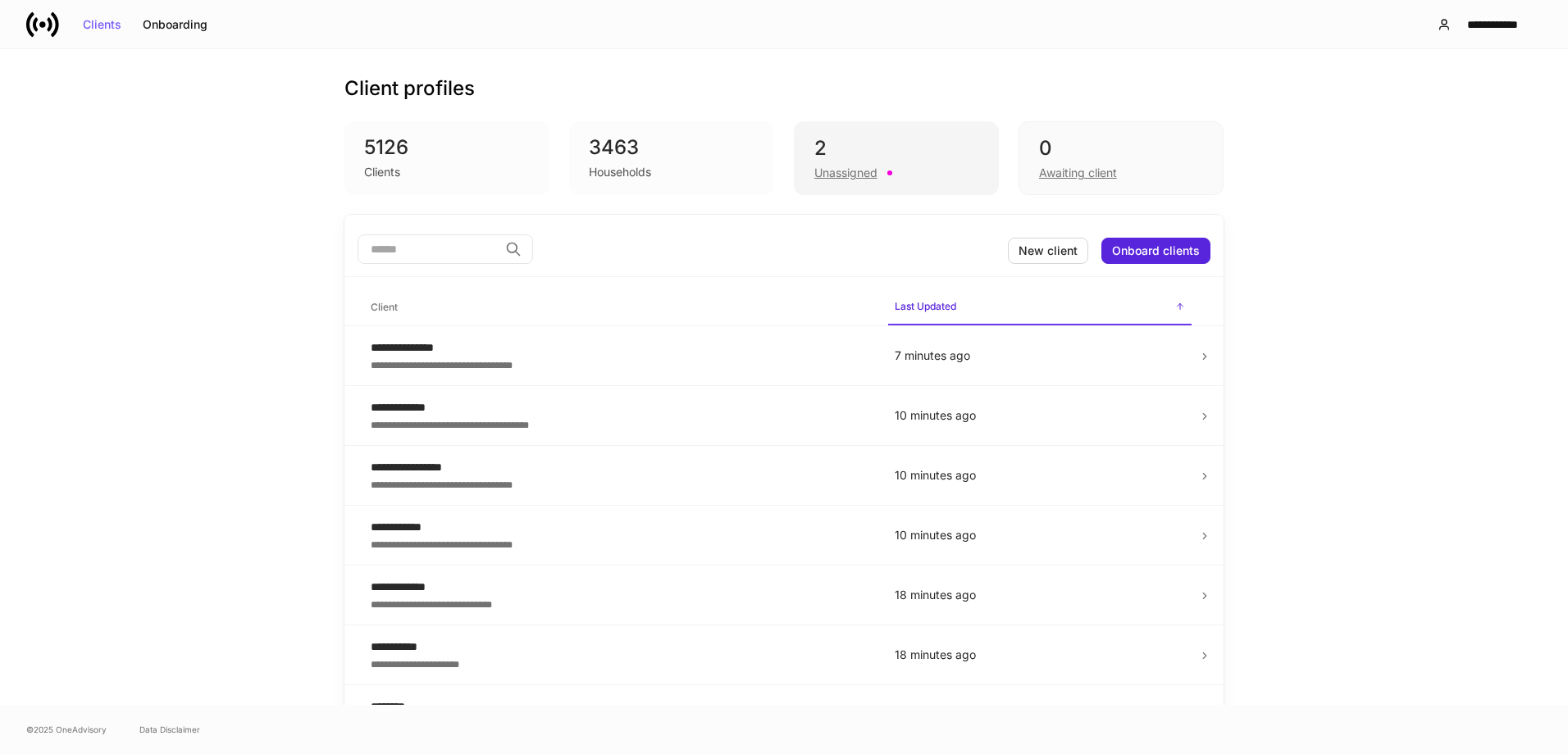 click on "Unassigned" at bounding box center [846, 173] 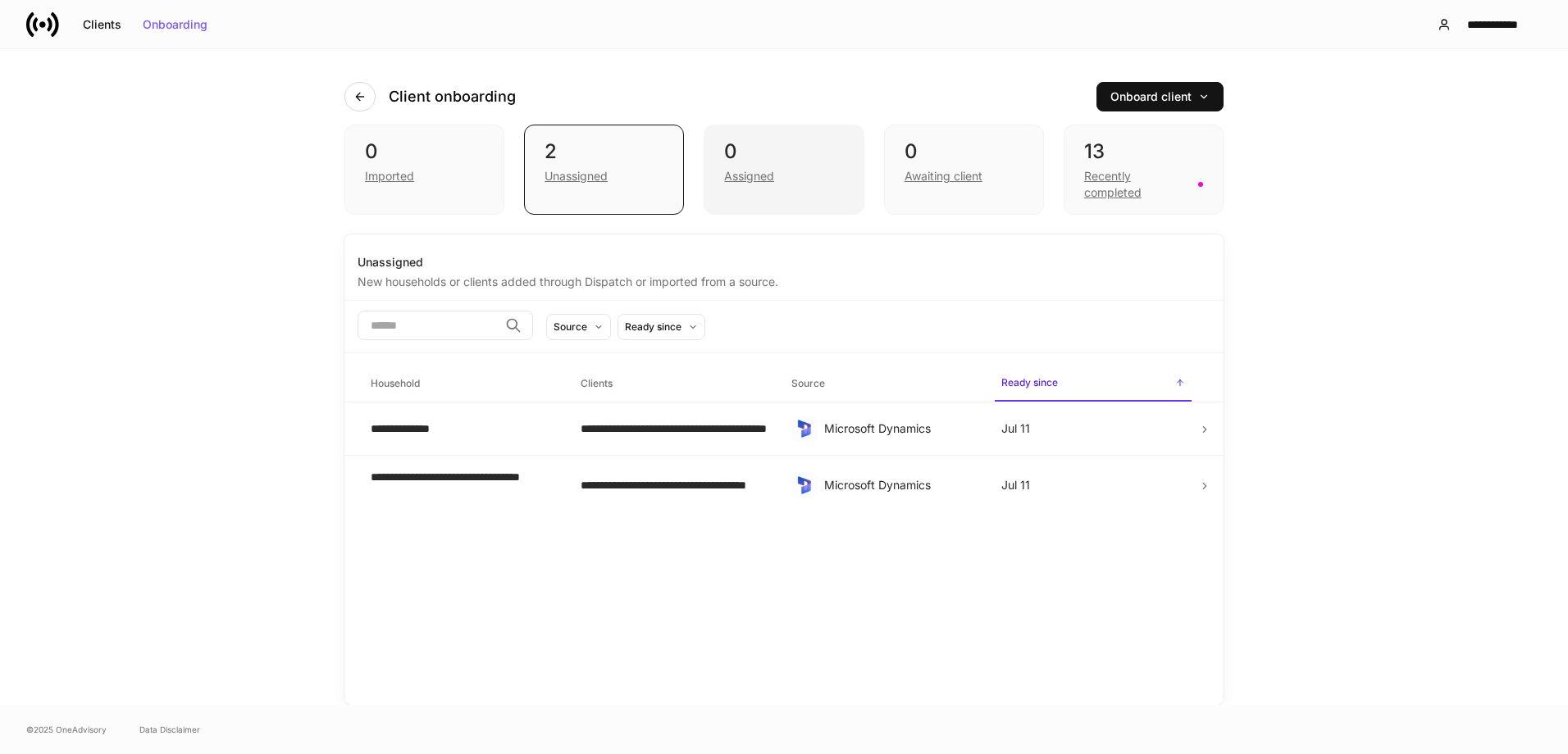 click on "Assigned" at bounding box center (749, 176) 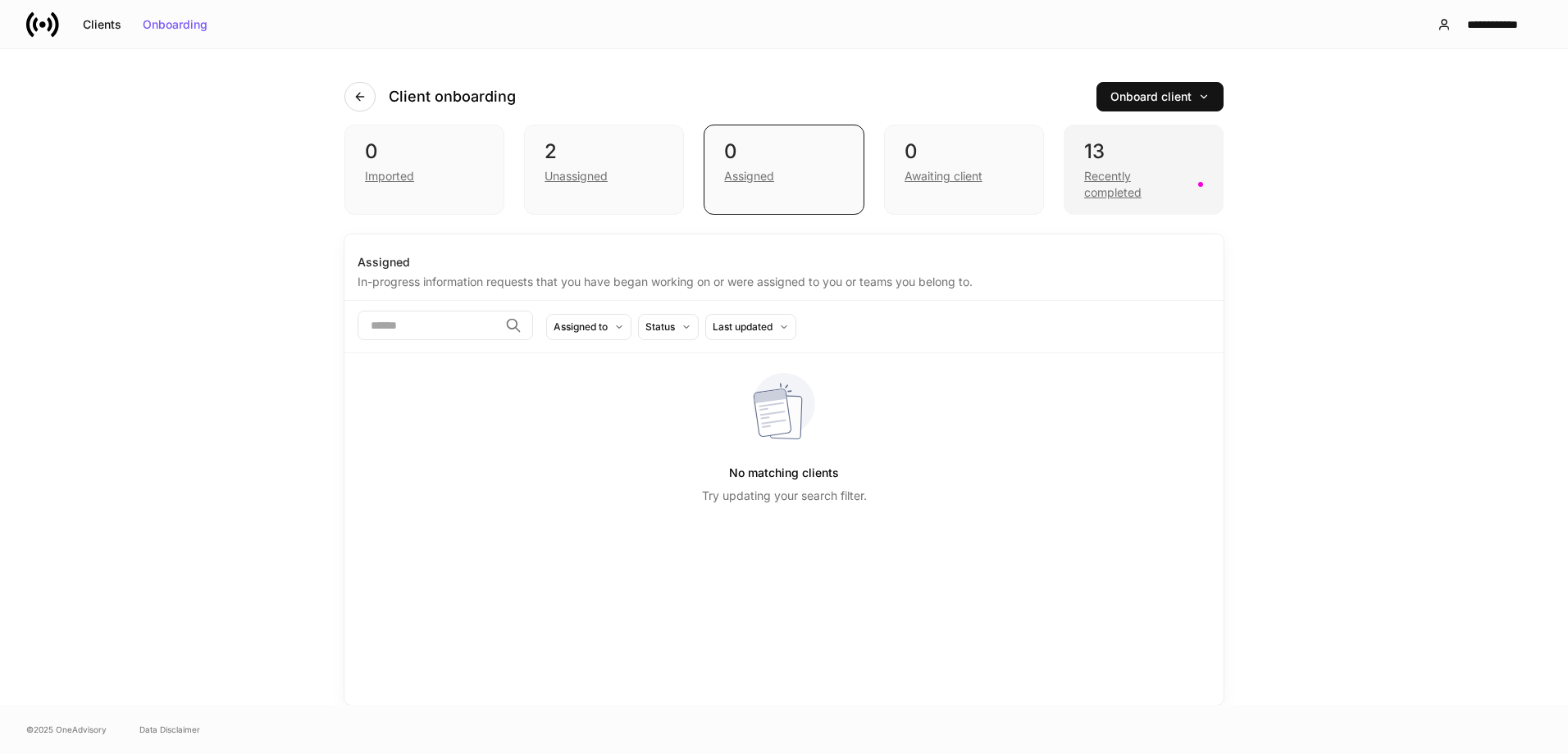 click on "Recently completed" at bounding box center [1136, 184] 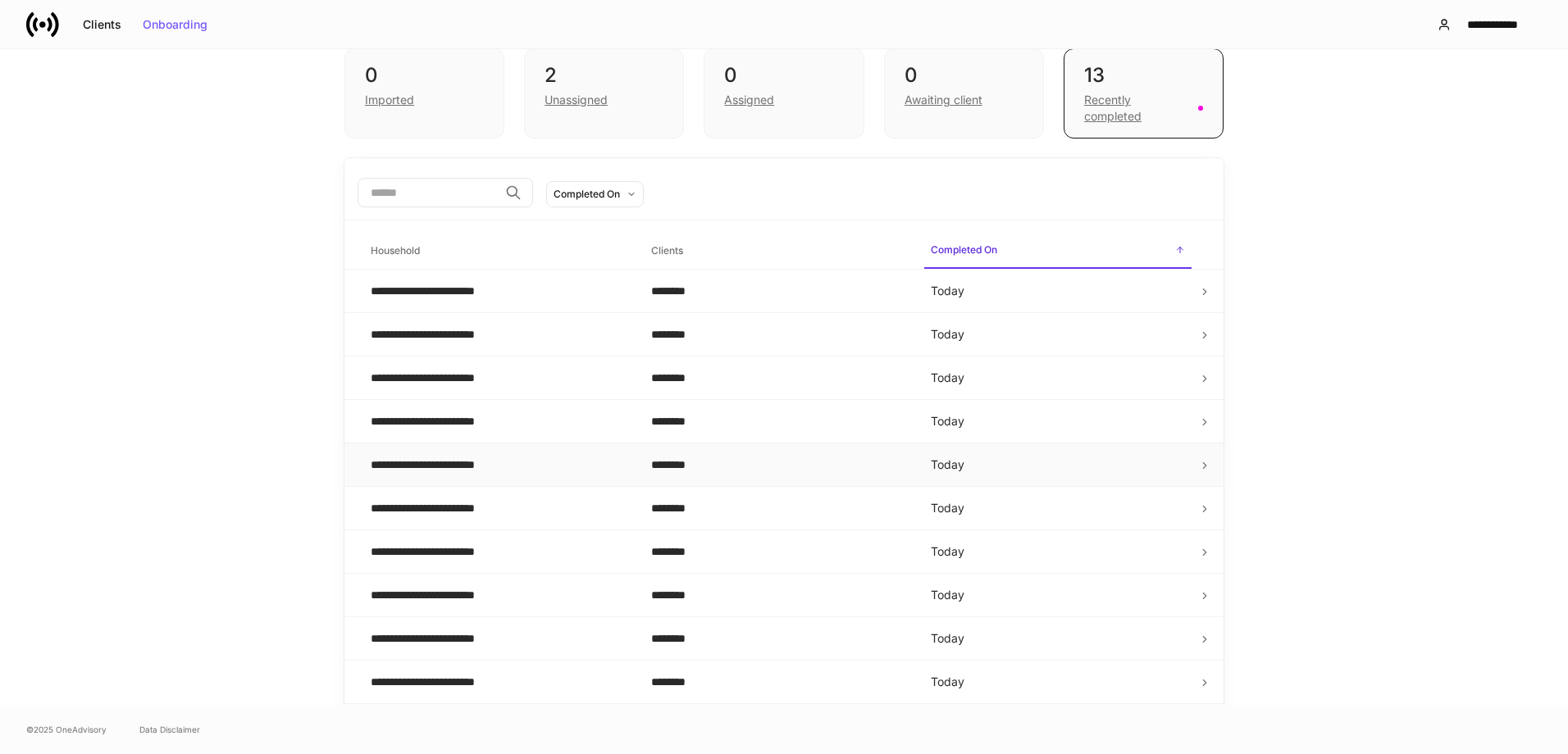 scroll, scrollTop: 0, scrollLeft: 0, axis: both 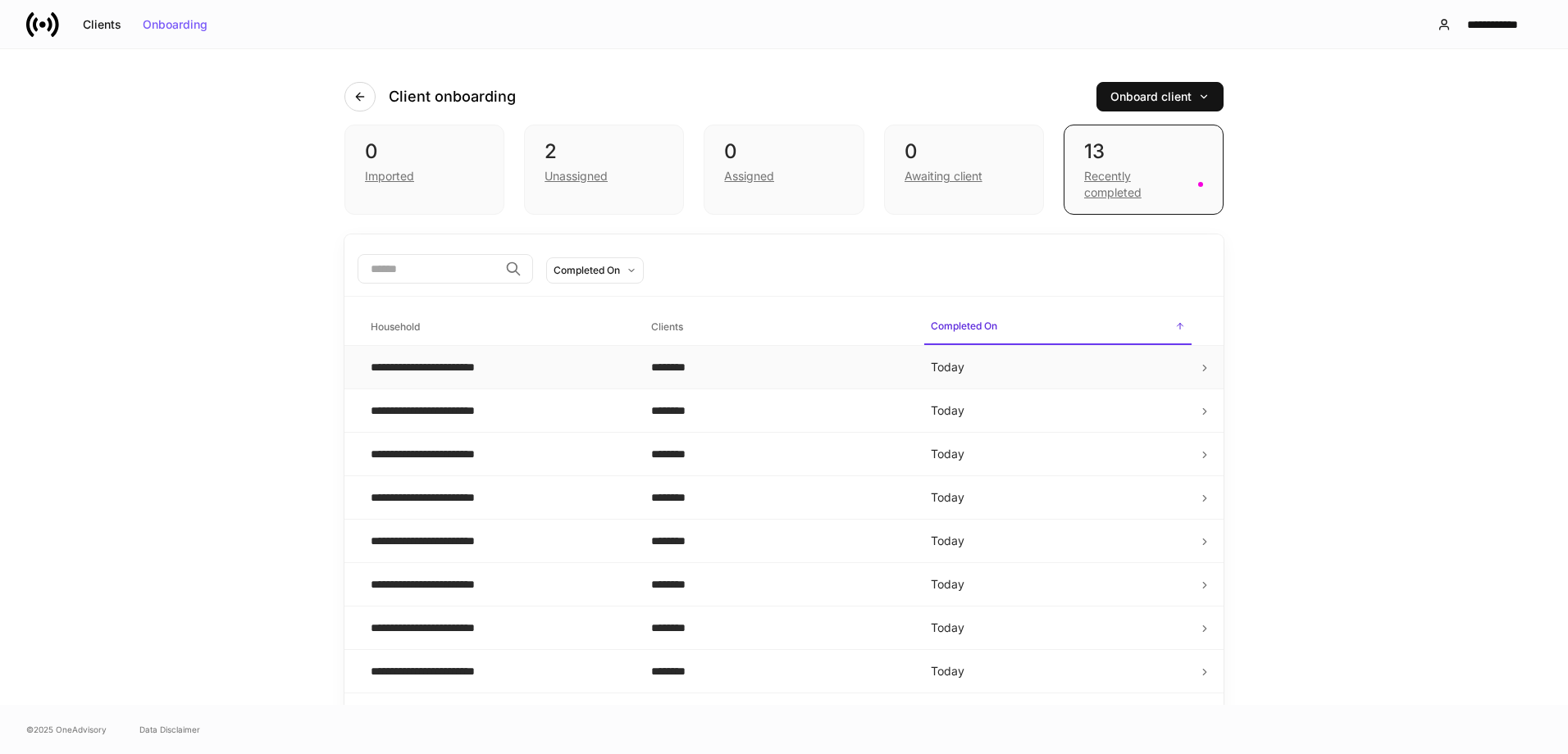 click on "**********" at bounding box center [440, 367] 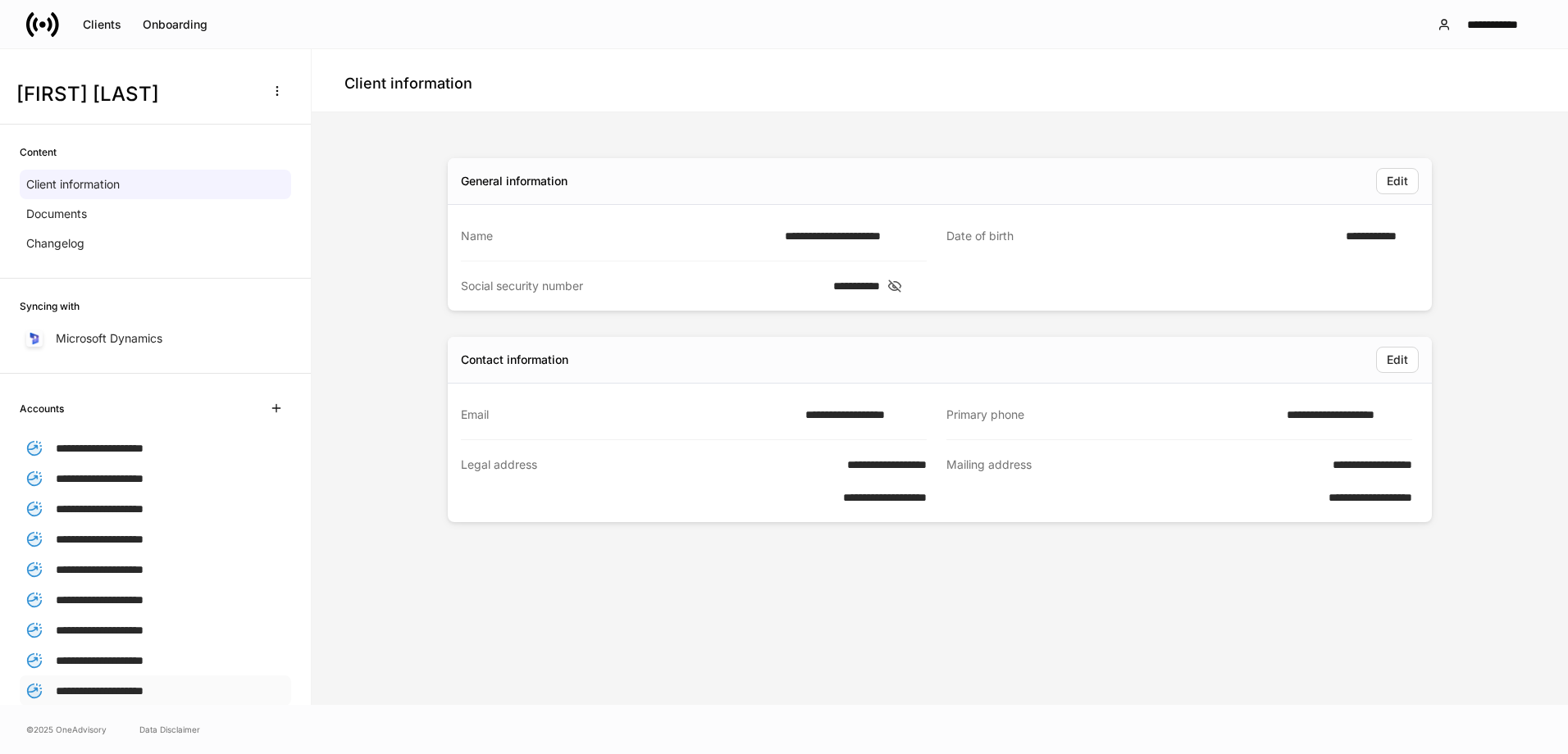scroll, scrollTop: 0, scrollLeft: 0, axis: both 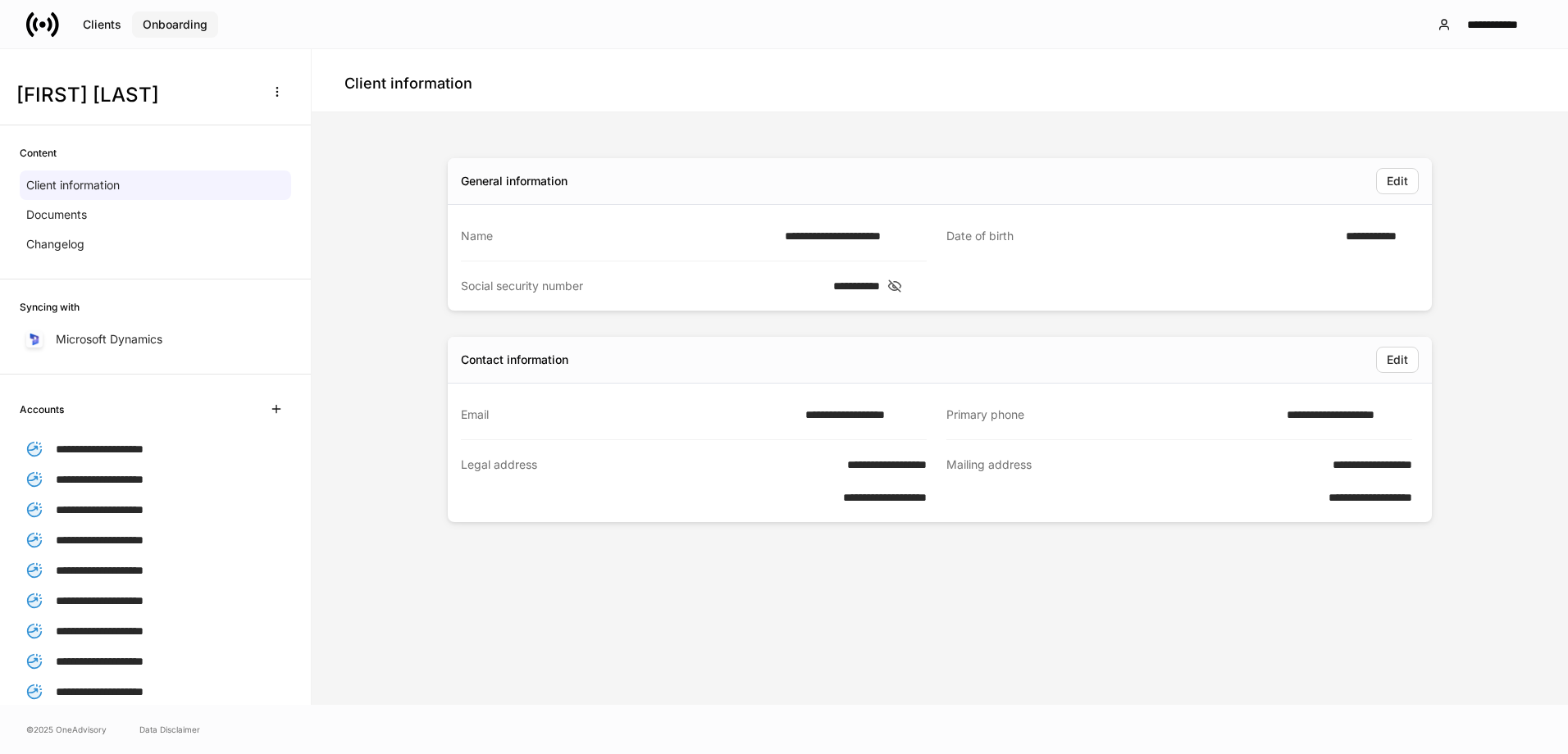 click on "Onboarding" at bounding box center [175, 25] 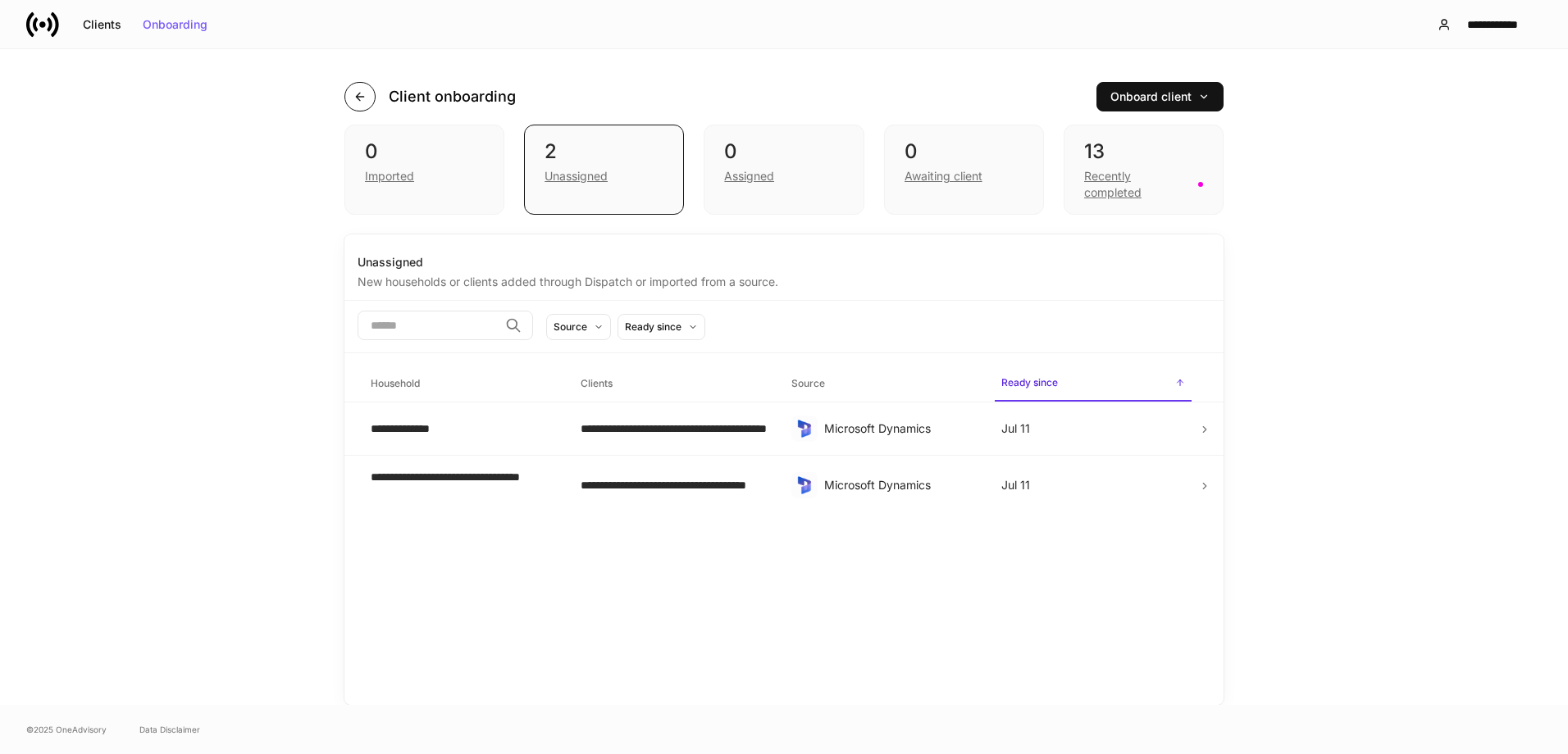 click at bounding box center (360, 97) 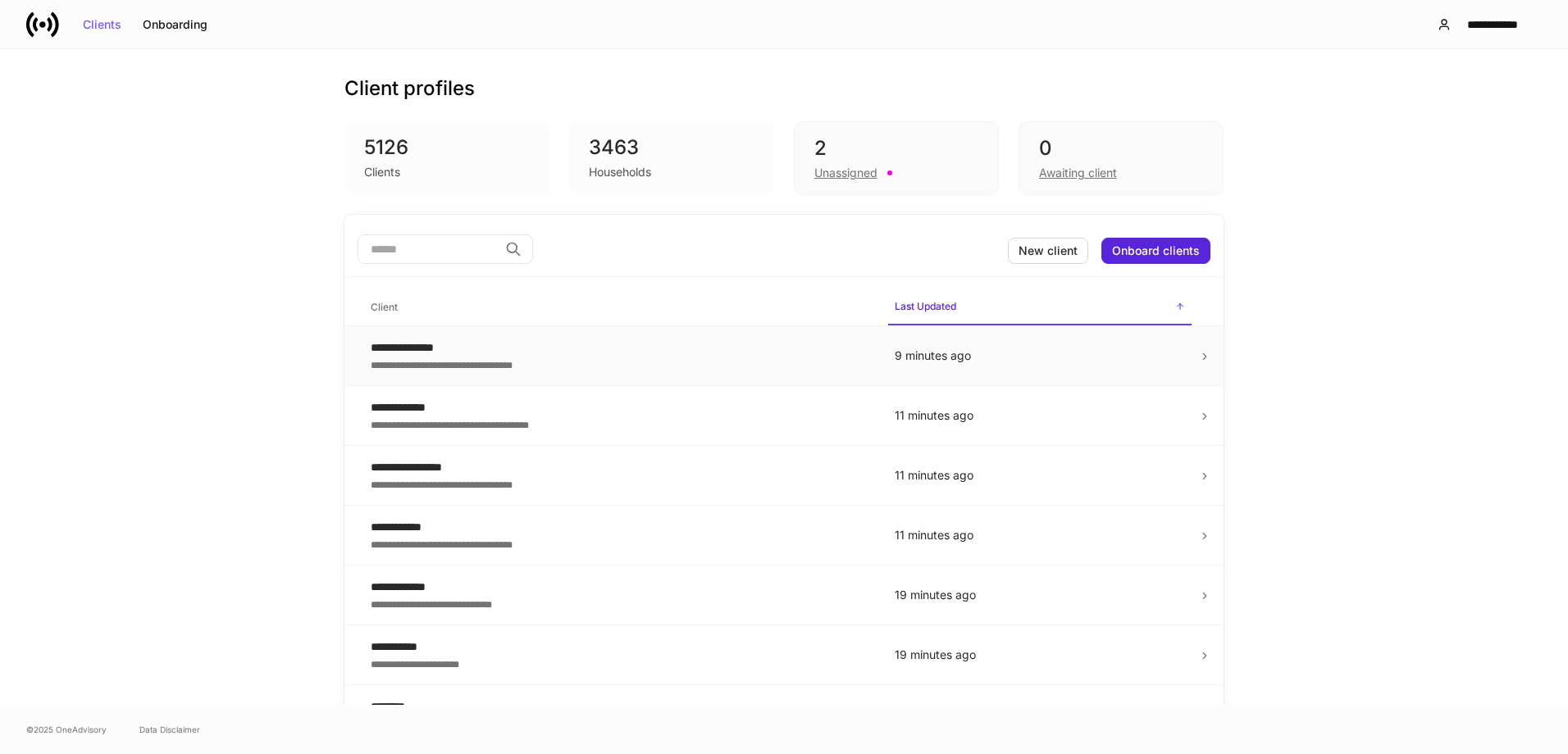 click on "**********" at bounding box center (619, 364) 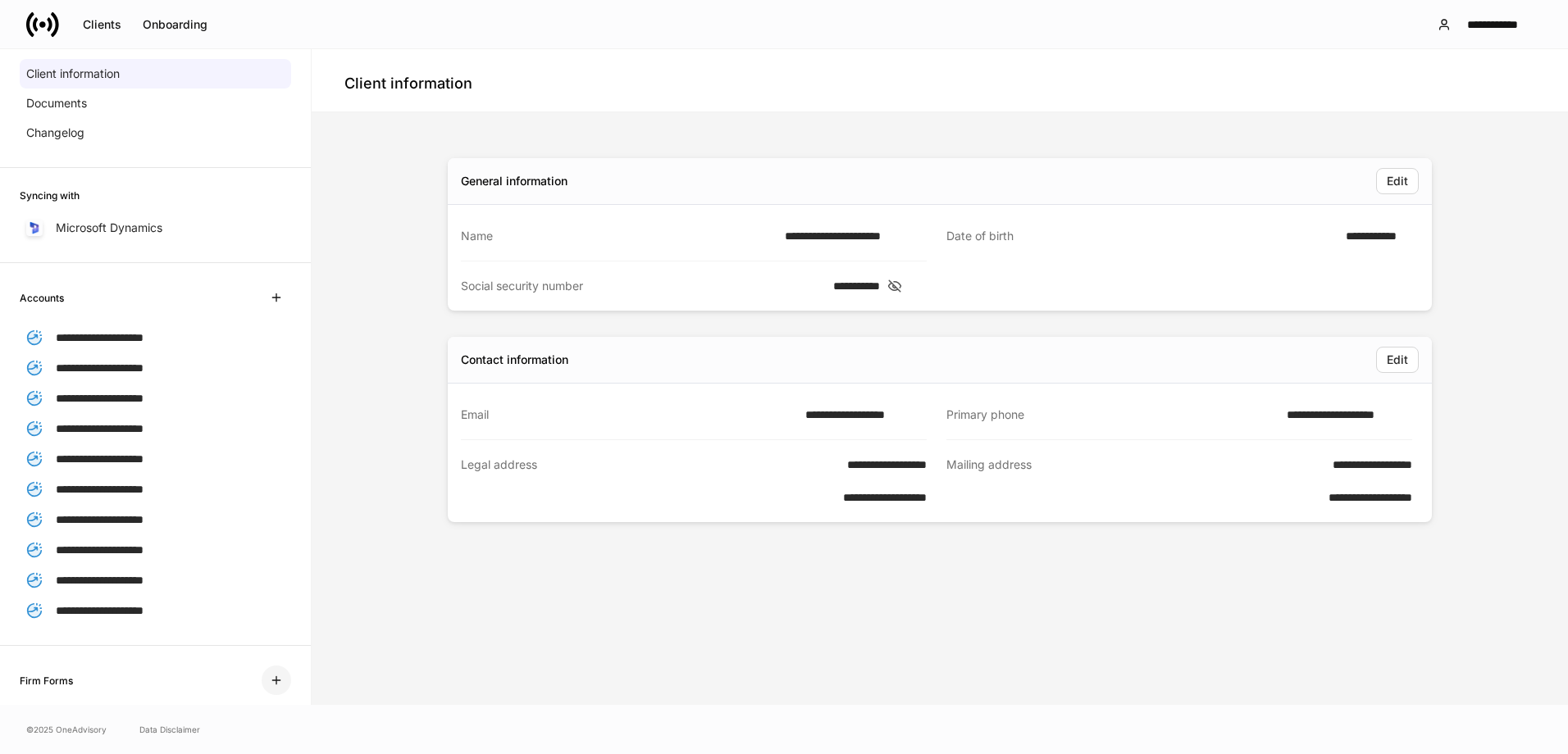 scroll, scrollTop: 275, scrollLeft: 0, axis: vertical 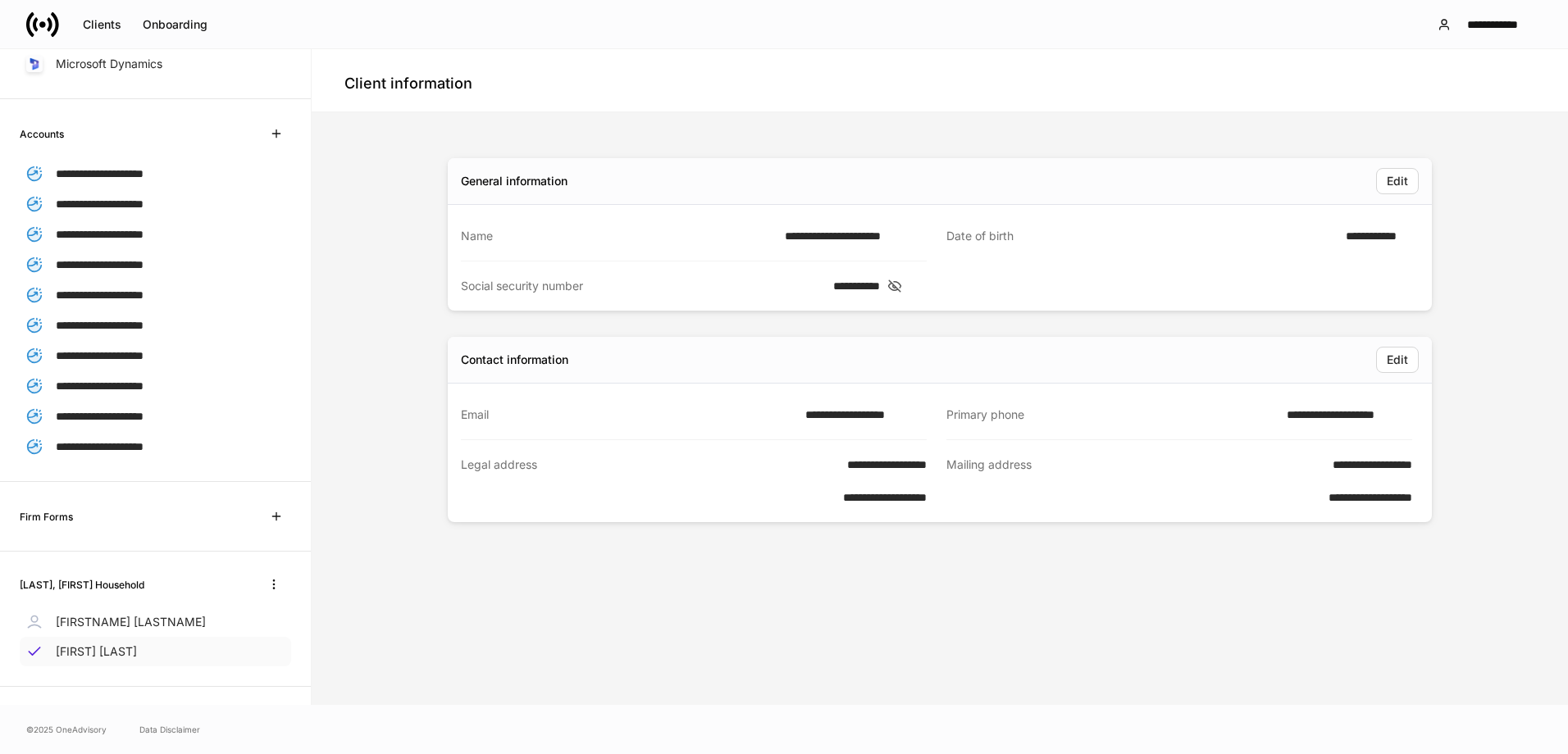click on "[FIRST] [LAST]" at bounding box center (96, 652) 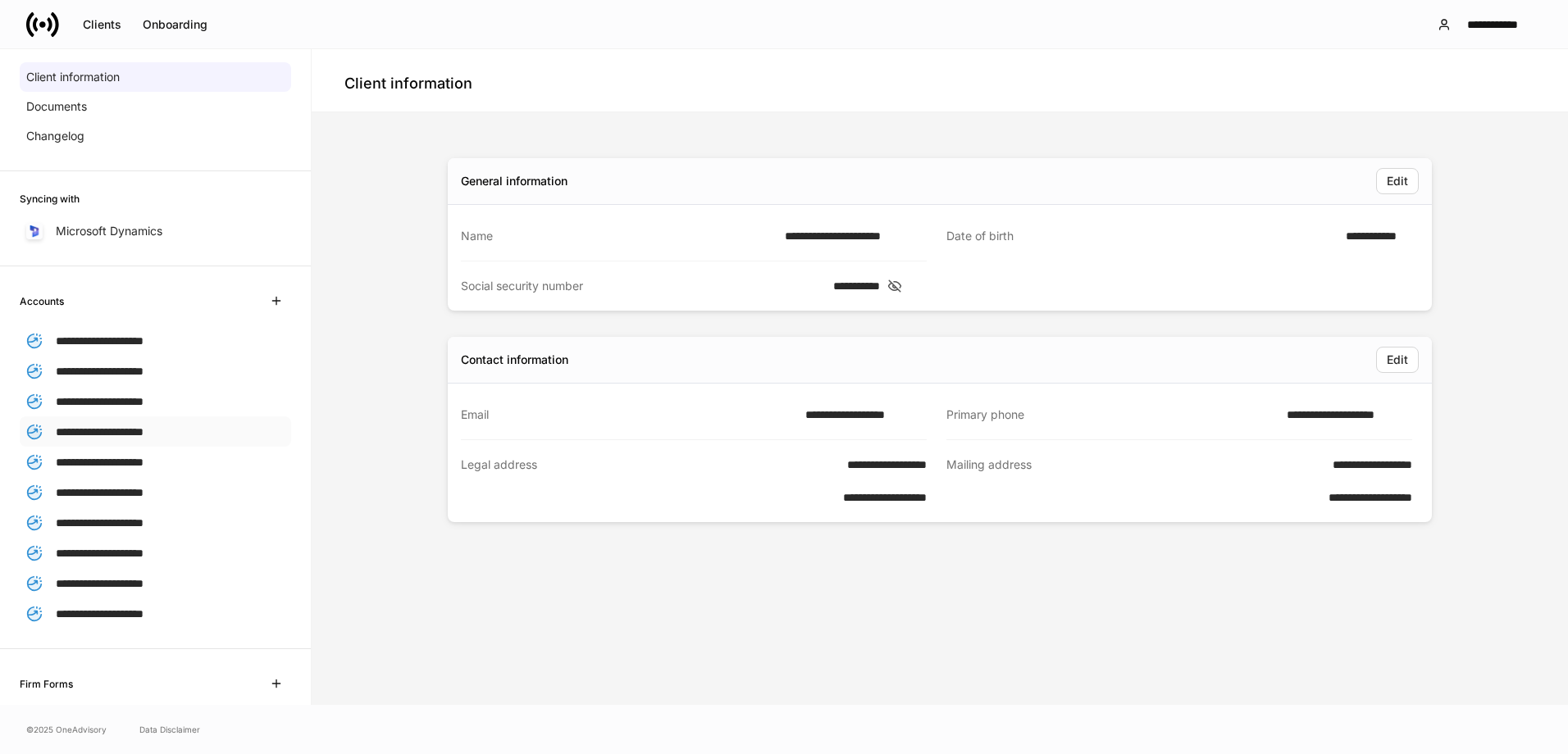 scroll, scrollTop: 0, scrollLeft: 0, axis: both 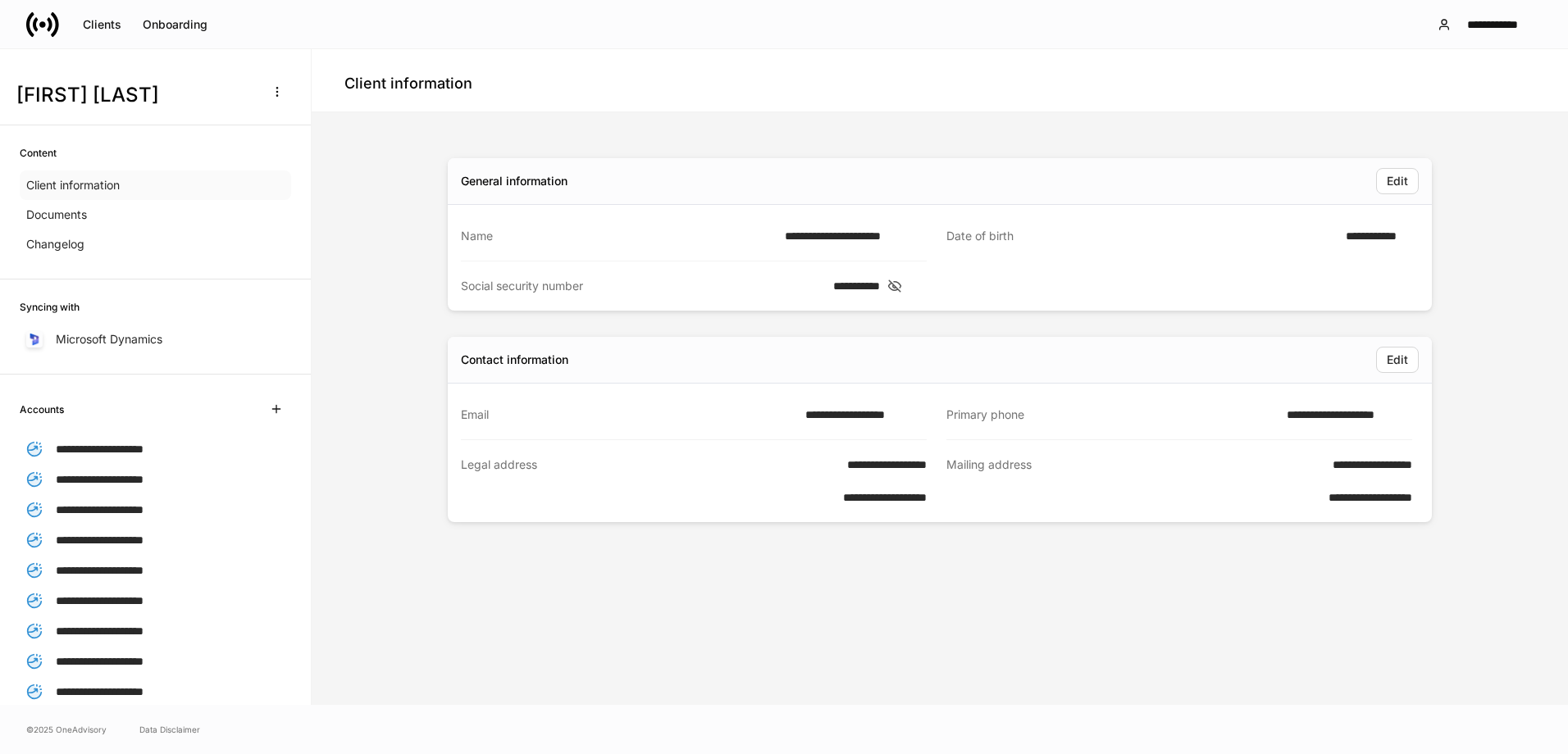 click on "Client information" at bounding box center [73, 185] 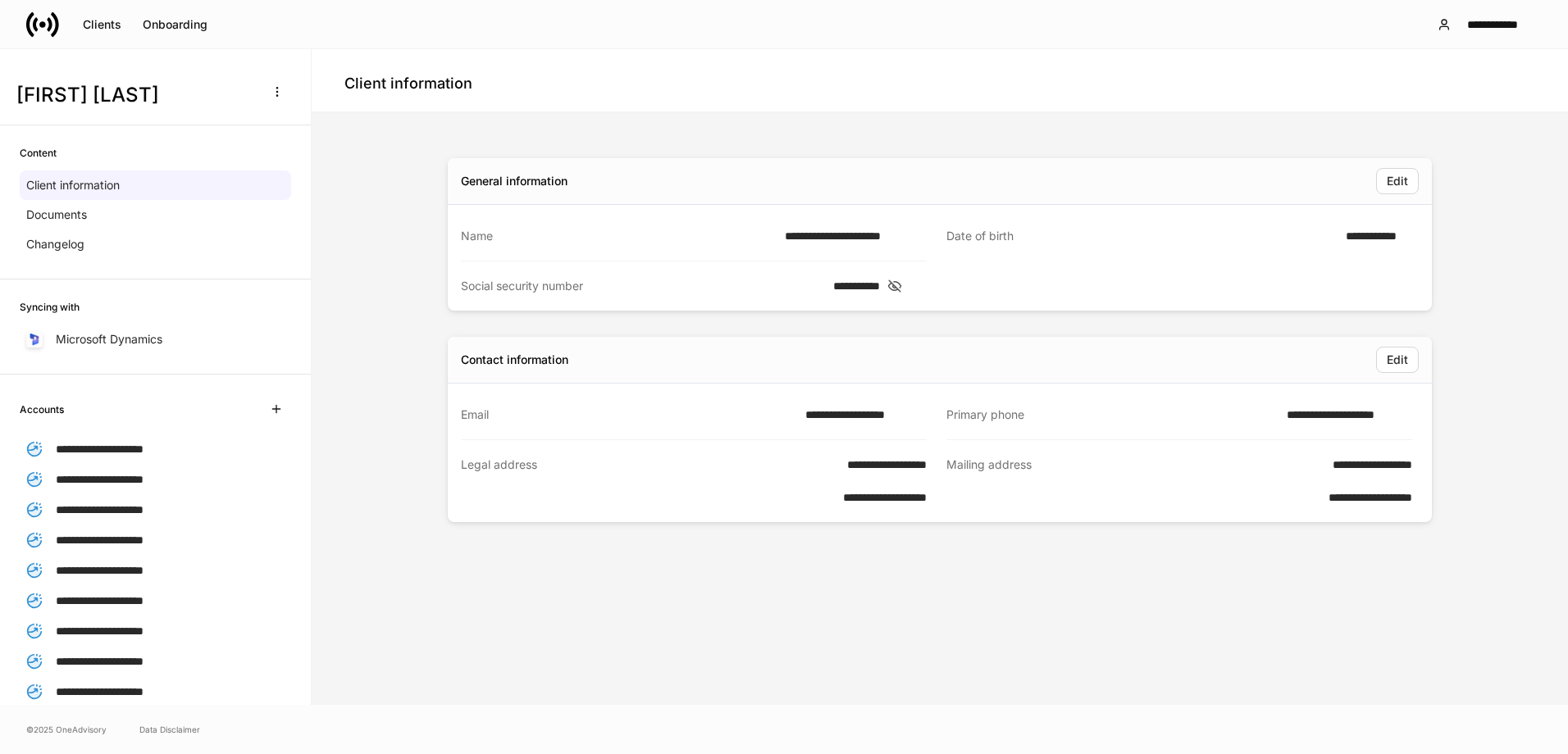 scroll, scrollTop: 275, scrollLeft: 0, axis: vertical 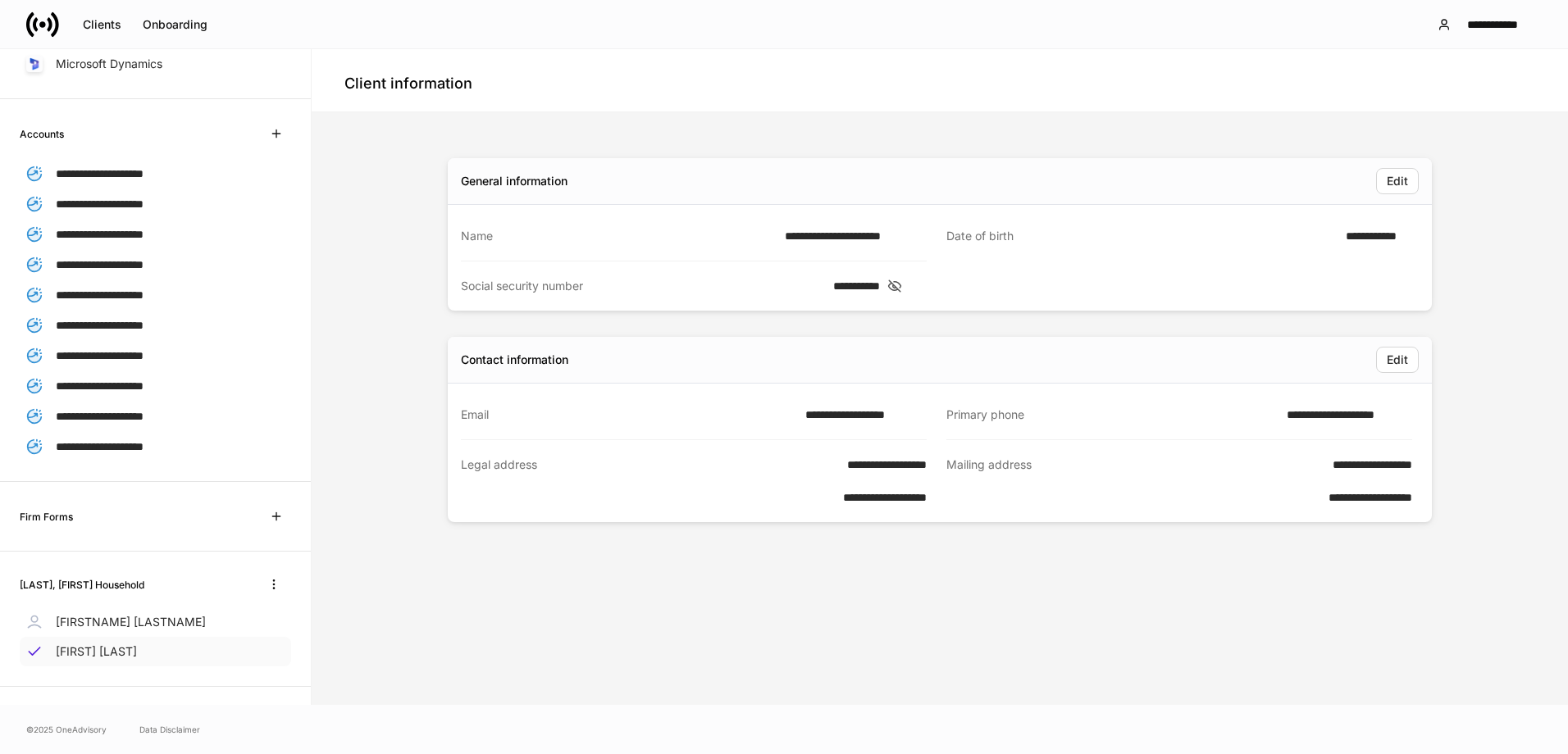 click on "[FIRST] [LAST]" at bounding box center [96, 652] 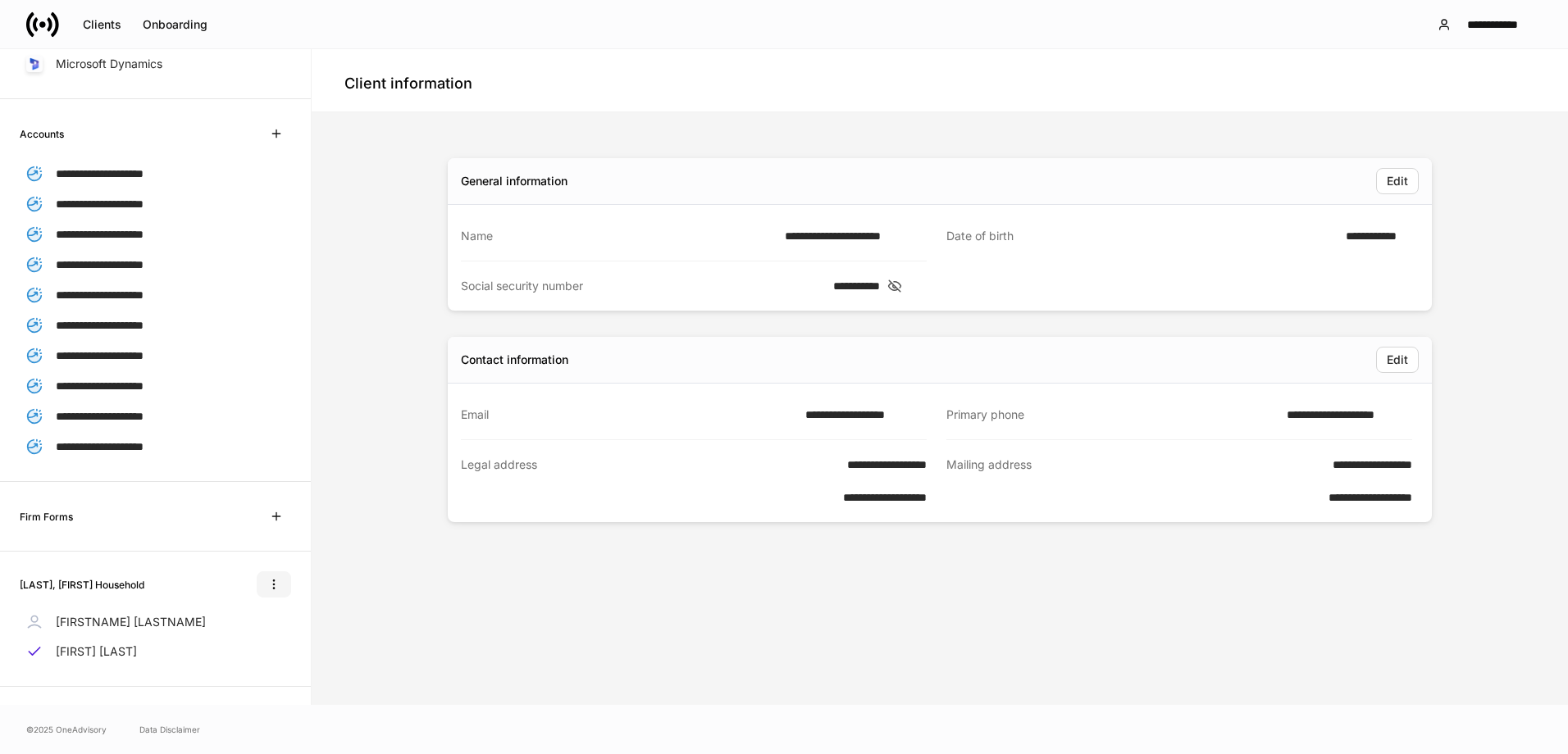 click 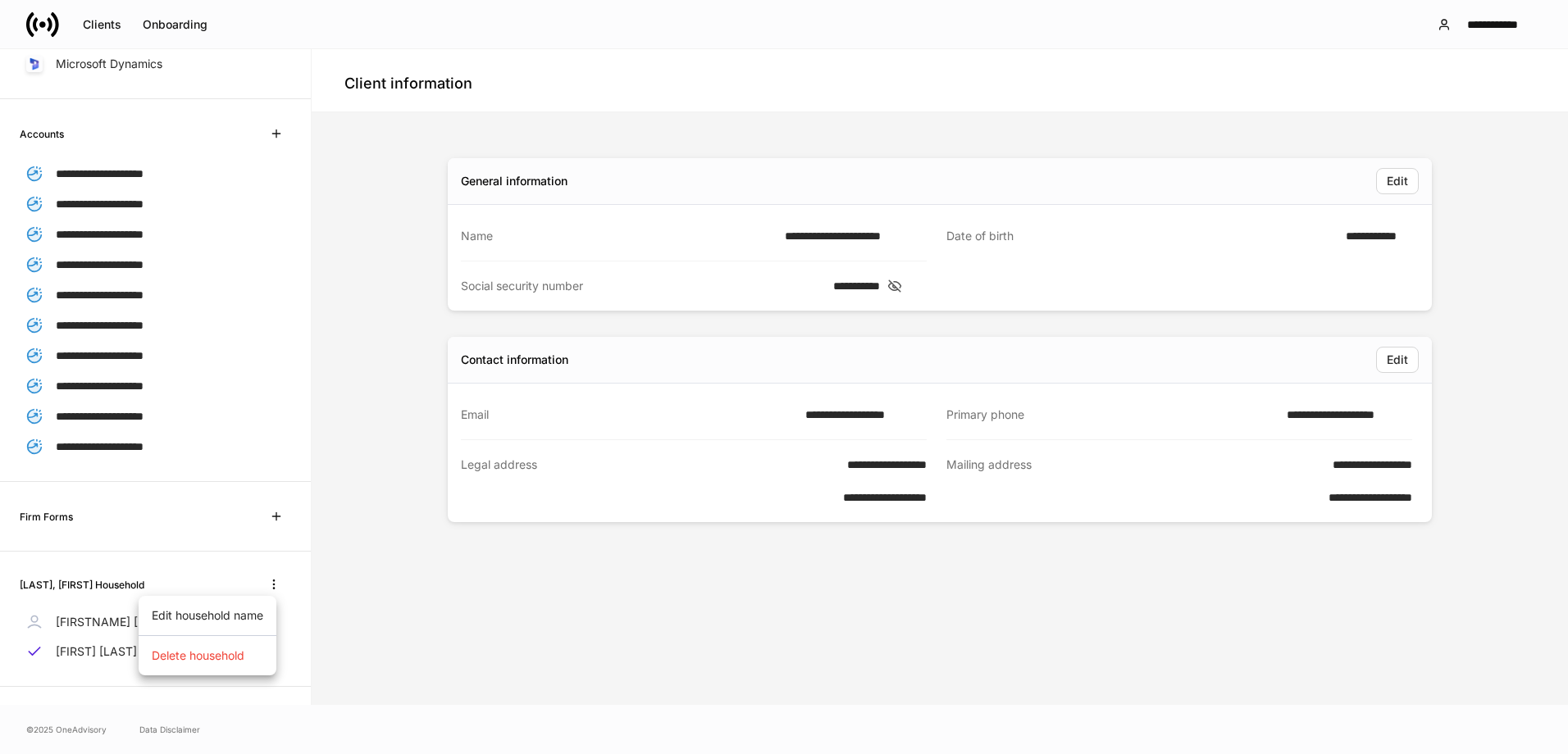 click at bounding box center [784, 377] 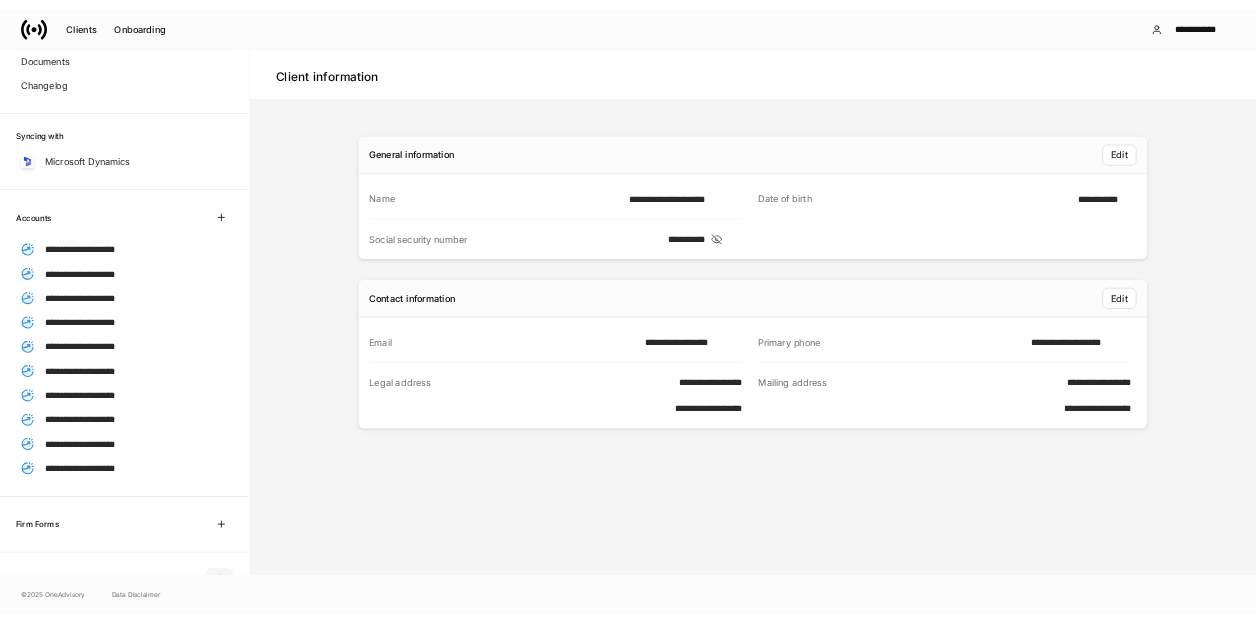scroll, scrollTop: 0, scrollLeft: 0, axis: both 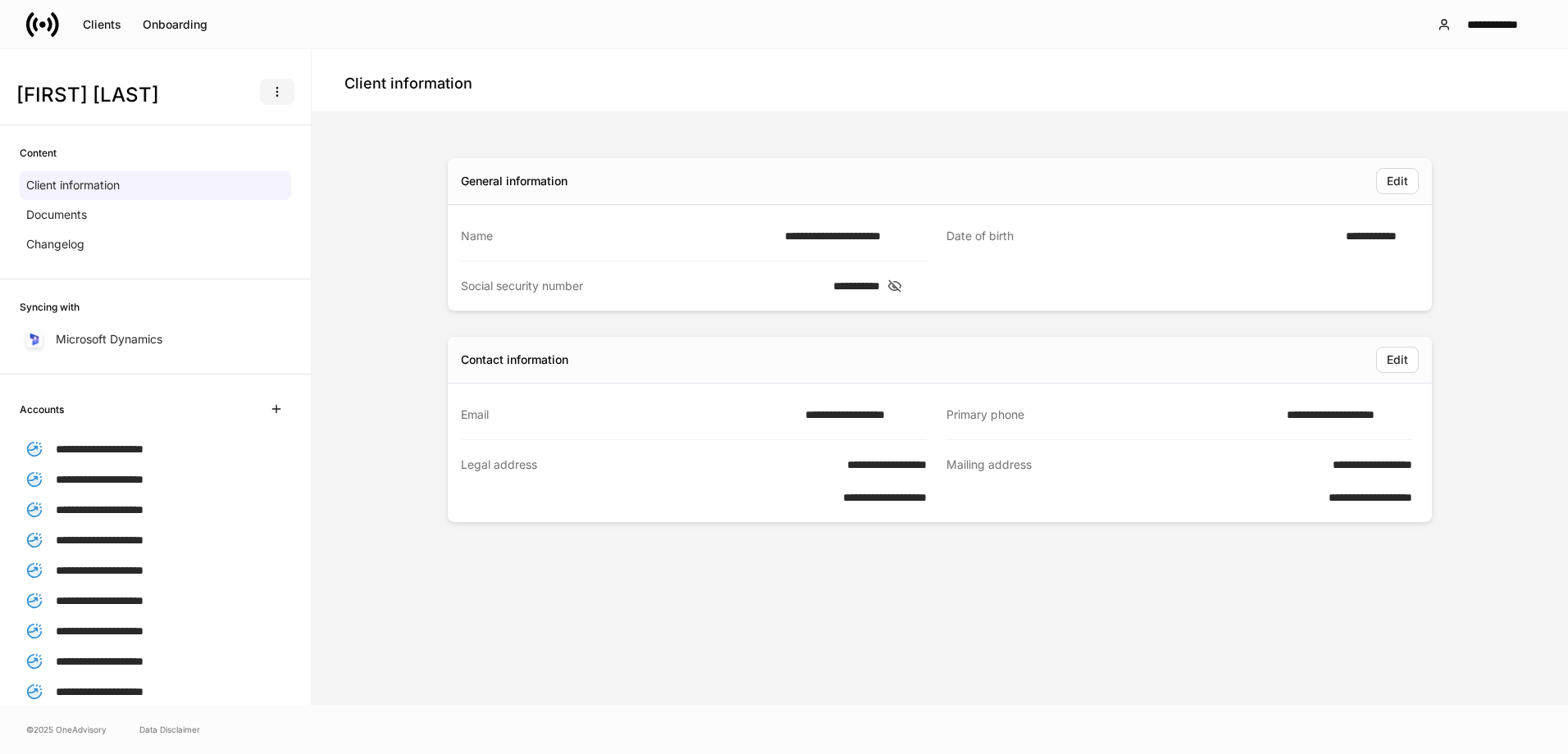 click at bounding box center (277, 92) 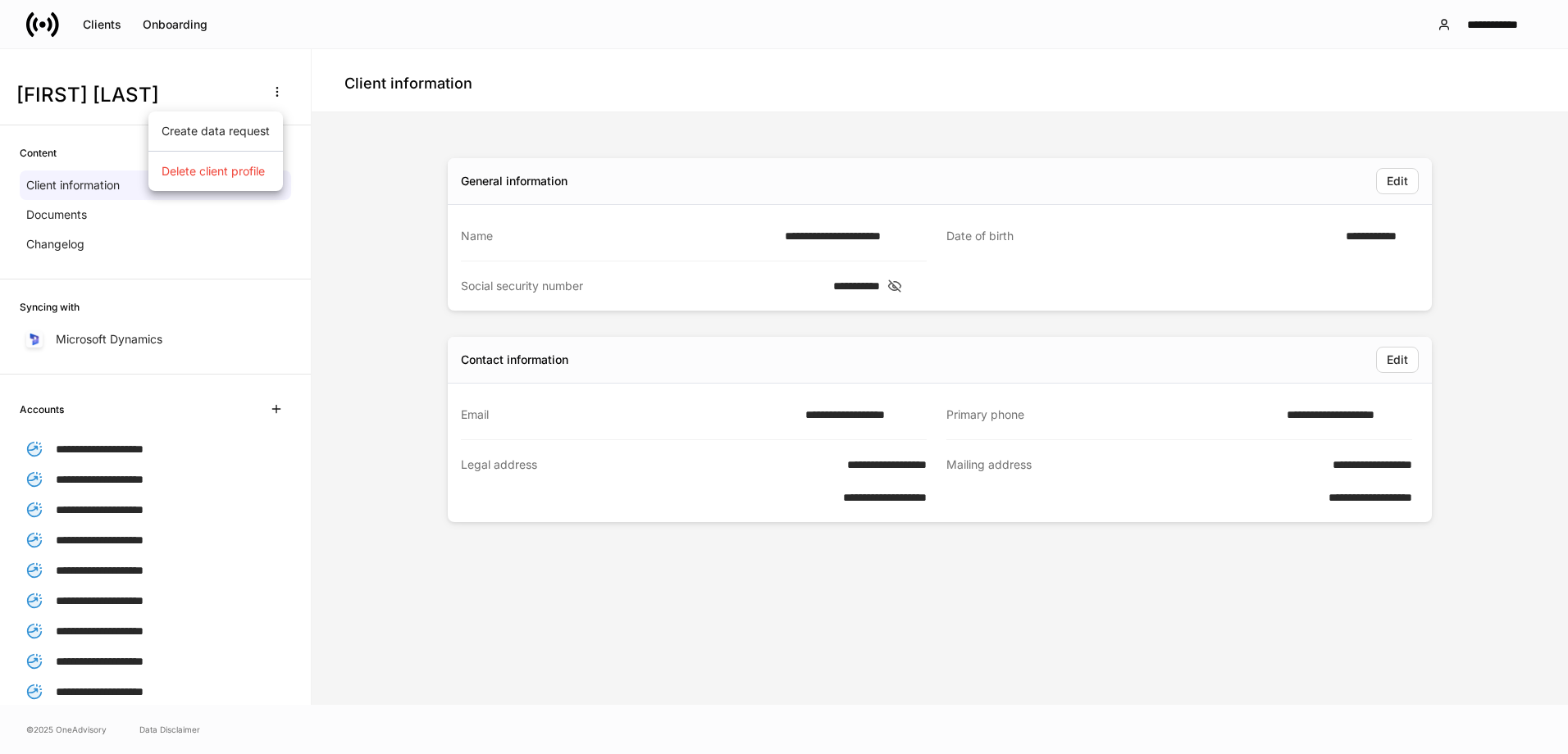 click at bounding box center [784, 377] 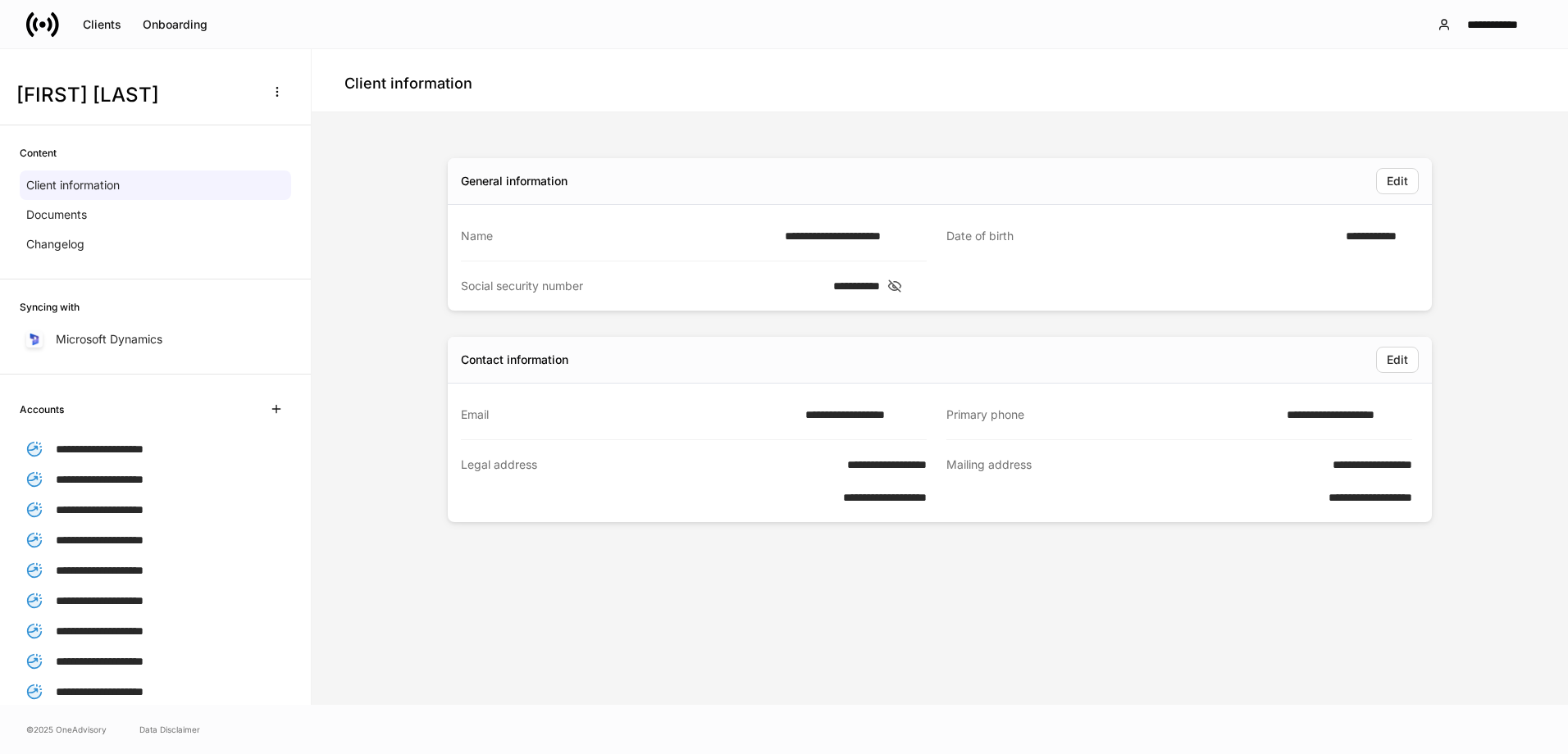 click on "[FIRST] [LAST]" at bounding box center [134, 95] 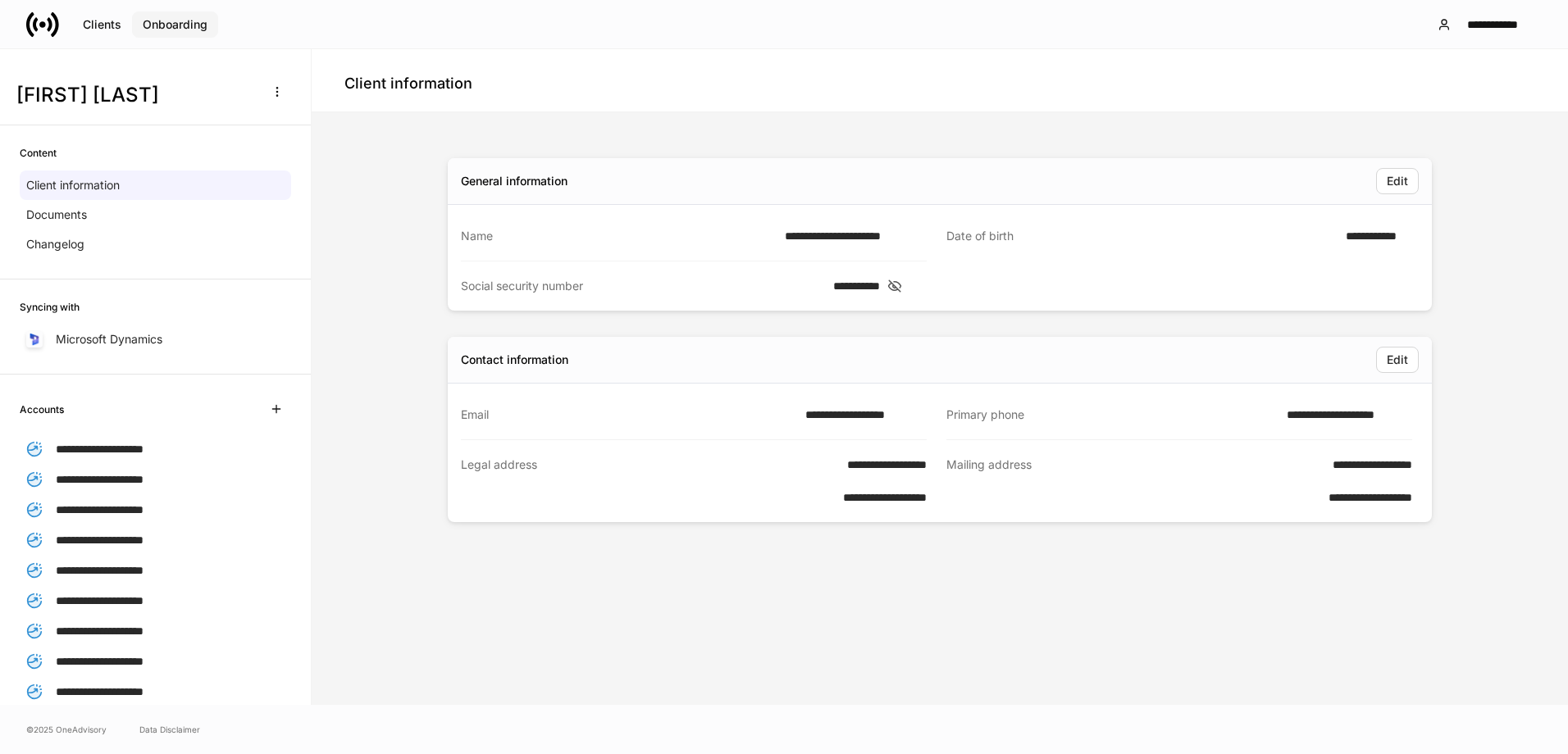 click on "Onboarding" at bounding box center (175, 25) 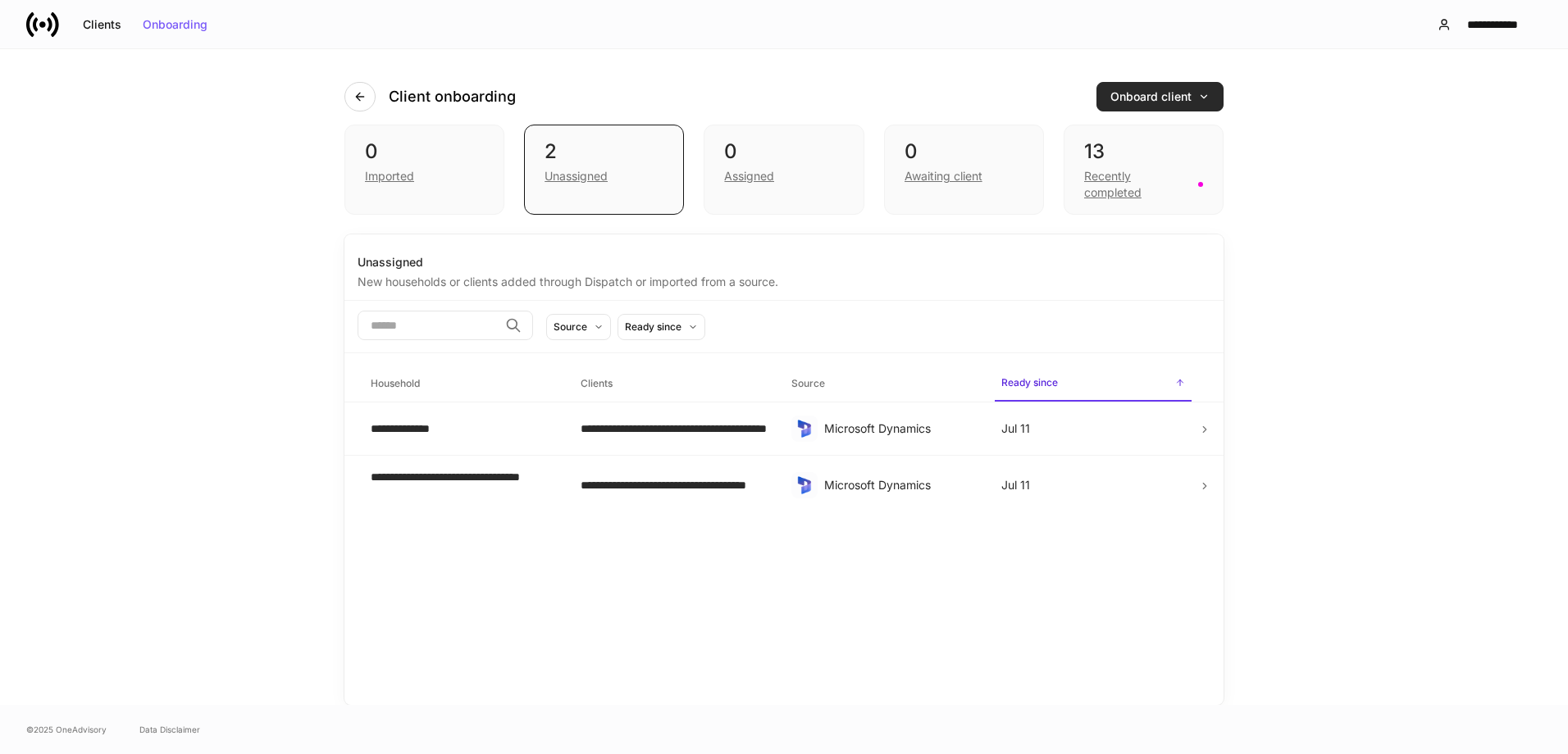 click on "Onboard client" at bounding box center (1160, 97) 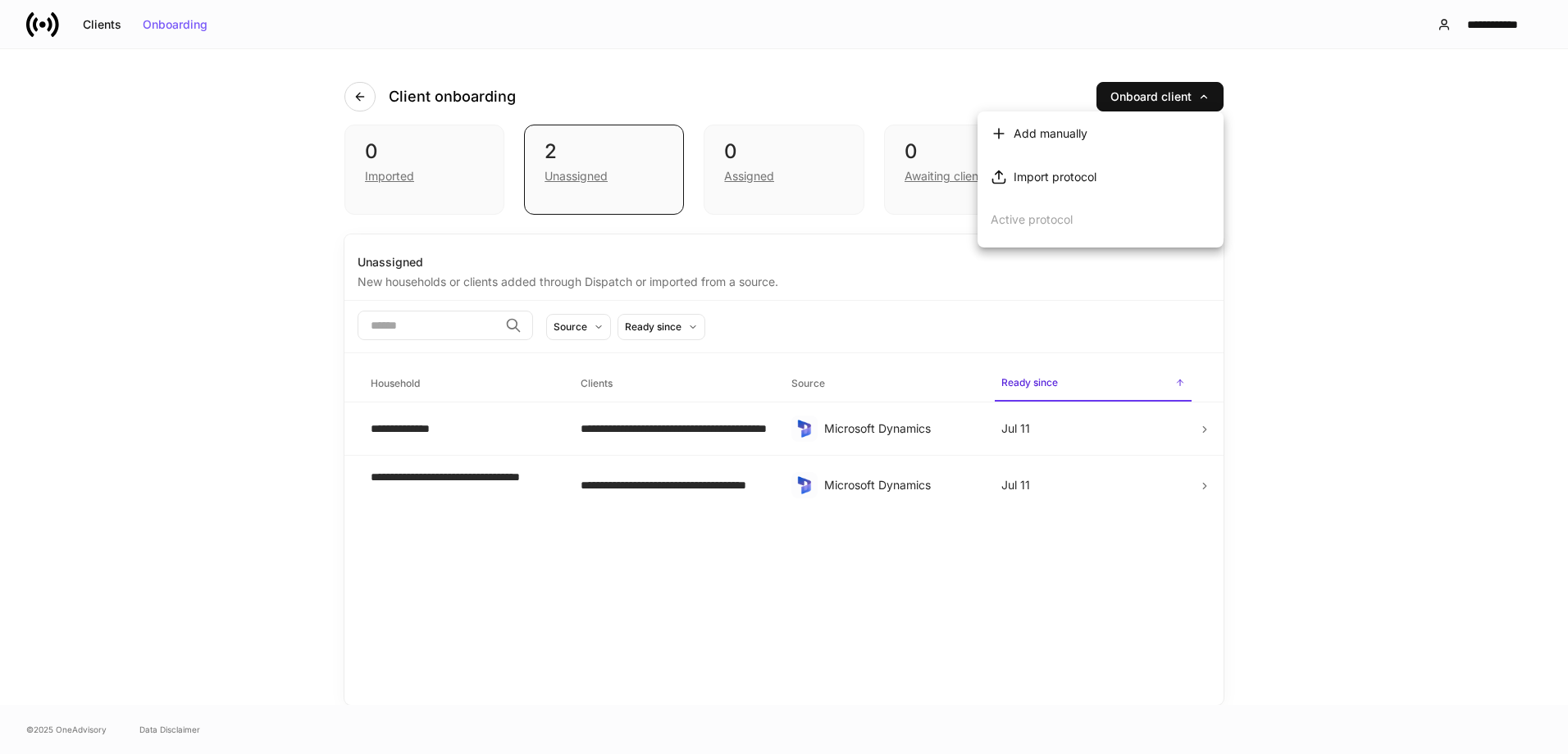click at bounding box center [784, 377] 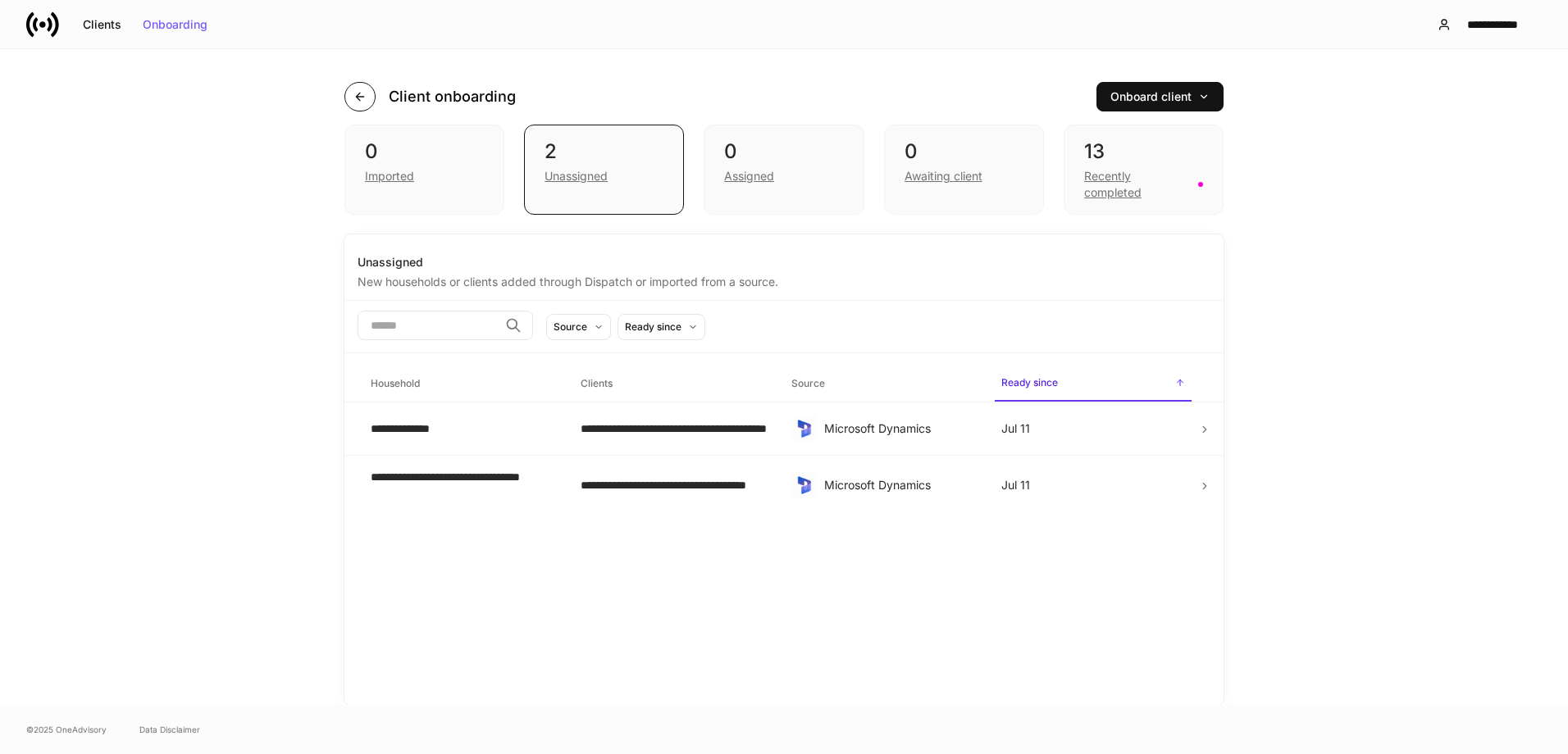 click at bounding box center (360, 97) 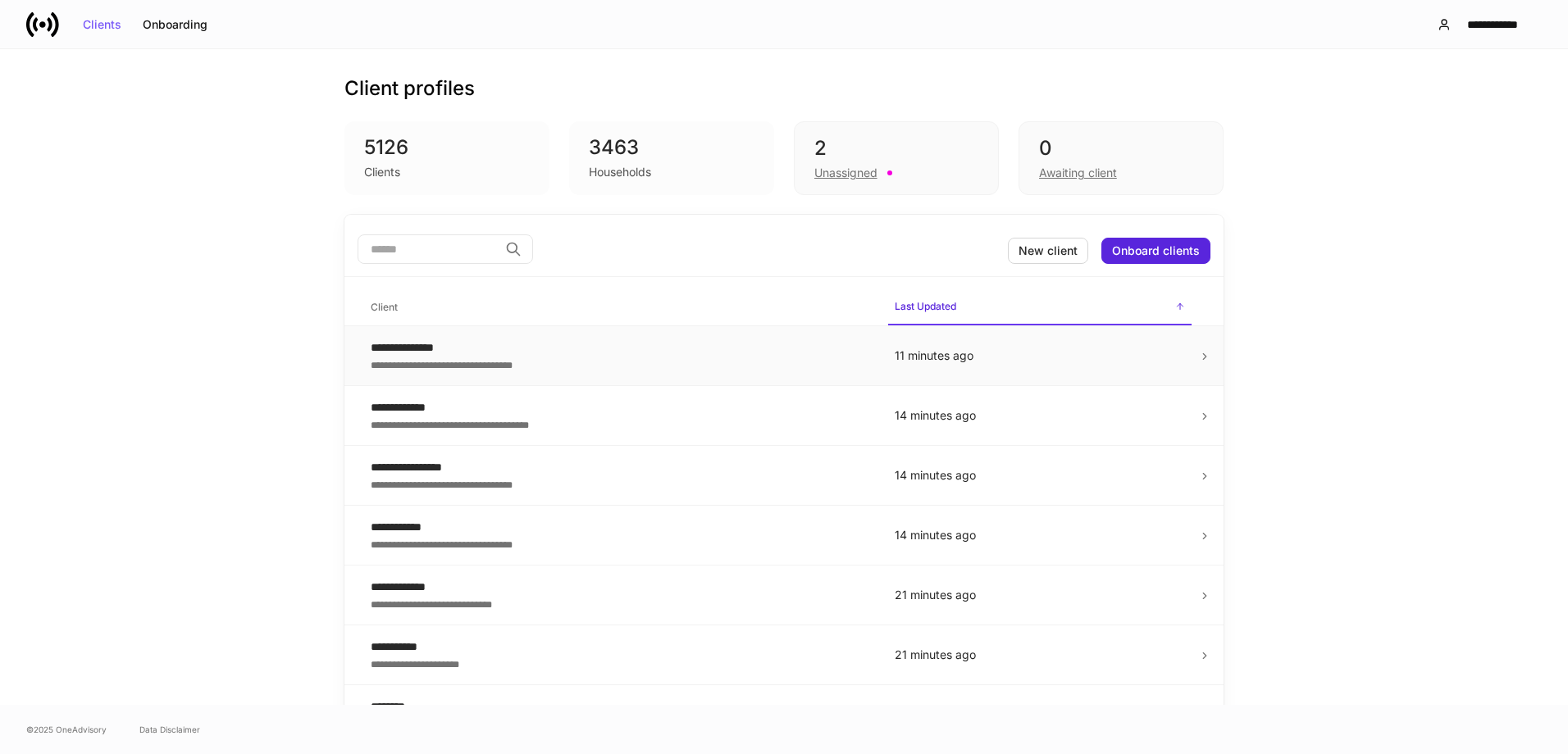 click on "**********" at bounding box center [619, 347] 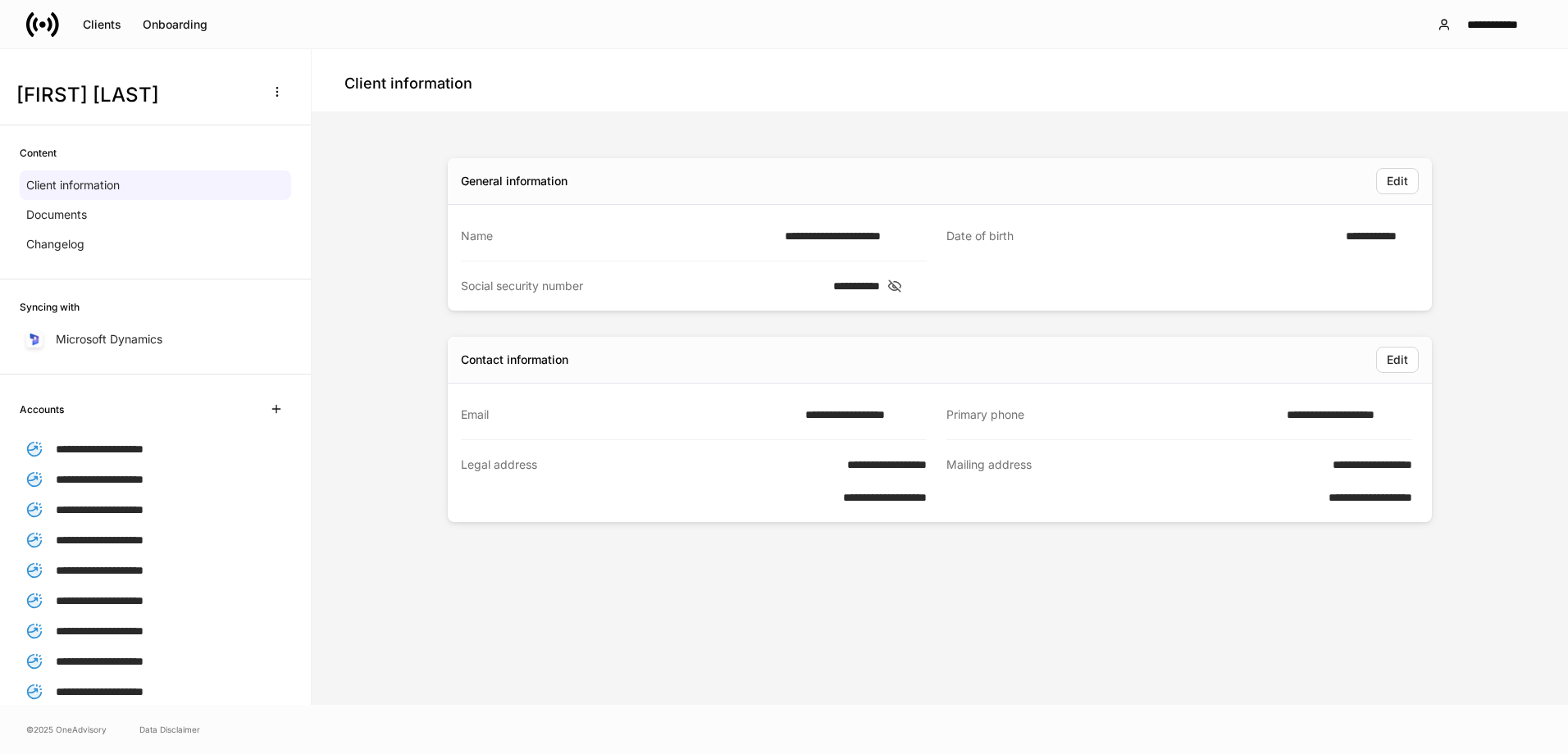click on "**********" at bounding box center (940, 408) 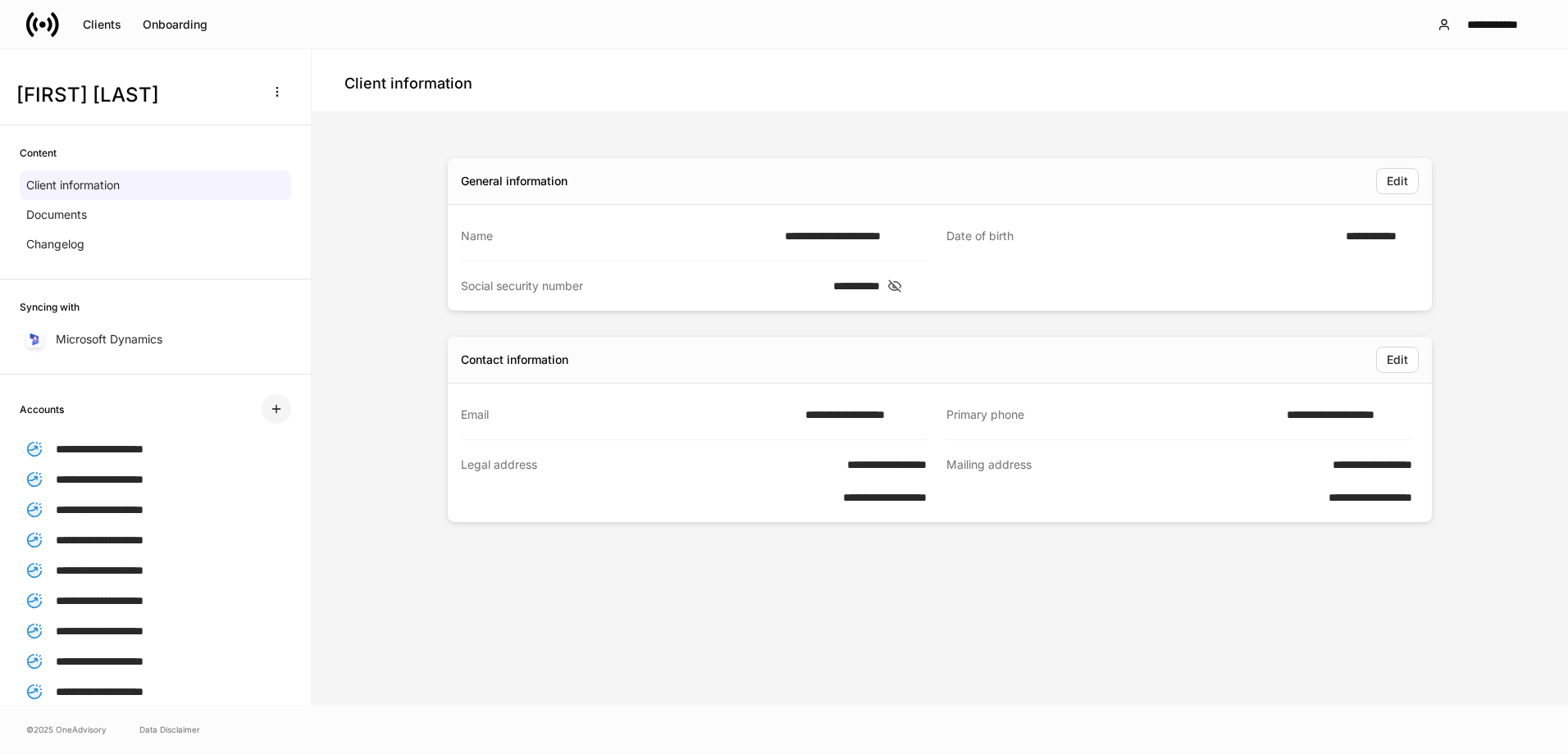 click 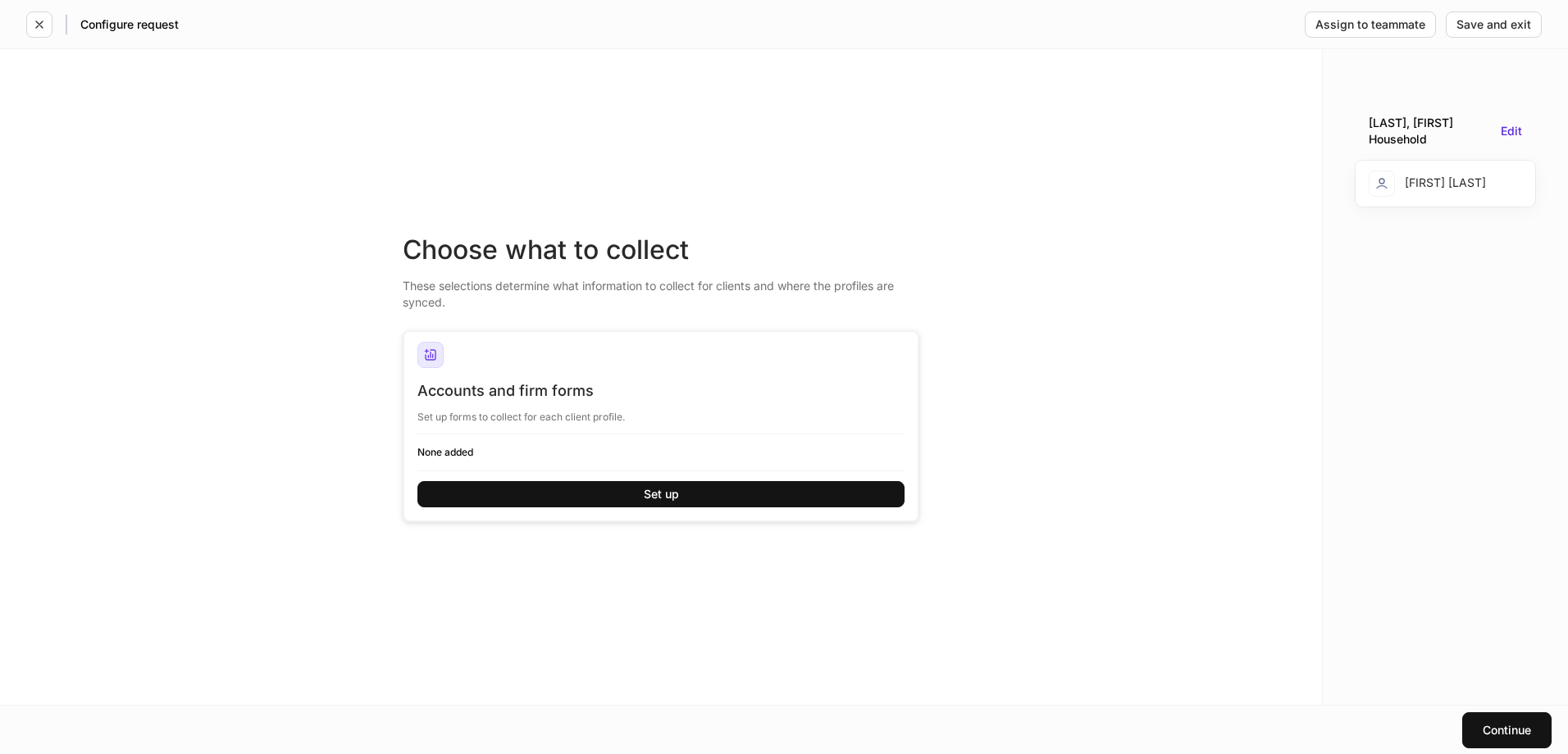 click 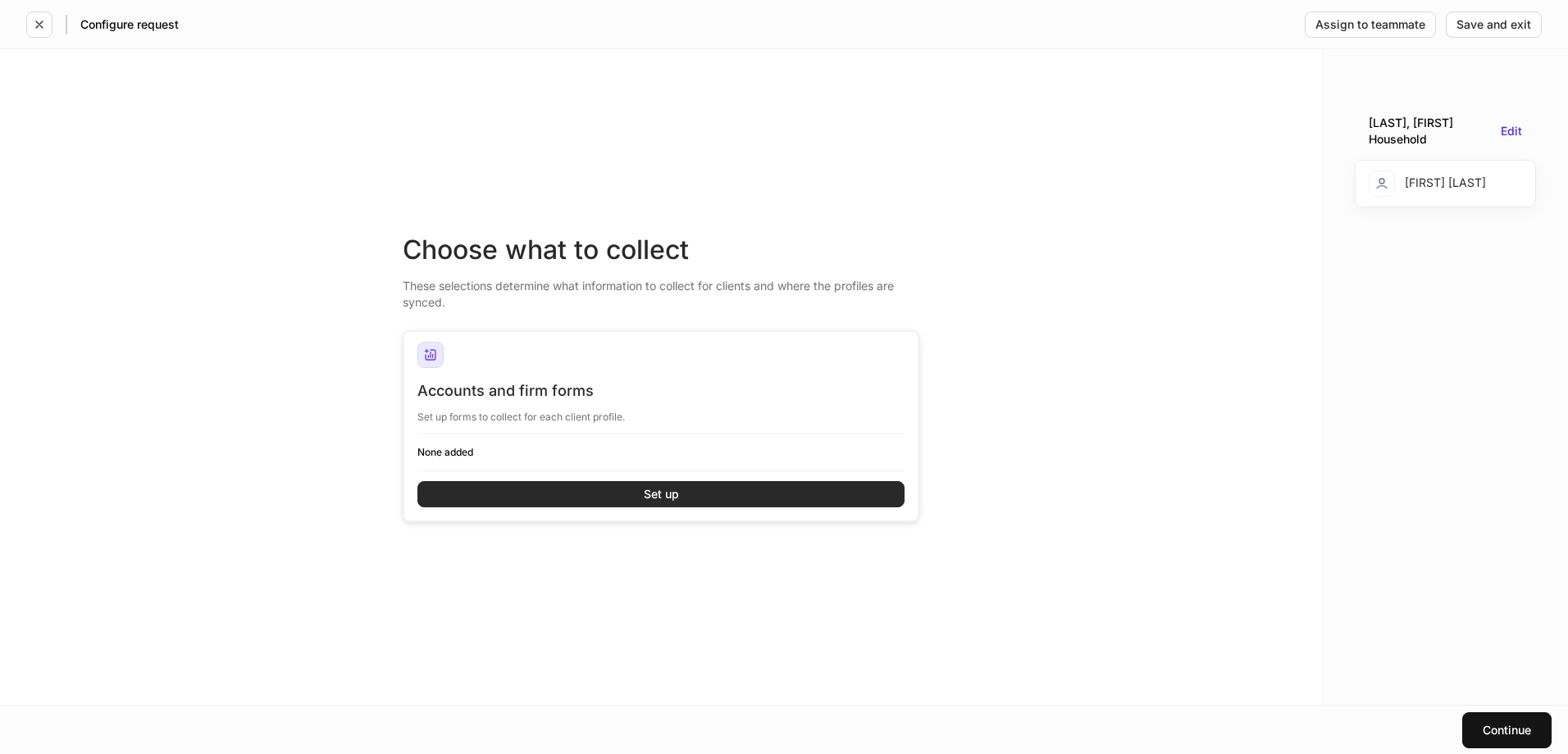 click on "Set up" at bounding box center (661, 494) 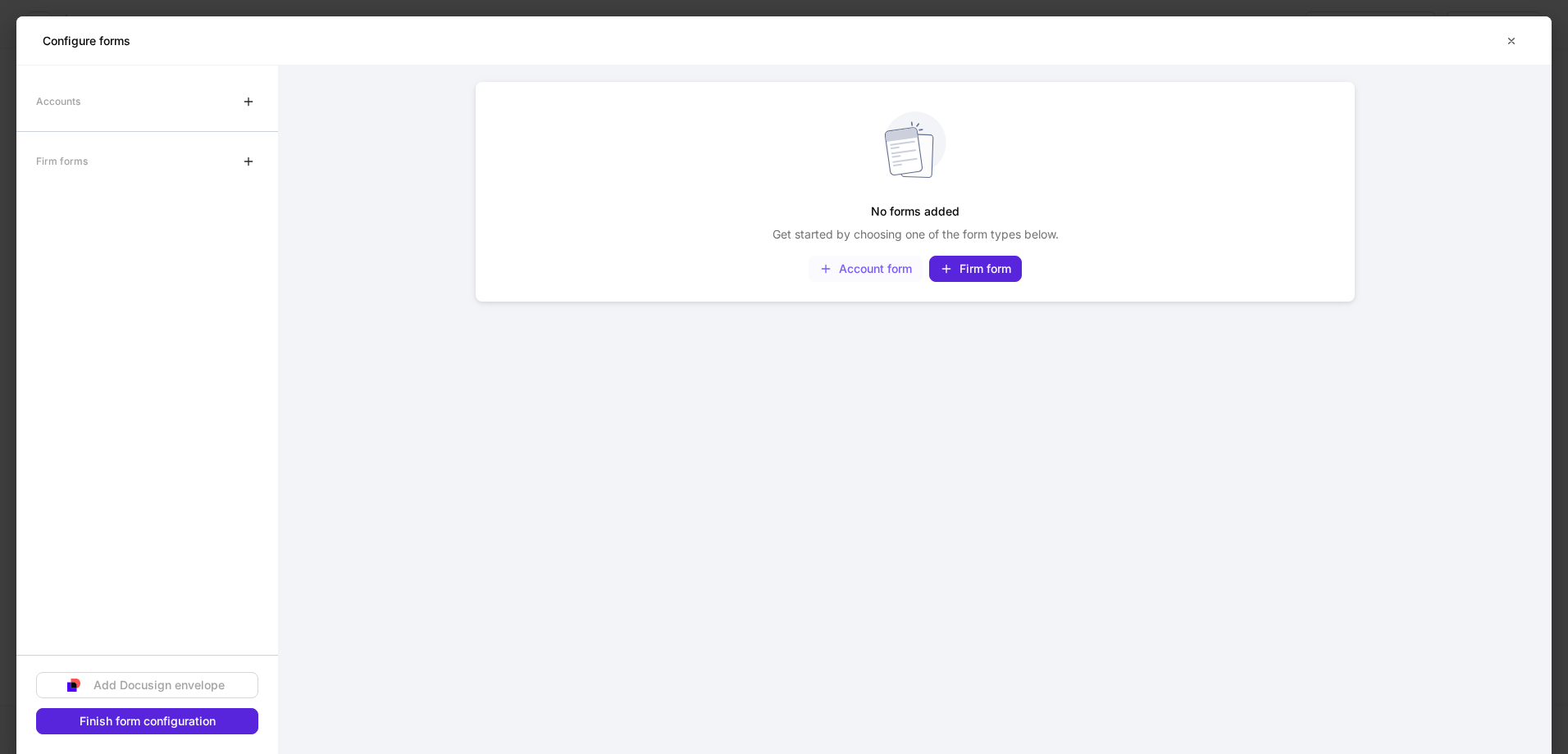 click on "Account form" at bounding box center (865, 269) 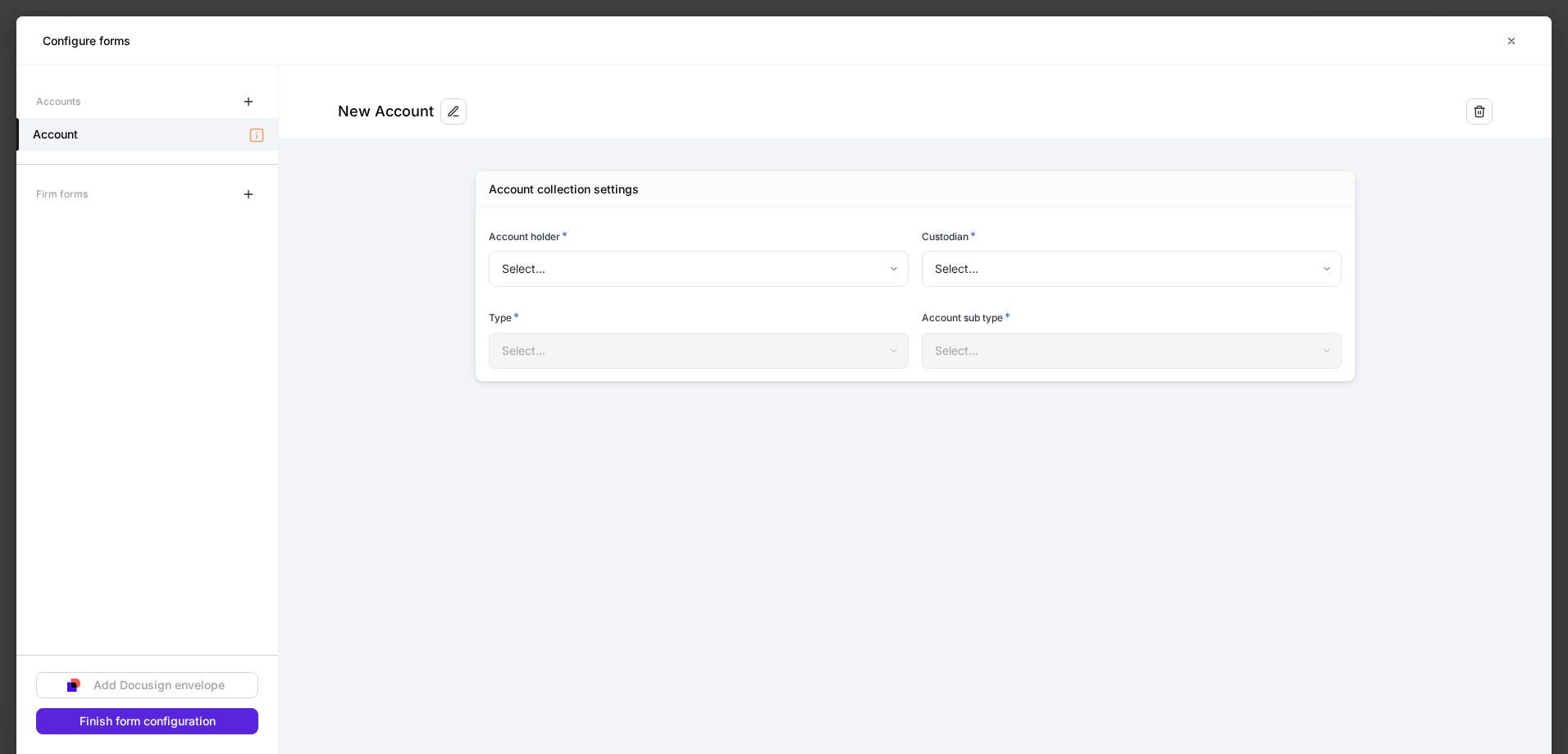type on "**********" 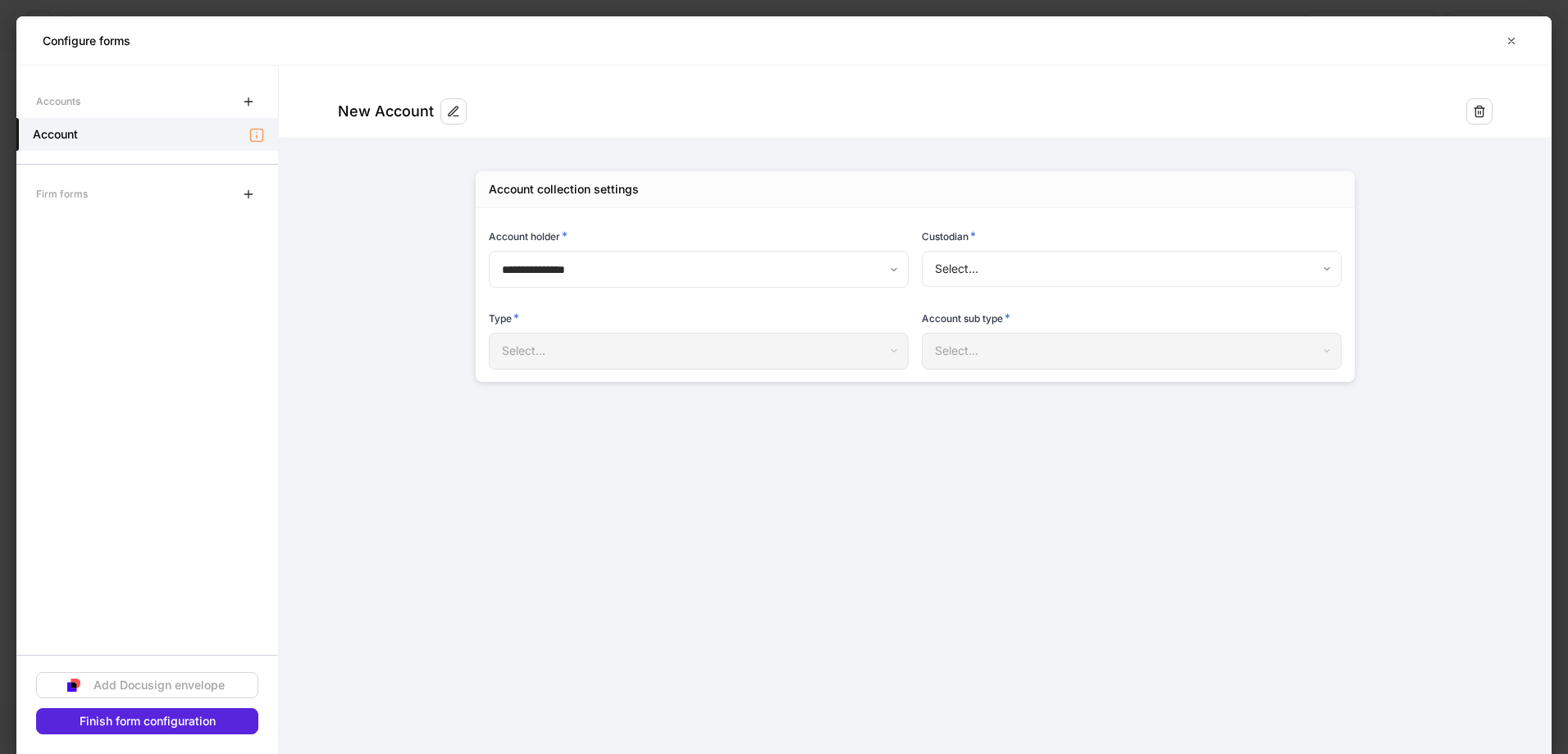 click on "**********" at bounding box center [915, 240] 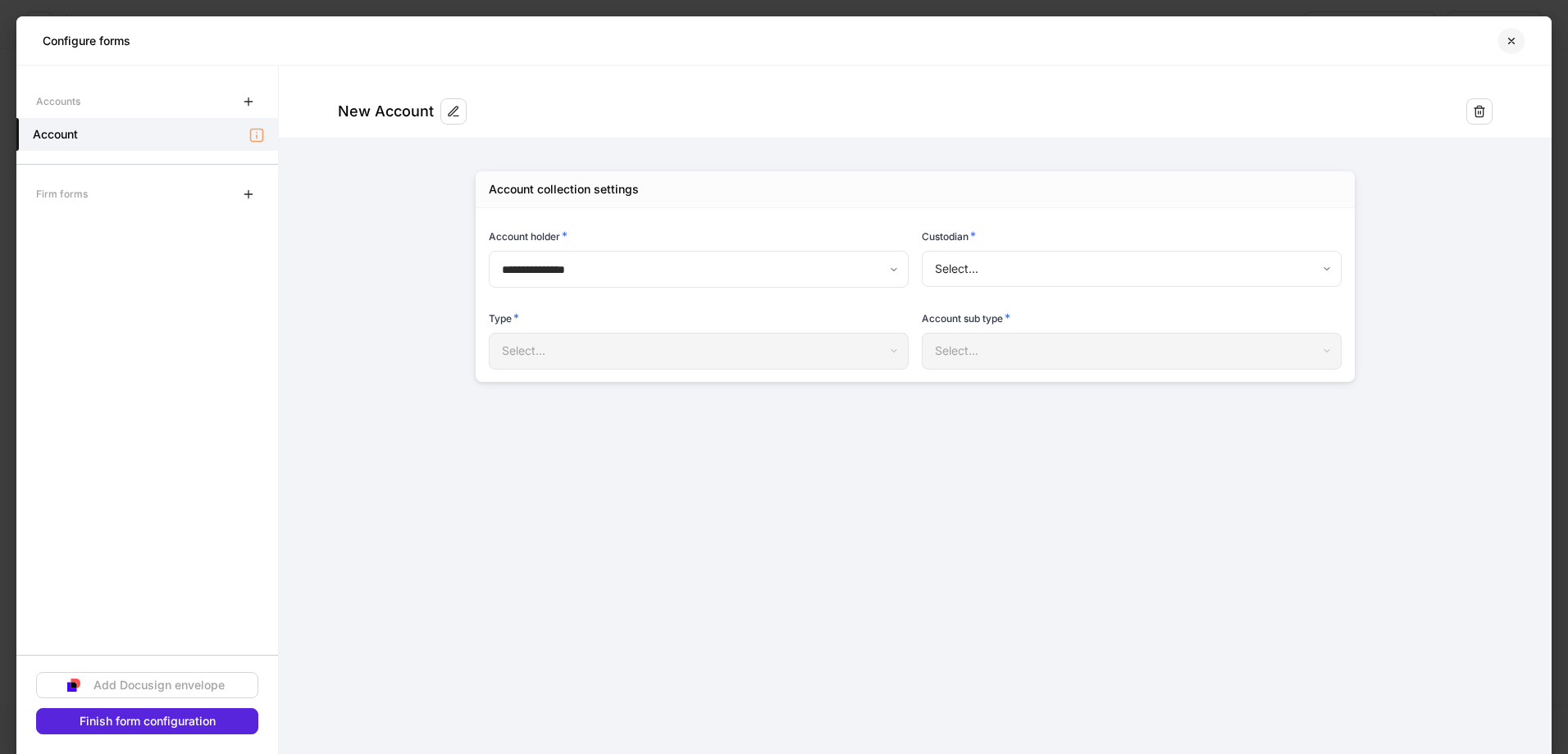 click 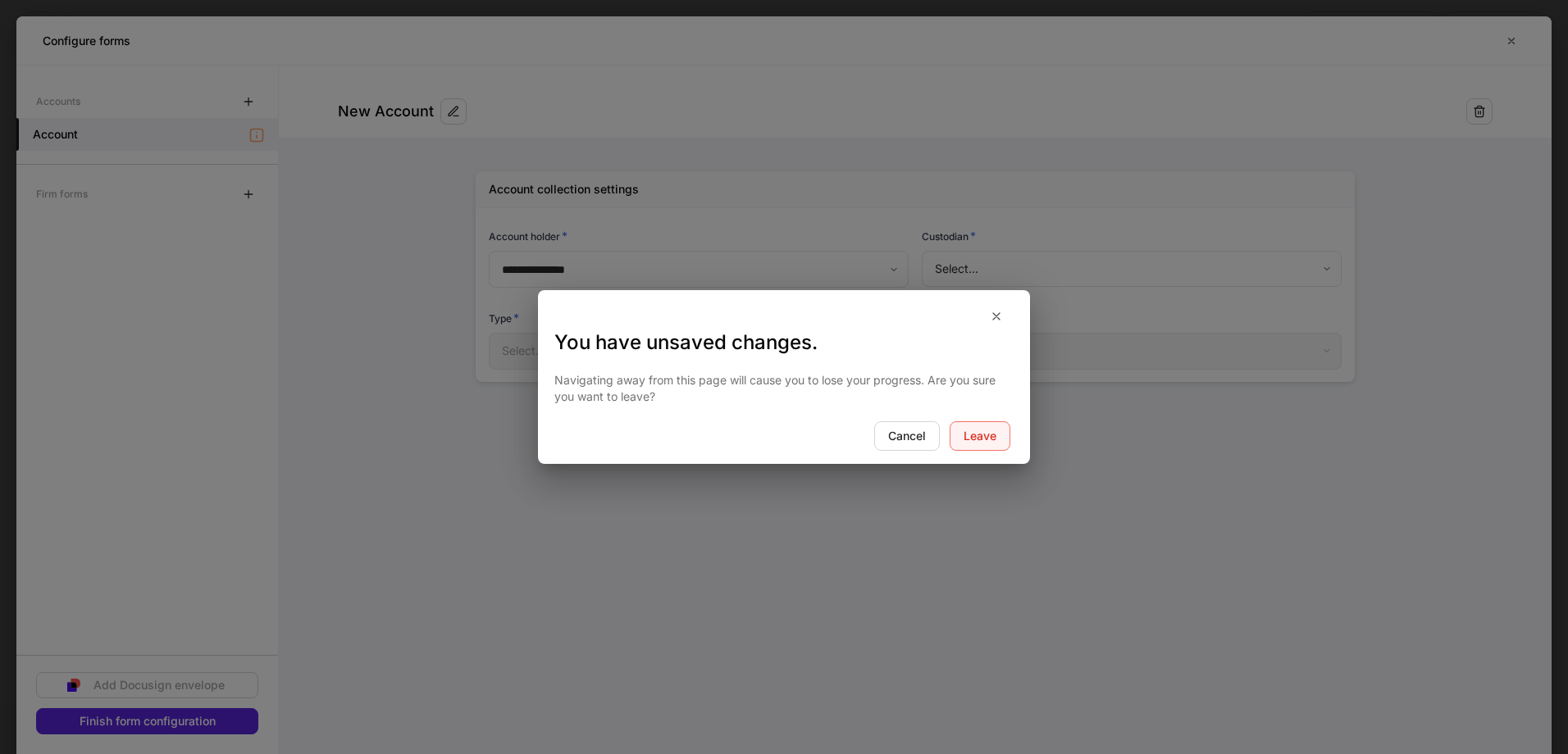 click on "Leave" at bounding box center [980, 436] 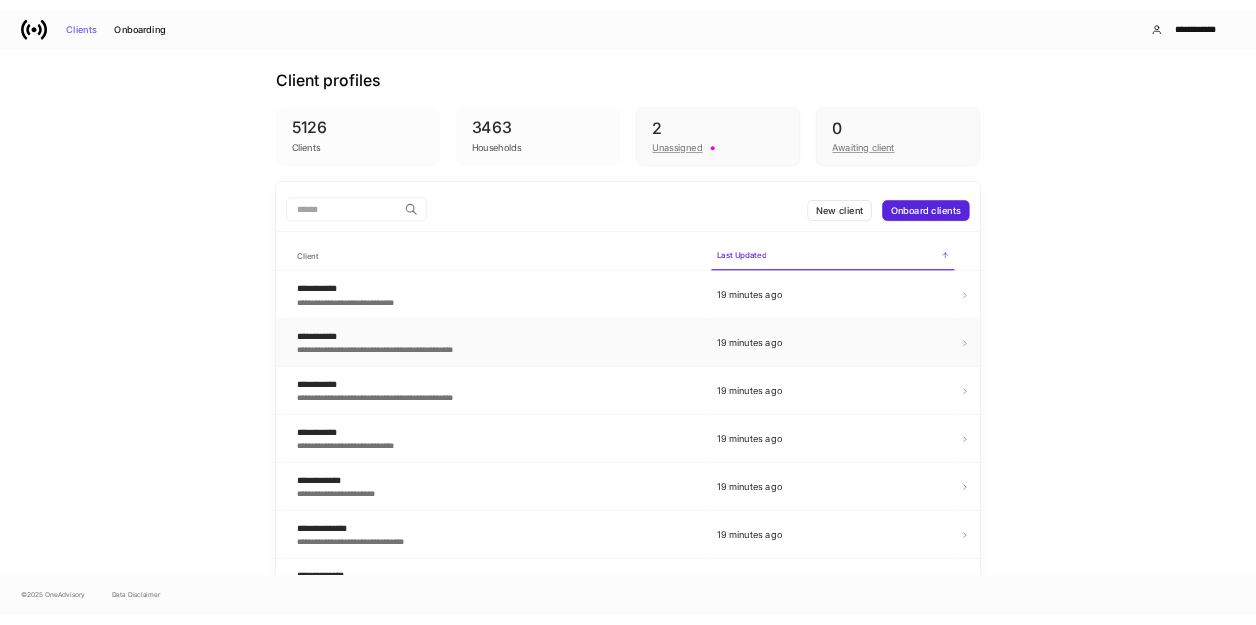 scroll, scrollTop: 0, scrollLeft: 0, axis: both 